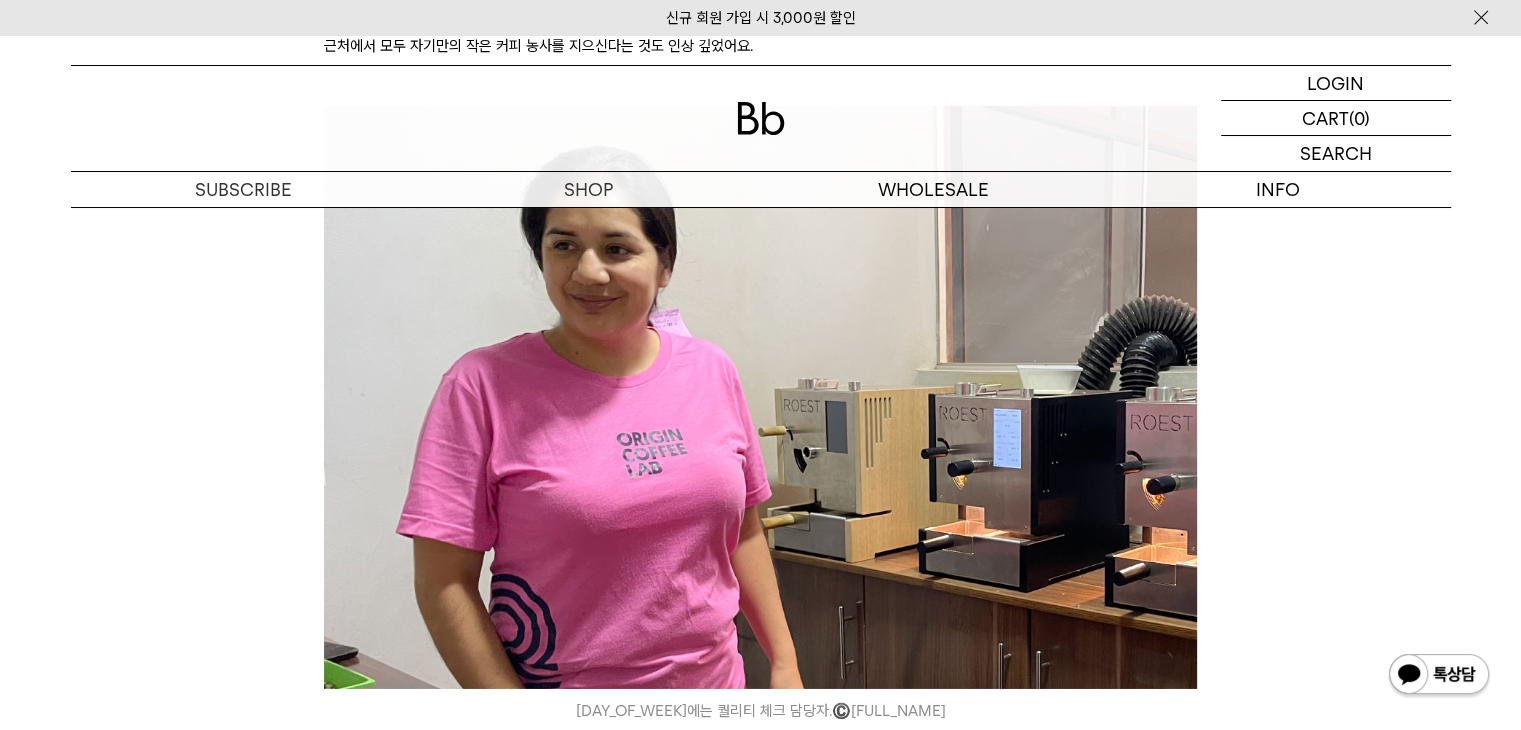scroll, scrollTop: 6464, scrollLeft: 0, axis: vertical 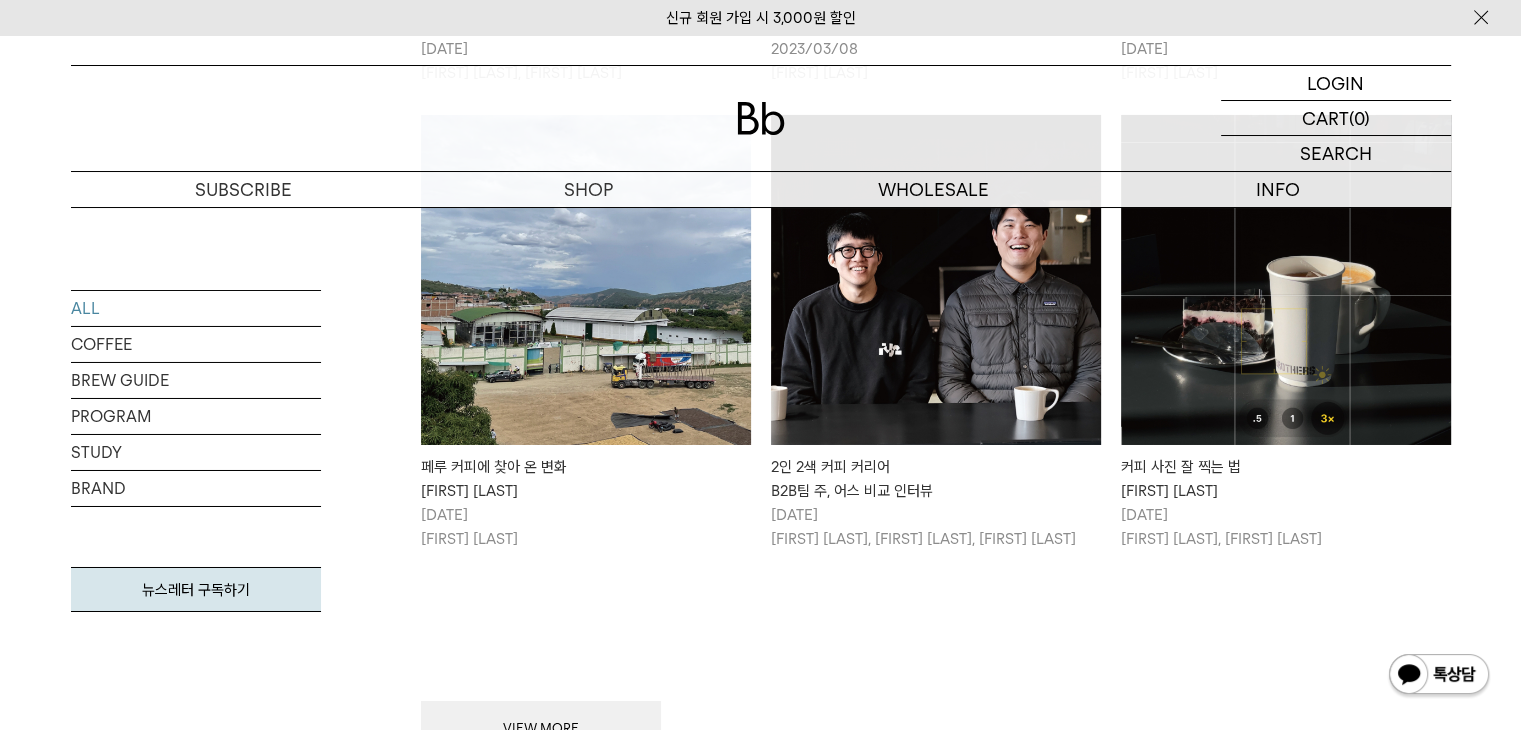 click at bounding box center (936, 280) 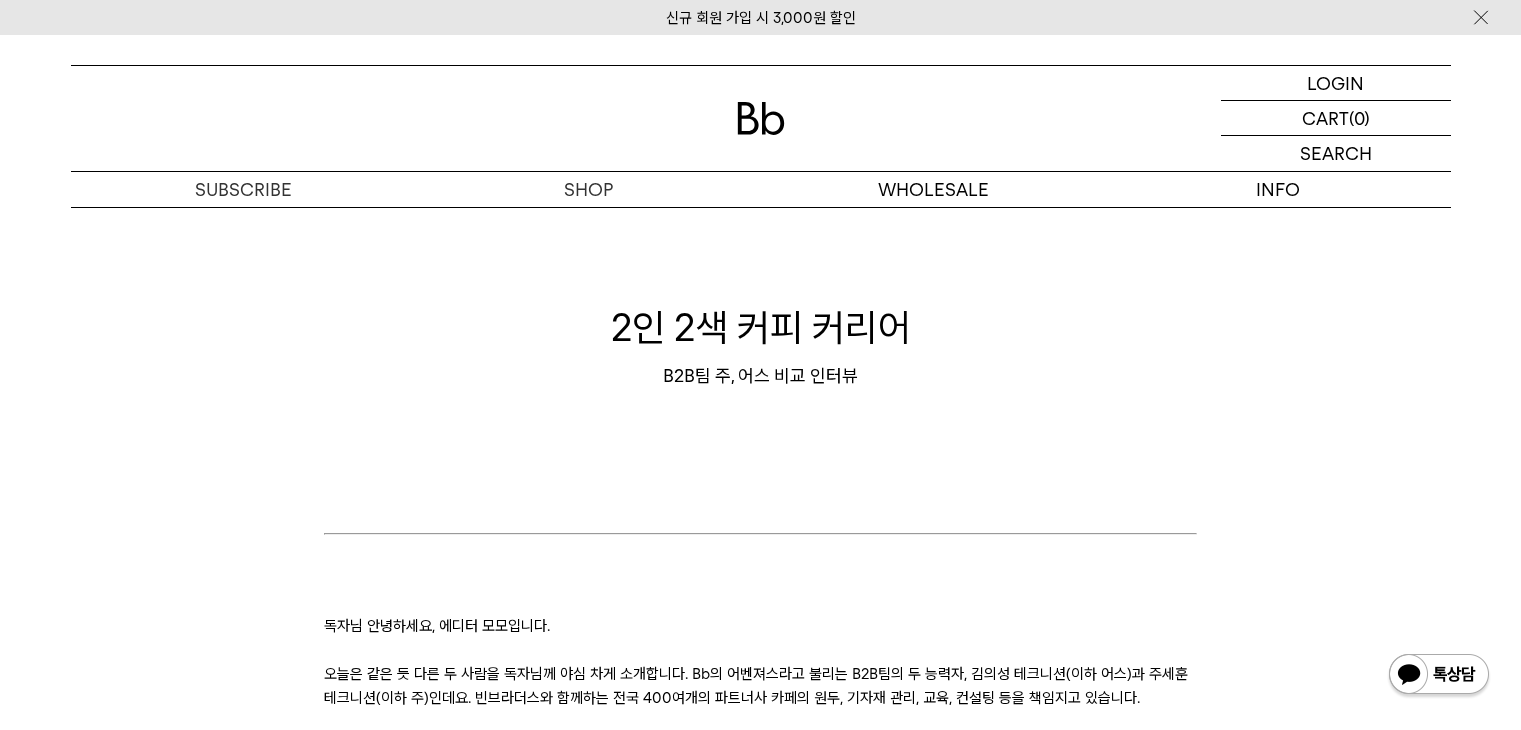 scroll, scrollTop: 600, scrollLeft: 0, axis: vertical 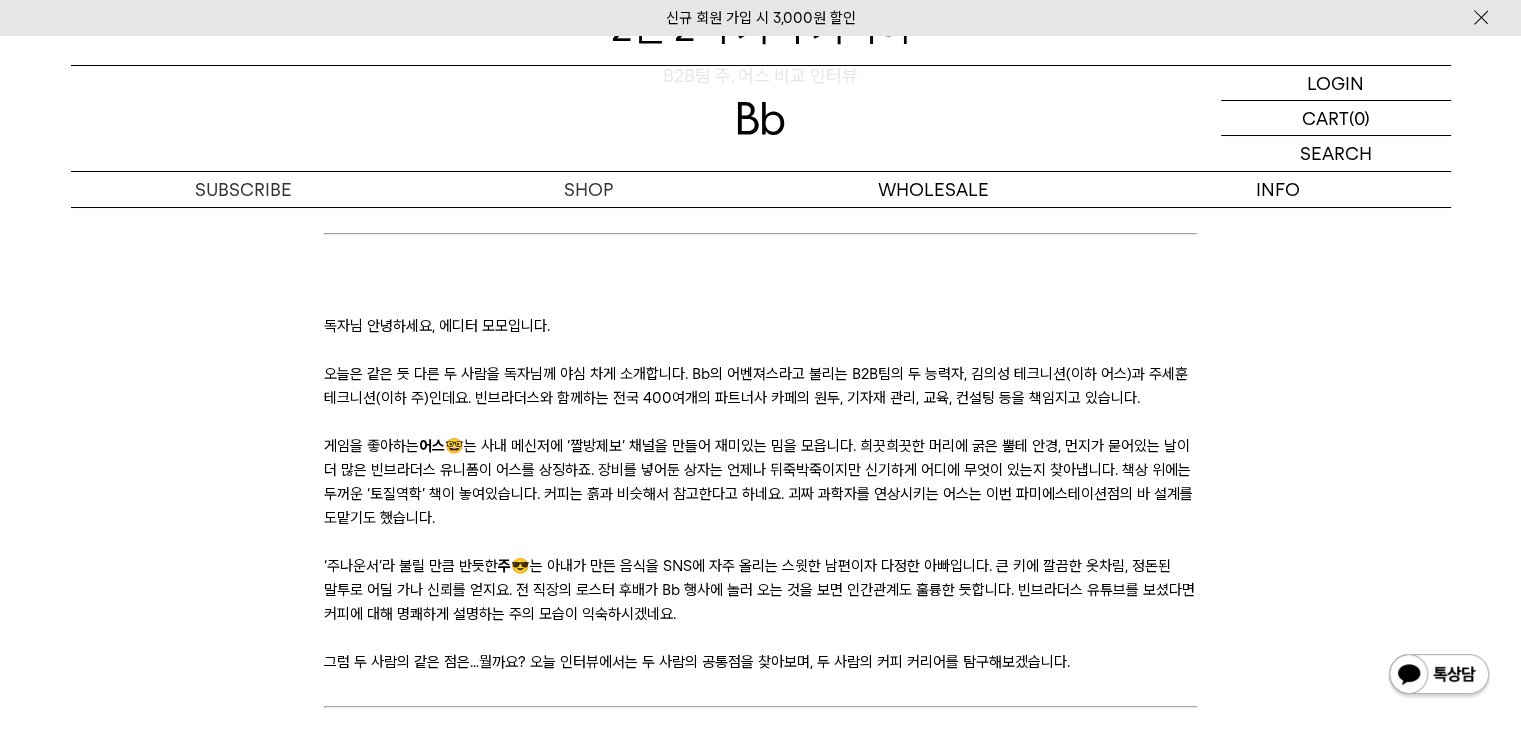drag, startPoint x: 334, startPoint y: 396, endPoint x: 615, endPoint y: 398, distance: 281.0071 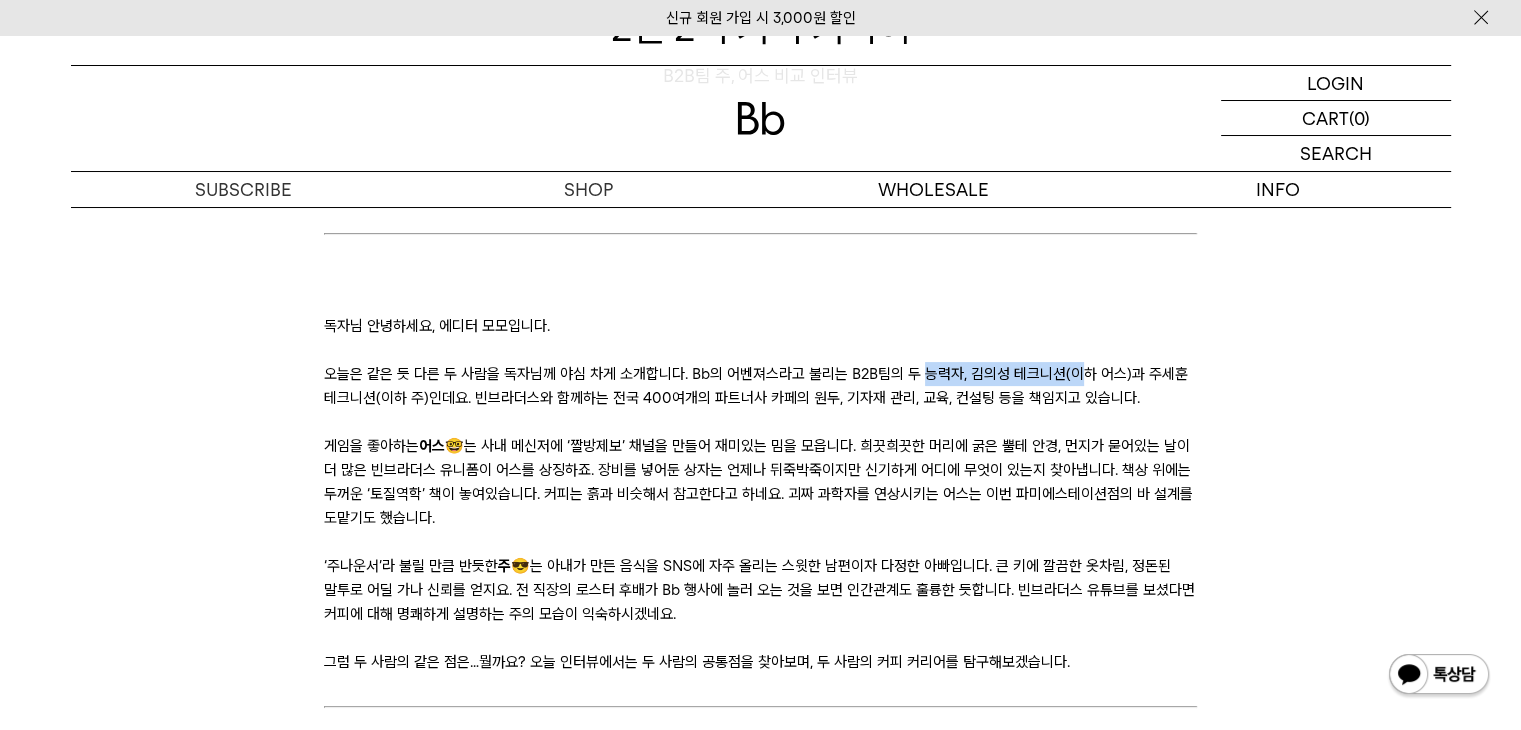 click on "오늘은 같은 듯 다른 두 사람을 독자님께 야심 차게 소개합니다. Bb의 어벤져스라고 불리는 B2B팀의 두 능력자, 김의성 테크니션(이하 어스)과 주세훈 테크니션(이하 주)인데요. 빈브라더스와 함께하는 전국 400여개의 파트너사 카페의 원두, 기자재 관리, 교육, 컨설팅 등을 책임지고 있습니다." at bounding box center [760, 386] 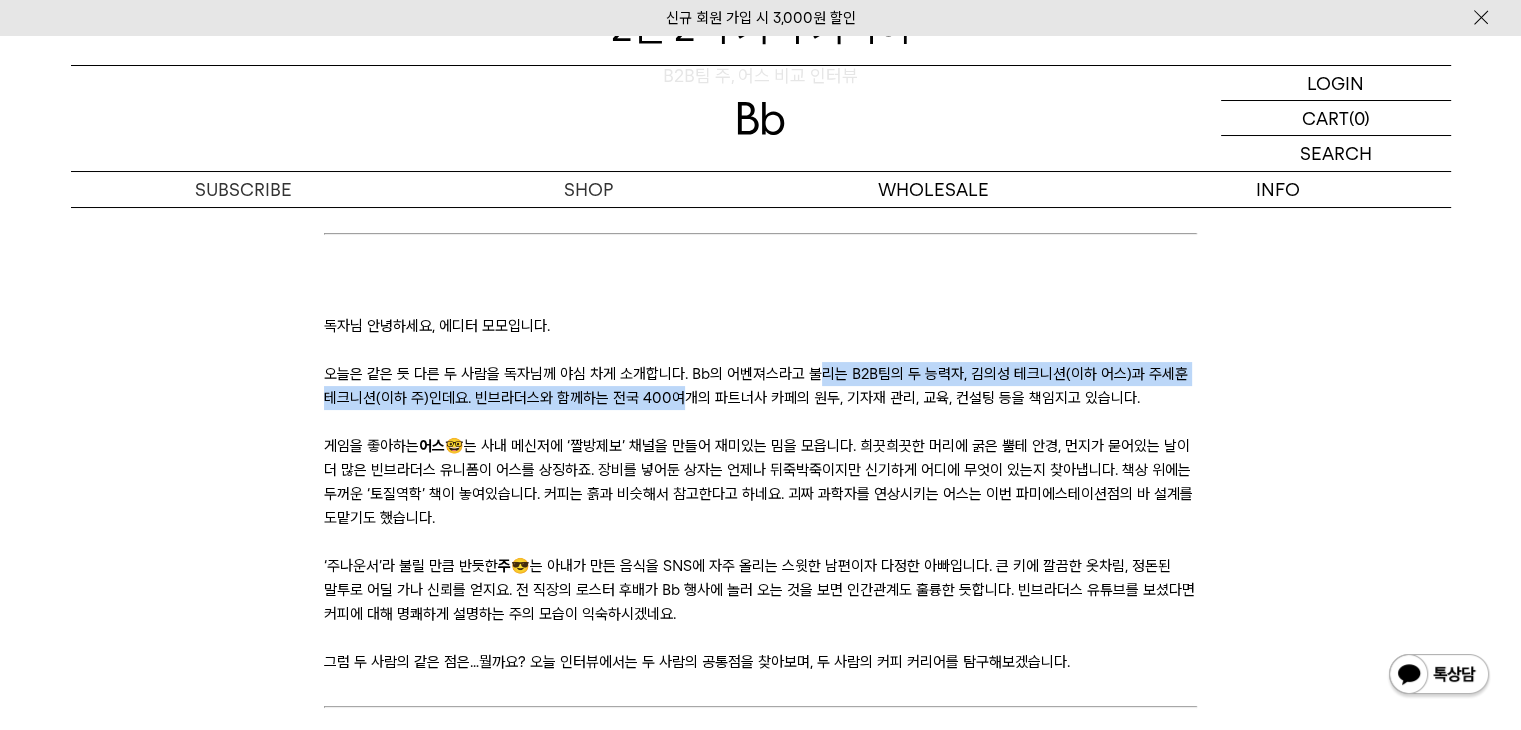 drag, startPoint x: 685, startPoint y: 396, endPoint x: 704, endPoint y: 397, distance: 19.026299 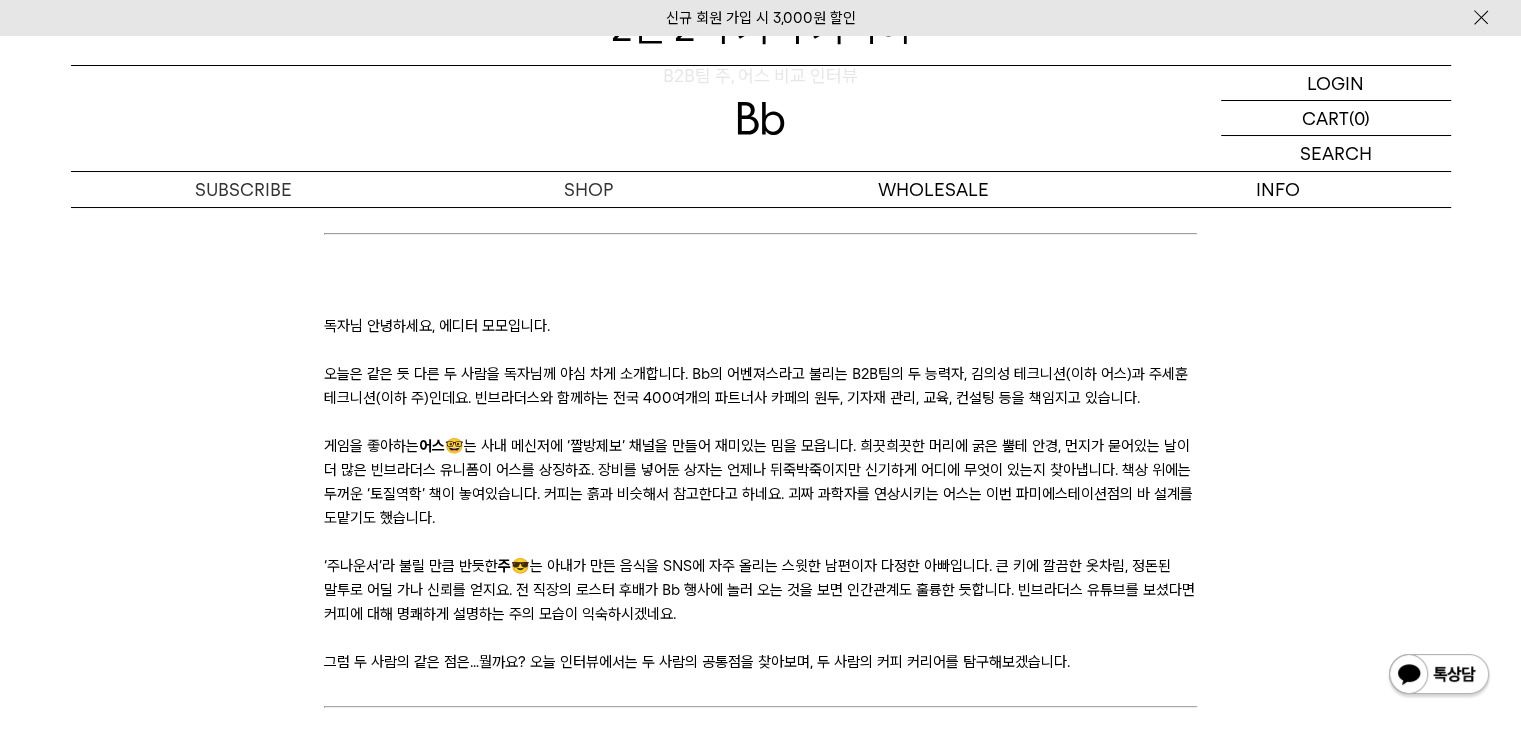 click on "오늘은 같은 듯 다른 두 사람을 독자님께 야심 차게 소개합니다. Bb의 어벤져스라고 불리는 B2B팀의 두 능력자, 김의성 테크니션(이하 어스)과 주세훈 테크니션(이하 주)인데요. 빈브라더스와 함께하는 전국 400여개의 파트너사 카페의 원두, 기자재 관리, 교육, 컨설팅 등을 책임지고 있습니다." at bounding box center [760, 386] 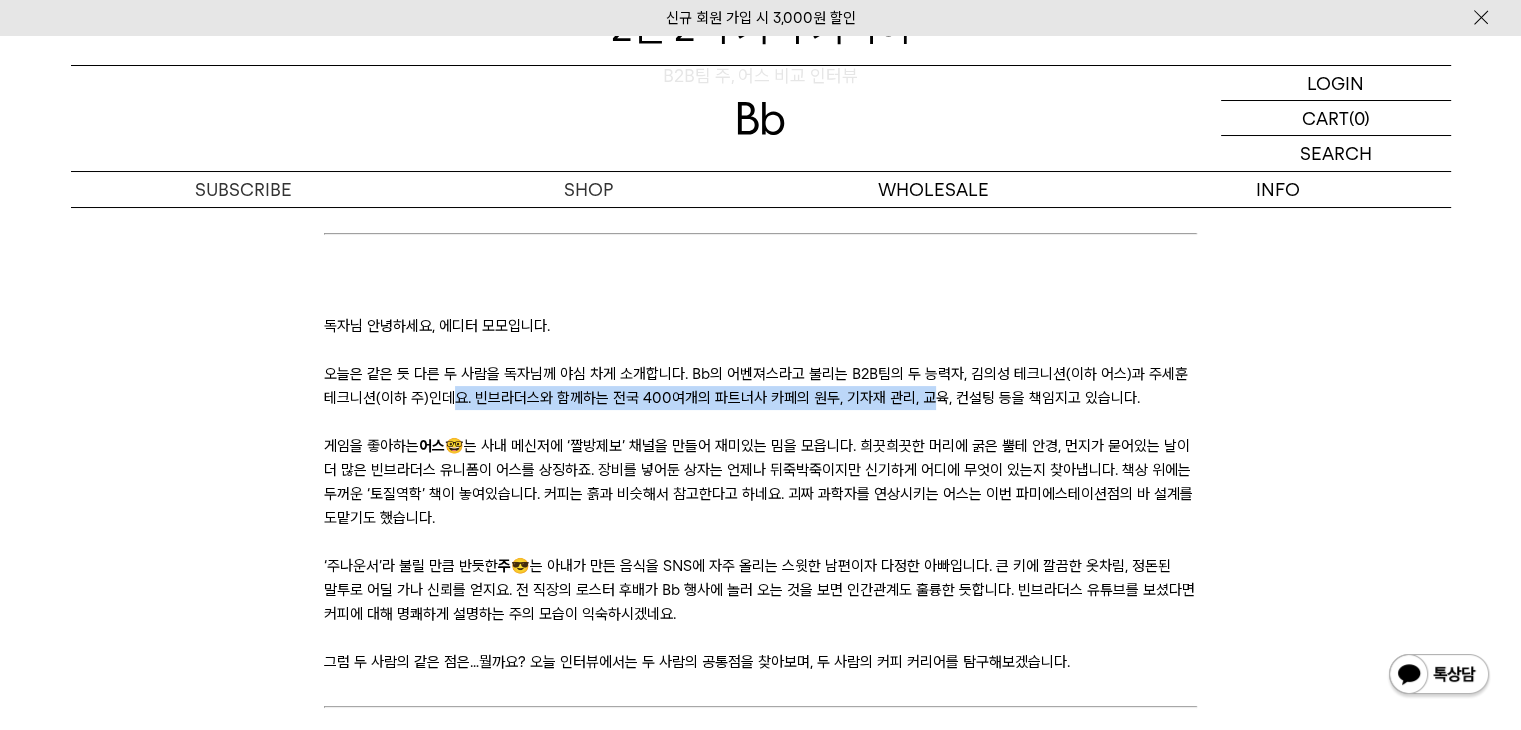 drag, startPoint x: 458, startPoint y: 390, endPoint x: 922, endPoint y: 392, distance: 464.0043 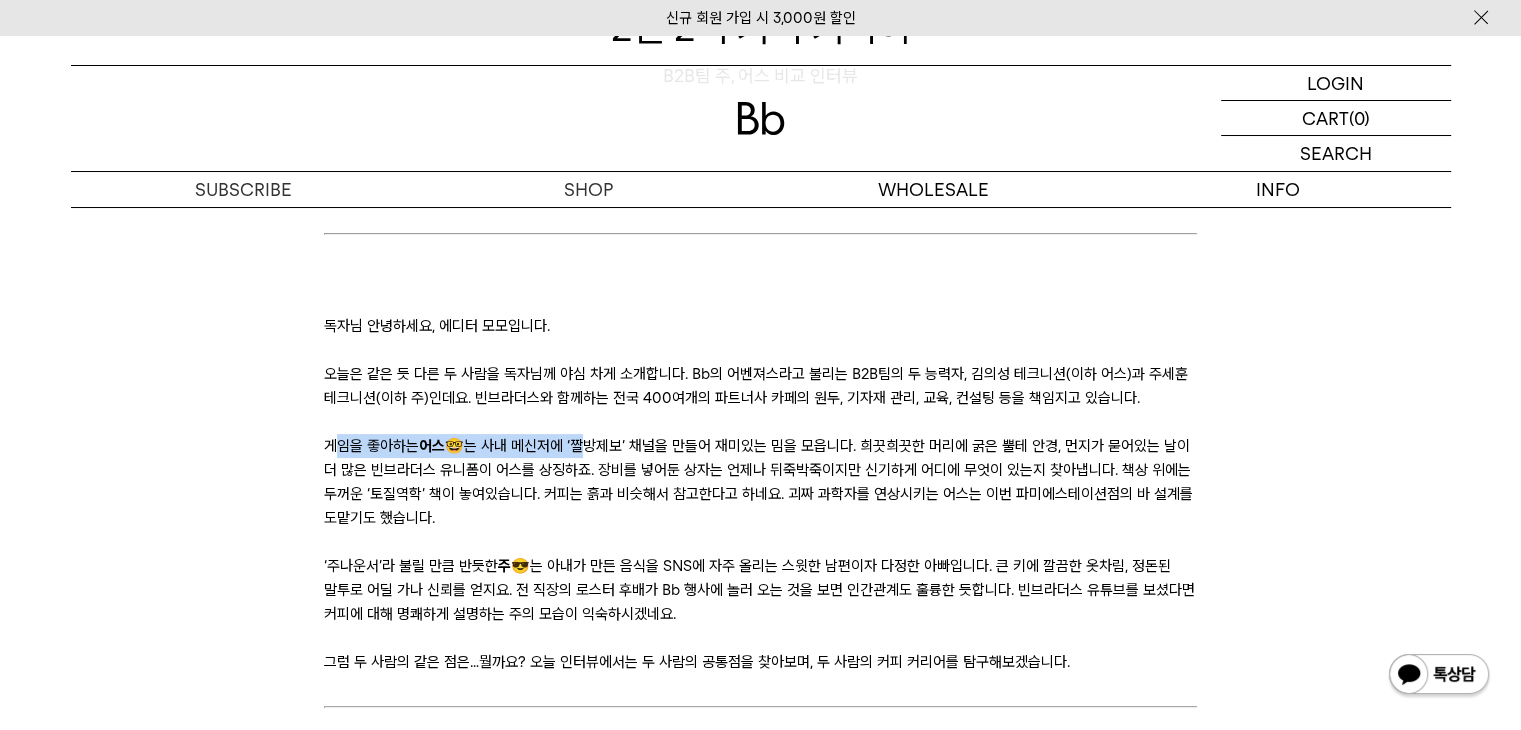 drag, startPoint x: 337, startPoint y: 446, endPoint x: 707, endPoint y: 444, distance: 370.0054 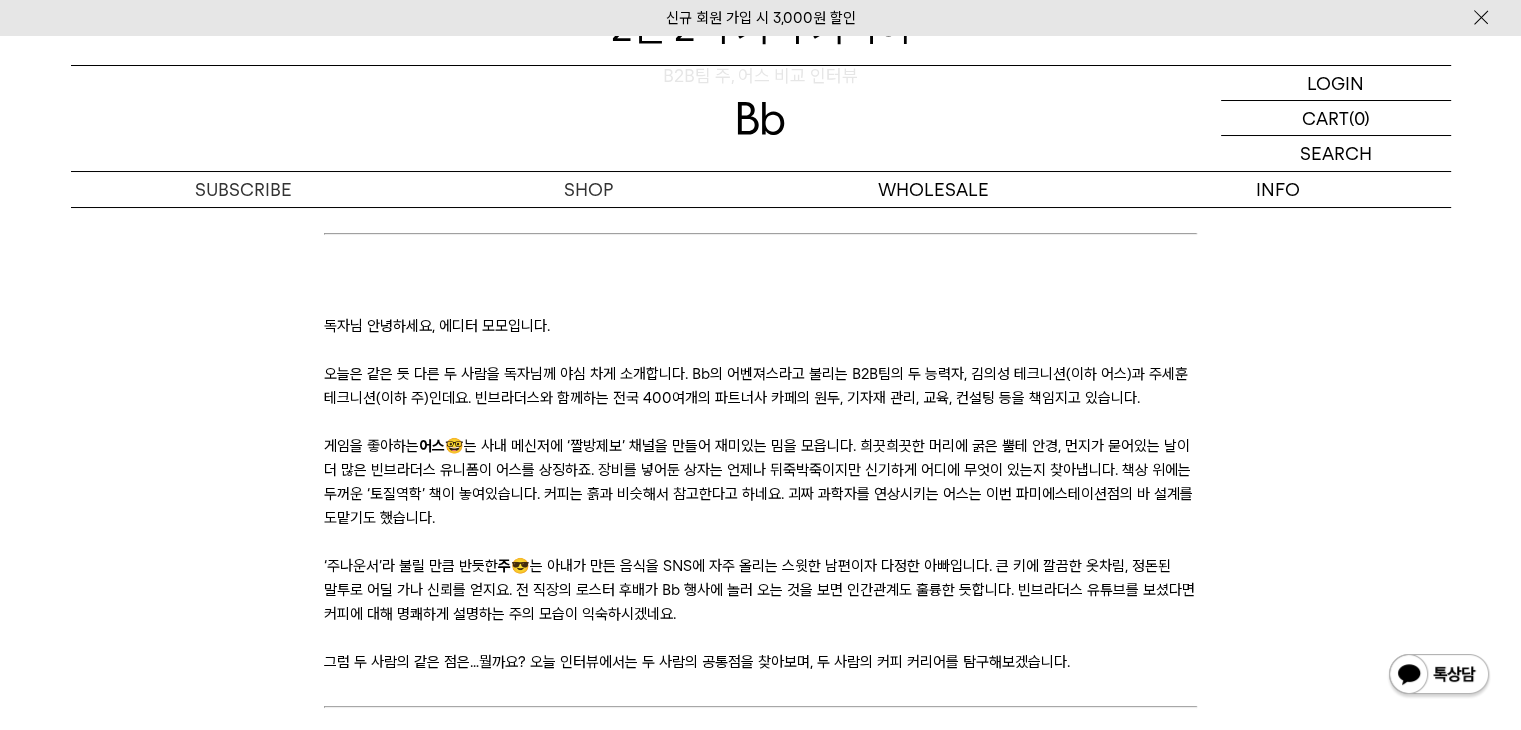 click on "게임을 좋아하는  어스🤓 는 사내 메신저에 ‘짤방제보’ 채널을 만들어 재미있는 밈을 모읍니다. 희끗희끗한 머리에 굵은 뿔테 안경, 먼지가 묻어있는 날이 더 많은 빈브라더스 유니폼이 어스를 상징하죠. 장비를 넣어둔 상자는 언제나 뒤죽박죽이지만 신기하게 어디에 무엇이 있는지 찾아냅니다. 책상 위에는 두꺼운 ‘토질역학’ 책이 놓여있습니다. 커피는 흙과 비슷해서 참고한다고 하네요. 괴짜 과학자를 연상시키는 어스는 이번 파미에스테이션점의 바 설계를 도맡기도 했습니다." at bounding box center (760, 482) 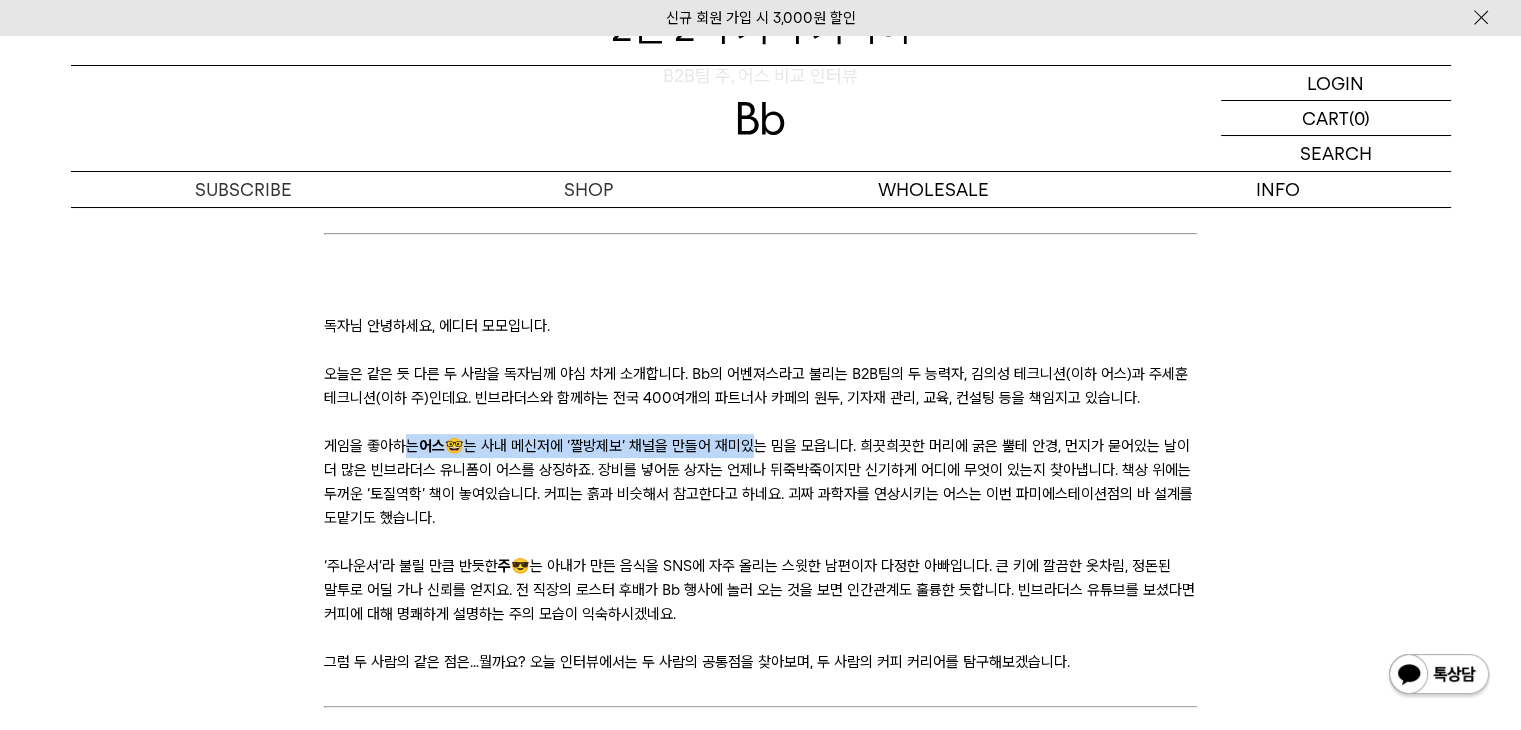 drag, startPoint x: 749, startPoint y: 445, endPoint x: 397, endPoint y: 438, distance: 352.0696 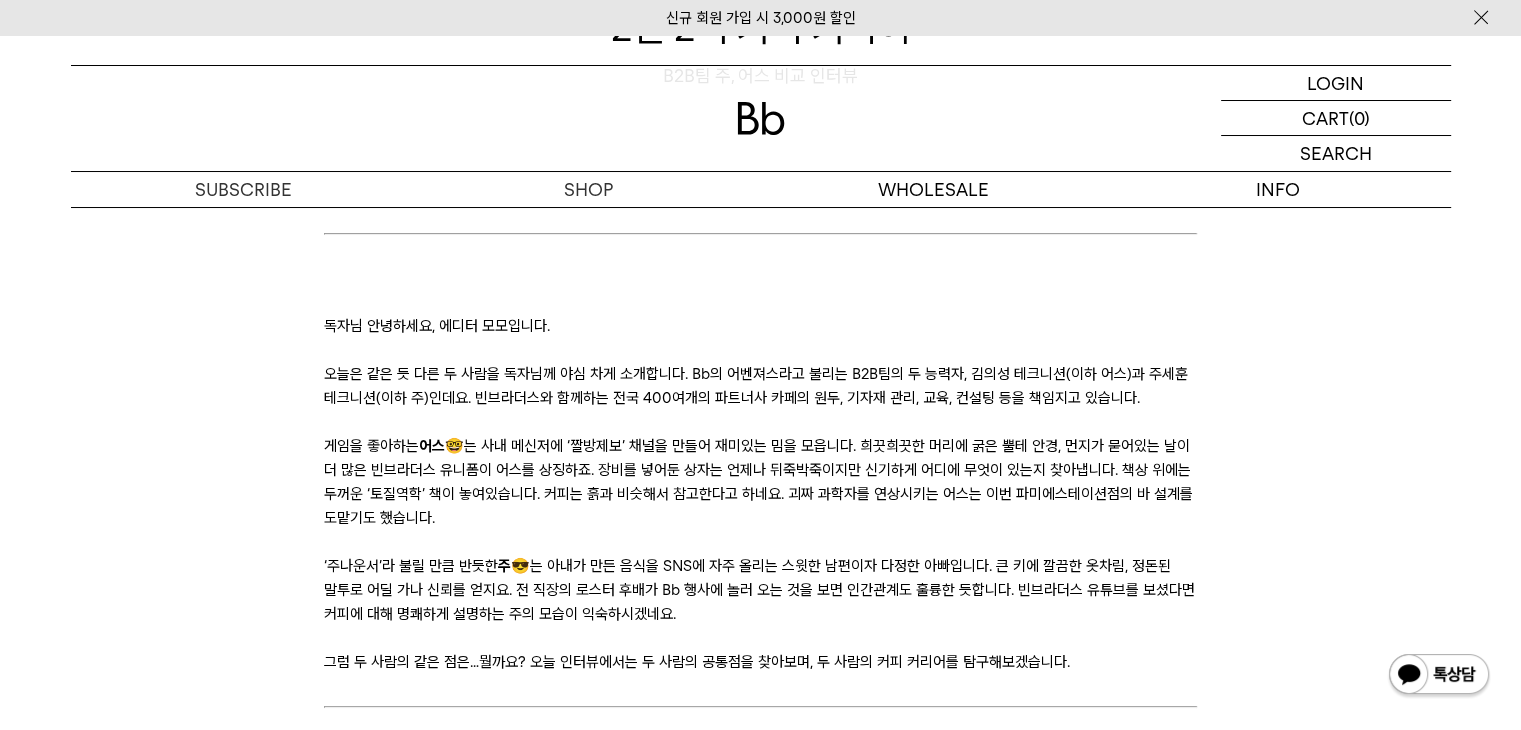 click on "게임을 좋아하는  어스🤓 는 사내 메신저에 ‘짤방제보’ 채널을 만들어 재미있는 밈을 모읍니다. 희끗희끗한 머리에 굵은 뿔테 안경, 먼지가 묻어있는 날이 더 많은 빈브라더스 유니폼이 어스를 상징하죠. 장비를 넣어둔 상자는 언제나 뒤죽박죽이지만 신기하게 어디에 무엇이 있는지 찾아냅니다. 책상 위에는 두꺼운 ‘토질역학’ 책이 놓여있습니다. 커피는 흙과 비슷해서 참고한다고 하네요. 괴짜 과학자를 연상시키는 어스는 이번 파미에스테이션점의 바 설계를 도맡기도 했습니다." at bounding box center (760, 482) 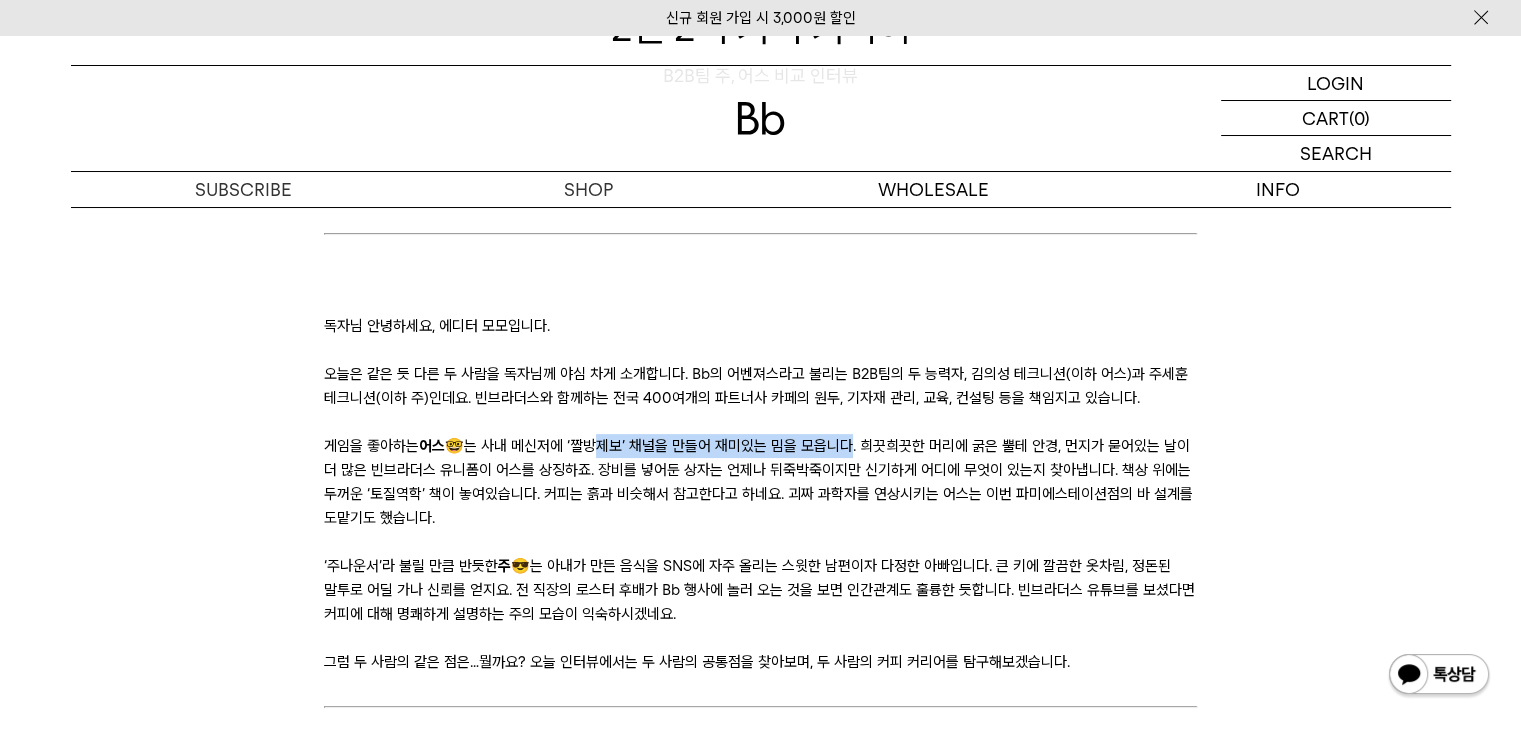 drag, startPoint x: 636, startPoint y: 445, endPoint x: 589, endPoint y: 457, distance: 48.507732 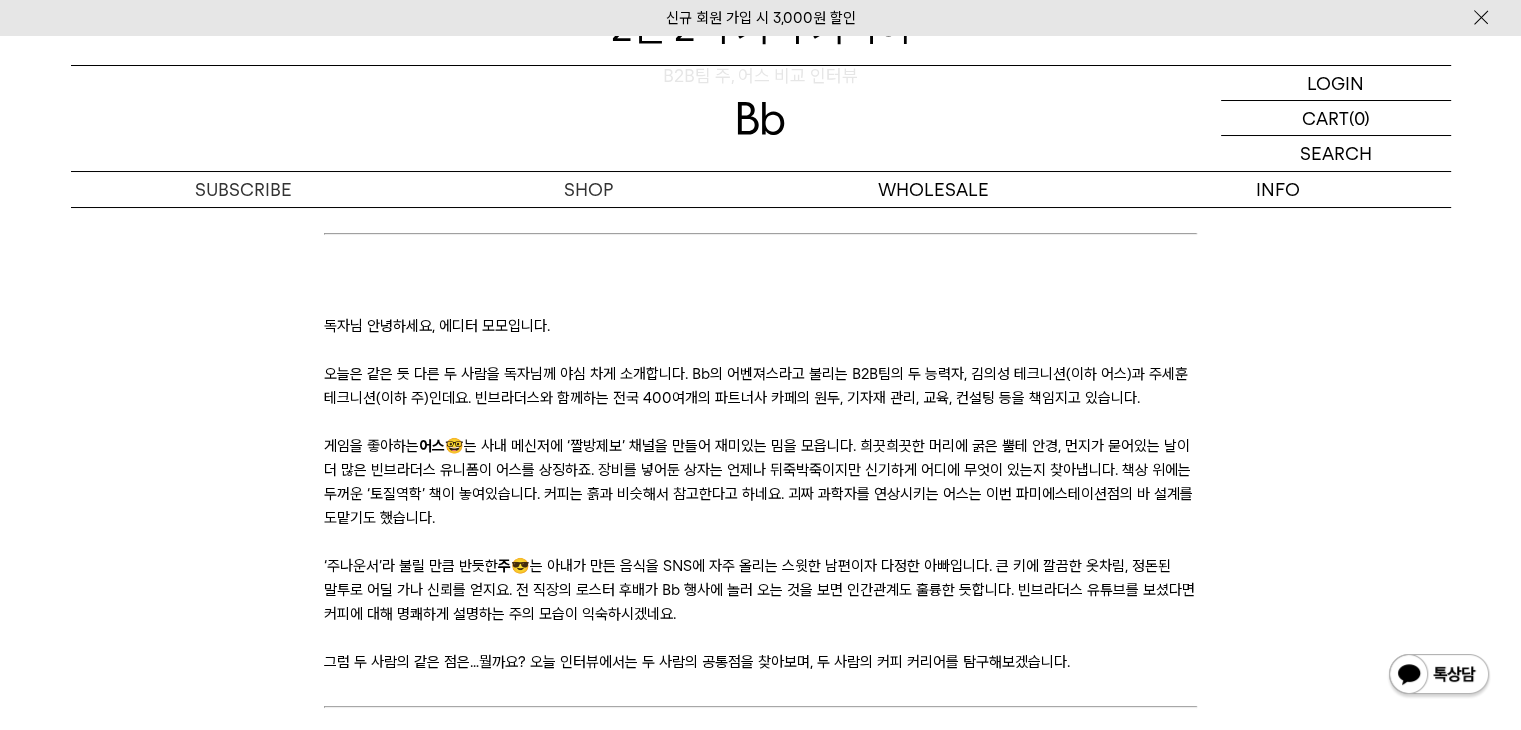 click on "게임을 좋아하는  어스🤓 는 사내 메신저에 ‘짤방제보’ 채널을 만들어 재미있는 밈을 모읍니다. 희끗희끗한 머리에 굵은 뿔테 안경, 먼지가 묻어있는 날이 더 많은 빈브라더스 유니폼이 어스를 상징하죠. 장비를 넣어둔 상자는 언제나 뒤죽박죽이지만 신기하게 어디에 무엇이 있는지 찾아냅니다. 책상 위에는 두꺼운 ‘토질역학’ 책이 놓여있습니다. 커피는 흙과 비슷해서 참고한다고 하네요. 괴짜 과학자를 연상시키는 어스는 이번 파미에스테이션점의 바 설계를 도맡기도 했습니다." at bounding box center (760, 482) 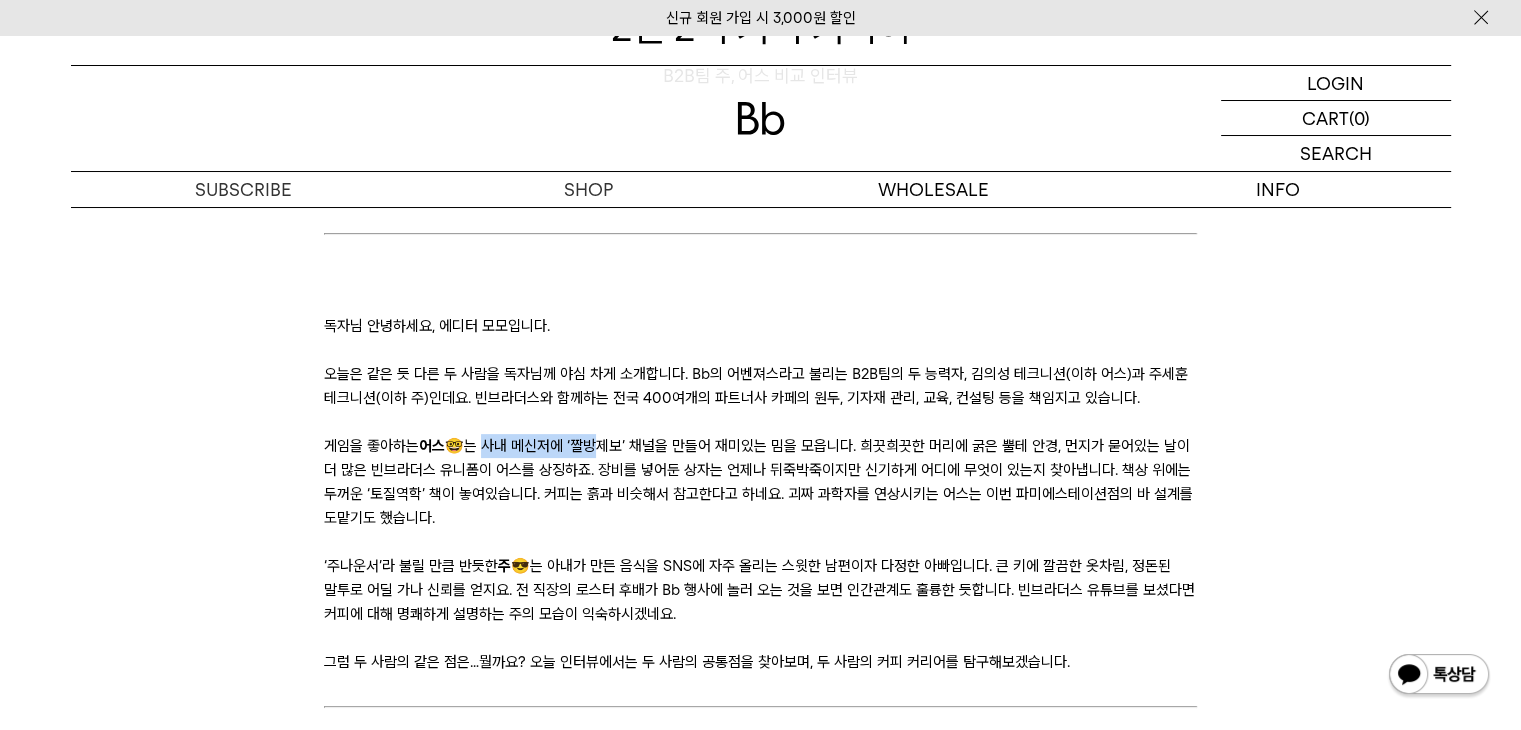 drag, startPoint x: 483, startPoint y: 451, endPoint x: 629, endPoint y: 460, distance: 146.27713 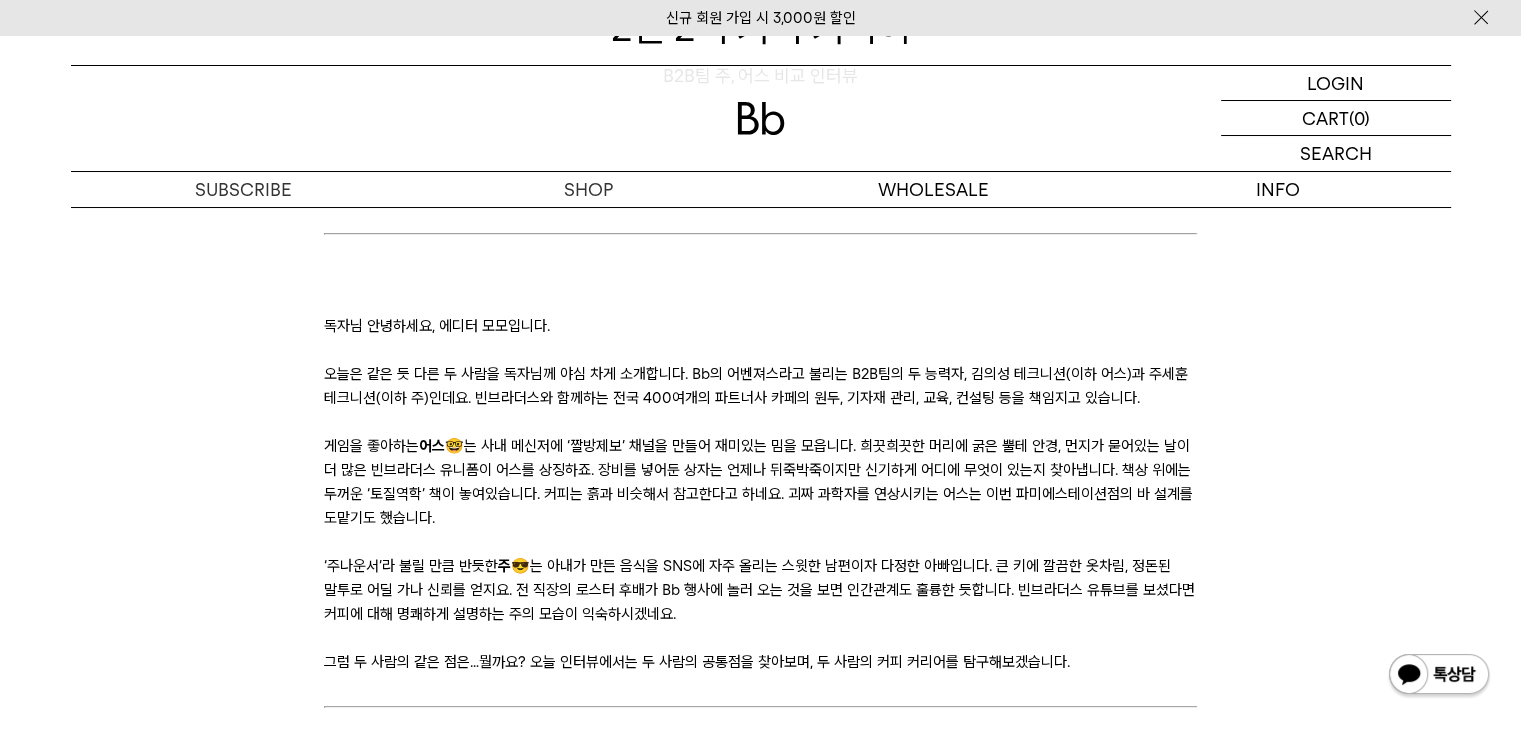 click on "게임을 좋아하는  어스🤓 는 사내 메신저에 ‘짤방제보’ 채널을 만들어 재미있는 밈을 모읍니다. 희끗희끗한 머리에 굵은 뿔테 안경, 먼지가 묻어있는 날이 더 많은 빈브라더스 유니폼이 어스를 상징하죠. 장비를 넣어둔 상자는 언제나 뒤죽박죽이지만 신기하게 어디에 무엇이 있는지 찾아냅니다. 책상 위에는 두꺼운 ‘토질역학’ 책이 놓여있습니다. 커피는 흙과 비슷해서 참고한다고 하네요. 괴짜 과학자를 연상시키는 어스는 이번 파미에스테이션점의 바 설계를 도맡기도 했습니다." at bounding box center (760, 482) 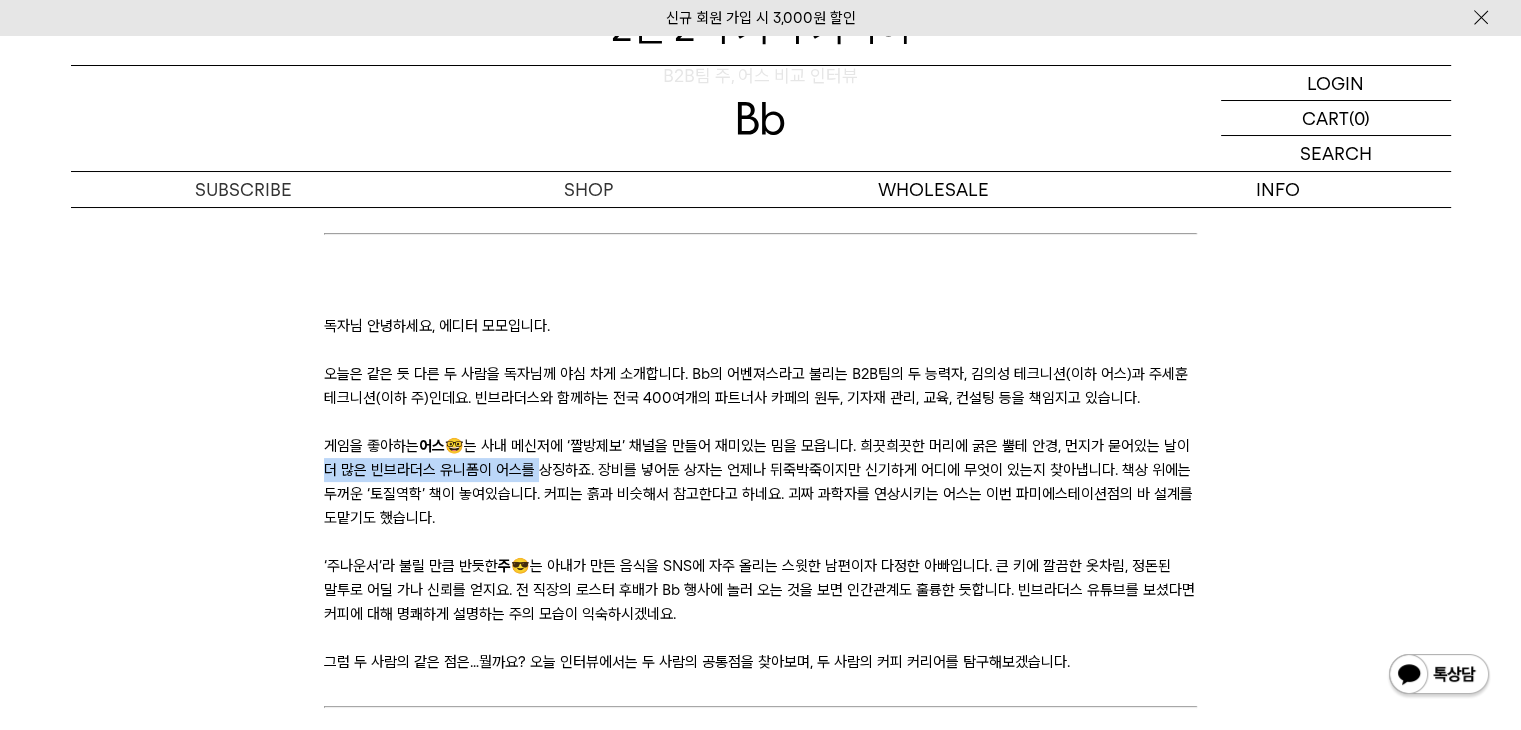 drag, startPoint x: 328, startPoint y: 469, endPoint x: 621, endPoint y: 471, distance: 293.00684 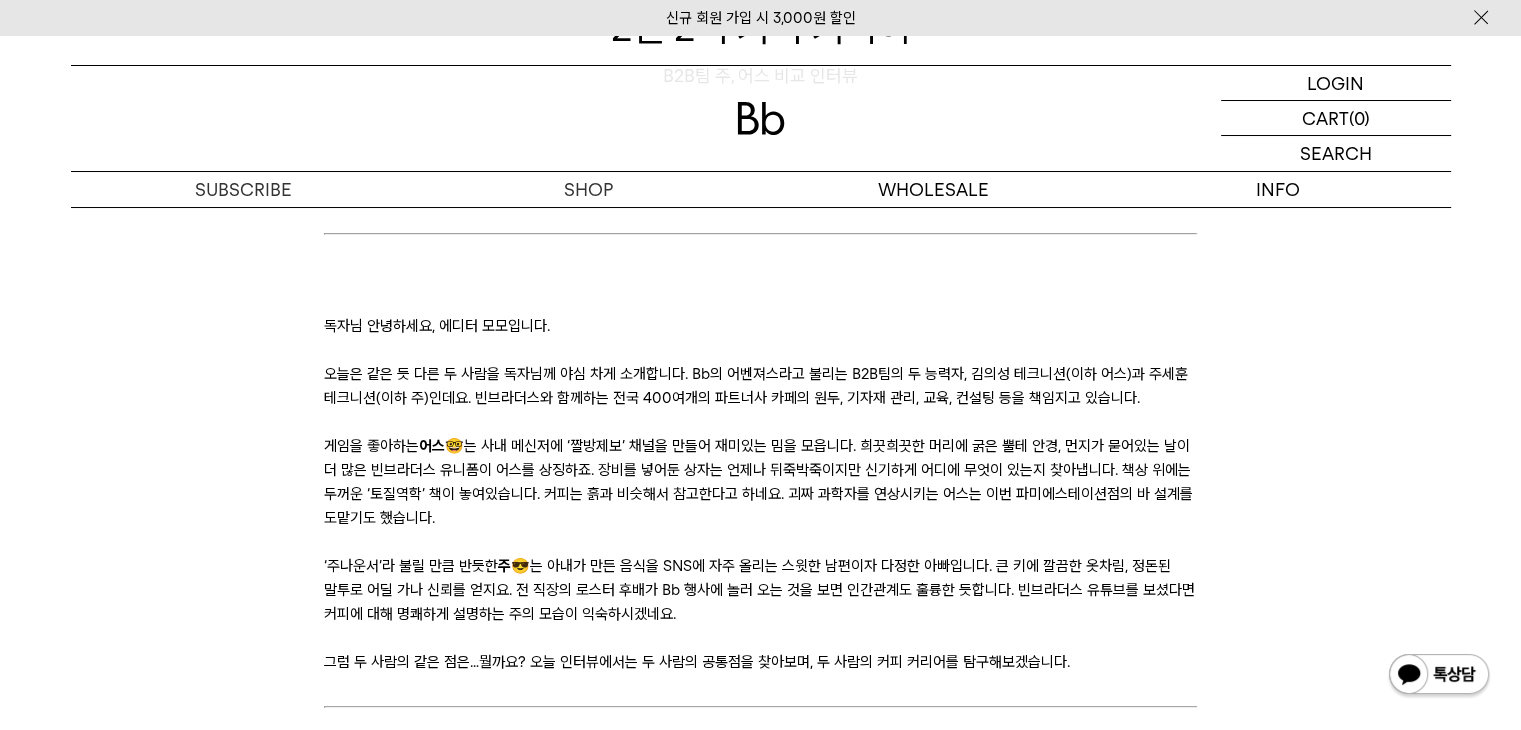 click on "게임을 좋아하는  어스🤓 는 사내 메신저에 ‘짤방제보’ 채널을 만들어 재미있는 밈을 모읍니다. 희끗희끗한 머리에 굵은 뿔테 안경, 먼지가 묻어있는 날이 더 많은 빈브라더스 유니폼이 어스를 상징하죠. 장비를 넣어둔 상자는 언제나 뒤죽박죽이지만 신기하게 어디에 무엇이 있는지 찾아냅니다. 책상 위에는 두꺼운 ‘토질역학’ 책이 놓여있습니다. 커피는 흙과 비슷해서 참고한다고 하네요. 괴짜 과학자를 연상시키는 어스는 이번 파미에스테이션점의 바 설계를 도맡기도 했습니다." at bounding box center [760, 482] 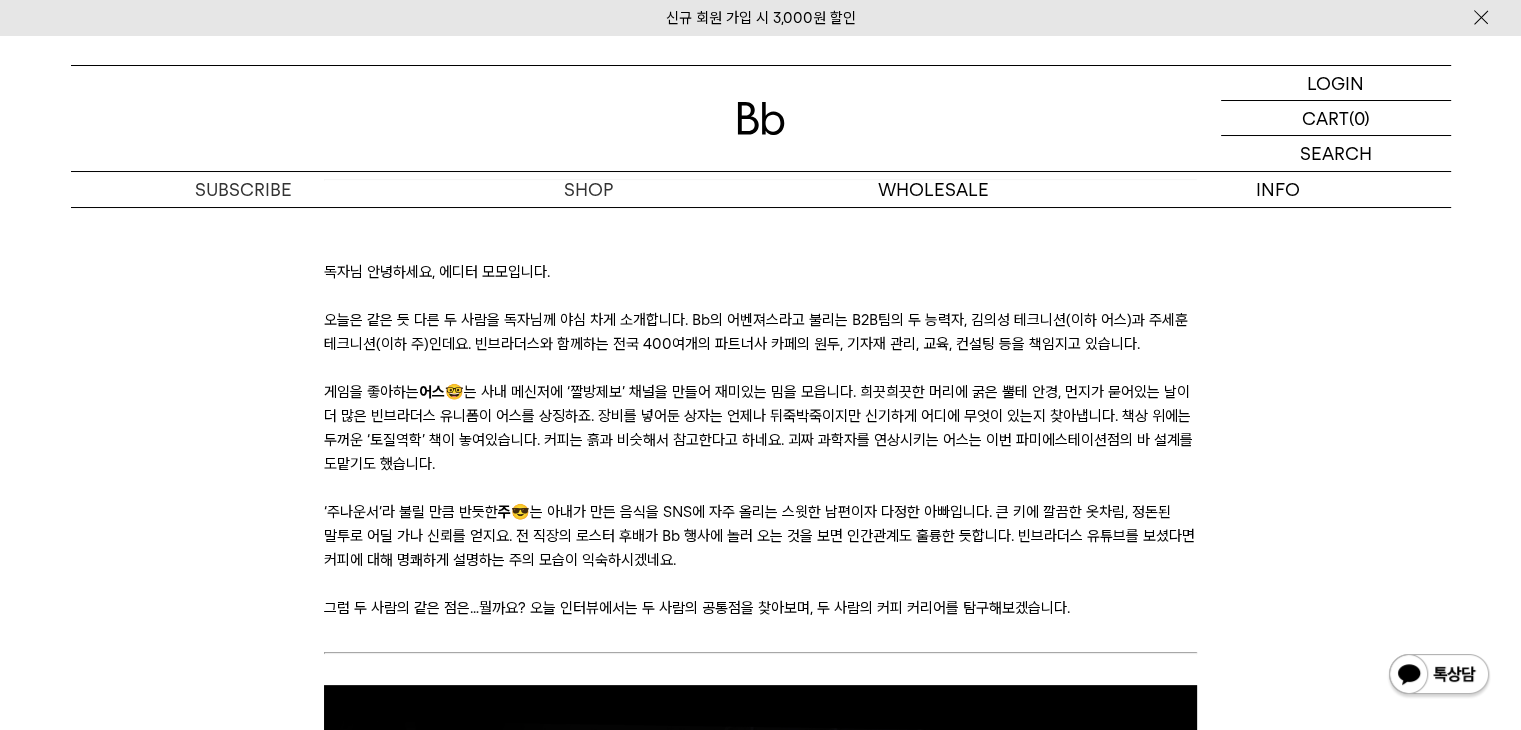 scroll, scrollTop: 400, scrollLeft: 0, axis: vertical 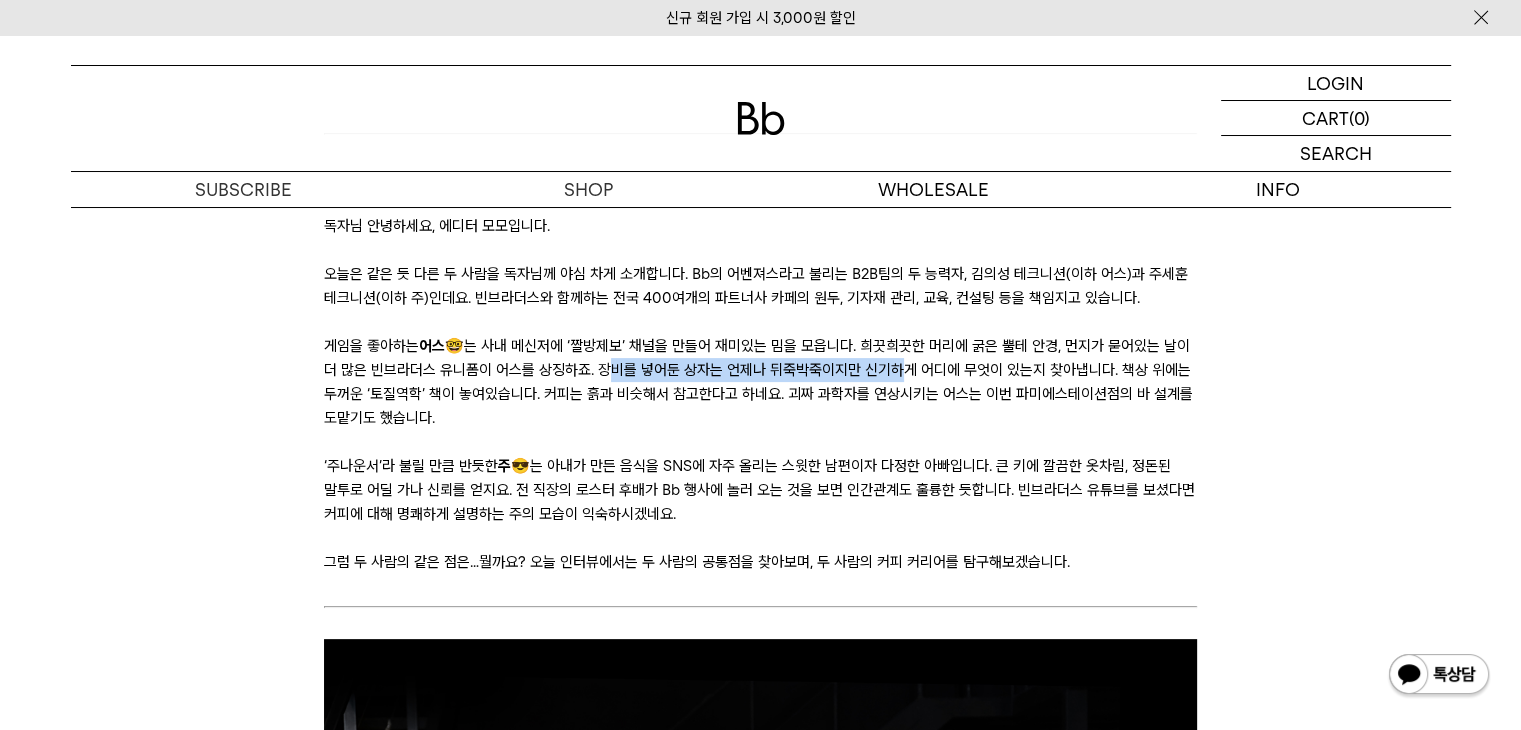 drag, startPoint x: 603, startPoint y: 369, endPoint x: 903, endPoint y: 373, distance: 300.02667 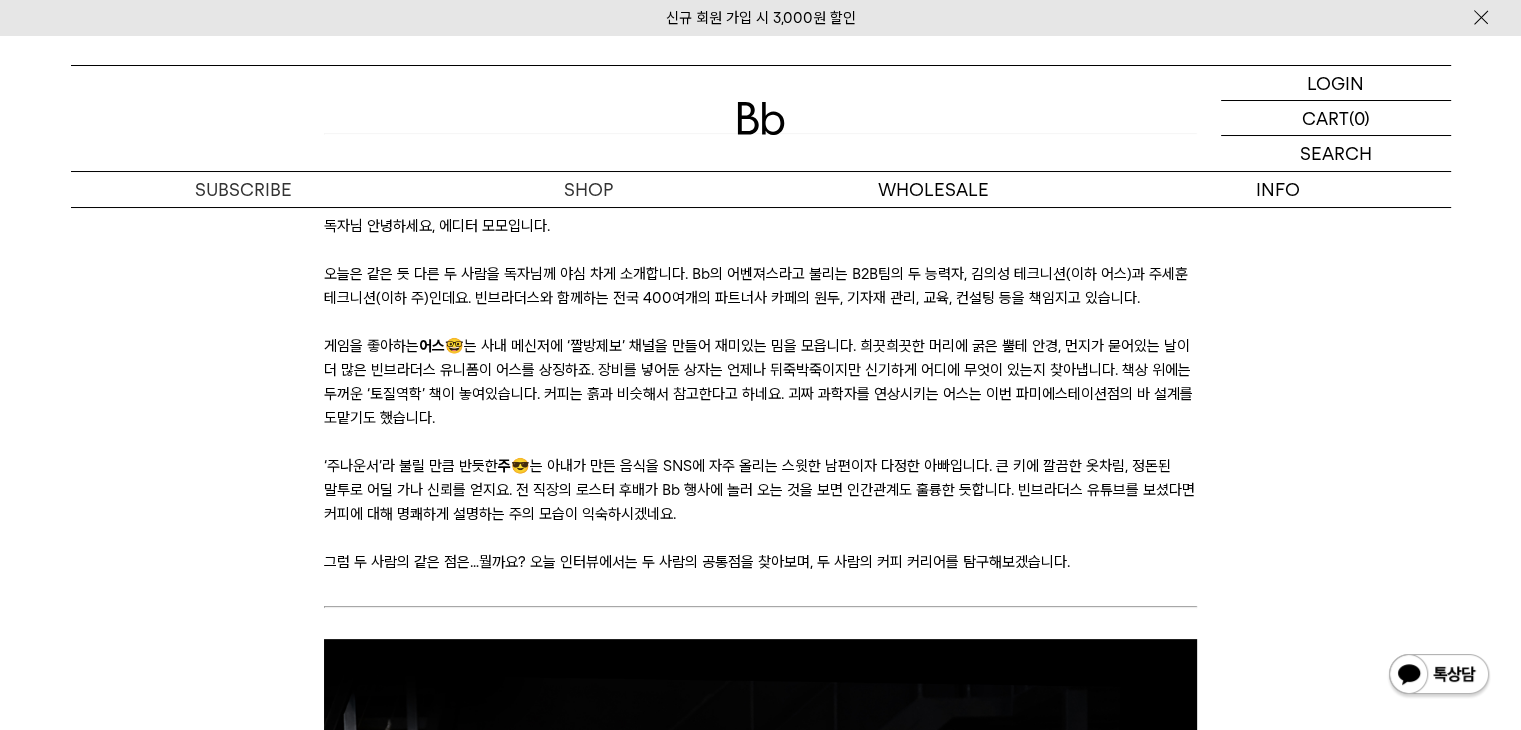 click on "게임을 좋아하는  어스🤓 는 사내 메신저에 ‘짤방제보’ 채널을 만들어 재미있는 밈을 모읍니다. 희끗희끗한 머리에 굵은 뿔테 안경, 먼지가 묻어있는 날이 더 많은 빈브라더스 유니폼이 어스를 상징하죠. 장비를 넣어둔 상자는 언제나 뒤죽박죽이지만 신기하게 어디에 무엇이 있는지 찾아냅니다. 책상 위에는 두꺼운 ‘토질역학’ 책이 놓여있습니다. 커피는 흙과 비슷해서 참고한다고 하네요. 괴짜 과학자를 연상시키는 어스는 이번 파미에스테이션점의 바 설계를 도맡기도 했습니다." at bounding box center (760, 382) 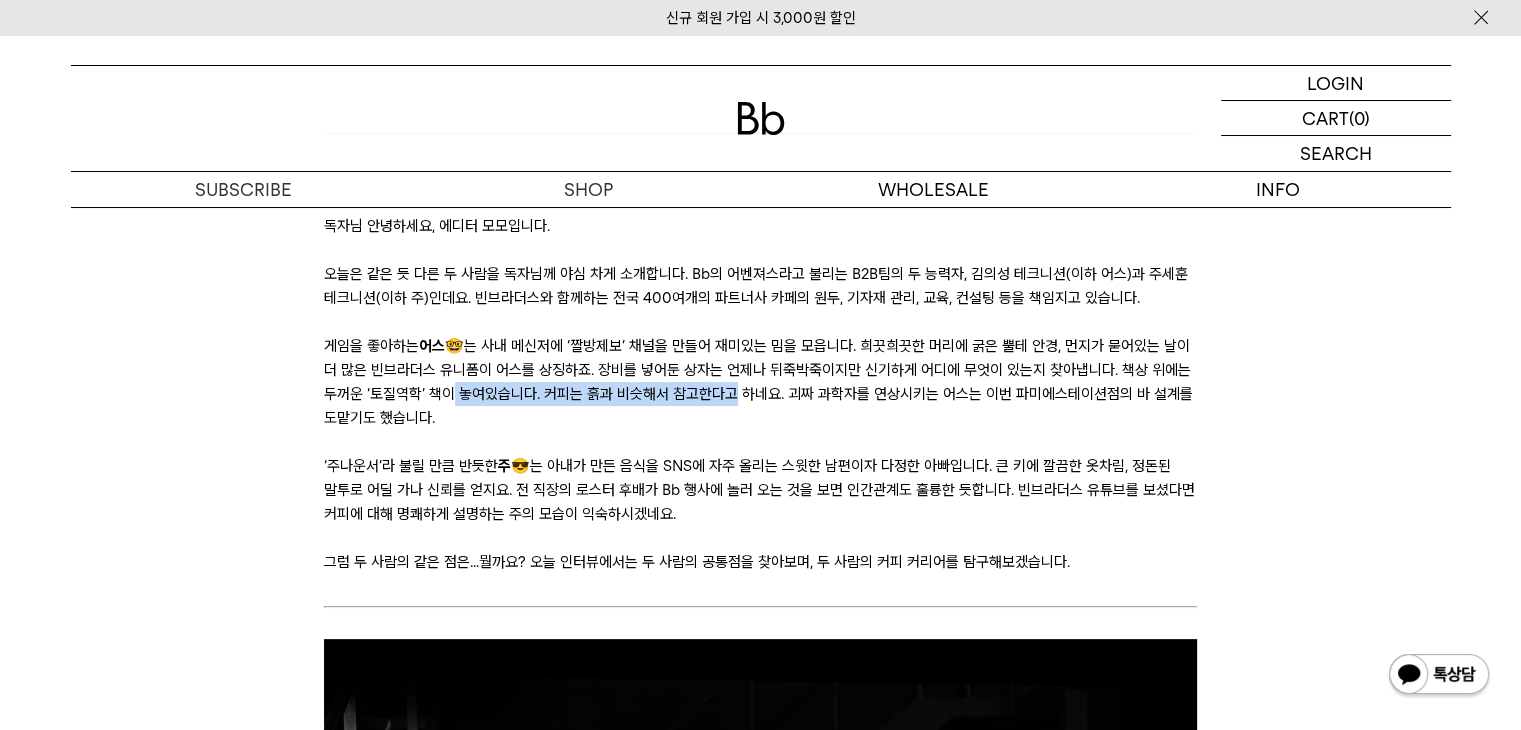 drag, startPoint x: 447, startPoint y: 400, endPoint x: 728, endPoint y: 401, distance: 281.00177 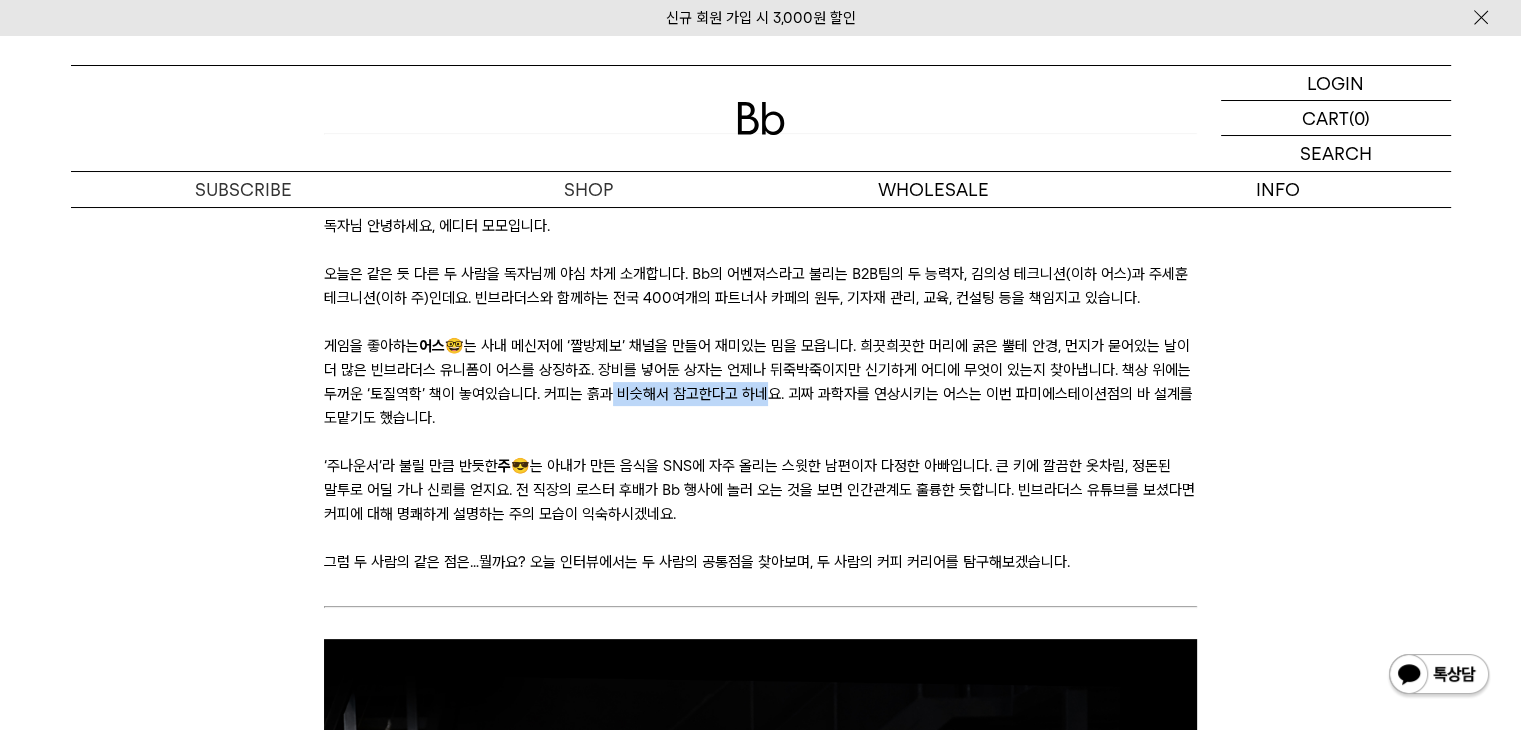 drag, startPoint x: 763, startPoint y: 397, endPoint x: 568, endPoint y: 385, distance: 195.36888 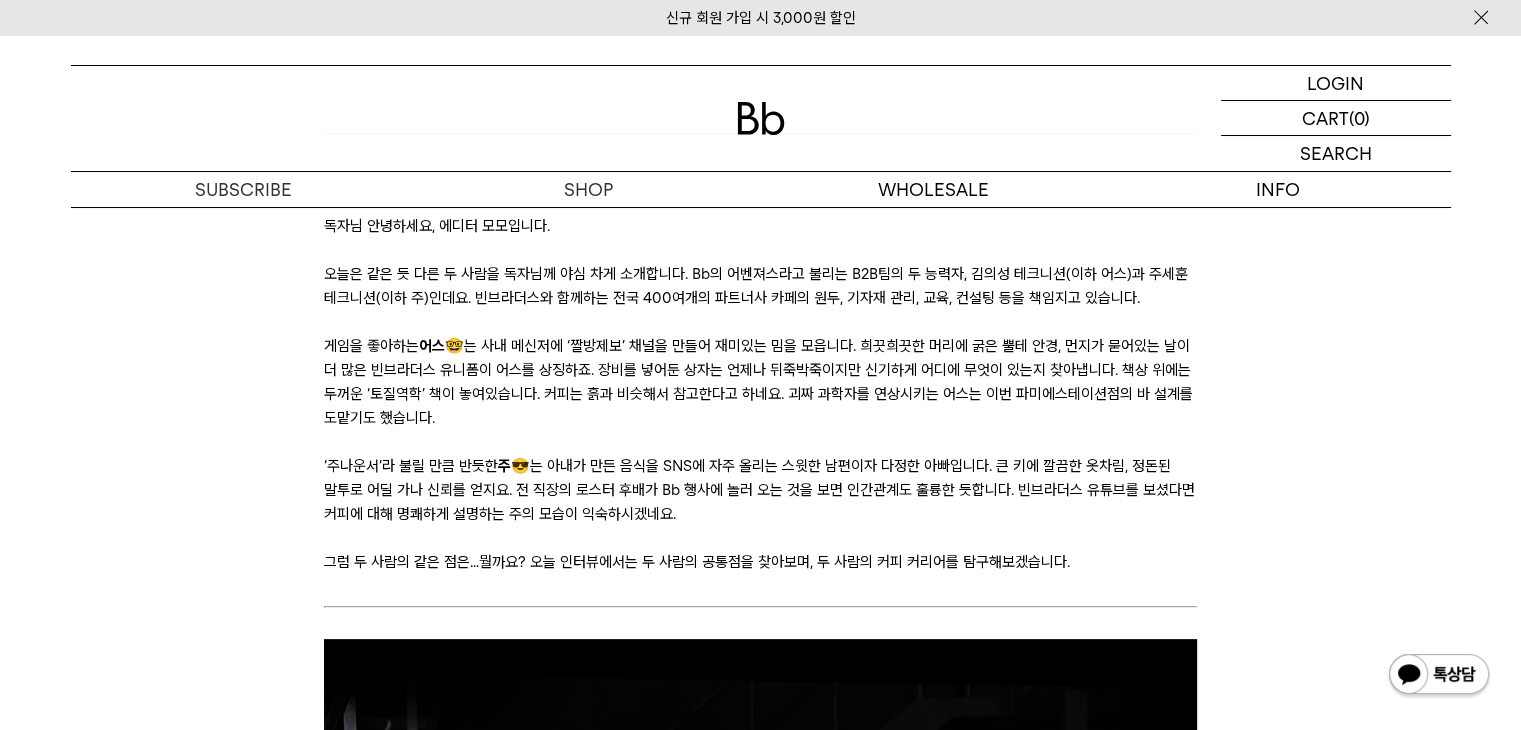 click at bounding box center (760, 442) 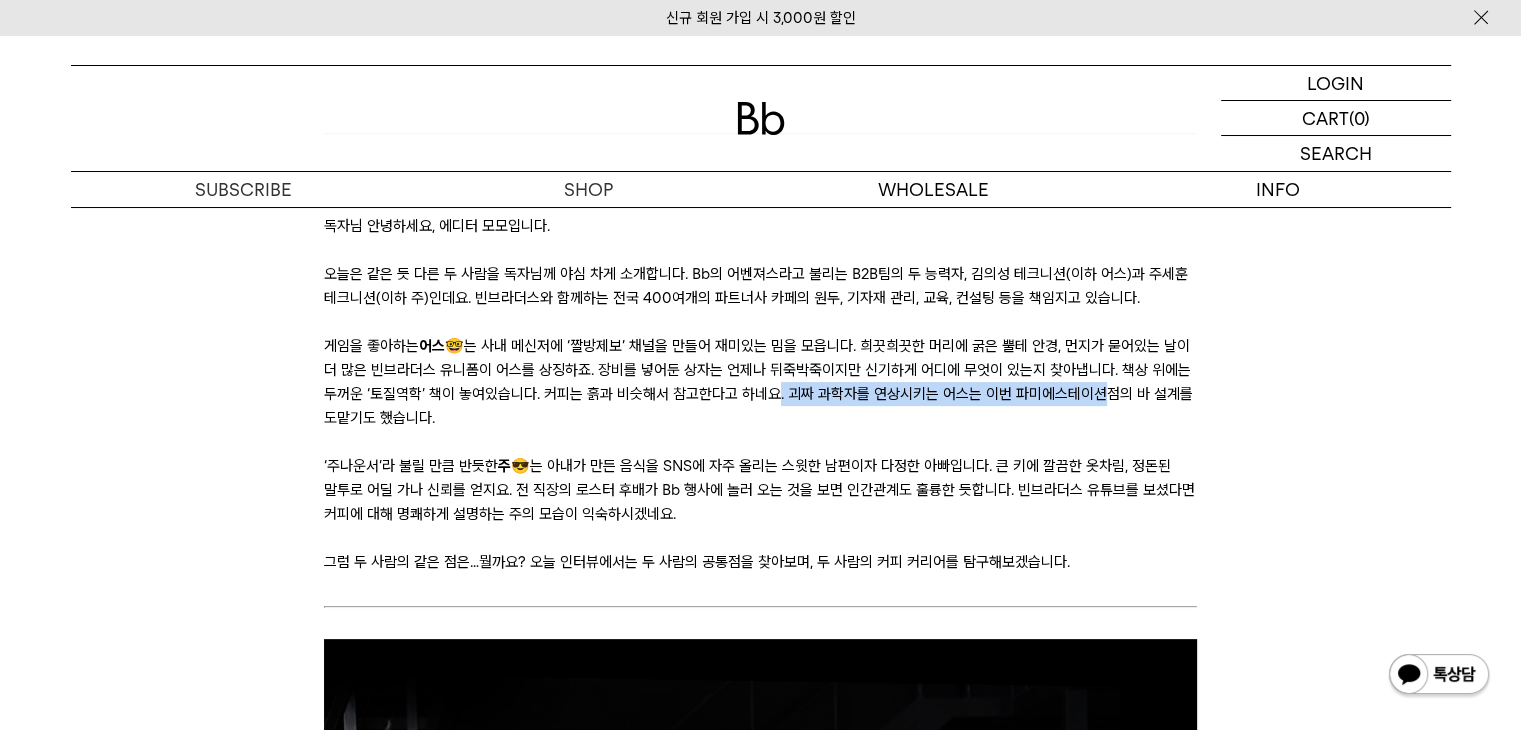 drag, startPoint x: 773, startPoint y: 398, endPoint x: 1220, endPoint y: 401, distance: 447.01007 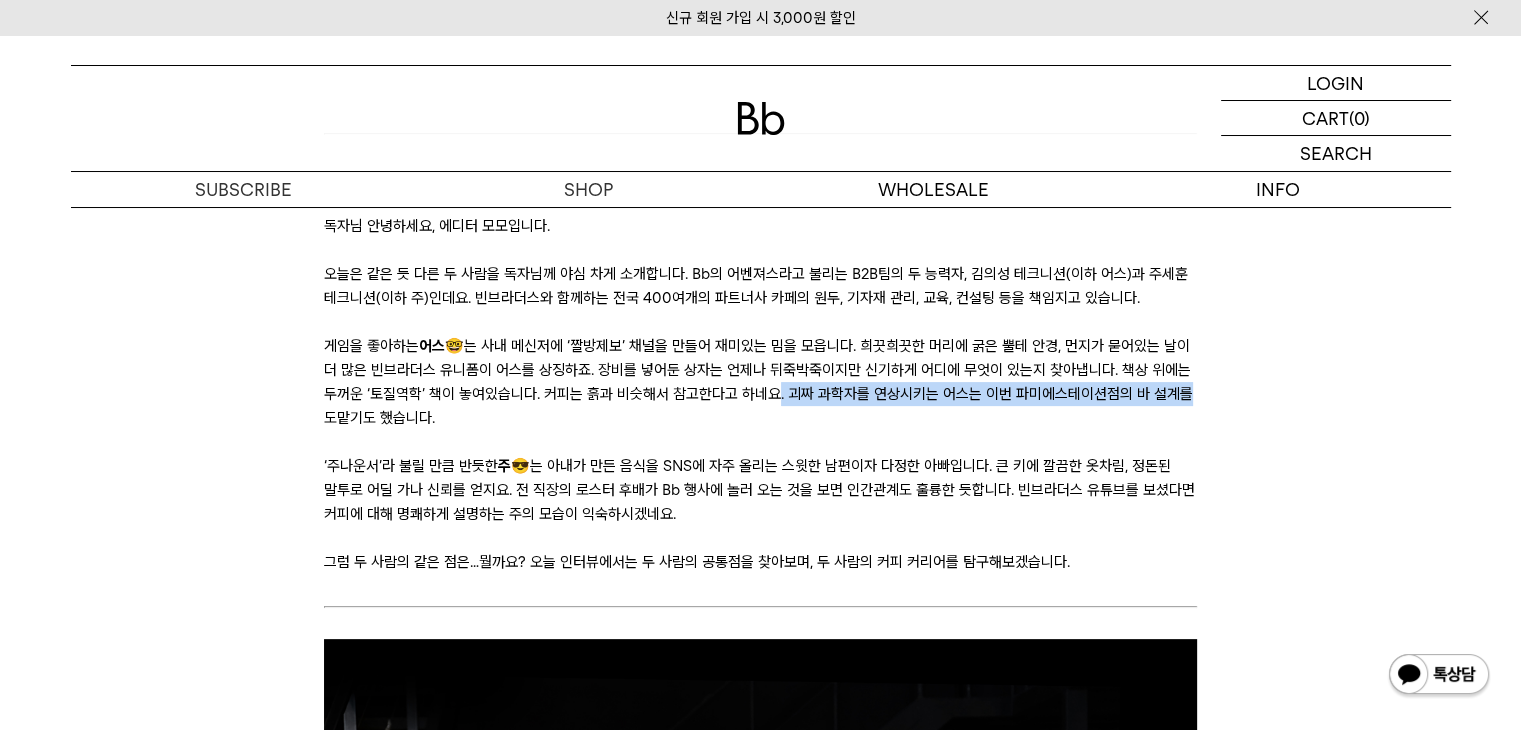 click on "독자님 안녕하세요, 에디터 모모입니다. 오늘은 같은 듯 다른 두 사람을 독자님께 야심 차게 소개합니다. Bb의 어벤져스라고 불리는 B2B팀의 두 능력자, 김의성 테크니션(이하 어스)과 주세훈 테크니션(이하 주)인데요. 빈브라더스와 함께하는 전국 400여개의 파트너사 카페의 원두, 기자재 관리, 교육, 컨설팅 등을 책임지고 있습니다. 게임을 좋아하는  어스🤓 ‘주나운서’라 불릴 만큼 반듯한  주😎
그럼 두 사람의 같은 점은…뭘까요? 오늘 인터뷰에서는 두 사람의 공통점을 찾아보며, 두 사람의 커피 커리어를 탐구해보겠습니다.
오늘의 주인공, 테크니션 어스(왼쪽)와 주(오른쪽).  © 박은실 Momo 어스, 주 안녕하세요. 요즘 어떻게 지내셨어요? 개인적인 근황은요? 어스에게 좋은 소식이 있다던데. 주 | 사실 저도…" at bounding box center [761, 6291] 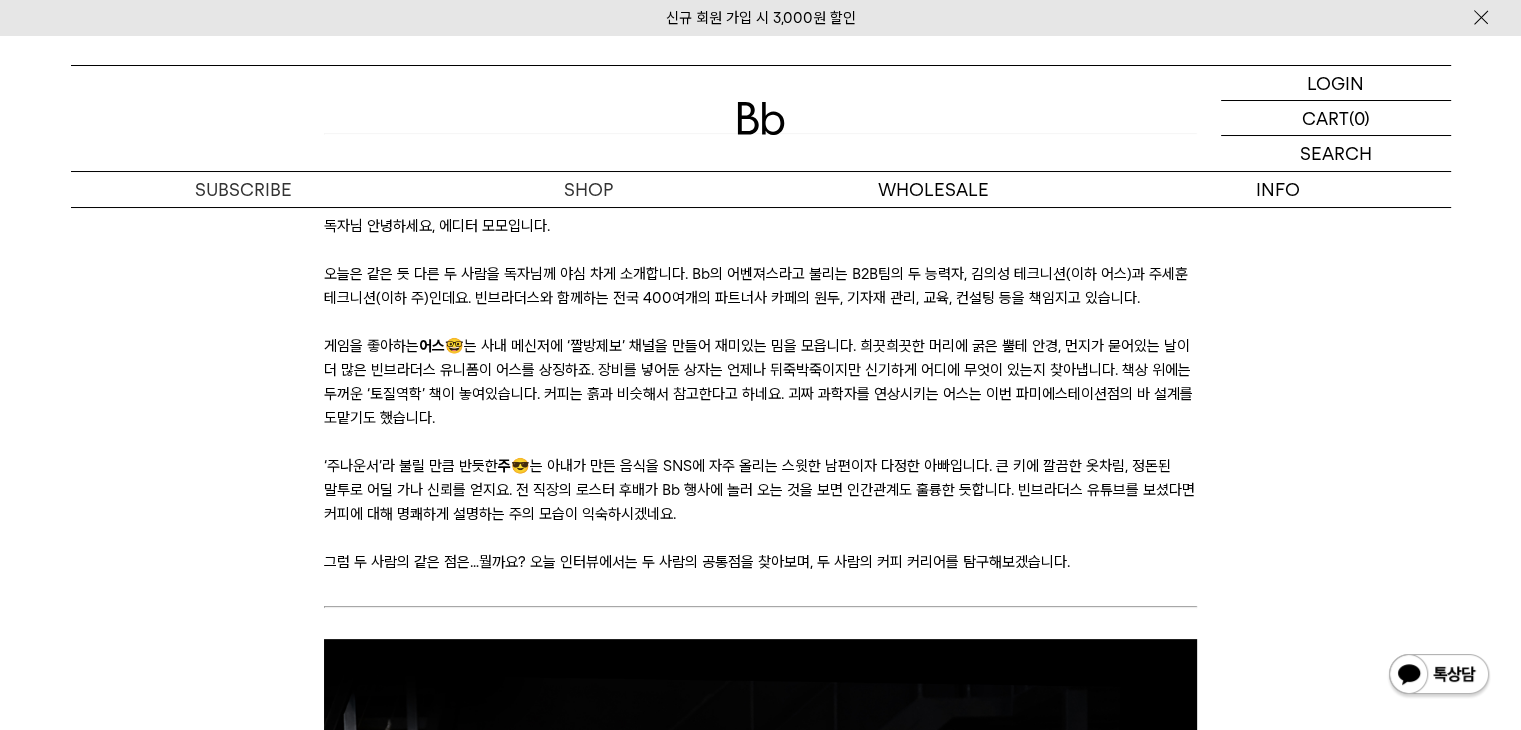 scroll, scrollTop: 600, scrollLeft: 0, axis: vertical 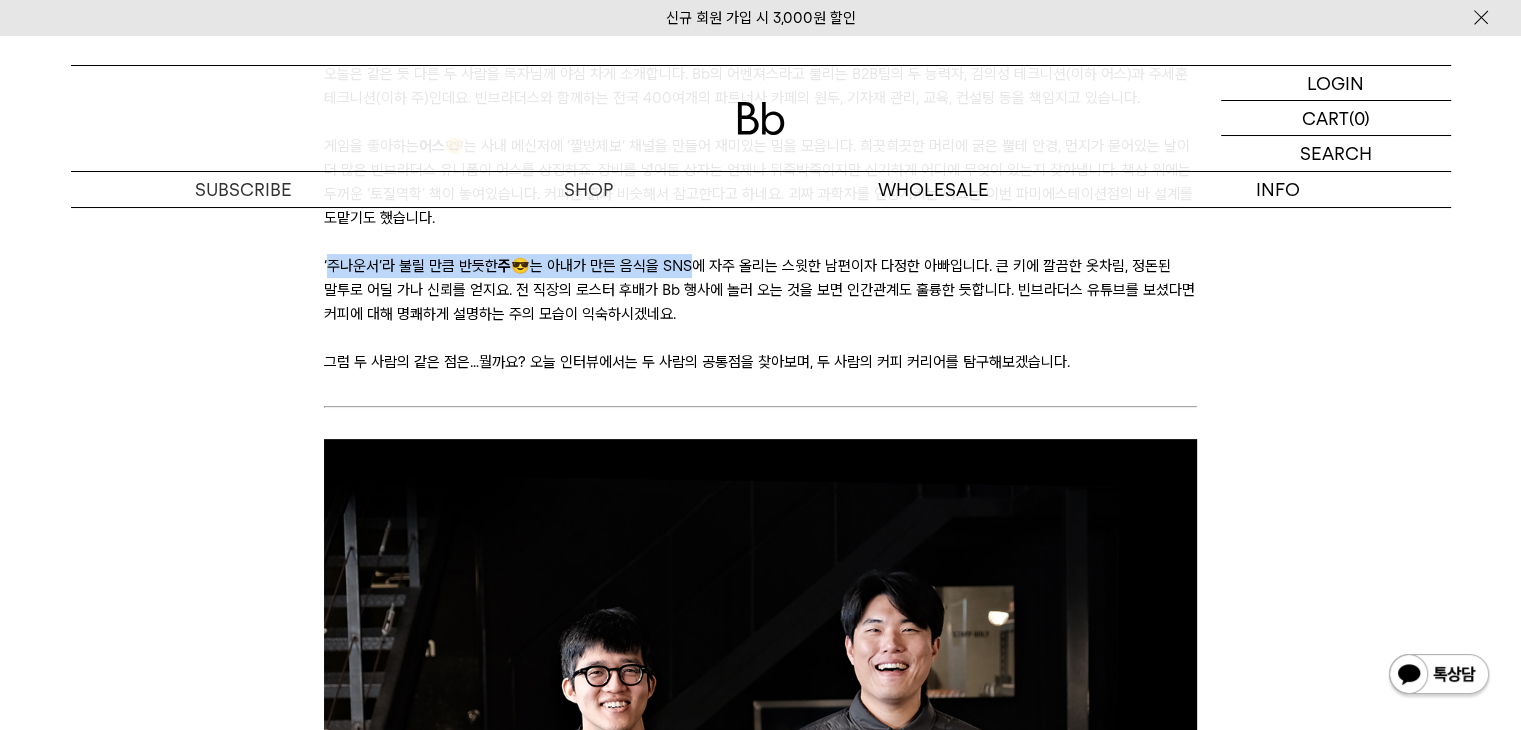 drag, startPoint x: 335, startPoint y: 261, endPoint x: 796, endPoint y: 277, distance: 461.2776 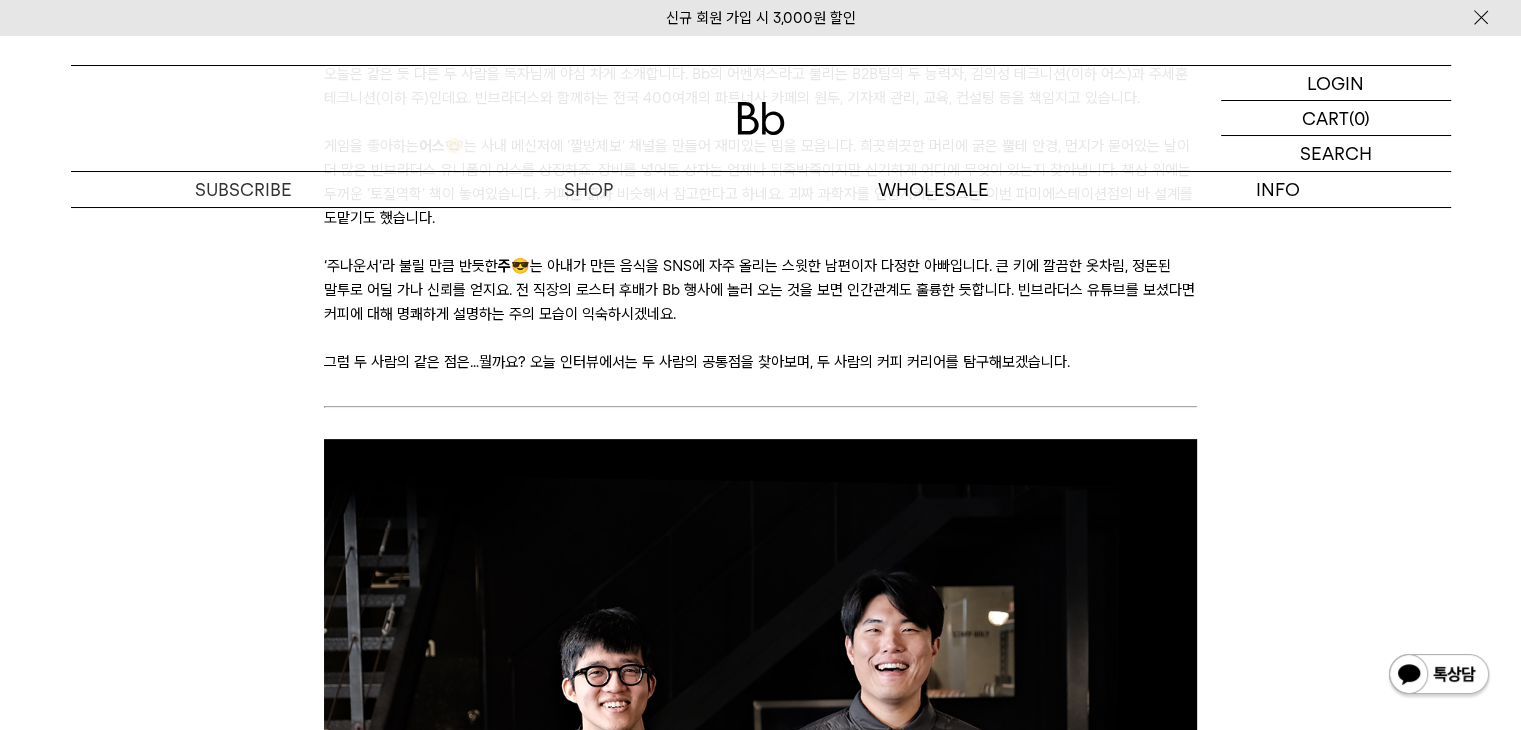 click on "‘주나운서’라 불릴 만큼 반듯한  주😎 는 아내가 만든 음식을 SNS에 자주 올리는 스윗한 남편이자 다정한 아빠입니다. 큰 키에 깔끔한 옷차림, 정돈된 말투로 어딜 가나 신뢰를 얻지요. 전 직장의 로스터 후배가 Bb 행사에 놀러 오는 것을 보면 인간관계도 훌륭한 듯합니다. 빈브라더스 유튜브를 보셨다면 커피에 대해 명쾌하게 설명하는 주의 모습이 익숙하시겠네요." at bounding box center (760, 290) 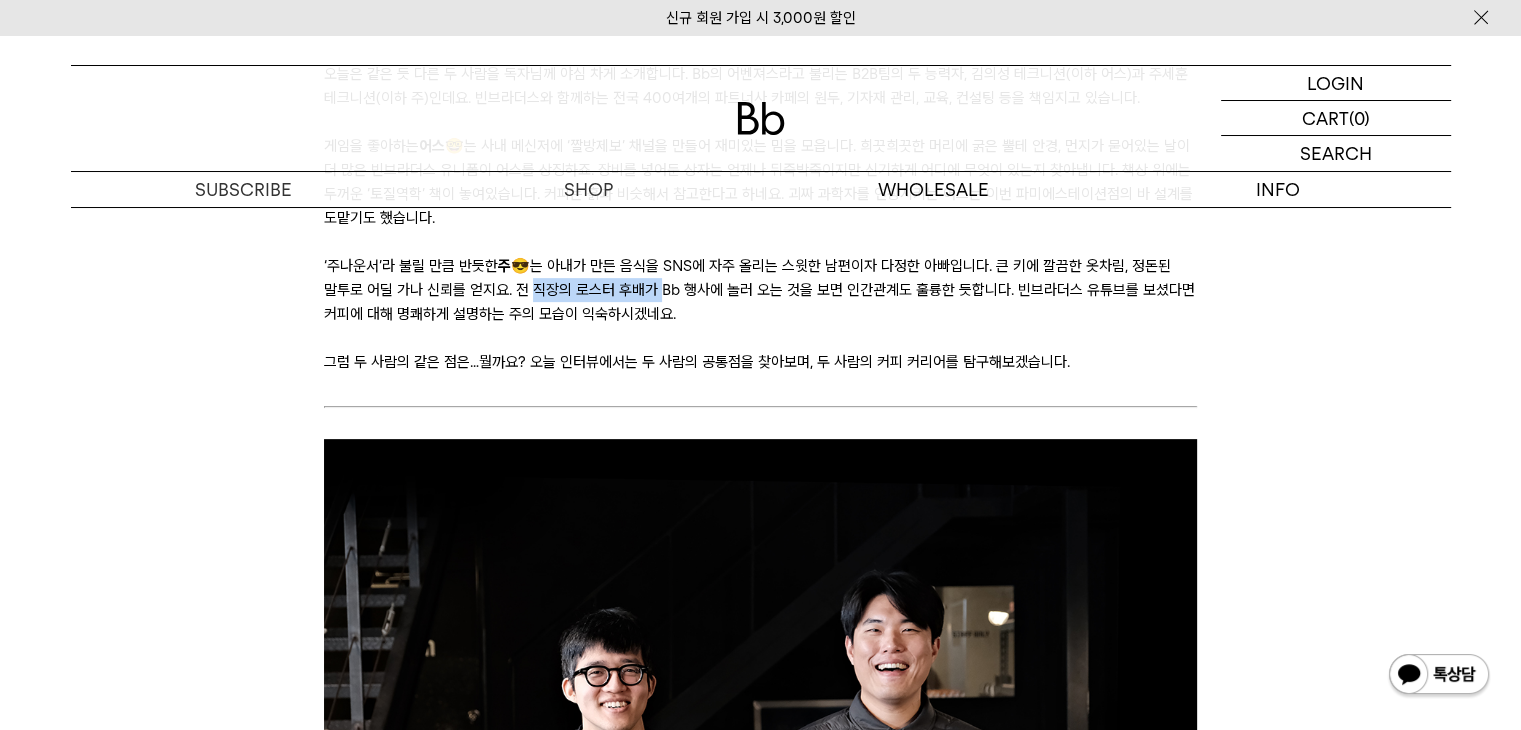 drag, startPoint x: 530, startPoint y: 297, endPoint x: 657, endPoint y: 299, distance: 127.01575 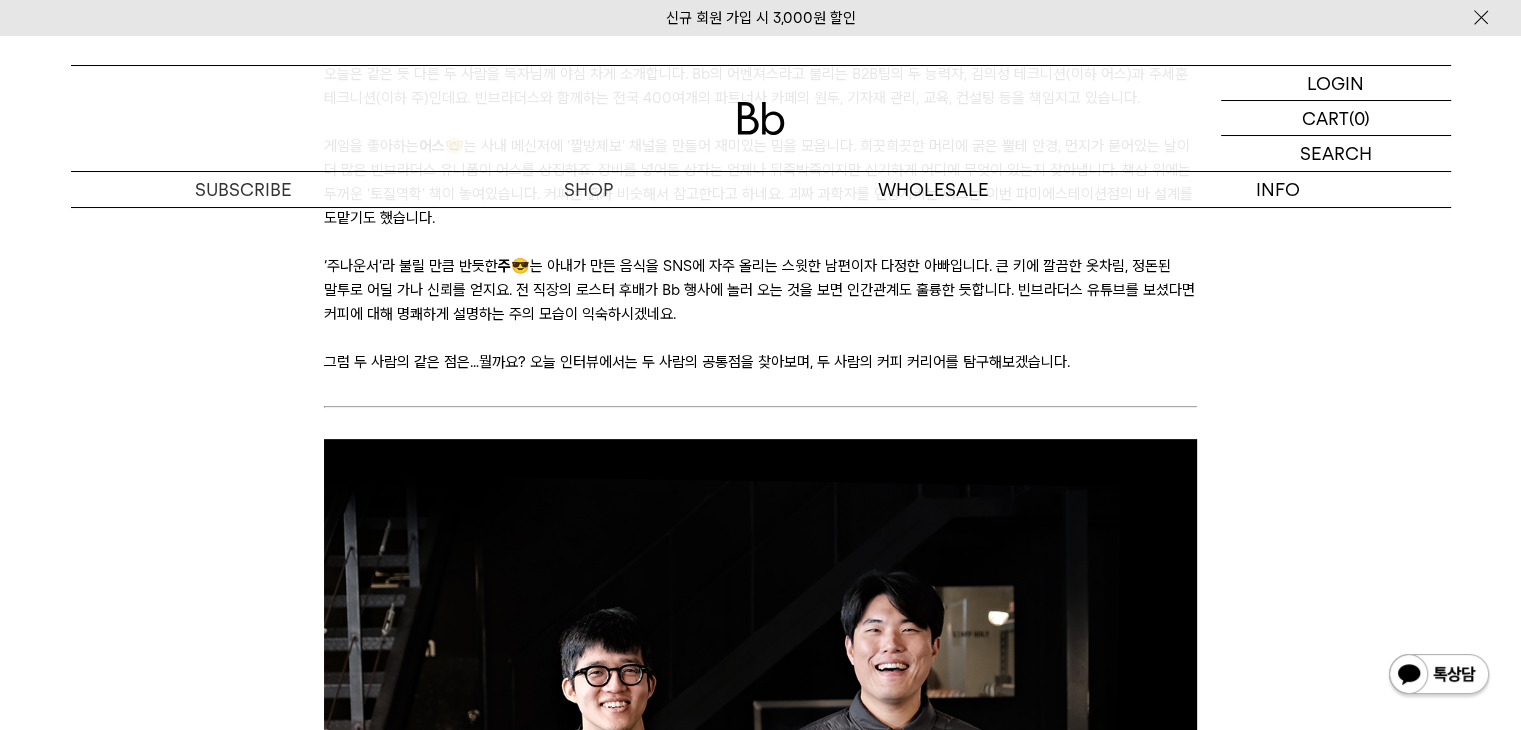 click on "‘주나운서’라 불릴 만큼 반듯한  주😎 는 아내가 만든 음식을 SNS에 자주 올리는 스윗한 남편이자 다정한 아빠입니다. 큰 키에 깔끔한 옷차림, 정돈된 말투로 어딜 가나 신뢰를 얻지요. 전 직장의 로스터 후배가 Bb 행사에 놀러 오는 것을 보면 인간관계도 훌륭한 듯합니다. 빈브라더스 유튜브를 보셨다면 커피에 대해 명쾌하게 설명하는 주의 모습이 익숙하시겠네요." at bounding box center (760, 290) 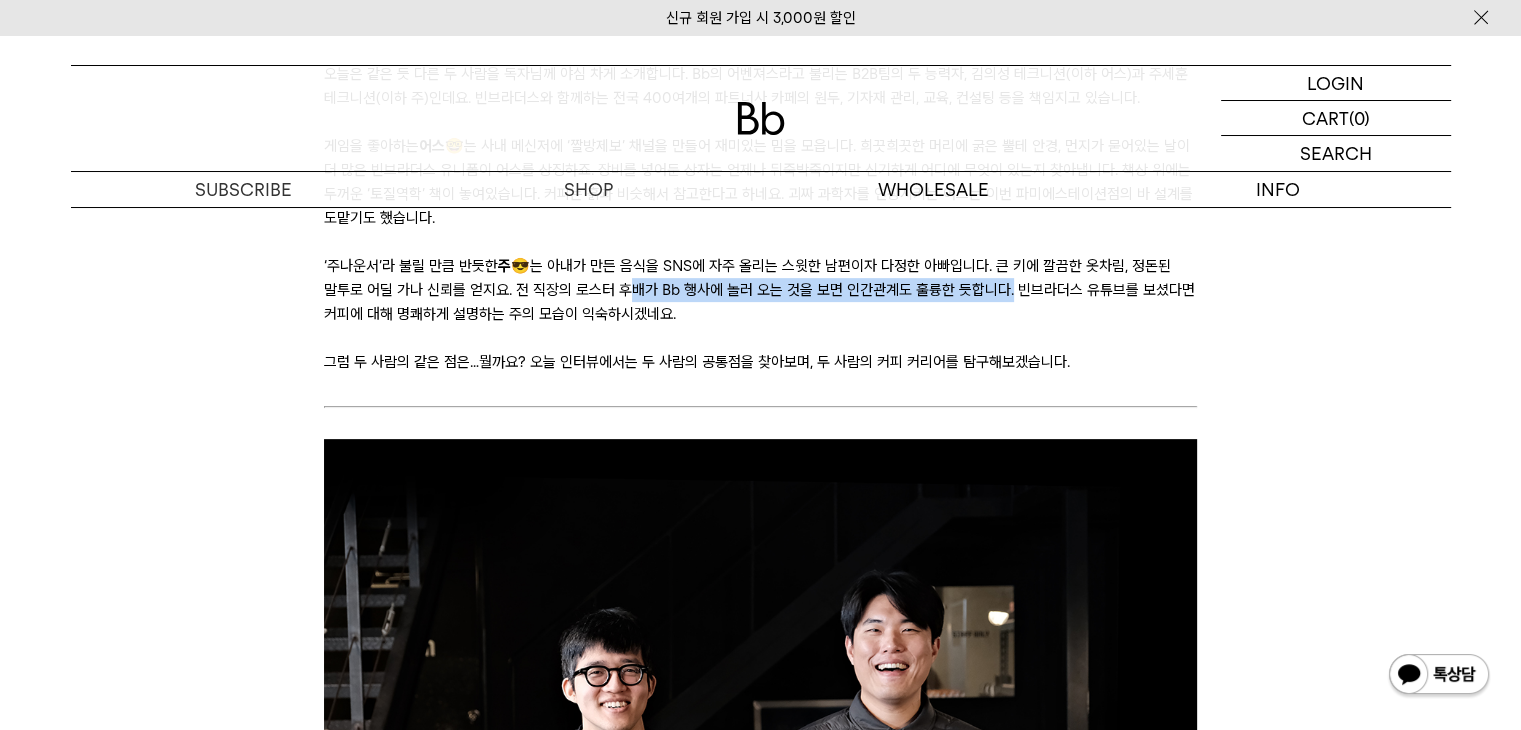drag, startPoint x: 684, startPoint y: 291, endPoint x: 689, endPoint y: 304, distance: 13.928389 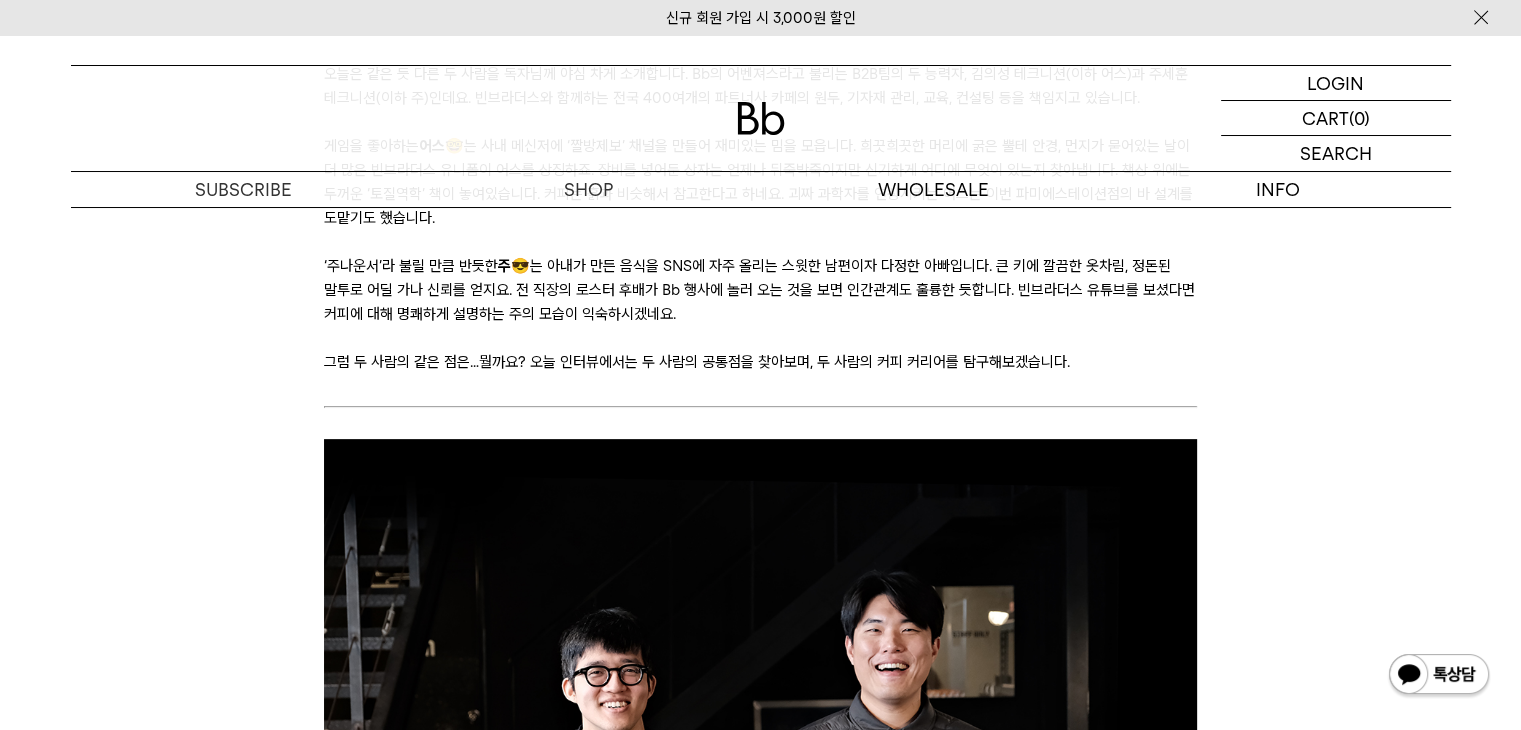 click on "‘주나운서’라 불릴 만큼 반듯한  주😎 는 아내가 만든 음식을 SNS에 자주 올리는 스윗한 남편이자 다정한 아빠입니다. 큰 키에 깔끔한 옷차림, 정돈된 말투로 어딜 가나 신뢰를 얻지요. 전 직장의 로스터 후배가 Bb 행사에 놀러 오는 것을 보면 인간관계도 훌륭한 듯합니다. 빈브라더스 유튜브를 보셨다면 커피에 대해 명쾌하게 설명하는 주의 모습이 익숙하시겠네요." at bounding box center (760, 290) 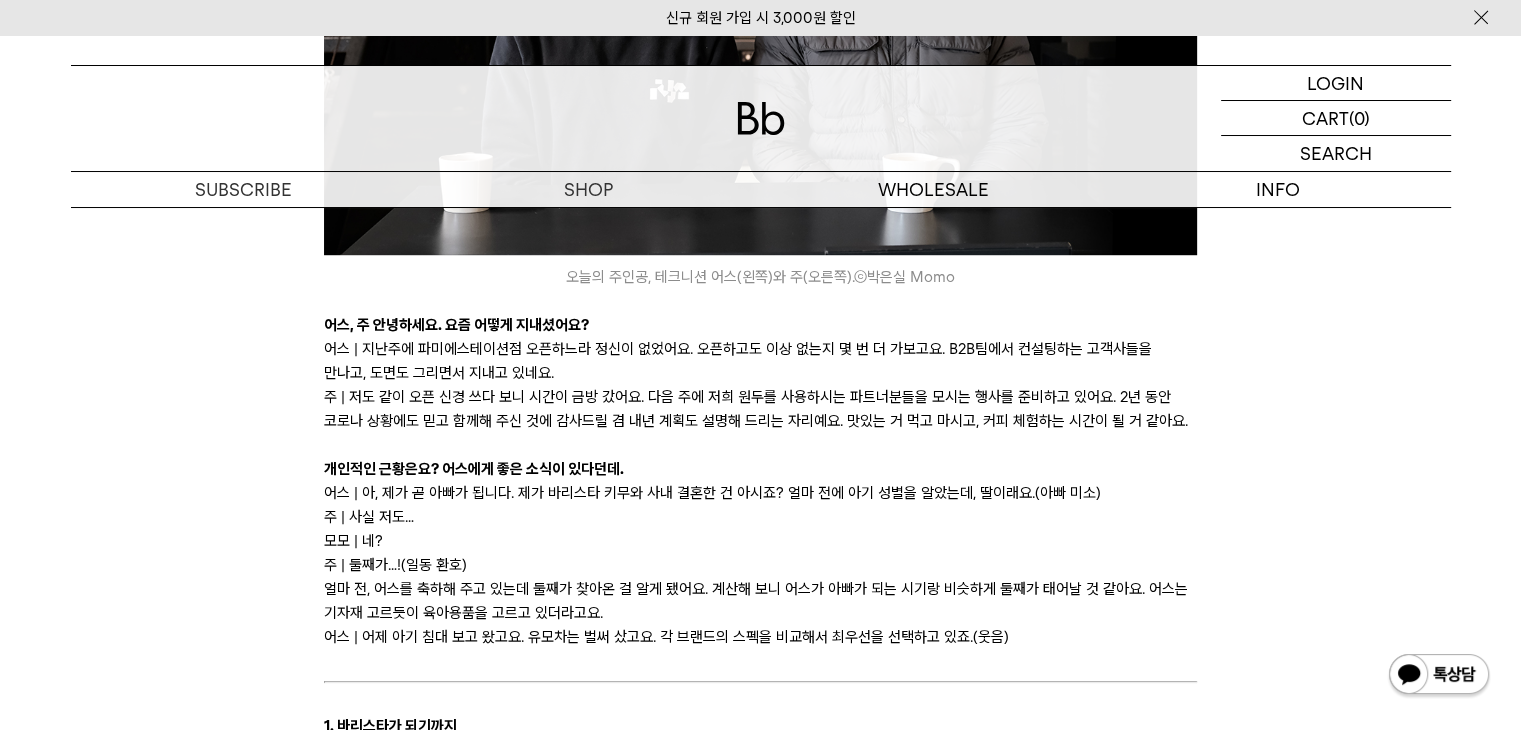 scroll, scrollTop: 1400, scrollLeft: 0, axis: vertical 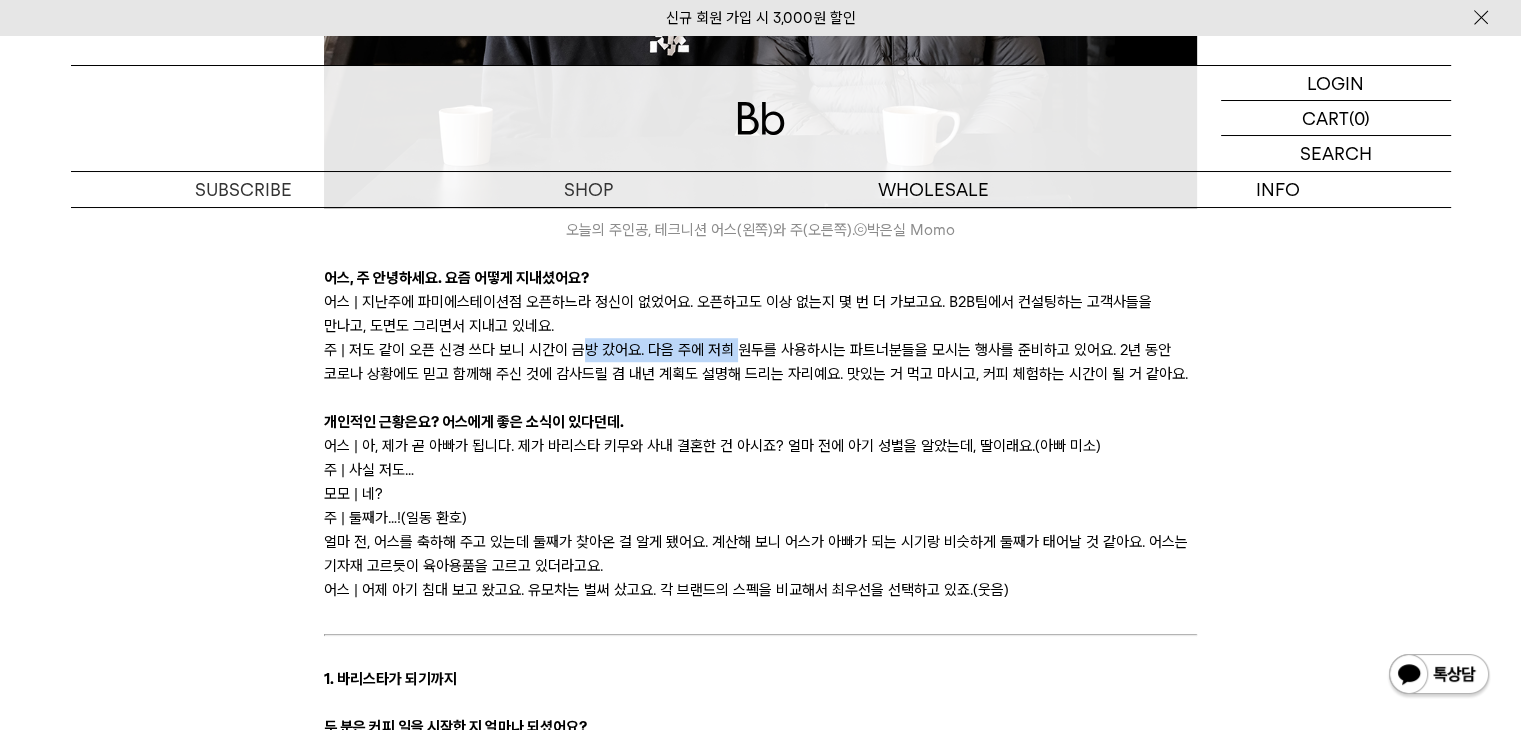 drag, startPoint x: 581, startPoint y: 349, endPoint x: 988, endPoint y: 358, distance: 407.0995 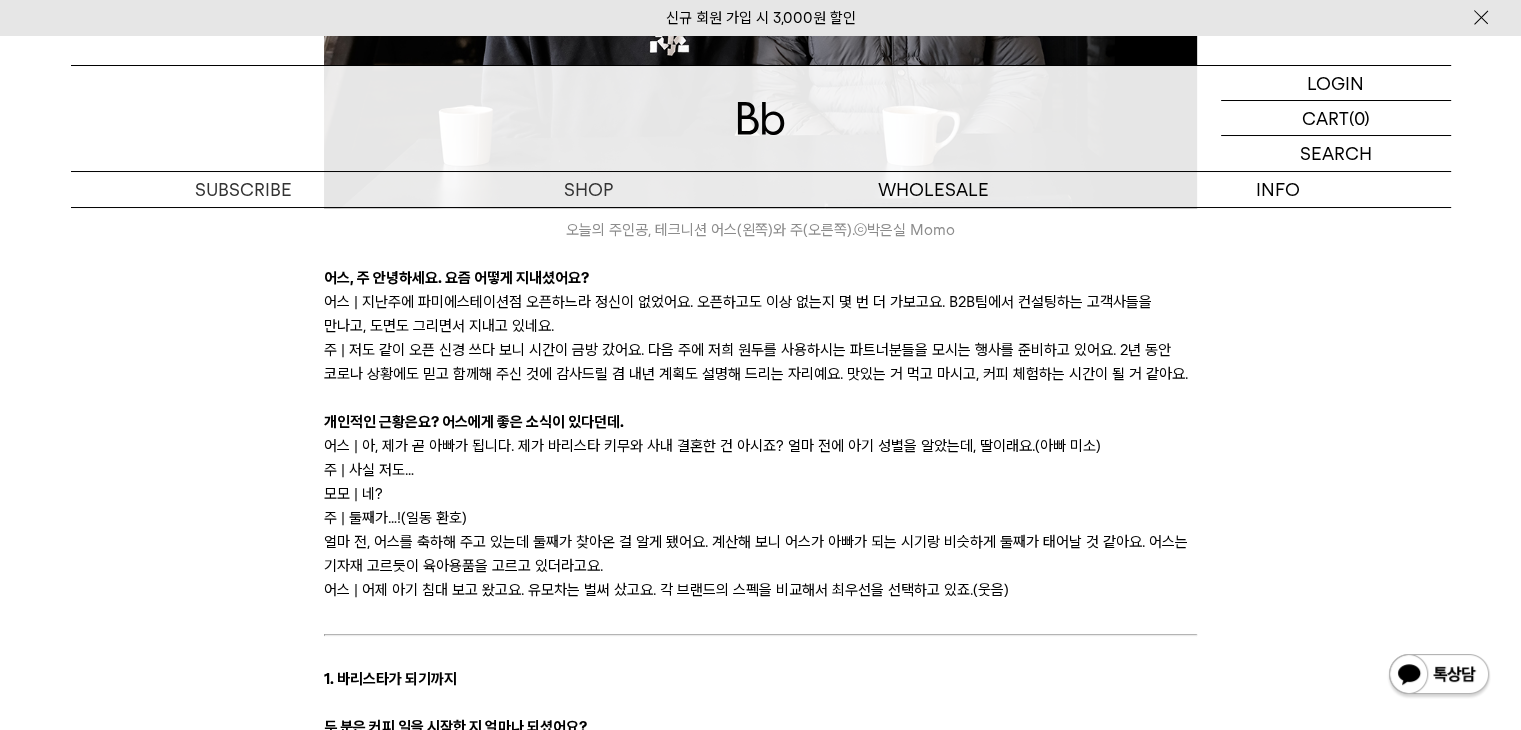 click on "주 | 저도 같이 오픈 신경 쓰느라 시간이 금방 갔어요. 다음 주에 저희 원두를 사용하시는 파트너분들을 모시는 행사를 준비하고 있어요. 2년 동안 코로나 상황에도 믿고 함께해 주신 것에 감사드릴 겸 내년 계획도 설명해드리는 자리예요. 맛있는 거 먹고 마시고, 커피 체험하는 시간이 될 거 같아요." at bounding box center (760, 362) 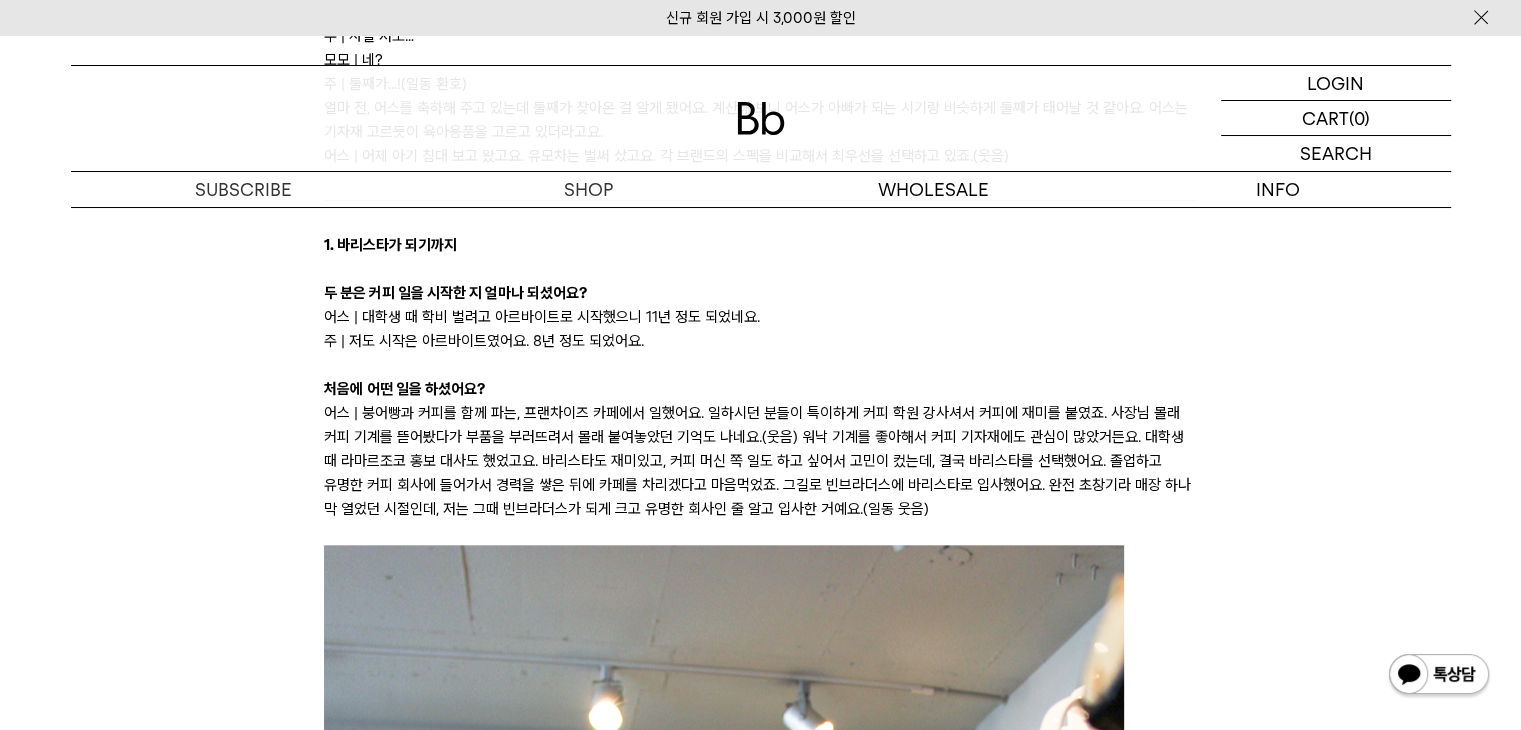 scroll, scrollTop: 1800, scrollLeft: 0, axis: vertical 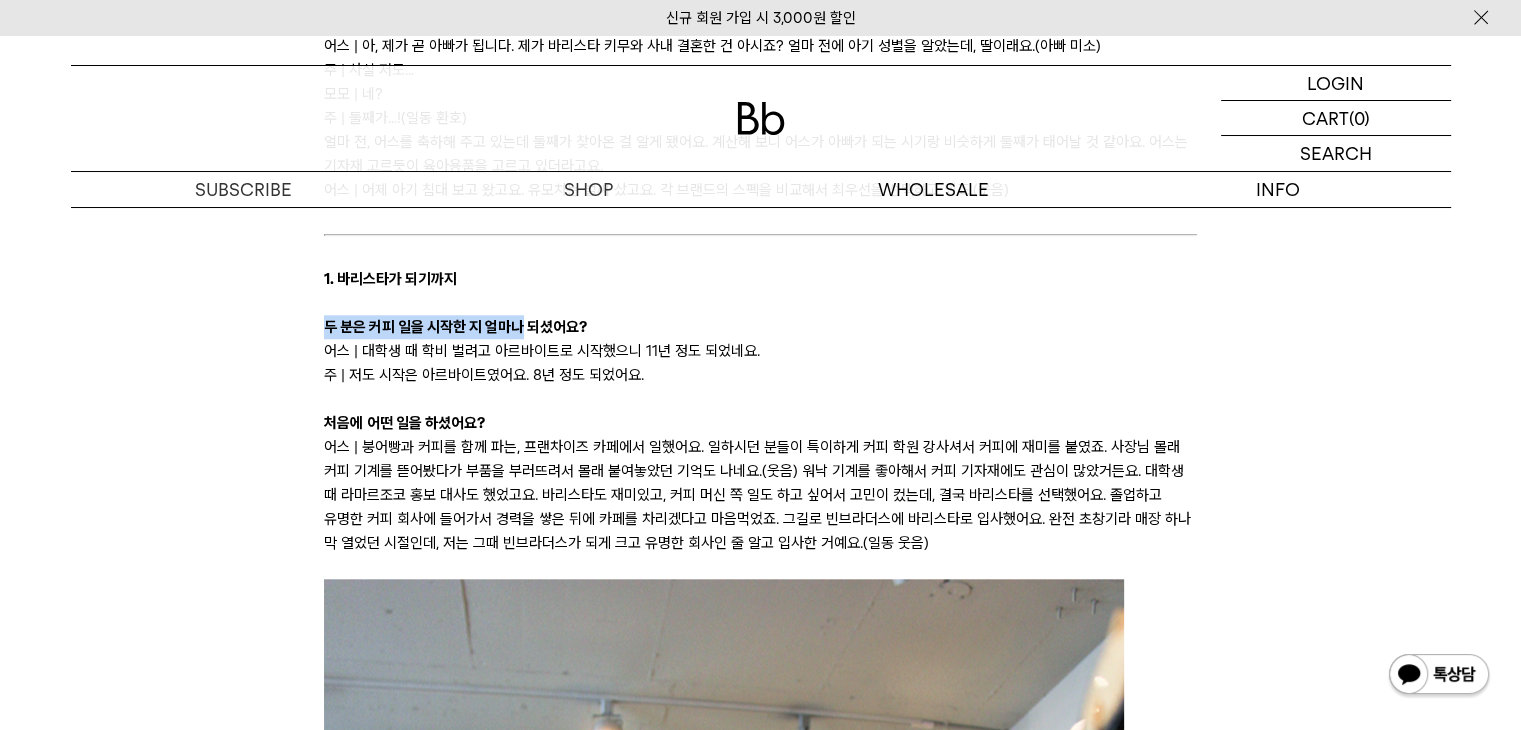 drag, startPoint x: 324, startPoint y: 321, endPoint x: 524, endPoint y: 334, distance: 200.42206 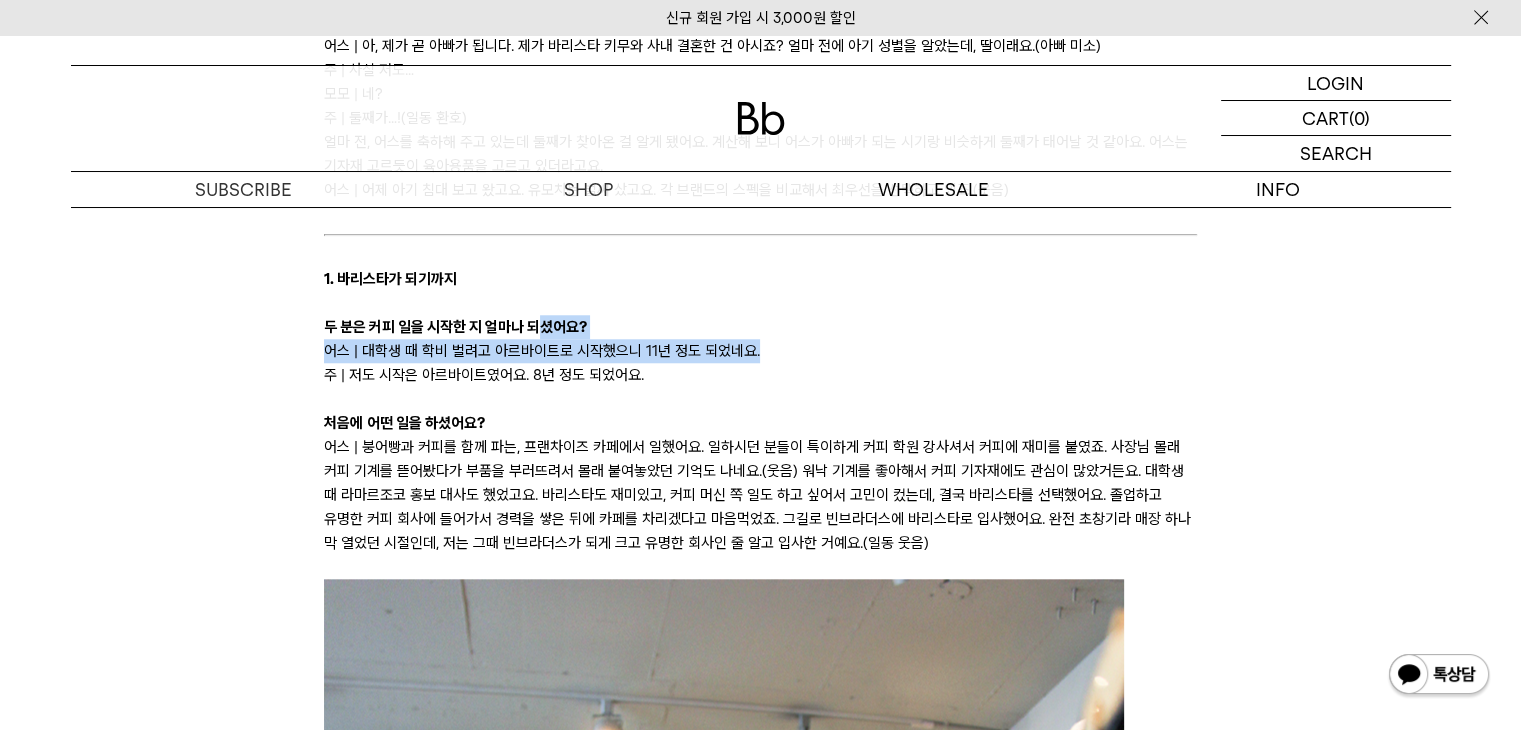 drag, startPoint x: 765, startPoint y: 345, endPoint x: 496, endPoint y: 329, distance: 269.4754 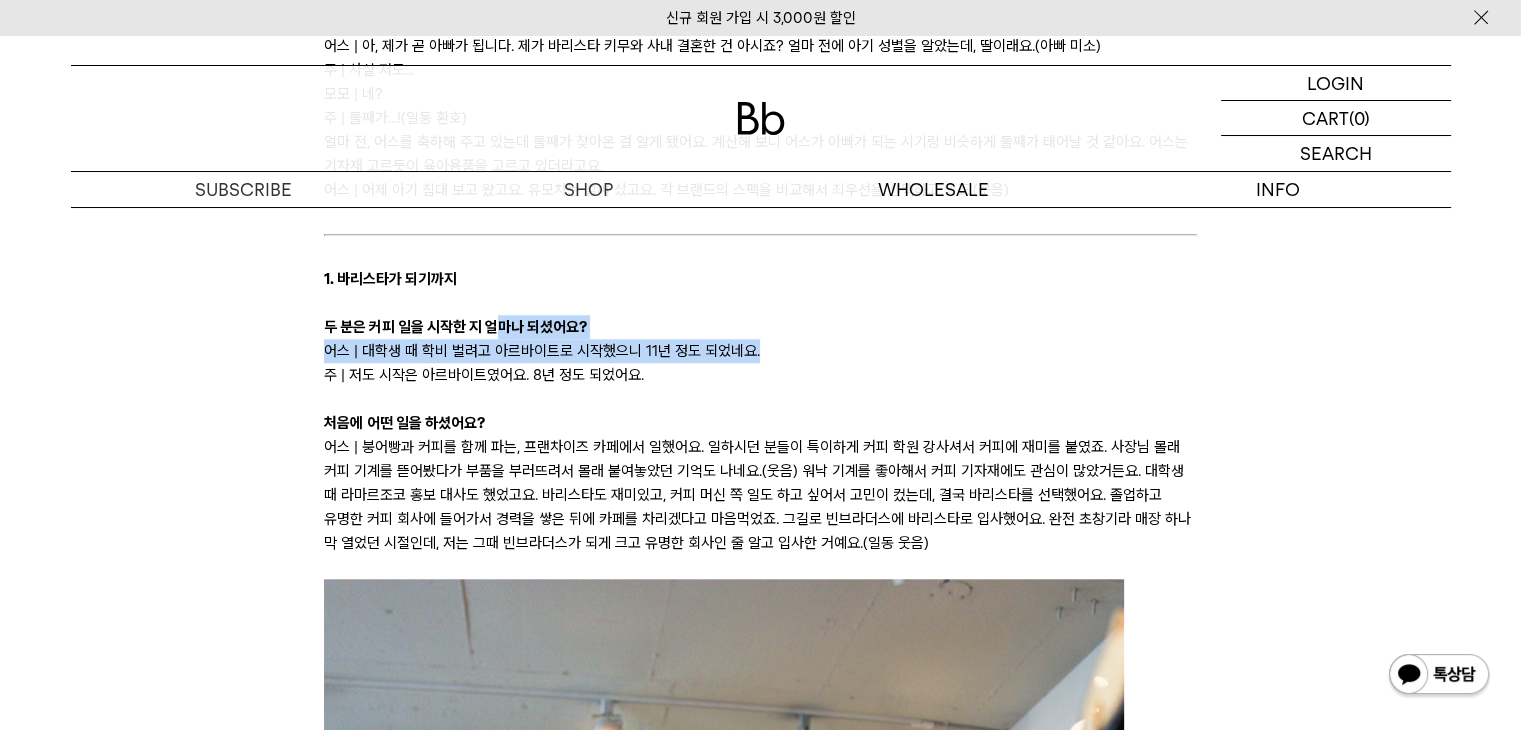 click on "어스 | 대학생 때 학비 벌려고 아르바이트로 시작했으니 11년 정도 되었네요." at bounding box center (760, 351) 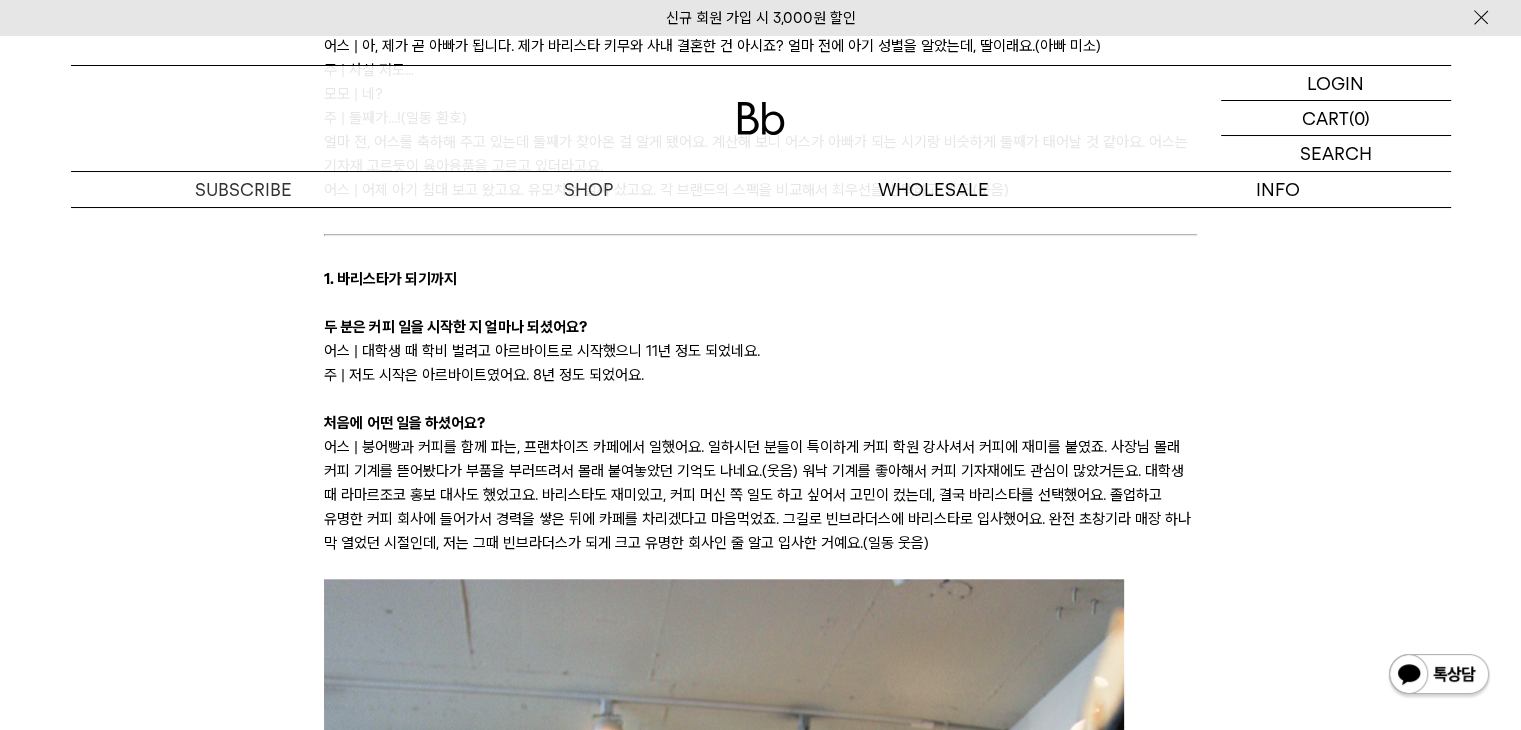 click at bounding box center [760, 399] 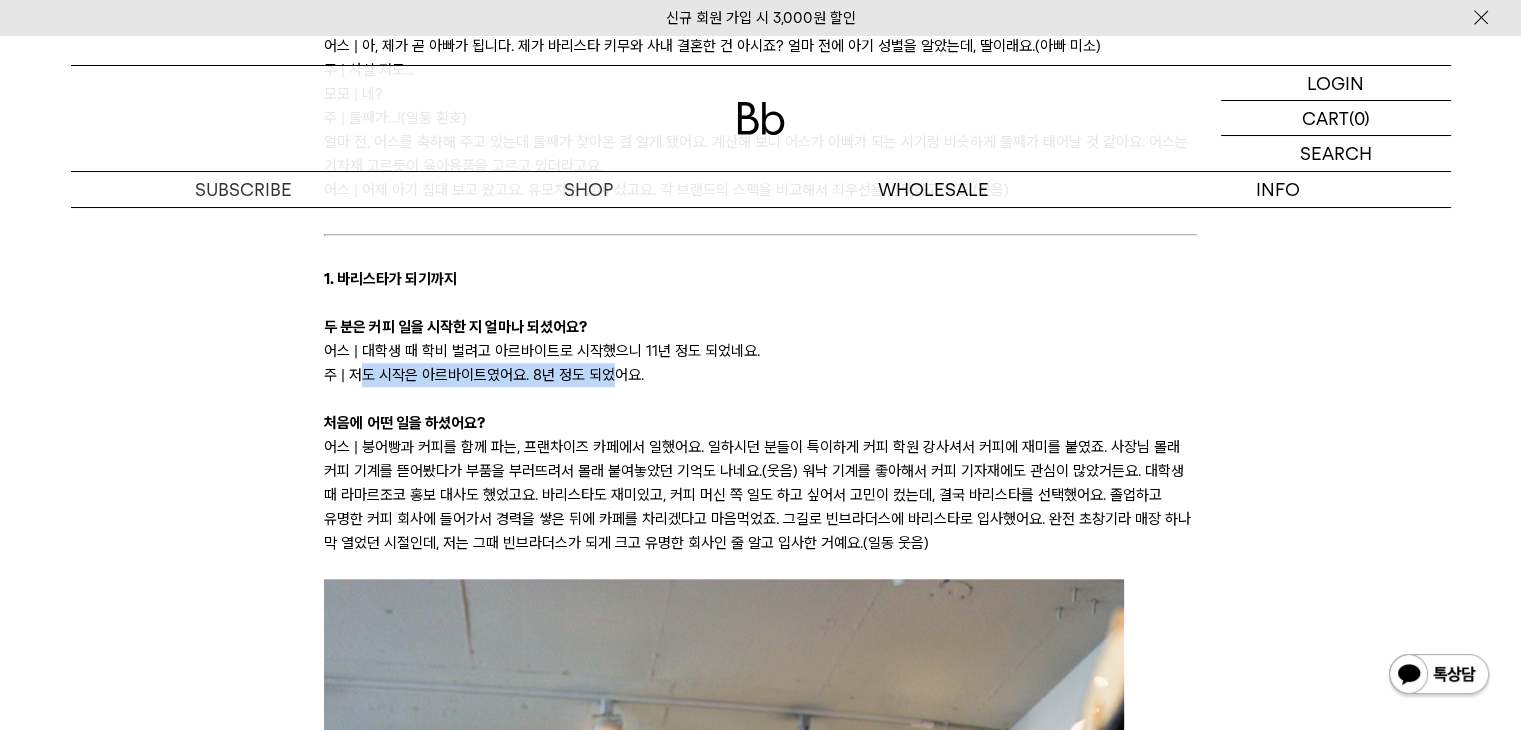 drag, startPoint x: 383, startPoint y: 373, endPoint x: 699, endPoint y: 369, distance: 316.02533 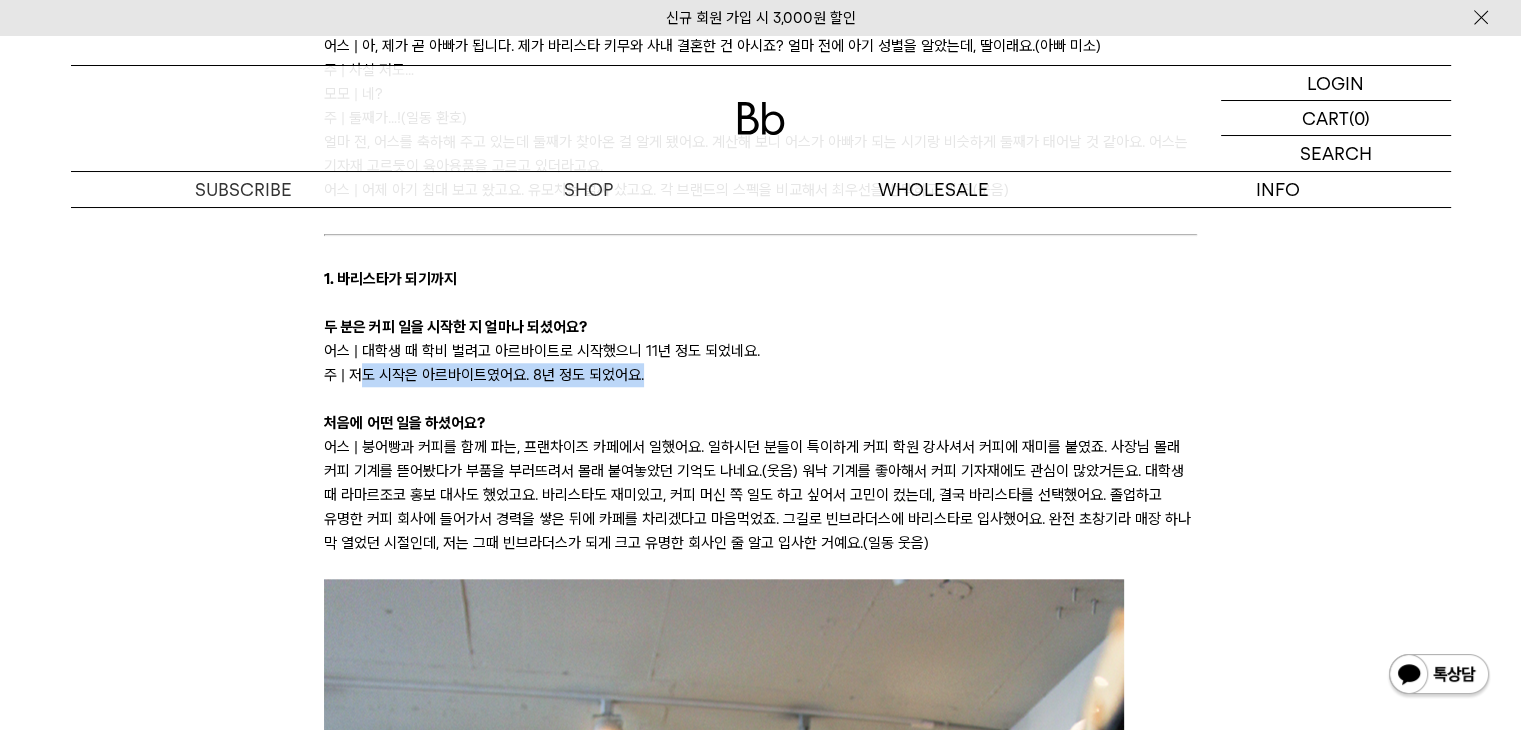 click on "주 | 저도 시작은 아르바이트였어요. 8년 정도 되었어요." at bounding box center [760, 375] 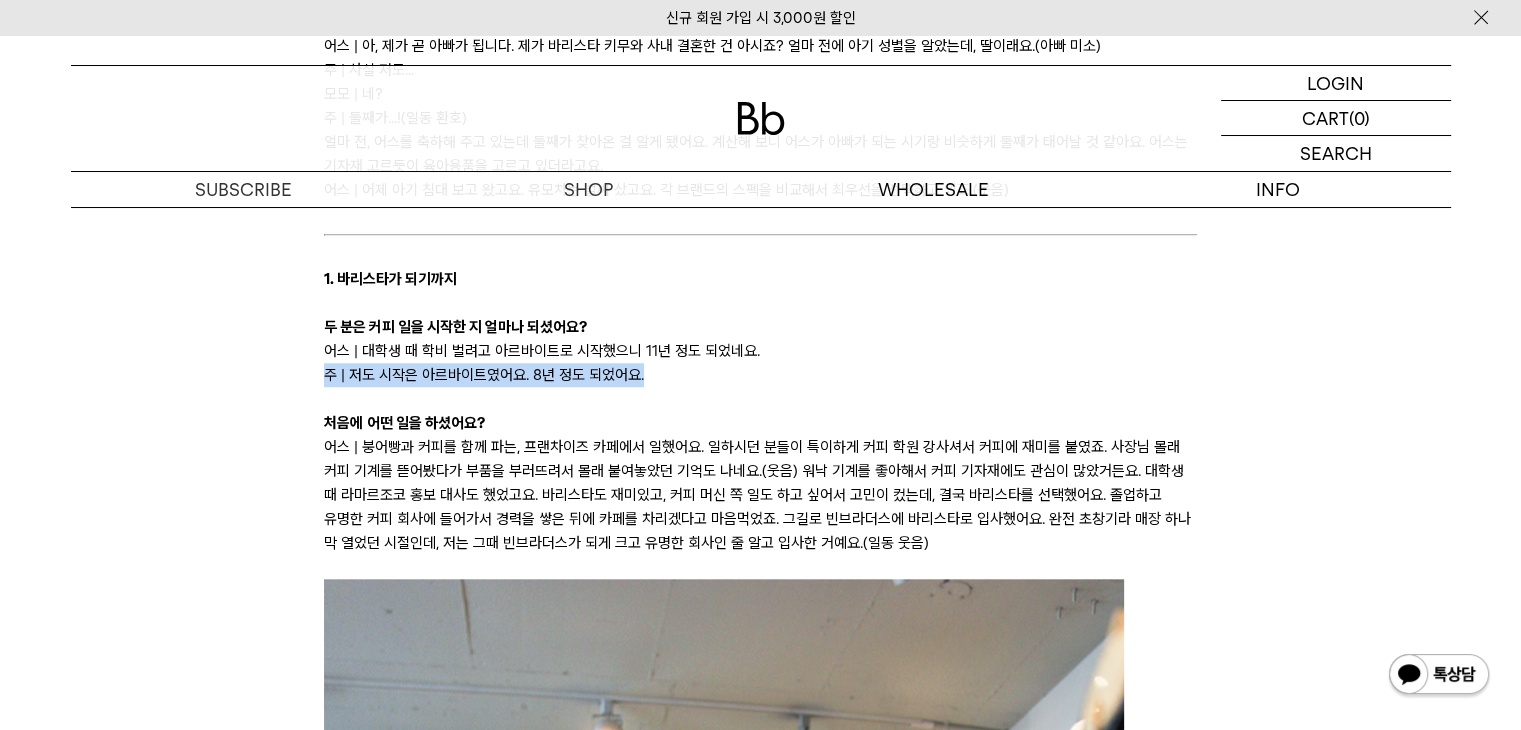 drag, startPoint x: 665, startPoint y: 374, endPoint x: 305, endPoint y: 369, distance: 360.03473 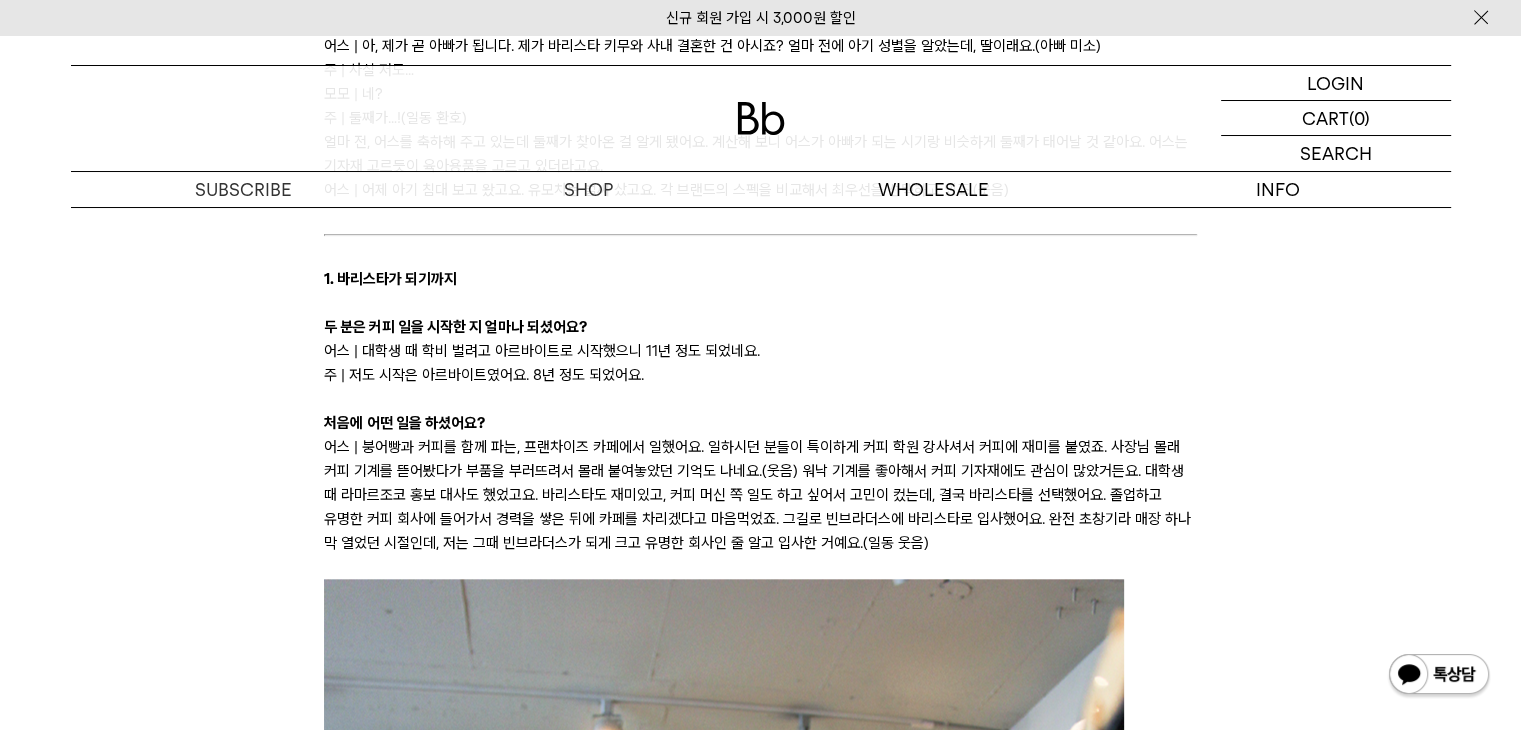 click at bounding box center [760, 399] 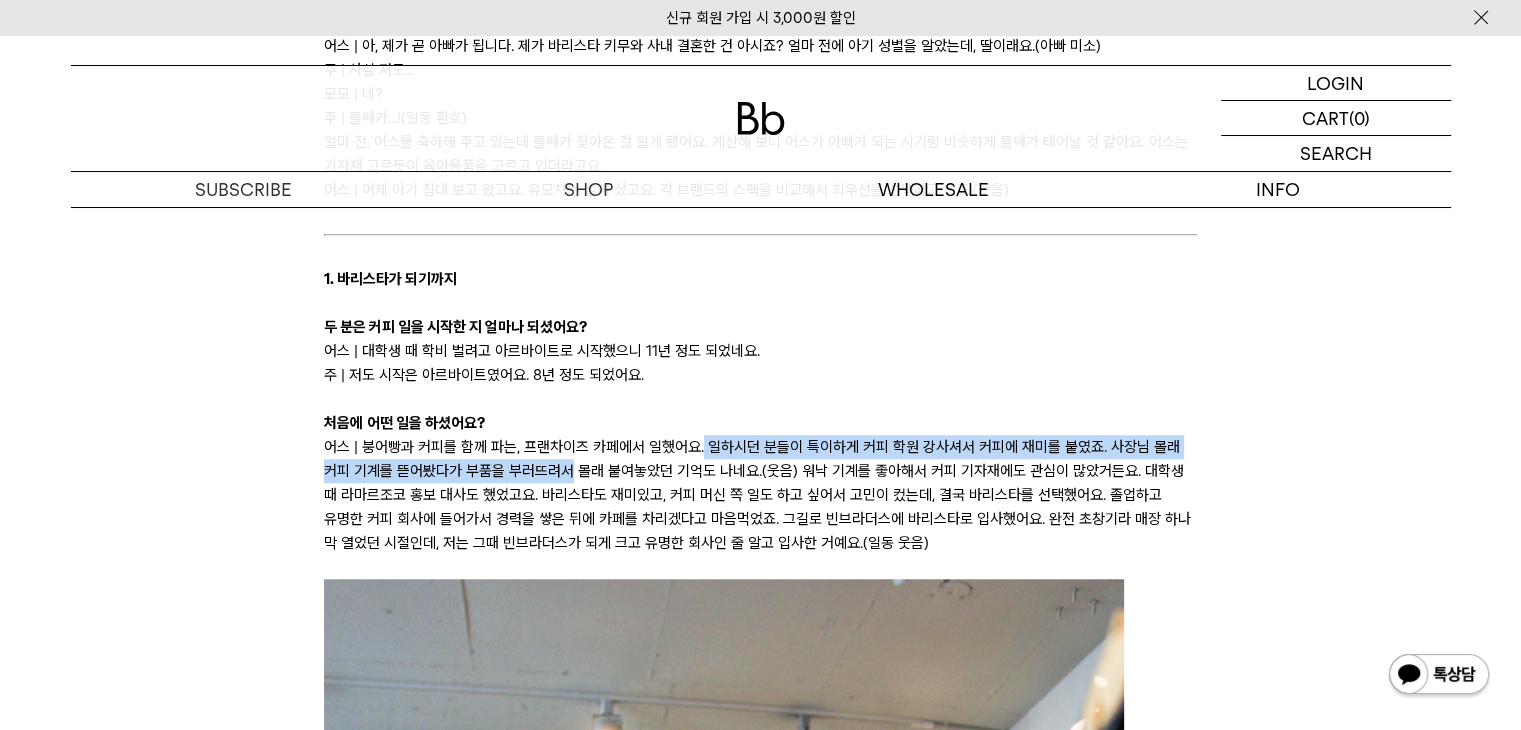 drag, startPoint x: 698, startPoint y: 441, endPoint x: 646, endPoint y: 482, distance: 66.21933 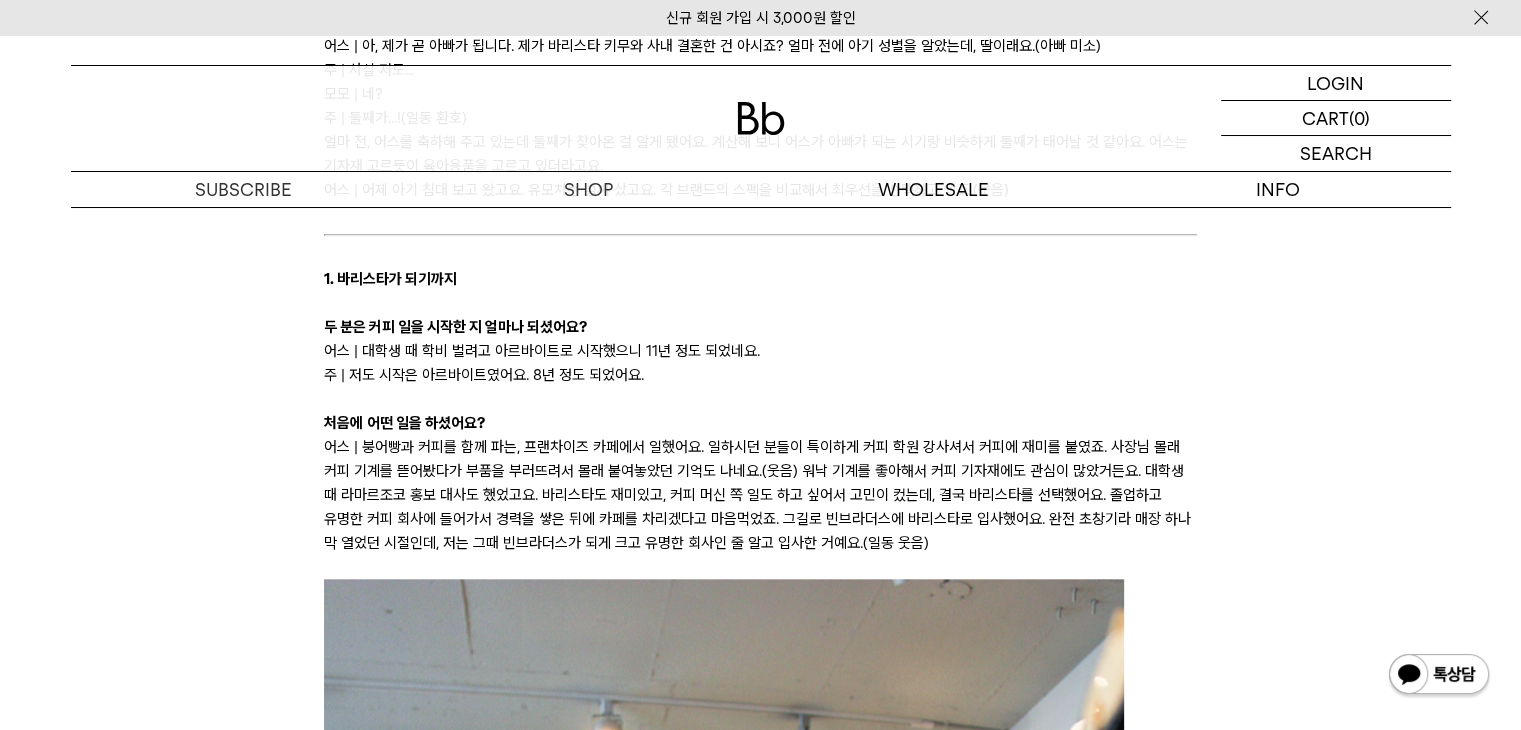 click on "어스 | 붕어빵과 커피를 함께 파는, 프랜차이즈 카페에서 일했어요. 일하시던 분들이 특이하게 커피 학원 강사셔서 커피에 재미를 붙였죠. 사장님 몰래 커피 기계를 뜯어봤다가 부품을 부러뜨려서 몰래 붙여놓았던 기억도 나네요.(웃음) 워낙 기계를 좋아해서 커피 기자재에도 관심이 많았거든요. 대학생 때 라마르조코 홍보 대사도 했었고요. 바리스타도 재미있고, 커피 머신 쪽 일도 하고 싶어서 고민이 컸는데, 결국 바리스타를 선택했어요. 졸업하고 유명한 커피 회사에 들어가서 경력을 쌓은 뒤에 카페를 차리겠다고 마음먹었죠. 그길로 빈브라더스에 바리스타로 입사했어요. 완전 초창기라 매장 하나 막 열었던 시절인데, 저는 그때 빈브라더스가 되게 크고 유명한 회사인 줄 알고 입사한 거예요.(일동 웃음)" at bounding box center [760, 495] 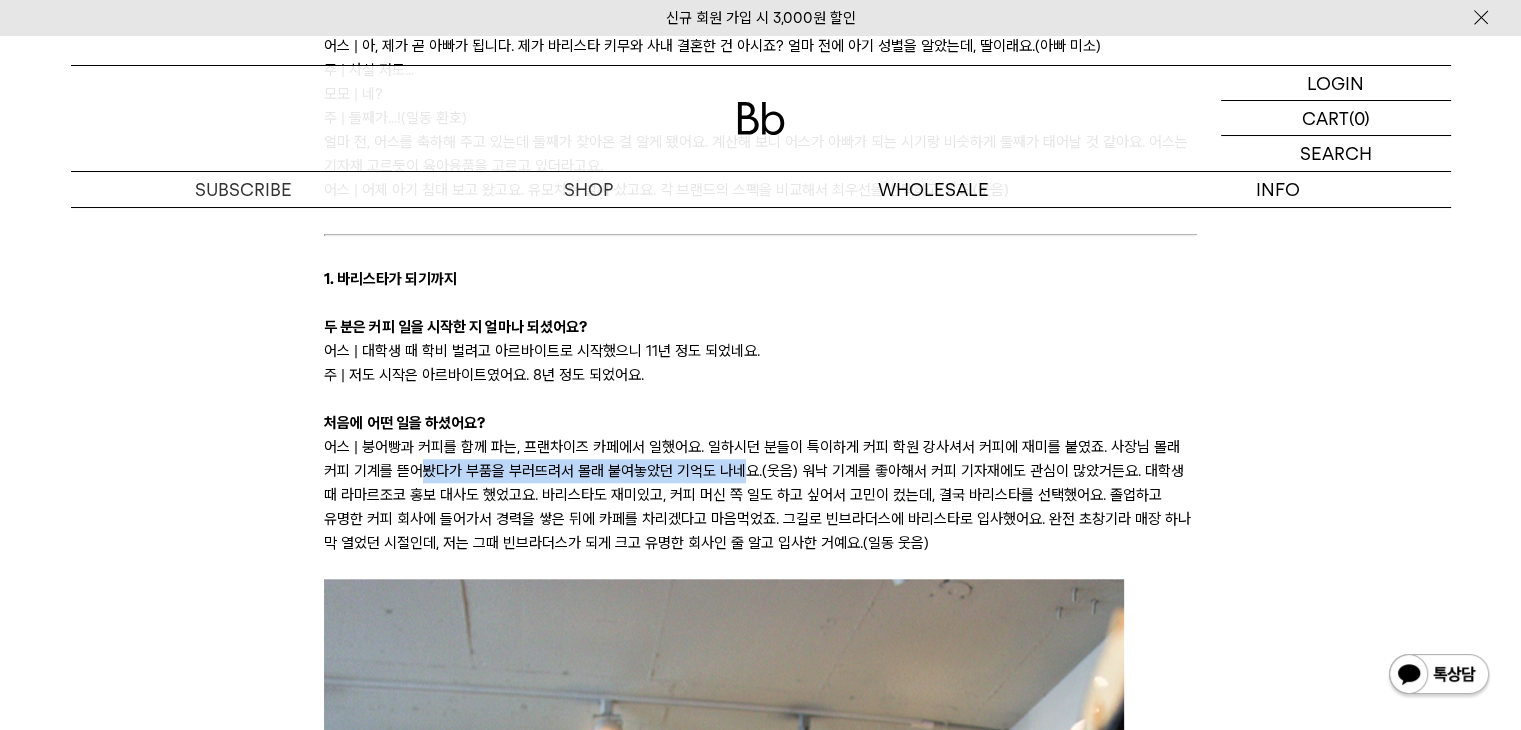 drag, startPoint x: 688, startPoint y: 467, endPoint x: 418, endPoint y: 465, distance: 270.00742 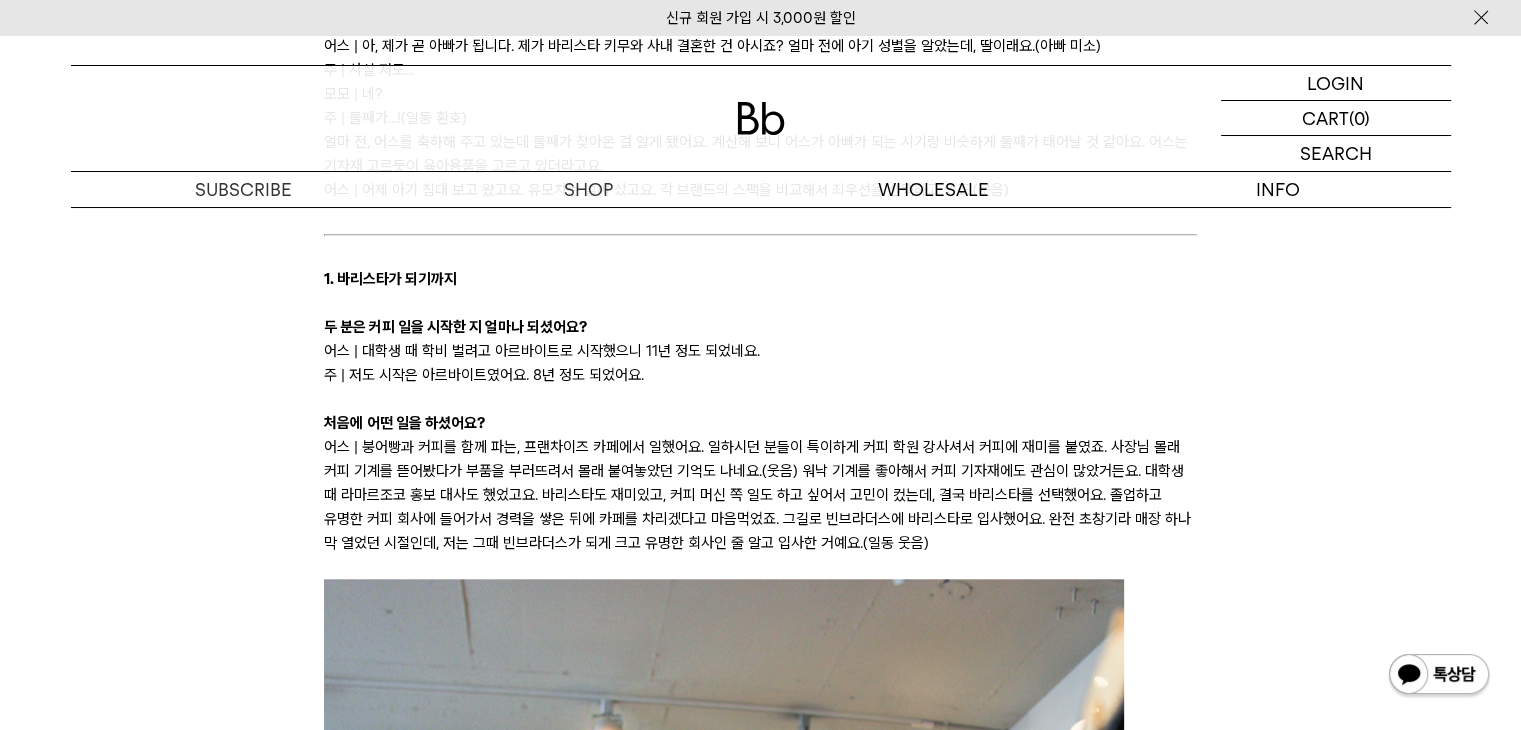 click on "어스 | 붕어빵과 커피를 함께 파는, 프랜차이즈 카페에서 일했어요. 일하시던 분들이 특이하게 커피 학원 강사셔서 커피에 재미를 붙였죠. 사장님 몰래 커피 기계를 뜯어봤다가 부품을 부러뜨려서 몰래 붙여놓았던 기억도 나네요.(웃음) 워낙 기계를 좋아해서 커피 기자재에도 관심이 많았거든요. 대학생 때 라마르조코 홍보 대사도 했었고요. 바리스타도 재미있고, 커피 머신 쪽 일도 하고 싶어서 고민이 컸는데, 결국 바리스타를 선택했어요. 졸업하고 유명한 커피 회사에 들어가서 경력을 쌓은 뒤에 카페를 차리겠다고 마음먹었죠. 그길로 빈브라더스에 바리스타로 입사했어요. 완전 초창기라 매장 하나 막 열었던 시절인데, 저는 그때 빈브라더스가 되게 크고 유명한 회사인 줄 알고 입사한 거예요.(일동 웃음)" at bounding box center (760, 495) 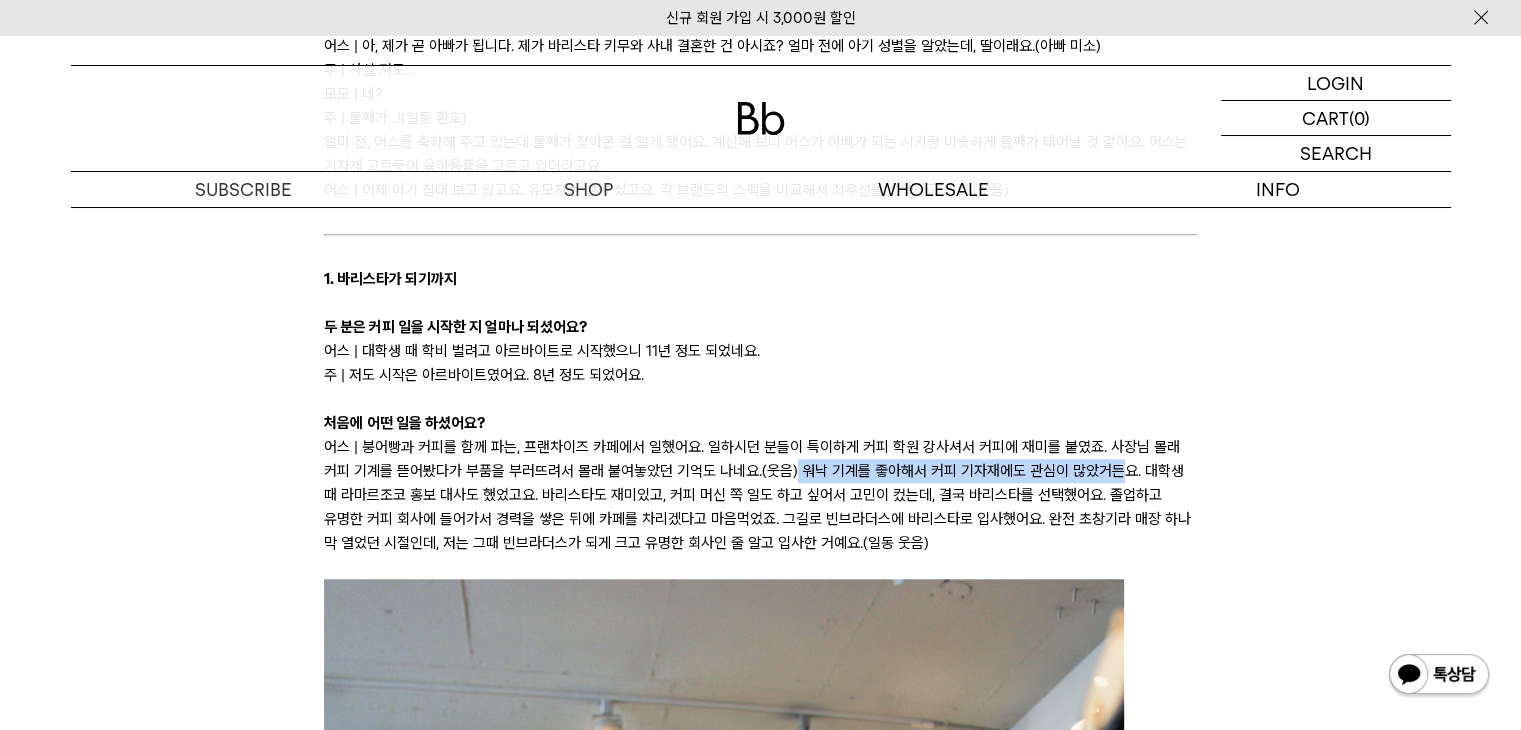 drag, startPoint x: 792, startPoint y: 473, endPoint x: 1129, endPoint y: 469, distance: 337.02374 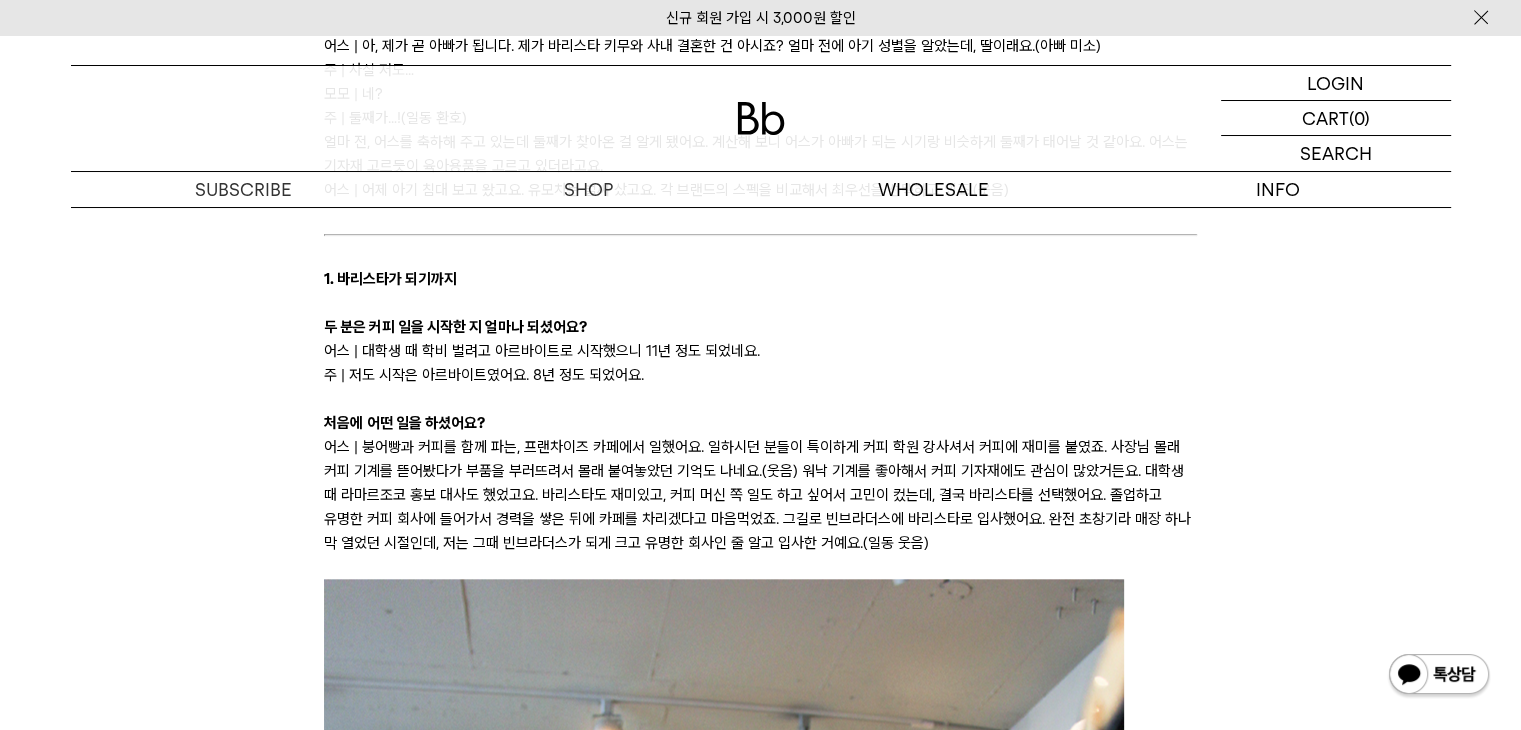 click on "독자님 안녕하세요, 에디터 모모입니다. 오늘은 같은 듯 다른 두 사람을 독자님께 야심 차게 소개합니다. Bb의 어벤져스라고 불리는 B2B팀의 두 능력자, 김의성 테크니션(이하 어스)과 주세훈 테크니션(이하 주)인데요. 빈브라더스와 함께하는 전국 400여개의 파트너사 카페의 원두, 기자재 관리, 교육, 컨설팅 등을 책임지고 있습니다. 게임을 좋아하는  어스🤓 ‘주나운서’라 불릴 만큼 반듯한  주😎 는 아내가 만든 음식을 SNS에 자주 올리는 스윗한 남편이자 다정한 아빠입니다. 큰 키에 깔끔한 옷차림, 정돈된 말투로 어딜 가나 신뢰를 얻지요. 전 직장의 로스터 후배가 Bb 행사에 놀러 오는 것을 보면 인간관계도 훌륭한 듯합니다. 빈브라더스 유튜브를 보셨다면 커피에 대해 명쾌하게 설명하는 주의 모습이 익숙하시겠네요.
©" at bounding box center (760, 4646) 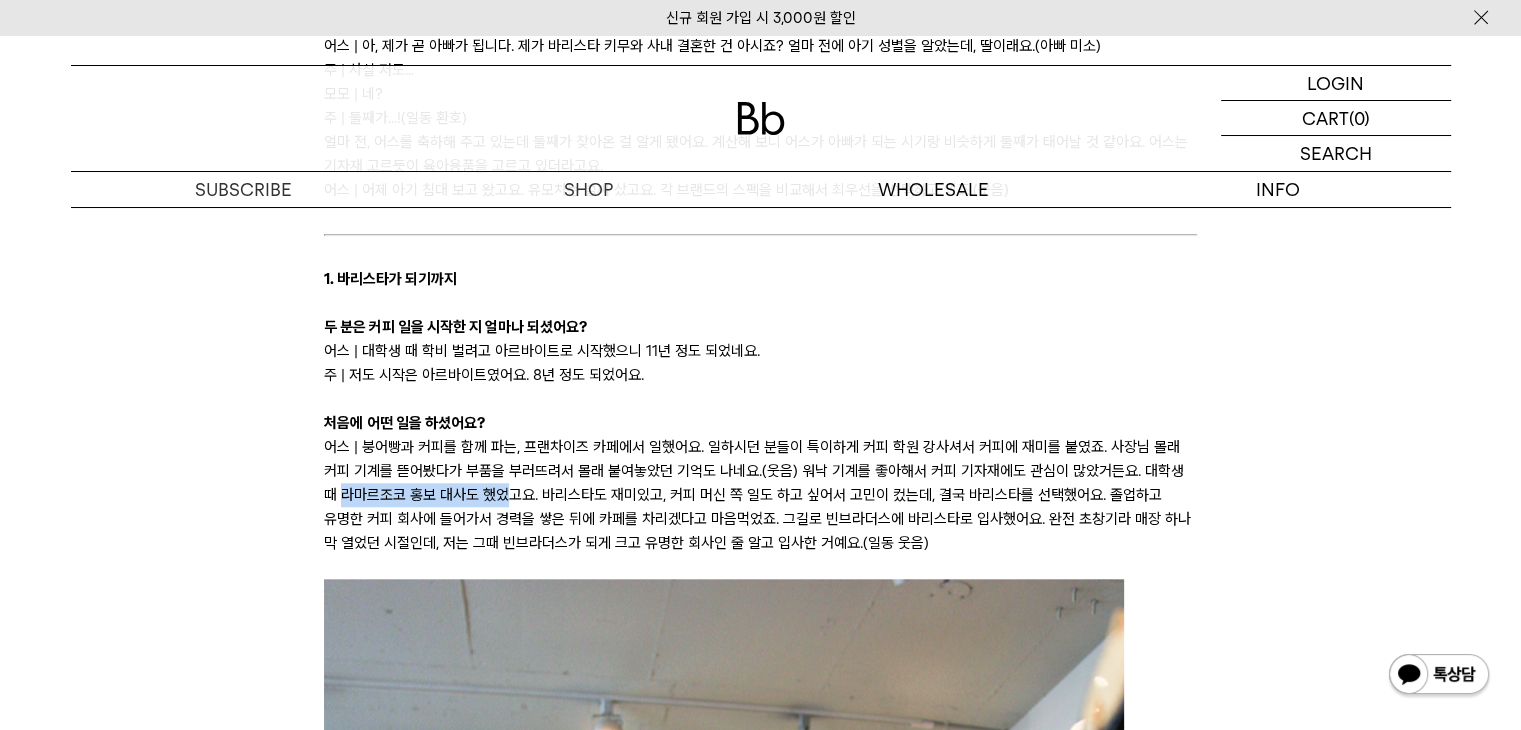 drag, startPoint x: 450, startPoint y: 494, endPoint x: 555, endPoint y: 495, distance: 105.00476 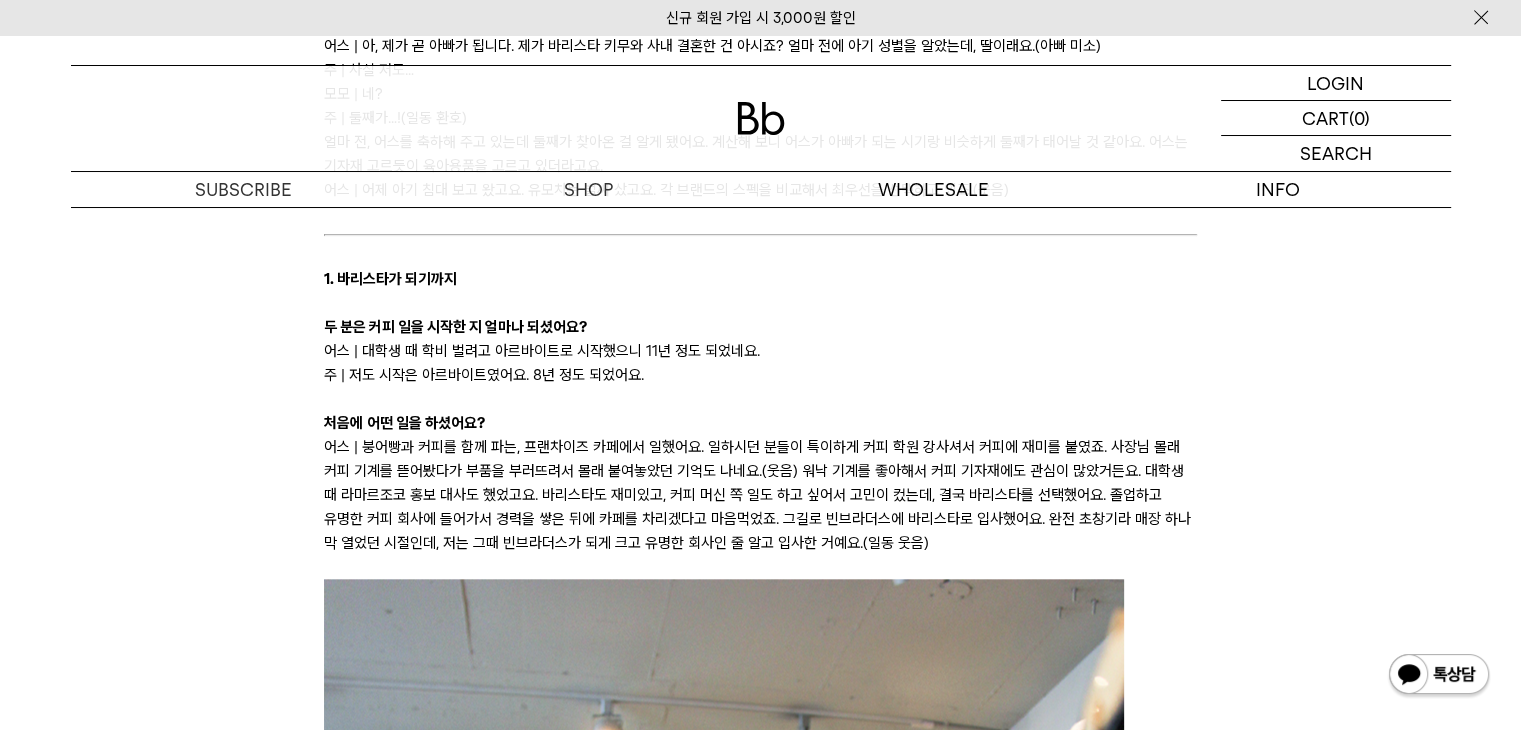 click on "어스 | 붕어빵과 커피를 함께 파는, 프랜차이즈 카페에서 일했어요. 일하시던 분들이 특이하게 커피 학원 강사셔서 커피에 재미를 붙였죠. 사장님 몰래 커피 기계를 뜯어봤다가 부품을 부러뜨려서 몰래 붙여놓았던 기억도 나네요.(웃음) 워낙 기계를 좋아해서 커피 기자재에도 관심이 많았거든요. 대학생 때 라마르조코 홍보 대사도 했었고요. 바리스타도 재미있고, 커피 머신 쪽 일도 하고 싶어서 고민이 컸는데, 결국 바리스타를 선택했어요. 졸업하고 유명한 커피 회사에 들어가서 경력을 쌓은 뒤에 카페를 차리겠다고 마음먹었죠. 그길로 빈브라더스에 바리스타로 입사했어요. 완전 초창기라 매장 하나 막 열었던 시절인데, 저는 그때 빈브라더스가 되게 크고 유명한 회사인 줄 알고 입사한 거예요.(일동 웃음)" at bounding box center (760, 495) 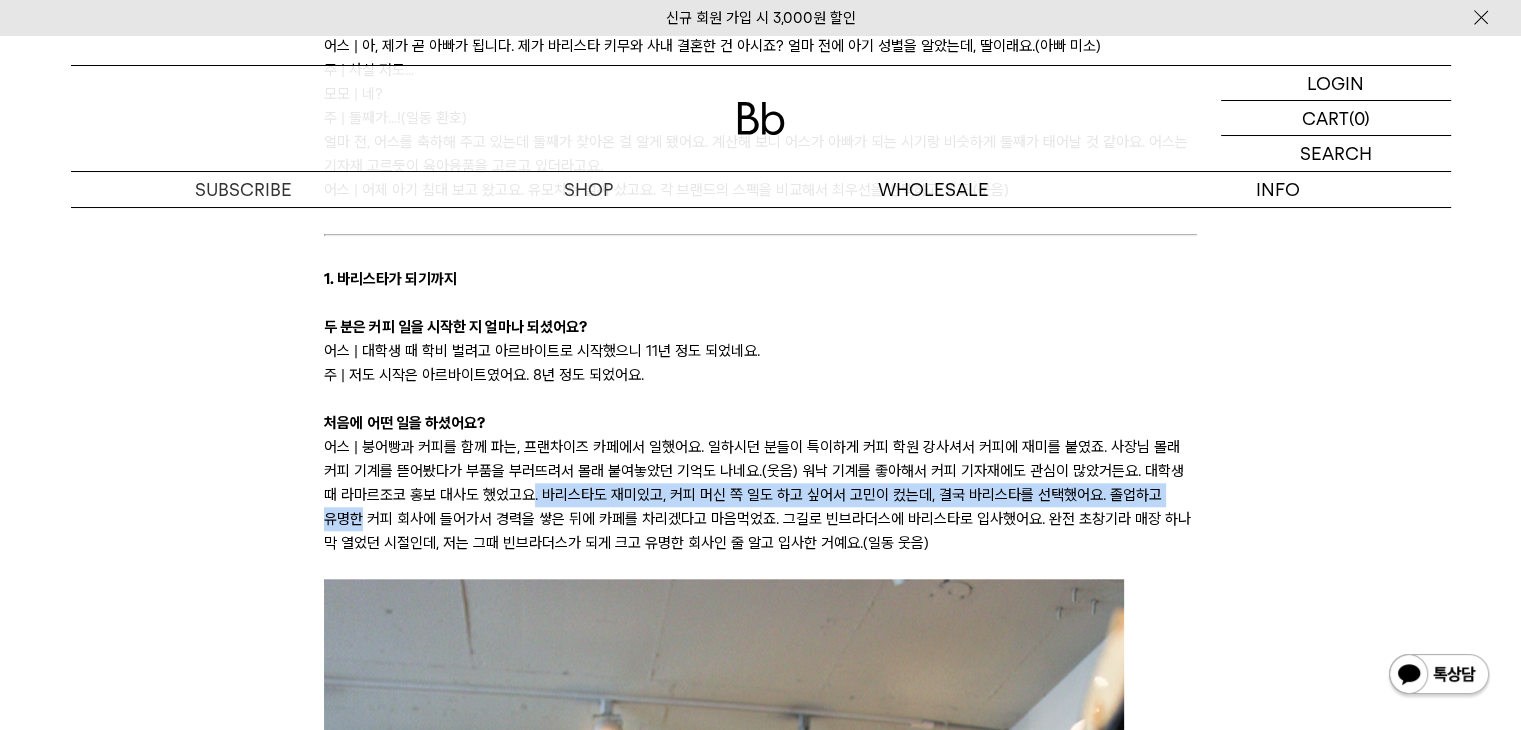 drag, startPoint x: 512, startPoint y: 499, endPoint x: 1198, endPoint y: 493, distance: 686.02625 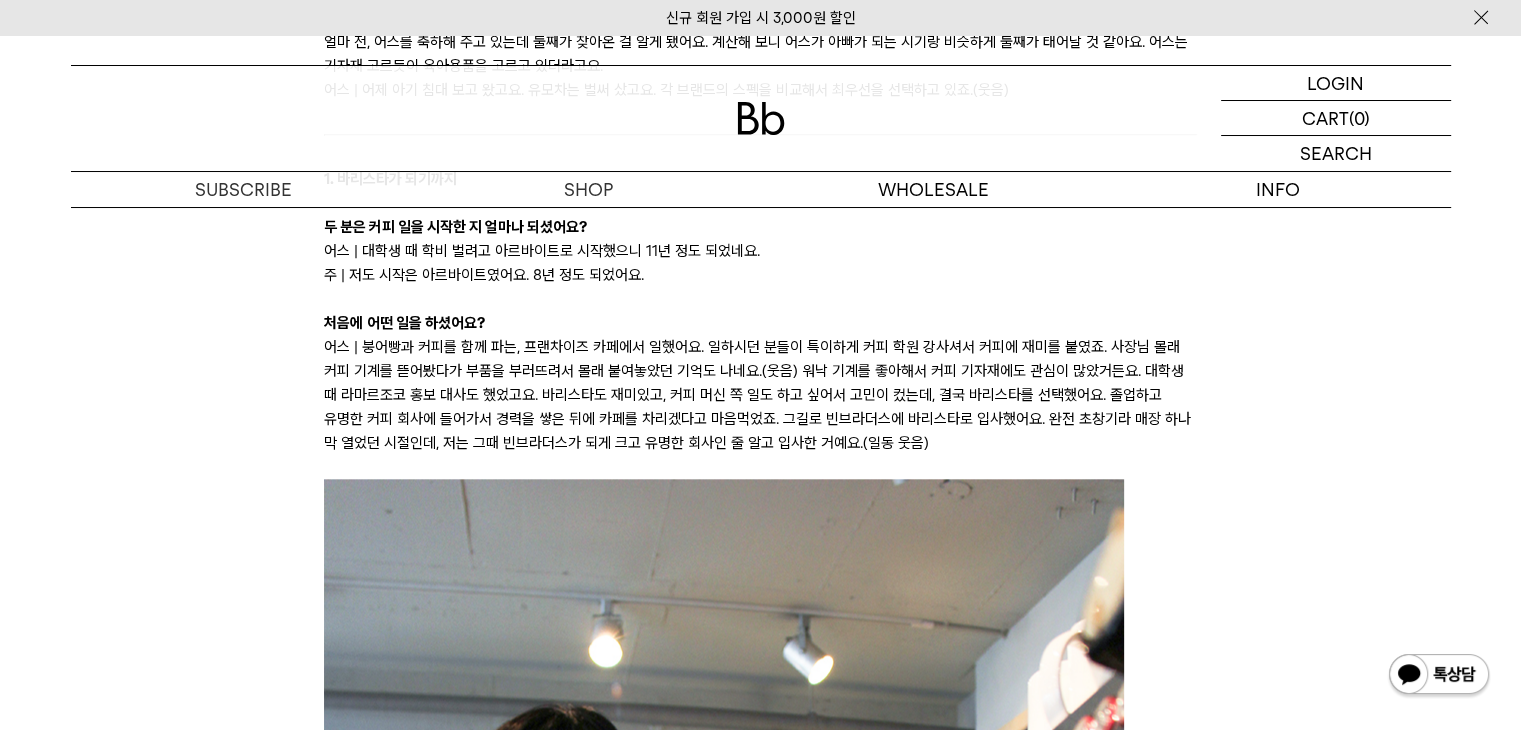 click on "어스 | 붕어빵과 커피를 함께 파는, 프랜차이즈 카페에서 일했어요. 일하시던 분들이 특이하게 커피 학원 강사셔서 커피에 재미를 붙였죠. 사장님 몰래 커피 기계를 뜯어봤다가 부품을 부러뜨려서 몰래 붙여놓았던 기억도 나네요.(웃음) 워낙 기계를 좋아해서 커피 기자재에도 관심이 많았거든요. 대학생 때 라마르조코 홍보 대사도 했었고요. 바리스타도 재미있고, 커피 머신 쪽 일도 하고 싶어서 고민이 컸는데, 결국 바리스타를 선택했어요. 졸업하고 유명한 커피 회사에 들어가서 경력을 쌓은 뒤에 카페를 차리겠다고 마음먹었죠. 그길로 빈브라더스에 바리스타로 입사했어요. 완전 초창기라 매장 하나 막 열었던 시절인데, 저는 그때 빈브라더스가 되게 크고 유명한 회사인 줄 알고 입사한 거예요.(일동 웃음)" at bounding box center (760, 395) 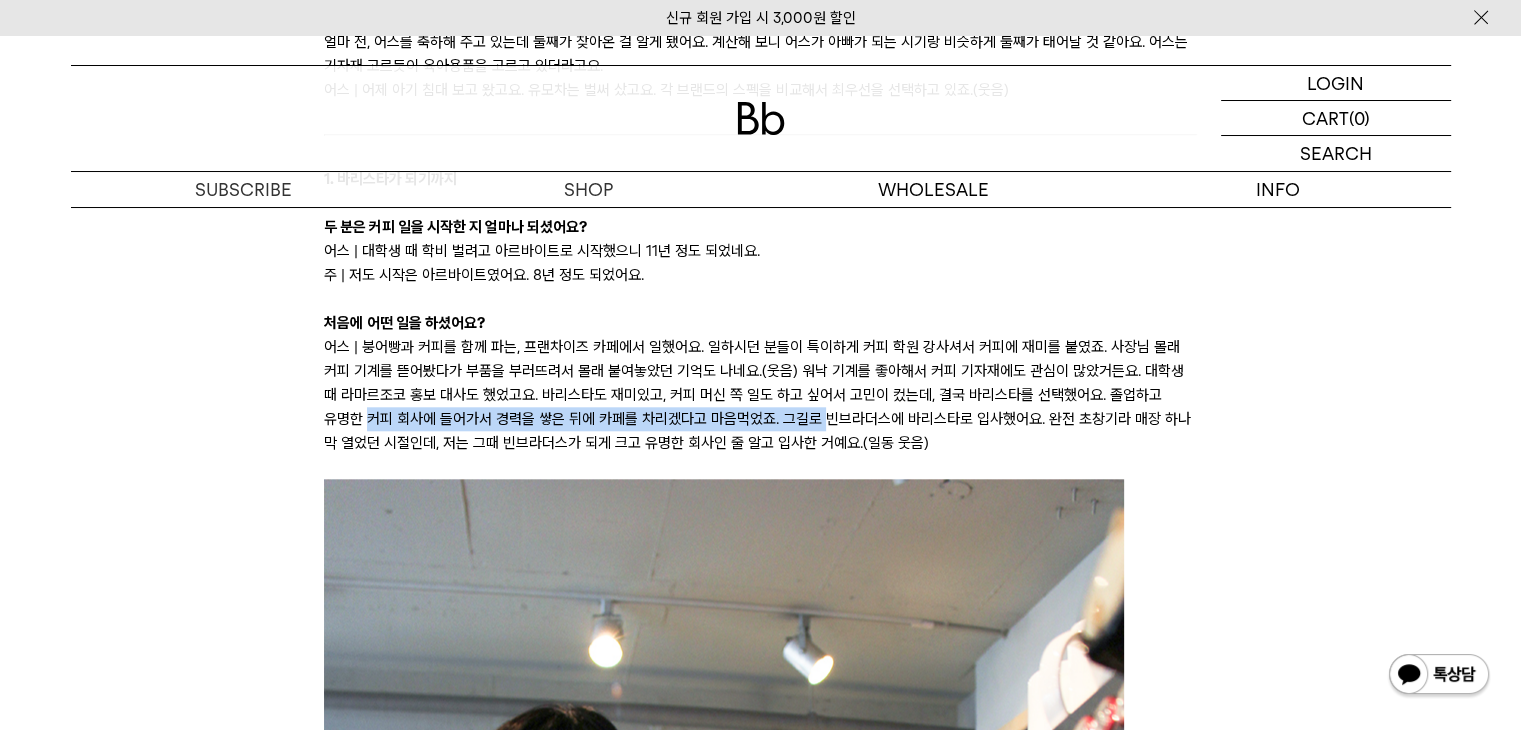 drag, startPoint x: 300, startPoint y: 428, endPoint x: 782, endPoint y: 429, distance: 482.00104 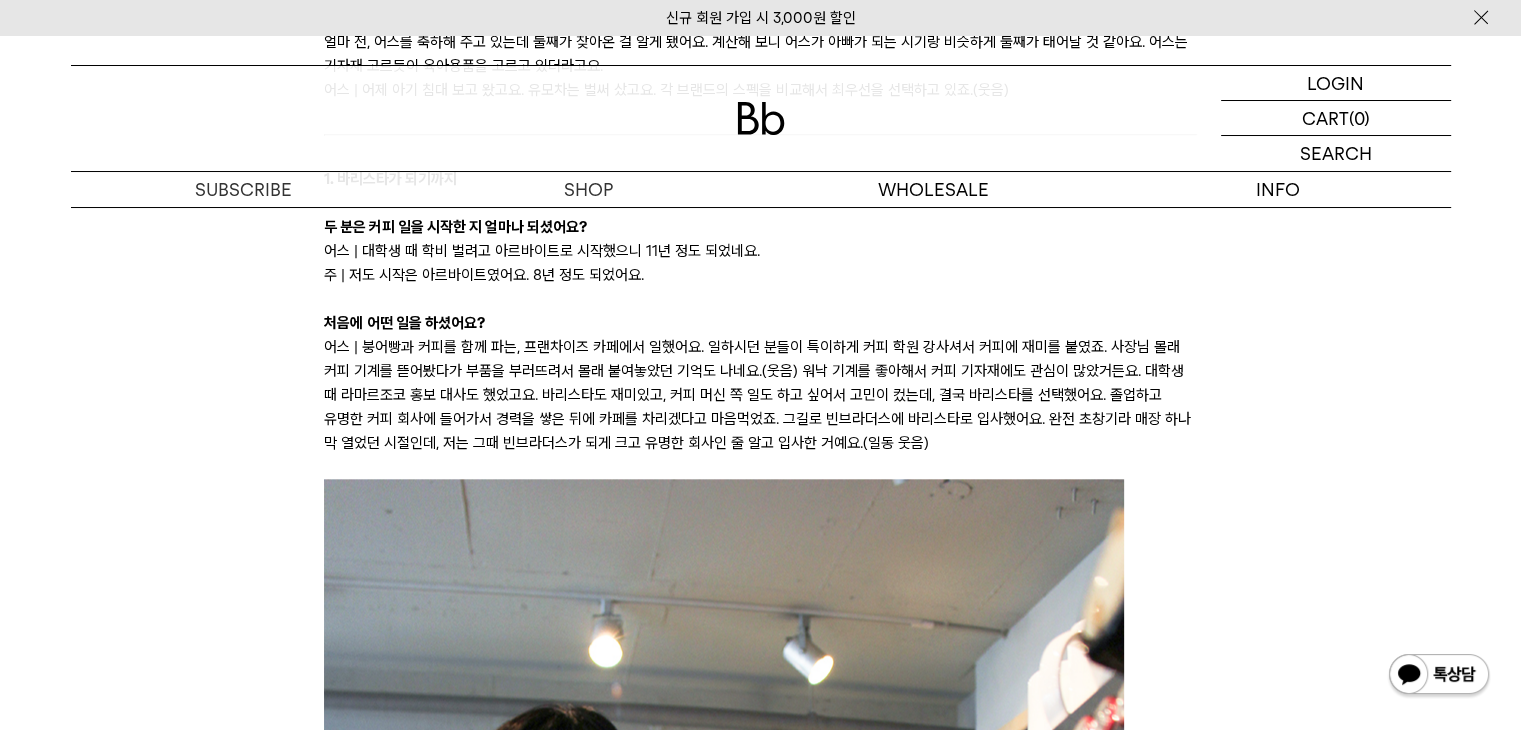 click on "어스 | 붕어빵과 커피를 함께 파는, 프랜차이즈 카페에서 일했어요. 일하시던 분들이 특이하게 커피 학원 강사셔서 커피에 재미를 붙였죠. 사장님 몰래 커피 기계를 뜯어봤다가 부품을 부러뜨려서 몰래 붙여놓았던 기억도 나네요.(웃음) 워낙 기계를 좋아해서 커피 기자재에도 관심이 많았거든요. 대학생 때 라마르조코 홍보 대사도 했었고요. 바리스타도 재미있고, 커피 머신 쪽 일도 하고 싶어서 고민이 컸는데, 결국 바리스타를 선택했어요. 졸업하고 유명한 커피 회사에 들어가서 경력을 쌓은 뒤에 카페를 차리겠다고 마음먹었죠. 그길로 빈브라더스에 바리스타로 입사했어요. 완전 초창기라 매장 하나 막 열었던 시절인데, 저는 그때 빈브라더스가 되게 크고 유명한 회사인 줄 알고 입사한 거예요.(일동 웃음)" at bounding box center [760, 395] 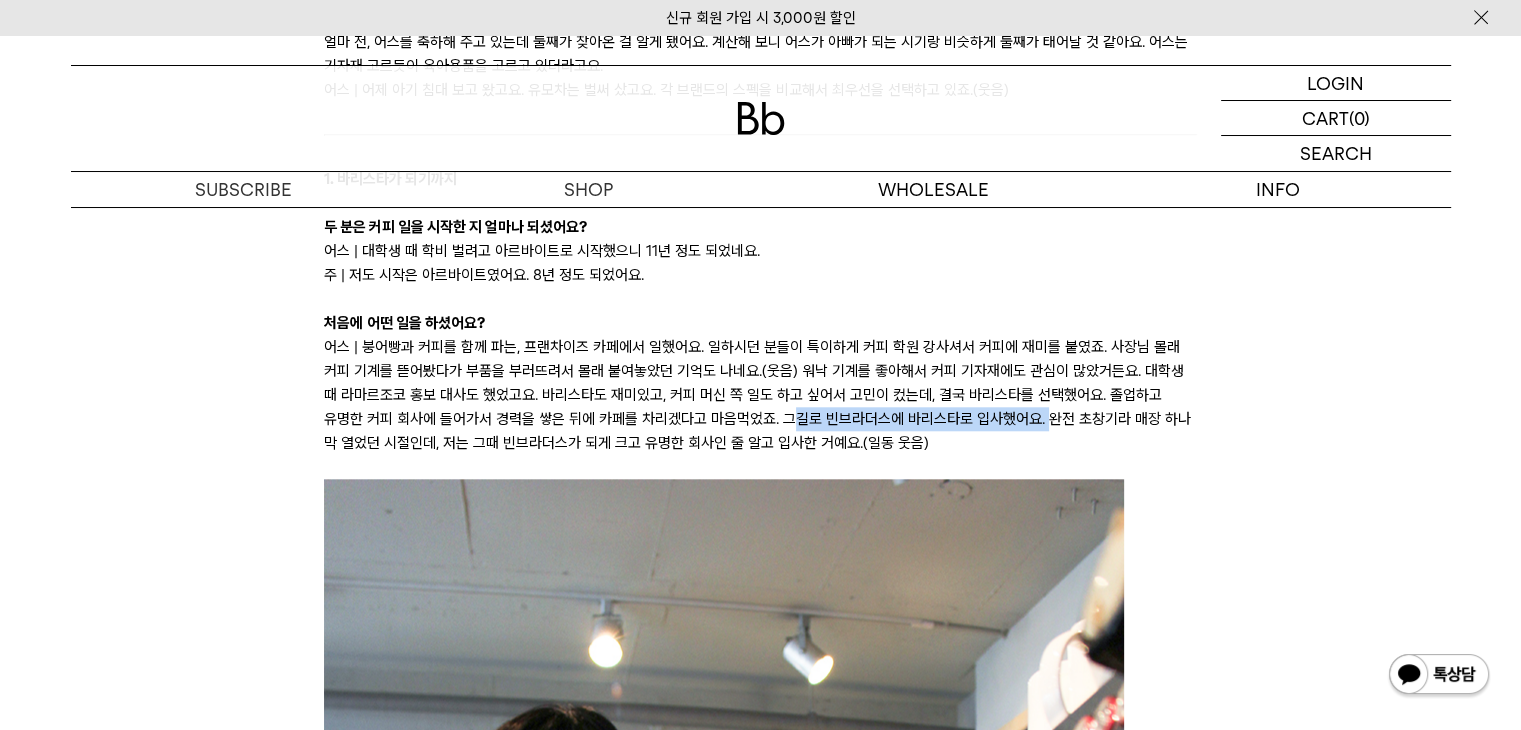 drag, startPoint x: 748, startPoint y: 417, endPoint x: 1017, endPoint y: 413, distance: 269.02972 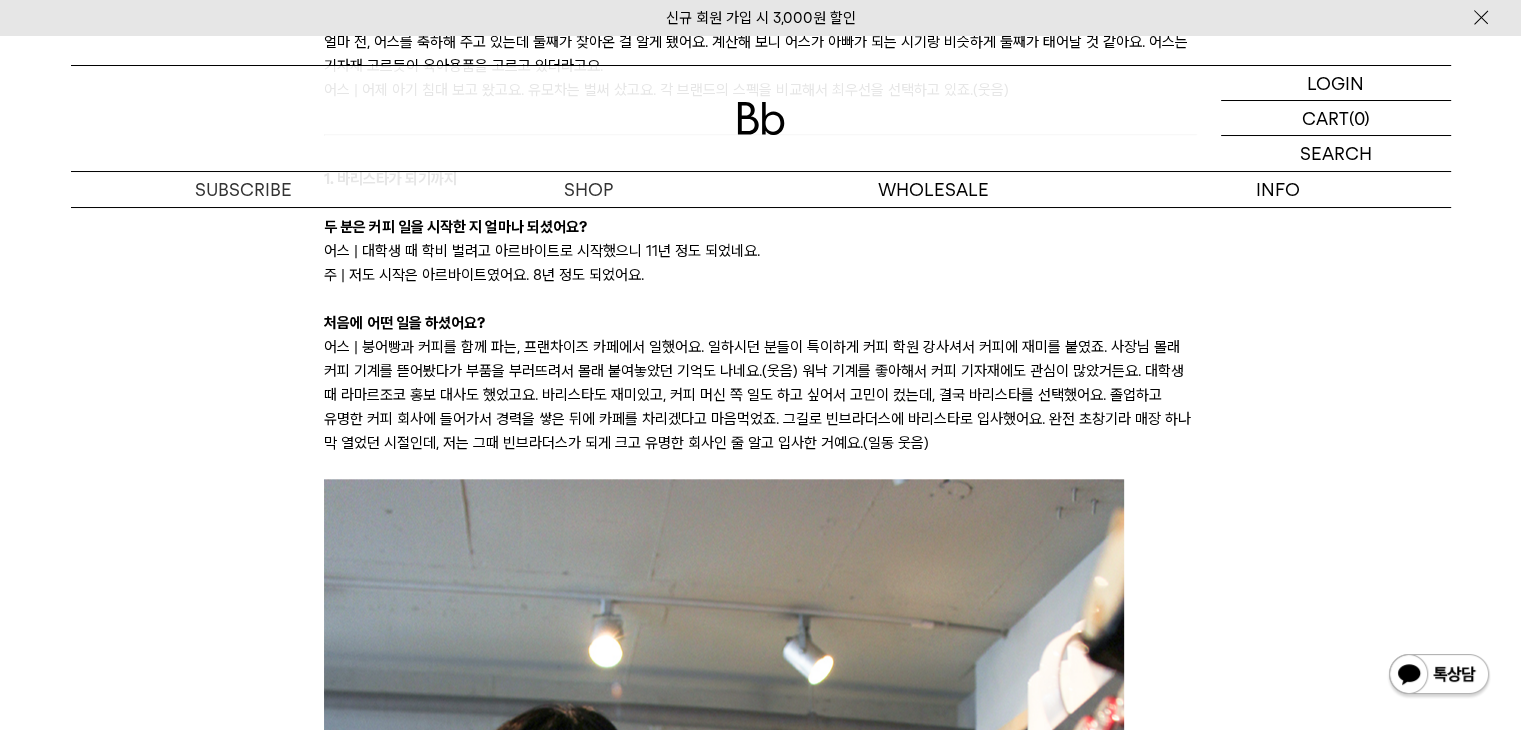 click on "어스 | 붕어빵과 커피를 함께 파는, 프랜차이즈 카페에서 일했어요. 일하시던 분들이 특이하게 커피 학원 강사셔서 커피에 재미를 붙였죠. 사장님 몰래 커피 기계를 뜯어봤다가 부품을 부러뜨려서 몰래 붙여놓았던 기억도 나네요.(웃음) 워낙 기계를 좋아해서 커피 기자재에도 관심이 많았거든요. 대학생 때 라마르조코 홍보 대사도 했었고요. 바리스타도 재미있고, 커피 머신 쪽 일도 하고 싶어서 고민이 컸는데, 결국 바리스타를 선택했어요. 졸업하고 유명한 커피 회사에 들어가서 경력을 쌓은 뒤에 카페를 차리겠다고 마음먹었죠. 그길로 빈브라더스에 바리스타로 입사했어요. 완전 초창기라 매장 하나 막 열었던 시절인데, 저는 그때 빈브라더스가 되게 크고 유명한 회사인 줄 알고 입사한 거예요.(일동 웃음)" at bounding box center (760, 395) 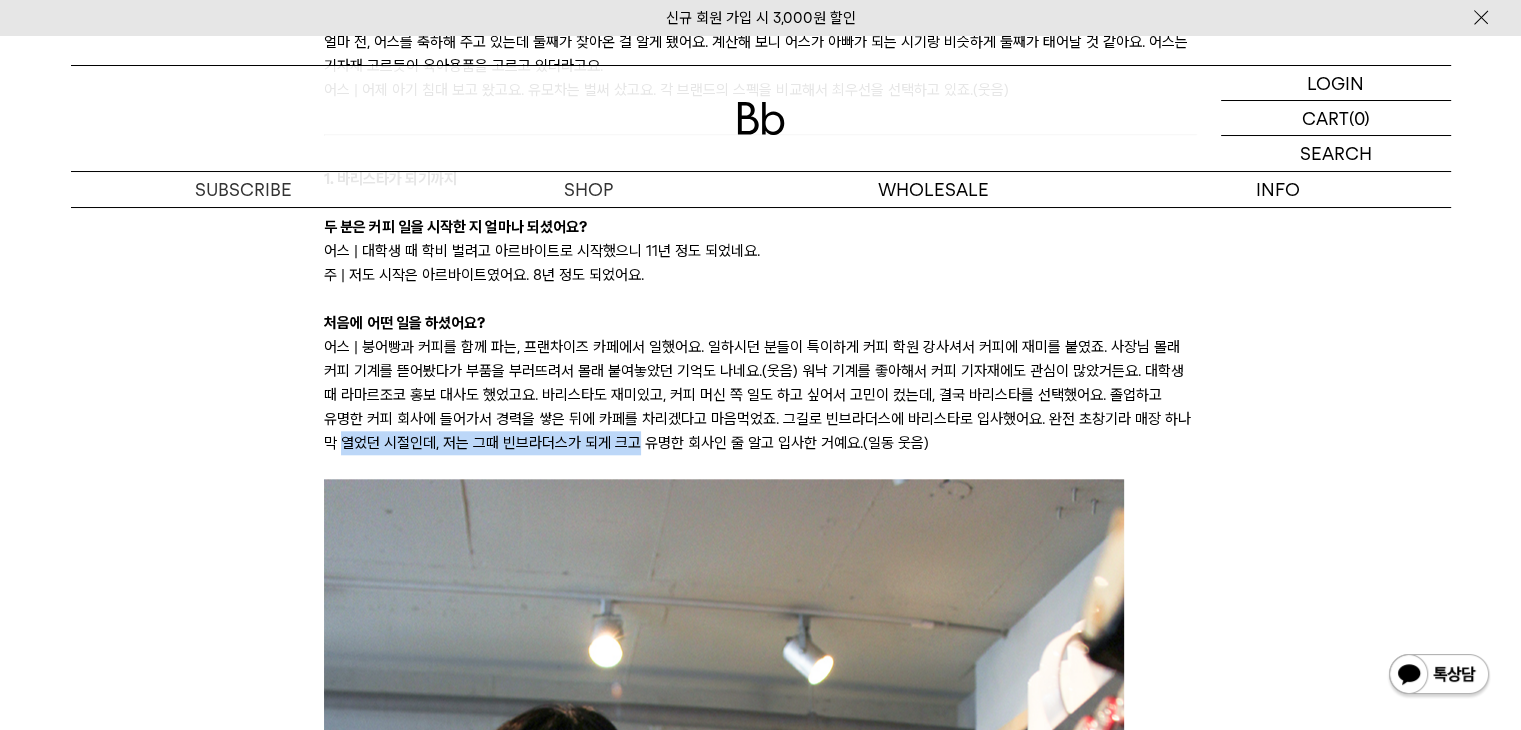 drag, startPoint x: 331, startPoint y: 438, endPoint x: 808, endPoint y: 431, distance: 477.05136 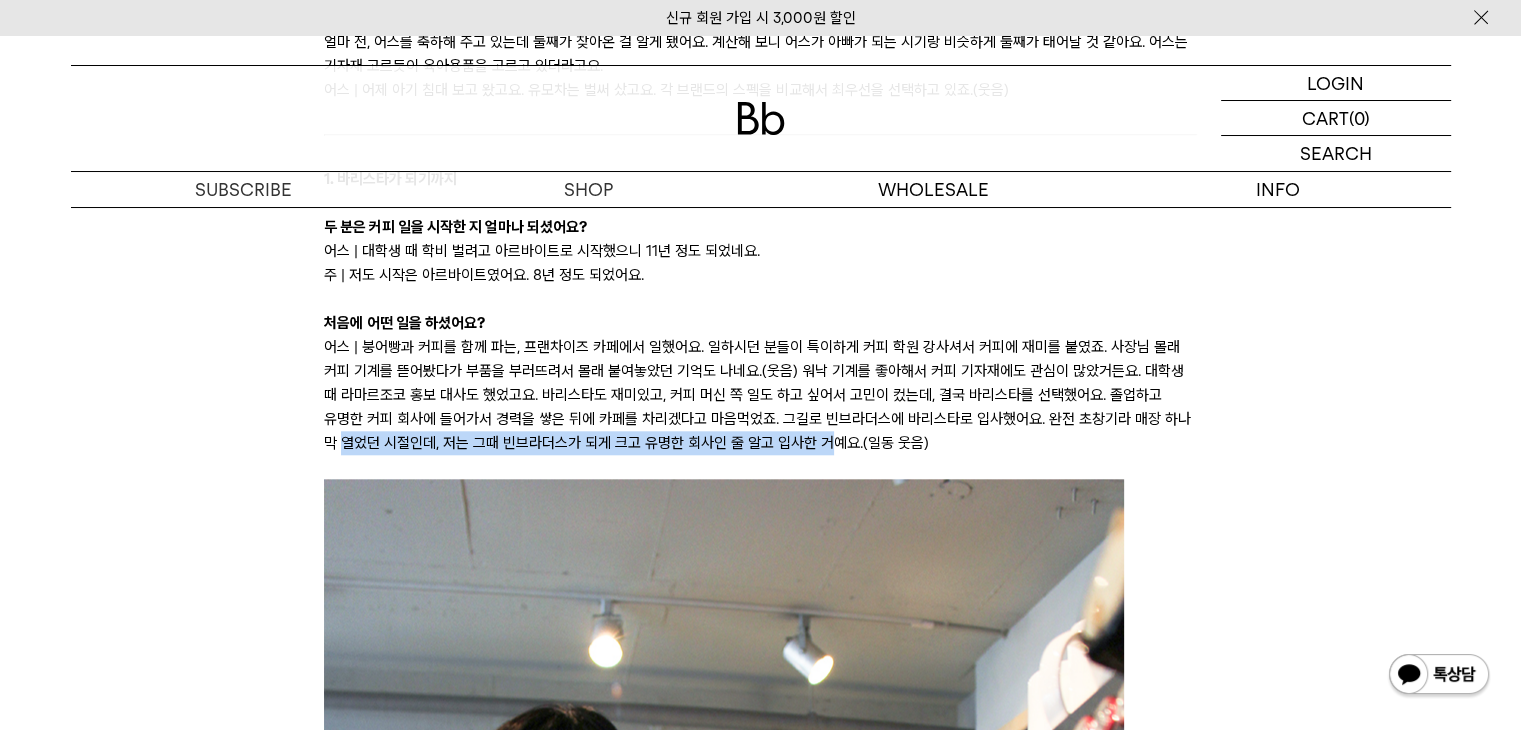 click on "어스 | 붕어빵과 커피를 함께 파는, 프랜차이즈 카페에서 일했어요. 일하시던 분들이 특이하게 커피 학원 강사셔서 커피에 재미를 붙였죠. 사장님 몰래 커피 기계를 뜯어봤다가 부품을 부러뜨려서 몰래 붙여놓았던 기억도 나네요.(웃음) 워낙 기계를 좋아해서 커피 기자재에도 관심이 많았거든요. 대학생 때 라마르조코 홍보 대사도 했었고요. 바리스타도 재미있고, 커피 머신 쪽 일도 하고 싶어서 고민이 컸는데, 결국 바리스타를 선택했어요. 졸업하고 유명한 커피 회사에 들어가서 경력을 쌓은 뒤에 카페를 차리겠다고 마음먹었죠. 그길로 빈브라더스에 바리스타로 입사했어요. 완전 초창기라 매장 하나 막 열었던 시절인데, 저는 그때 빈브라더스가 되게 크고 유명한 회사인 줄 알고 입사한 거예요.(일동 웃음)" at bounding box center [760, 395] 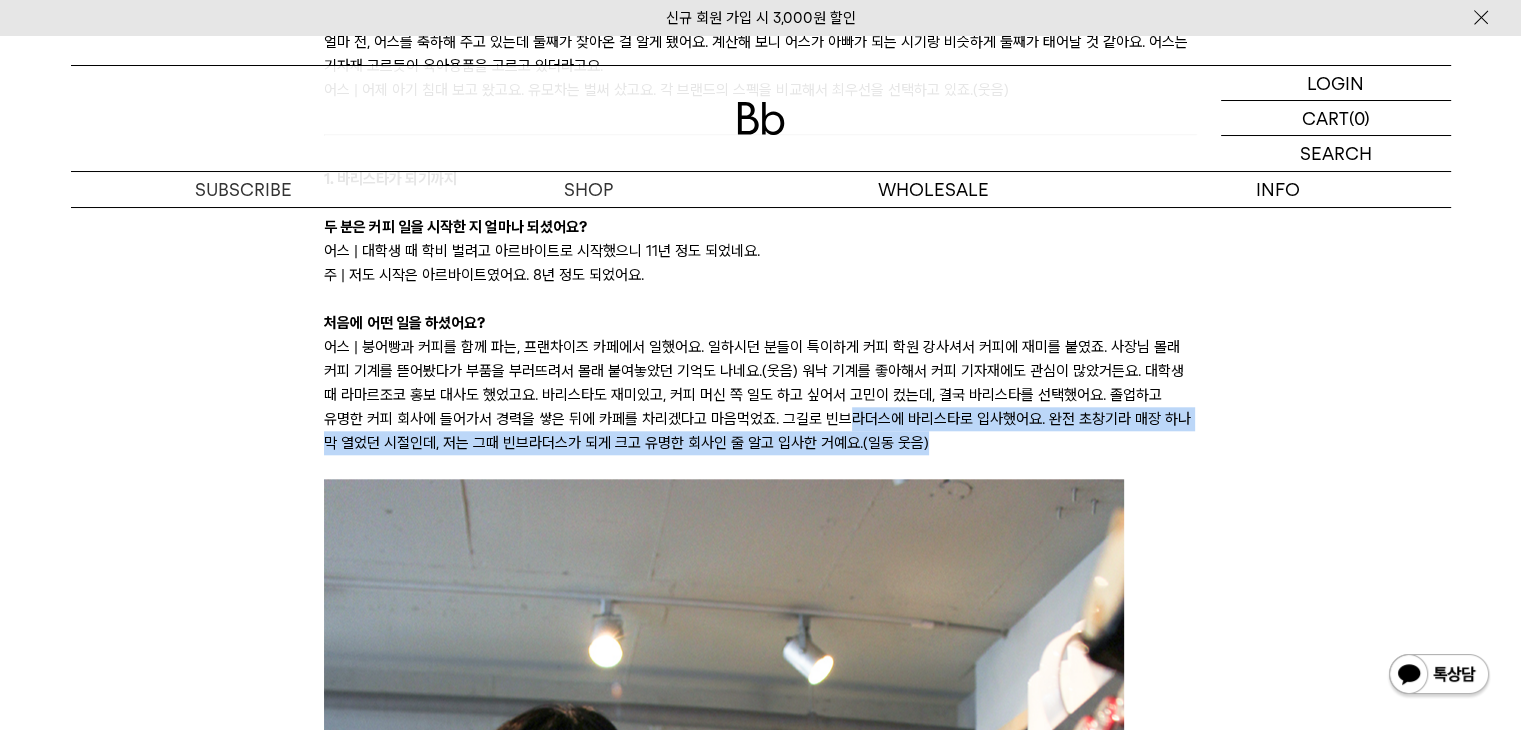 drag, startPoint x: 900, startPoint y: 437, endPoint x: 399, endPoint y: 421, distance: 501.25543 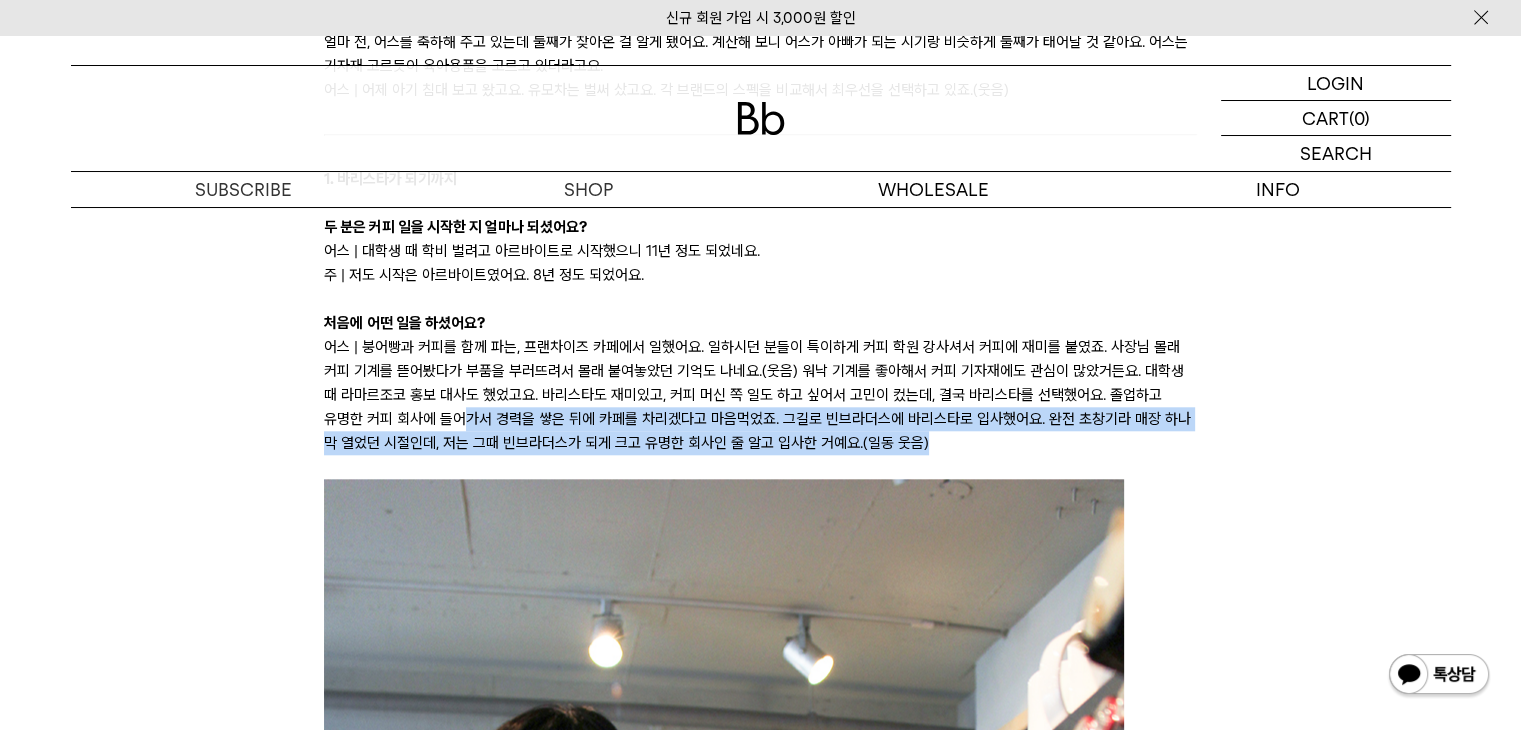 click on "어스 | 붕어빵과 커피를 함께 파는, 프랜차이즈 카페에서 일했어요. 일하시던 분들이 특이하게 커피 학원 강사셔서 커피에 재미를 붙였죠. 사장님 몰래 커피 기계를 뜯어봤다가 부품을 부러뜨려서 몰래 붙여놓았던 기억도 나네요.(웃음) 워낙 기계를 좋아해서 커피 기자재에도 관심이 많았거든요. 대학생 때 라마르조코 홍보 대사도 했었고요. 바리스타도 재미있고, 커피 머신 쪽 일도 하고 싶어서 고민이 컸는데, 결국 바리스타를 선택했어요. 졸업하고 유명한 커피 회사에 들어가서 경력을 쌓은 뒤에 카페를 차리겠다고 마음먹었죠. 그길로 빈브라더스에 바리스타로 입사했어요. 완전 초창기라 매장 하나 막 열었던 시절인데, 저는 그때 빈브라더스가 되게 크고 유명한 회사인 줄 알고 입사한 거예요.(일동 웃음)" at bounding box center (760, 395) 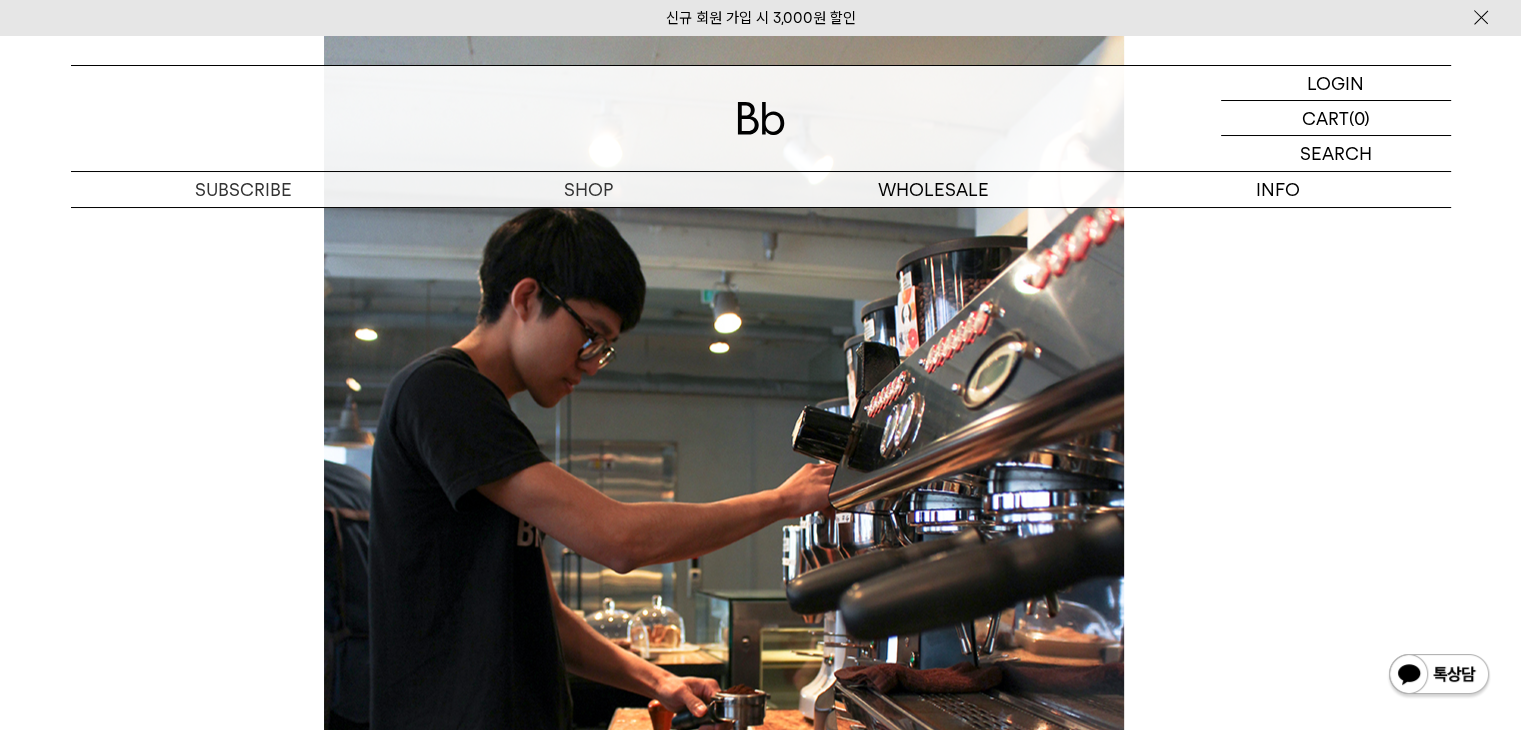 click on "독자님 안녕하세요, 에디터 모모입니다. 오늘은 같은 듯 다른 두 사람을 독자님께 야심 차게 소개합니다. Bb의 어벤져스라고 불리는 B2B팀의 두 능력자, 김의성 테크니션(이하 어스)과 주세훈 테크니션(이하 주)인데요. 빈브라더스와 함께하는 전국 400여개의 파트너사 카페의 원두, 기자재 관리, 교육, 컨설팅 등을 책임지고 있습니다. 게임을 좋아하는  어스🤓 ‘주나운서’라 불릴 만큼 반듯한  주😎
그럼 두 사람의 같은 점은…뭘까요? 오늘 인터뷰에서는 두 사람의 공통점을 찾아보며, 두 사람의 커피 커리어를 탐구해보겠습니다.
오늘의 주인공, 테크니션 어스(왼쪽)와 주(오른쪽).  © 박은실 Momo 어스, 주 안녕하세요. 요즘 어떻게 지내셨어요? 개인적인 근황은요? 어스에게 좋은 소식이 있다던데. 주 | 사실 저도…" at bounding box center (761, 4291) 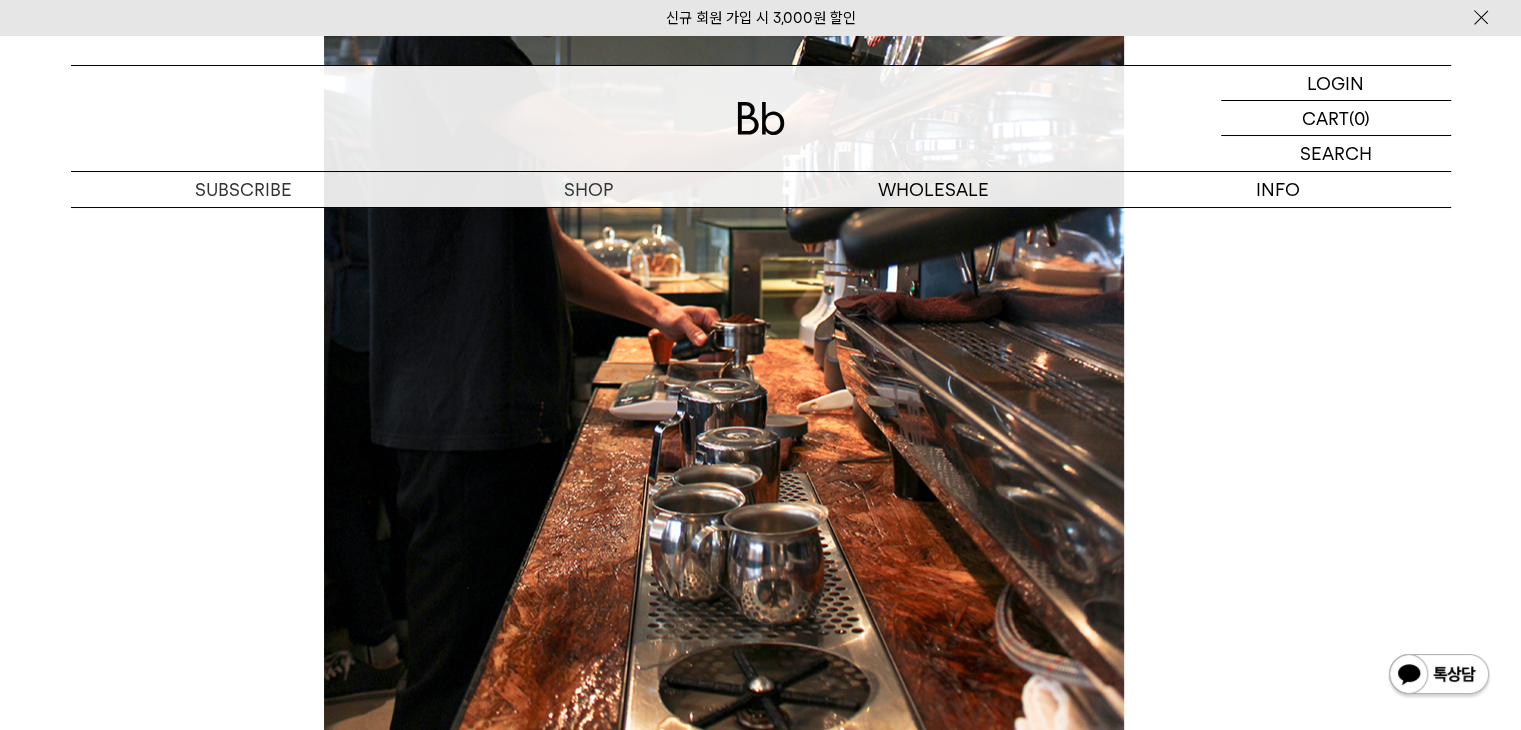 scroll, scrollTop: 3200, scrollLeft: 0, axis: vertical 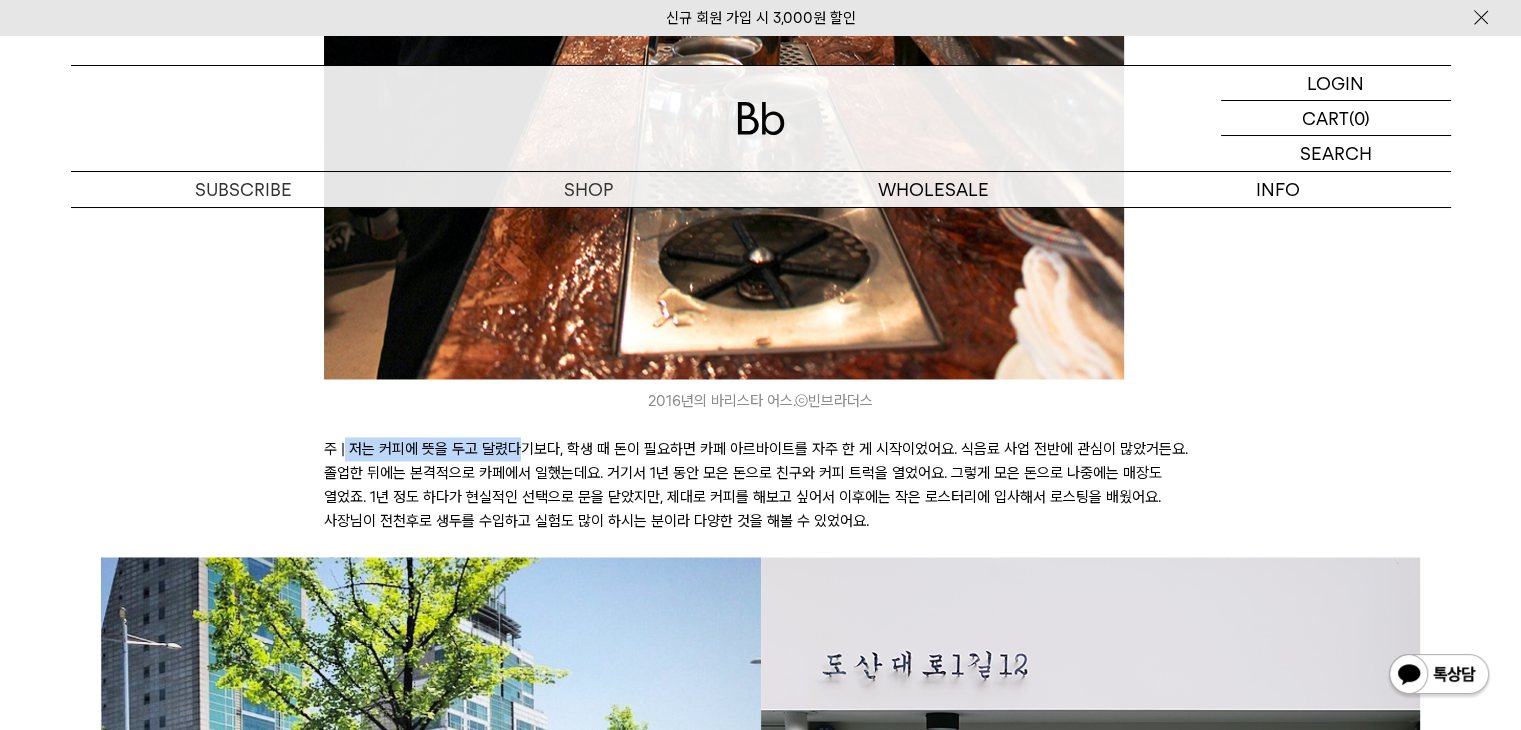 drag, startPoint x: 351, startPoint y: 449, endPoint x: 624, endPoint y: 455, distance: 273.06592 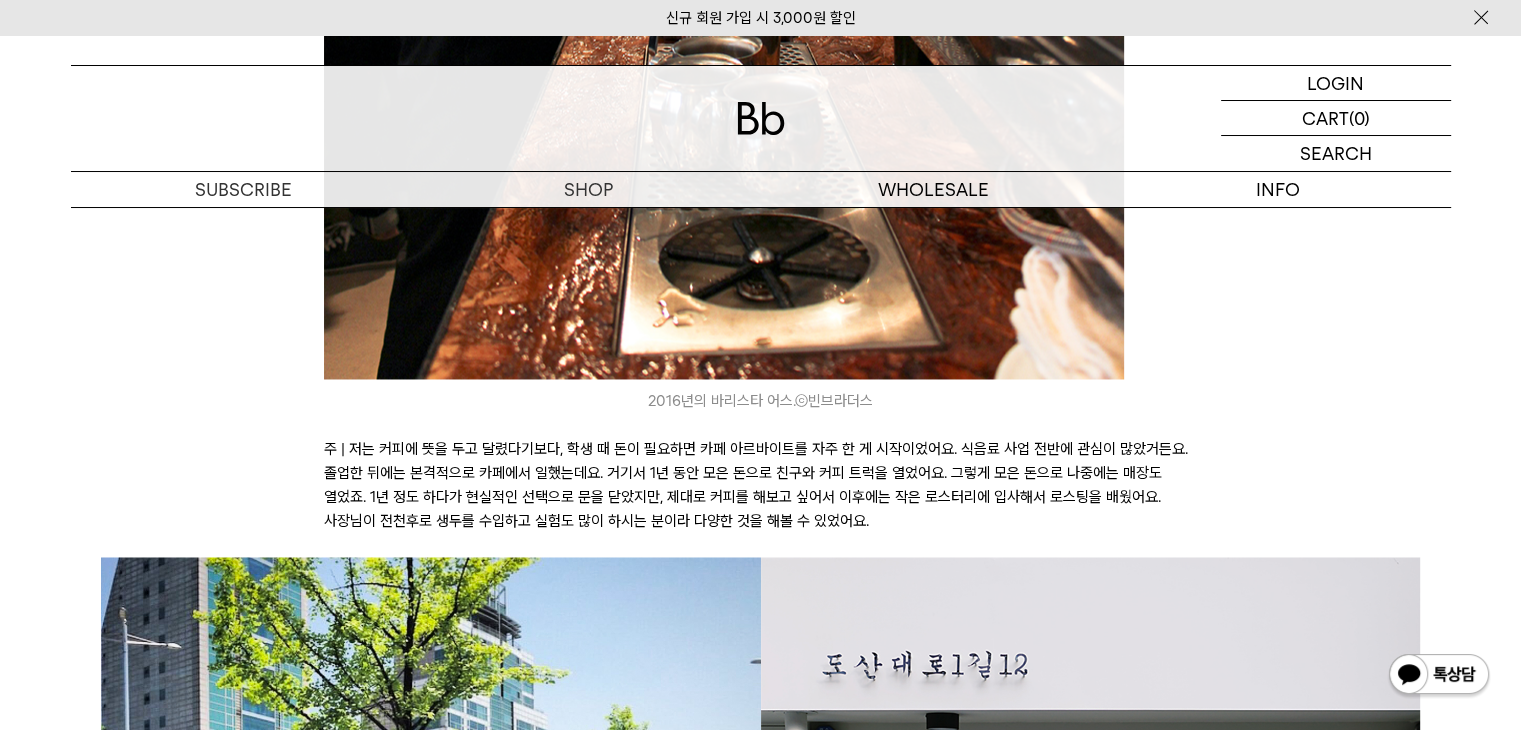 click on "주 | 저는 커피에 뜻을 두고 달렸다기보다, 학생 때 돈이 필요하면 카페 아르바이트를 자주 한 게 시작이었어요. 식음료 사업 전반에 관심이 많았거든요. 졸업한 뒤에는 본격적으로 카페에서 일했는데요. 거기서 1년 동안 모은 돈으로 친구와 커피 트럭을 열었어요. 그렇게 모은 돈으로 나중에는 매장도 열었죠. 1년 정도 하다가 현실적인 선택으로 문을 닫았지만, 제대로 커피를 해보고 싶어서 이후에는 작은 로스터리에 입사해서 로스팅을 배웠어요. 사장님이 전천후로 생두를 수입하고 실험도 많이 하시는 분이라 다양한 것을 해볼 수 있었어요." at bounding box center (760, 485) 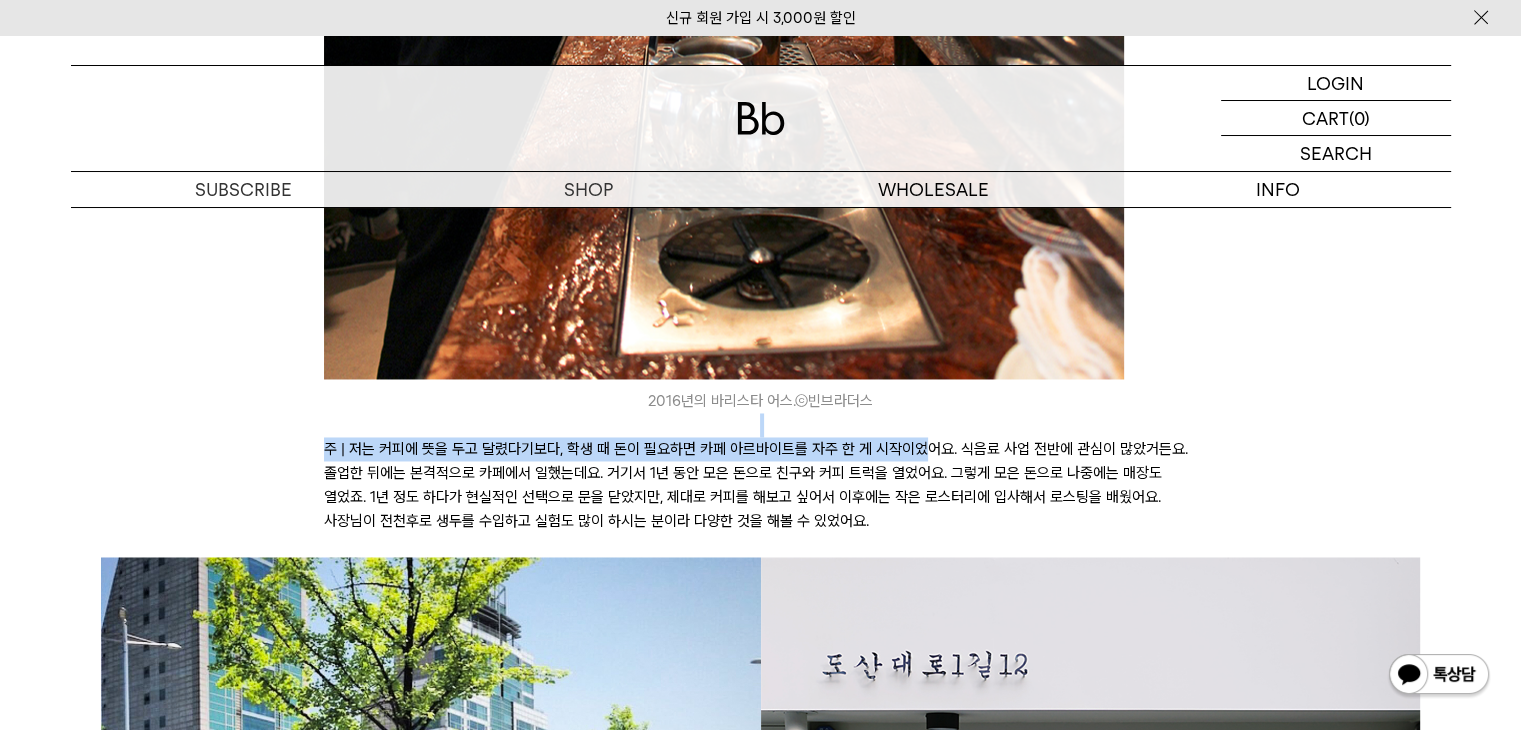 drag, startPoint x: 919, startPoint y: 440, endPoint x: 760, endPoint y: 445, distance: 159.0786 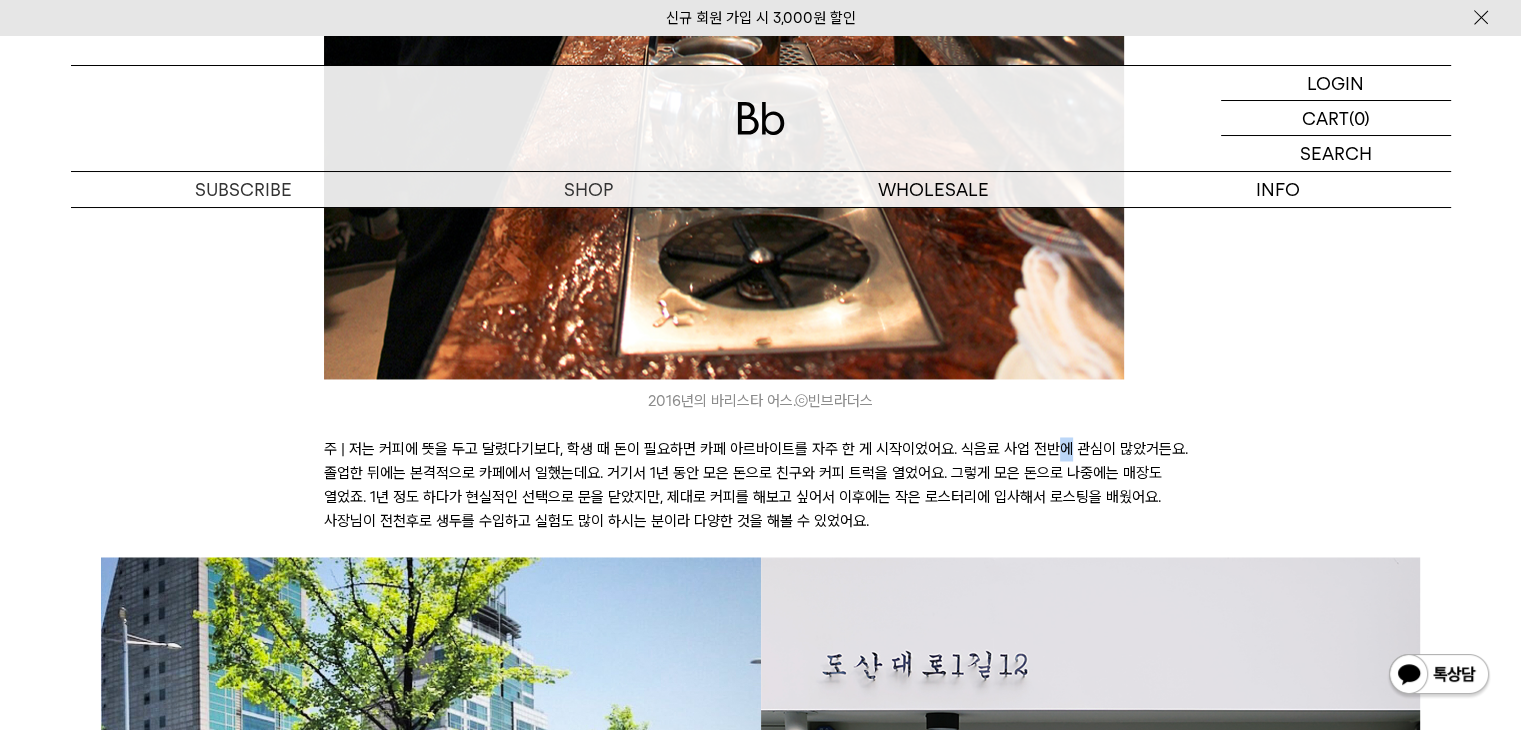 click on "주 | 저는 커피에 뜻을 두고 달렸다기보다, 학생 때 돈이 필요하면 카페 아르바이트를 자주 한 게 시작이었어요. 식음료 사업 전반에 관심이 많았거든요. 졸업한 뒤에는 본격적으로 카페에서 일했는데요. 거기서 1년 동안 모은 돈으로 친구와 커피 트럭을 열었어요. 그렇게 모은 돈으로 나중에는 매장도 열었죠. 1년 정도 하다가 현실적인 선택으로 문을 닫았지만, 제대로 커피를 해보고 싶어서 이후에는 작은 로스터리에 입사해서 로스팅을 배웠어요. 사장님이 전천후로 생두를 수입하고 실험도 많이 하시는 분이라 다양한 것을 해볼 수 있었어요." at bounding box center (760, 485) 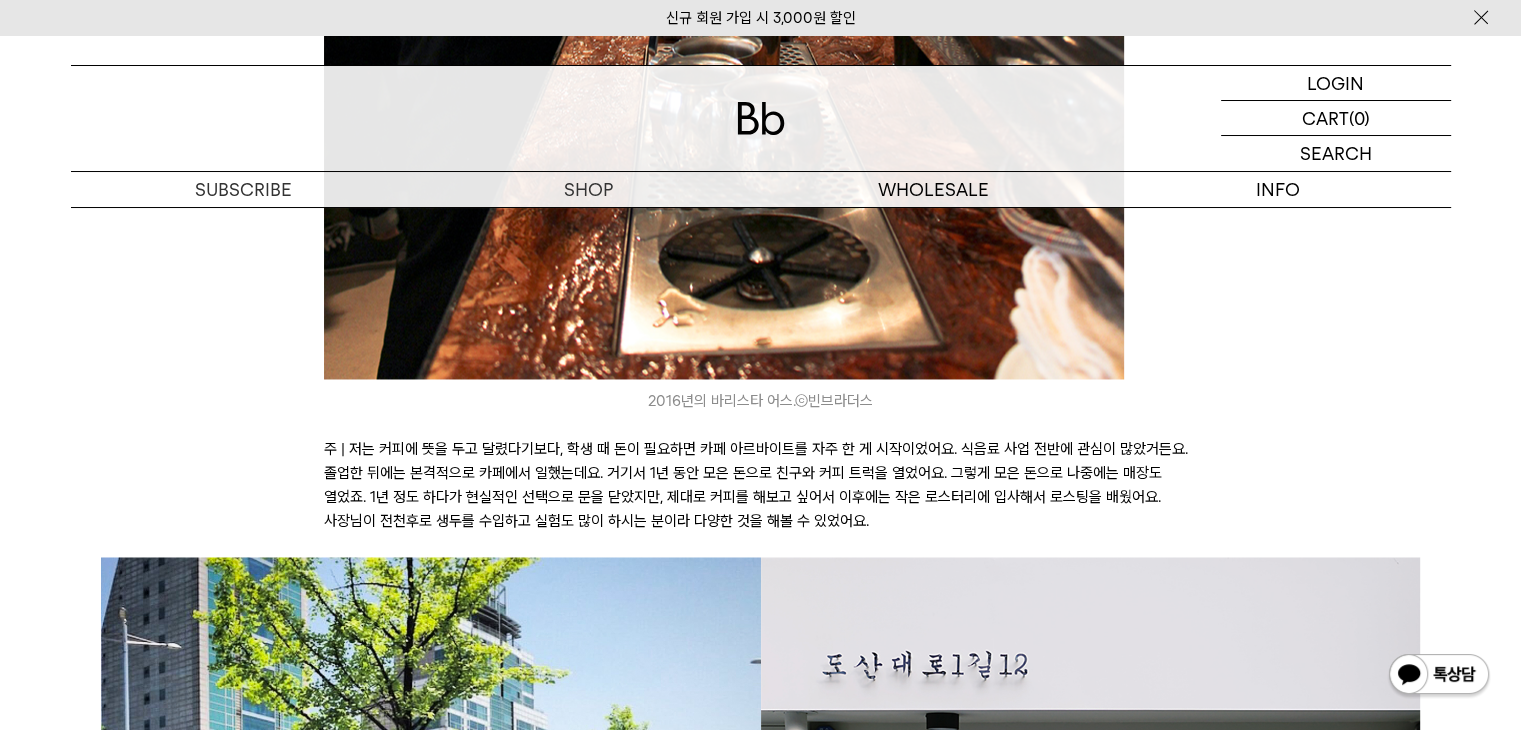 click on "독자님 안녕하세요, 에디터 모모입니다. 오늘은 같은 듯 다른 두 사람을 독자님께 야심 차게 소개합니다. Bb의 어벤져스라고 불리는 B2B팀의 두 능력자, 김의성 테크니션(이하 어스)과 주세훈 테크니션(이하 주)인데요. 빈브라더스와 함께하는 전국 400여개의 파트너사 카페의 원두, 기자재 관리, 교육, 컨설팅 등을 책임지고 있습니다. 게임을 좋아하는  어스🤓 ‘주나운서’라 불릴 만큼 반듯한  주😎
그럼 두 사람의 같은 점은…뭘까요? 오늘 인터뷰에서는 두 사람의 공통점을 찾아보며, 두 사람의 커피 커리어를 탐구해보겠습니다.
오늘의 주인공, 테크니션 어스(왼쪽)와 주(오른쪽).  © 박은실 Momo 어스, 주 안녕하세요. 요즘 어떻게 지내셨어요? 개인적인 근황은요? 어스에게 좋은 소식이 있다던데. 주 | 사실 저도…" at bounding box center [761, 3491] 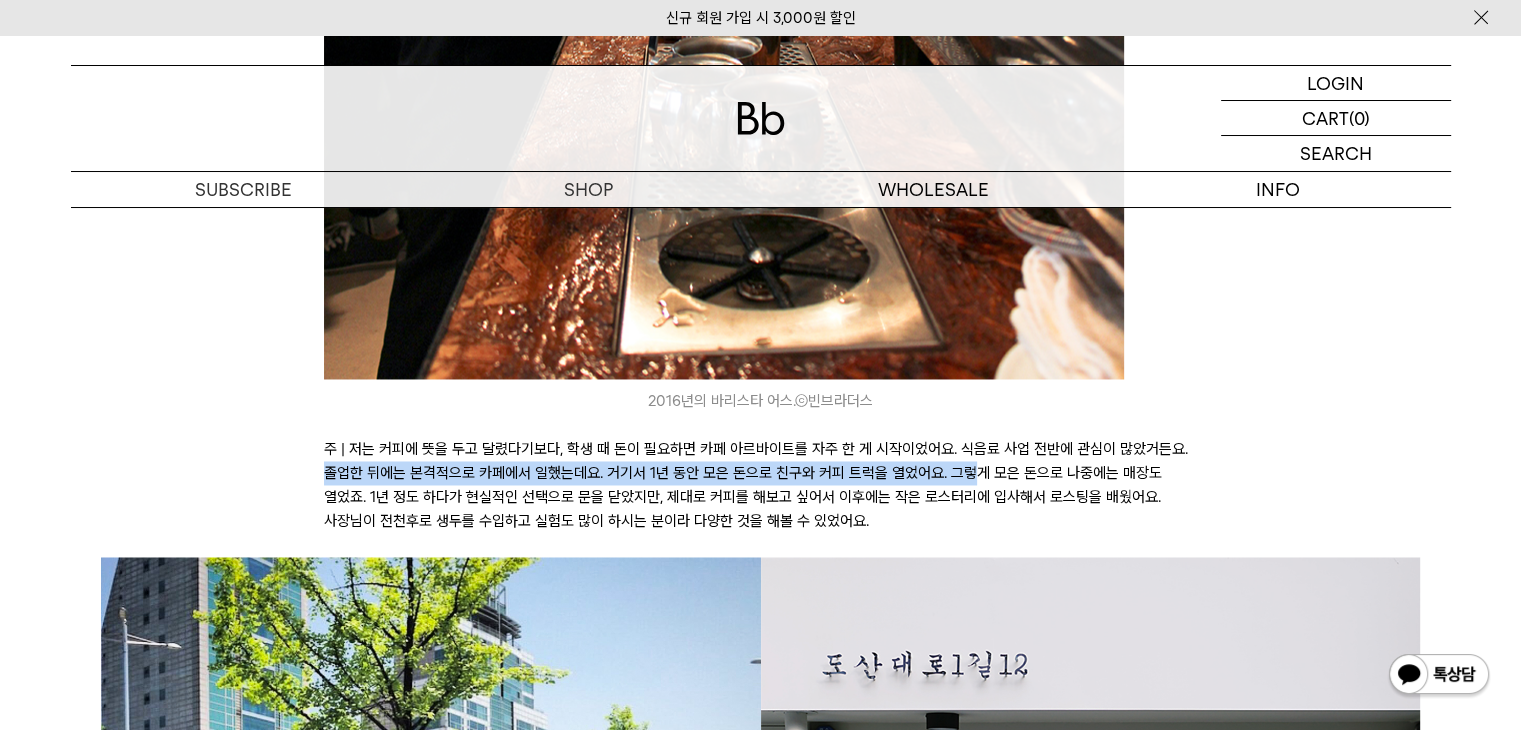 click on "주 | 저는 커피에 뜻을 두고 달렸다기보다, 학생 때 돈이 필요하면 카페 아르바이트를 자주 한 게 시작이었어요. 식음료 사업 전반에 관심이 많았거든요. 졸업한 뒤에는 본격적으로 카페에서 일했는데요. 거기서 1년 동안 모은 돈으로 친구와 커피 트럭을 열었어요. 그렇게 모은 돈으로 나중에는 매장도 열었죠. 1년 정도 하다가 현실적인 선택으로 문을 닫았지만, 제대로 커피를 해보고 싶어서 이후에는 작은 로스터리에 입사해서 로스팅을 배웠어요. 사장님이 전천후로 생두를 수입하고 실험도 많이 하시는 분이라 다양한 것을 해볼 수 있었어요." at bounding box center [760, 485] 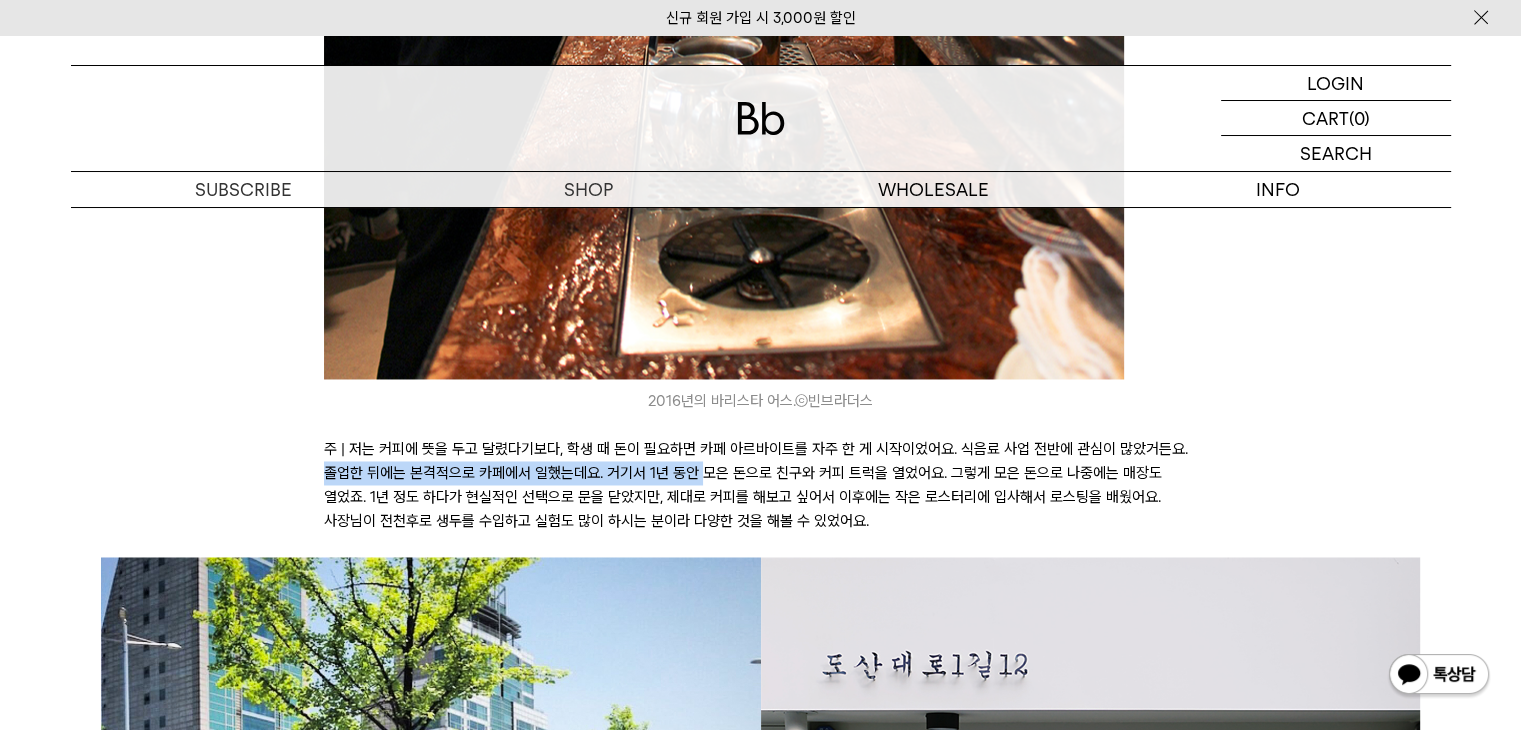 drag, startPoint x: 466, startPoint y: 466, endPoint x: 828, endPoint y: 466, distance: 362 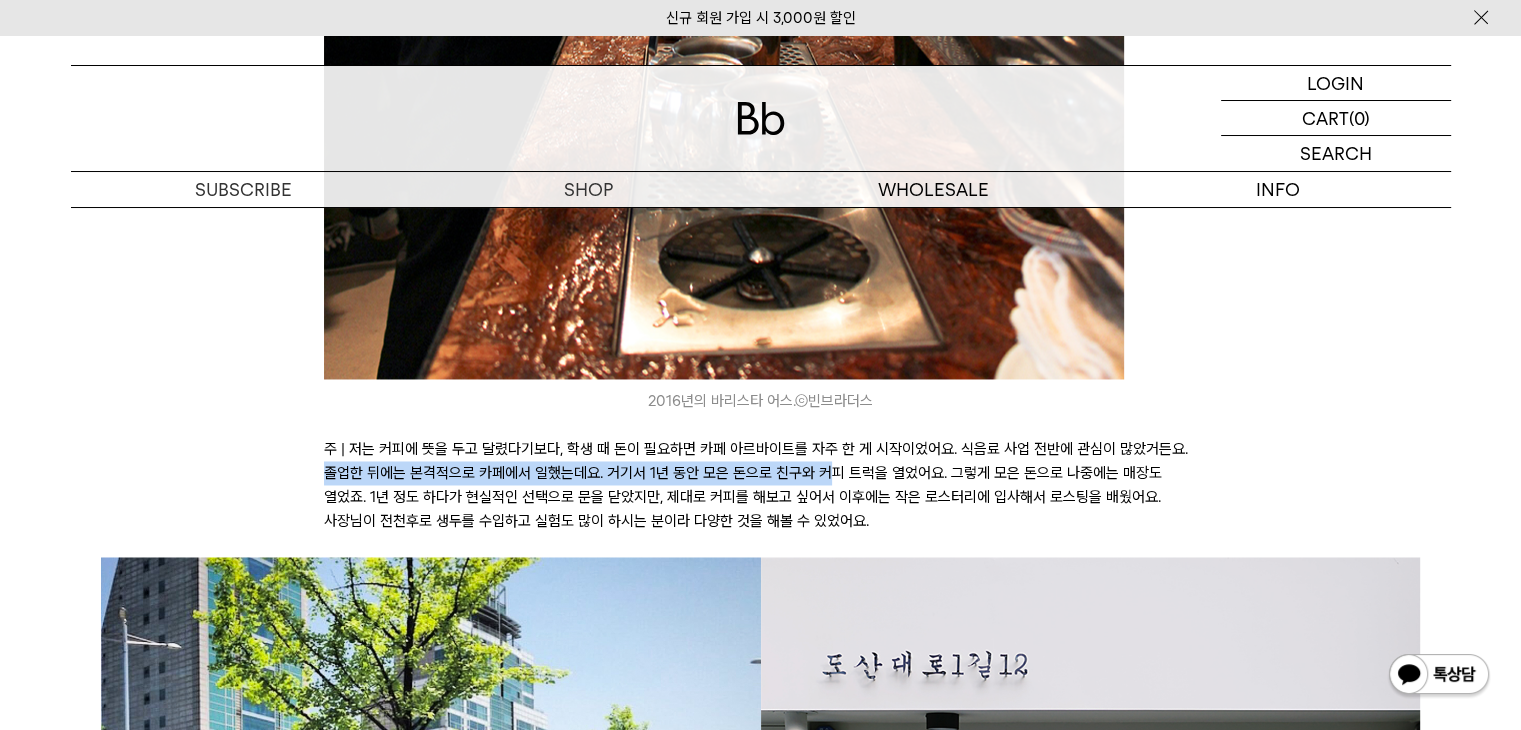 click on "주 | 저는 커피에 뜻을 두고 달렸다기보다, 학생 때 돈이 필요하면 카페 아르바이트를 자주 한 게 시작이었어요. 식음료 사업 전반에 관심이 많았거든요. 졸업한 뒤에는 본격적으로 카페에서 일했는데요. 거기서 1년 동안 모은 돈으로 친구와 커피 트럭을 열었어요. 그렇게 모은 돈으로 나중에는 매장도 열었죠. 1년 정도 하다가 현실적인 선택으로 문을 닫았지만, 제대로 커피를 해보고 싶어서 이후에는 작은 로스터리에 입사해서 로스팅을 배웠어요. 사장님이 전천후로 생두를 수입하고 실험도 많이 하시는 분이라 다양한 것을 해볼 수 있었어요." at bounding box center (760, 485) 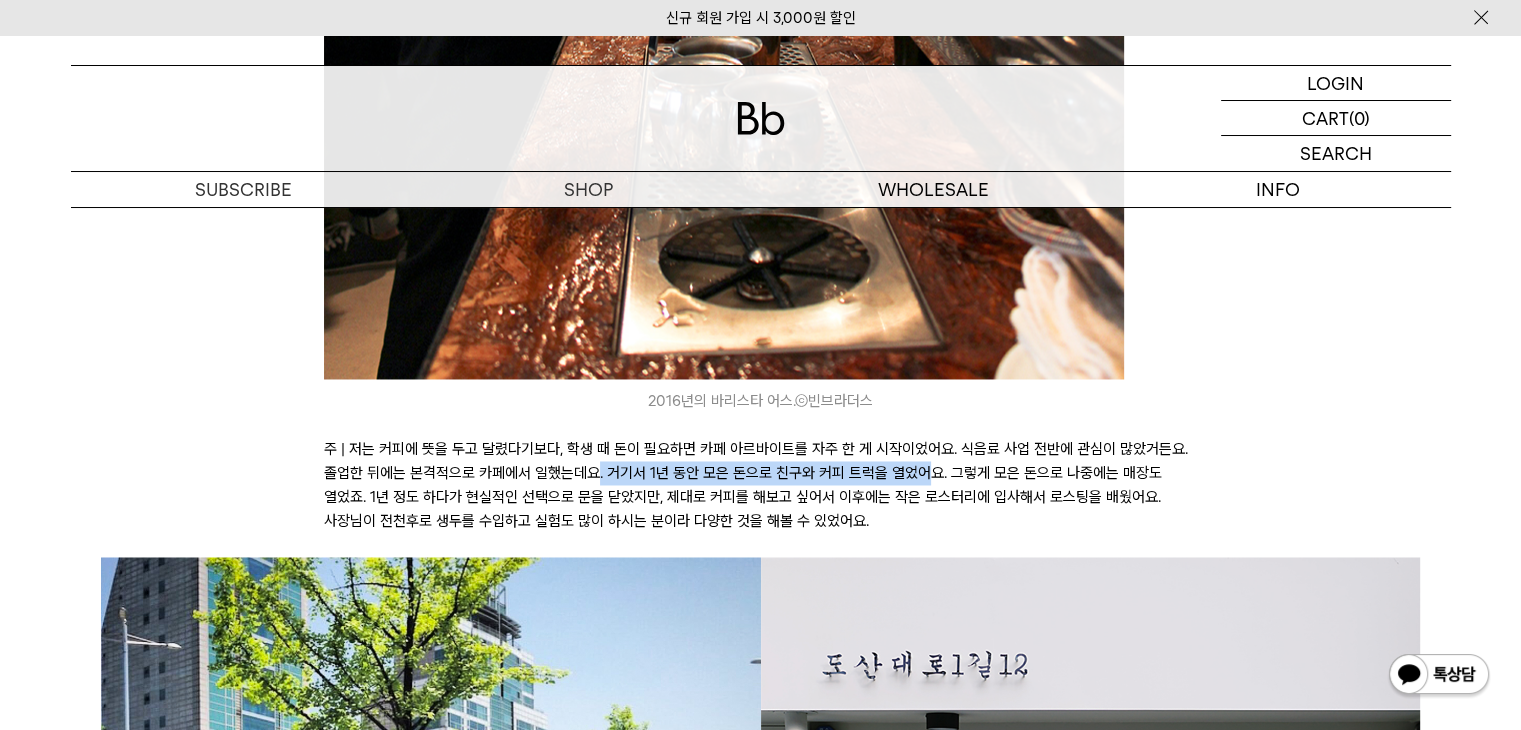 drag, startPoint x: 925, startPoint y: 462, endPoint x: 1034, endPoint y: 458, distance: 109.07337 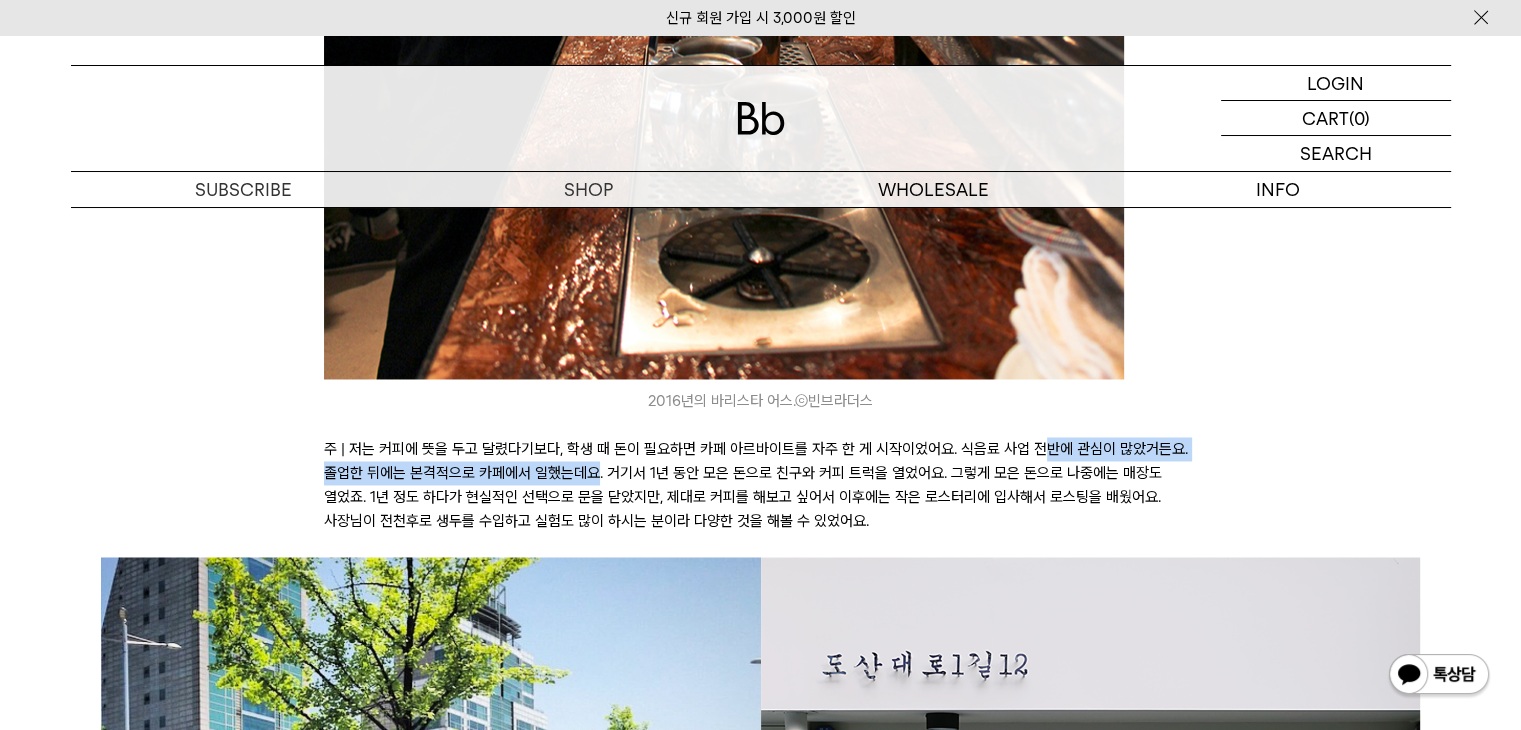 click on "주 | 저는 커피에 뜻을 두고 달렸다기보다, 학생 때 돈이 필요하면 카페 아르바이트를 자주 한 게 시작이었어요. 식음료 사업 전반에 관심이 많았거든요. 졸업한 뒤에는 본격적으로 카페에서 일했는데요. 거기서 1년 동안 모은 돈으로 친구와 커피 트럭을 열었어요. 그렇게 모은 돈으로 나중에는 매장도 열었죠. 1년 정도 하다가 현실적인 선택으로 문을 닫았지만, 제대로 커피를 해보고 싶어서 이후에는 작은 로스터리에 입사해서 로스팅을 배웠어요. 사장님이 전천후로 생두를 수입하고 실험도 많이 하시는 분이라 다양한 것을 해볼 수 있었어요." at bounding box center [760, 485] 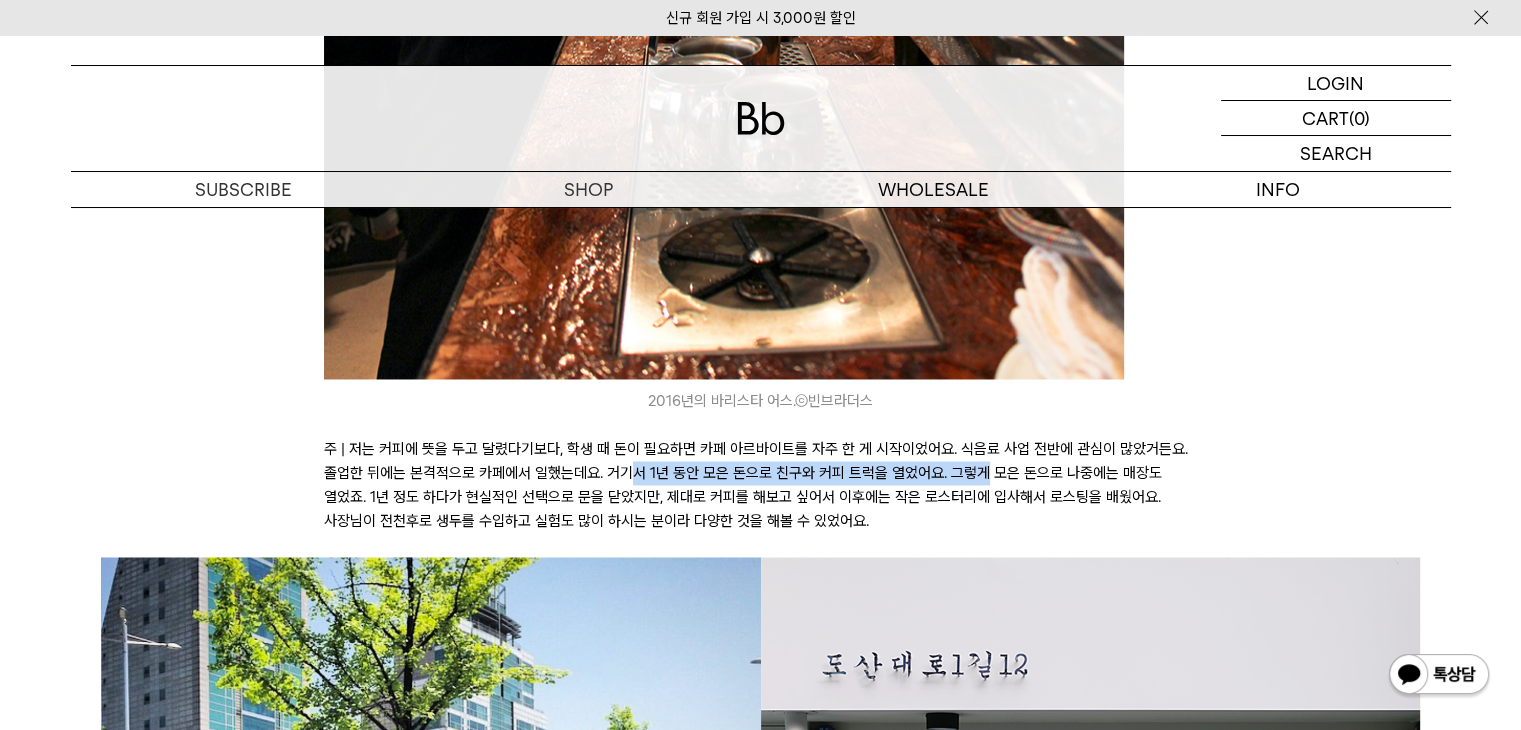 drag, startPoint x: 952, startPoint y: 465, endPoint x: 598, endPoint y: 466, distance: 354.0014 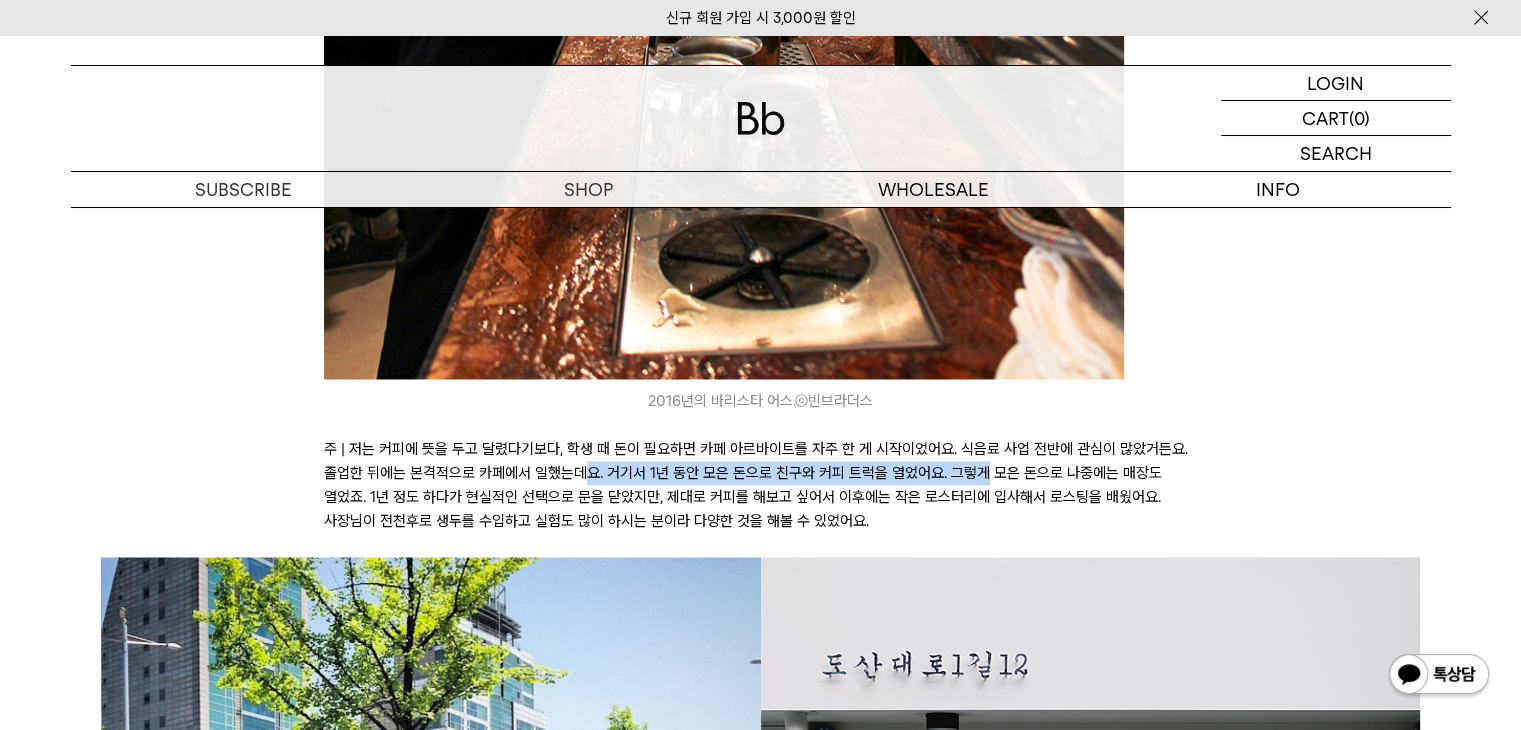 click on "주 | 저는 커피에 뜻을 두고 달렸다기보다, 학생 때 돈이 필요하면 카페 아르바이트를 자주 한 게 시작이었어요. 식음료 사업 전반에 관심이 많았거든요. 졸업한 뒤에는 본격적으로 카페에서 일했는데요. 거기서 1년 동안 모은 돈으로 친구와 커피 트럭을 열었어요. 그렇게 모은 돈으로 나중에는 매장도 열었죠. 1년 정도 하다가 현실적인 선택으로 문을 닫았지만, 제대로 커피를 해보고 싶어서 이후에는 작은 로스터리에 입사해서 로스팅을 배웠어요. 사장님이 전천후로 생두를 수입하고 실험도 많이 하시는 분이라 다양한 것을 해볼 수 있었어요." at bounding box center [760, 485] 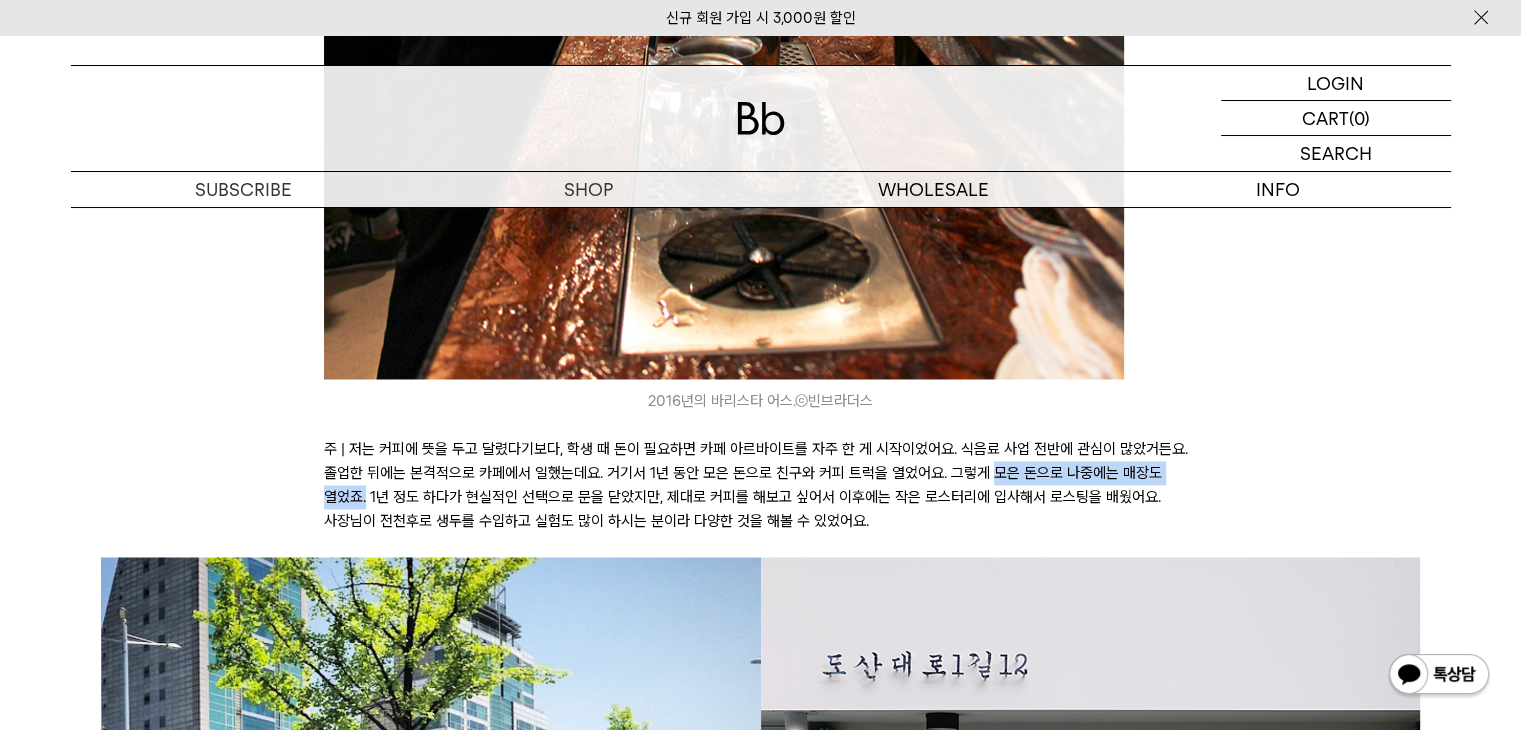 drag, startPoint x: 984, startPoint y: 464, endPoint x: 1238, endPoint y: 472, distance: 254.12595 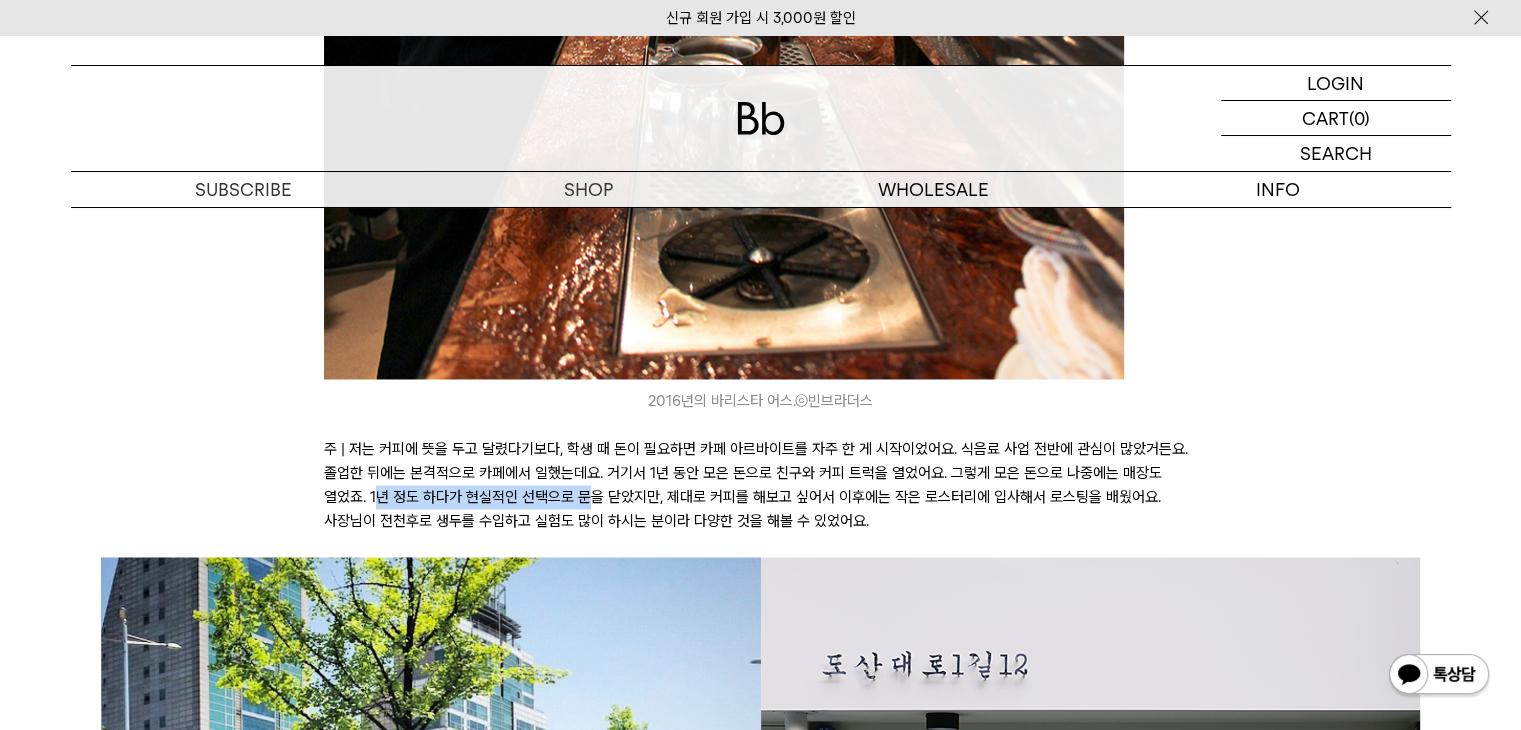 drag, startPoint x: 327, startPoint y: 490, endPoint x: 543, endPoint y: 488, distance: 216.00926 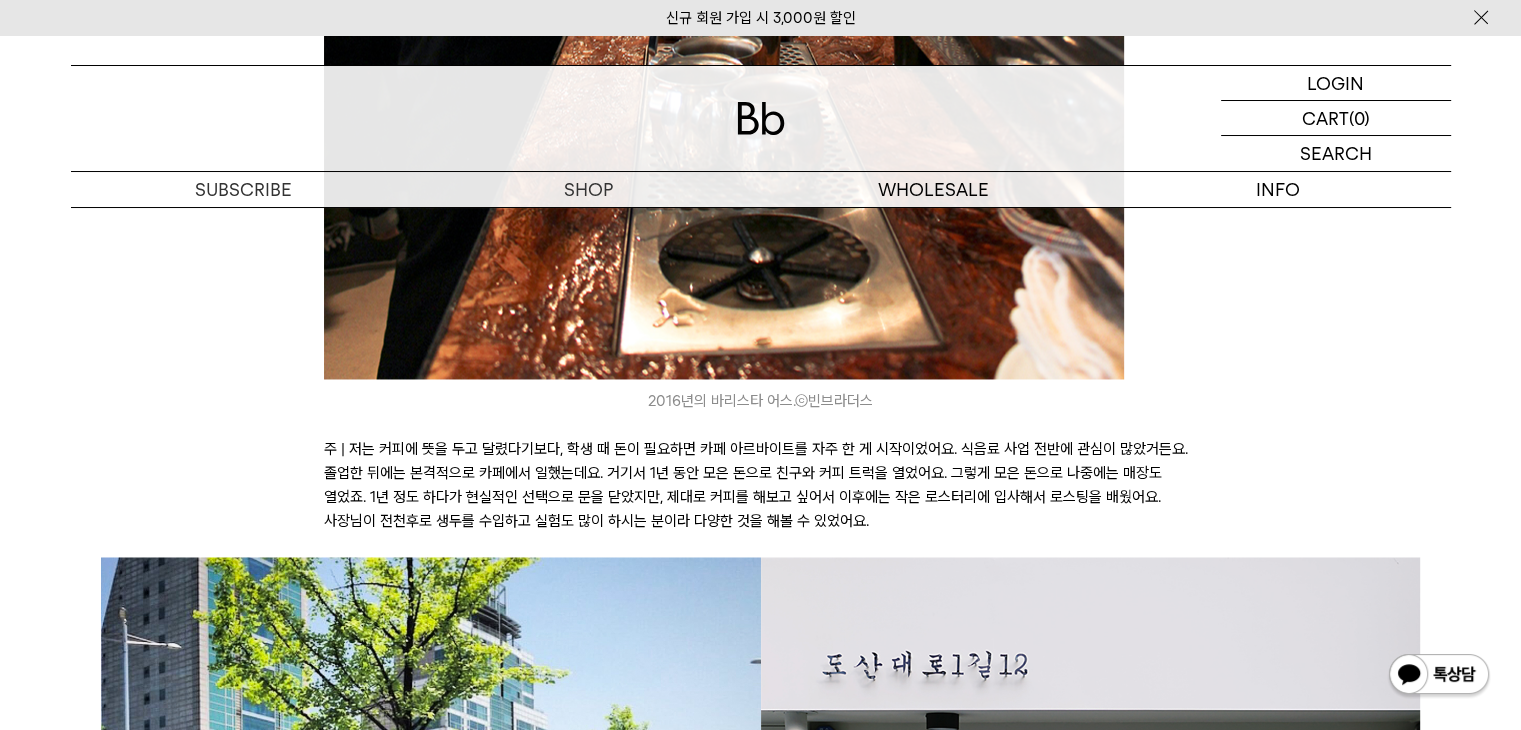 click on "주 | 저는 커피에 뜻을 두고 달렸다기보다, 학생 때 돈이 필요하면 카페 아르바이트를 자주 한 게 시작이었어요. 식음료 사업 전반에 관심이 많았거든요. 졸업한 뒤에는 본격적으로 카페에서 일했는데요. 거기서 1년 동안 모은 돈으로 친구와 커피 트럭을 열었어요. 그렇게 모은 돈으로 나중에는 매장도 열었죠. 1년 정도 하다가 현실적인 선택으로 문을 닫았지만, 제대로 커피를 해보고 싶어서 이후에는 작은 로스터리에 입사해서 로스팅을 배웠어요. 사장님이 전천후로 생두를 수입하고 실험도 많이 하시는 분이라 다양한 것을 해볼 수 있었어요." at bounding box center (760, 485) 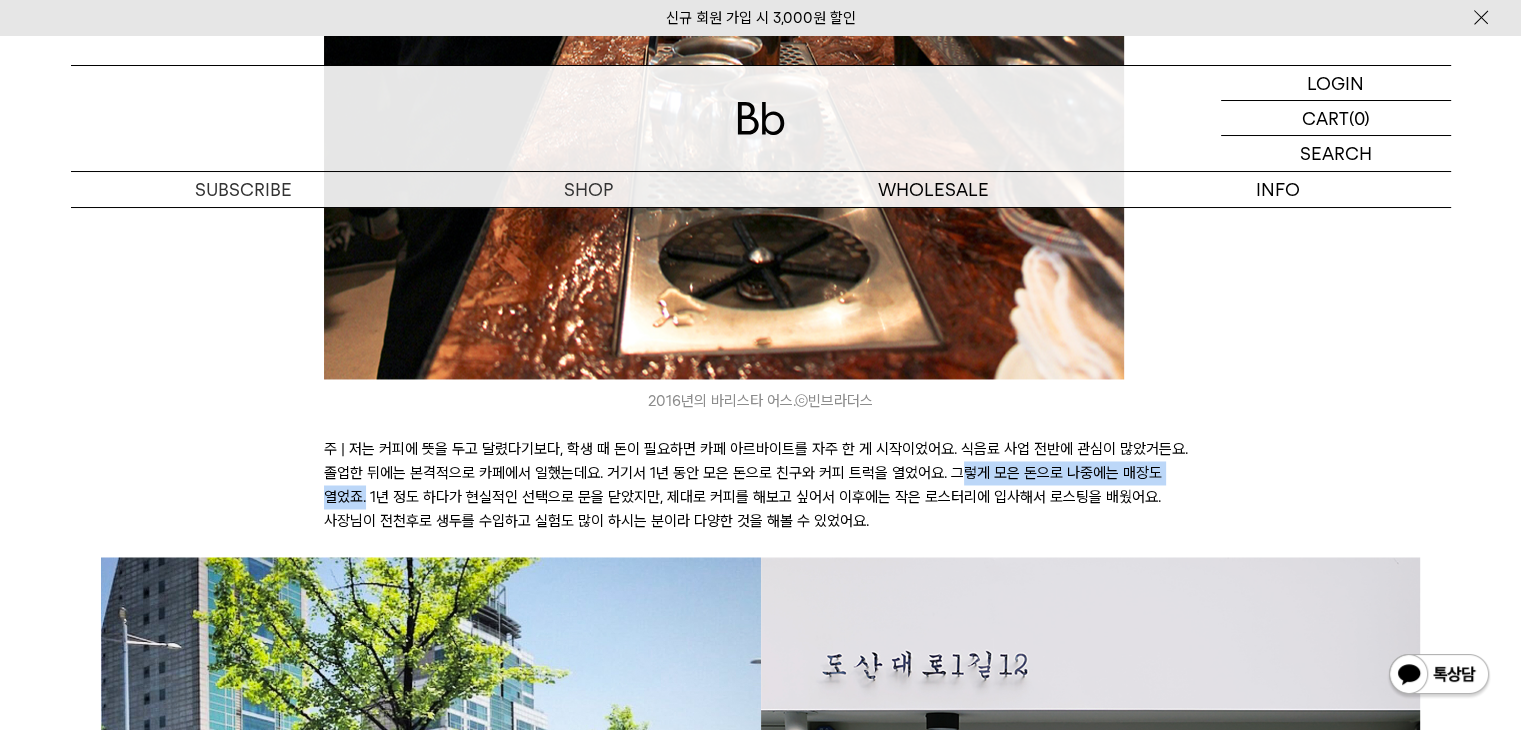drag, startPoint x: 960, startPoint y: 477, endPoint x: 1199, endPoint y: 473, distance: 239.03348 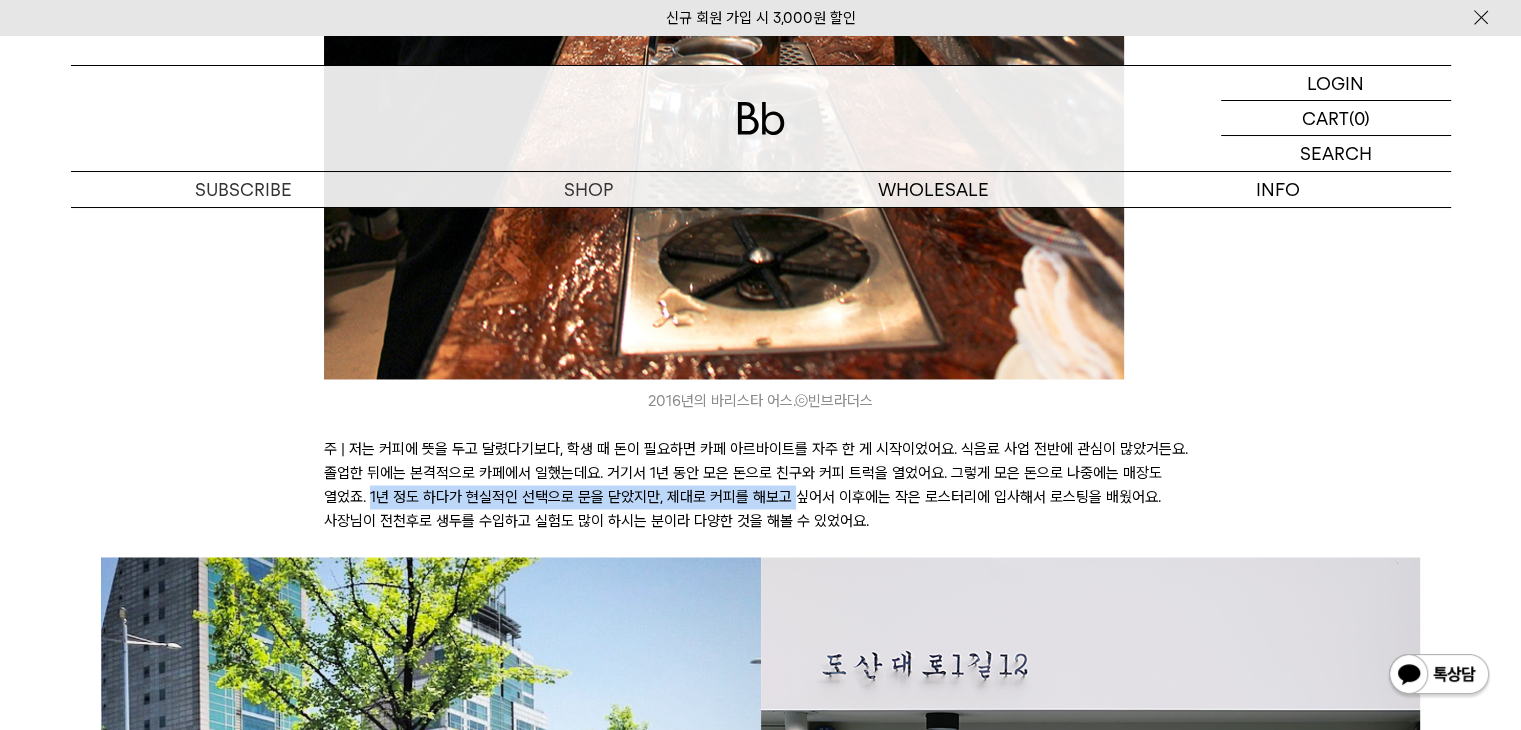 drag, startPoint x: 315, startPoint y: 493, endPoint x: 856, endPoint y: 491, distance: 541.0037 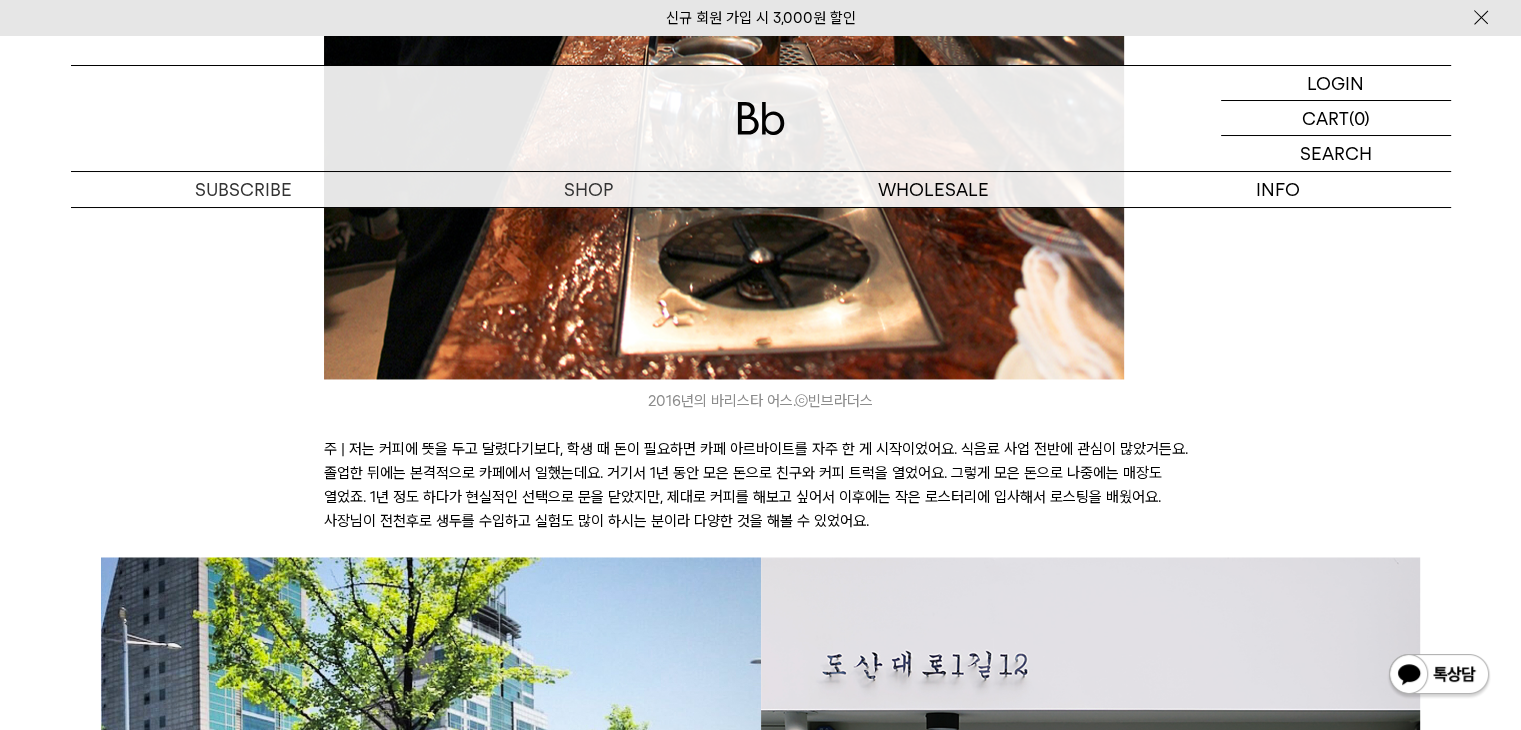 click on "주 | 저는 커피에 뜻을 두고 달렸다기보다, 학생 때 돈이 필요하면 카페 아르바이트를 자주 한 게 시작이었어요. 식음료 사업 전반에 관심이 많았거든요. 졸업한 뒤에는 본격적으로 카페에서 일했는데요. 거기서 1년 동안 모은 돈으로 친구와 커피 트럭을 열었어요. 그렇게 모은 돈으로 나중에는 매장도 열었죠. 1년 정도 하다가 현실적인 선택으로 문을 닫았지만, 제대로 커피를 해보고 싶어서 이후에는 작은 로스터리에 입사해서 로스팅을 배웠어요. 사장님이 전천후로 생두를 수입하고 실험도 많이 하시는 분이라 다양한 것을 해볼 수 있었어요." at bounding box center (760, 485) 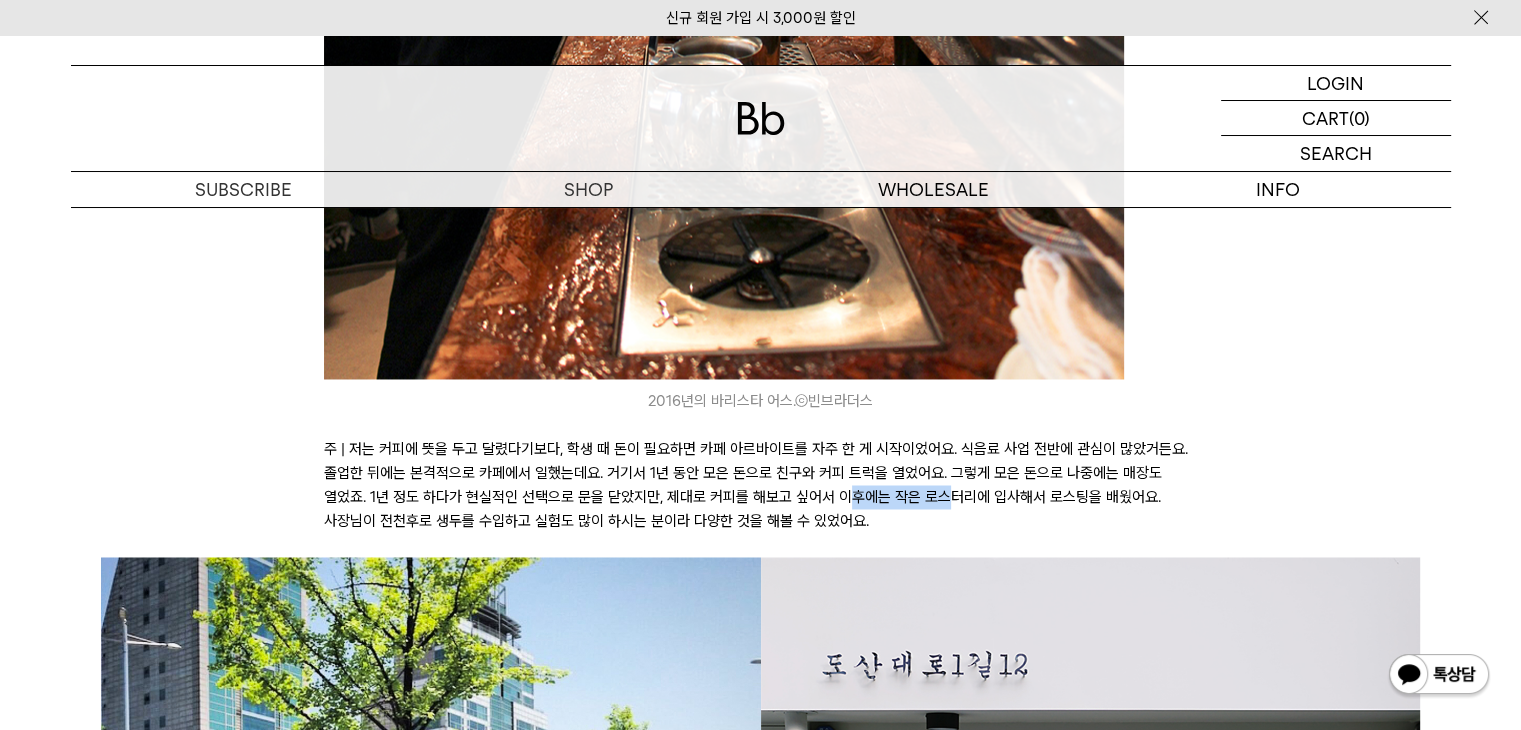 drag, startPoint x: 796, startPoint y: 499, endPoint x: 988, endPoint y: 497, distance: 192.01042 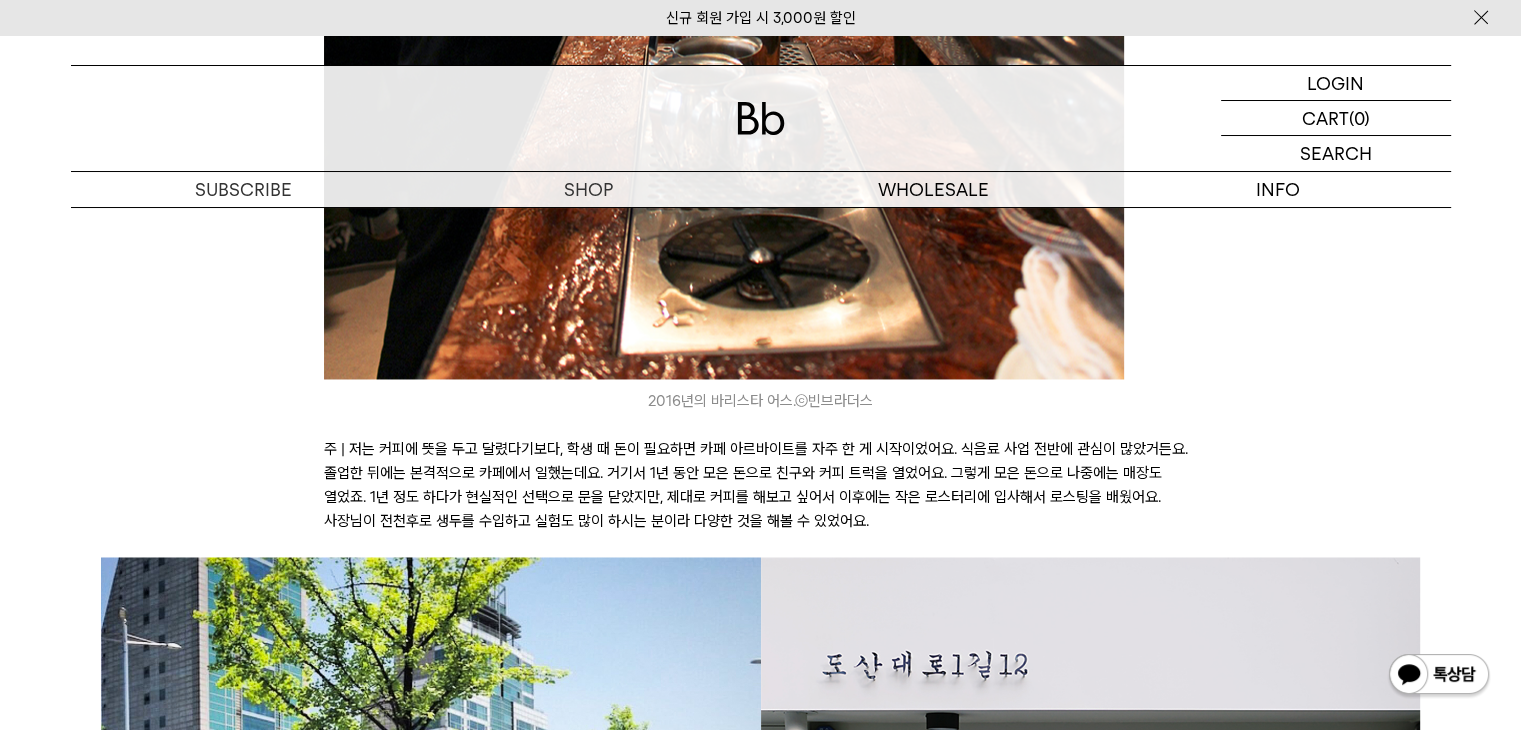 click on "주 | 저는 커피에 뜻을 두고 달렸다기보다, 학생 때 돈이 필요하면 카페 아르바이트를 자주 한 게 시작이었어요. 식음료 사업 전반에 관심이 많았거든요. 졸업한 뒤에는 본격적으로 카페에서 일했는데요. 거기서 1년 동안 모은 돈으로 친구와 커피 트럭을 열었어요. 그렇게 모은 돈으로 나중에는 매장도 열었죠. 1년 정도 하다가 현실적인 선택으로 문을 닫았지만, 제대로 커피를 해보고 싶어서 이후에는 작은 로스터리에 입사해서 로스팅을 배웠어요. 사장님이 전천후로 생두를 수입하고 실험도 많이 하시는 분이라 다양한 것을 해볼 수 있었어요." at bounding box center [760, 485] 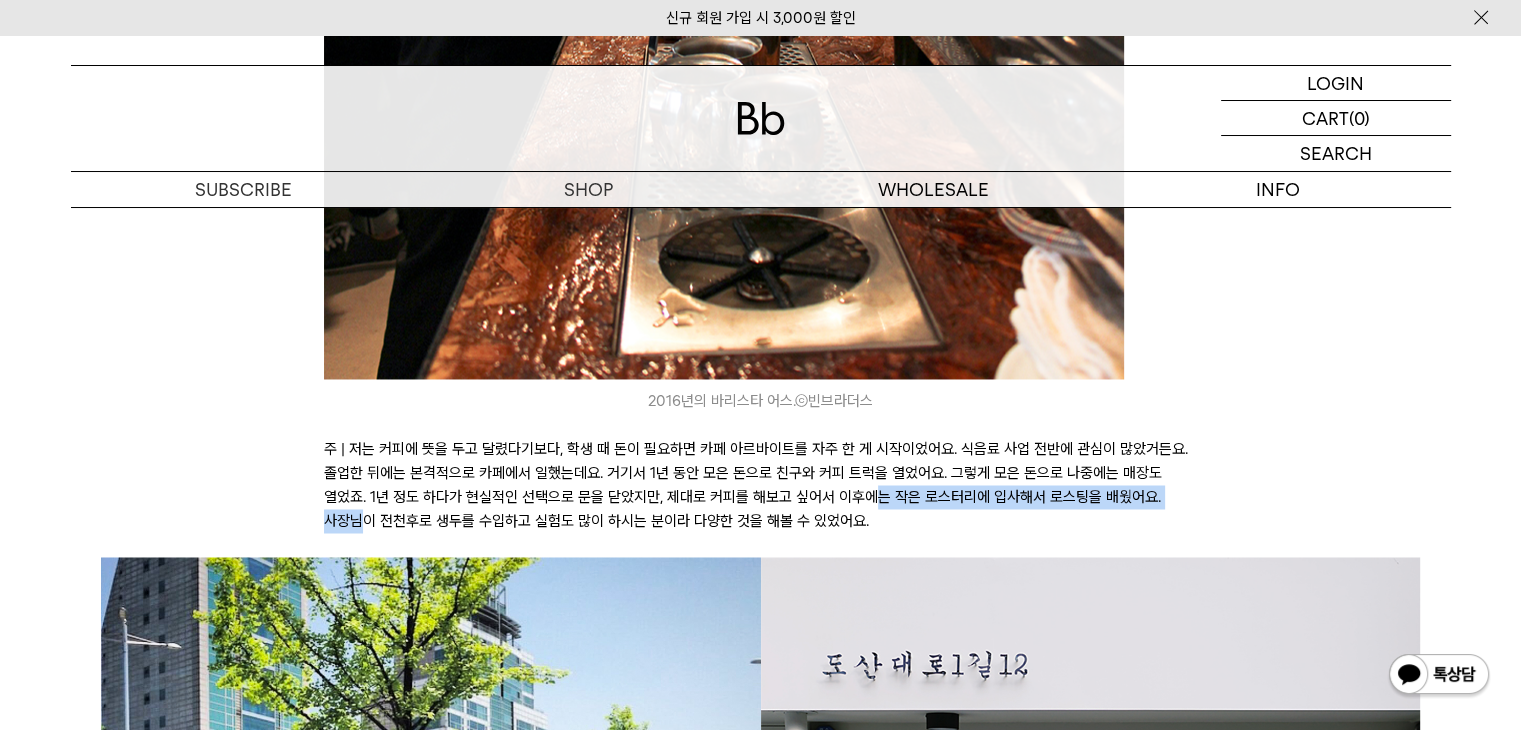 drag, startPoint x: 1114, startPoint y: 488, endPoint x: 885, endPoint y: 505, distance: 229.63014 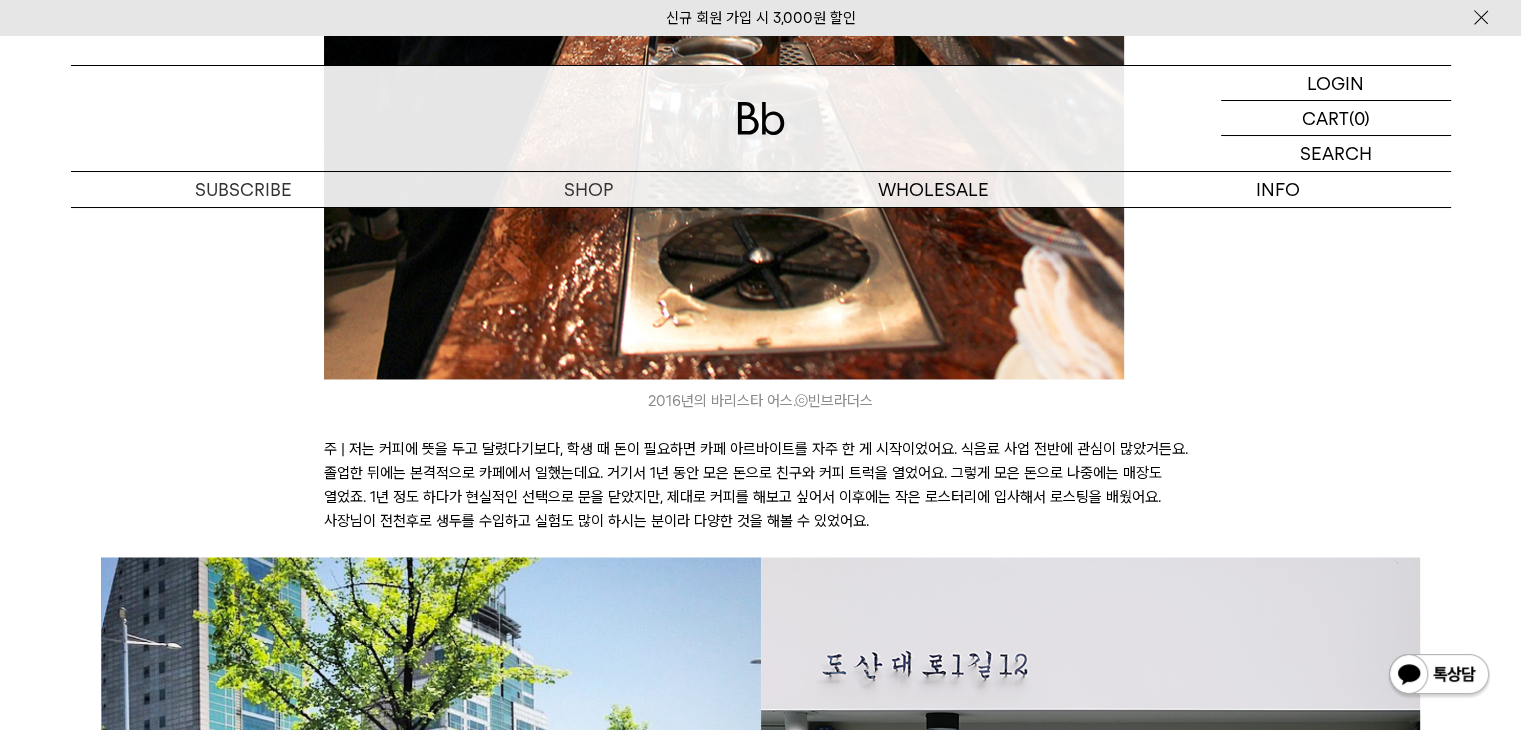 drag, startPoint x: 928, startPoint y: 509, endPoint x: 831, endPoint y: 510, distance: 97.00516 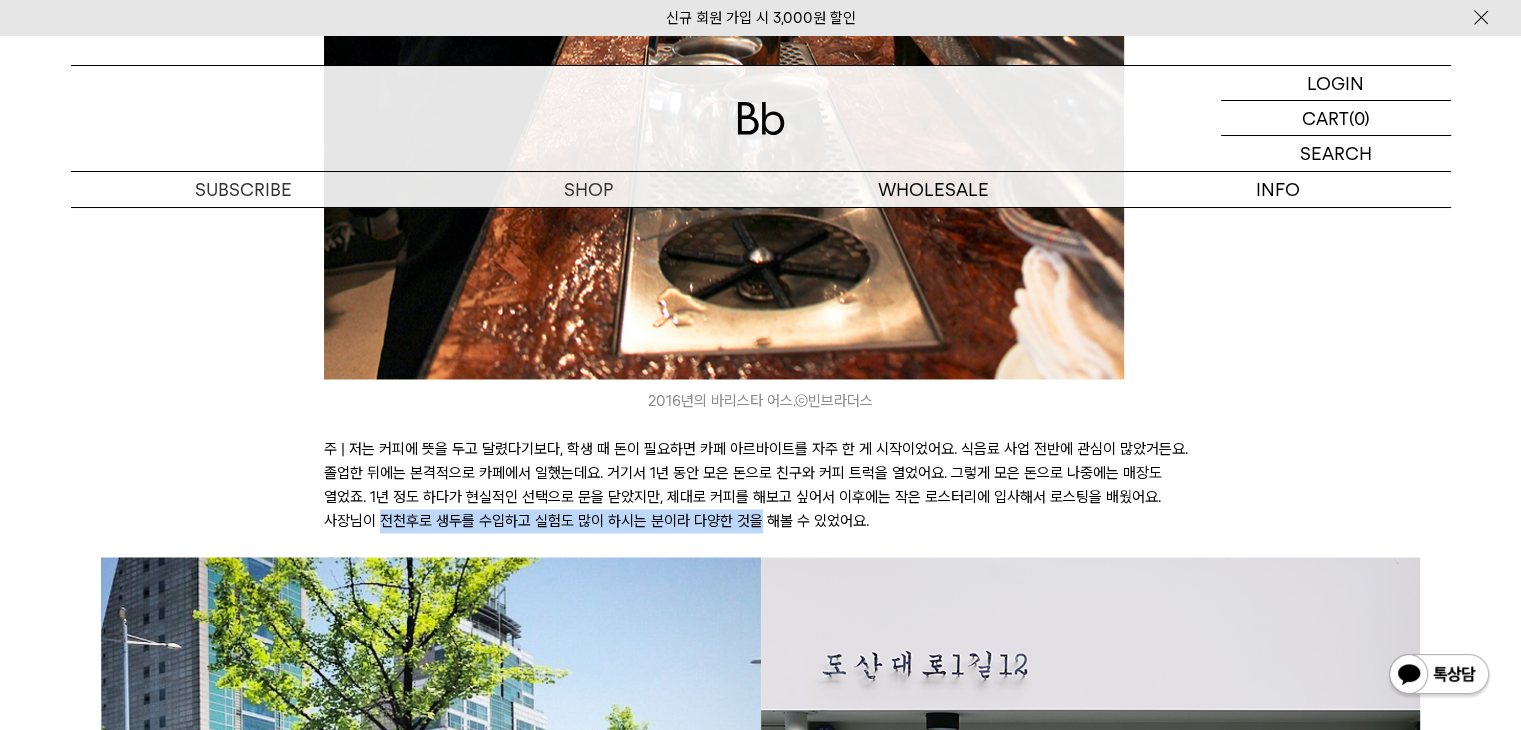 drag, startPoint x: 328, startPoint y: 521, endPoint x: 710, endPoint y: 515, distance: 382.04712 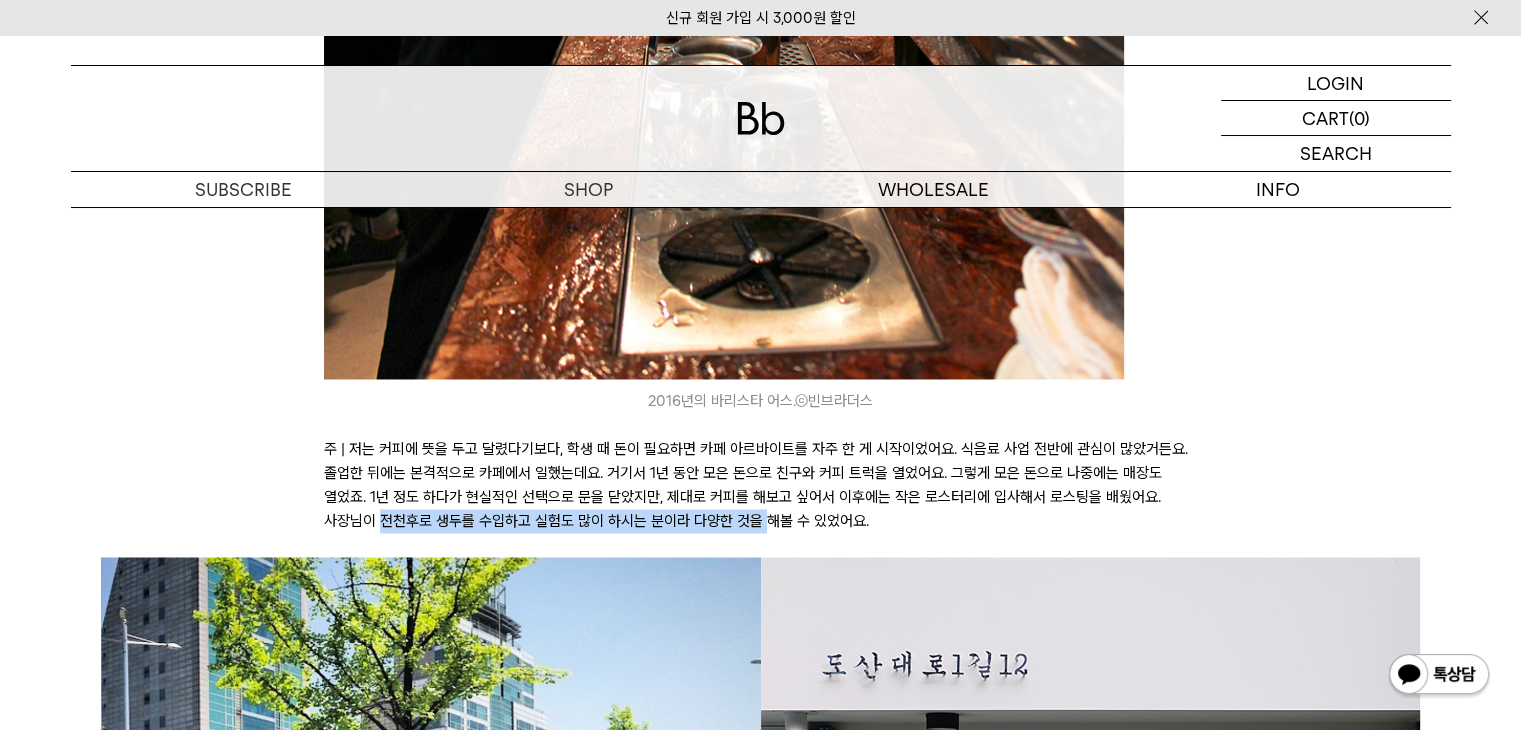 click on "주 | 저는 커피에 뜻을 두고 달렸다기보다, 학생 때 돈이 필요하면 카페 아르바이트를 자주 한 게 시작이었어요. 식음료 사업 전반에 관심이 많았거든요. 졸업한 뒤에는 본격적으로 카페에서 일했는데요. 거기서 1년 동안 모은 돈으로 친구와 커피 트럭을 열었어요. 그렇게 모은 돈으로 나중에는 매장도 열었죠. 1년 정도 하다가 현실적인 선택으로 문을 닫았지만, 제대로 커피를 해보고 싶어서 이후에는 작은 로스터리에 입사해서 로스팅을 배웠어요. 사장님이 전천후로 생두를 수입하고 실험도 많이 하시는 분이라 다양한 것을 해볼 수 있었어요." at bounding box center (760, 485) 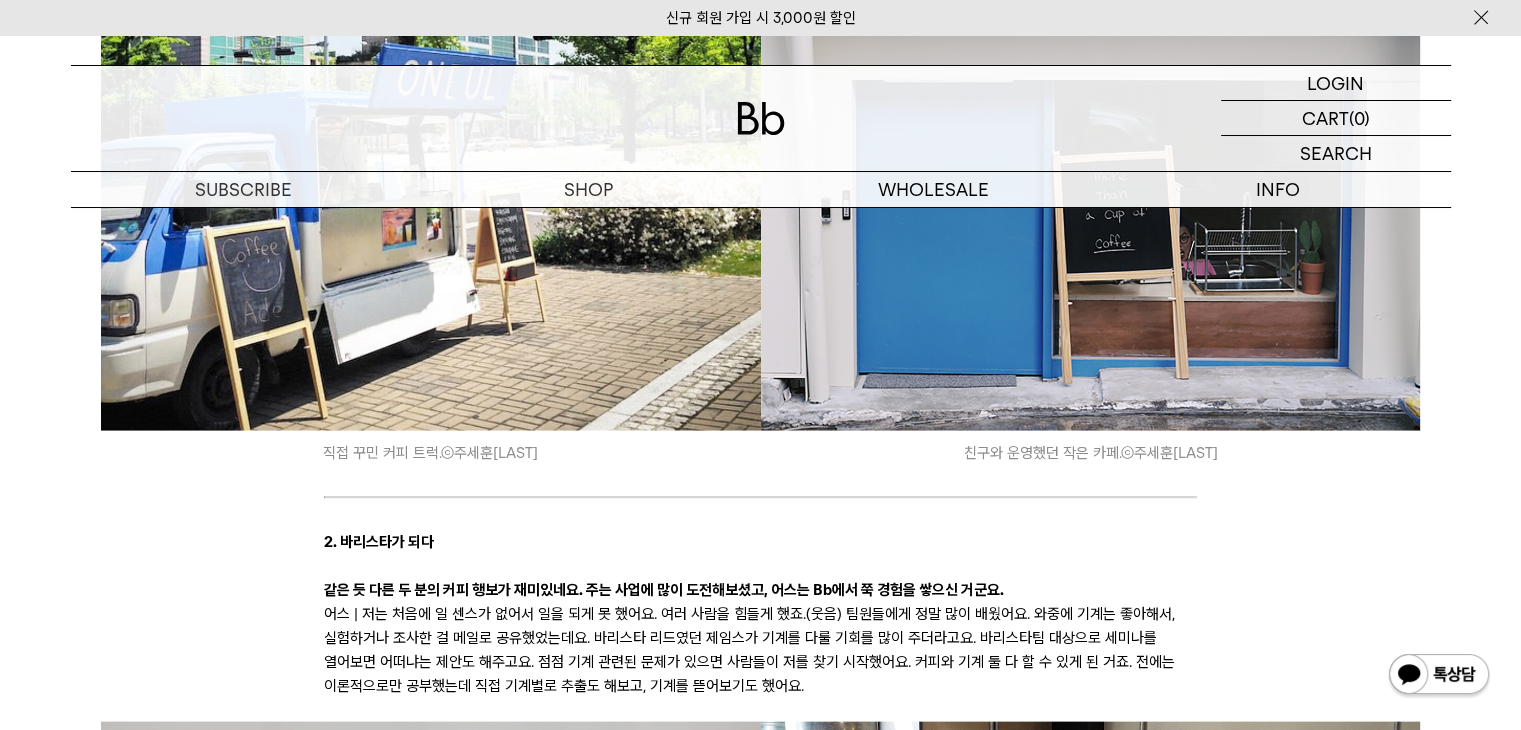scroll, scrollTop: 4200, scrollLeft: 0, axis: vertical 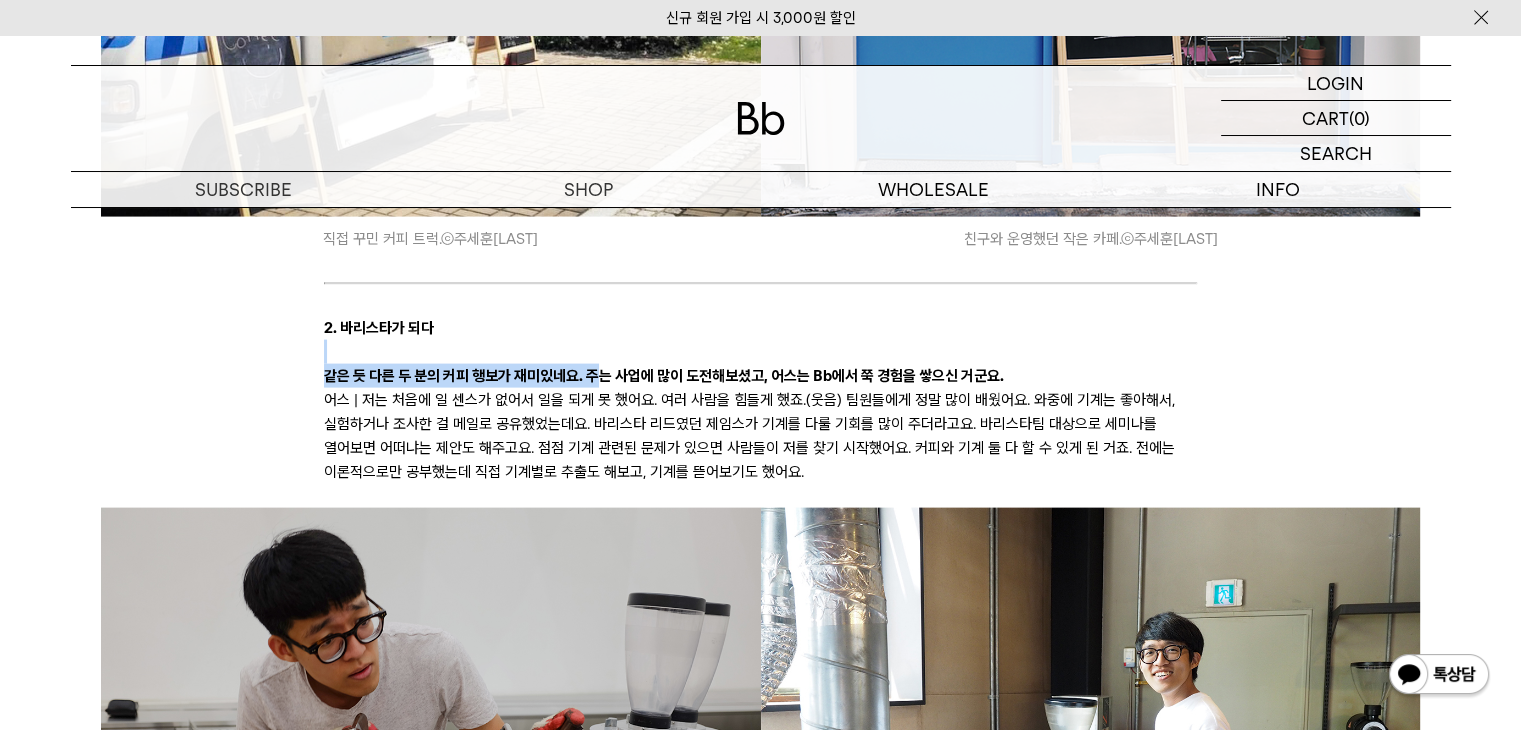 drag, startPoint x: 655, startPoint y: 366, endPoint x: 897, endPoint y: 333, distance: 244.23964 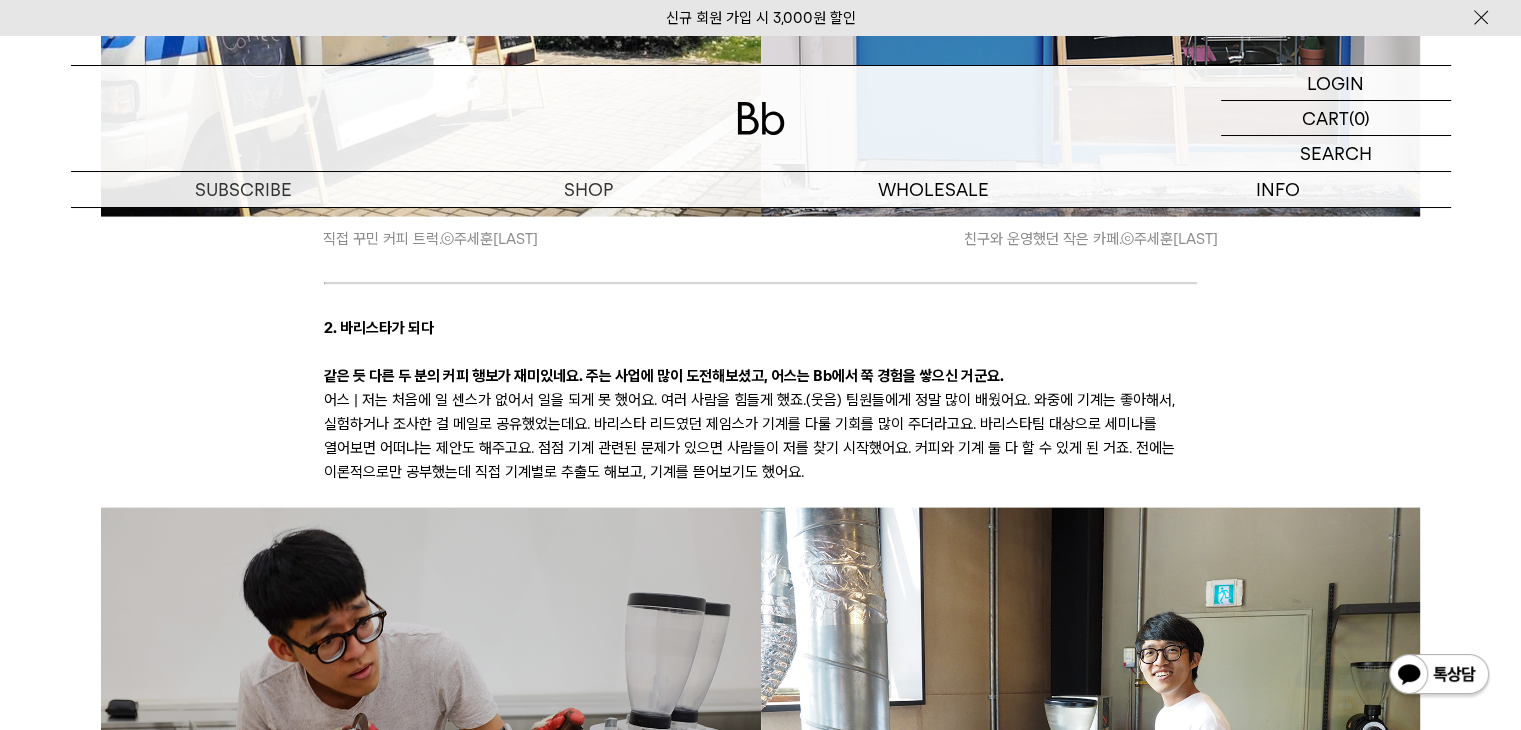 click on "같은 듯 다른 두 분의 커피 행보가 재미있네요. 주는 사업에 많이 도전해보셨고, 어스는 Bb에서 쭉 경험을 쌓으신 거군요." at bounding box center [664, 376] 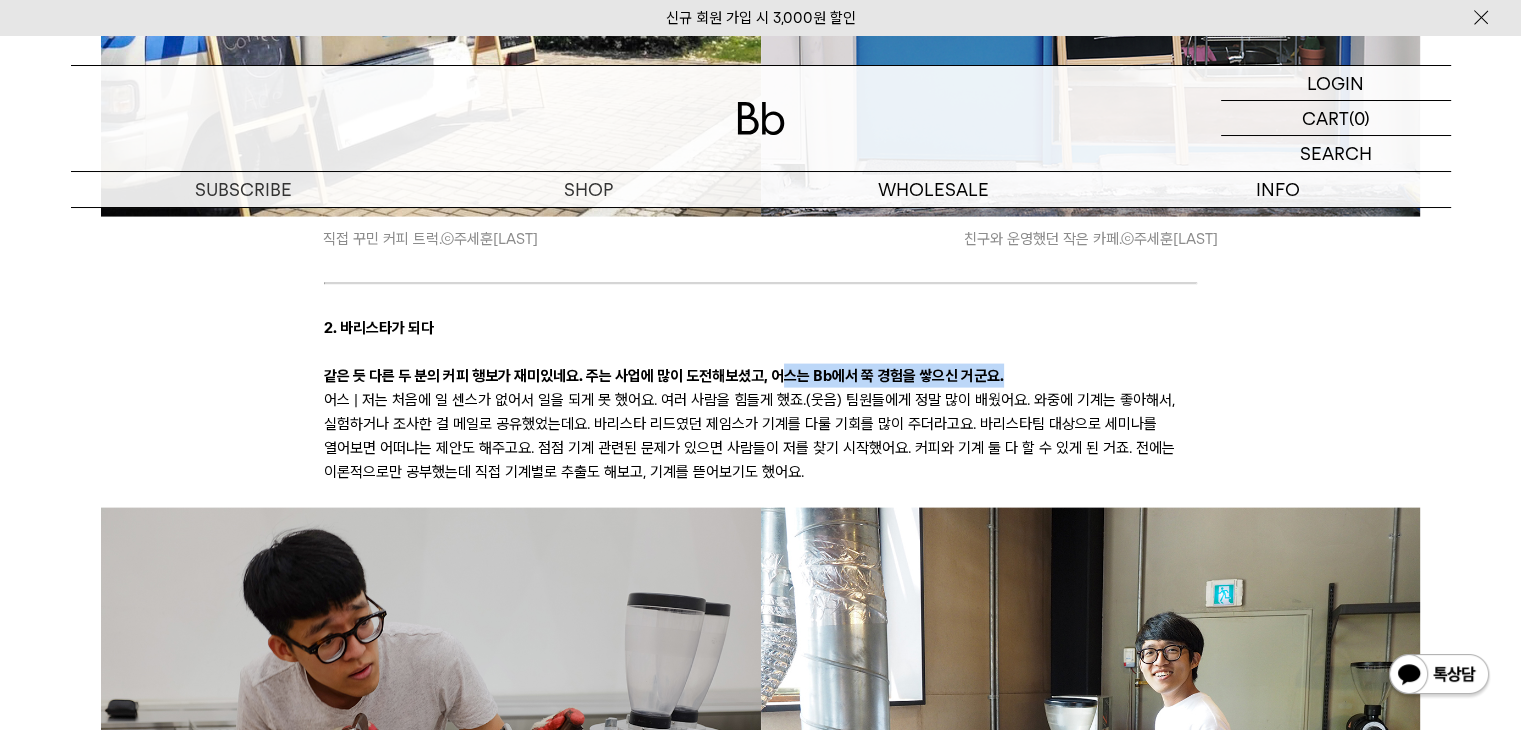 drag, startPoint x: 1027, startPoint y: 365, endPoint x: 730, endPoint y: 377, distance: 297.24234 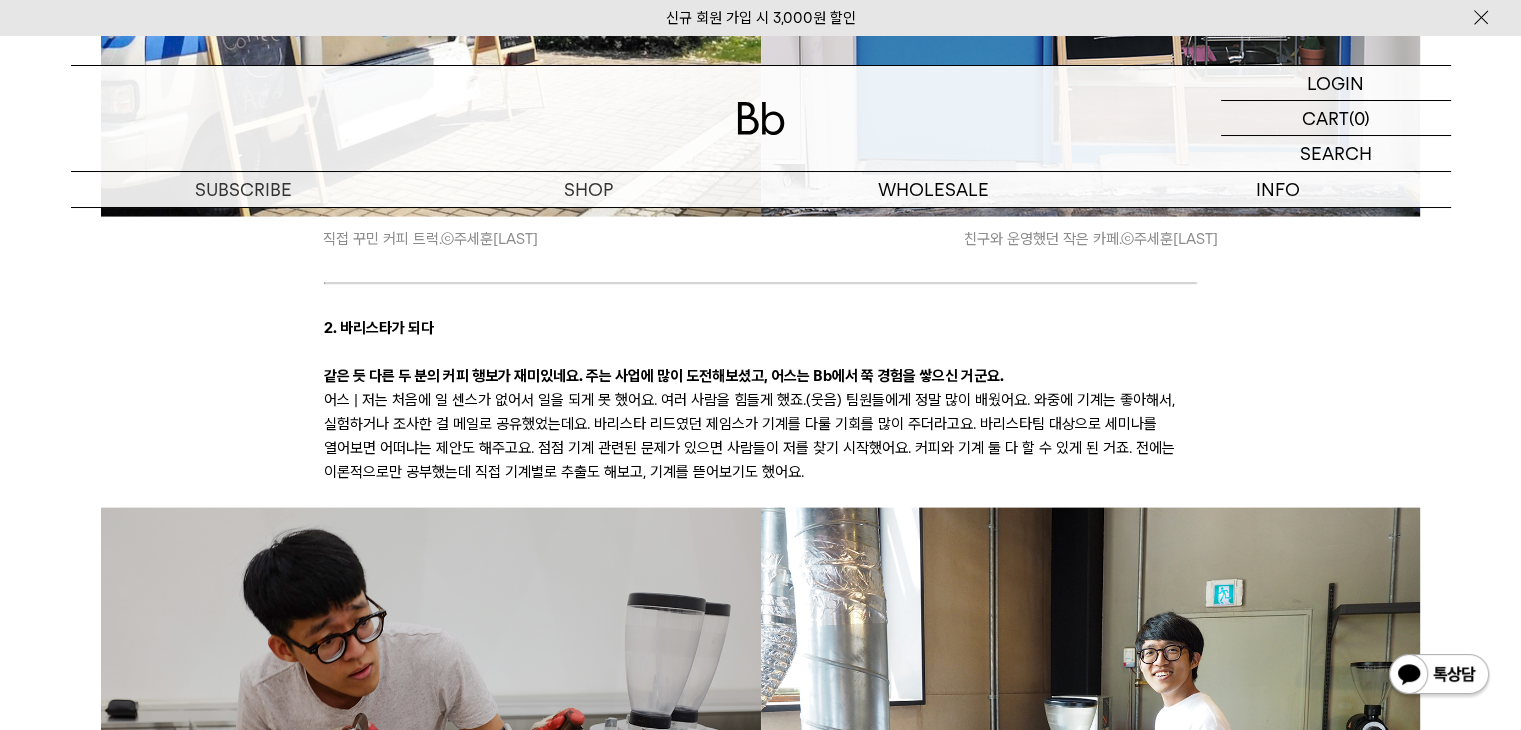 click on "어스 | 저는 처음에 일 센스가 없어서 일을 되게 못 했어요. 여러 사람을 힘들게 했죠.(웃음) 팀원들에게 정말 많이 배웠어요. 와중에 기계는 좋아해서, 실험하거나 조사한 걸 메일로 공유했었는데요. 바리스타 리드였던 제임스가 기계를 다룰 기회를 많이 주더라고요. 바리스타팀 대상으로 세미나를 열어보면 어떠냐는 제안도 해주고요. 점점 기계 관련된 문제가 있으면 사람들이 저를 찾기 시작했어요. 커피와 기계 둘 다 할 수 있게 된 거죠. 전에는 이론적으로만 공부했는데 직접 기계별로 추출도 해보고, 기계를 뜯어보기도 했어요." at bounding box center [760, 436] 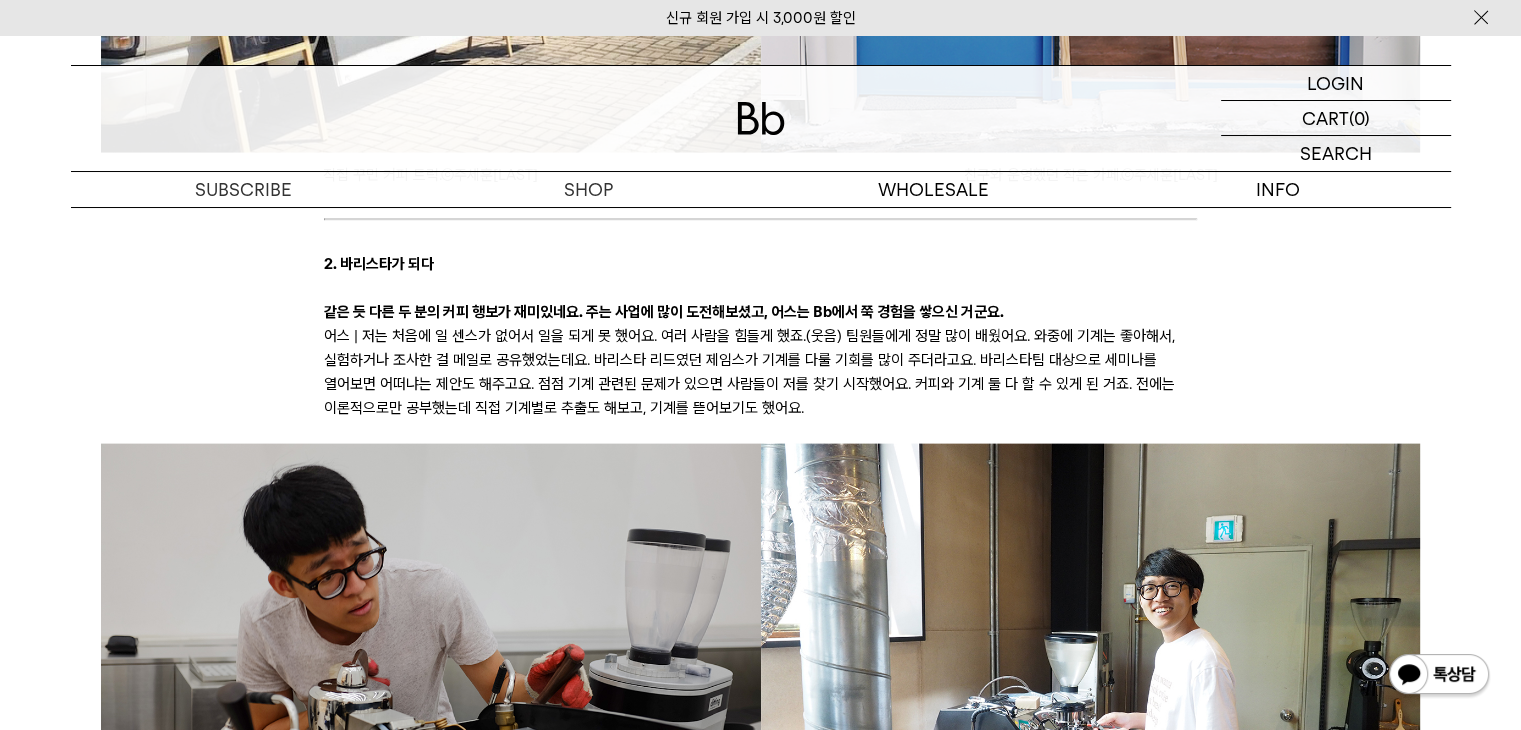 scroll, scrollTop: 4300, scrollLeft: 0, axis: vertical 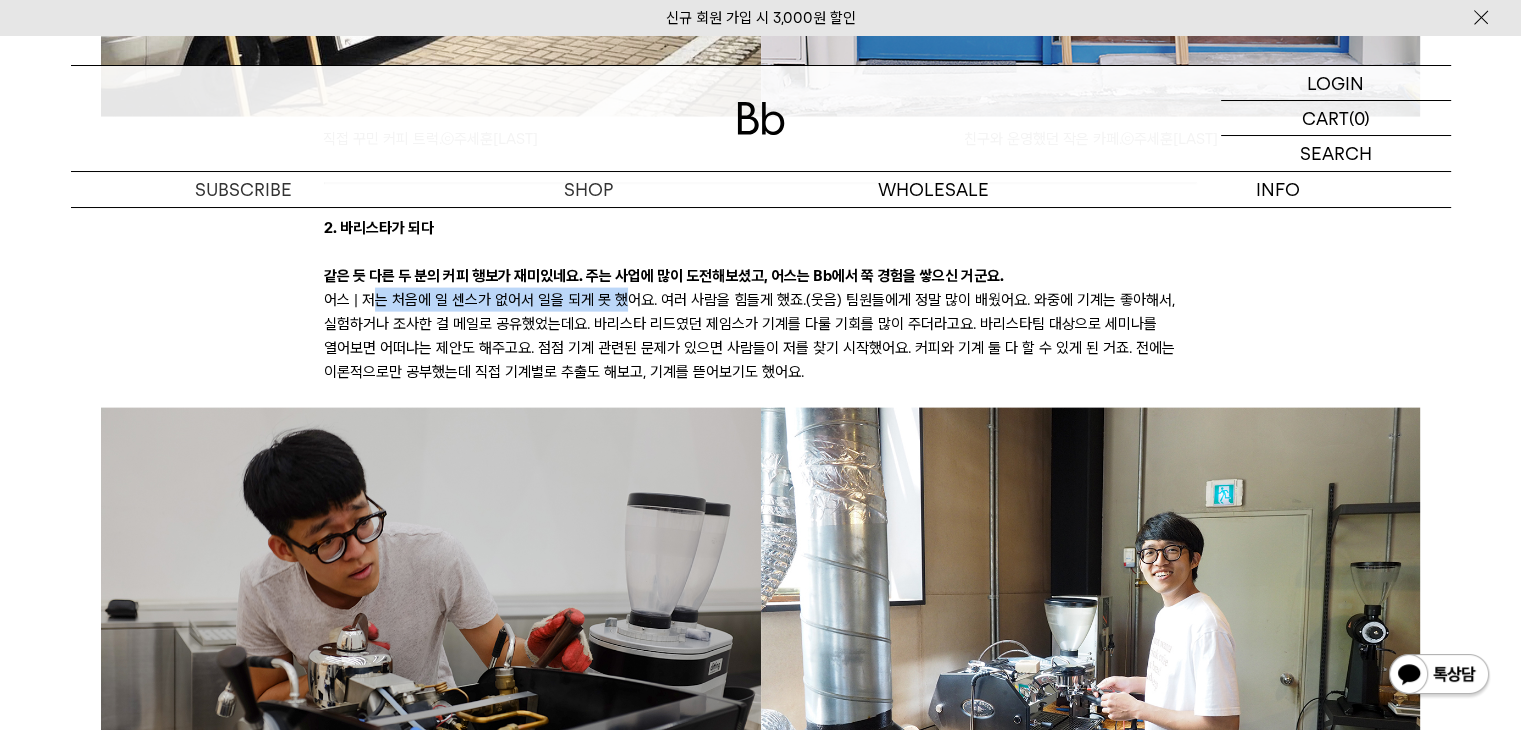 drag, startPoint x: 372, startPoint y: 295, endPoint x: 619, endPoint y: 295, distance: 247 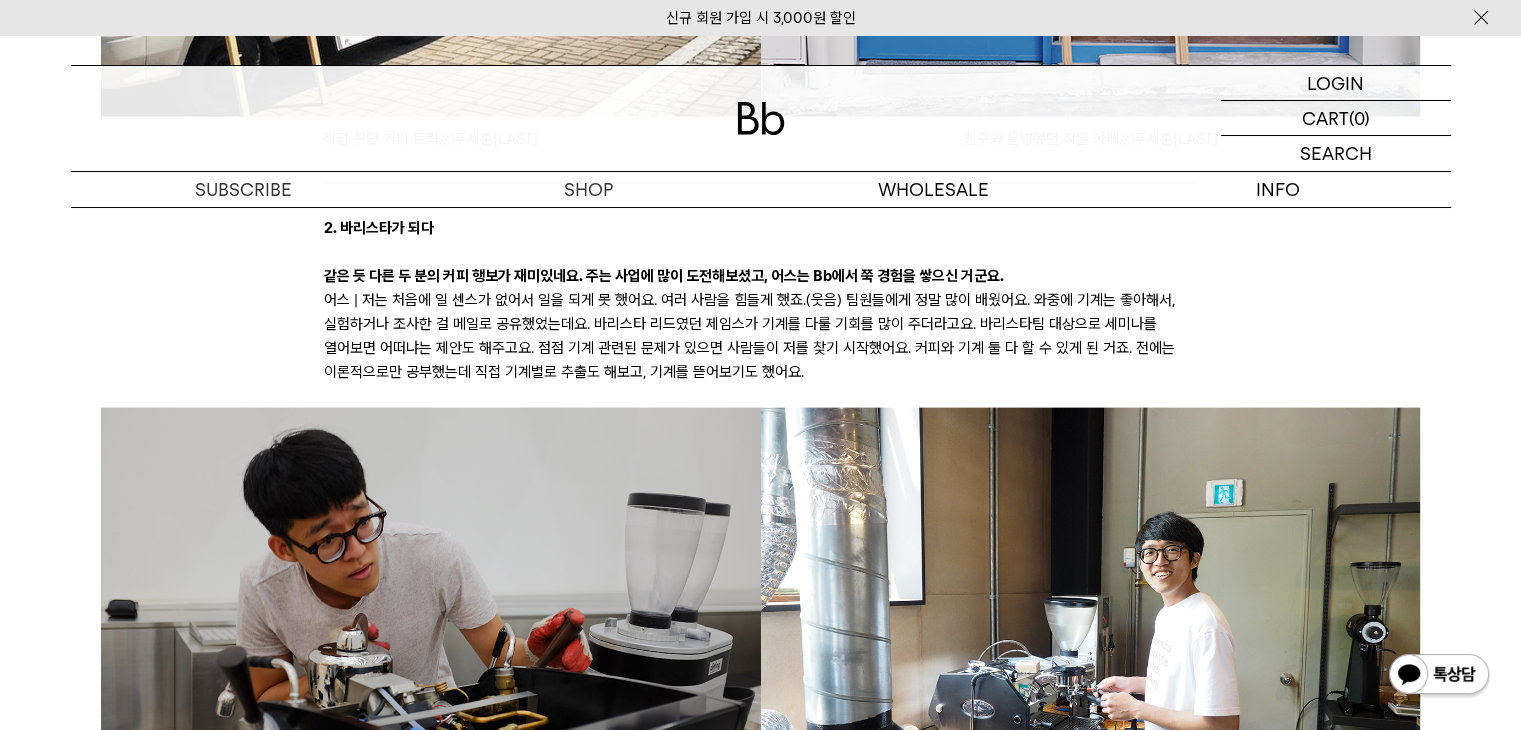 click on "어스 | 저는 처음에 일 센스가 없어서 일을 되게 못 했어요. 여러 사람을 힘들게 했죠.(웃음) 팀원들에게 정말 많이 배웠어요. 와중에 기계는 좋아해서, 실험하거나 조사한 걸 메일로 공유했었는데요. 바리스타 리드였던 제임스가 기계를 다룰 기회를 많이 주더라고요. 바리스타팀 대상으로 세미나를 열어보면 어떠냐는 제안도 해주고요. 점점 기계 관련된 문제가 있으면 사람들이 저를 찾기 시작했어요. 커피와 기계 둘 다 할 수 있게 된 거죠. 전에는 이론적으로만 공부했는데 직접 기계별로 추출도 해보고, 기계를 뜯어보기도 했어요." at bounding box center (760, 336) 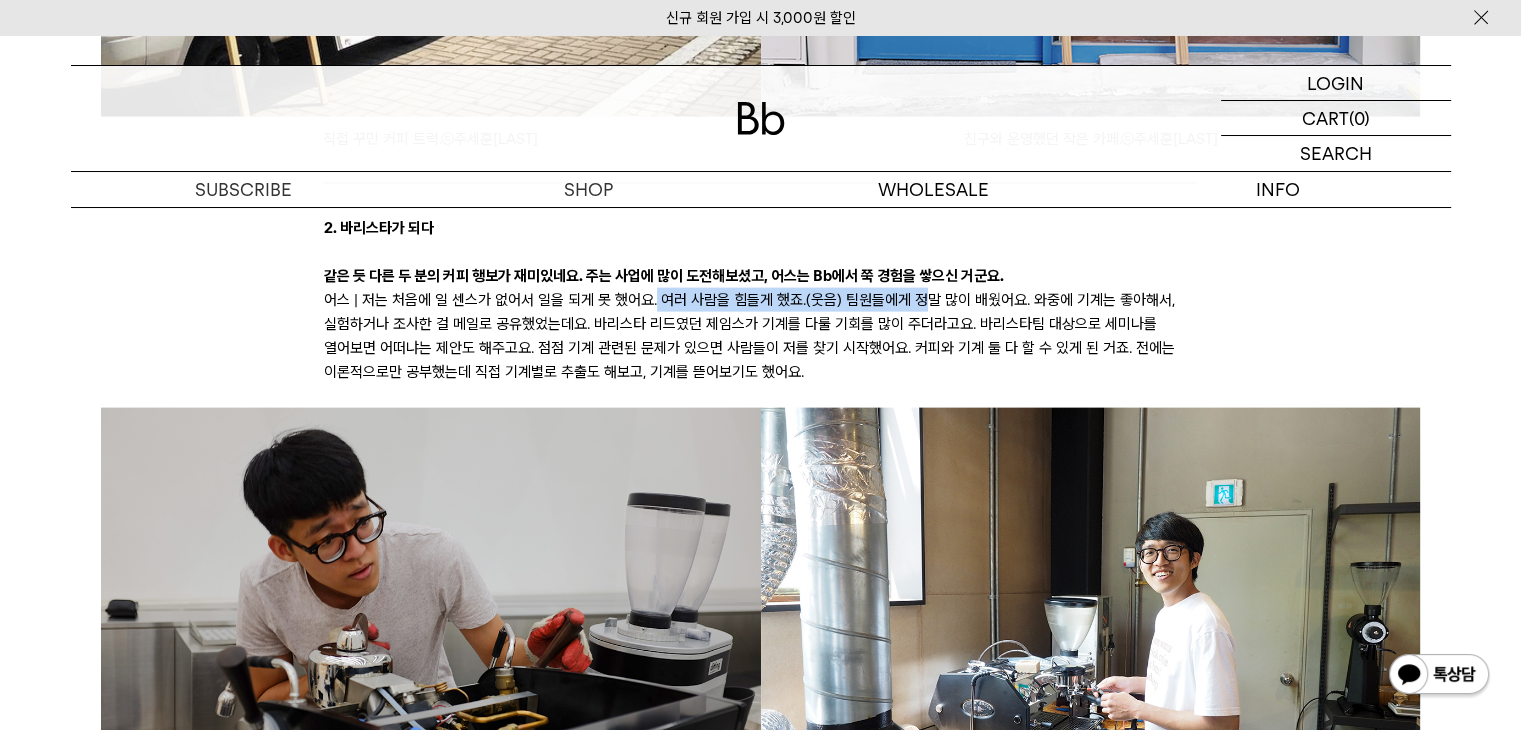 drag, startPoint x: 651, startPoint y: 301, endPoint x: 1085, endPoint y: 289, distance: 434.16586 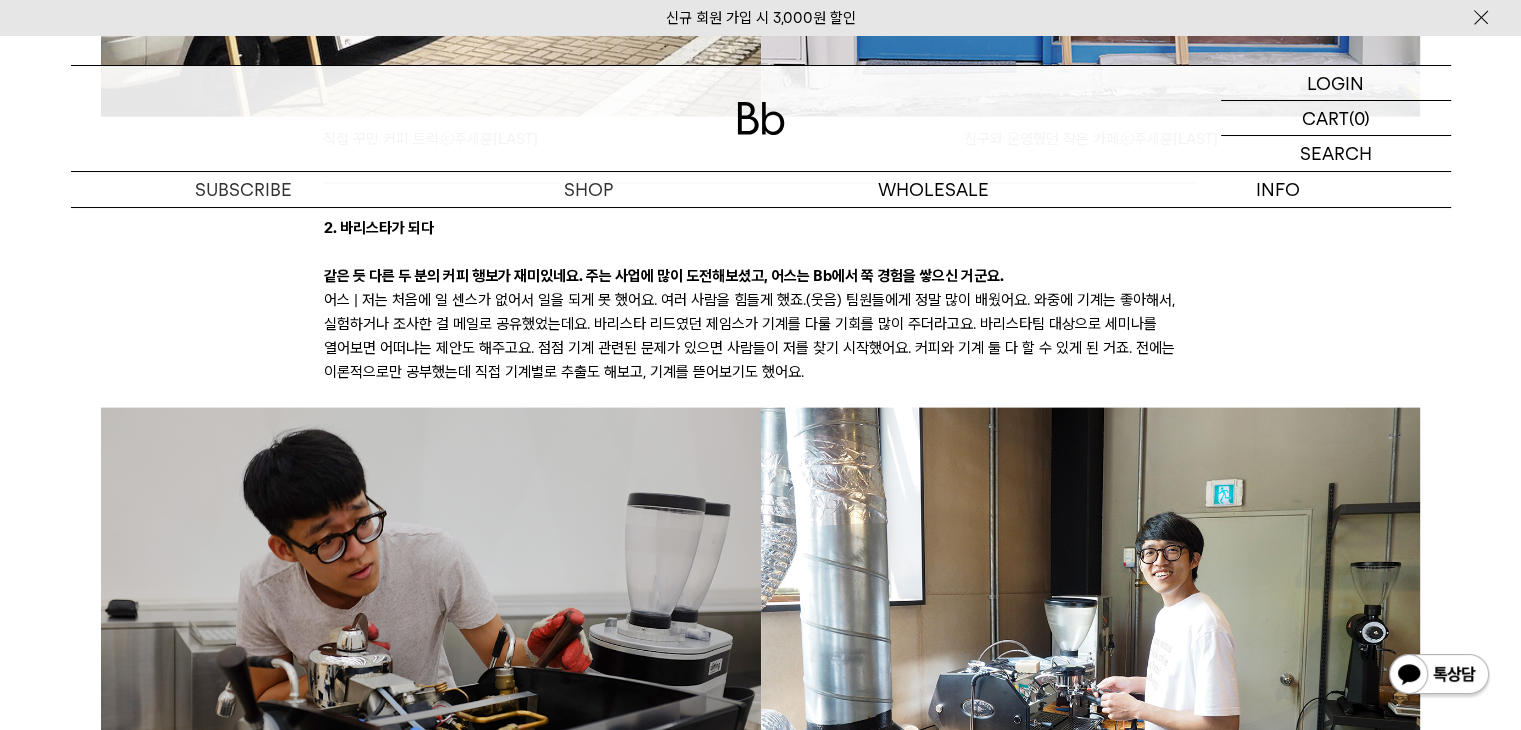 click on "어스 | 저는 처음에 일 센스가 없어서 일을 되게 못 했어요. 여러 사람을 힘들게 했죠.(웃음) 팀원들에게 정말 많이 배웠어요. 와중에 기계는 좋아해서, 실험하거나 조사한 걸 메일로 공유했었는데요. 바리스타 리드였던 제임스가 기계를 다룰 기회를 많이 주더라고요. 바리스타팀 대상으로 세미나를 열어보면 어떠냐는 제안도 해주고요. 점점 기계 관련된 문제가 있으면 사람들이 저를 찾기 시작했어요. 커피와 기계 둘 다 할 수 있게 된 거죠. 전에는 이론적으로만 공부했는데 직접 기계별로 추출도 해보고, 기계를 뜯어보기도 했어요." at bounding box center [760, 336] 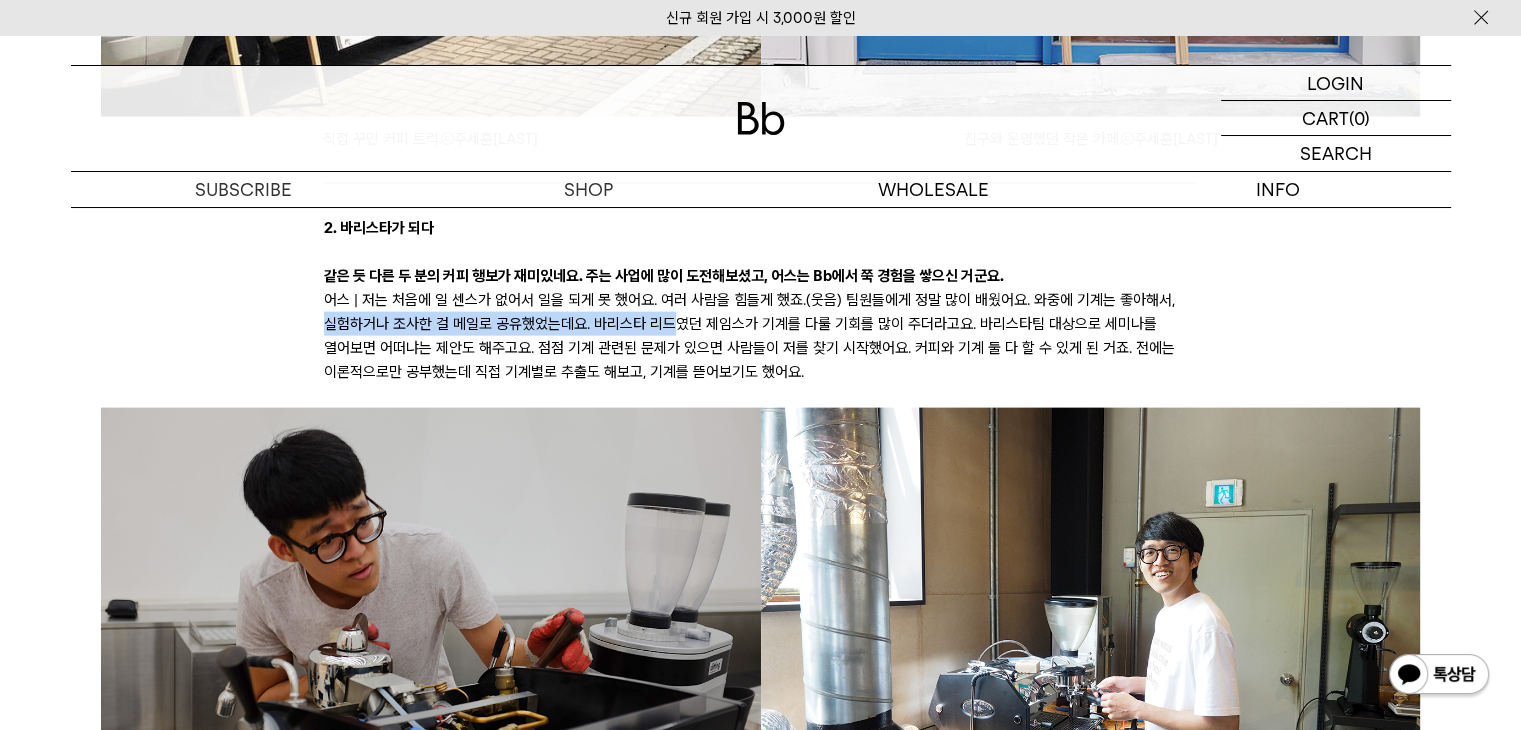 drag, startPoint x: 310, startPoint y: 321, endPoint x: 678, endPoint y: 325, distance: 368.02173 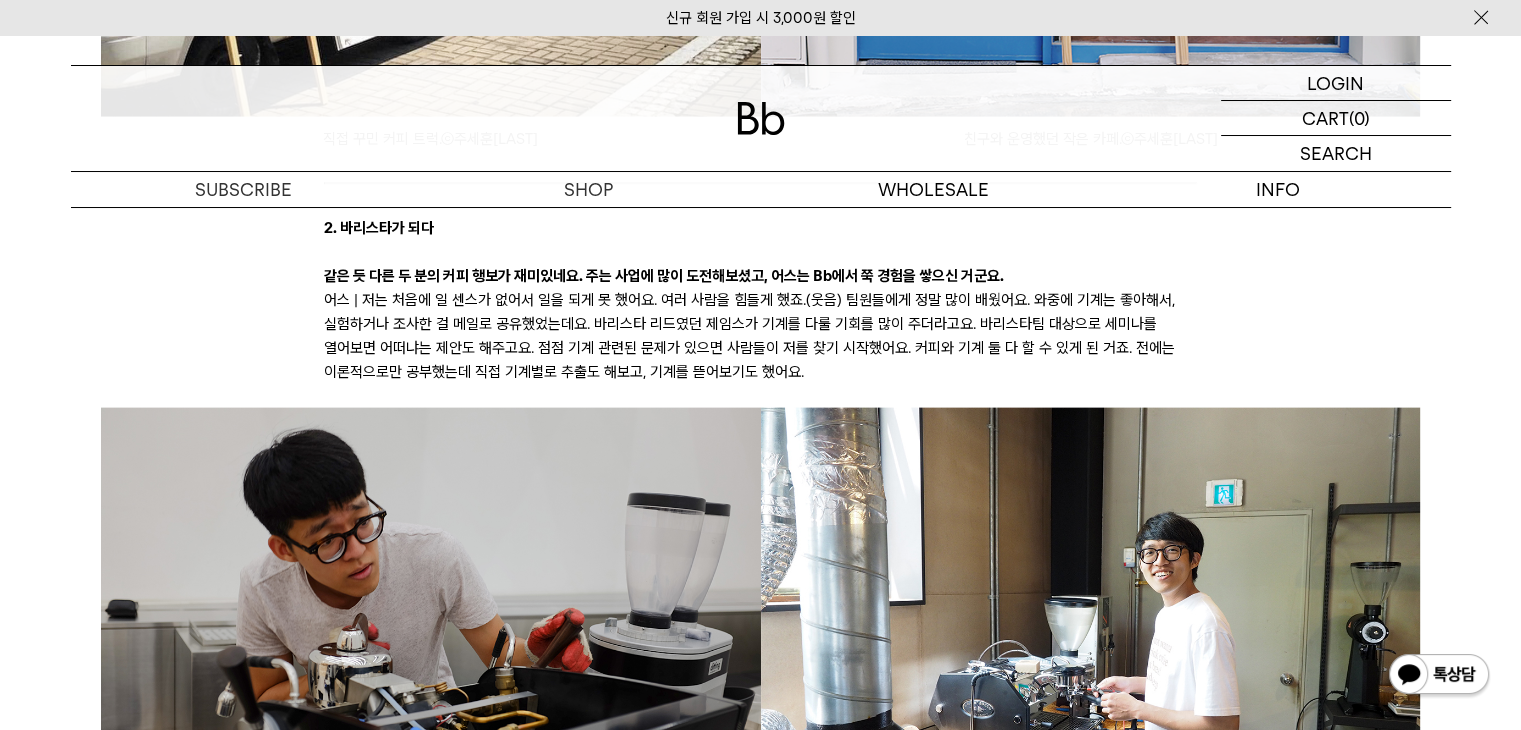 click on "어스 | 저는 처음에 일 센스가 없어서 일을 되게 못 했어요. 여러 사람을 힘들게 했죠.(웃음) 팀원들에게 정말 많이 배웠어요. 와중에 기계는 좋아해서, 실험하거나 조사한 걸 메일로 공유했었는데요. 바리스타 리드였던 제임스가 기계를 다룰 기회를 많이 주더라고요. 바리스타팀 대상으로 세미나를 열어보면 어떠냐는 제안도 해주고요. 점점 기계 관련된 문제가 있으면 사람들이 저를 찾기 시작했어요. 커피와 기계 둘 다 할 수 있게 된 거죠. 전에는 이론적으로만 공부했는데 직접 기계별로 추출도 해보고, 기계를 뜯어보기도 했어요." at bounding box center [760, 336] 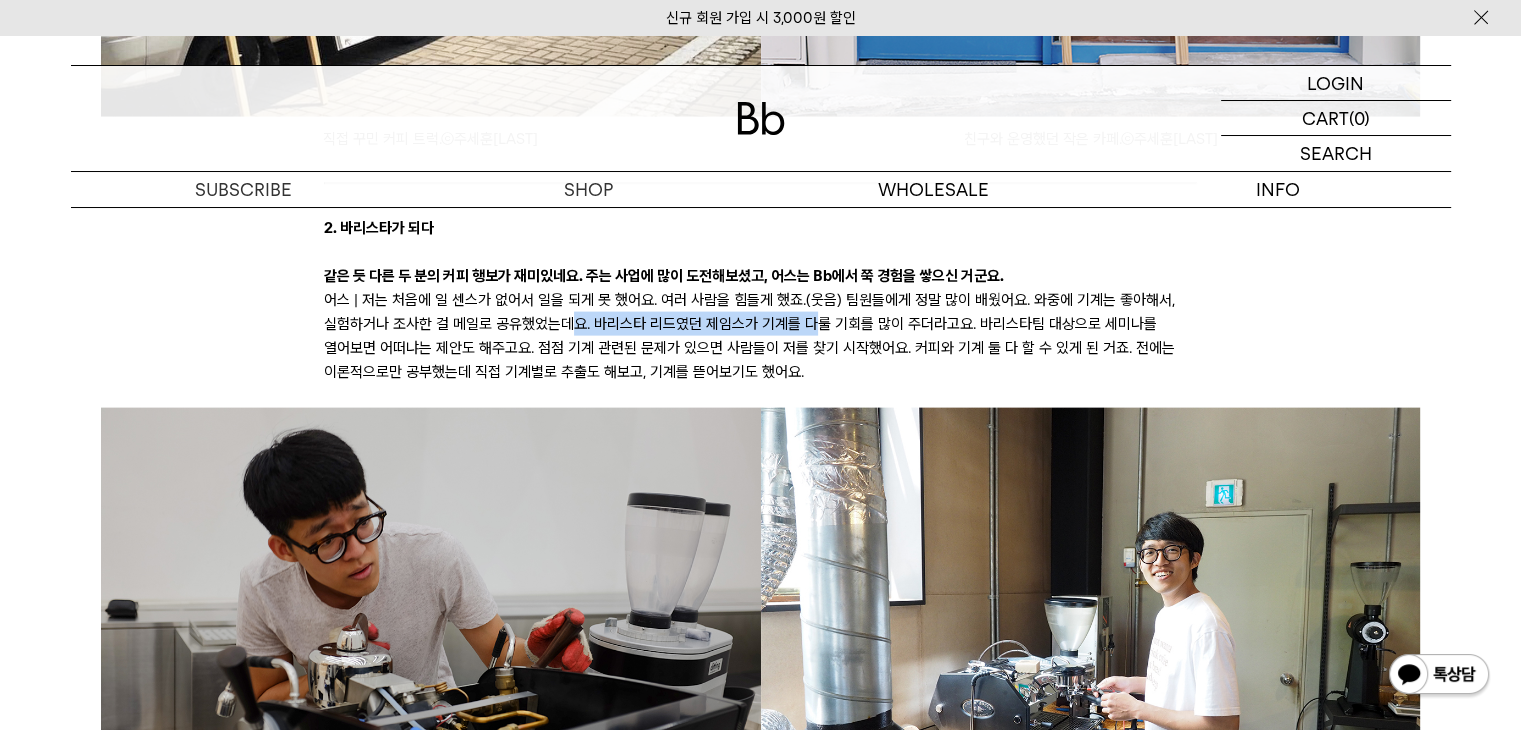 drag, startPoint x: 577, startPoint y: 322, endPoint x: 816, endPoint y: 325, distance: 239.01883 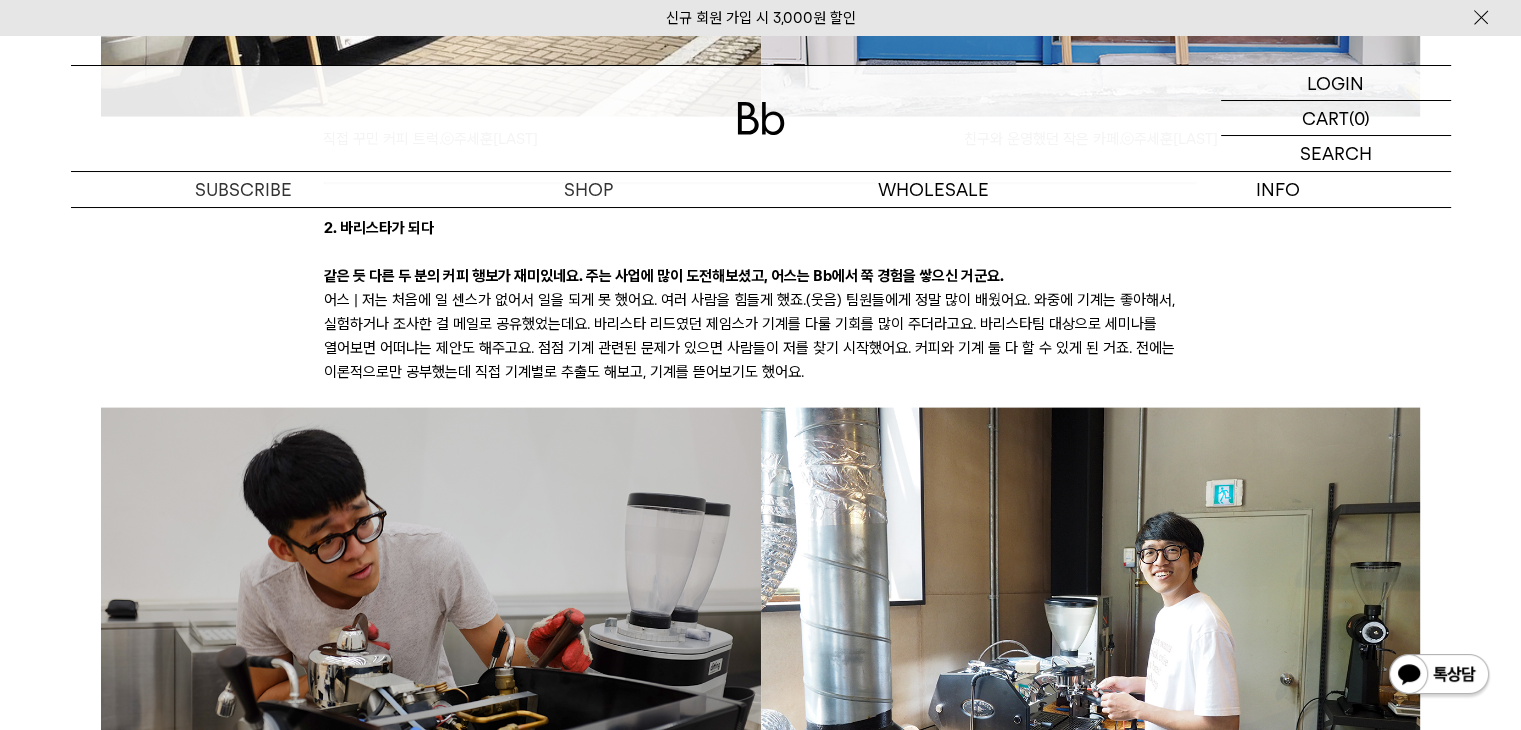 click on "어스 | 저는 처음에 일 센스가 없어서 일을 되게 못 했어요. 여러 사람을 힘들게 했죠.(웃음) 팀원들에게 정말 많이 배웠어요. 와중에 기계는 좋아해서, 실험하거나 조사한 걸 메일로 공유했었는데요. 바리스타 리드였던 제임스가 기계를 다룰 기회를 많이 주더라고요. 바리스타팀 대상으로 세미나를 열어보면 어떠냐는 제안도 해주고요. 점점 기계 관련된 문제가 있으면 사람들이 저를 찾기 시작했어요. 커피와 기계 둘 다 할 수 있게 된 거죠. 전에는 이론적으로만 공부했는데 직접 기계별로 추출도 해보고, 기계를 뜯어보기도 했어요." at bounding box center [760, 336] 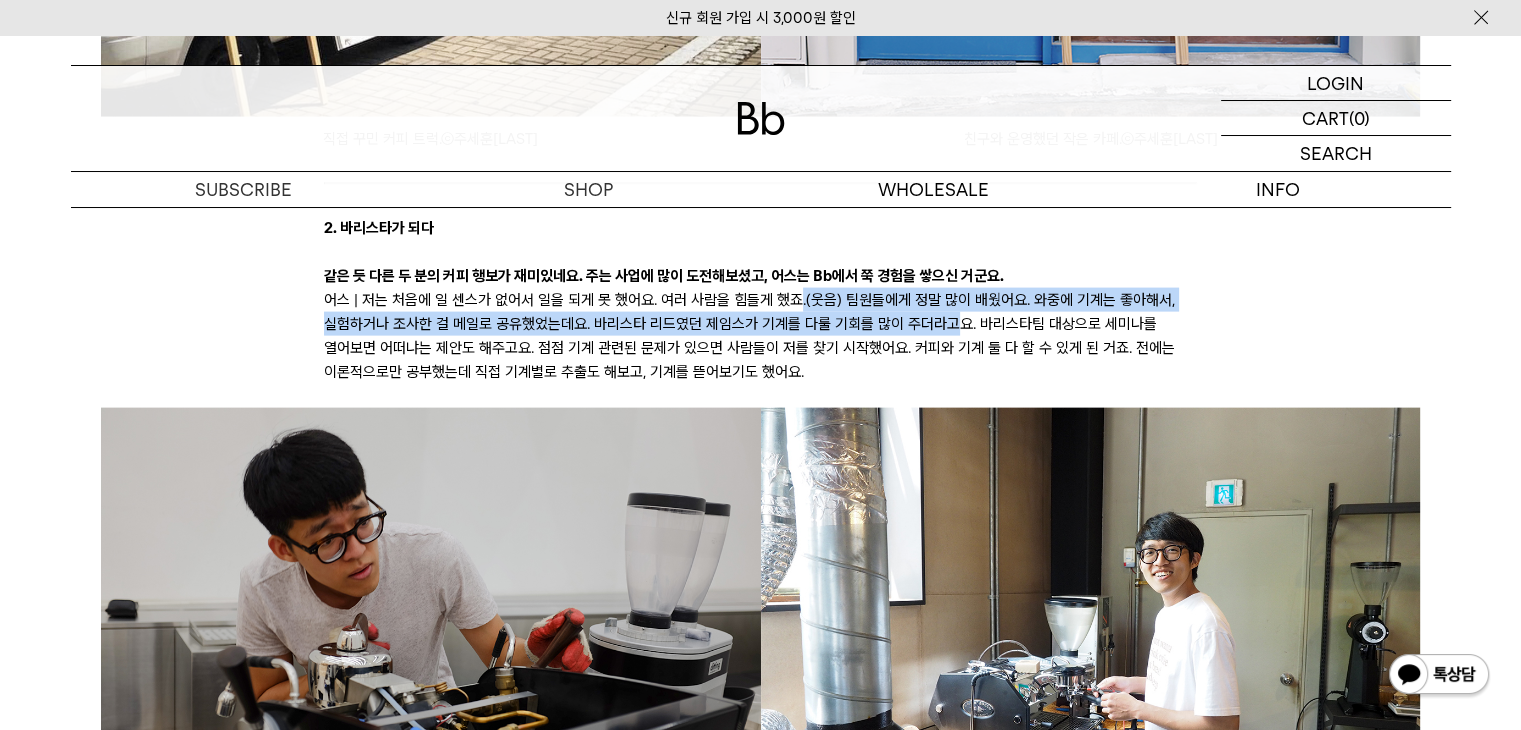 drag, startPoint x: 852, startPoint y: 312, endPoint x: 735, endPoint y: 314, distance: 117.01709 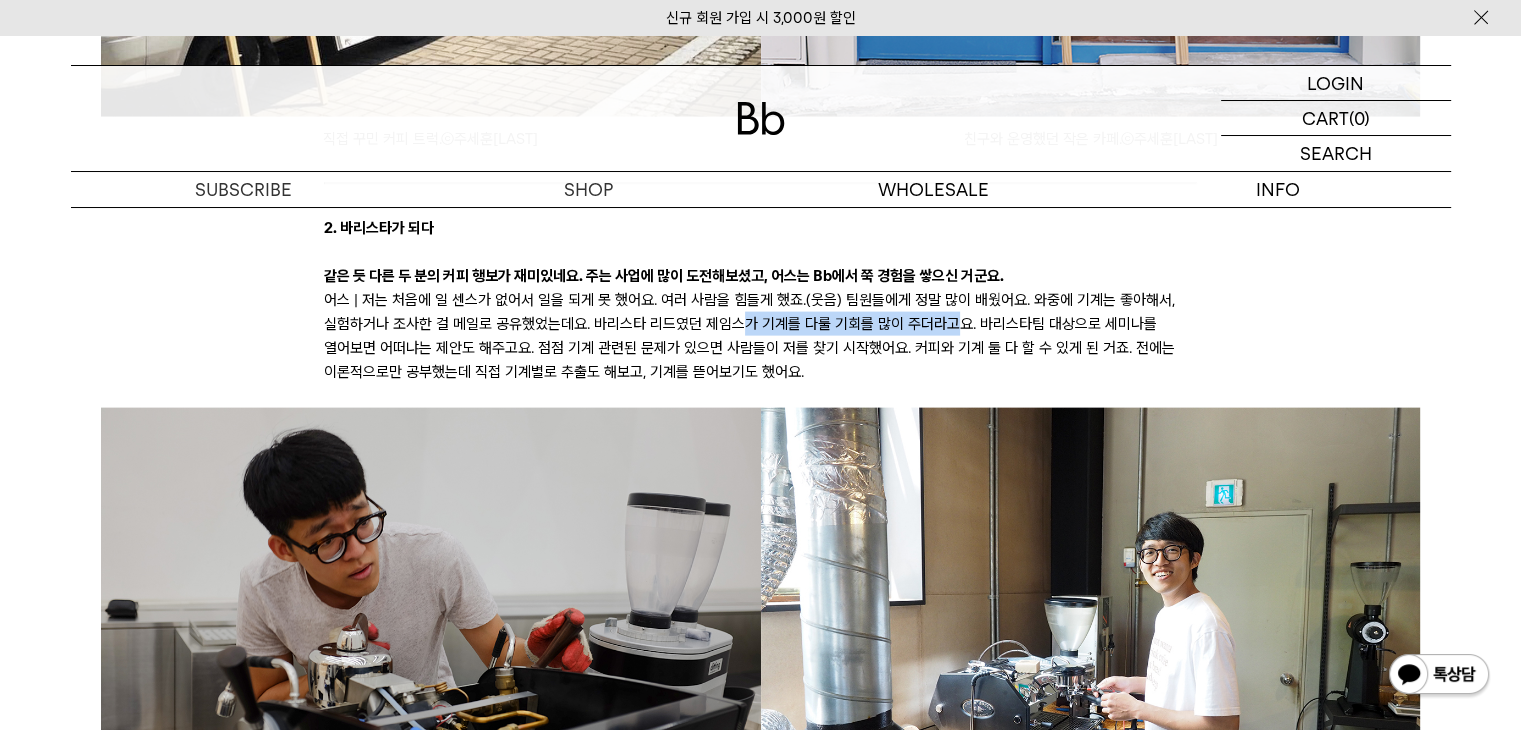 click on "어스 | 저는 처음에 일 센스가 없어서 일을 되게 못 했어요. 여러 사람을 힘들게 했죠.(웃음) 팀원들에게 정말 많이 배웠어요. 와중에 기계는 좋아해서, 실험하거나 조사한 걸 메일로 공유했었는데요. 바리스타 리드였던 제임스가 기계를 다룰 기회를 많이 주더라고요. 바리스타팀 대상으로 세미나를 열어보면 어떠냐는 제안도 해주고요. 점점 기계 관련된 문제가 있으면 사람들이 저를 찾기 시작했어요. 커피와 기계 둘 다 할 수 있게 된 거죠. 전에는 이론적으로만 공부했는데 직접 기계별로 추출도 해보고, 기계를 뜯어보기도 했어요." at bounding box center [760, 336] 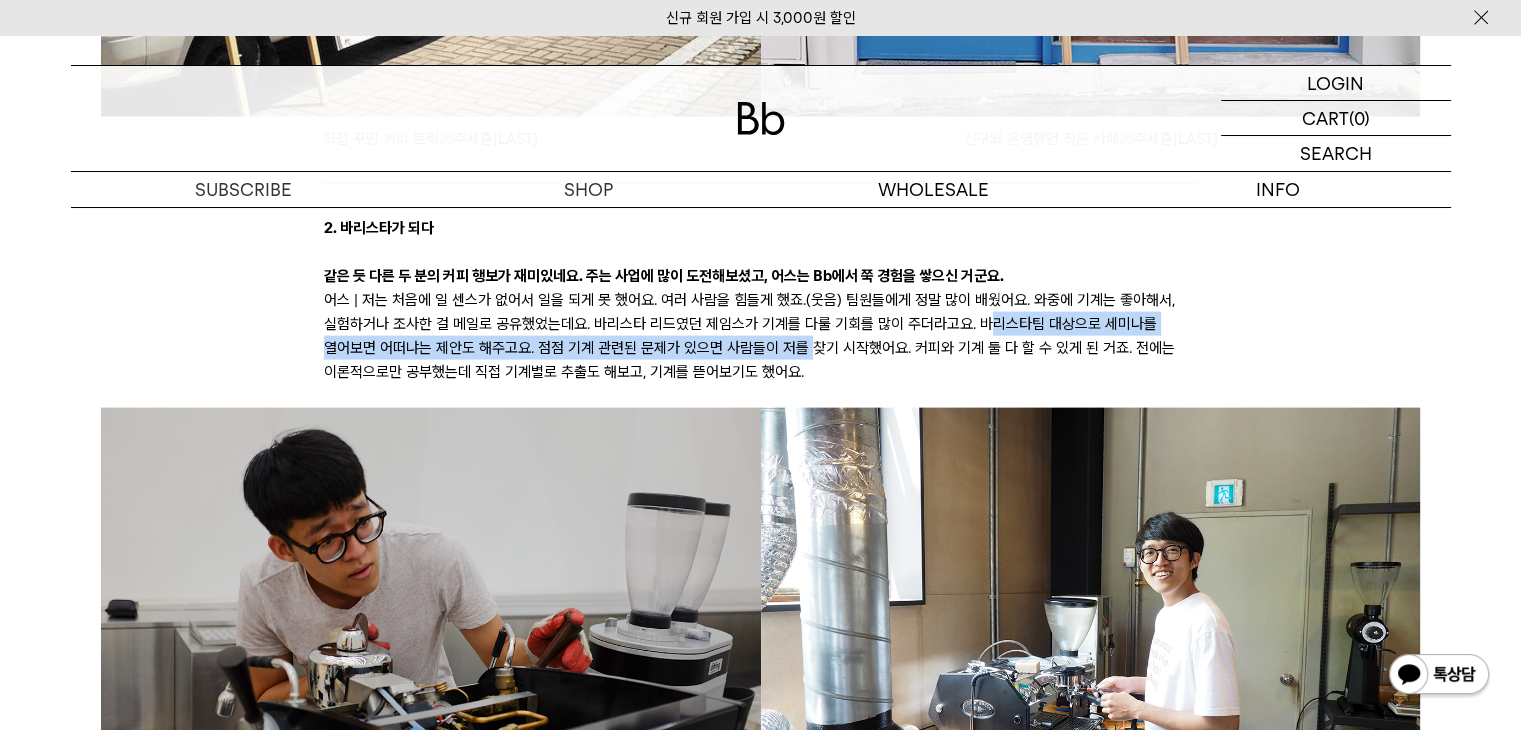 drag, startPoint x: 980, startPoint y: 321, endPoint x: 812, endPoint y: 347, distance: 170 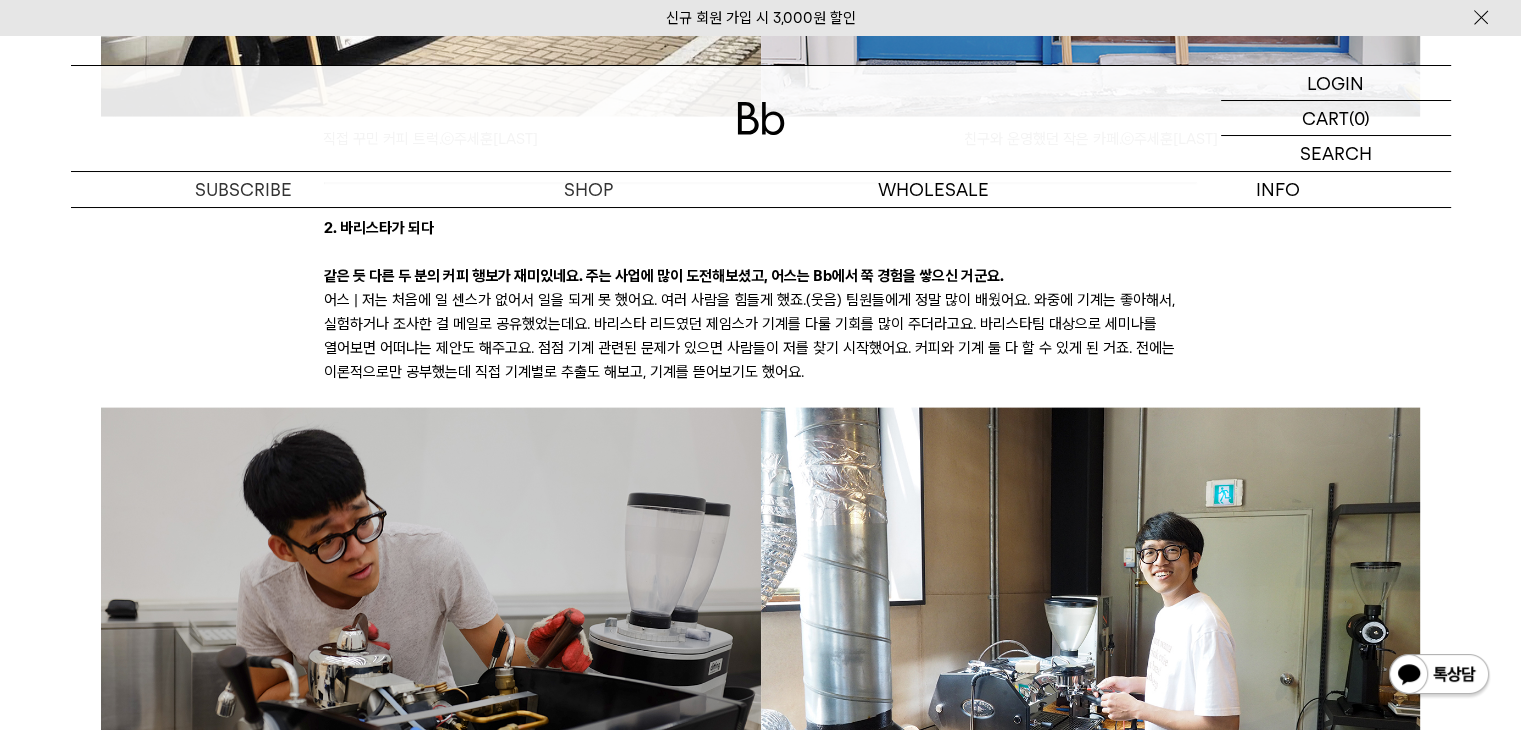 click on "어스 | 저는 처음에 일 센스가 없어서 일을 되게 못 했어요. 여러 사람을 힘들게 했죠.(웃음) 팀원들에게 정말 많이 배웠어요. 와중에 기계는 좋아해서, 실험하거나 조사한 걸 메일로 공유했었는데요. 바리스타 리드였던 제임스가 기계를 다룰 기회를 많이 주더라고요. 바리스타팀 대상으로 세미나를 열어보면 어떠냐는 제안도 해주고요. 점점 기계 관련된 문제가 있으면 사람들이 저를 찾기 시작했어요. 커피와 기계 둘 다 할 수 있게 된 거죠. 전에는 이론적으로만 공부했는데 직접 기계별로 추출도 해보고, 기계를 뜯어보기도 했어요." at bounding box center [760, 336] 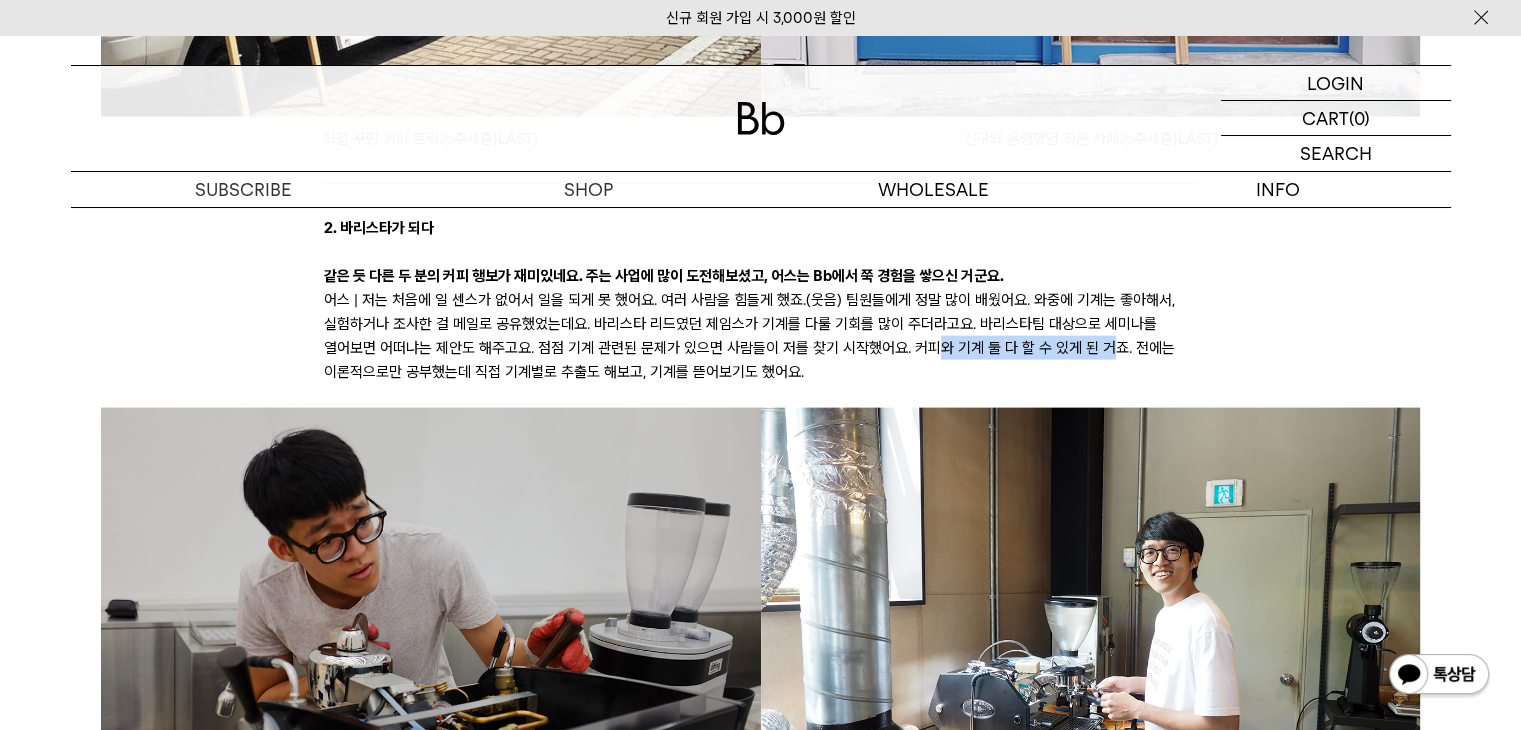 drag, startPoint x: 927, startPoint y: 353, endPoint x: 1182, endPoint y: 357, distance: 255.03137 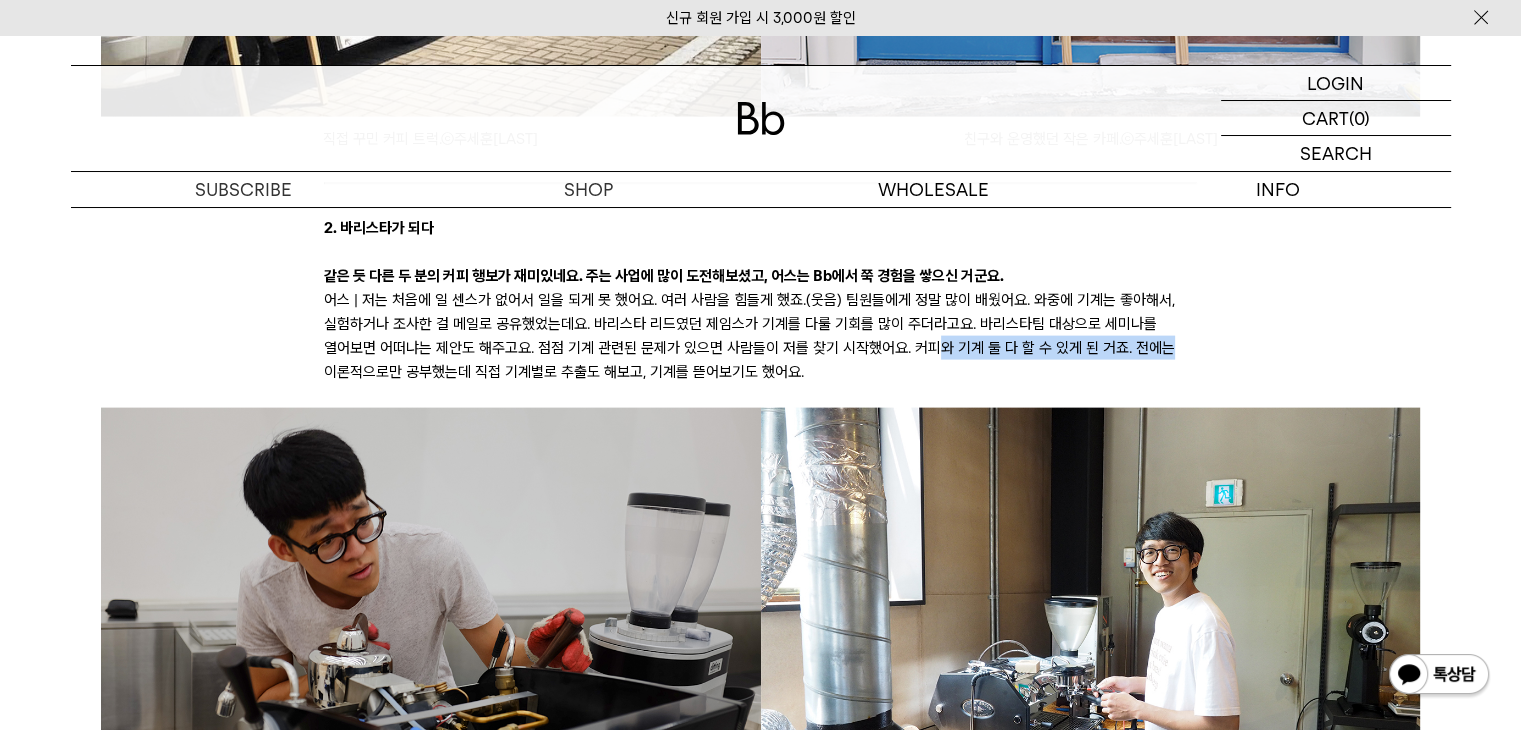 click on "어스 | 저는 처음에 일 센스가 없어서 일을 되게 못 했어요. 여러 사람을 힘들게 했죠.(웃음) 팀원들에게 정말 많이 배웠어요. 와중에 기계는 좋아해서, 실험하거나 조사한 걸 메일로 공유했었는데요. 바리스타 리드였던 제임스가 기계를 다룰 기회를 많이 주더라고요. 바리스타팀 대상으로 세미나를 열어보면 어떠냐는 제안도 해주고요. 점점 기계 관련된 문제가 있으면 사람들이 저를 찾기 시작했어요. 커피와 기계 둘 다 할 수 있게 된 거죠. 전에는 이론적으로만 공부했는데 직접 기계별로 추출도 해보고, 기계를 뜯어보기도 했어요." at bounding box center (760, 336) 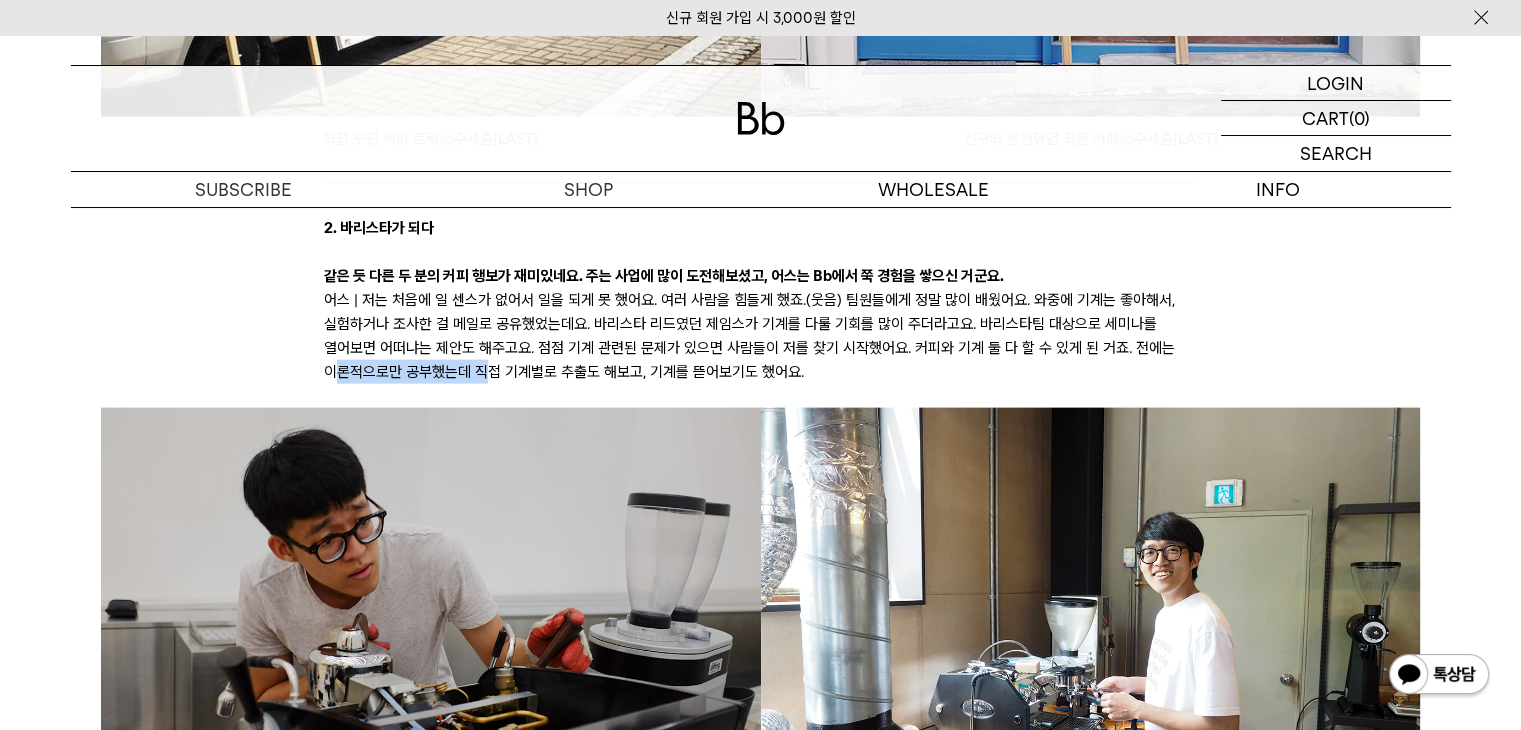 drag, startPoint x: 332, startPoint y: 364, endPoint x: 649, endPoint y: 368, distance: 317.02524 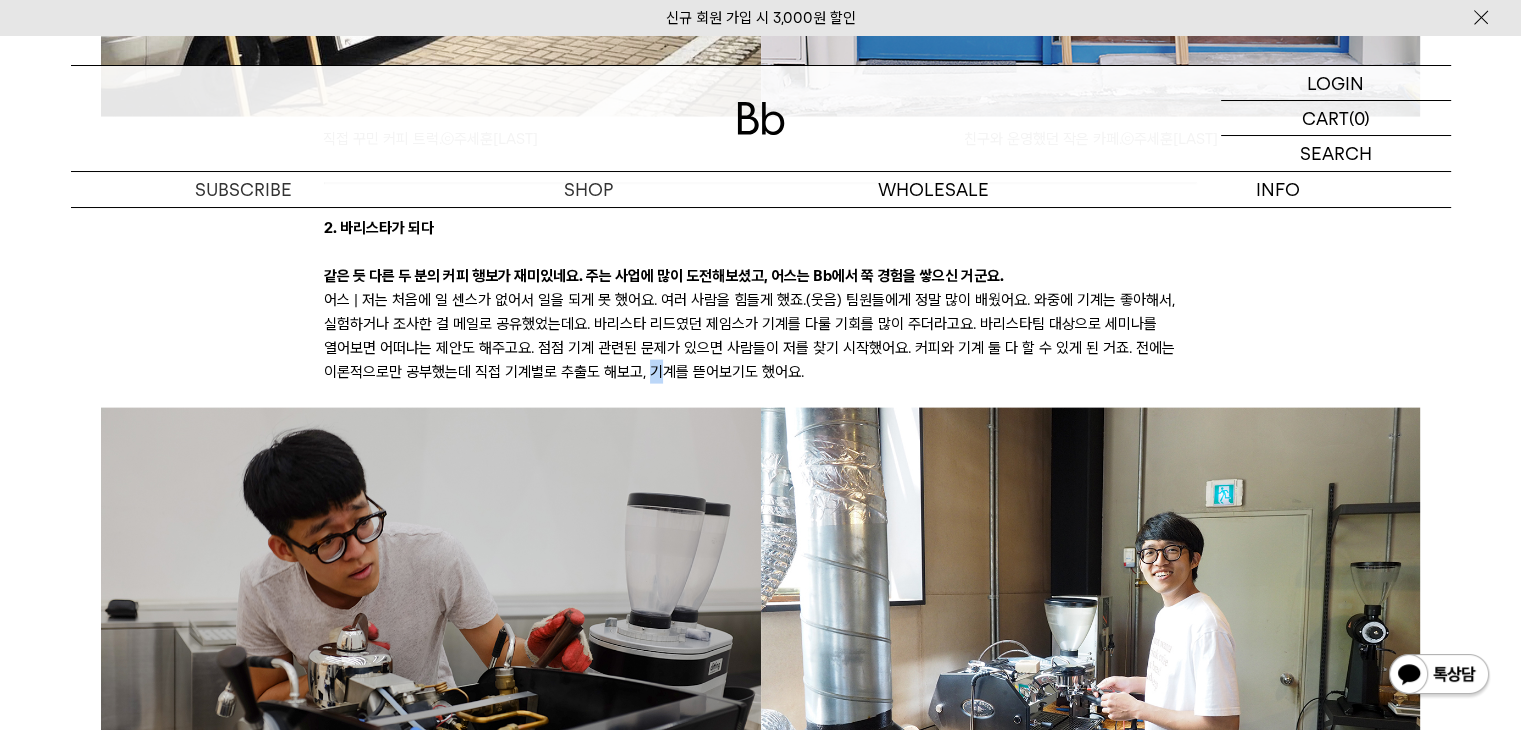 drag, startPoint x: 652, startPoint y: 366, endPoint x: 701, endPoint y: 368, distance: 49.0408 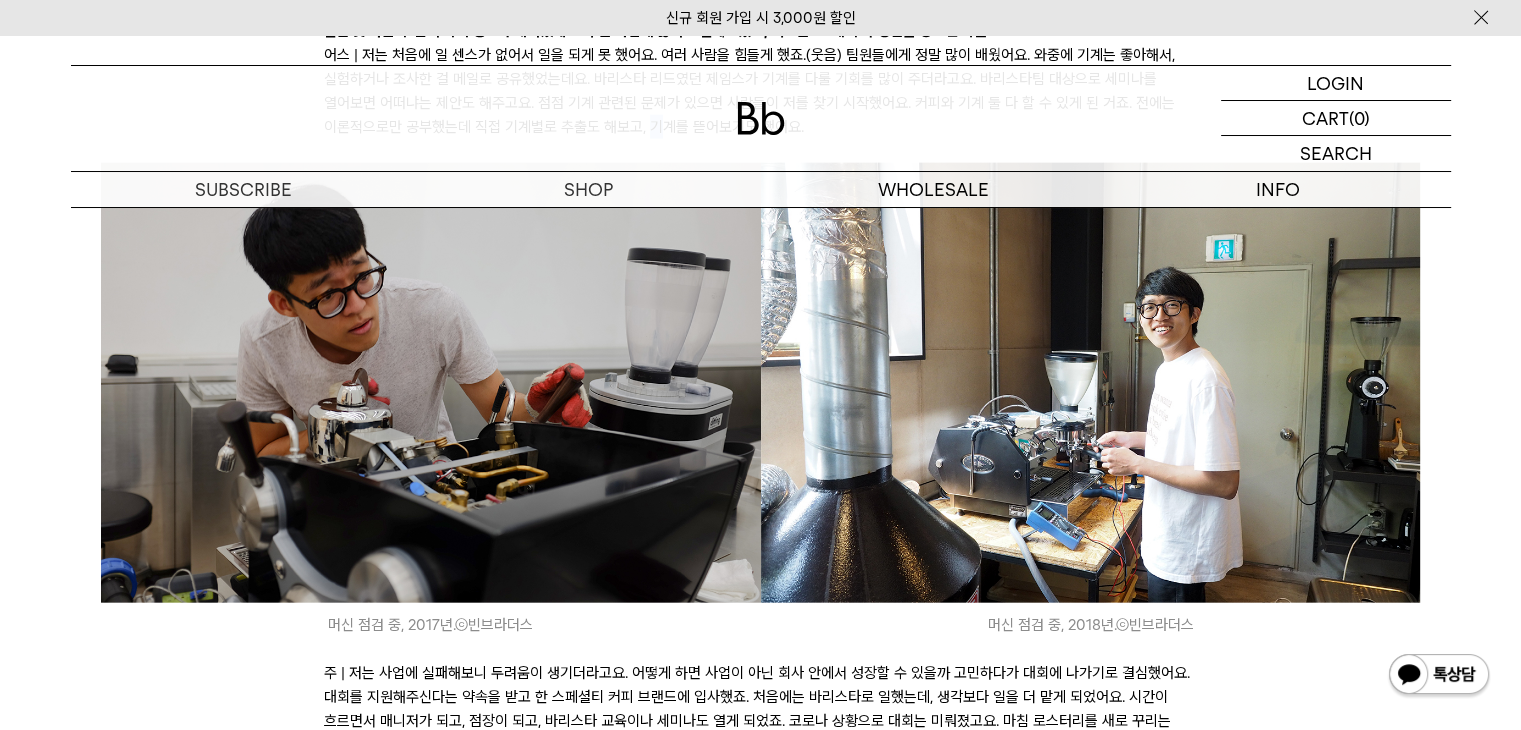 scroll, scrollTop: 4500, scrollLeft: 0, axis: vertical 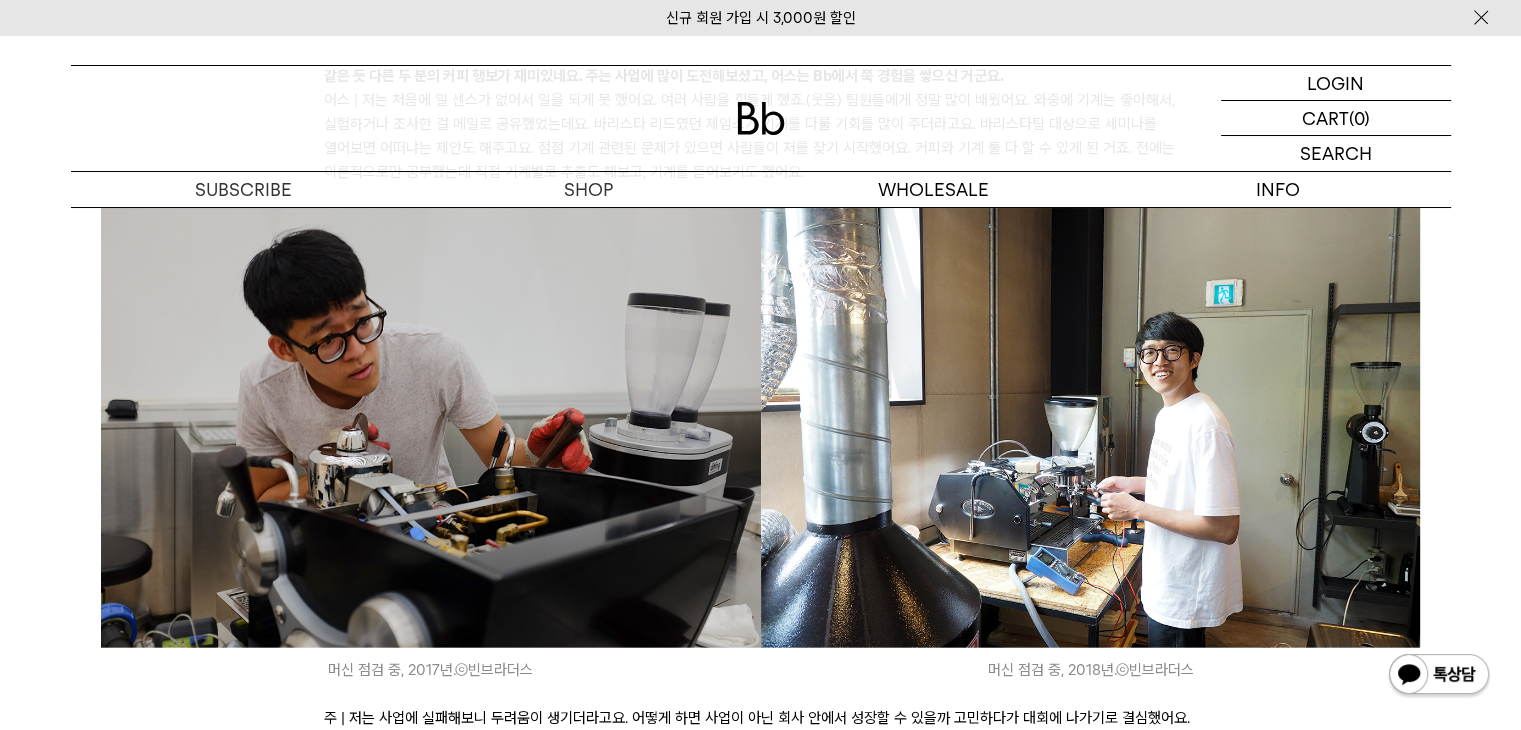 click on "2인 2색 커피 커리어
B2B팀 주, 어스 비교 인터뷰
독자님 안녕하세요, 에디터 모모입니다. 오늘은 같은 듯 다른 두 사람을 독자님께 야심 차게 소개합니다. Bb의 어벤져스라고 불리는 B2B팀의 두 능력자, 김의성 테크니션(이하 어스)과 주세훈 테크니션(이하 주)인데요. 빈브라더스와 함께하는 전국 400여개의 파트너사 카페의 원두, 기자재 관리, 교육, 컨설팅 등을 책임지고 있습니다. 게임을 좋아하는  어스🤓 ‘주나운서’라 불릴 만큼 반듯한  주😎
오늘의 주인공, 테크니션 어스(왼쪽)와 주(오른쪽).  © 박은실 Momo 어스, 주 안녕하세요. 요즘 어떻게 지내셨어요? 모모 | 네?" at bounding box center [761, 2051] 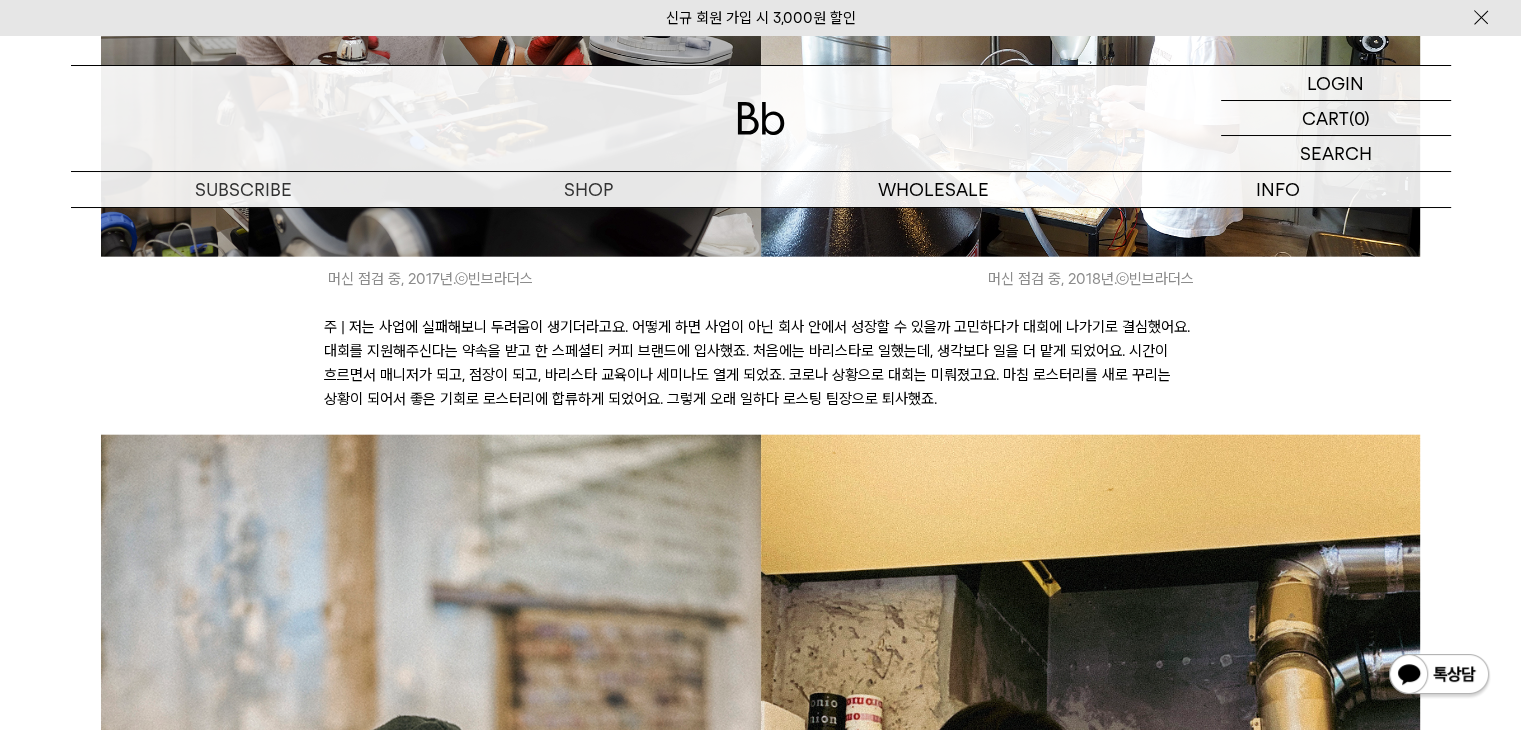 scroll, scrollTop: 4900, scrollLeft: 0, axis: vertical 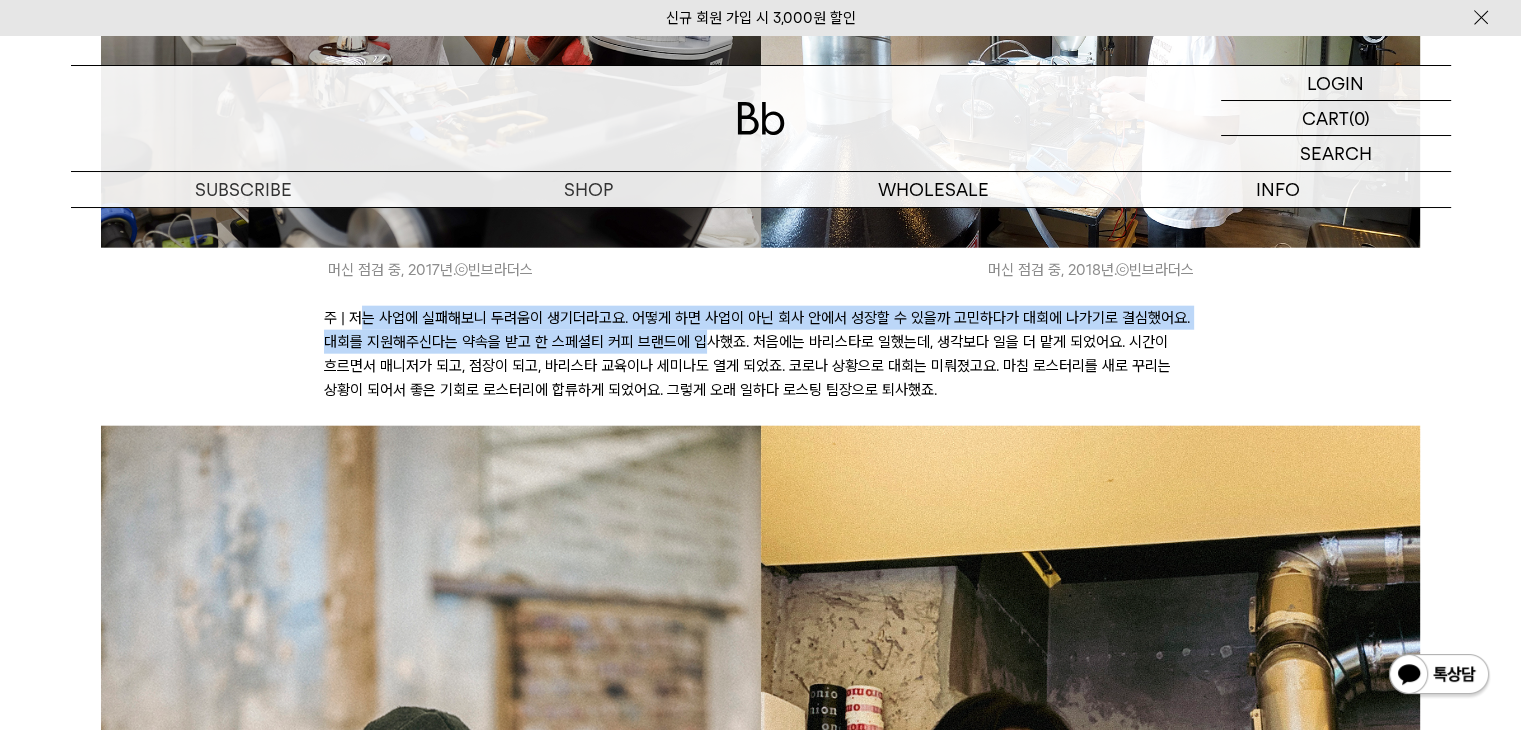 drag, startPoint x: 354, startPoint y: 314, endPoint x: 705, endPoint y: 345, distance: 352.36627 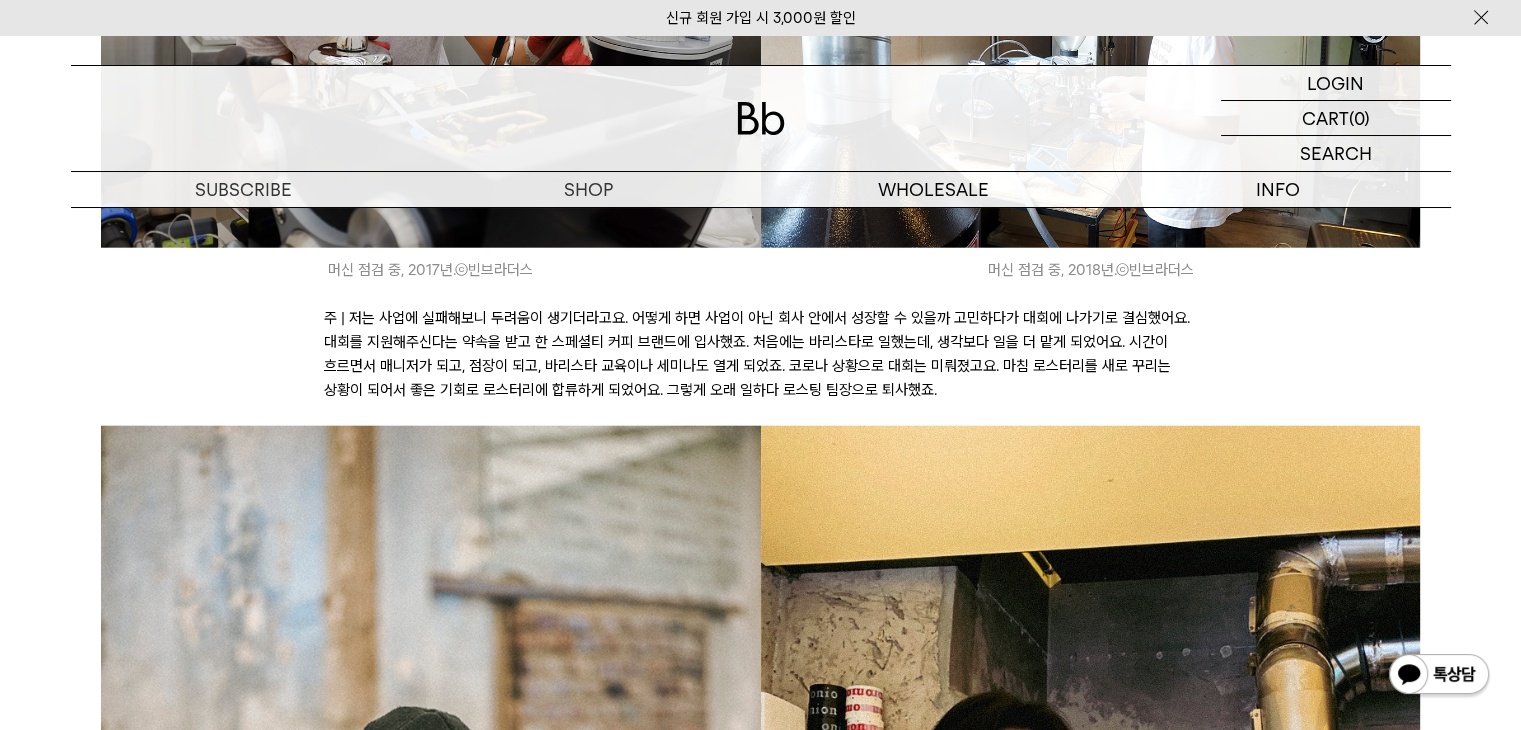 click on "주 | 저는 사업에 실패해보니 두려움이 생기더라고요. 어떻게 하면 사업이 아닌 회사 안에서 성장할 수 있을까 고민하다가 대회에 나가기로 결심했어요. 대회를 지원해주신다는 약속을 받고 한 스페셜티 커피 브랜드에 입사했죠. 처음에는 바리스타로 일했는데, 생각보다 일을 더 맡게 되었어요. 시간이 흐르면서 매니저가 되고, 점장이 되고, 바리스타 교육이나 세미나도 열게 되었죠. 코로나 상황으로 대회는 미뤄졌고요. 마침 로스터리를 새로 꾸리는 상황이 되어서 좋은 기회로 로스터리에 합류하게 되었어요. 그렇게 오래 일하다 로스팅 팀장으로 퇴사했죠." at bounding box center [760, 354] 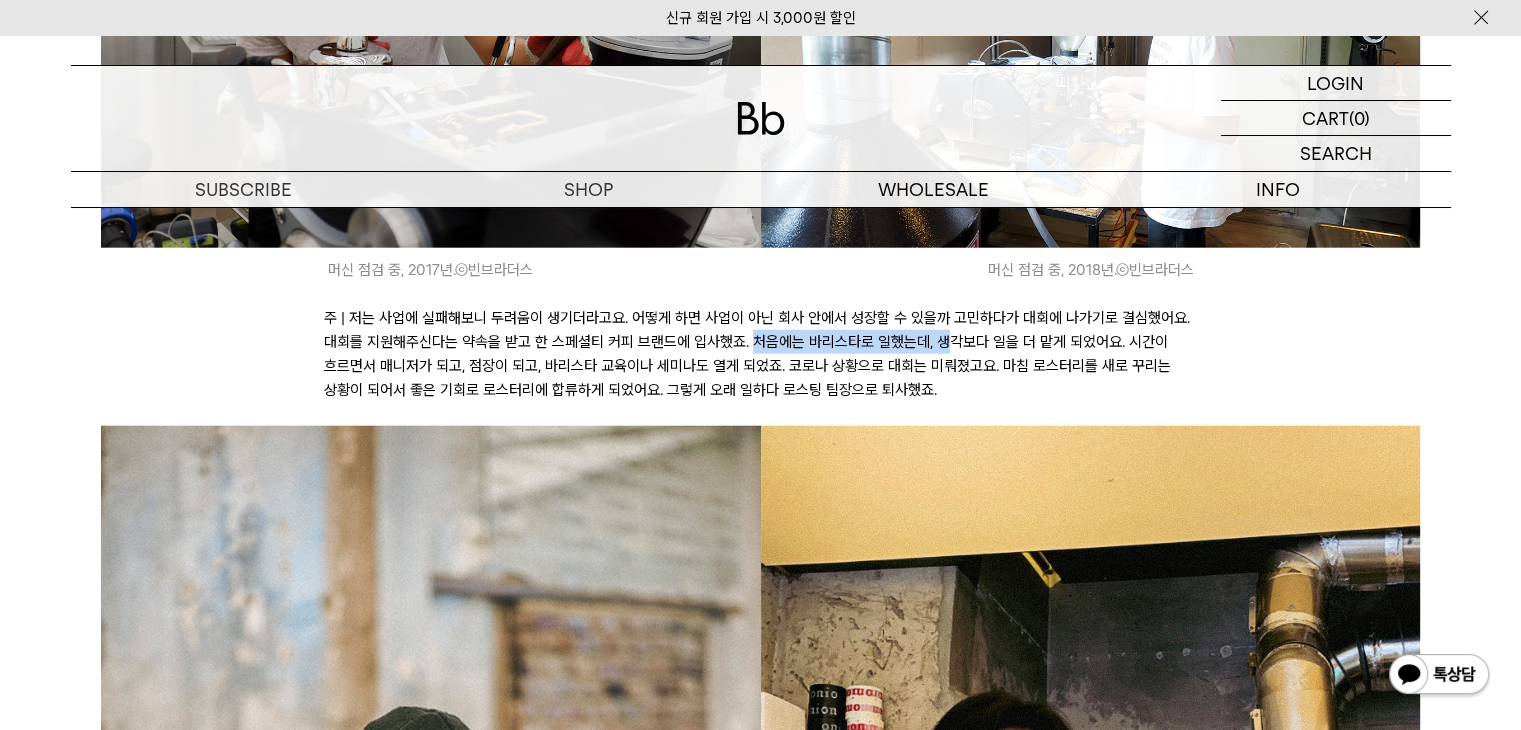 drag, startPoint x: 748, startPoint y: 339, endPoint x: 940, endPoint y: 342, distance: 192.02344 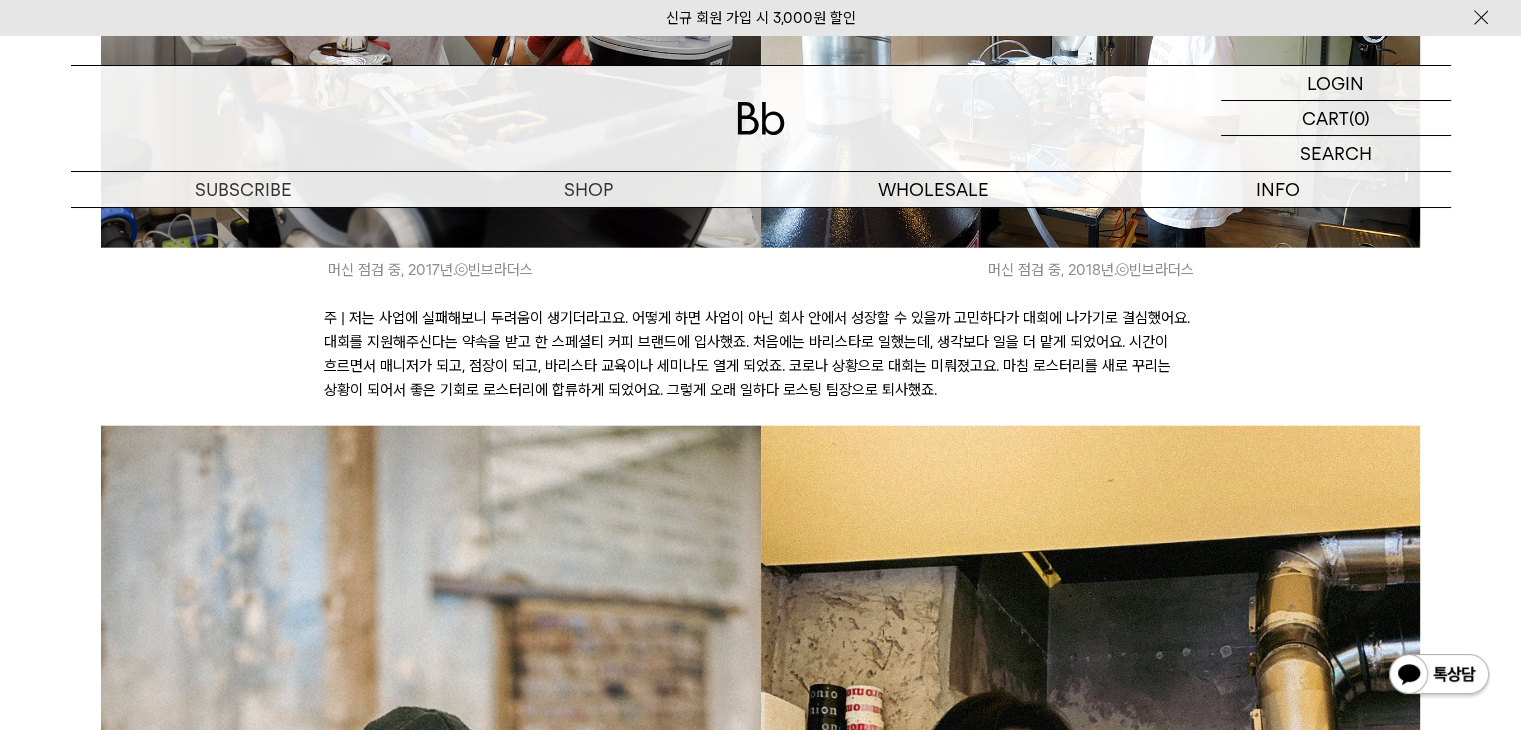 click on "주 | 저는 사업에 실패해보니 두려움이 생기더라고요. 어떻게 하면 사업이 아닌 회사 안에서 성장할 수 있을까 고민하다가 대회에 나가기로 결심했어요. 대회를 지원해주신다는 약속을 받고 한 스페셜티 커피 브랜드에 입사했죠. 처음에는 바리스타로 일했는데, 생각보다 일을 더 맡게 되었어요. 시간이 흐르면서 매니저가 되고, 점장이 되고, 바리스타 교육이나 세미나도 열게 되었죠. 코로나 상황으로 대회는 미뤄졌고요. 마침 로스터리를 새로 꾸리는 상황이 되어서 좋은 기회로 로스터리에 합류하게 되었어요. 그렇게 오래 일하다 로스팅 팀장으로 퇴사했죠." at bounding box center [760, 354] 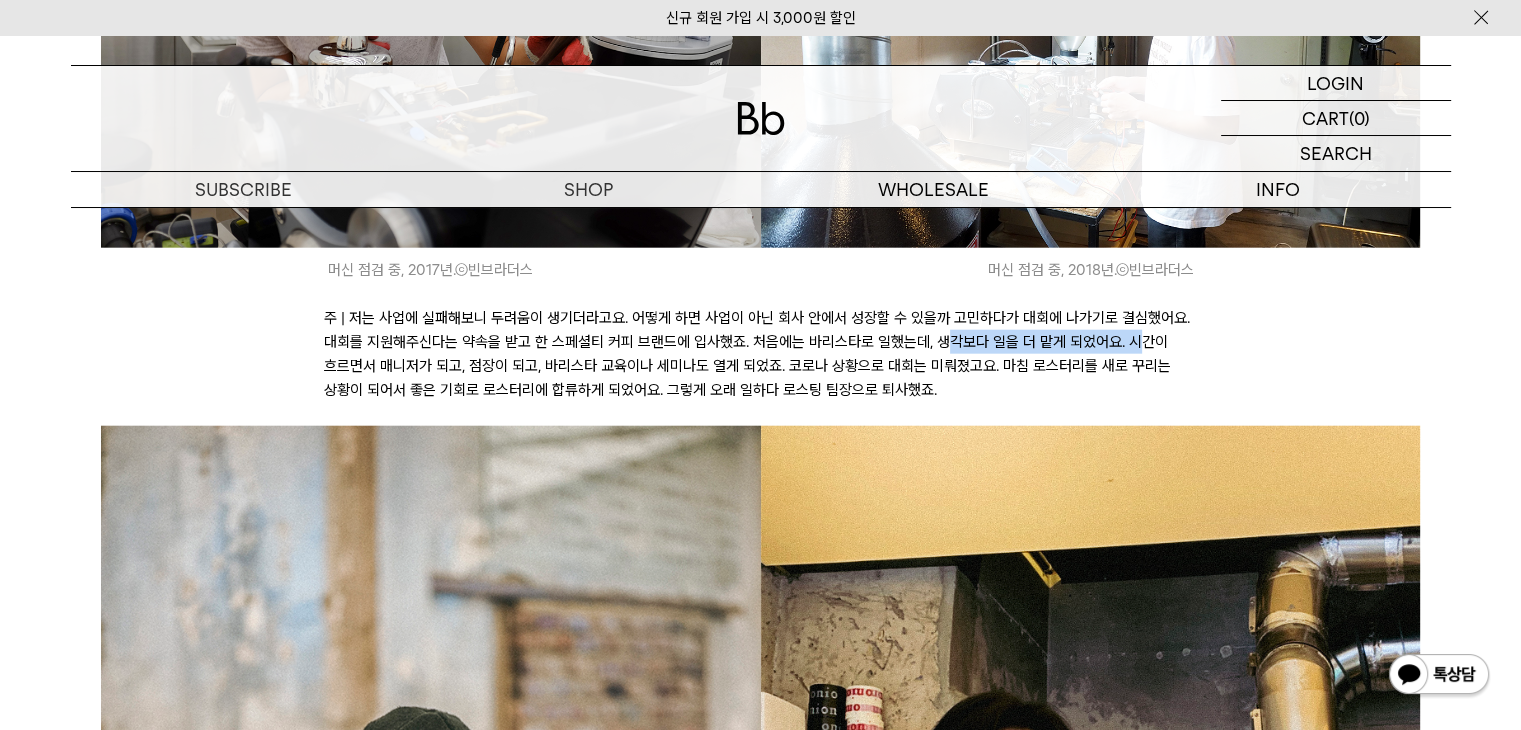 drag, startPoint x: 1128, startPoint y: 346, endPoint x: 948, endPoint y: 334, distance: 180.39955 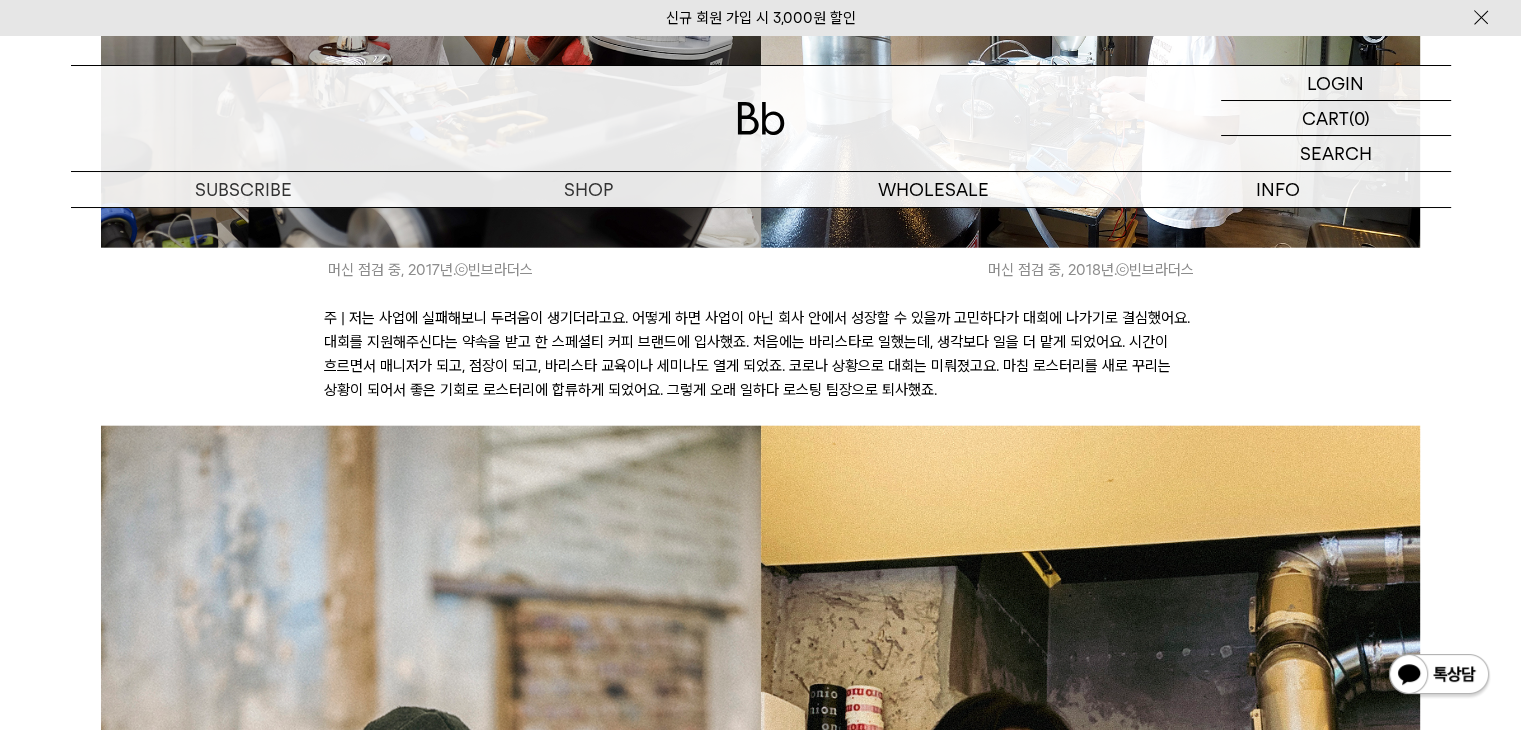 click on "주 | 저는 사업에 실패해보니 두려움이 생기더라고요. 어떻게 하면 사업이 아닌 회사 안에서 성장할 수 있을까 고민하다가 대회에 나가기로 결심했어요. 대회를 지원해주신다는 약속을 받고 한 스페셜티 커피 브랜드에 입사했죠. 처음에는 바리스타로 일했는데, 생각보다 일을 더 맡게 되었어요. 시간이 흐르면서 매니저가 되고, 점장이 되고, 바리스타 교육이나 세미나도 열게 되었죠. 코로나 상황으로 대회는 미뤄졌고요. 마침 로스터리를 새로 꾸리는 상황이 되어서 좋은 기회로 로스터리에 합류하게 되었어요. 그렇게 오래 일하다 로스팅 팀장으로 퇴사했죠." at bounding box center (760, 354) 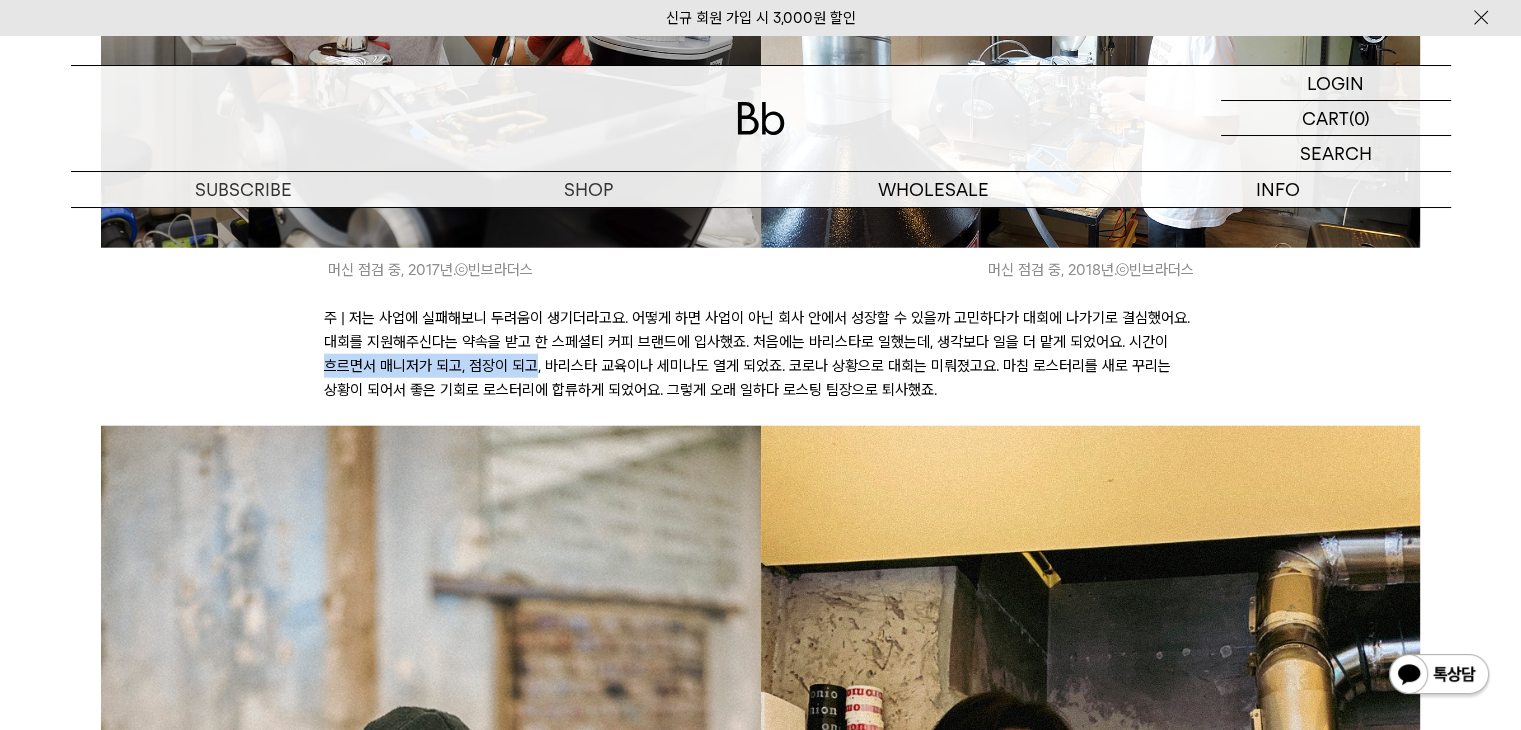 drag, startPoint x: 310, startPoint y: 365, endPoint x: 532, endPoint y: 372, distance: 222.11034 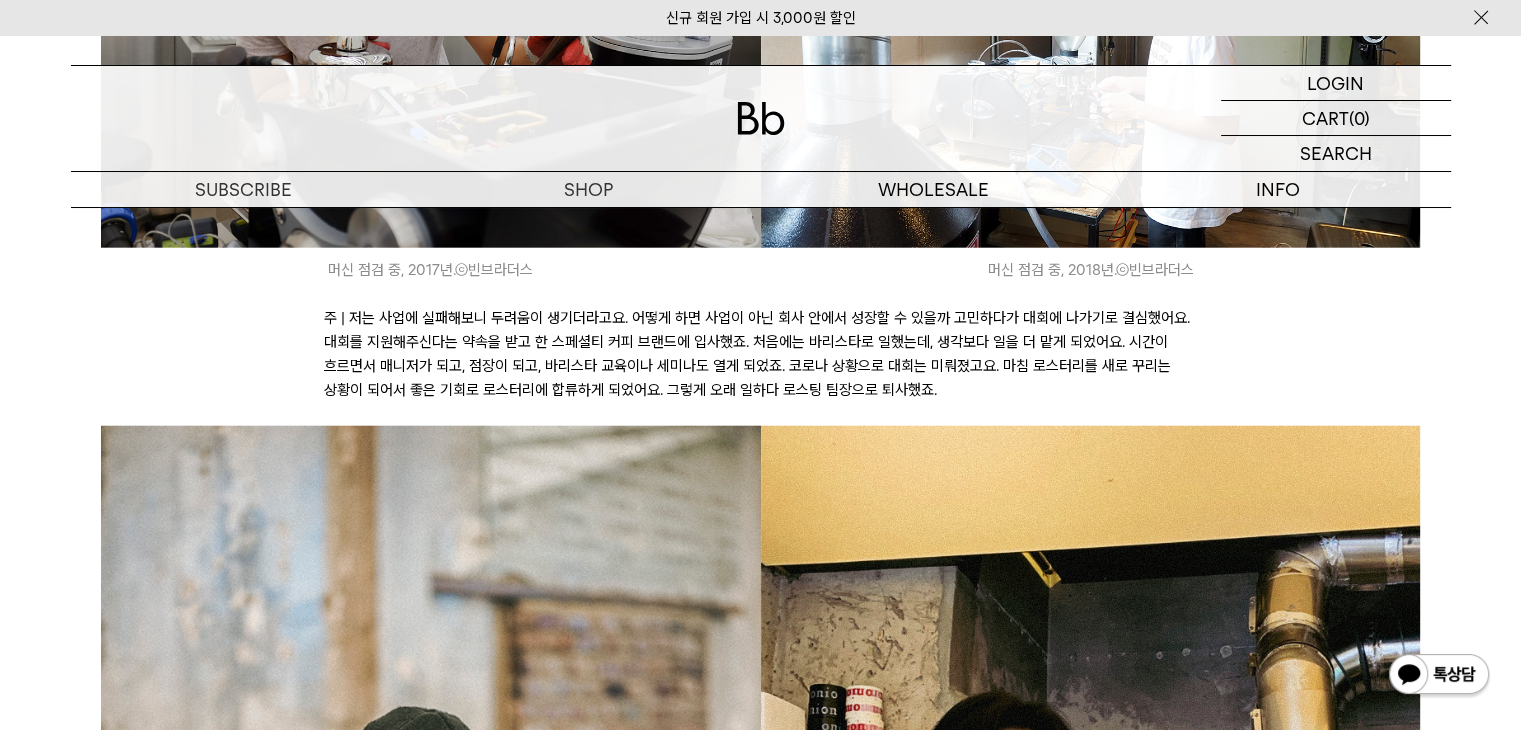 click on "주 | 저는 사업에 실패해보니 두려움이 생기더라고요. 어떻게 하면 사업이 아닌 회사 안에서 성장할 수 있을까 고민하다가 대회에 나가기로 결심했어요. 대회를 지원해주신다는 약속을 받고 한 스페셜티 커피 브랜드에 입사했죠. 처음에는 바리스타로 일했는데, 생각보다 일을 더 맡게 되었어요. 시간이 흐르면서 매니저가 되고, 점장이 되고, 바리스타 교육이나 세미나도 열게 되었죠. 코로나 상황으로 대회는 미뤄졌고요. 마침 로스터리를 새로 꾸리는 상황이 되어서 좋은 기회로 로스터리에 합류하게 되었어요. 그렇게 오래 일하다 로스팅 팀장으로 퇴사했죠." at bounding box center [760, 354] 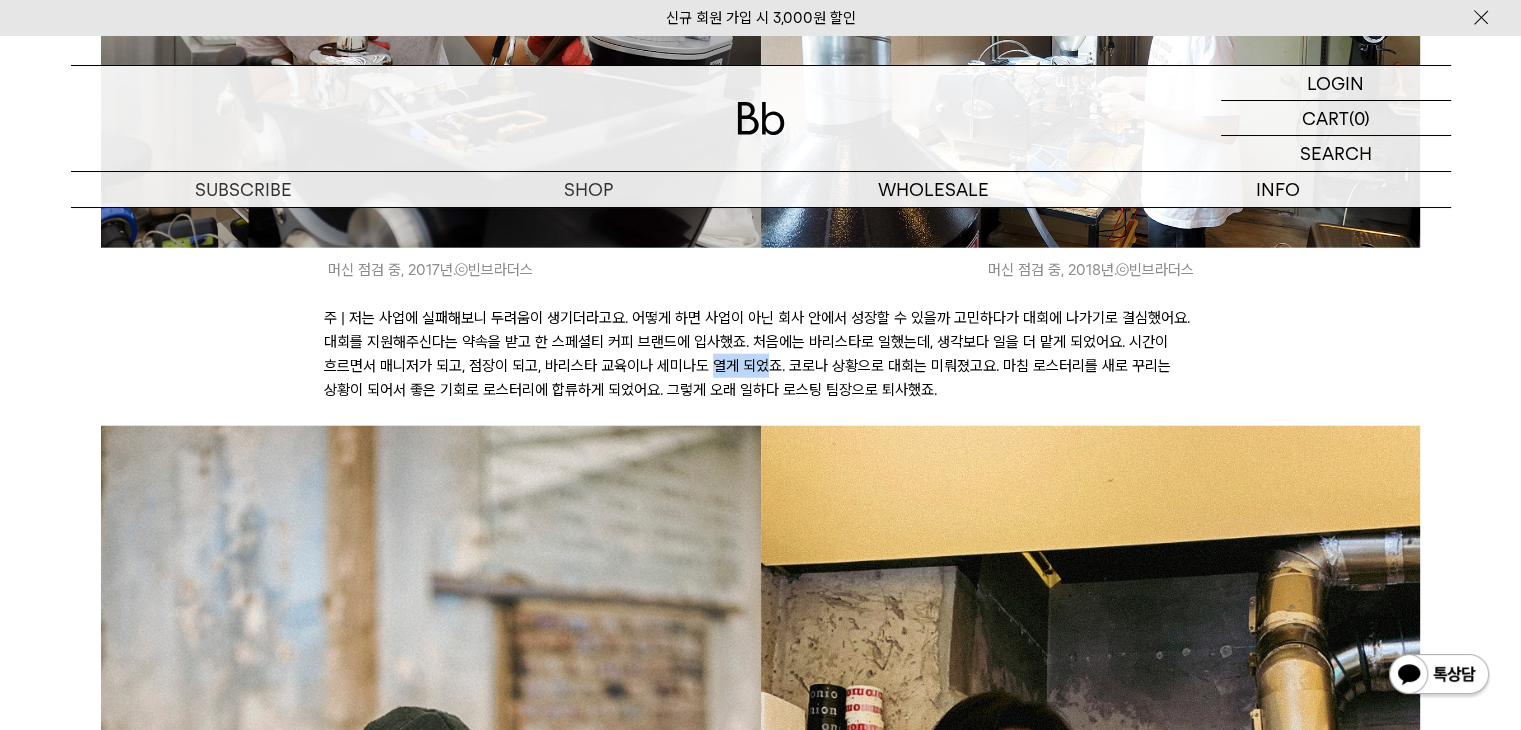 click on "주 | 저는 사업에 실패해보니 두려움이 생기더라고요. 어떻게 하면 사업이 아닌 회사 안에서 성장할 수 있을까 고민하다가 대회에 나가기로 결심했어요. 대회를 지원해주신다는 약속을 받고 한 스페셜티 커피 브랜드에 입사했죠. 처음에는 바리스타로 일했는데, 생각보다 일을 더 맡게 되었어요. 시간이 흐르면서 매니저가 되고, 점장이 되고, 바리스타 교육이나 세미나도 열게 되었죠. 코로나 상황으로 대회는 미뤄졌고요. 마침 로스터리를 새로 꾸리는 상황이 되어서 좋은 기회로 로스터리에 합류하게 되었어요. 그렇게 오래 일하다 로스팅 팀장으로 퇴사했죠." at bounding box center (760, 354) 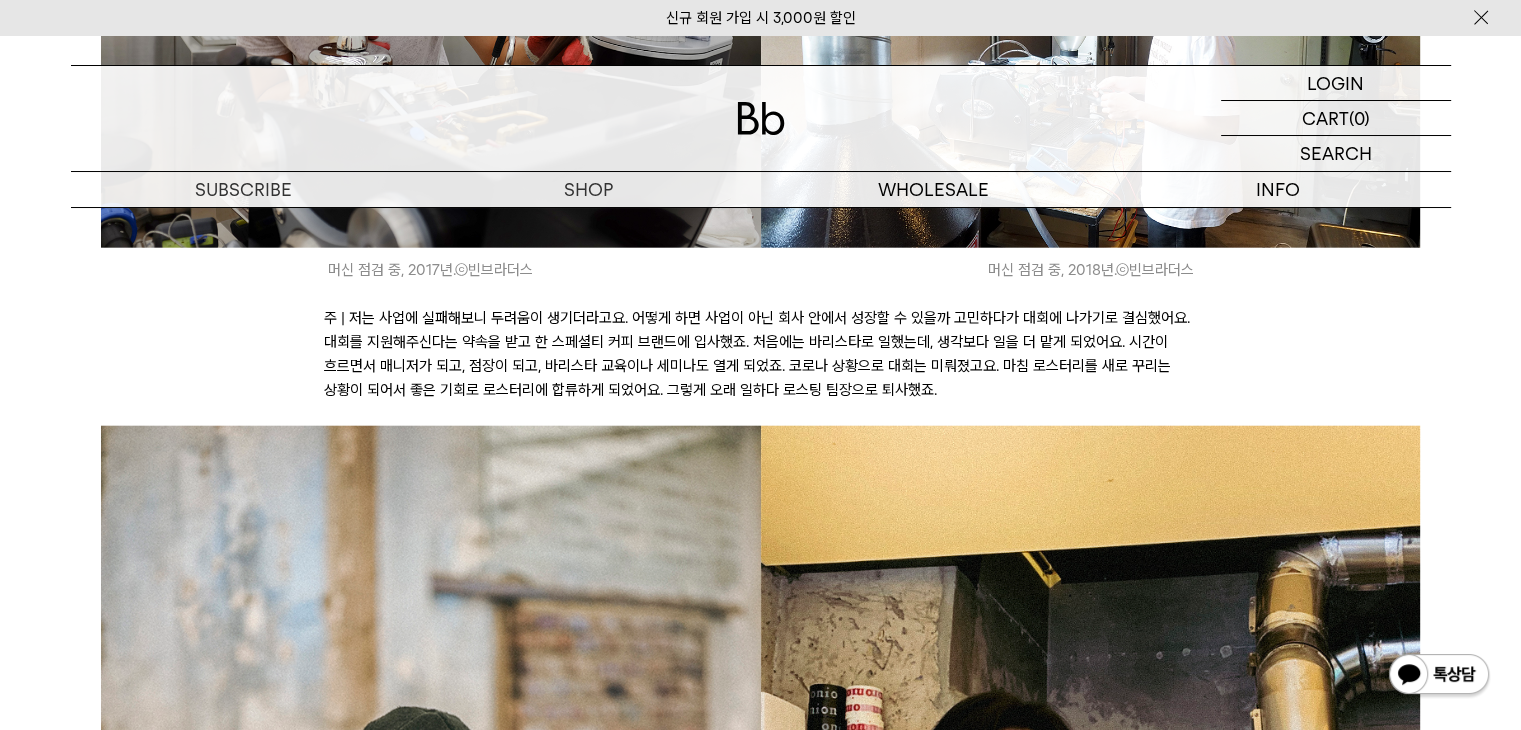 click on "주 | 저는 사업에 실패해보니 두려움이 생기더라고요. 어떻게 하면 사업이 아닌 회사 안에서 성장할 수 있을까 고민하다가 대회에 나가기로 결심했어요. 대회를 지원해주신다는 약속을 받고 한 스페셜티 커피 브랜드에 입사했죠. 처음에는 바리스타로 일했는데, 생각보다 일을 더 맡게 되었어요. 시간이 흐르면서 매니저가 되고, 점장이 되고, 바리스타 교육이나 세미나도 열게 되었죠. 코로나 상황으로 대회는 미뤄졌고요. 마침 로스터리를 새로 꾸리는 상황이 되어서 좋은 기회로 로스터리에 합류하게 되었어요. 그렇게 오래 일하다 로스팅 팀장으로 퇴사했죠." at bounding box center [760, 354] 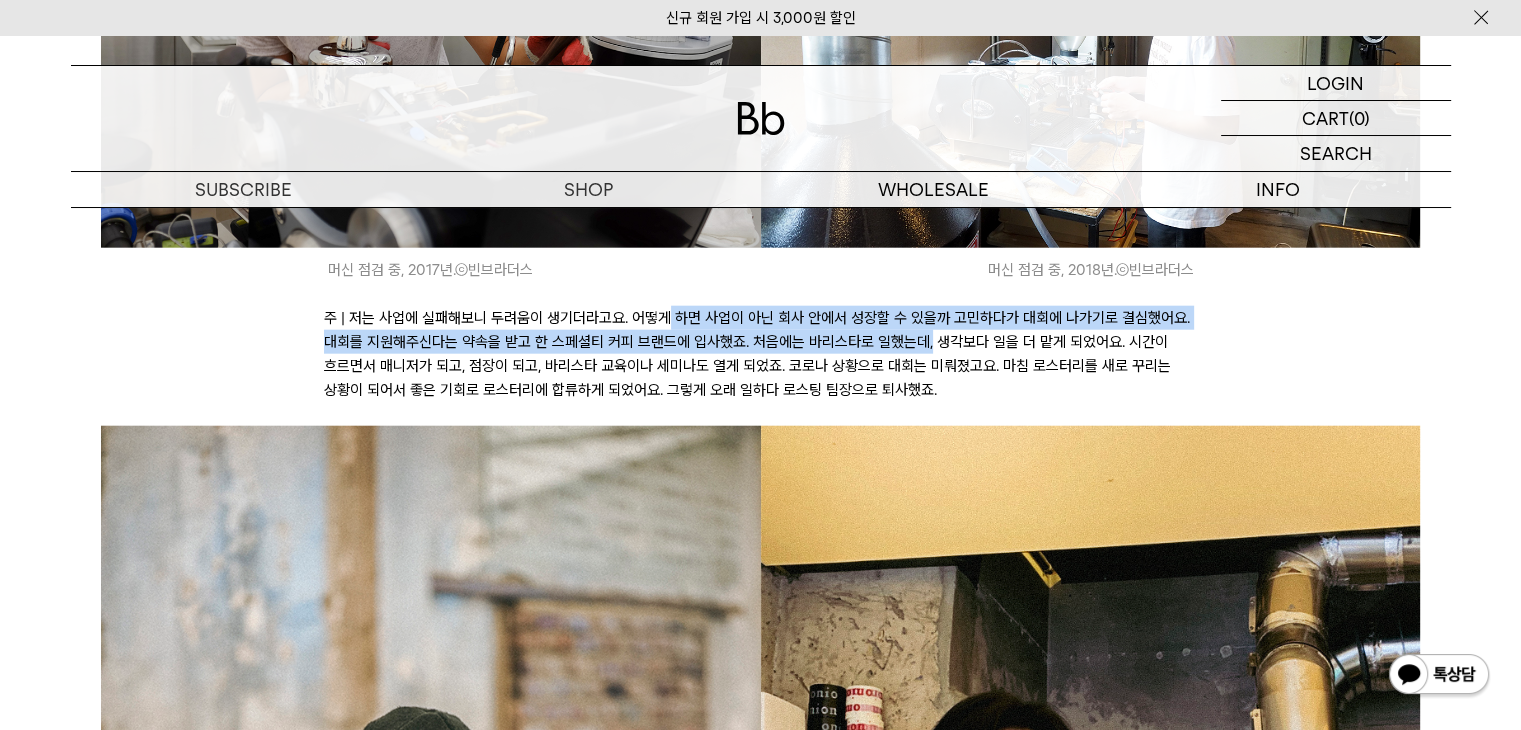 click on "주 | 저는 사업에 실패해보니 두려움이 생기더라고요. 어떻게 하면 사업이 아닌 회사 안에서 성장할 수 있을까 고민하다가 대회에 나가기로 결심했어요. 대회를 지원해주신다는 약속을 받고 한 스페셜티 커피 브랜드에 입사했죠. 처음에는 바리스타로 일했는데, 생각보다 일을 더 맡게 되었어요. 시간이 흐르면서 매니저가 되고, 점장이 되고, 바리스타 교육이나 세미나도 열게 되었죠. 코로나 상황으로 대회는 미뤄졌고요. 마침 로스터리를 새로 꾸리는 상황이 되어서 좋은 기회로 로스터리에 합류하게 되었어요. 그렇게 오래 일하다 로스팅 팀장으로 퇴사했죠." at bounding box center [760, 354] 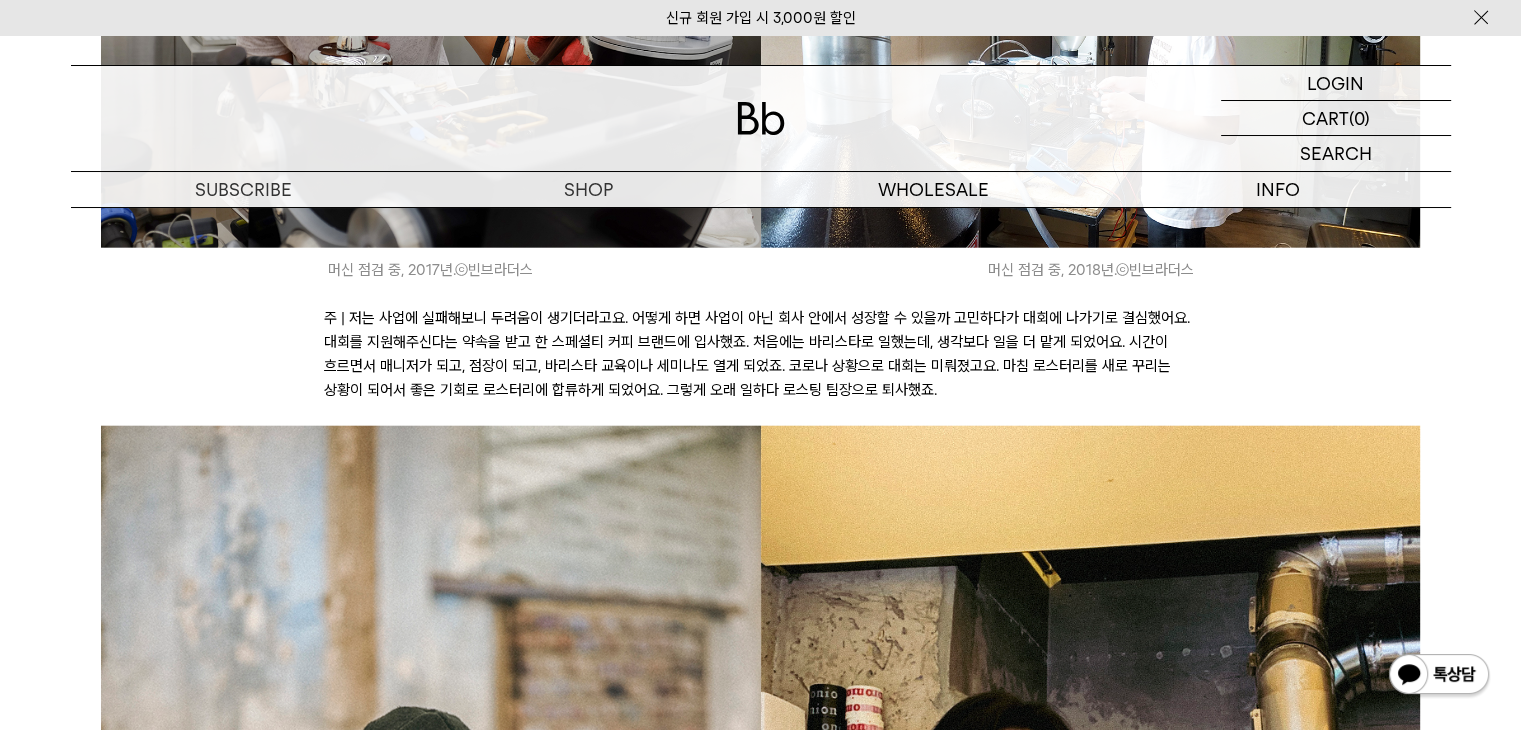 click on "주 | 저는 사업에 실패해보니 두려움이 생기더라고요. 어떻게 하면 사업이 아닌 회사 안에서 성장할 수 있을까 고민하다가 대회에 나가기로 결심했어요. 대회를 지원해주신다는 약속을 받고 한 스페셜티 커피 브랜드에 입사했죠. 처음에는 바리스타로 일했는데, 생각보다 일을 더 맡게 되었어요. 시간이 흐르면서 매니저가 되고, 점장이 되고, 바리스타 교육이나 세미나도 열게 되었죠. 코로나 상황으로 대회는 미뤄졌고요. 마침 로스터리를 새로 꾸리는 상황이 되어서 좋은 기회로 로스터리에 합류하게 되었어요. 그렇게 오래 일하다 로스팅 팀장으로 퇴사했죠." at bounding box center (760, 354) 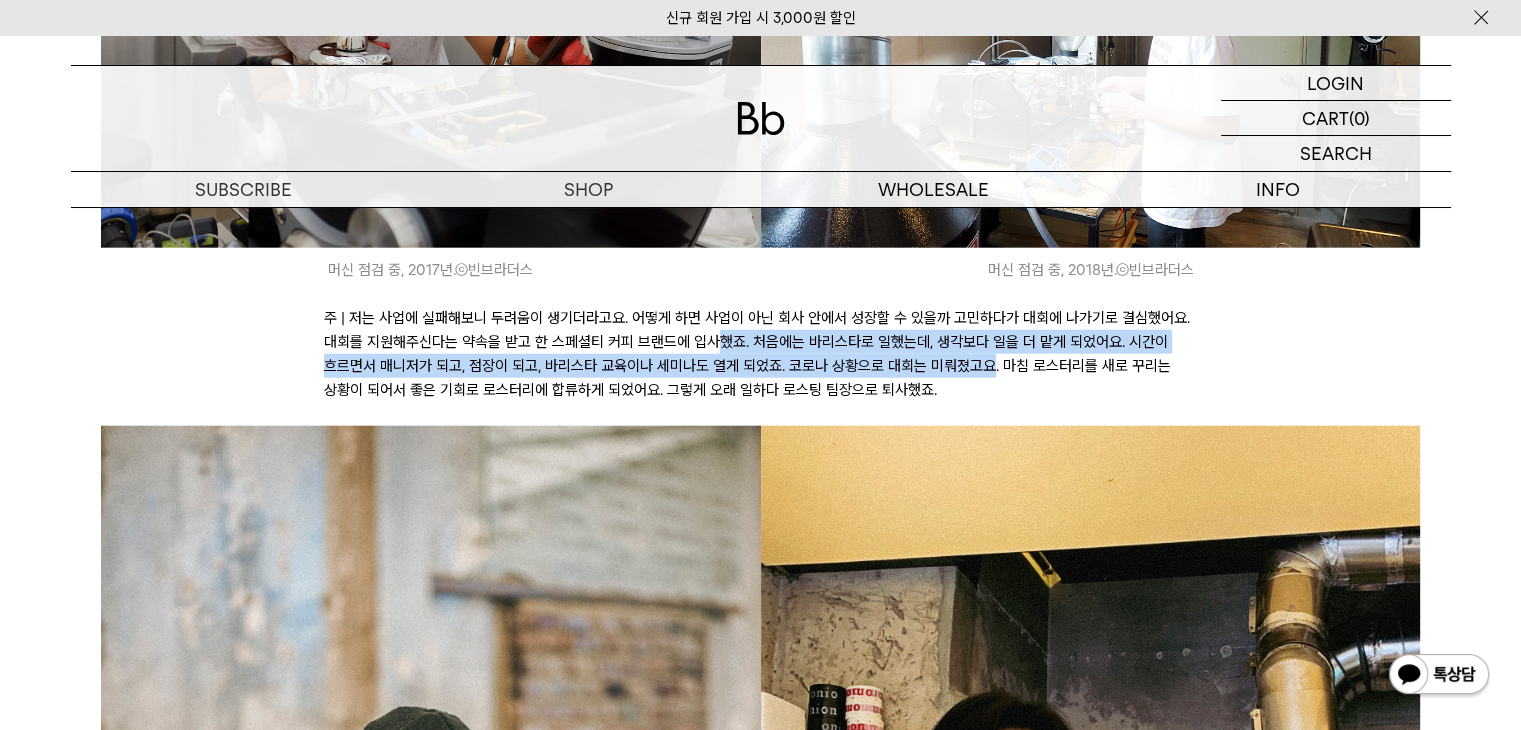 drag, startPoint x: 986, startPoint y: 362, endPoint x: 696, endPoint y: 357, distance: 290.0431 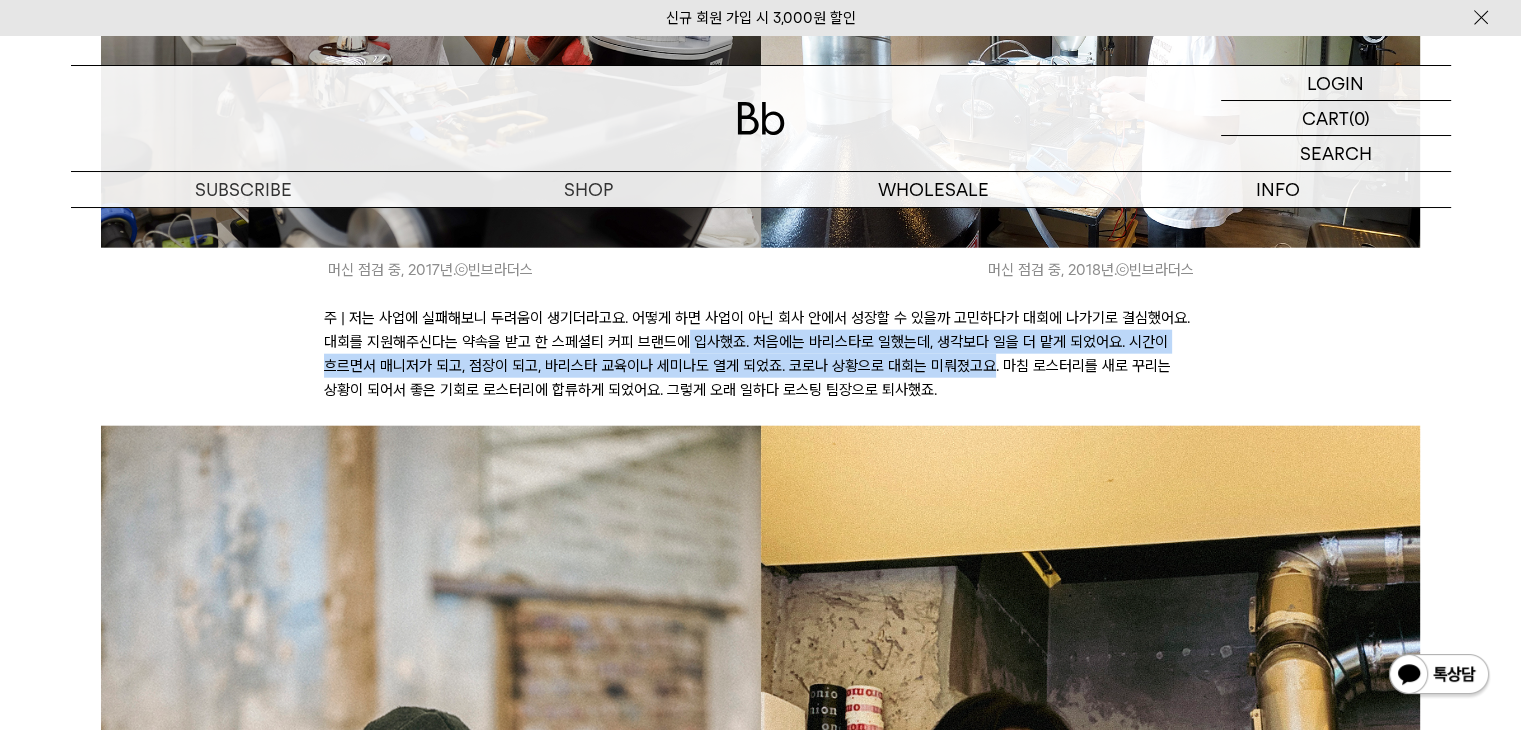 click on "주 | 저는 사업에 실패해보니 두려움이 생기더라고요. 어떻게 하면 사업이 아닌 회사 안에서 성장할 수 있을까 고민하다가 대회에 나가기로 결심했어요. 대회를 지원해주신다는 약속을 받고 한 스페셜티 커피 브랜드에 입사했죠. 처음에는 바리스타로 일했는데, 생각보다 일을 더 맡게 되었어요. 시간이 흐르면서 매니저가 되고, 점장이 되고, 바리스타 교육이나 세미나도 열게 되었죠. 코로나 상황으로 대회는 미뤄졌고요. 마침 로스터리를 새로 꾸리는 상황이 되어서 좋은 기회로 로스터리에 합류하게 되었어요. 그렇게 오래 일하다 로스팅 팀장으로 퇴사했죠." at bounding box center (760, 354) 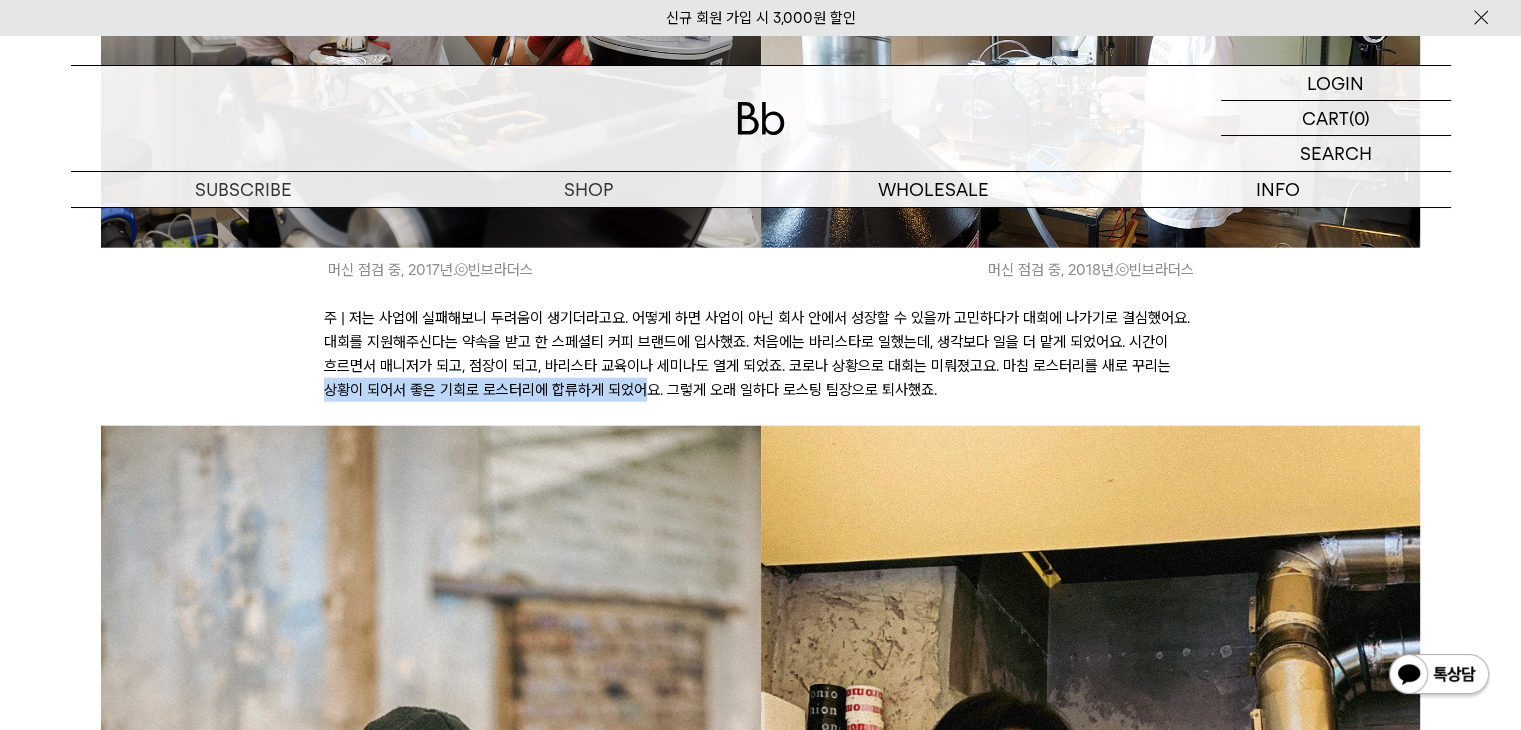 drag, startPoint x: 300, startPoint y: 385, endPoint x: 704, endPoint y: 406, distance: 404.5454 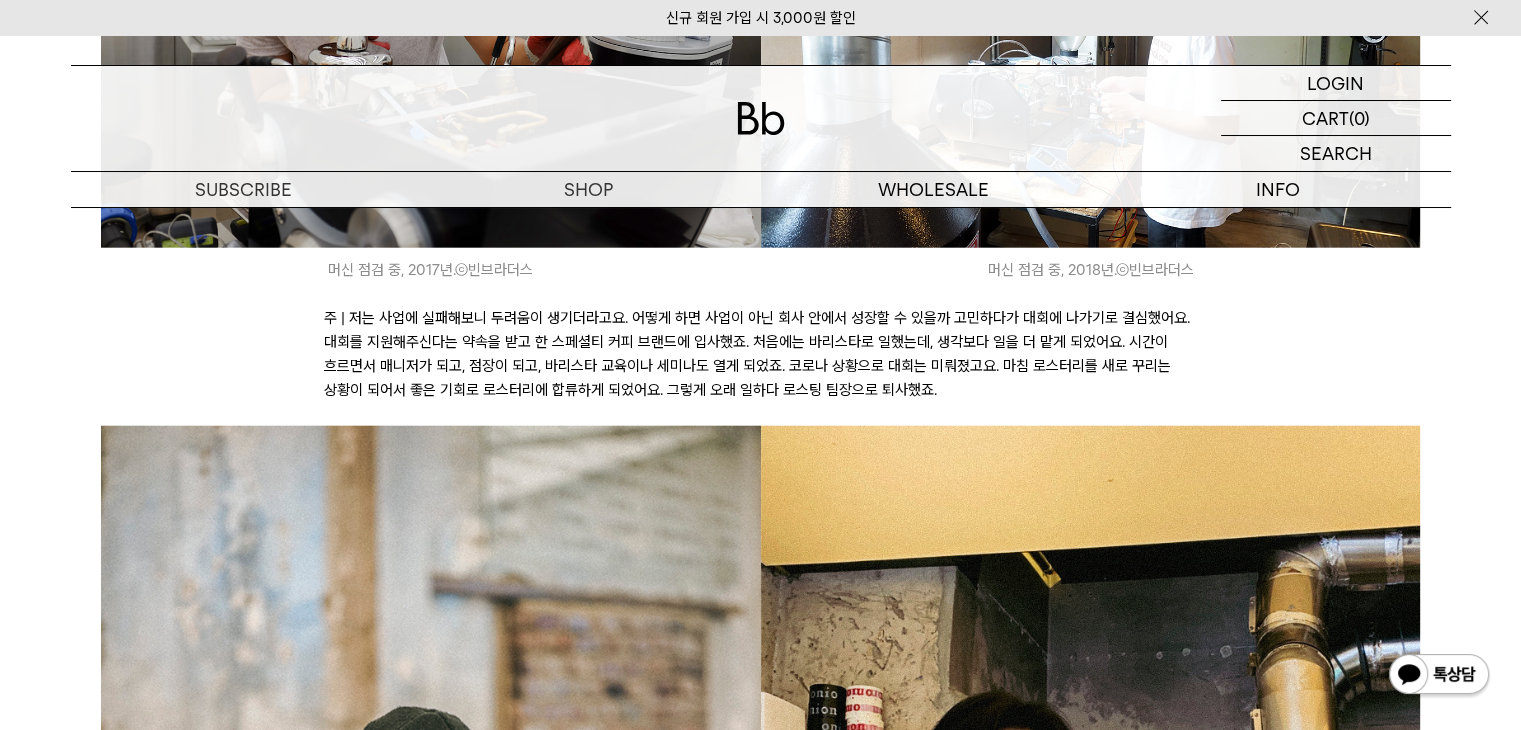 click on "주 | 저는 사업에 실패해보니 두려움이 생기더라고요. 어떻게 하면 사업이 아닌 회사 안에서 성장할 수 있을까 고민하다가 대회에 나가기로 결심했어요. 대회를 지원해주신다는 약속을 받고 한 스페셜티 커피 브랜드에 입사했죠. 처음에는 바리스타로 일했는데, 생각보다 일을 더 맡게 되었어요. 시간이 흐르면서 매니저가 되고, 점장이 되고, 바리스타 교육이나 세미나도 열게 되었죠. 코로나 상황으로 대회는 미뤄졌고요. 마침 로스터리를 새로 꾸리는 상황이 되어서 좋은 기회로 로스터리에 합류하게 되었어요. 그렇게 오래 일하다 로스팅 팀장으로 퇴사했죠." at bounding box center (760, 354) 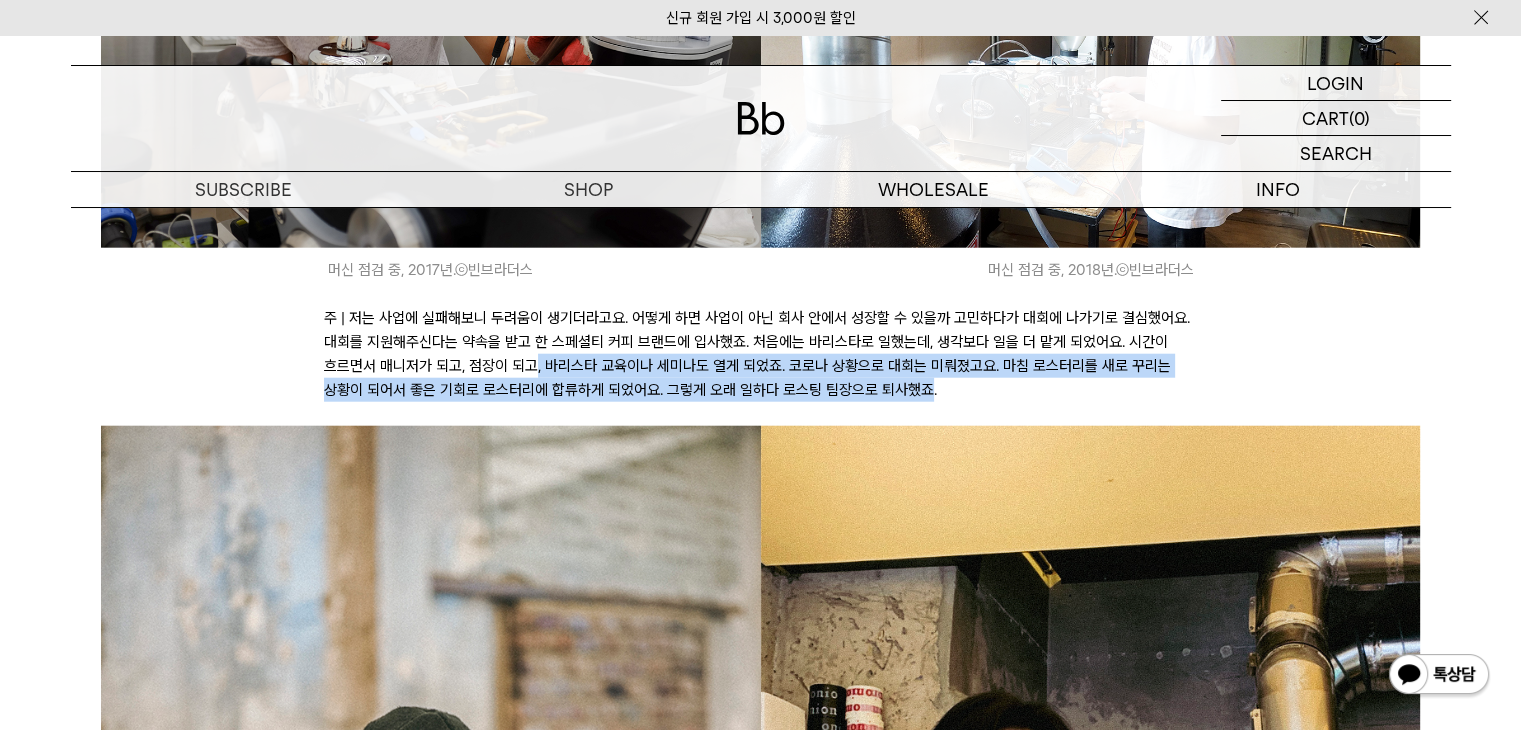 click on "주 | 저는 사업에 실패해보니 두려움이 생기더라고요. 어떻게 하면 사업이 아닌 회사 안에서 성장할 수 있을까 고민하다가 대회에 나가기로 결심했어요. 대회를 지원해주신다는 약속을 받고 한 스페셜티 커피 브랜드에 입사했죠. 처음에는 바리스타로 일했는데, 생각보다 일을 더 맡게 되었어요. 시간이 흐르면서 매니저가 되고, 점장이 되고, 바리스타 교육이나 세미나도 열게 되었죠. 코로나 상황으로 대회는 미뤄졌고요. 마침 로스터리를 새로 꾸리는 상황이 되어서 좋은 기회로 로스터리에 합류하게 되었어요. 그렇게 오래 일하다 로스팅 팀장으로 퇴사했죠." at bounding box center [760, 354] 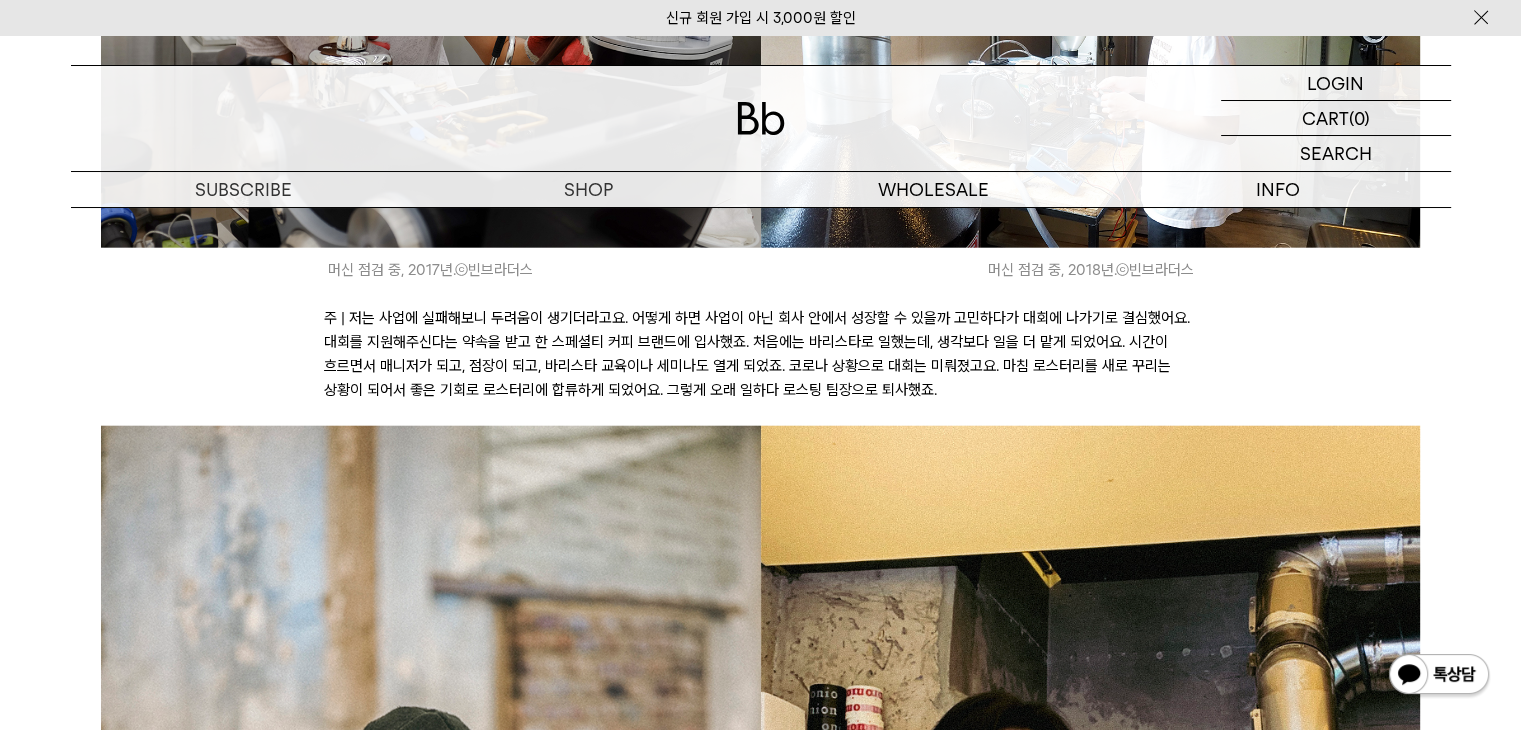 click on "주 | 저는 사업에 실패해보니 두려움이 생기더라고요. 어떻게 하면 사업이 아닌 회사 안에서 성장할 수 있을까 고민하다가 대회에 나가기로 결심했어요. 대회를 지원해주신다는 약속을 받고 한 스페셜티 커피 브랜드에 입사했죠. 처음에는 바리스타로 일했는데, 생각보다 일을 더 맡게 되었어요. 시간이 흐르면서 매니저가 되고, 점장이 되고, 바리스타 교육이나 세미나도 열게 되었죠. 코로나 상황으로 대회는 미뤄졌고요. 마침 로스터리를 새로 꾸리는 상황이 되어서 좋은 기회로 로스터리에 합류하게 되었어요. 그렇게 오래 일하다 로스팅 팀장으로 퇴사했죠." at bounding box center (760, 354) 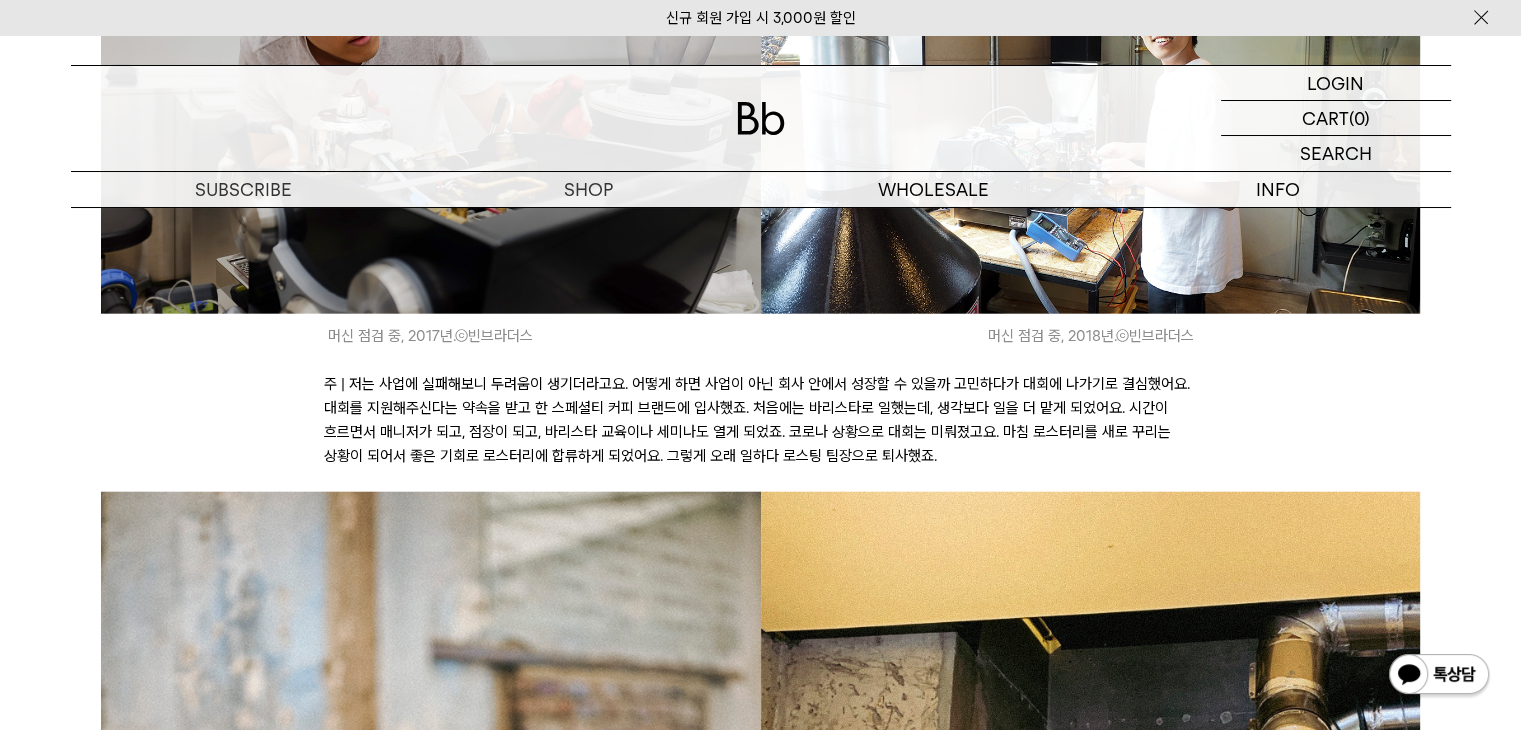 scroll, scrollTop: 4800, scrollLeft: 0, axis: vertical 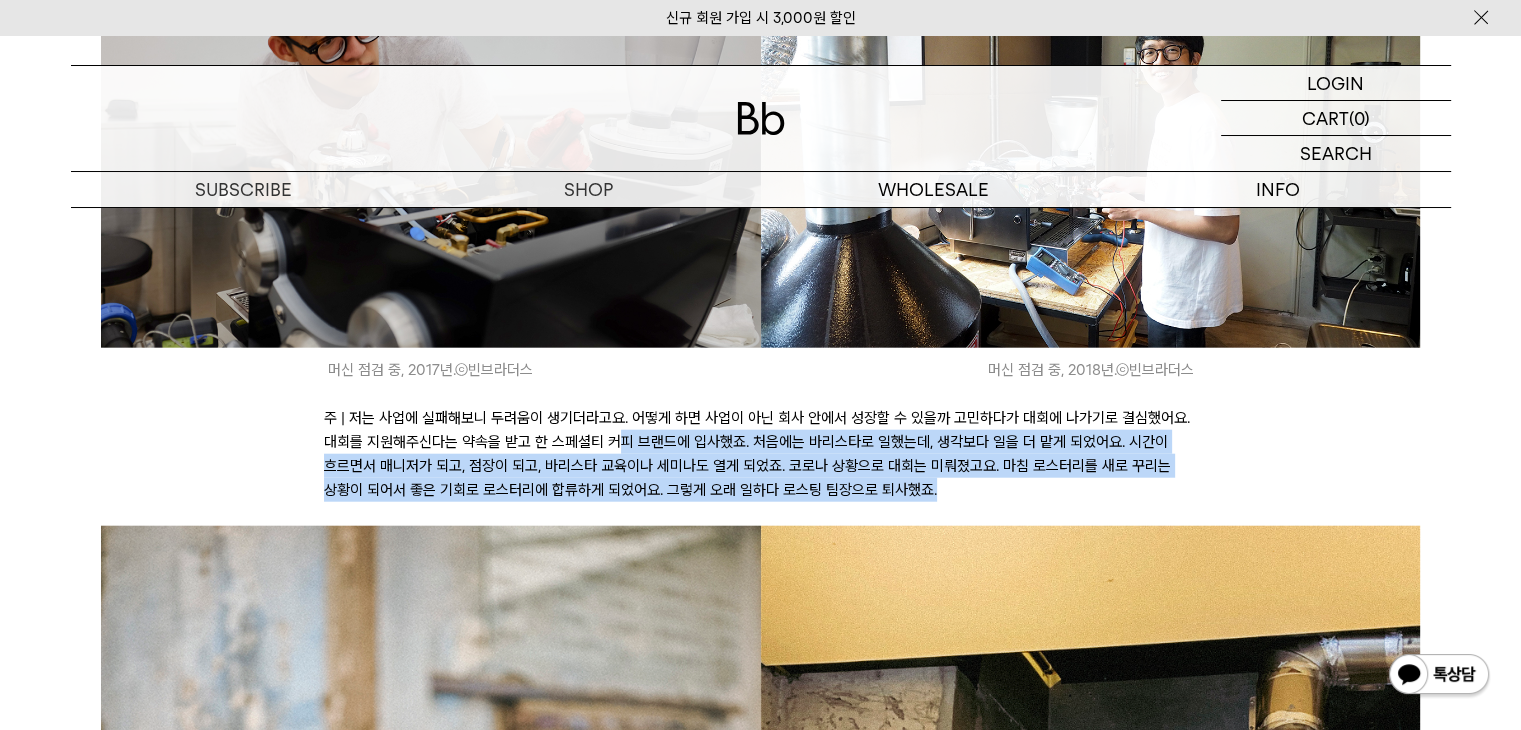 drag, startPoint x: 616, startPoint y: 446, endPoint x: 727, endPoint y: 465, distance: 112.61439 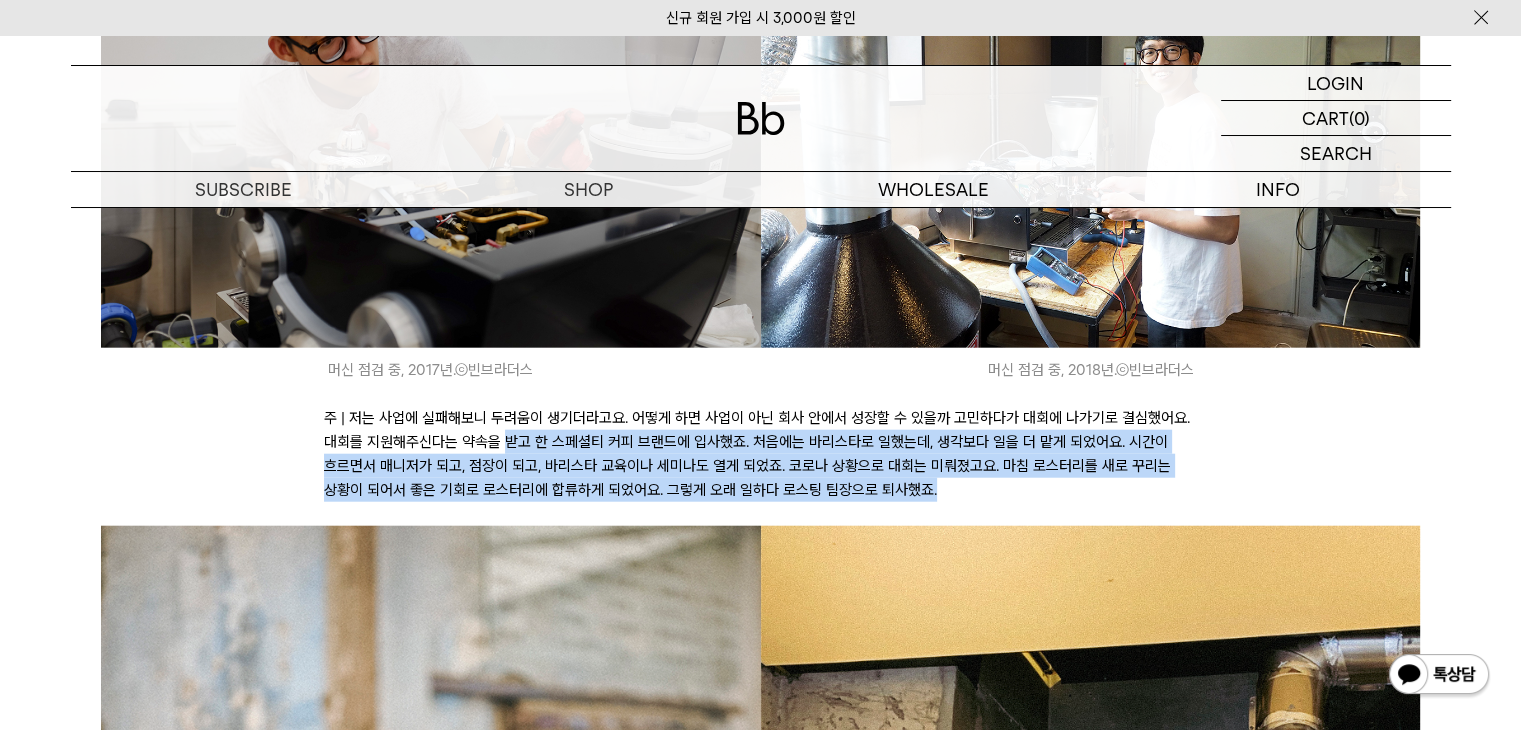 click on "주 | 저는 사업에 실패해보니 두려움이 생기더라고요. 어떻게 하면 사업이 아닌 회사 안에서 성장할 수 있을까 고민하다가 대회에 나가기로 결심했어요. 대회를 지원해주신다는 약속을 받고 한 스페셜티 커피 브랜드에 입사했죠. 처음에는 바리스타로 일했는데, 생각보다 일을 더 맡게 되었어요. 시간이 흐르면서 매니저가 되고, 점장이 되고, 바리스타 교육이나 세미나도 열게 되었죠. 코로나 상황으로 대회는 미뤄졌고요. 마침 로스터리를 새로 꾸리는 상황이 되어서 좋은 기회로 로스터리에 합류하게 되었어요. 그렇게 오래 일하다 로스팅 팀장으로 퇴사했죠." at bounding box center (760, 454) 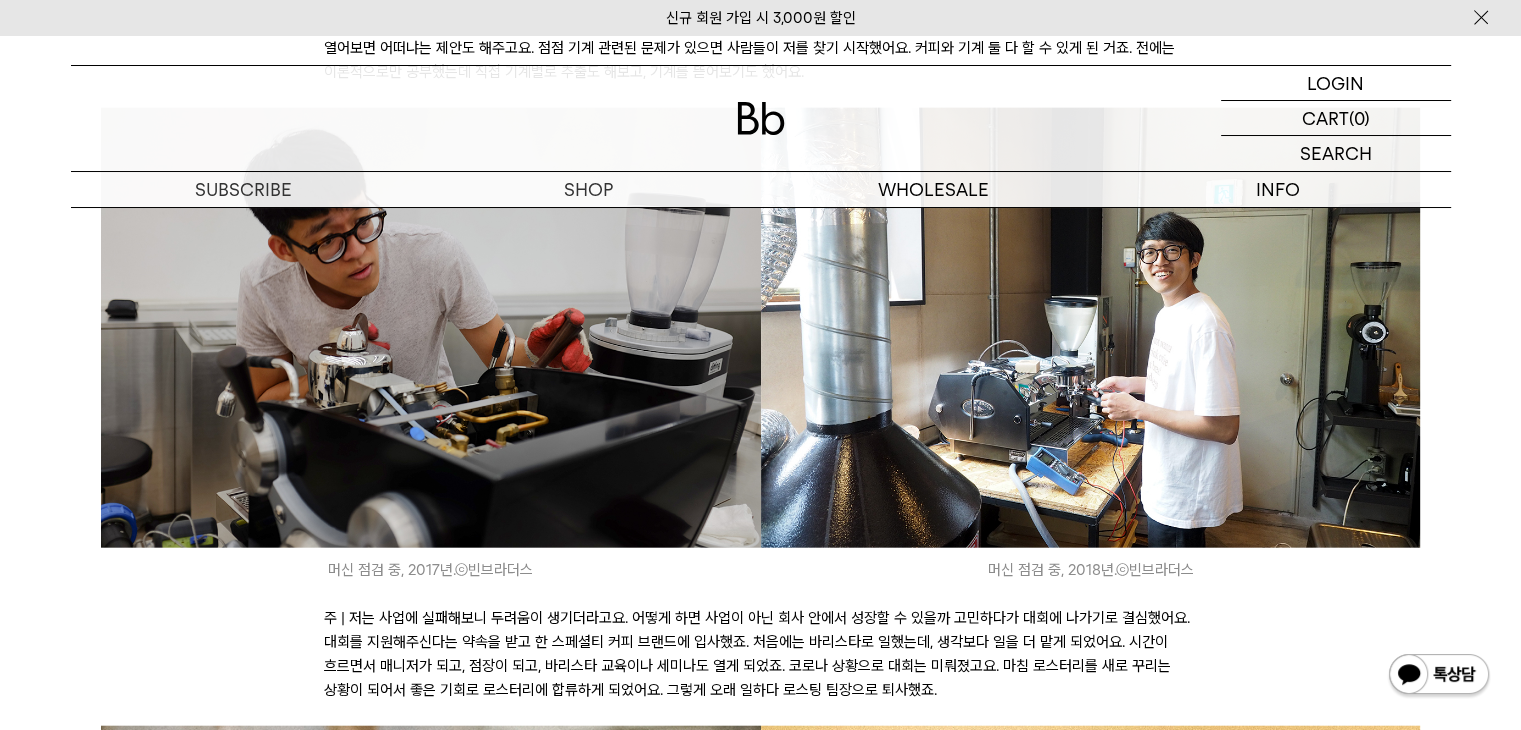 scroll, scrollTop: 4900, scrollLeft: 0, axis: vertical 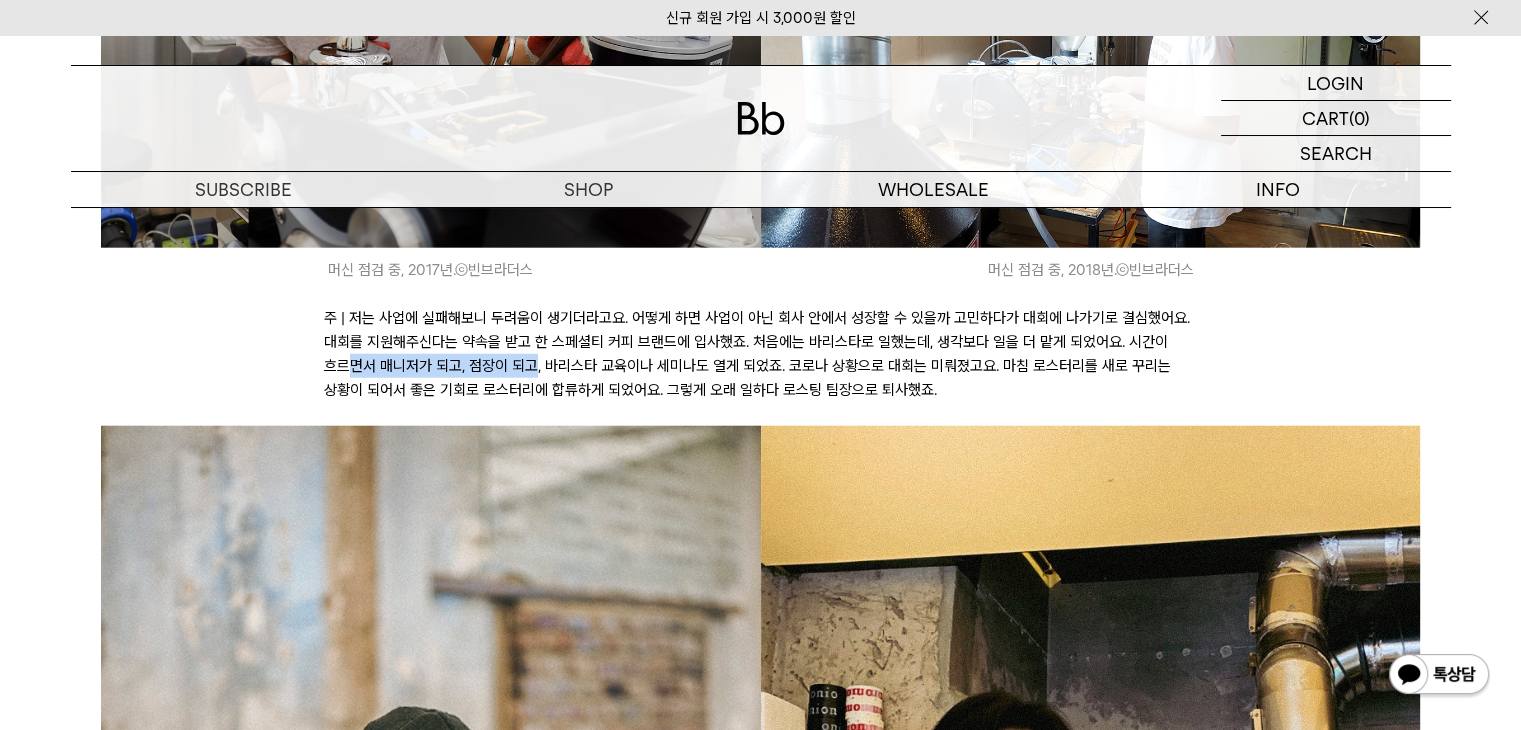 drag, startPoint x: 352, startPoint y: 370, endPoint x: 606, endPoint y: 367, distance: 254.01772 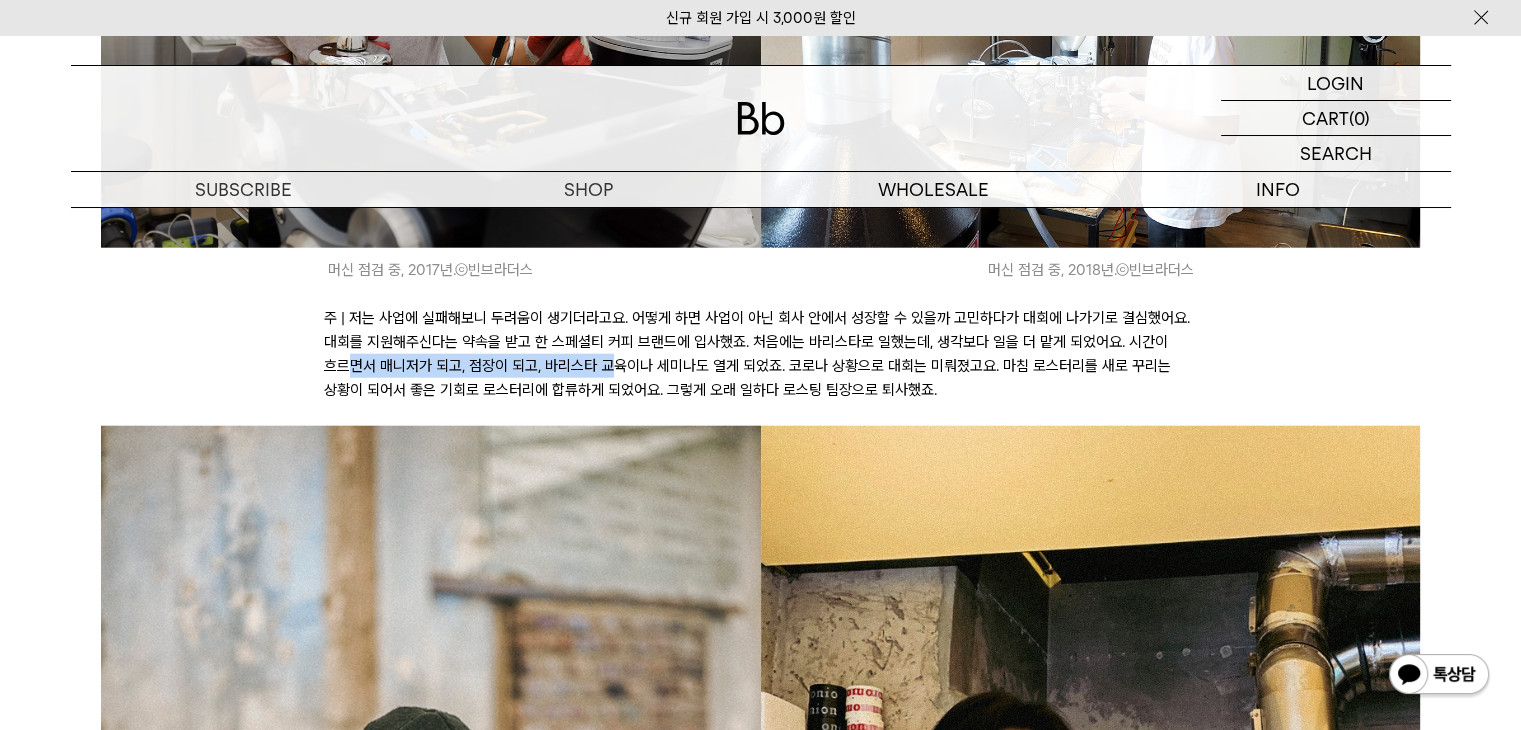 click on "주 | 저는 사업에 실패해보니 두려움이 생기더라고요. 어떻게 하면 사업이 아닌 회사 안에서 성장할 수 있을까 고민하다가 대회에 나가기로 결심했어요. 대회를 지원해주신다는 약속을 받고 한 스페셜티 커피 브랜드에 입사했죠. 처음에는 바리스타로 일했는데, 생각보다 일을 더 맡게 되었어요. 시간이 흐르면서 매니저가 되고, 점장이 되고, 바리스타 교육이나 세미나도 열게 되었죠. 코로나 상황으로 대회는 미뤄졌고요. 마침 로스터리를 새로 꾸리는 상황이 되어서 좋은 기회로 로스터리에 합류하게 되었어요. 그렇게 오래 일하다 로스팅 팀장으로 퇴사했죠." at bounding box center (760, 354) 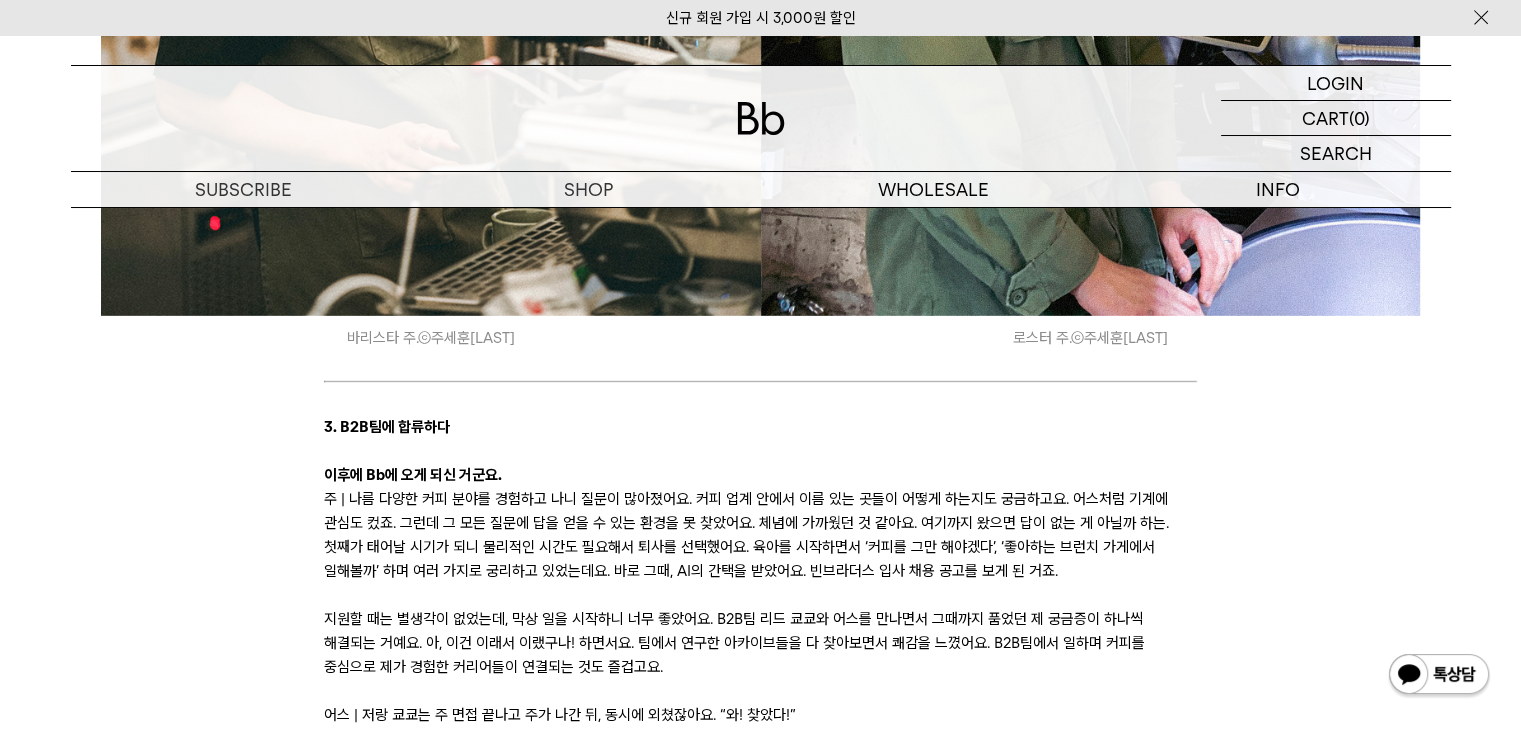 scroll, scrollTop: 6200, scrollLeft: 0, axis: vertical 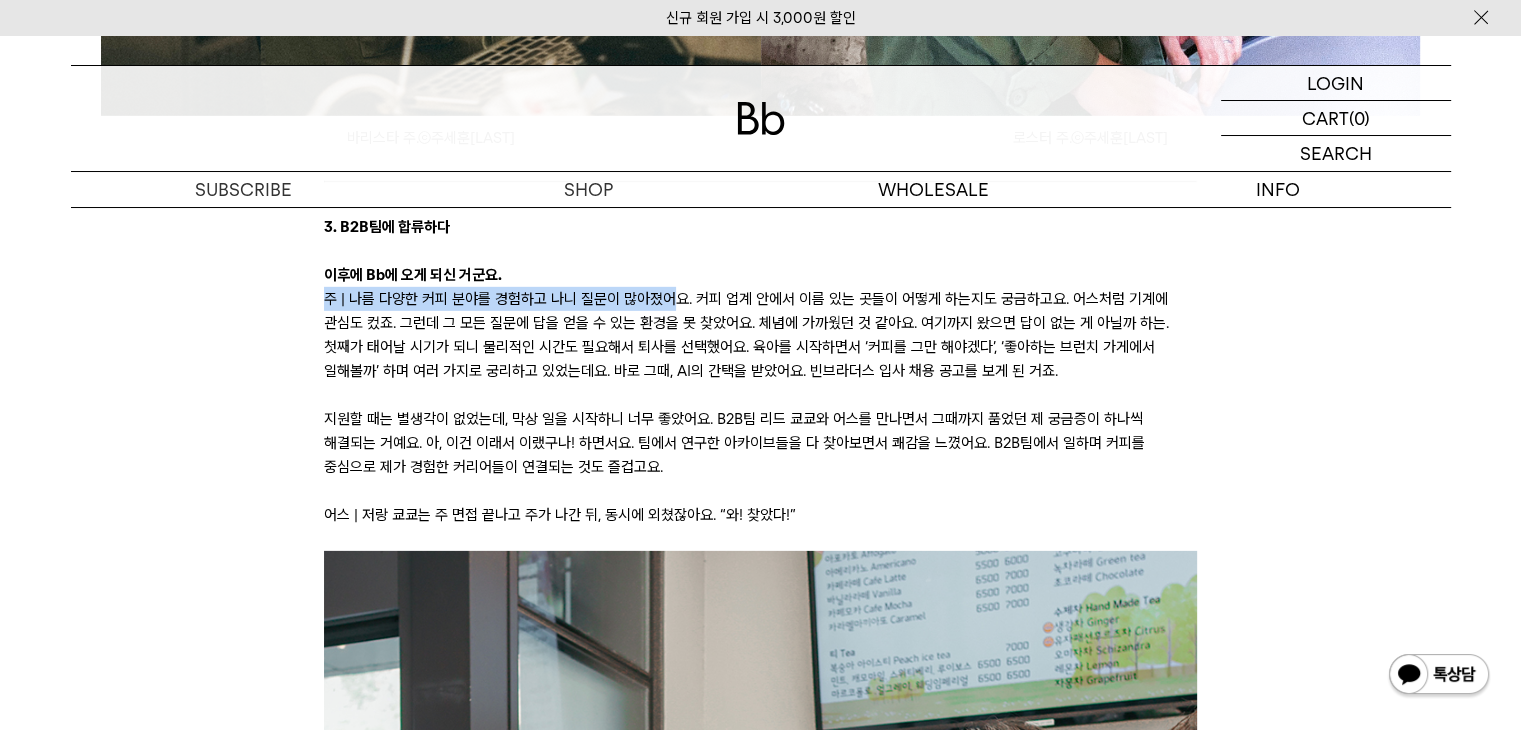 drag, startPoint x: 353, startPoint y: 306, endPoint x: 768, endPoint y: 304, distance: 415.00482 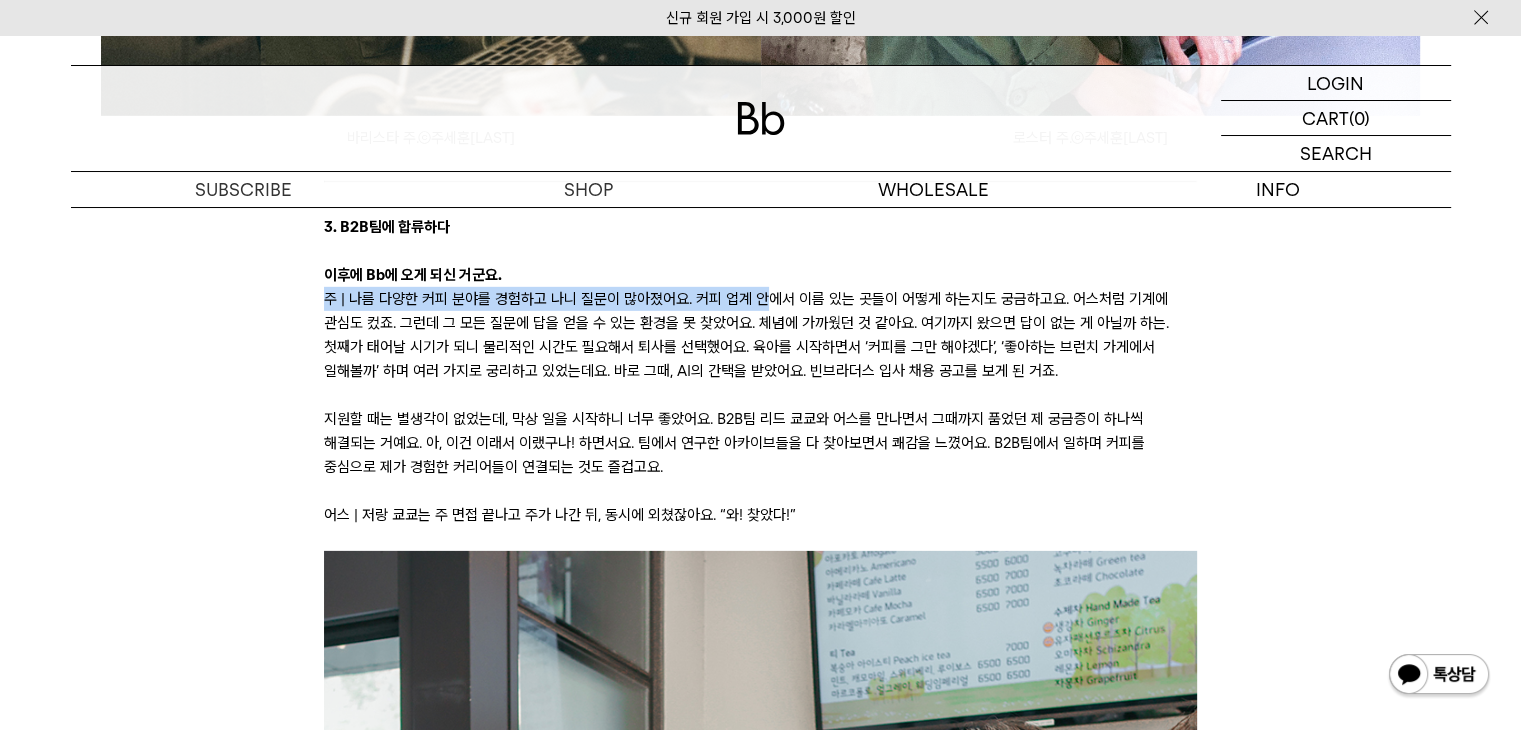 click on "주 | 나름 다양한 커피 분야를 경험하고 나니 질문이 많아졌어요. 커피 업계 안에서 이름 있는 곳들이 어떻게 하는지도 궁금하고요. 어스처럼 기계에 관심도 컸죠. 그런데 그 모든 질문에 답을 얻을 수 있는 환경을 못 찾았어요. 체념에 가까웠던 것 같아요. 여기까지 왔으면 답이 없는 게 아닐까 하는. 첫째가 태어날 시기가 되니 물리적인 시간도 필요해서 퇴사를 선택했어요. 육아를 시작하면서 ‘커피를 그만 해야겠다’, ‘좋아하는 브런치 가게에서 일해볼까’ 하며 여러 가지로 궁리하고 있었는데요. 바로 그때, AI의 간택을 받았어요. 빈브라더스 입사 채용 공고를 보게 된 거죠." at bounding box center (760, 335) 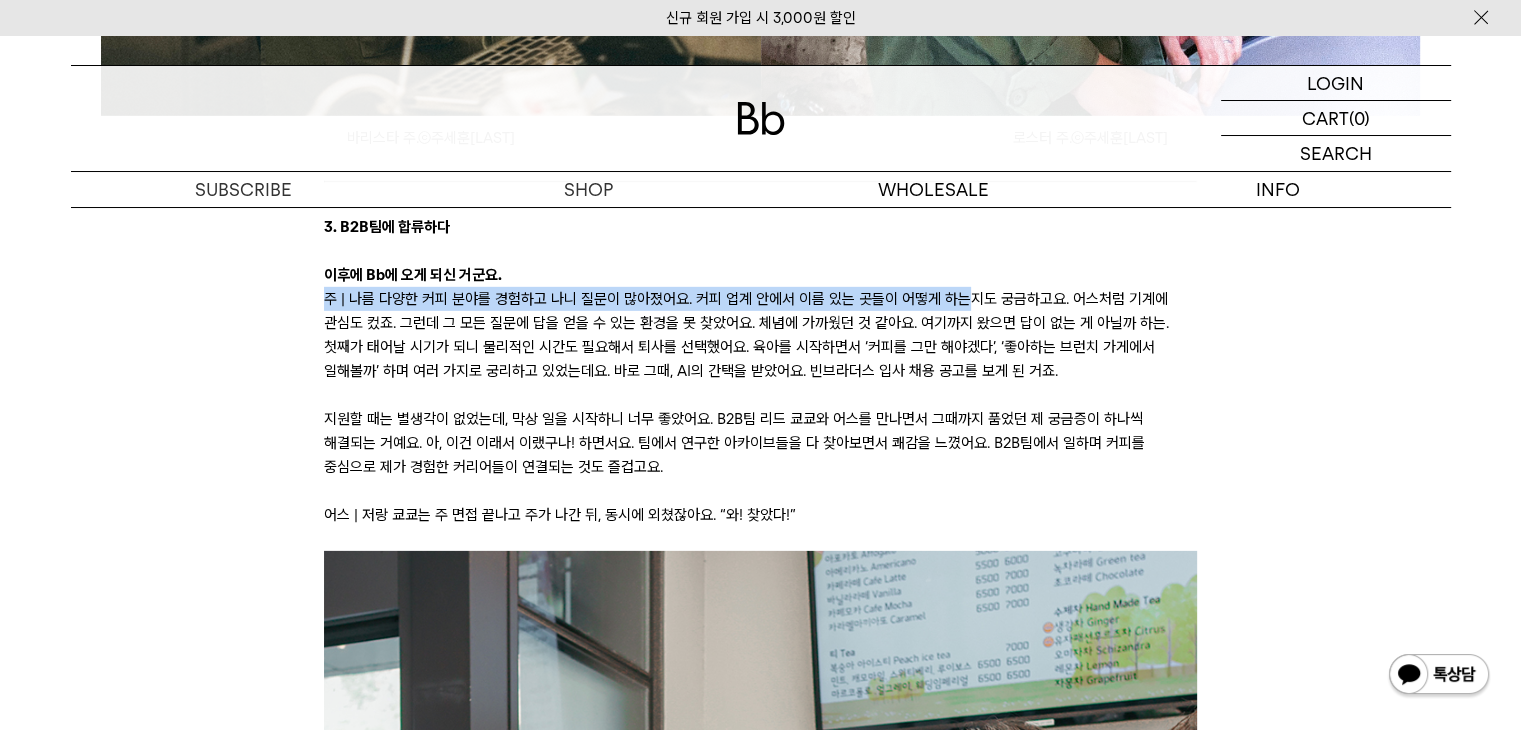 drag, startPoint x: 956, startPoint y: 292, endPoint x: 700, endPoint y: 295, distance: 256.01758 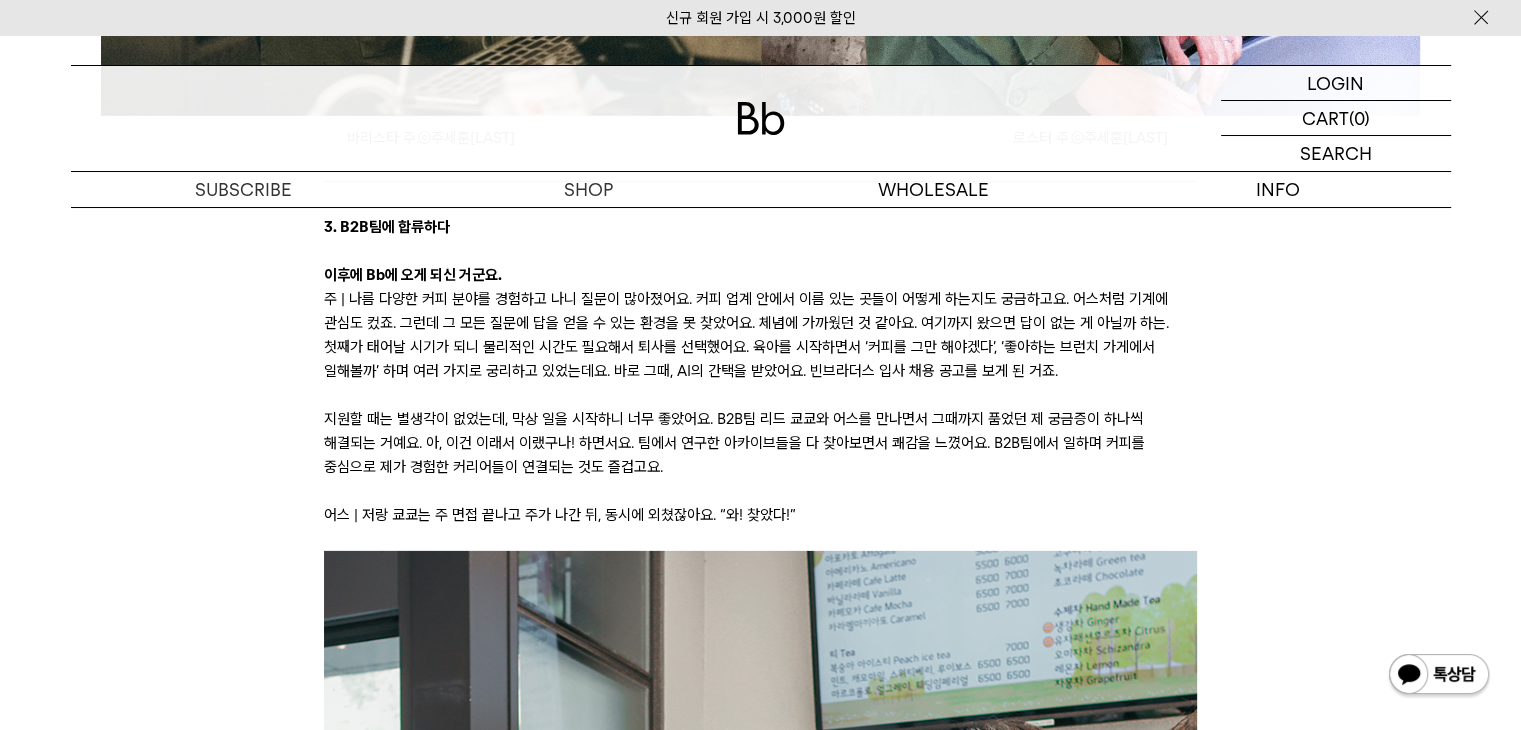 click on "주 | 나름 다양한 커피 분야를 경험하고 나니 질문이 많아졌어요. 커피 업계 안에서 이름 있는 곳들이 어떻게 하는지도 궁금하고요. 어스처럼 기계에 관심도 컸죠. 그런데 그 모든 질문에 답을 얻을 수 있는 환경을 못 찾았어요. 체념에 가까웠던 것 같아요. 여기까지 왔으면 답이 없는 게 아닐까 하는. 첫째가 태어날 시기가 되니 물리적인 시간도 필요해서 퇴사를 선택했어요. 육아를 시작하면서 ‘커피를 그만 해야겠다’, ‘좋아하는 브런치 가게에서 일해볼까’ 하며 여러 가지로 궁리하고 있었는데요. 바로 그때, AI의 간택을 받았어요. 빈브라더스 입사 채용 공고를 보게 된 거죠." at bounding box center (760, 335) 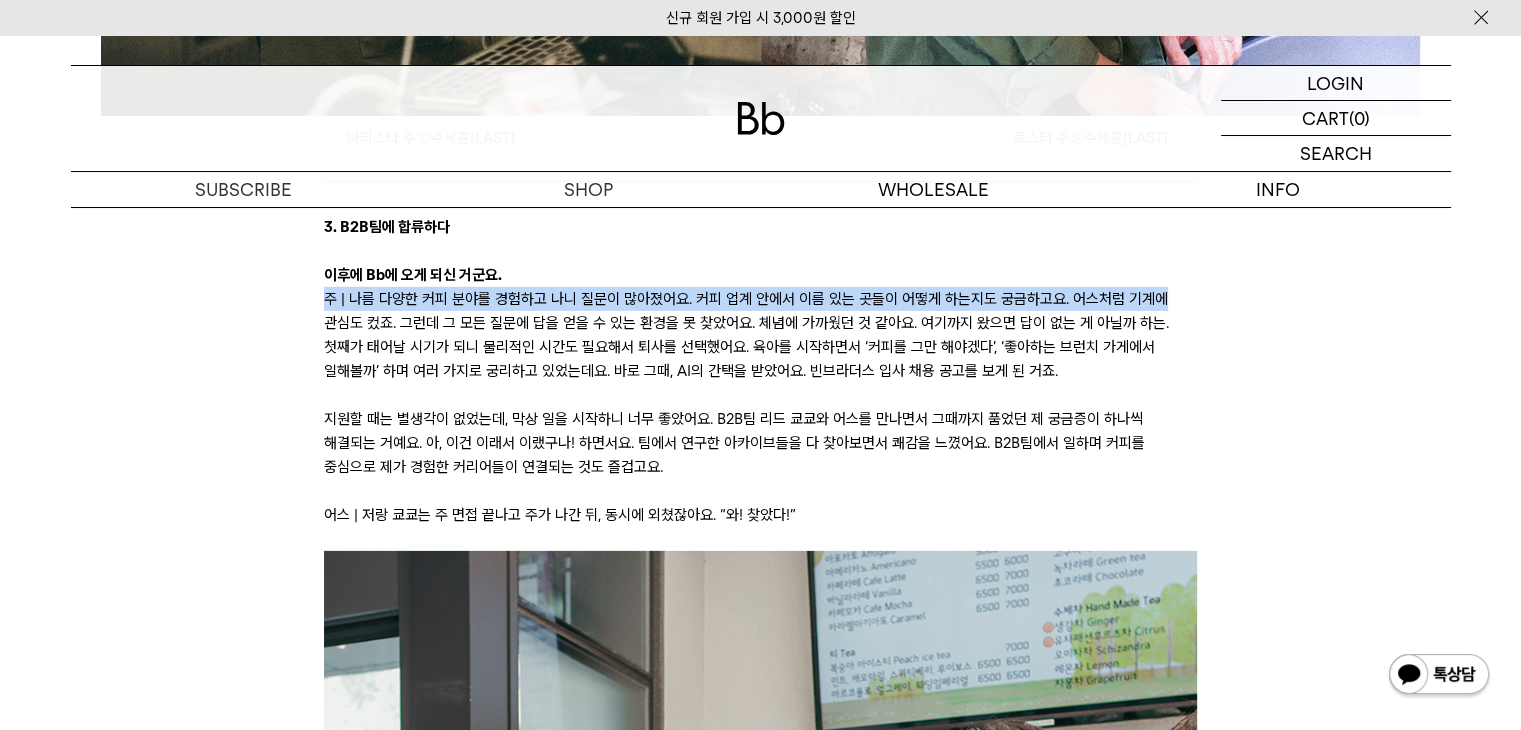 drag, startPoint x: 996, startPoint y: 276, endPoint x: 888, endPoint y: 295, distance: 109.65856 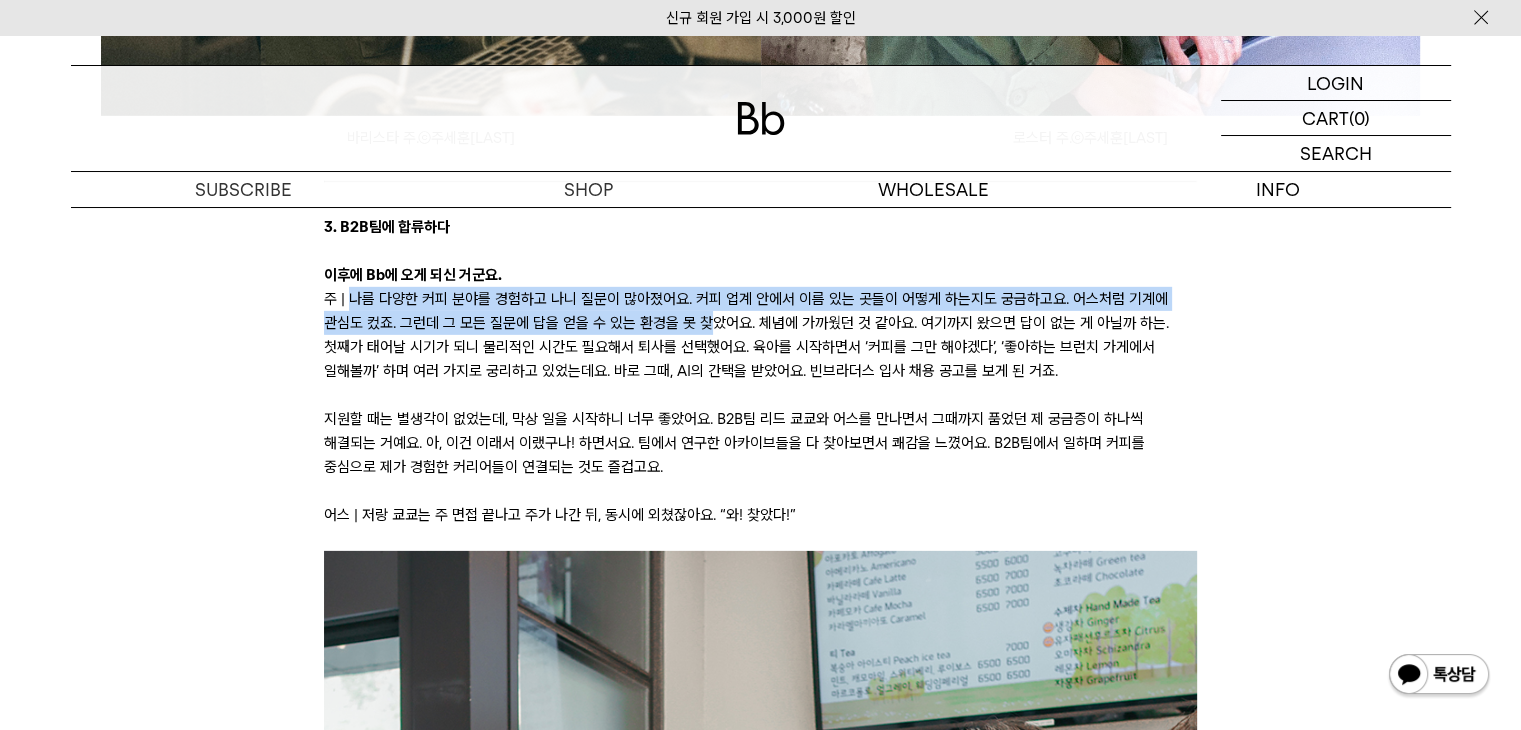 drag, startPoint x: 348, startPoint y: 303, endPoint x: 793, endPoint y: 333, distance: 446.0101 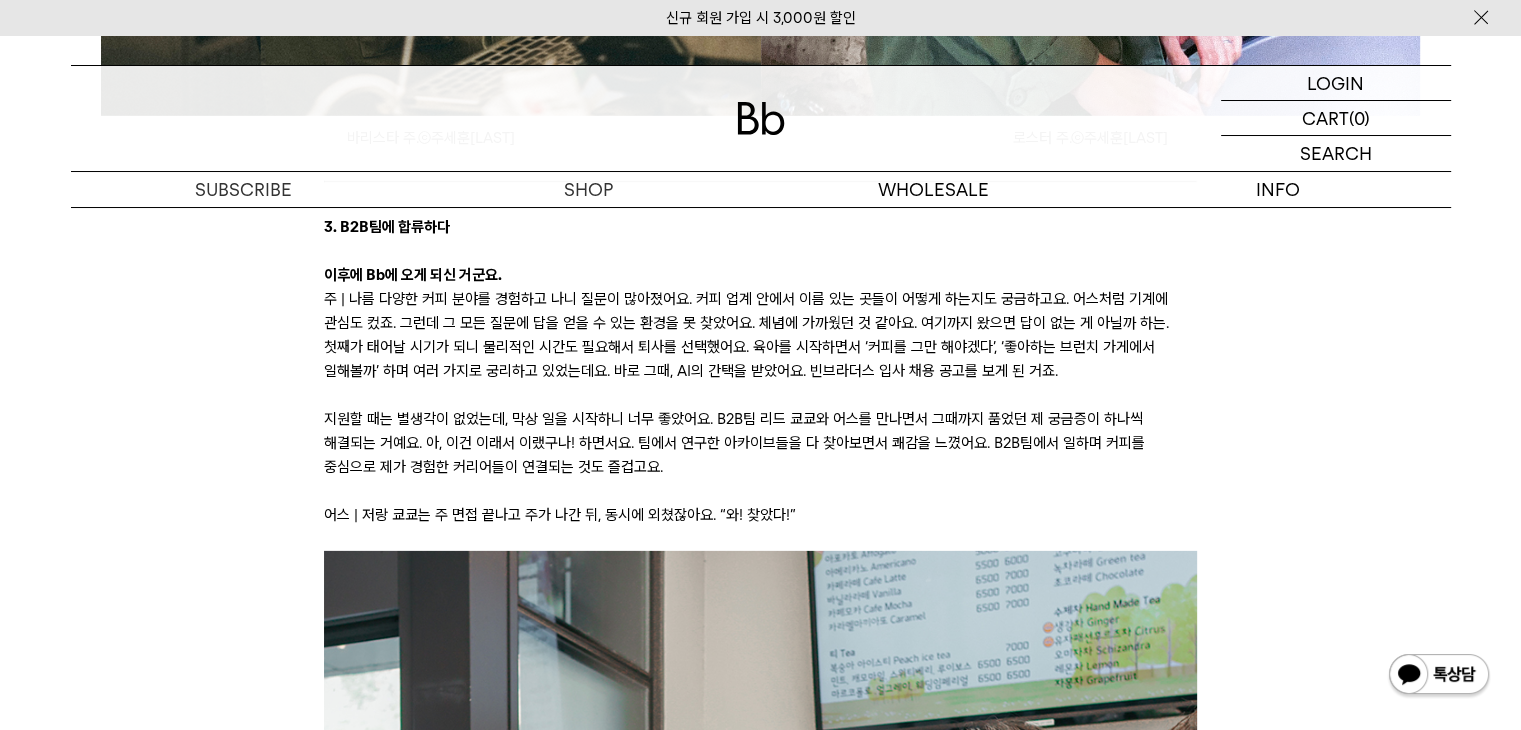 click on "주 | 나름 다양한 커피 분야를 경험하고 나니 질문이 많아졌어요. 커피 업계 안에서 이름 있는 곳들이 어떻게 하는지도 궁금하고요. 어스처럼 기계에 관심도 컸죠. 그런데 그 모든 질문에 답을 얻을 수 있는 환경을 못 찾았어요. 체념에 가까웠던 것 같아요. 여기까지 왔으면 답이 없는 게 아닐까 하는. 첫째가 태어날 시기가 되니 물리적인 시간도 필요해서 퇴사를 선택했어요. 육아를 시작하면서 ‘커피를 그만 해야겠다’, ‘좋아하는 브런치 가게에서 일해볼까’ 하며 여러 가지로 궁리하고 있었는데요. 바로 그때, AI의 간택을 받았어요. 빈브라더스 입사 채용 공고를 보게 된 거죠." at bounding box center [760, 335] 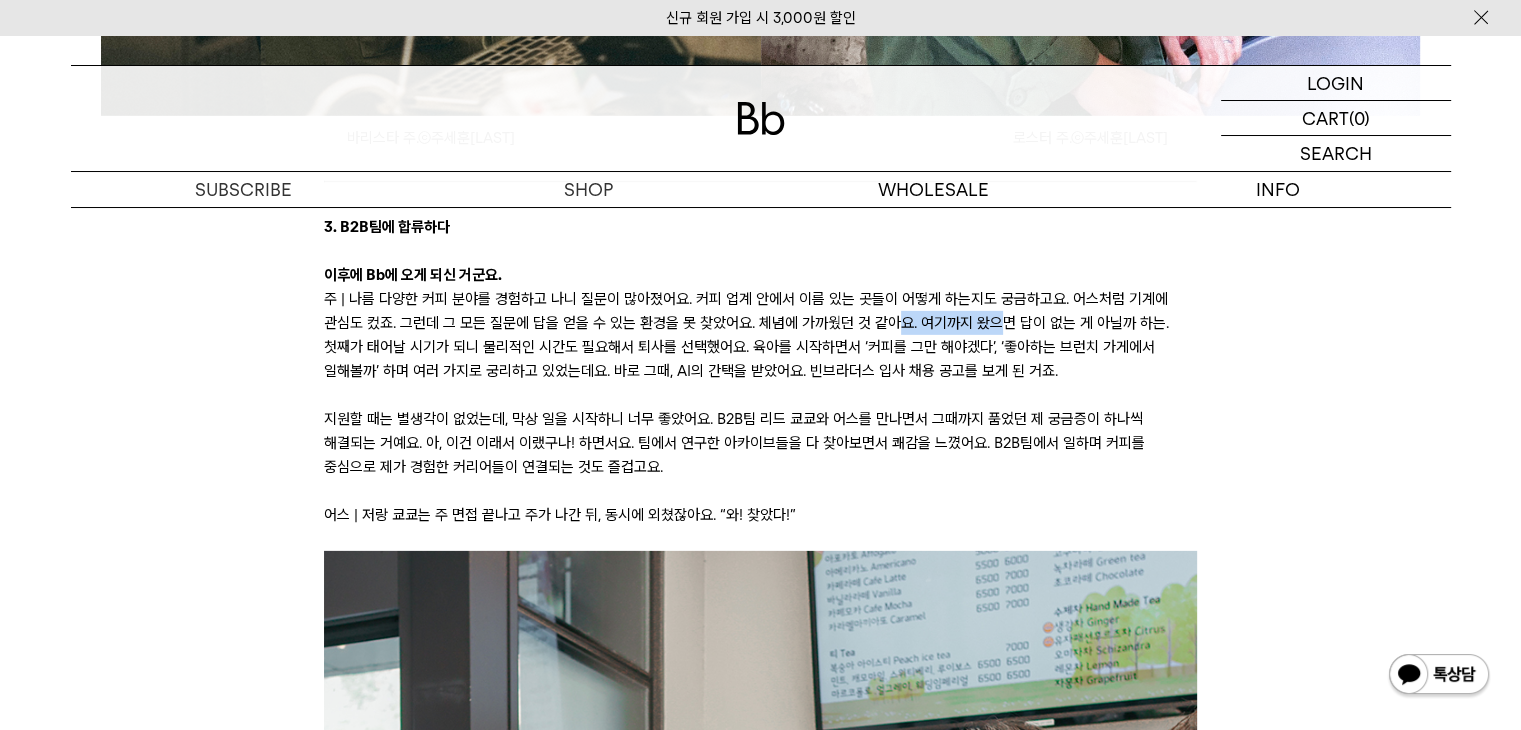 click on "주 | 나름 다양한 커피 분야를 경험하고 나니 질문이 많아졌어요. 커피 업계 안에서 이름 있는 곳들이 어떻게 하는지도 궁금하고요. 어스처럼 기계에 관심도 컸죠. 그런데 그 모든 질문에 답을 얻을 수 있는 환경을 못 찾았어요. 체념에 가까웠던 것 같아요. 여기까지 왔으면 답이 없는 게 아닐까 하는. 첫째가 태어날 시기가 되니 물리적인 시간도 필요해서 퇴사를 선택했어요. 육아를 시작하면서 ‘커피를 그만 해야겠다’, ‘좋아하는 브런치 가게에서 일해볼까’ 하며 여러 가지로 궁리하고 있었는데요. 바로 그때, AI의 간택을 받았어요. 빈브라더스 입사 채용 공고를 보게 된 거죠." at bounding box center (760, 335) 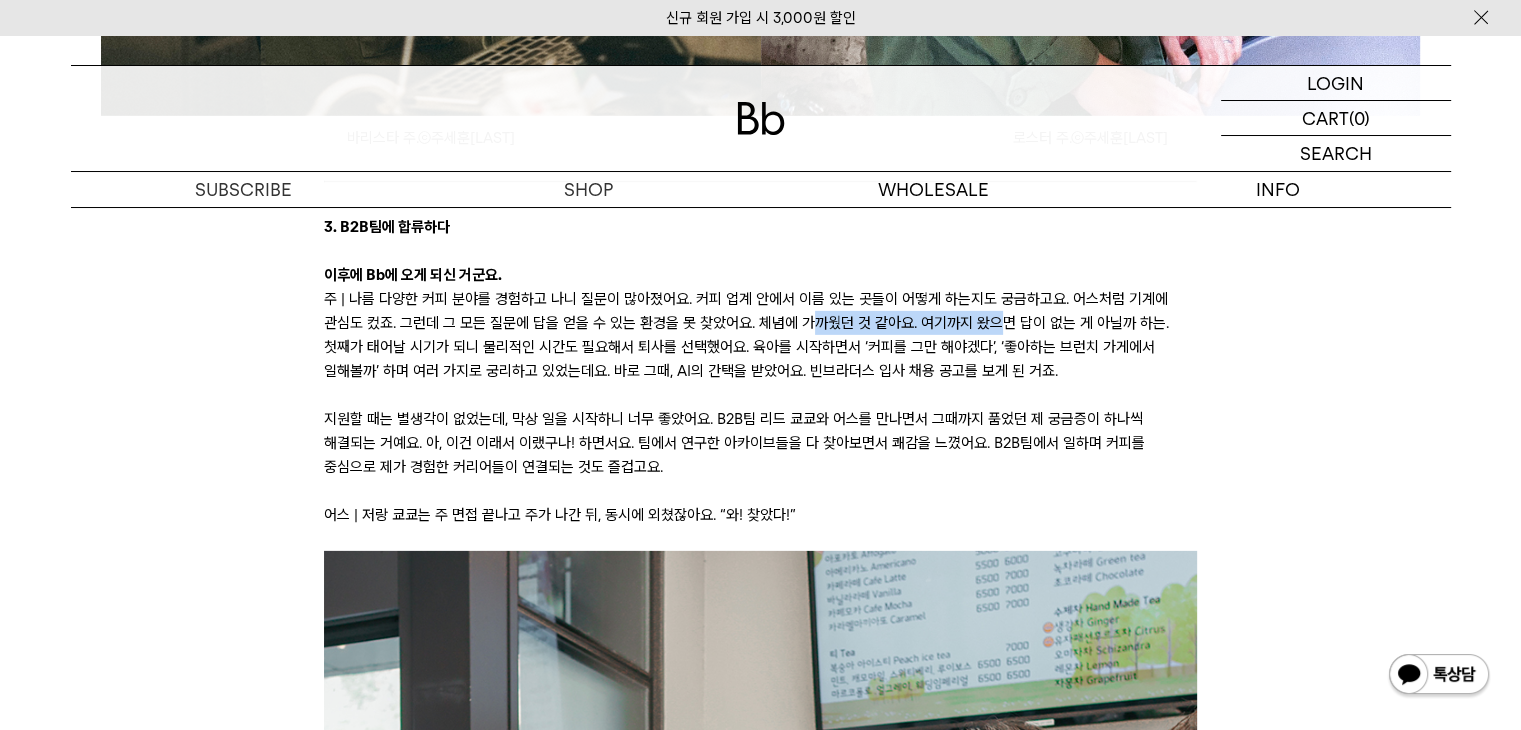 click on "주 | 나름 다양한 커피 분야를 경험하고 나니 질문이 많아졌어요. 커피 업계 안에서 이름 있는 곳들이 어떻게 하는지도 궁금하고요. 어스처럼 기계에 관심도 컸죠. 그런데 그 모든 질문에 답을 얻을 수 있는 환경을 못 찾았어요. 체념에 가까웠던 것 같아요. 여기까지 왔으면 답이 없는 게 아닐까 하는. 첫째가 태어날 시기가 되니 물리적인 시간도 필요해서 퇴사를 선택했어요. 육아를 시작하면서 ‘커피를 그만 해야겠다’, ‘좋아하는 브런치 가게에서 일해볼까’ 하며 여러 가지로 궁리하고 있었는데요. 바로 그때, AI의 간택을 받았어요. 빈브라더스 입사 채용 공고를 보게 된 거죠." at bounding box center [760, 335] 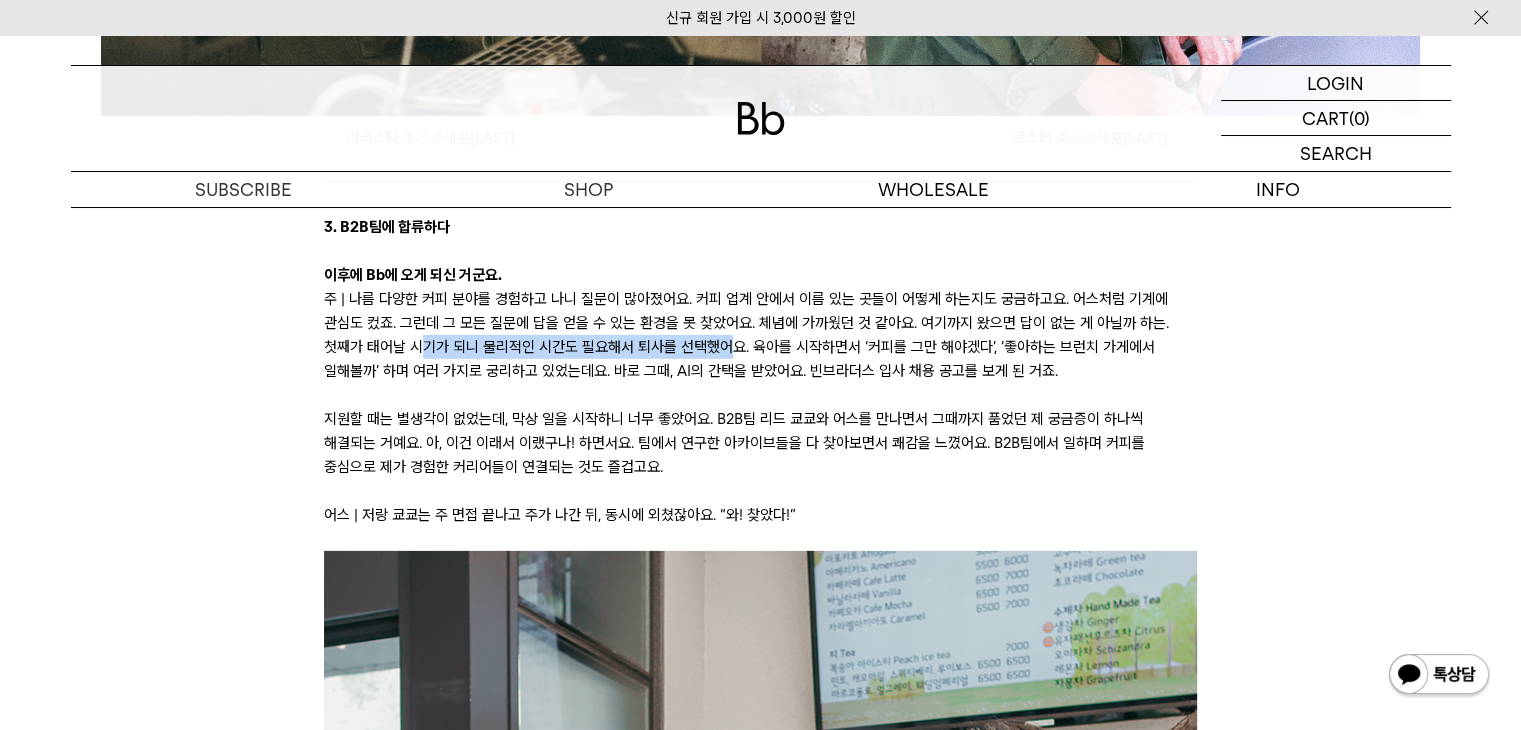 drag, startPoint x: 417, startPoint y: 340, endPoint x: 725, endPoint y: 349, distance: 308.13147 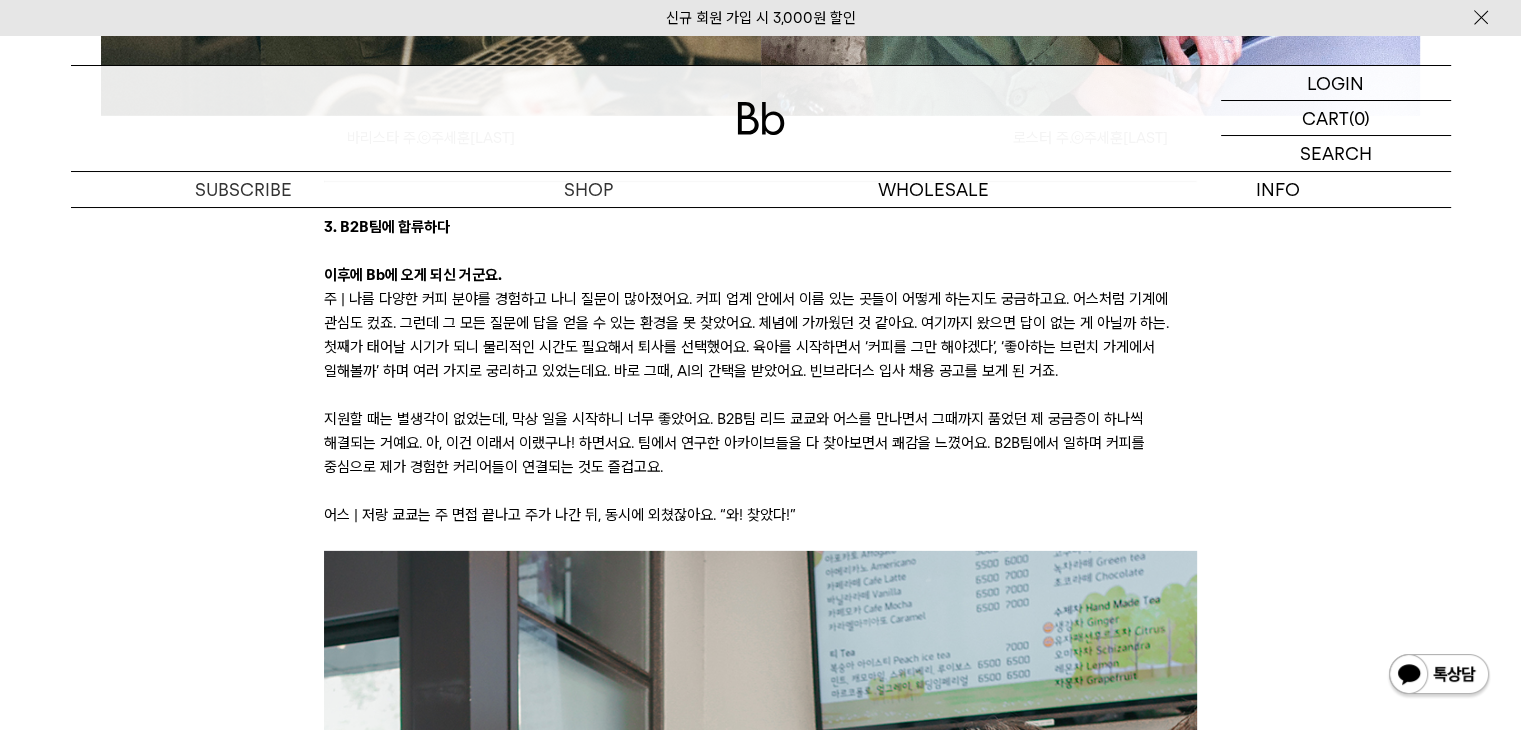 click on "주 | 나름 다양한 커피 분야를 경험하고 나니 질문이 많아졌어요. 커피 업계 안에서 이름 있는 곳들이 어떻게 하는지도 궁금하고요. 어스처럼 기계에 관심도 컸죠. 그런데 그 모든 질문에 답을 얻을 수 있는 환경을 못 찾았어요. 체념에 가까웠던 것 같아요. 여기까지 왔으면 답이 없는 게 아닐까 하는. 첫째가 태어날 시기가 되니 물리적인 시간도 필요해서 퇴사를 선택했어요. 육아를 시작하면서 ‘커피를 그만 해야겠다’, ‘좋아하는 브런치 가게에서 일해볼까’ 하며 여러 가지로 궁리하고 있었는데요. 바로 그때, AI의 간택을 받았어요. 빈브라더스 입사 채용 공고를 보게 된 거죠." at bounding box center (760, 335) 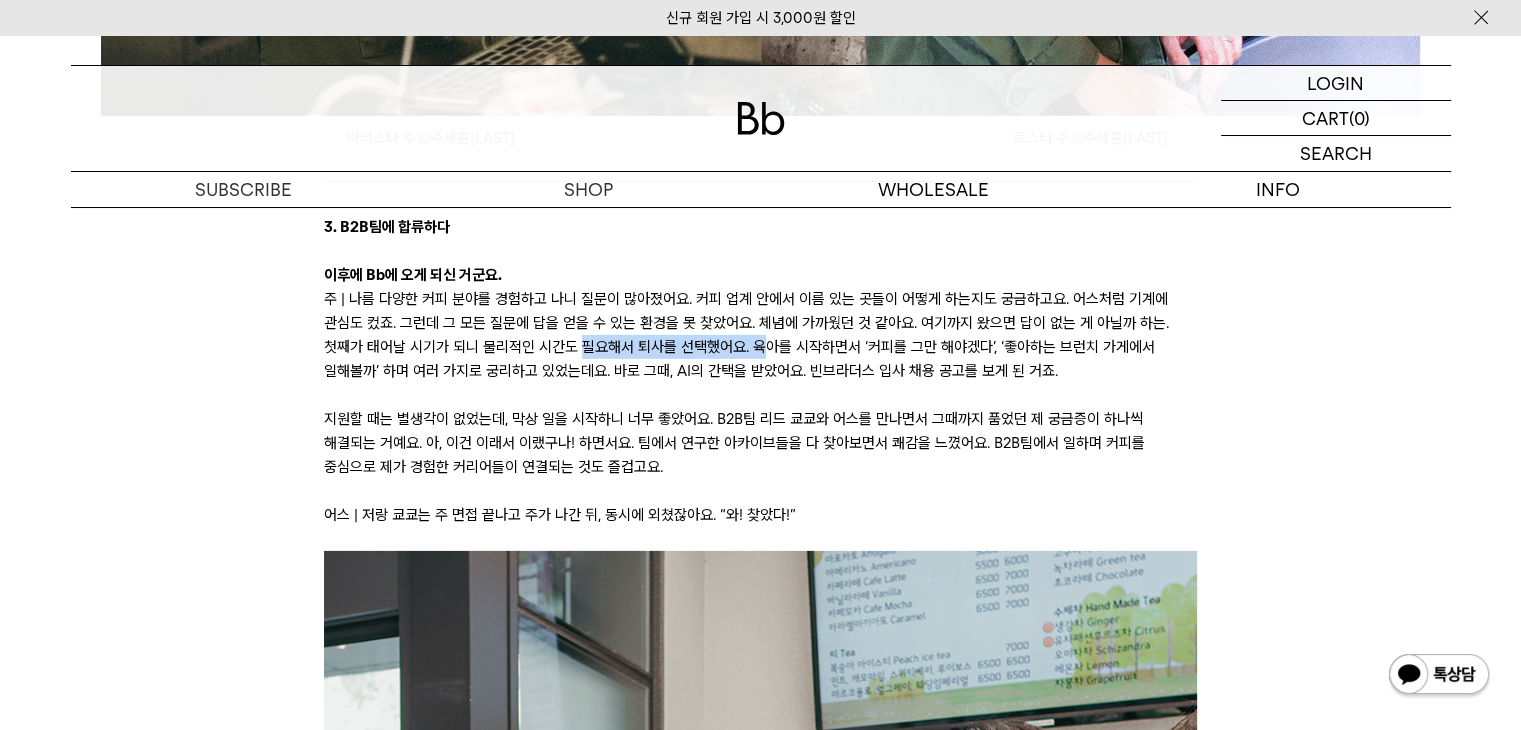 drag, startPoint x: 747, startPoint y: 341, endPoint x: 574, endPoint y: 344, distance: 173.02602 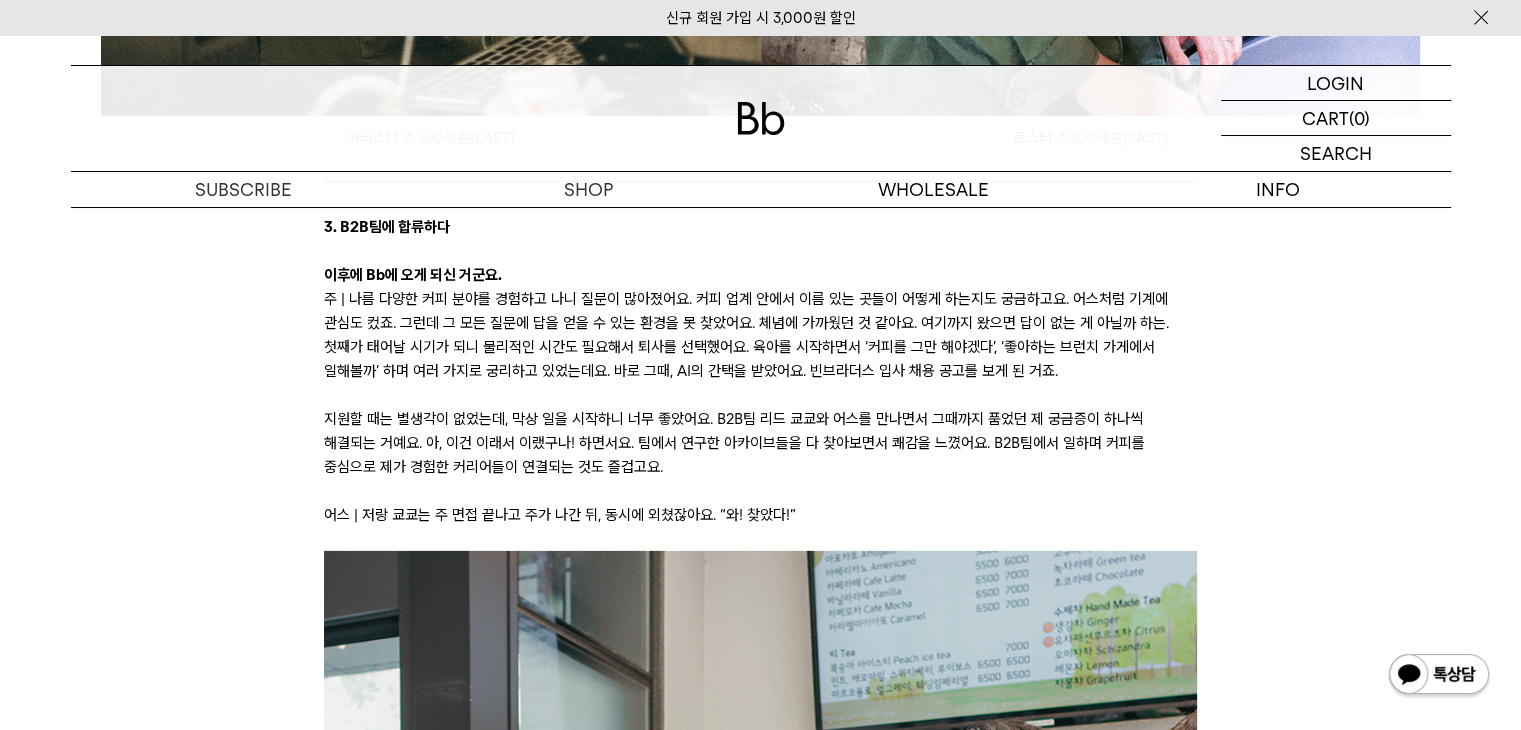 click on "주 | 나름 다양한 커피 분야를 경험하고 나니 질문이 많아졌어요. 커피 업계 안에서 이름 있는 곳들이 어떻게 하는지도 궁금하고요. 어스처럼 기계에 관심도 컸죠. 그런데 그 모든 질문에 답을 얻을 수 있는 환경을 못 찾았어요. 체념에 가까웠던 것 같아요. 여기까지 왔으면 답이 없는 게 아닐까 하는. 첫째가 태어날 시기가 되니 물리적인 시간도 필요해서 퇴사를 선택했어요. 육아를 시작하면서 ‘커피를 그만 해야겠다’, ‘좋아하는 브런치 가게에서 일해볼까’ 하며 여러 가지로 궁리하고 있었는데요. 바로 그때, AI의 간택을 받았어요. 빈브라더스 입사 채용 공고를 보게 된 거죠." at bounding box center [760, 335] 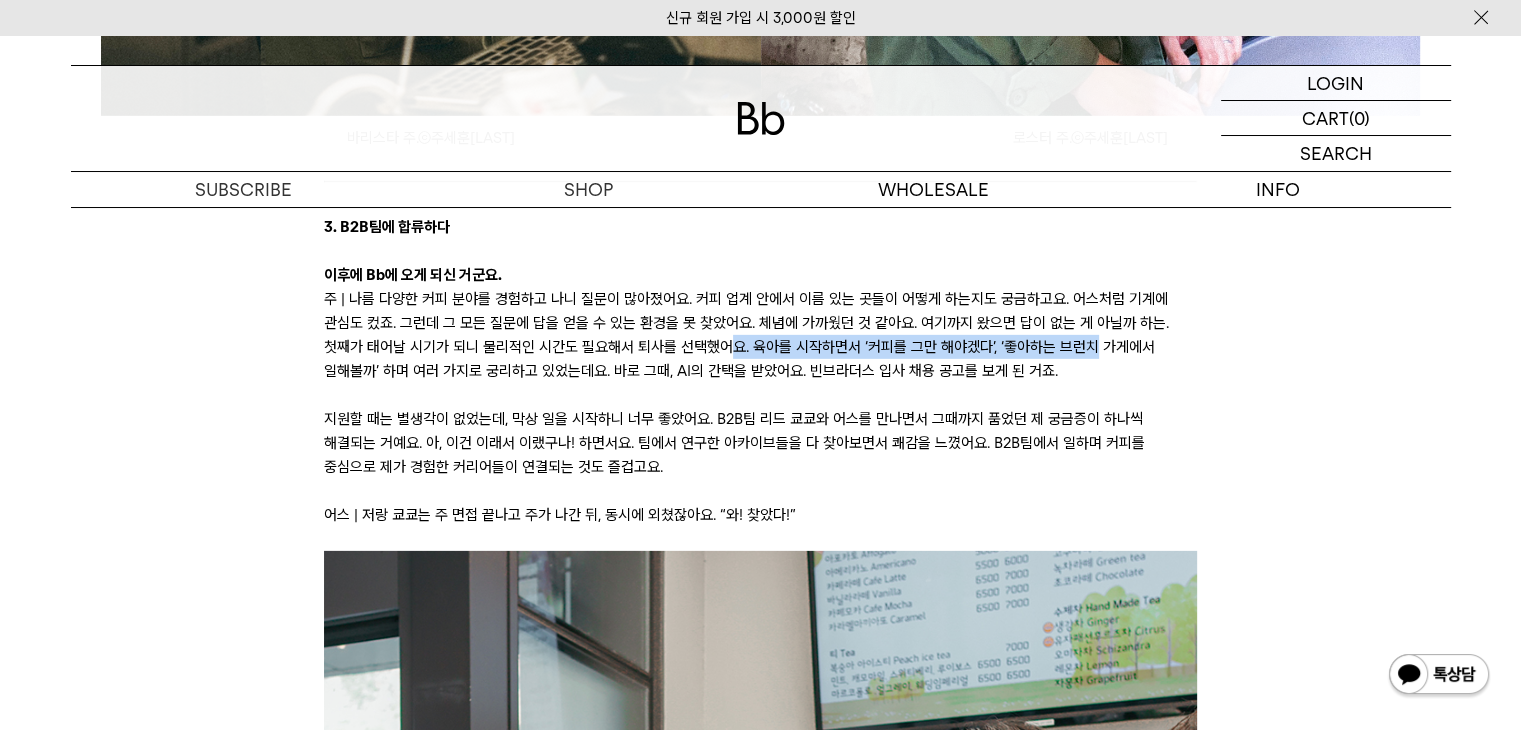 drag, startPoint x: 785, startPoint y: 347, endPoint x: 1156, endPoint y: 361, distance: 371.26407 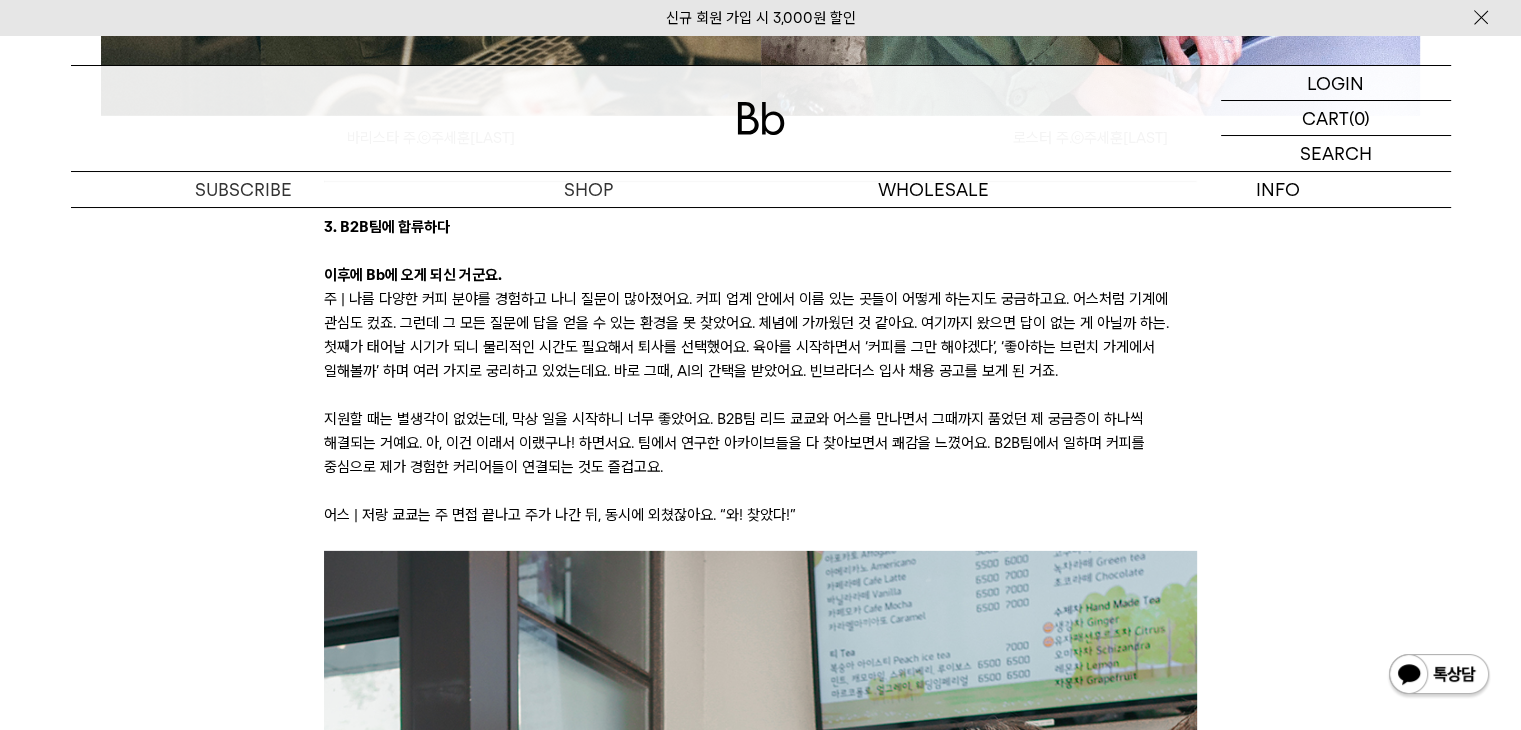 click on "독자님 안녕하세요, 에디터 모모입니다. 오늘은 같은 듯 다른 두 사람을 독자님께 야심 차게 소개합니다. Bb의 어벤져스라고 불리는 B2B팀의 두 능력자, 김의성 테크니션(이하 어스)과 주세훈 테크니션(이하 주)인데요. 빈브라더스와 함께하는 전국 400여개의 파트너사 카페의 원두, 기자재 관리, 교육, 컨설팅 등을 책임지고 있습니다. 게임을 좋아하는  어스🤓 ‘주나운서’라 불릴 만큼 반듯한  주😎 는 아내가 만든 음식을 SNS에 자주 올리는 스윗한 남편이자 다정한 아빠입니다. 큰 키에 깔끔한 옷차림, 정돈된 말투로 어딜 가나 신뢰를 얻지요. 전 직장의 로스터 후배가 Bb 행사에 놀러 오는 것을 보면 인간관계도 훌륭한 듯합니다. 빈브라더스 유튜브를 보셨다면 커피에 대해 명쾌하게 설명하는 주의 모습이 익숙하시겠네요.
©" at bounding box center (760, 246) 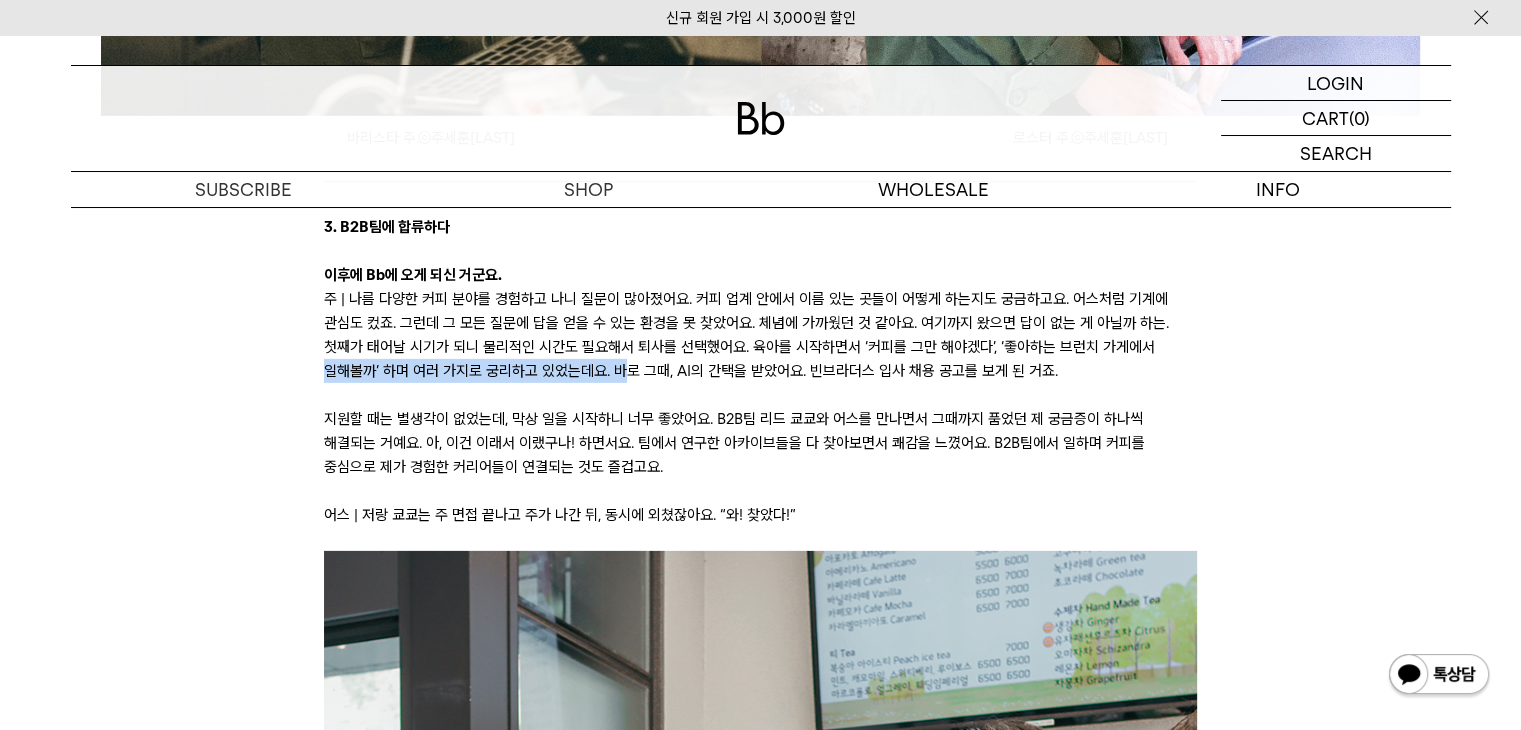 drag, startPoint x: 606, startPoint y: 367, endPoint x: 634, endPoint y: 365, distance: 28.071337 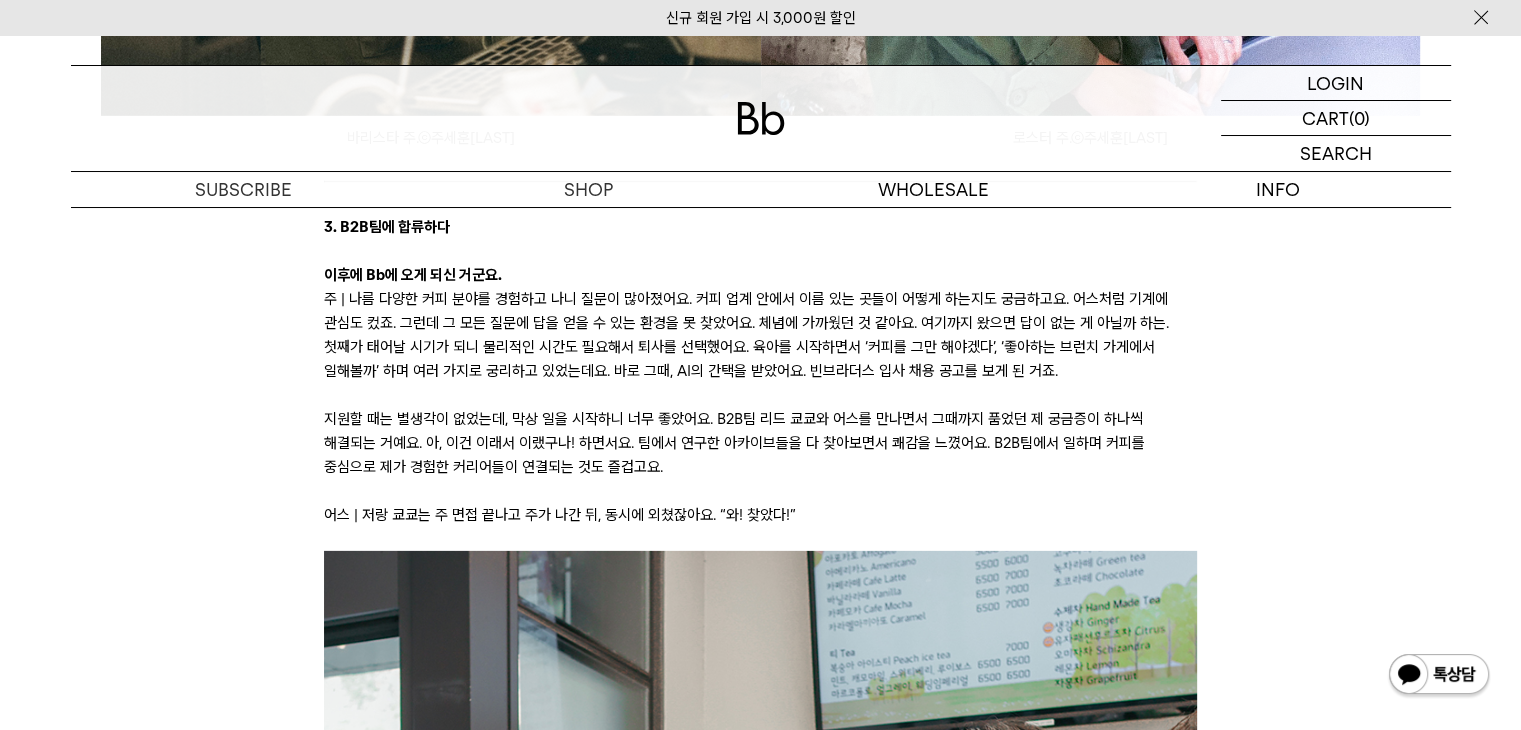 click on "주 | 나름 다양한 커피 분야를 경험하고 나니 질문이 많아졌어요. 커피 업계 안에서 이름 있는 곳들이 어떻게 하는지도 궁금하고요. 어스처럼 기계에 관심도 컸죠. 그런데 그 모든 질문에 답을 얻을 수 있는 환경을 못 찾았어요. 체념에 가까웠던 것 같아요. 여기까지 왔으면 답이 없는 게 아닐까 하는. 첫째가 태어날 시기가 되니 물리적인 시간도 필요해서 퇴사를 선택했어요. 육아를 시작하면서 ‘커피를 그만 해야겠다’, ‘좋아하는 브런치 가게에서 일해볼까’ 하며 여러 가지로 궁리하고 있었는데요. 바로 그때, AI의 간택을 받았어요. 빈브라더스 입사 채용 공고를 보게 된 거죠." at bounding box center [760, 335] 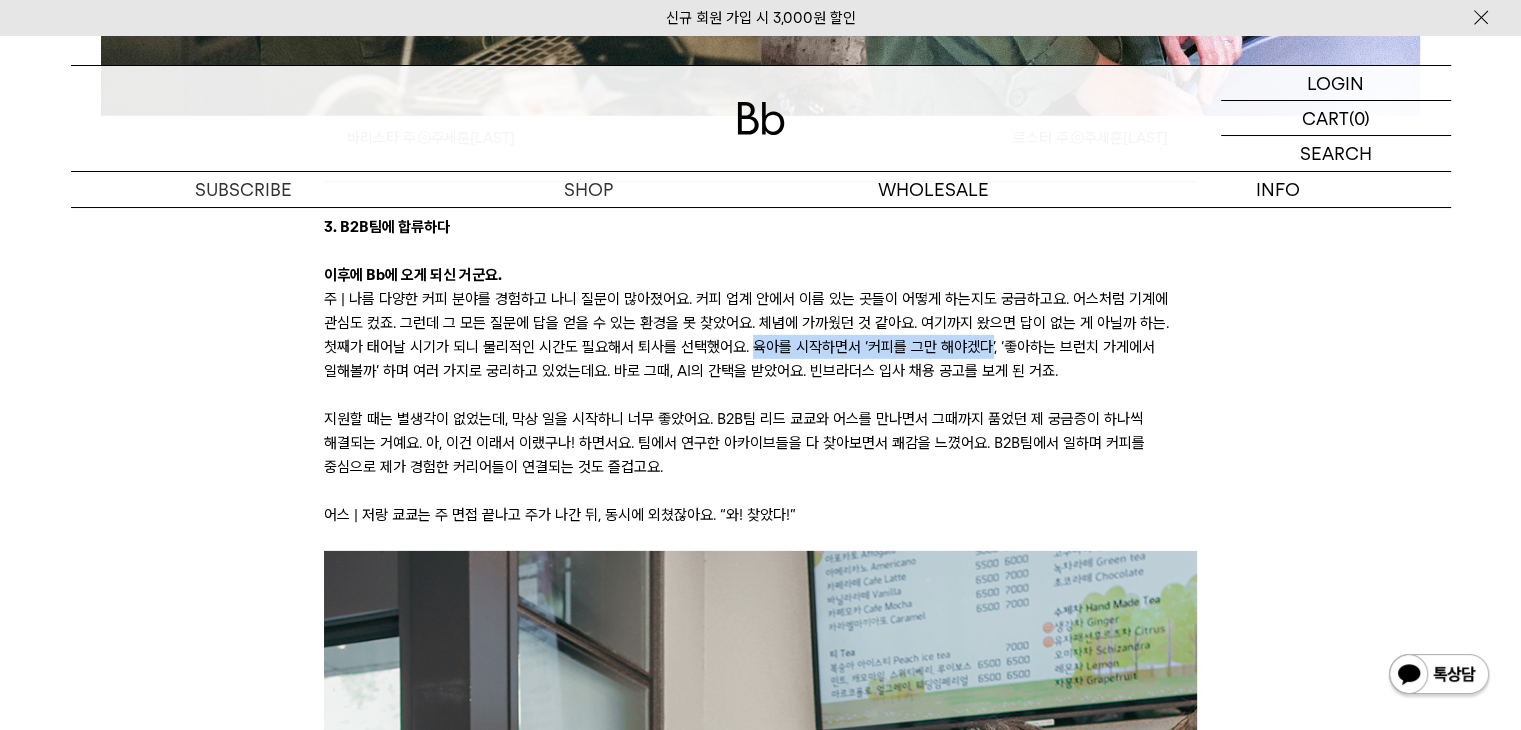 drag, startPoint x: 749, startPoint y: 347, endPoint x: 1049, endPoint y: 364, distance: 300.4813 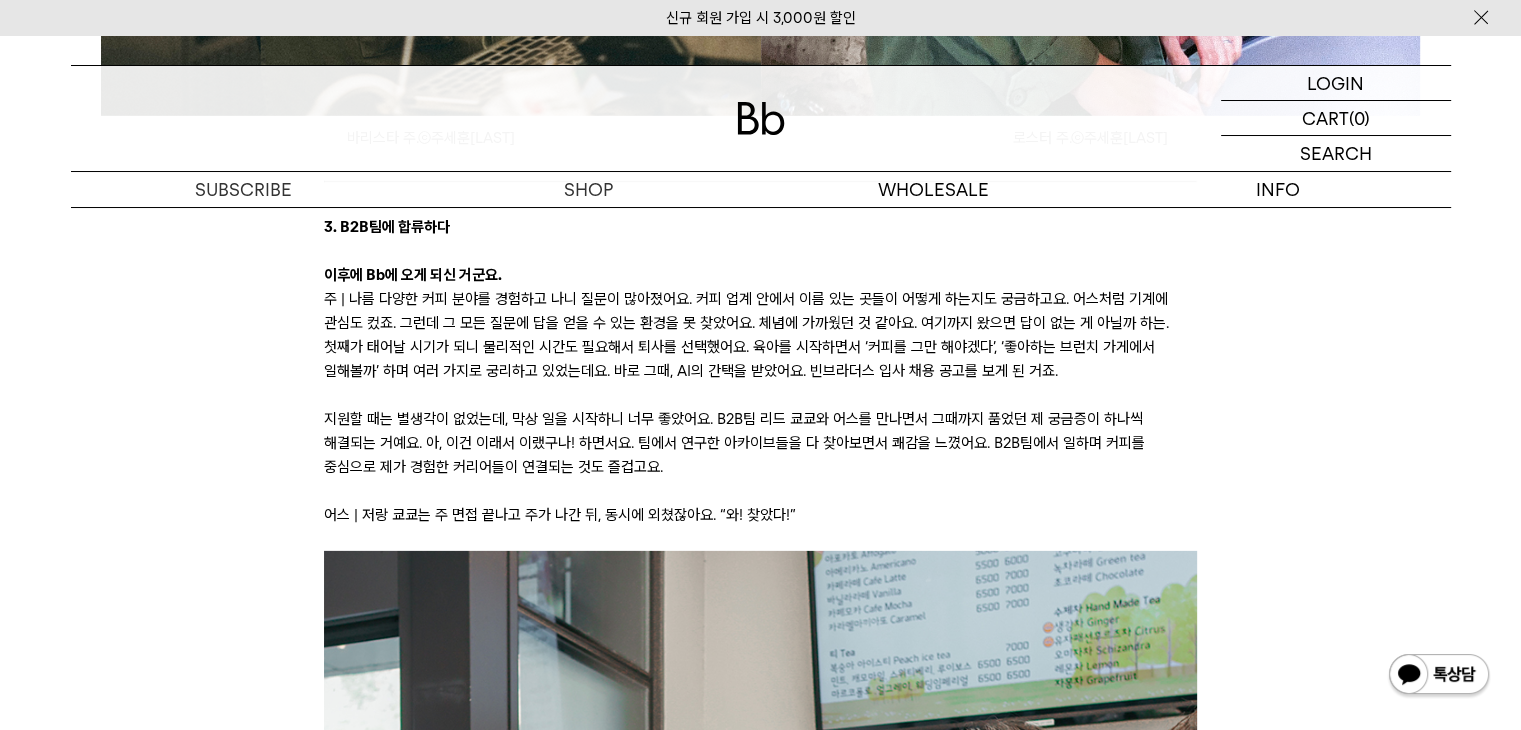 click on "주 | 나름 다양한 커피 분야를 경험하고 나니 질문이 많아졌어요. 커피 업계 안에서 이름 있는 곳들이 어떻게 하는지도 궁금하고요. 어스처럼 기계에 관심도 컸죠. 그런데 그 모든 질문에 답을 얻을 수 있는 환경을 못 찾았어요. 체념에 가까웠던 것 같아요. 여기까지 왔으면 답이 없는 게 아닐까 하는. 첫째가 태어날 시기가 되니 물리적인 시간도 필요해서 퇴사를 선택했어요. 육아를 시작하면서 ‘커피를 그만 해야겠다’, ‘좋아하는 브런치 가게에서 일해볼까’ 하며 여러 가지로 궁리하고 있었는데요. 바로 그때, AI의 간택을 받았어요. 빈브라더스 입사 채용 공고를 보게 된 거죠." at bounding box center [760, 335] 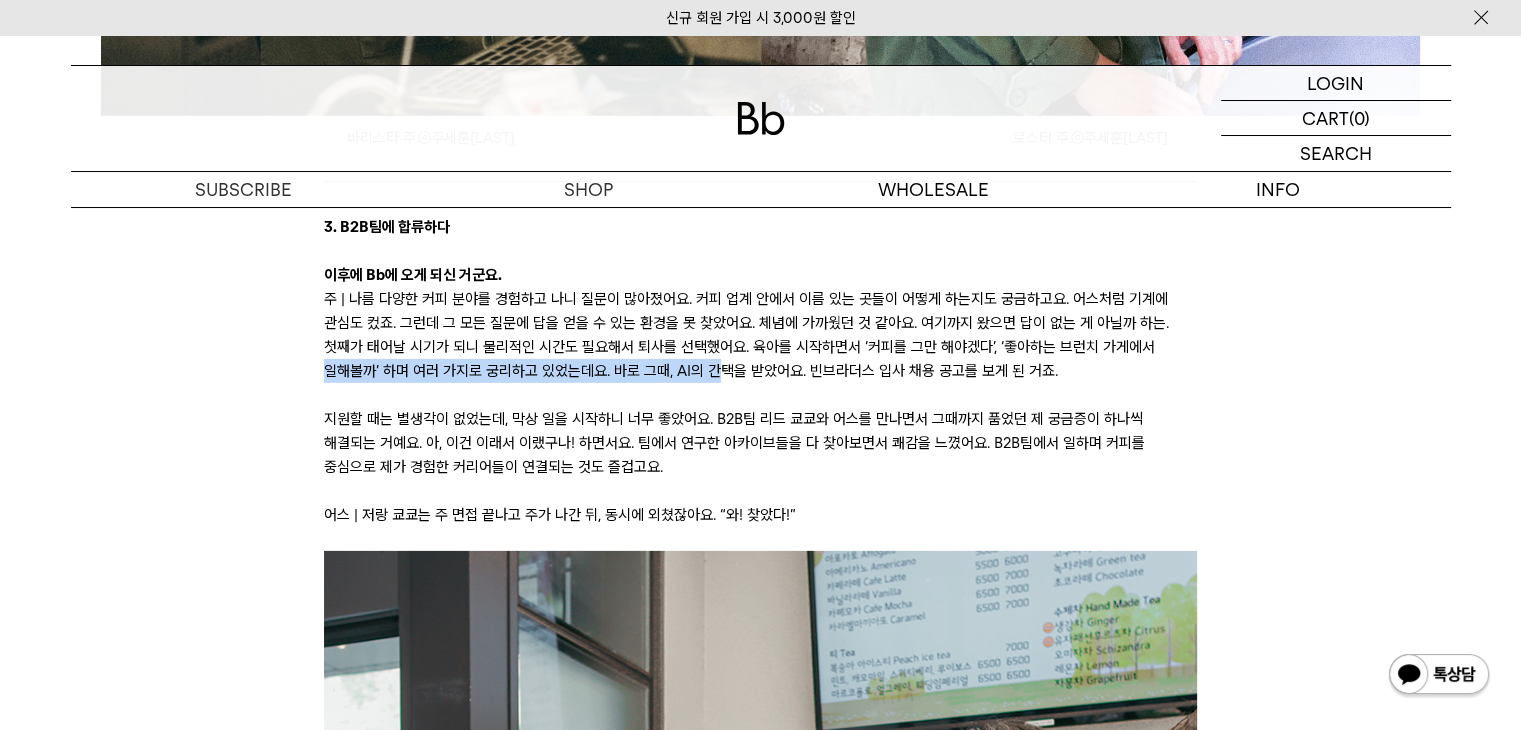 drag, startPoint x: 319, startPoint y: 364, endPoint x: 727, endPoint y: 361, distance: 408.01102 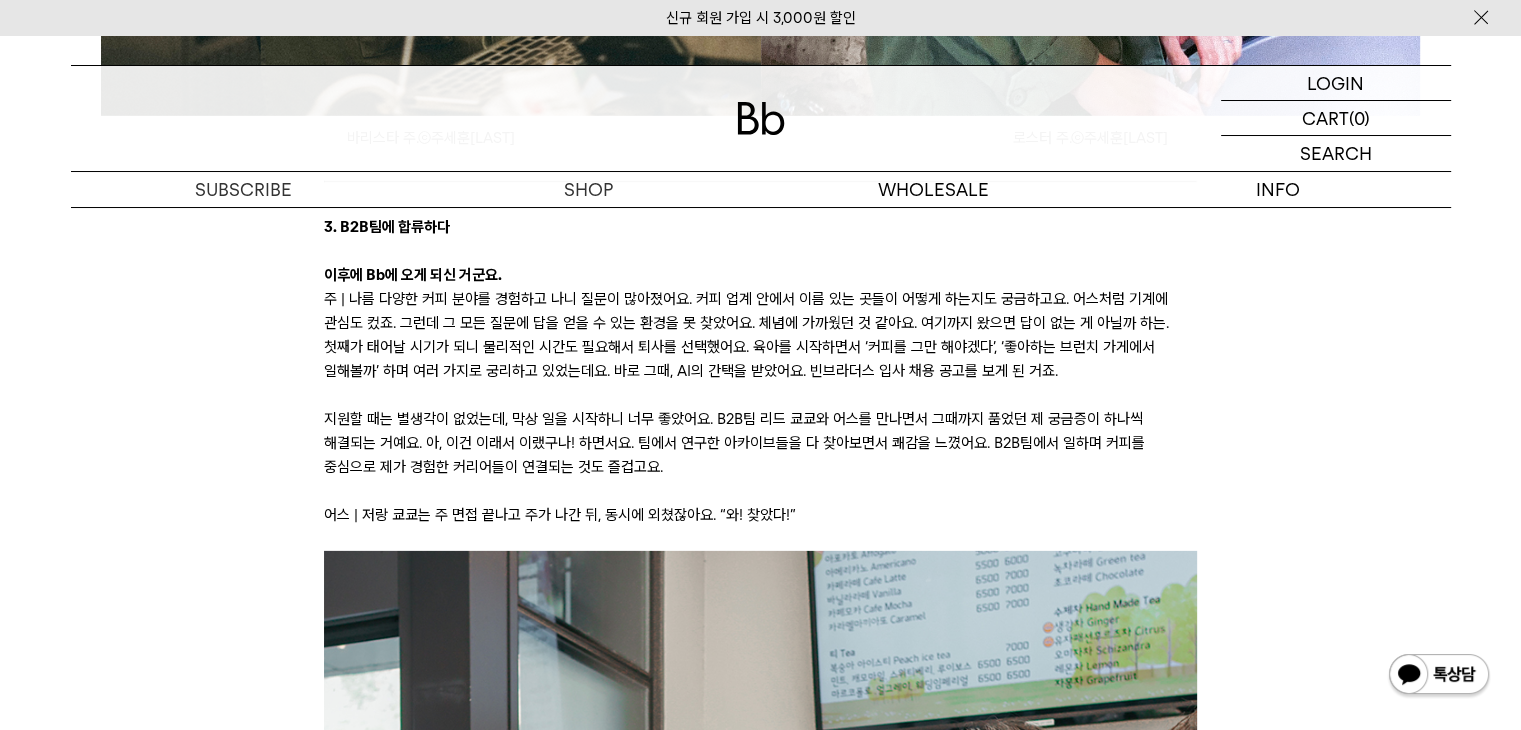 click on "주 | 나름 다양한 커피 분야를 경험하고 나니 질문이 많아졌어요. 커피 업계 안에서 이름 있는 곳들이 어떻게 하는지도 궁금하고요. 어스처럼 기계에 관심도 컸죠. 그런데 그 모든 질문에 답을 얻을 수 있는 환경을 못 찾았어요. 체념에 가까웠던 것 같아요. 여기까지 왔으면 답이 없는 게 아닐까 하는. 첫째가 태어날 시기가 되니 물리적인 시간도 필요해서 퇴사를 선택했어요. 육아를 시작하면서 ‘커피를 그만 해야겠다’, ‘좋아하는 브런치 가게에서 일해볼까’ 하며 여러 가지로 궁리하고 있었는데요. 바로 그때, AI의 간택을 받았어요. 빈브라더스 입사 채용 공고를 보게 된 거죠." at bounding box center (760, 335) 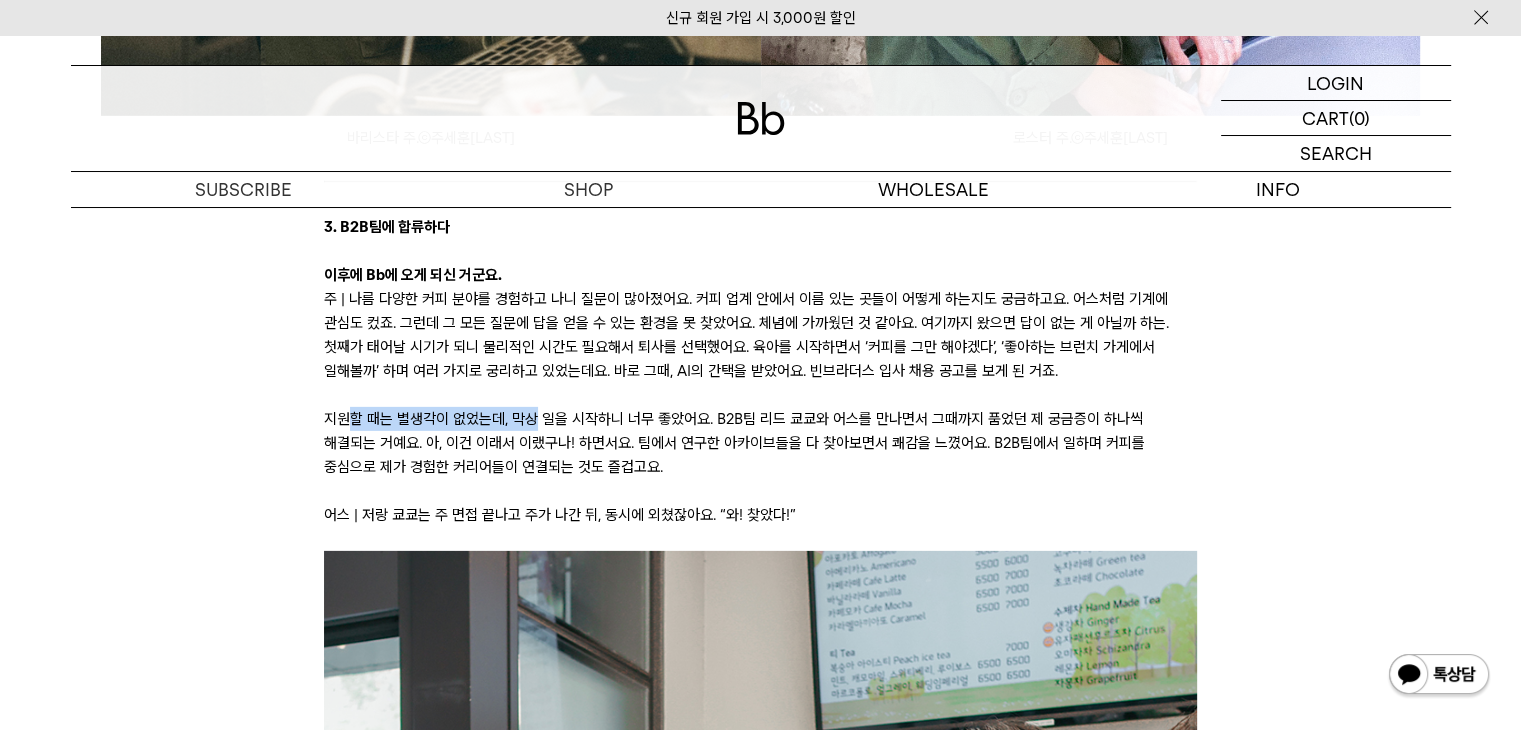 drag, startPoint x: 348, startPoint y: 415, endPoint x: 603, endPoint y: 413, distance: 255.00784 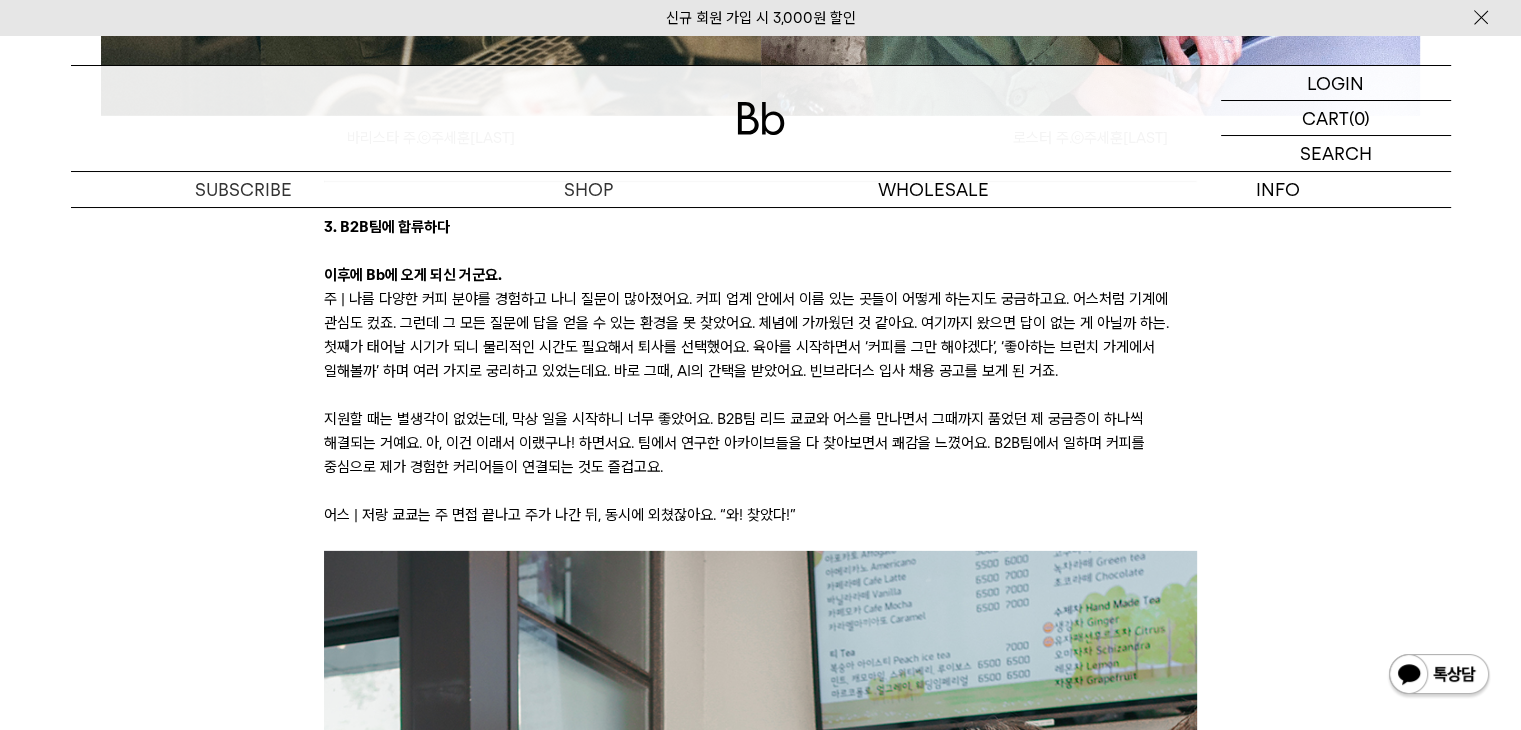 click on "지원할 때는 별생각이 없었는데, 막상 일을 시작하니 너무 좋았어요. B2B팀 리드 쿄쿄와 어스를 만나면서 그때까지 품었던 제 궁금증이 하나씩 해결되는 거예요. 아, 이건 이래서 이랬구나! 하면서요. 팀에서 연구한 아카이브들을 다 찾아보면서 쾌감을 느꼈어요. B2B팀에서 일하며 커피를 중심으로 제가 경험한 커리어들이 연결되는 것도 즐겁고요." at bounding box center [760, 443] 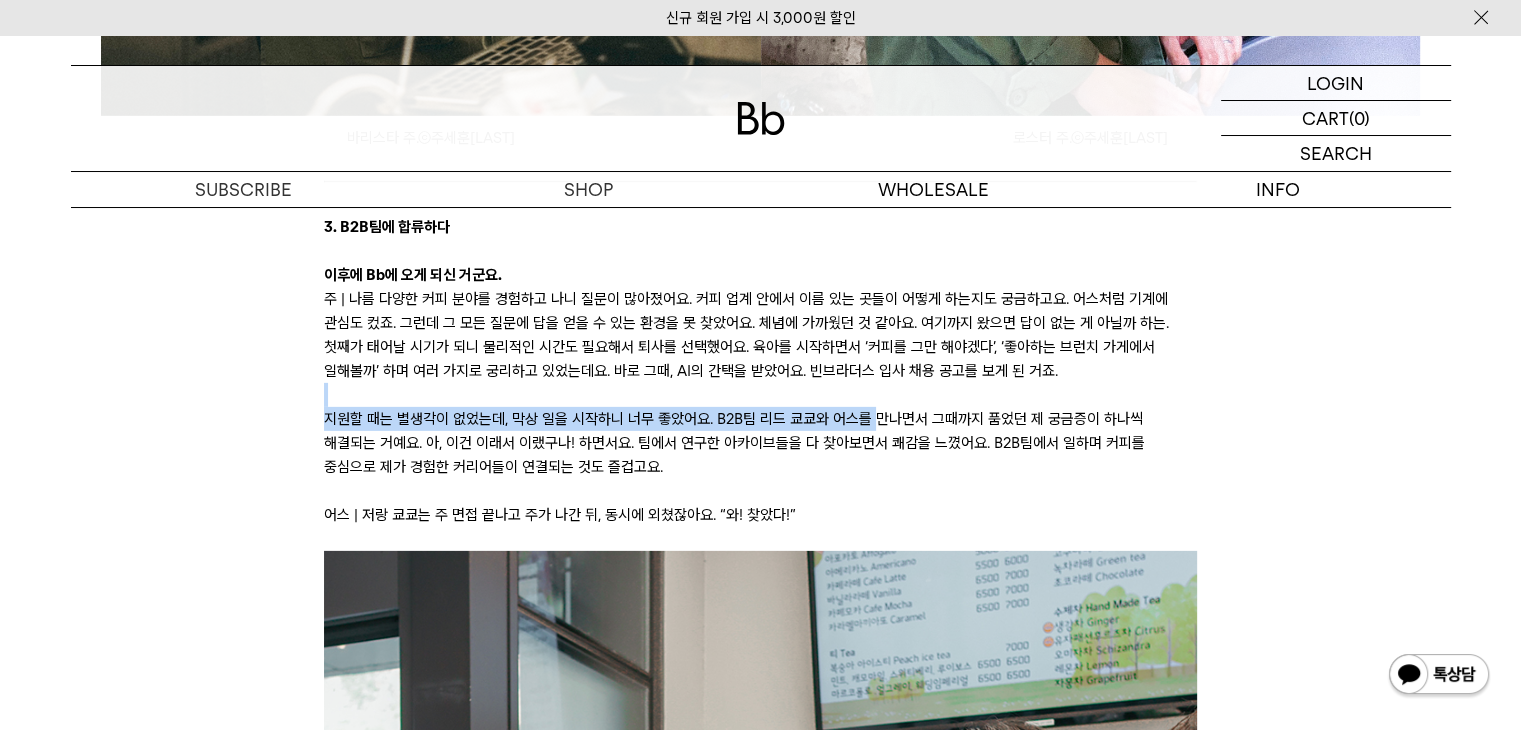 click on "독자님 안녕하세요, 에디터 모모입니다. 오늘은 같은 듯 다른 두 사람을 독자님께 야심 차게 소개합니다. Bb의 어벤져스라고 불리는 B2B팀의 두 능력자, 김의성 테크니션(이하 어스)과 주세훈 테크니션(이하 주)인데요. 빈브라더스와 함께하는 전국 400여개의 파트너사 카페의 원두, 기자재 관리, 교육, 컨설팅 등을 책임지고 있습니다. 게임을 좋아하는  어스🤓 ‘주나운서’라 불릴 만큼 반듯한  주😎 는 아내가 만든 음식을 SNS에 자주 올리는 스윗한 남편이자 다정한 아빠입니다. 큰 키에 깔끔한 옷차림, 정돈된 말투로 어딜 가나 신뢰를 얻지요. 전 직장의 로스터 후배가 Bb 행사에 놀러 오는 것을 보면 인간관계도 훌륭한 듯합니다. 빈브라더스 유튜브를 보셨다면 커피에 대해 명쾌하게 설명하는 주의 모습이 익숙하시겠네요.
© 박은실 Momo     ©" at bounding box center (760, 250) 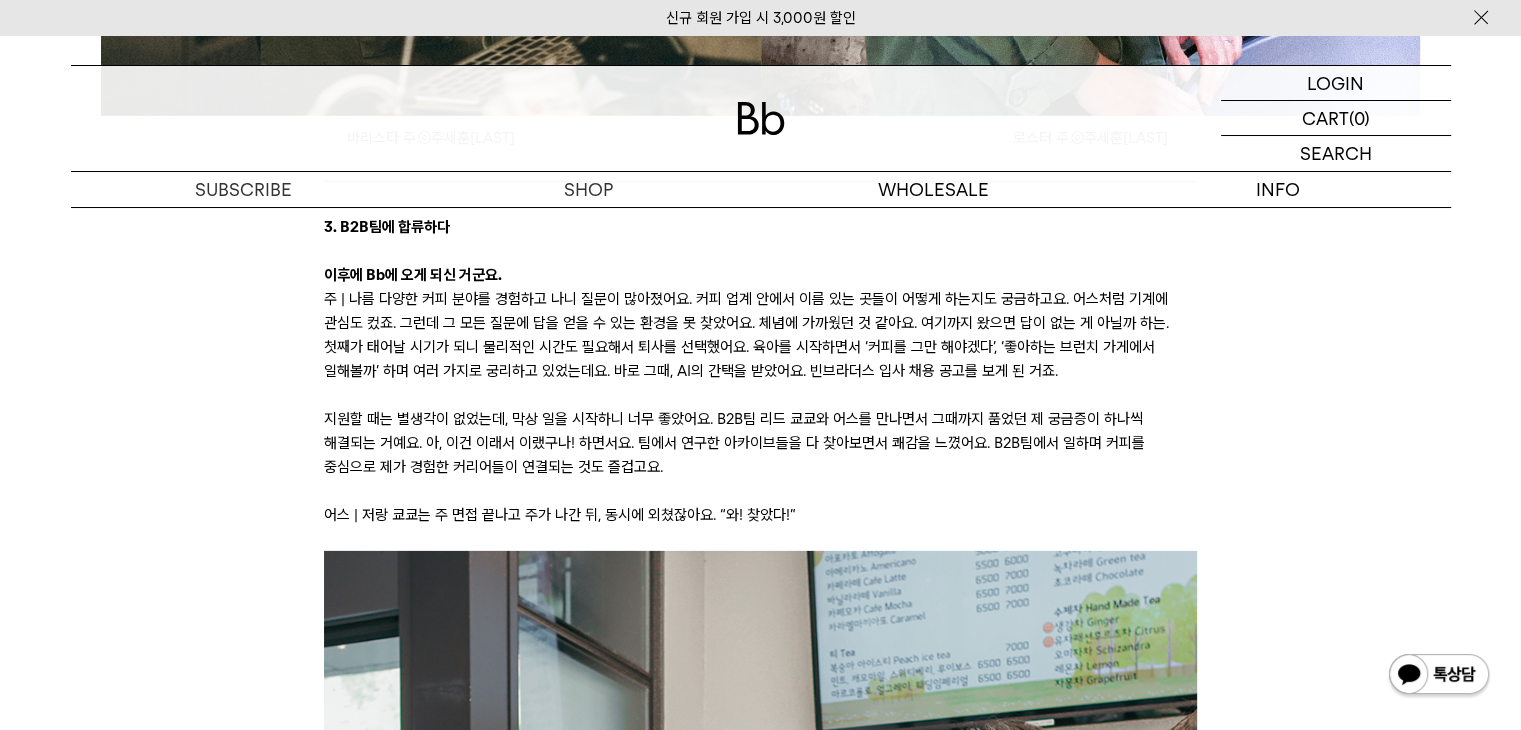 click on "지원할 때는 별생각이 없었는데, 막상 일을 시작하니 너무 좋았어요. B2B팀 리드 쿄쿄와 어스를 만나면서 그때까지 품었던 제 궁금증이 하나씩 해결되는 거예요. 아, 이건 이래서 이랬구나! 하면서요. 팀에서 연구한 아카이브들을 다 찾아보면서 쾌감을 느꼈어요. B2B팀에서 일하며 커피를 중심으로 제가 경험한 커리어들이 연결되는 것도 즐겁고요." at bounding box center (760, 443) 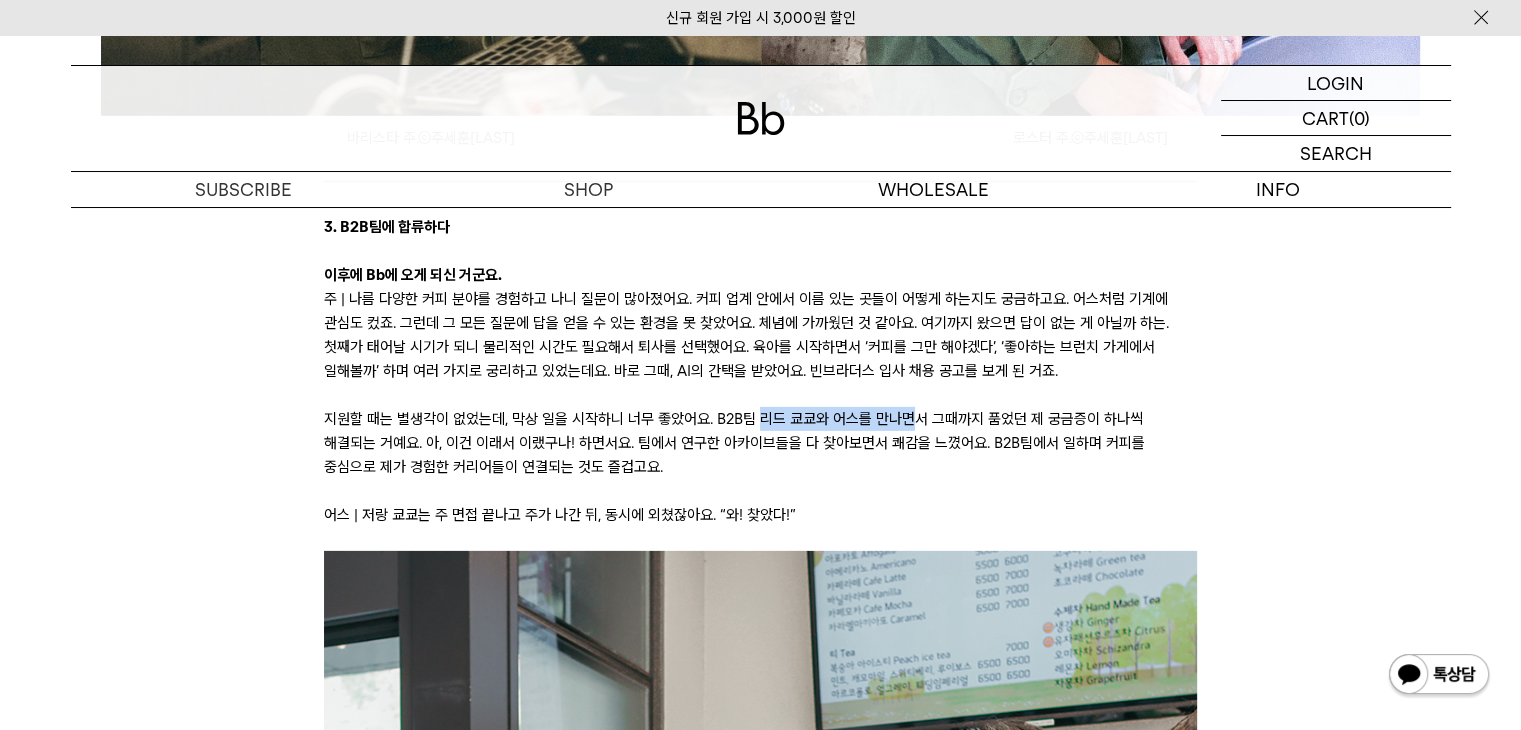 drag, startPoint x: 903, startPoint y: 421, endPoint x: 727, endPoint y: 422, distance: 176.00284 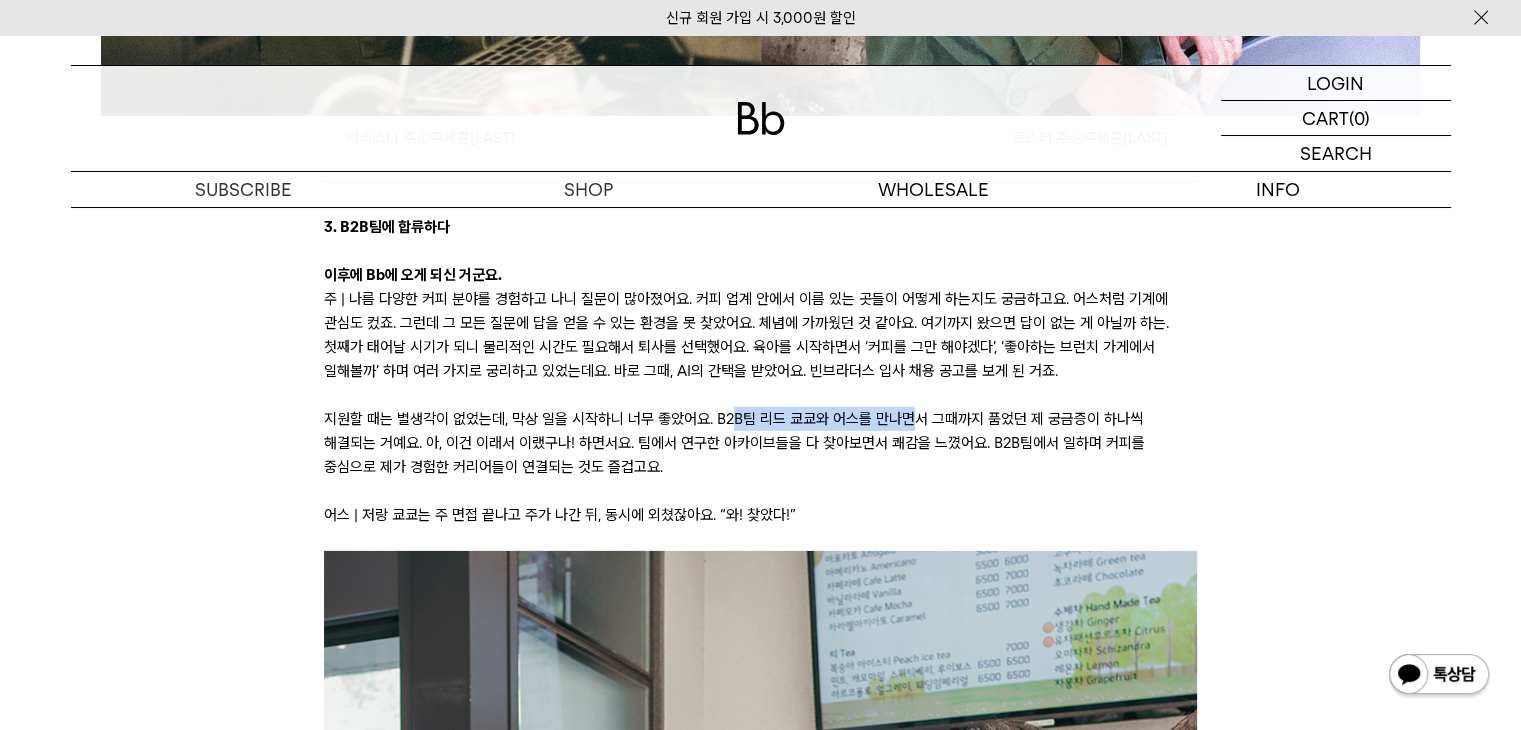 click on "지원할 때는 별생각이 없었는데, 막상 일을 시작하니 너무 좋았어요. B2B팀 리드 쿄쿄와 어스를 만나면서 그때까지 품었던 제 궁금증이 하나씩 해결되는 거예요. 아, 이건 이래서 이랬구나! 하면서요. 팀에서 연구한 아카이브들을 다 찾아보면서 쾌감을 느꼈어요. B2B팀에서 일하며 커피를 중심으로 제가 경험한 커리어들이 연결되는 것도 즐겁고요." at bounding box center (760, 443) 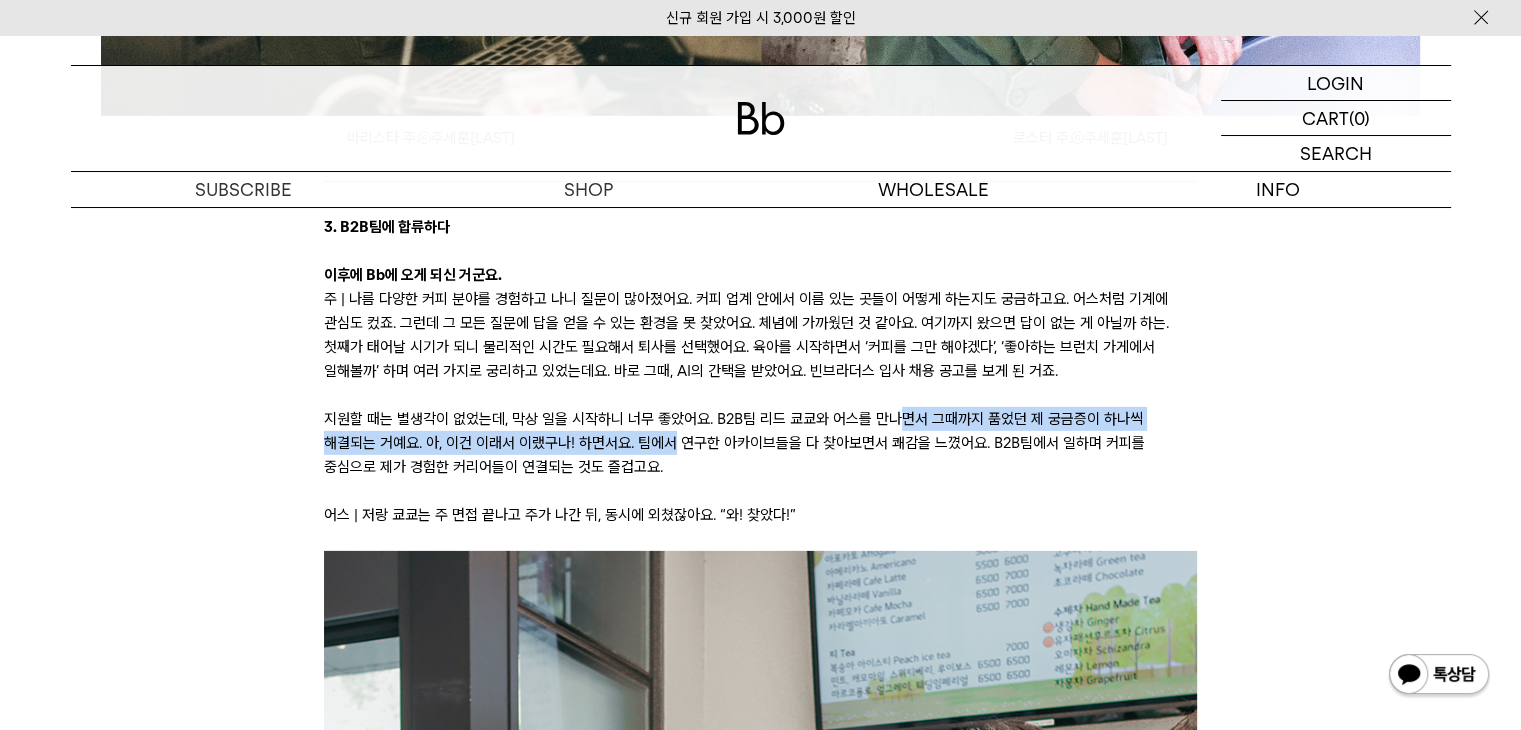 drag, startPoint x: 899, startPoint y: 417, endPoint x: 611, endPoint y: 433, distance: 288.4441 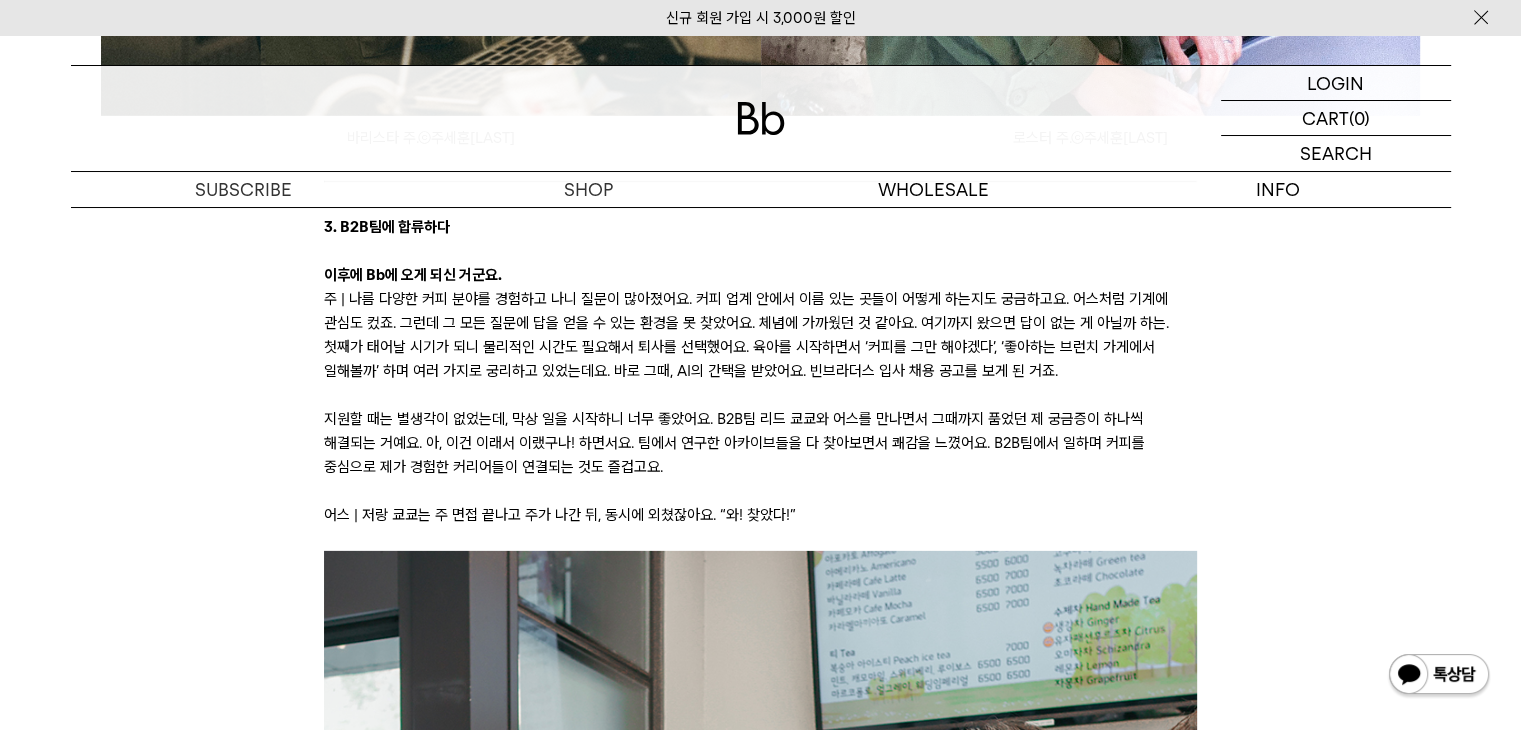 click on "지원할 때는 별생각이 없었는데, 막상 일을 시작하니 너무 좋았어요. B2B팀 리드 쿄쿄와 어스를 만나면서 그때까지 품었던 제 궁금증이 하나씩 해결되는 거예요. 아, 이건 이래서 이랬구나! 하면서요. 팀에서 연구한 아카이브들을 다 찾아보면서 쾌감을 느꼈어요. B2B팀에서 일하며 커피를 중심으로 제가 경험한 커리어들이 연결되는 것도 즐겁고요." at bounding box center [760, 443] 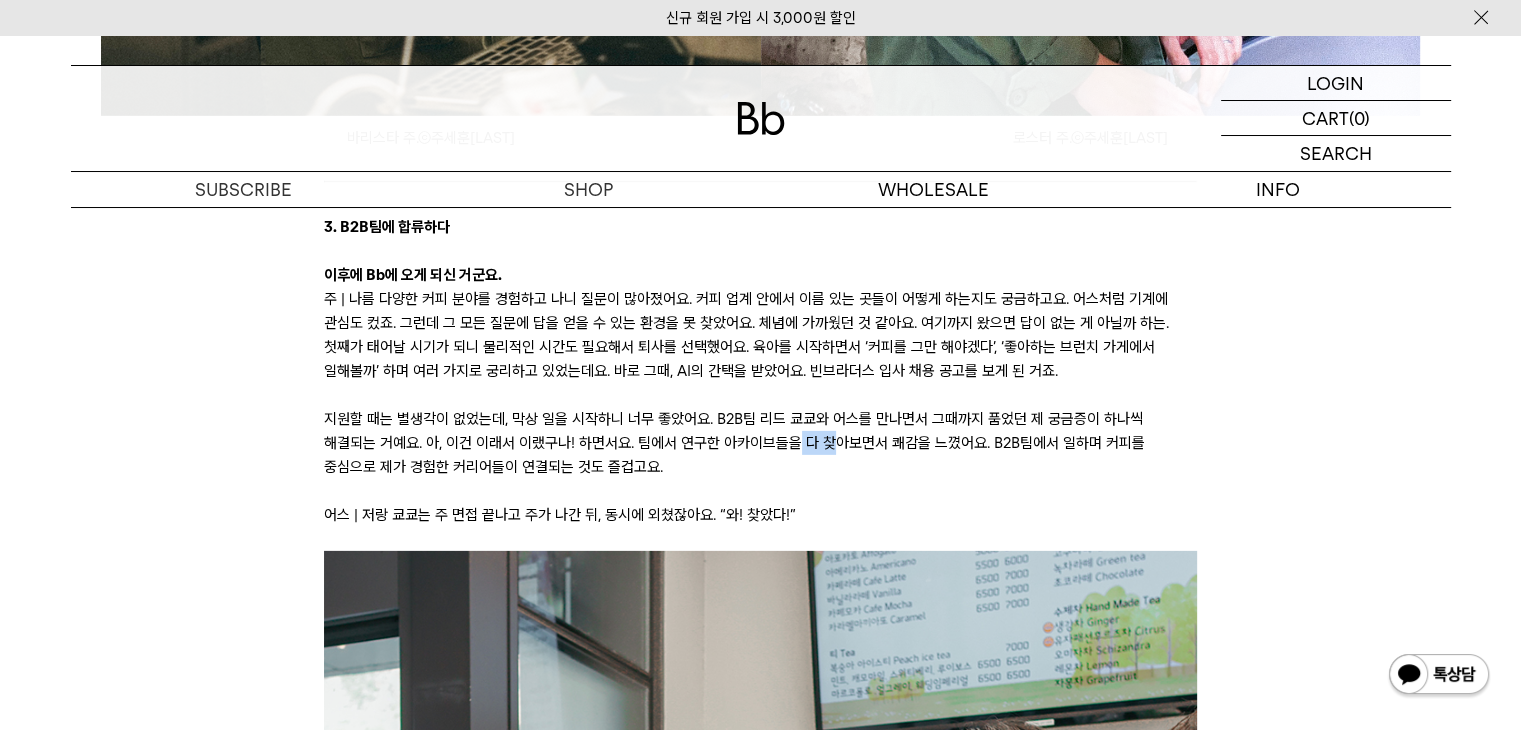 click on "지원할 때는 별생각이 없었는데, 막상 일을 시작하니 너무 좋았어요. B2B팀 리드 쿄쿄와 어스를 만나면서 그때까지 품었던 제 궁금증이 하나씩 해결되는 거예요. 아, 이건 이래서 이랬구나! 하면서요. 팀에서 연구한 아카이브들을 다 찾아보면서 쾌감을 느꼈어요. B2B팀에서 일하며 커피를 중심으로 제가 경험한 커리어들이 연결되는 것도 즐겁고요." at bounding box center (760, 443) 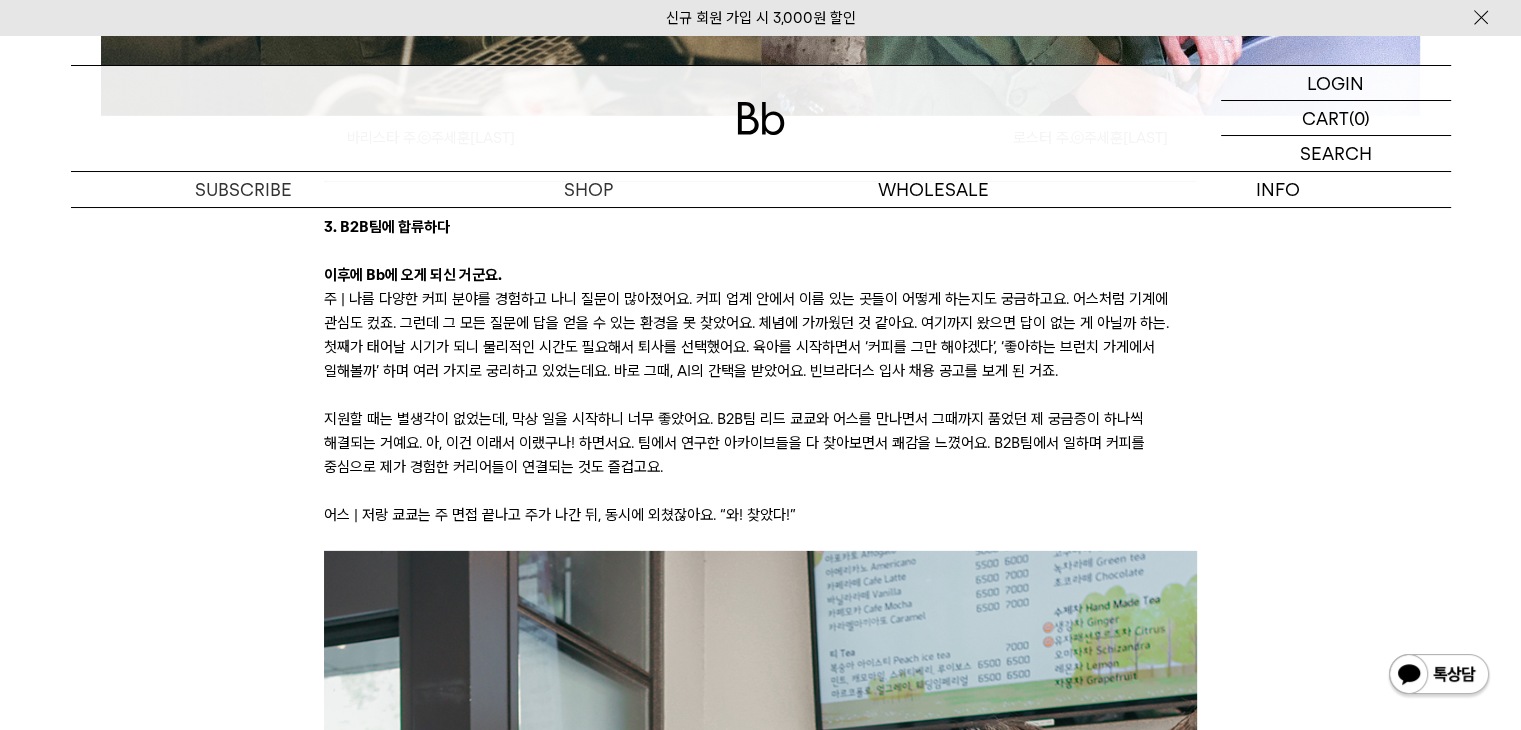 click on "지원할 때는 별생각이 없었는데, 막상 일을 시작하니 너무 좋았어요. B2B팀 리드 쿄쿄와 어스를 만나면서 그때까지 품었던 제 궁금증이 하나씩 해결되는 거예요. 아, 이건 이래서 이랬구나! 하면서요. 팀에서 연구한 아카이브들을 다 찾아보면서 쾌감을 느꼈어요. B2B팀에서 일하며 커피를 중심으로 제가 경험한 커리어들이 연결되는 것도 즐겁고요." at bounding box center [760, 443] 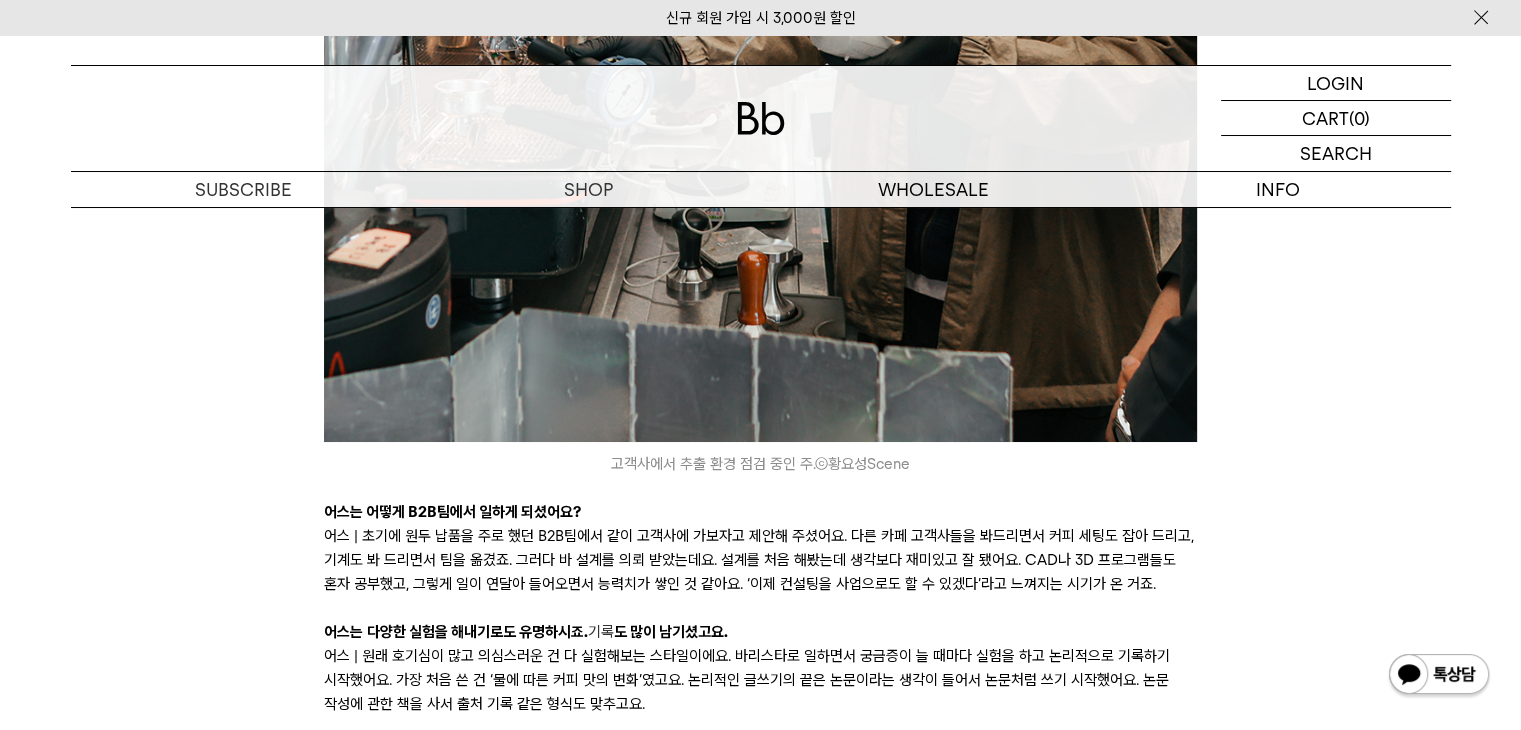 scroll, scrollTop: 7600, scrollLeft: 0, axis: vertical 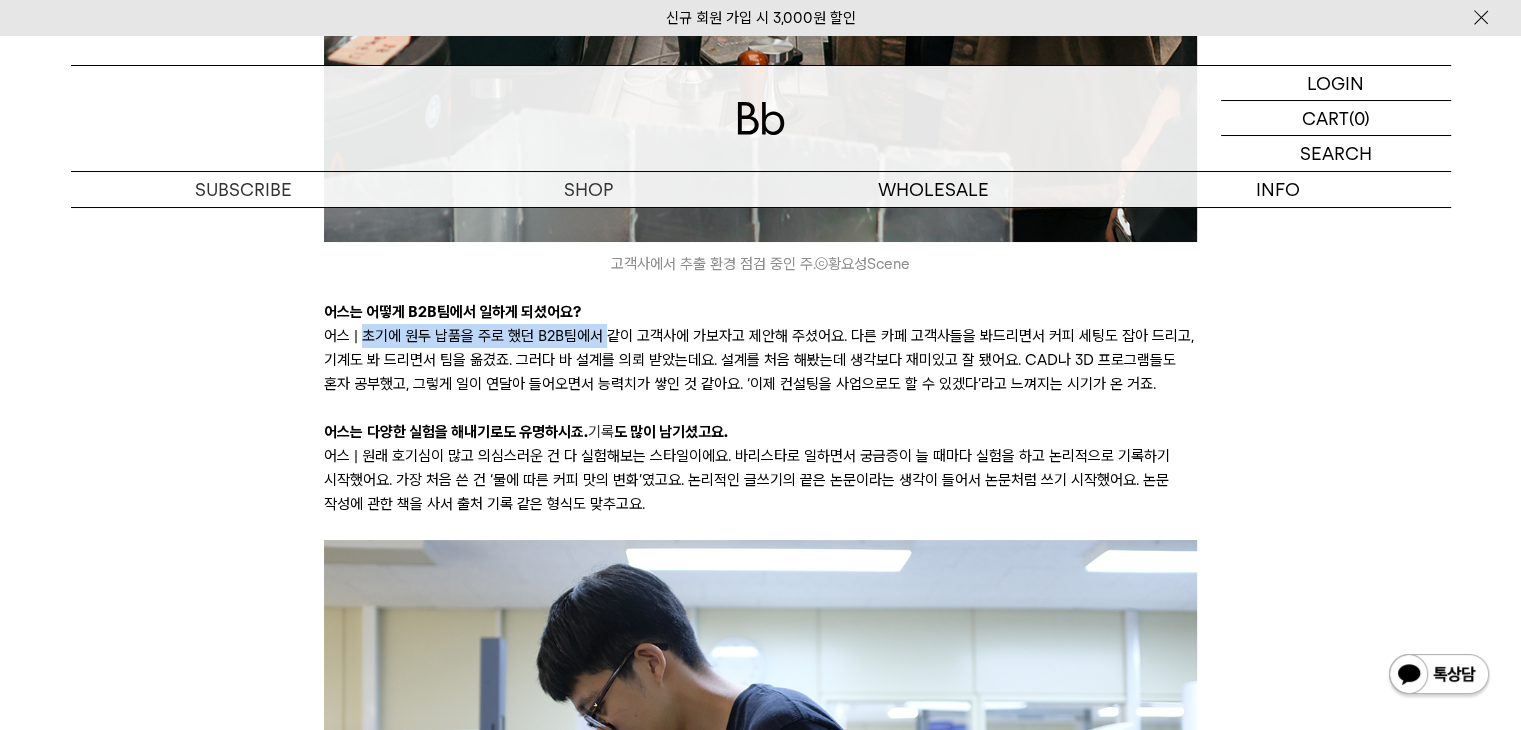 drag, startPoint x: 364, startPoint y: 331, endPoint x: 676, endPoint y: 337, distance: 312.05768 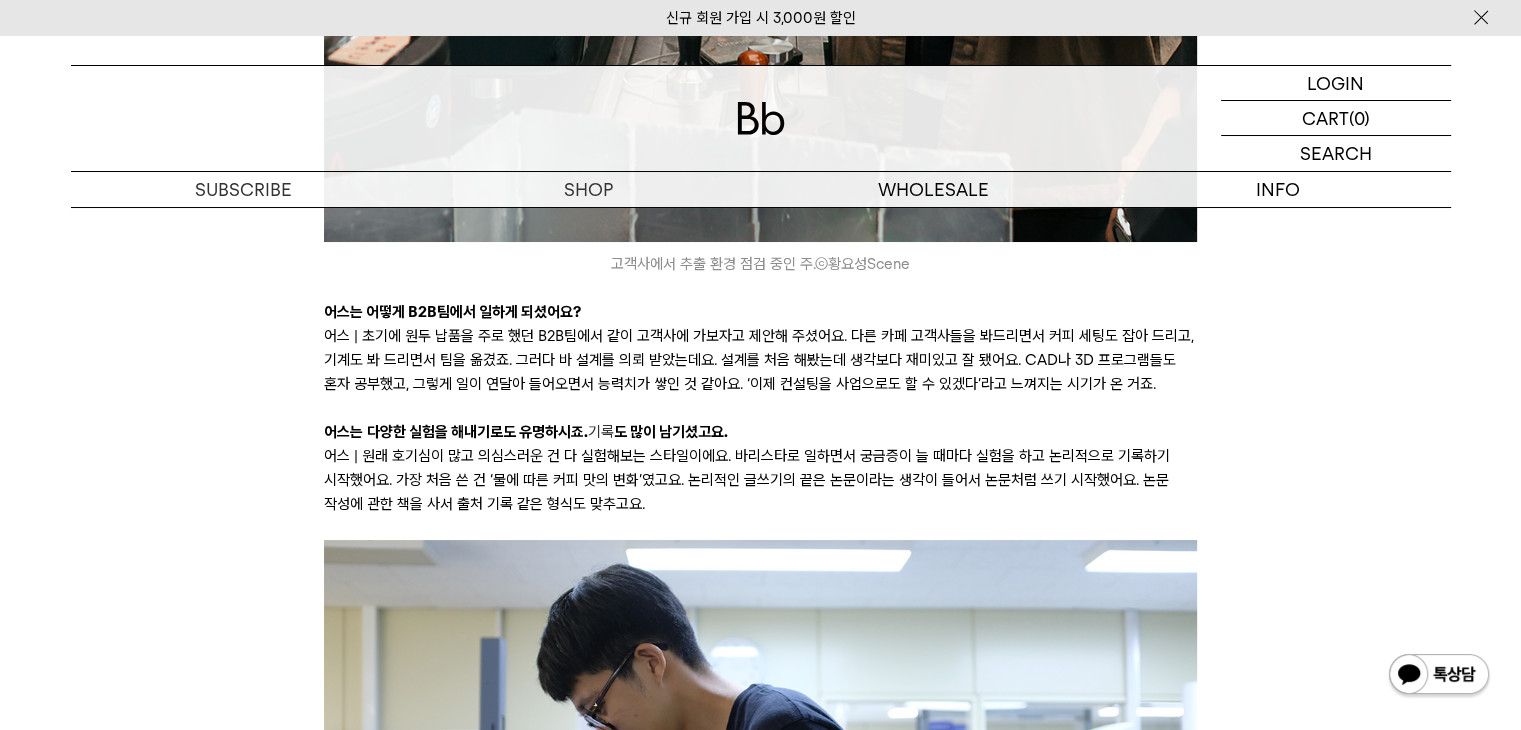 click on "어스 | 초기에 원두 납품을 주로 했던 B2B팀에서 같이 고객사에 가보자고 제안해 주셨어요. 다른 카페 고객사들을 봐드리면서 커피 세팅도 잡아 드리고, 기계도 봐 드리면서 팀을 옮겼죠. 그러다 바 설계를 의뢰 받았는데요. 설계를 처음 해봤는데 생각보다 재미있고 잘 됐어요. CAD나 3D 프로그램들도 혼자 공부했고, 그렇게 일이 연달아 들어오면서 능력치가 쌓인 것 같아요. ‘이제 컨설팅을 사업으로도 할 수 있겠다’라고 느껴지는 시기가 온 거죠." at bounding box center [760, 360] 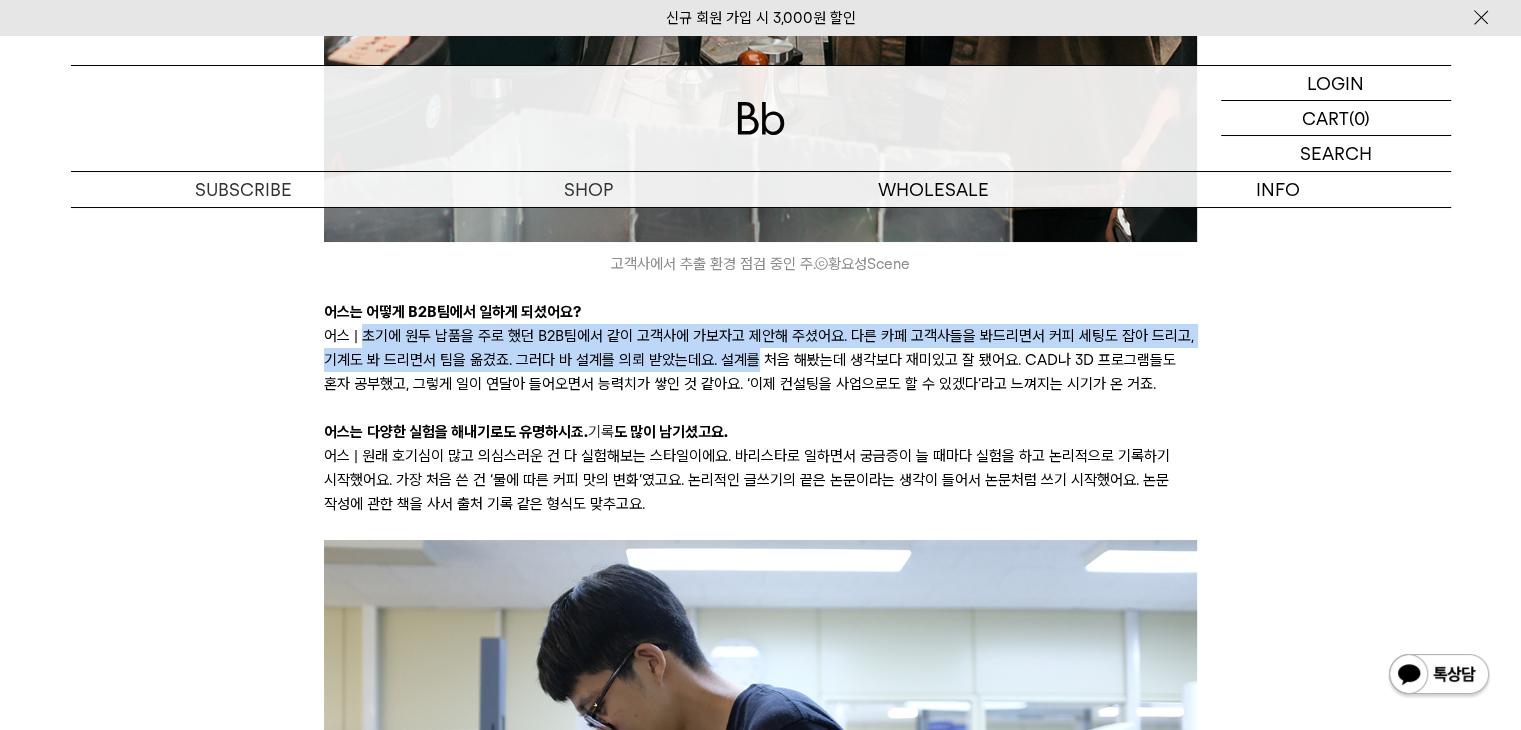 drag, startPoint x: 363, startPoint y: 329, endPoint x: 753, endPoint y: 373, distance: 392.4742 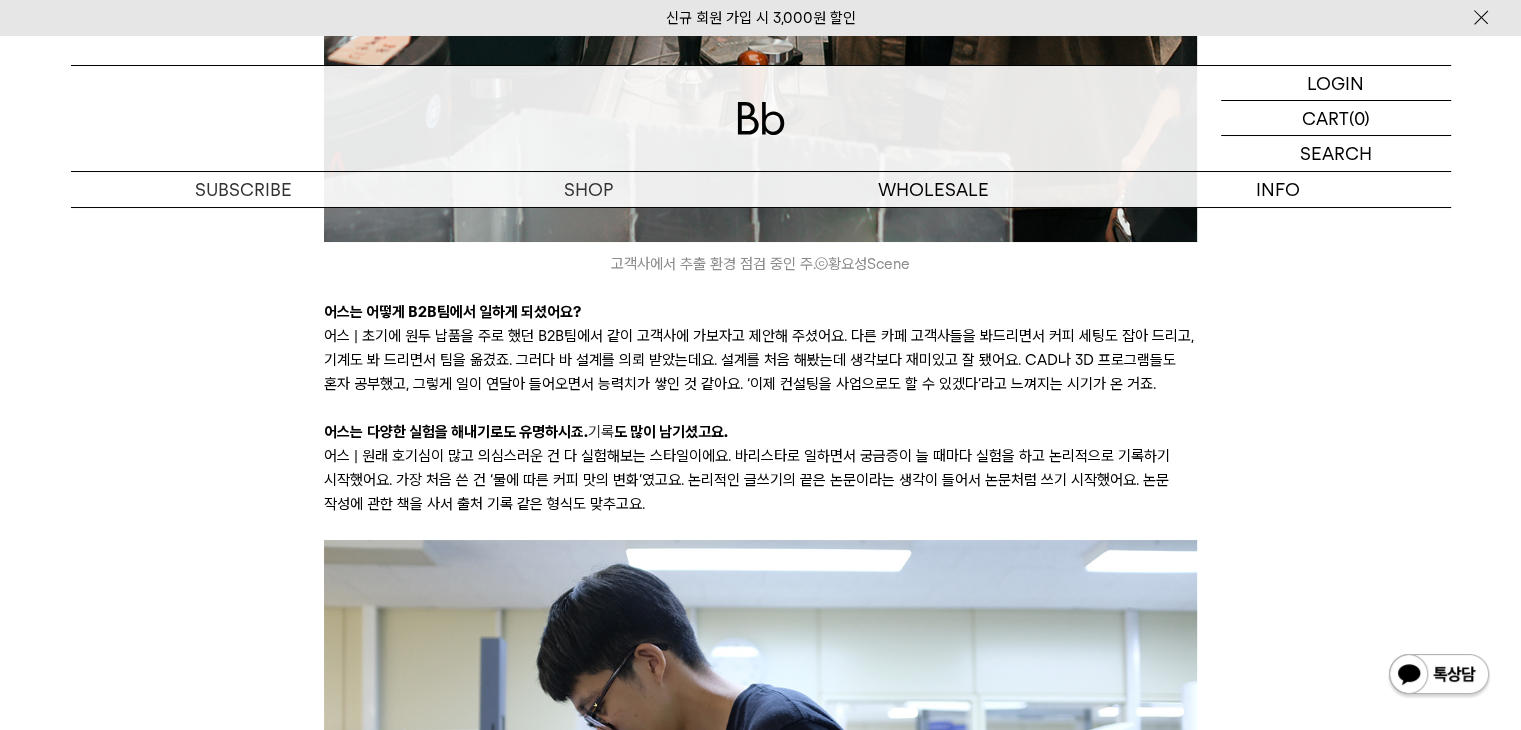 click on "어스 | 초기에 원두 납품을 주로 했던 B2B팀에서 같이 고객사에 가보자고 제안해 주셨어요. 다른 카페 고객사들을 봐드리면서 커피 세팅도 잡아 드리고, 기계도 봐 드리면서 팀을 옮겼죠. 그러다 바 설계를 의뢰 받았는데요. 설계를 처음 해봤는데 생각보다 재미있고 잘 됐어요. CAD나 3D 프로그램들도 혼자 공부했고, 그렇게 일이 연달아 들어오면서 능력치가 쌓인 것 같아요. ‘이제 컨설팅을 사업으로도 할 수 있겠다’라고 느껴지는 시기가 온 거죠." at bounding box center [760, 360] 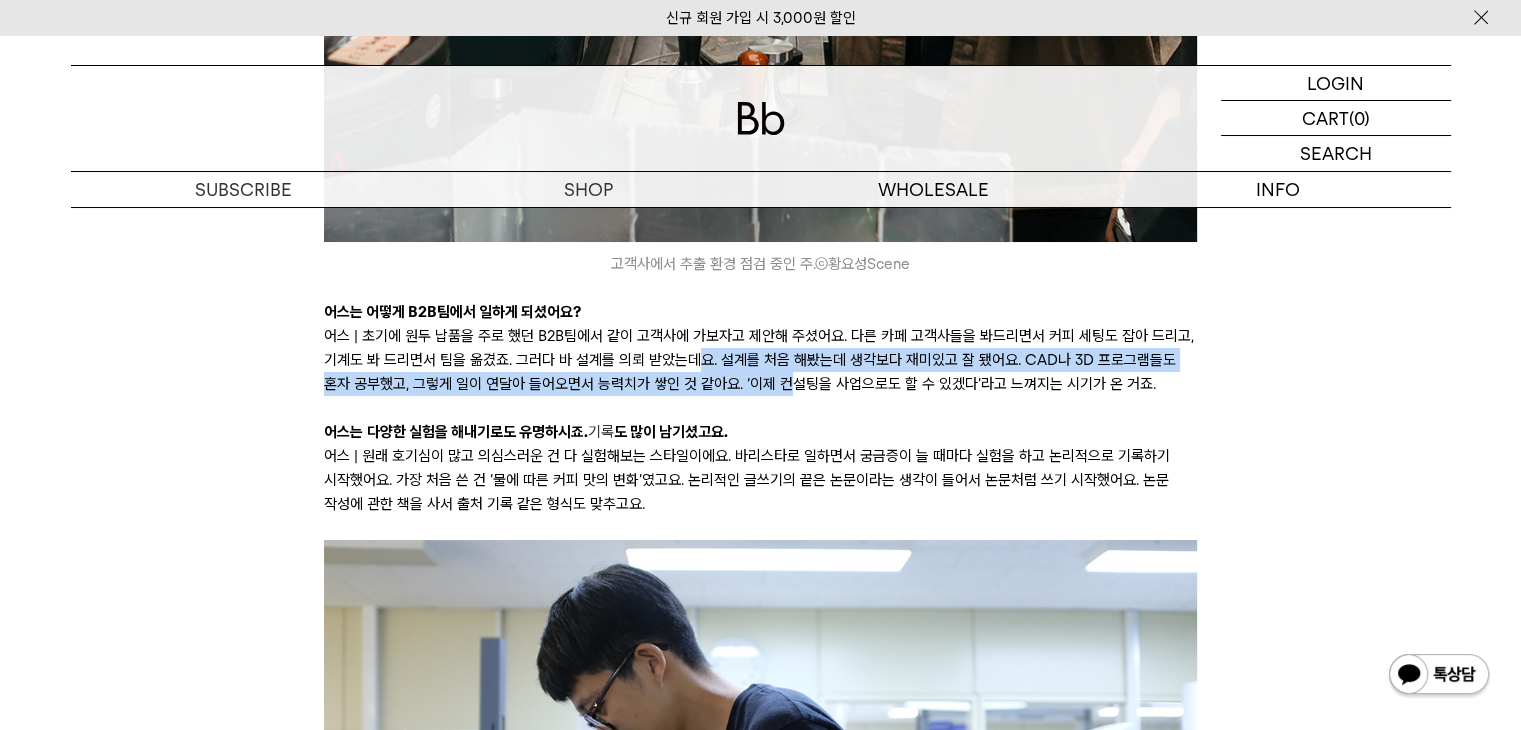 drag, startPoint x: 700, startPoint y: 351, endPoint x: 759, endPoint y: 381, distance: 66.189125 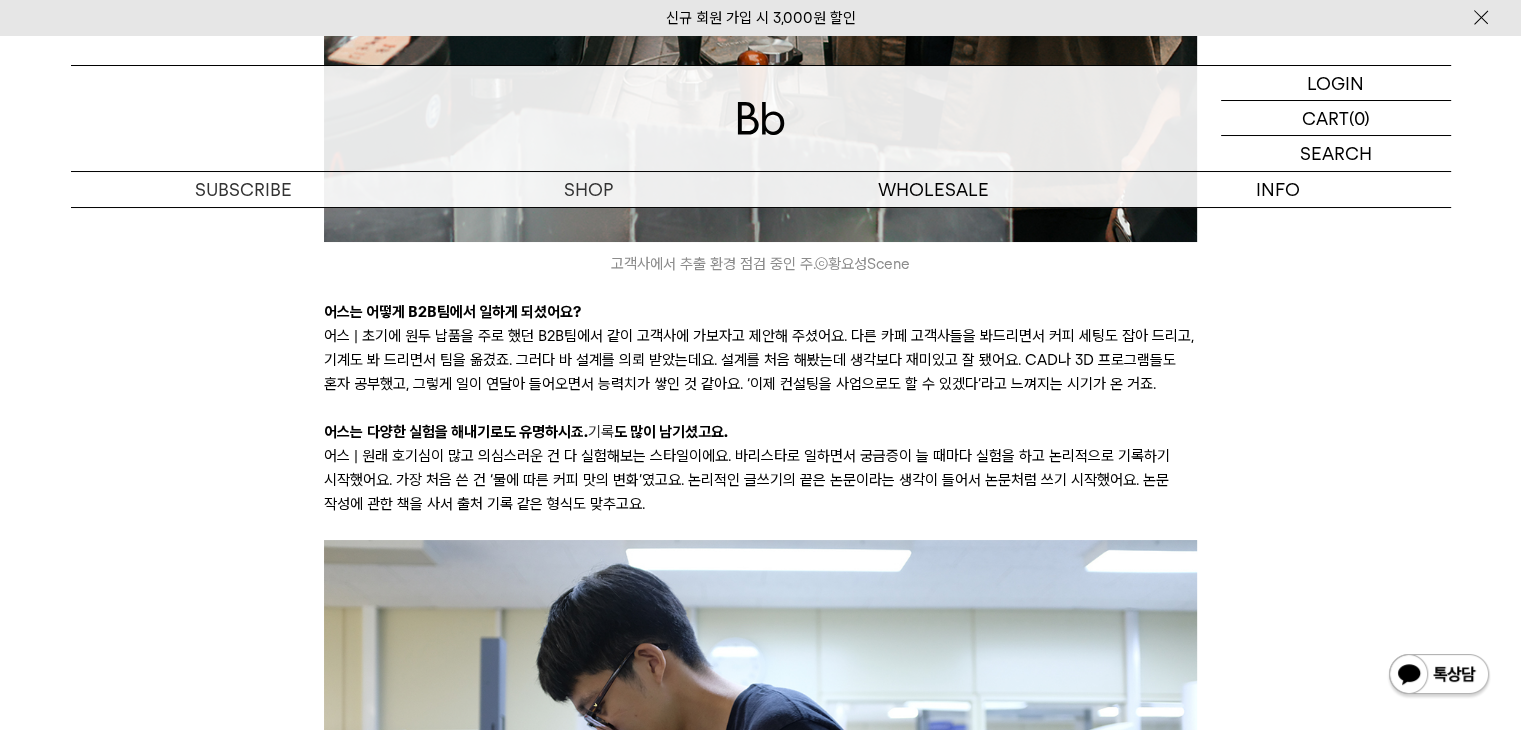 click on "어스 | 초기에 원두 납품을 주로 했던 B2B팀에서 같이 고객사에 가보자고 제안해 주셨어요. 다른 카페 고객사들을 봐드리면서 커피 세팅도 잡아 드리고, 기계도 봐 드리면서 팀을 옮겼죠. 그러다 바 설계를 의뢰 받았는데요. 설계를 처음 해봤는데 생각보다 재미있고 잘 됐어요. CAD나 3D 프로그램들도 혼자 공부했고, 그렇게 일이 연달아 들어오면서 능력치가 쌓인 것 같아요. ‘이제 컨설팅을 사업으로도 할 수 있겠다’라고 느껴지는 시기가 온 거죠." at bounding box center (760, 360) 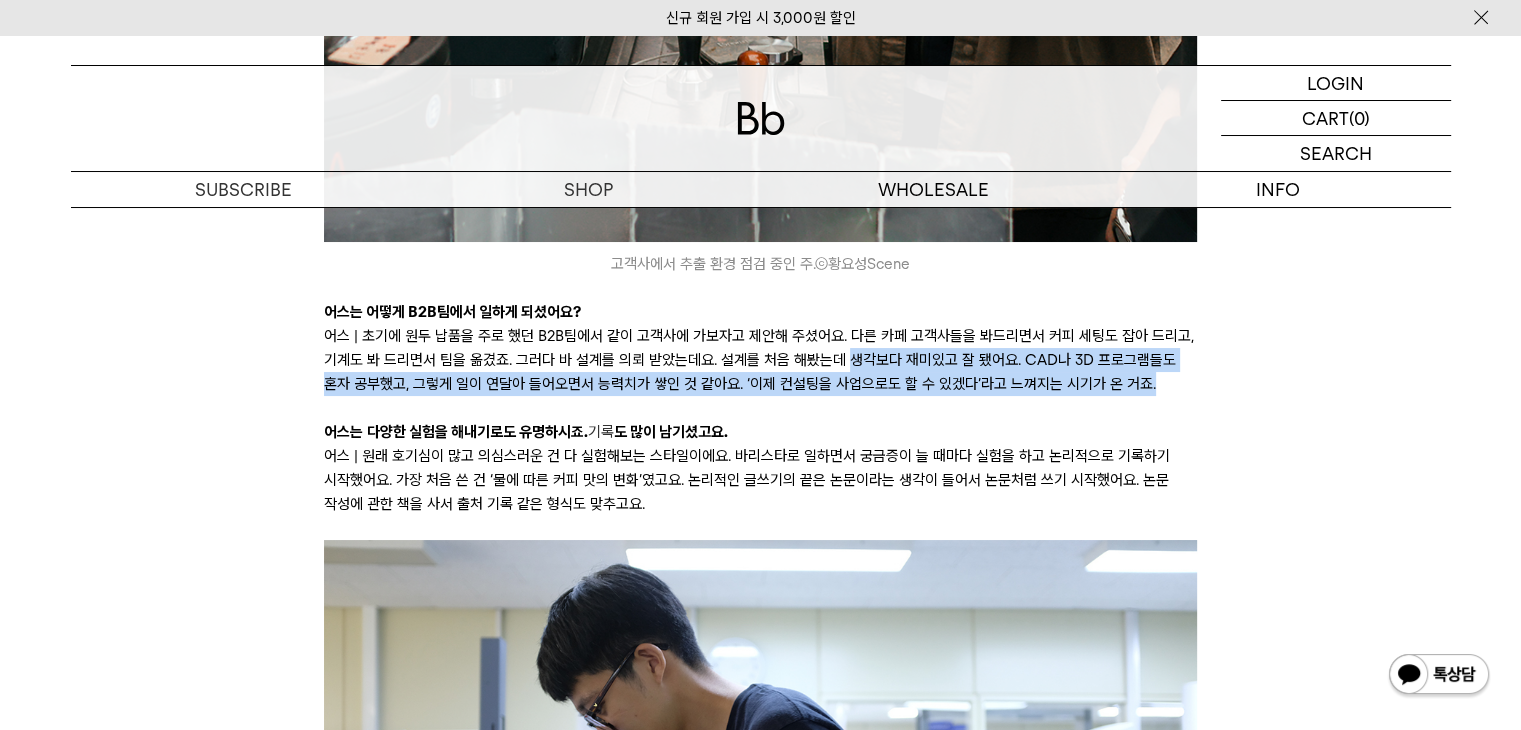 drag, startPoint x: 1128, startPoint y: 374, endPoint x: 831, endPoint y: 361, distance: 297.28436 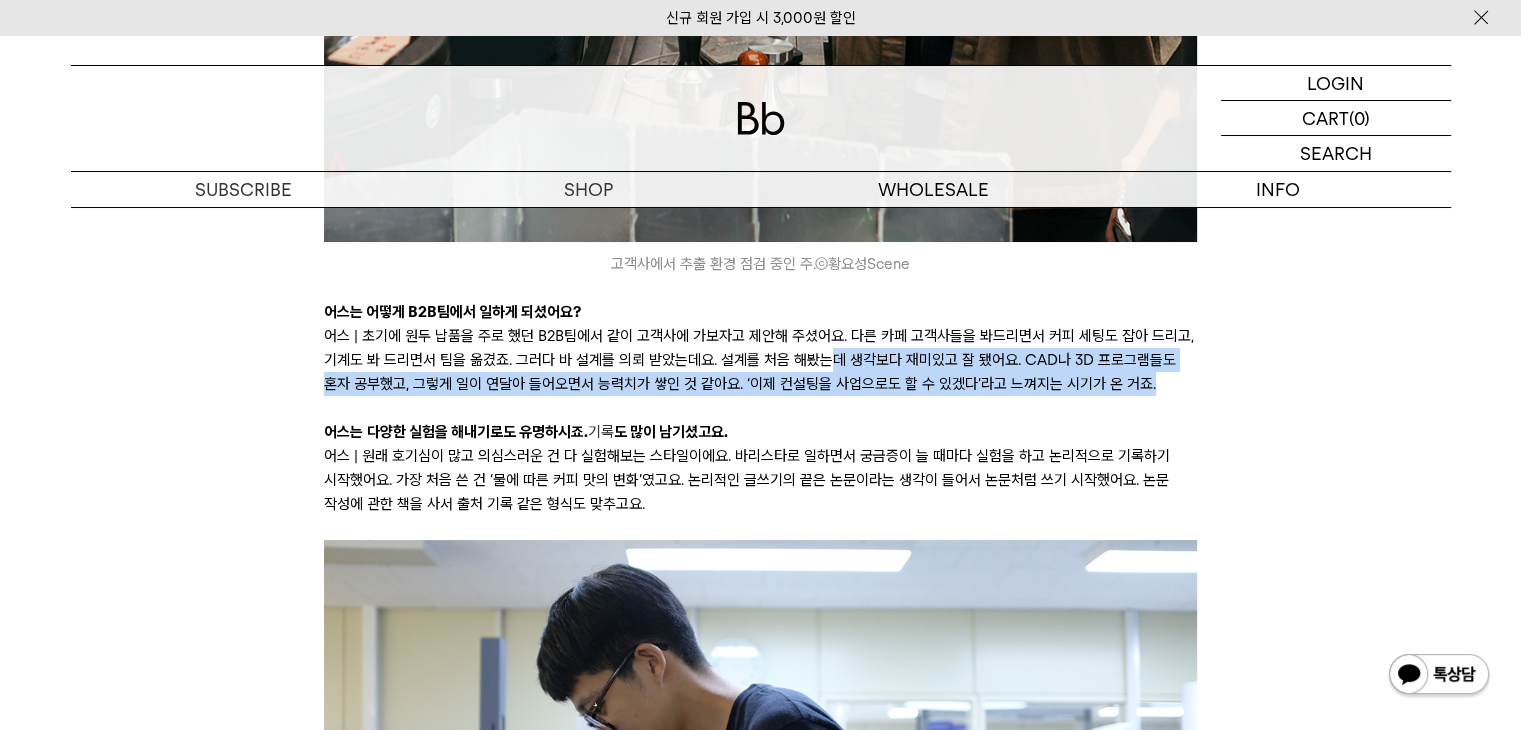click on "어스 | 초기에 원두 납품을 주로 했던 B2B팀에서 같이 고객사에 가보자고 제안해 주셨어요. 다른 카페 고객사들을 봐드리면서 커피 세팅도 잡아 드리고, 기계도 봐 드리면서 팀을 옮겼죠. 그러다 바 설계를 의뢰 받았는데요. 설계를 처음 해봤는데 생각보다 재미있고 잘 됐어요. CAD나 3D 프로그램들도 혼자 공부했고, 그렇게 일이 연달아 들어오면서 능력치가 쌓인 것 같아요. ‘이제 컨설팅을 사업으로도 할 수 있겠다’라고 느껴지는 시기가 온 거죠." at bounding box center (760, 360) 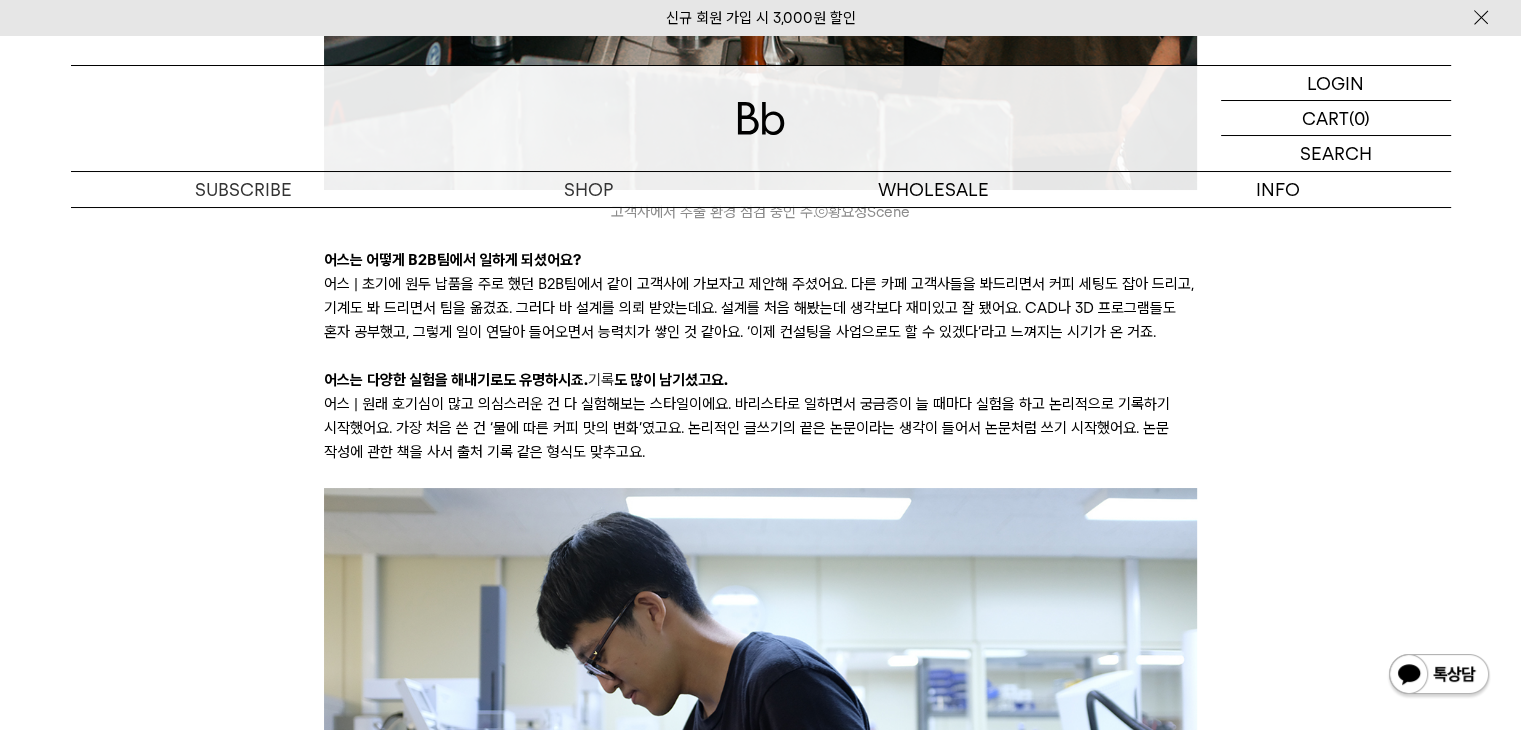 scroll, scrollTop: 7700, scrollLeft: 0, axis: vertical 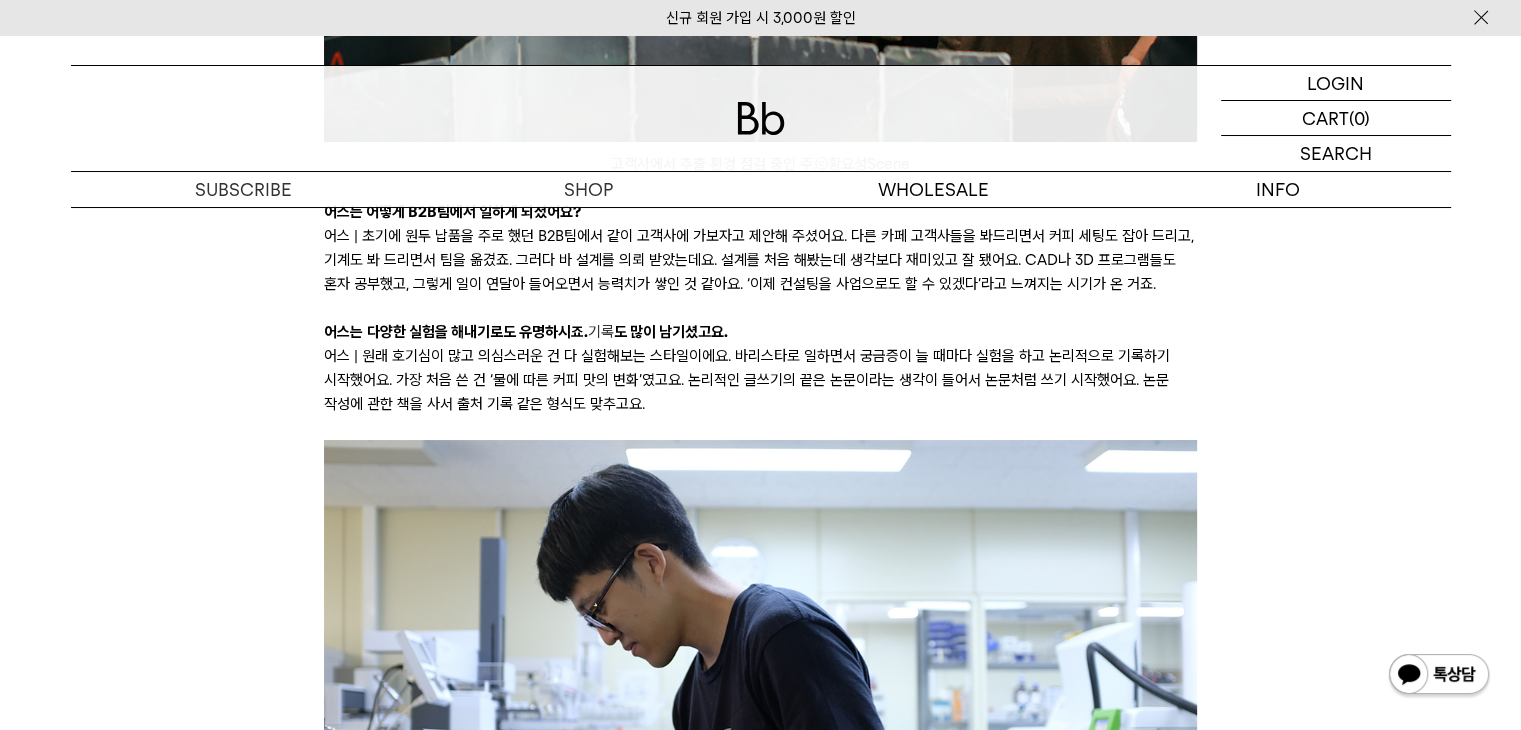drag, startPoint x: 645, startPoint y: 314, endPoint x: 226, endPoint y: 333, distance: 419.43057 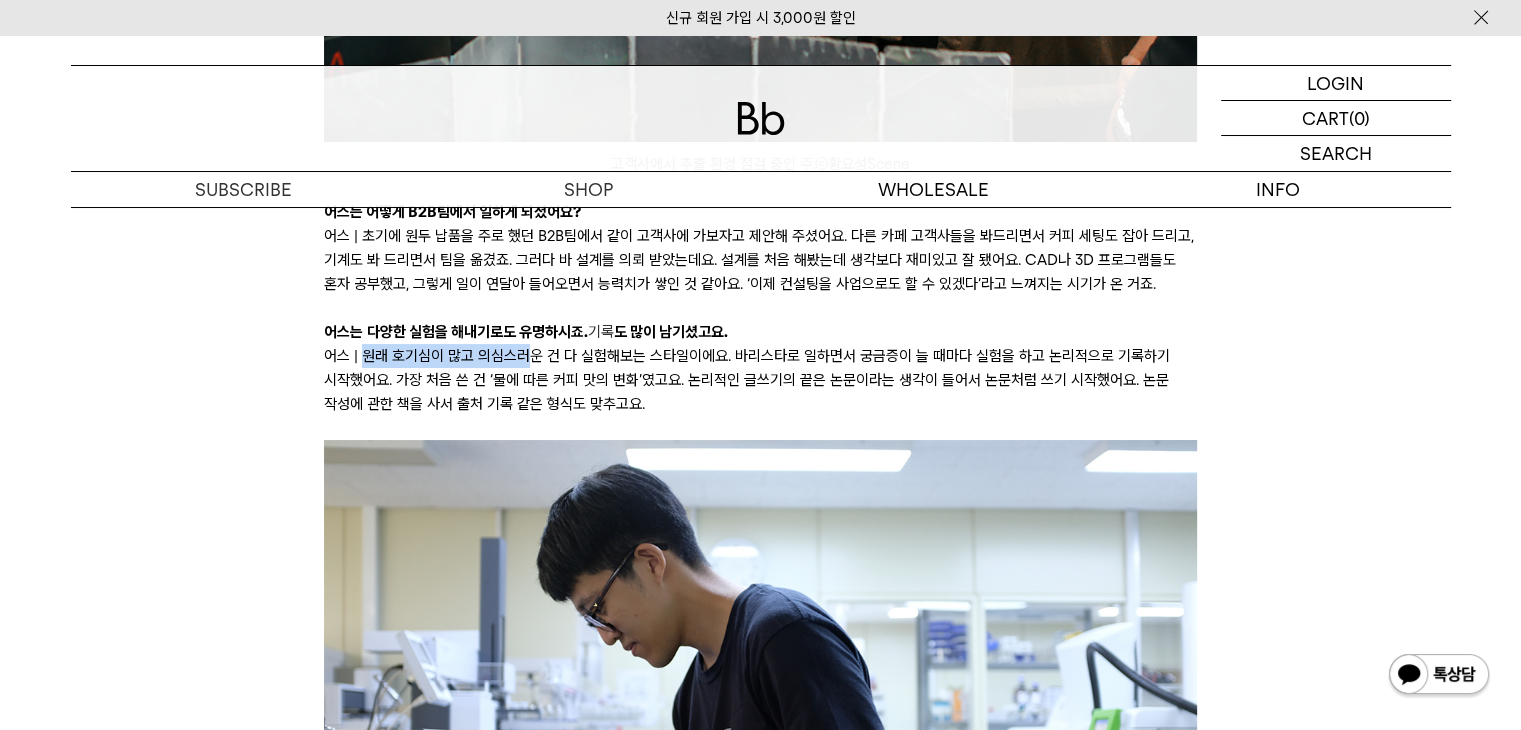 drag, startPoint x: 674, startPoint y: 353, endPoint x: 695, endPoint y: 353, distance: 21 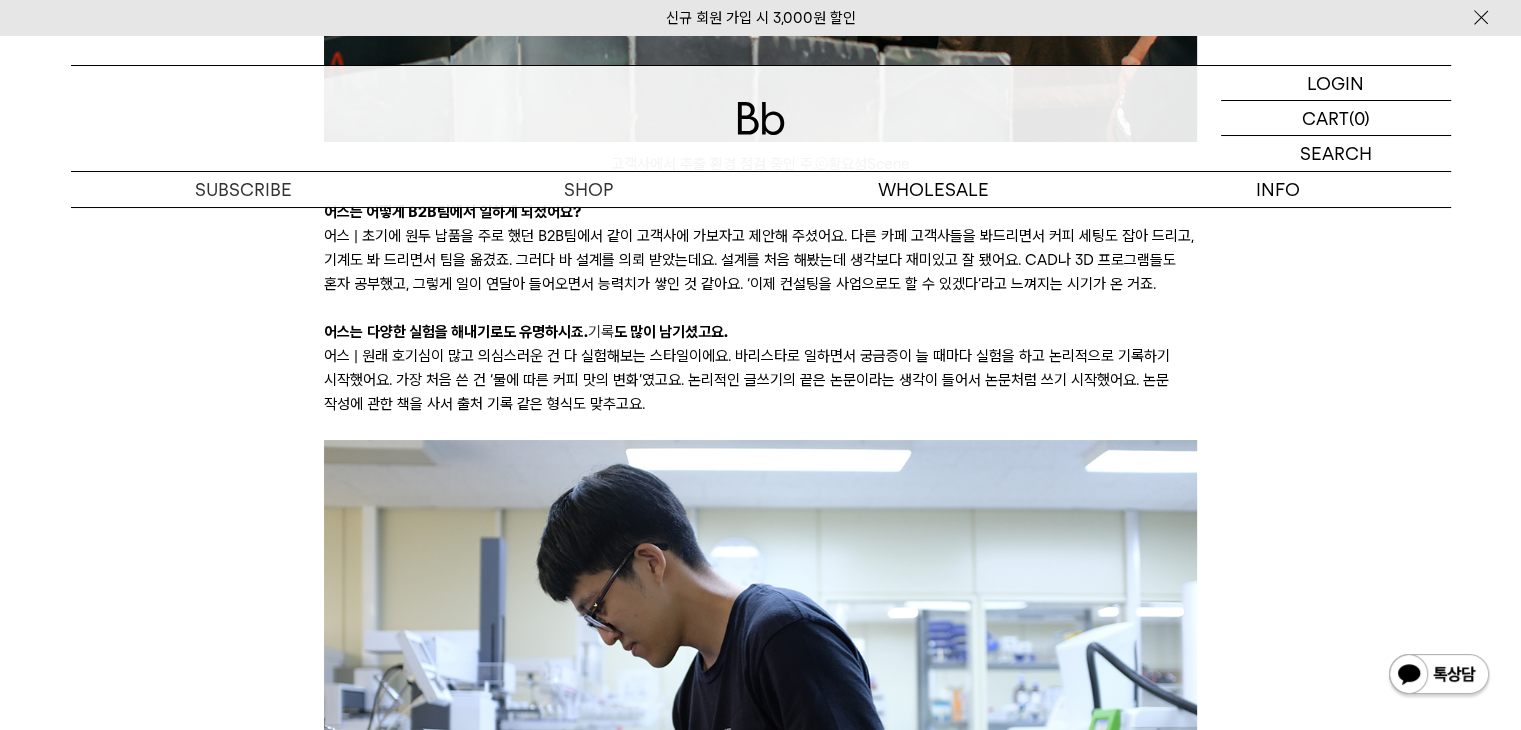 click on "어스 | 원래 호기심이 많고 의심스러운 건 다 실험해보는 스타일이에요. 바리스타로 일하면서 궁금증이 늘 때마다 실험을 하고 논리적으로 기록하기 시작했어요. 가장 처음 쓴 건 ‘물에 따른 커피 맛의 변화’였고요. 논리적인 글쓰기의 끝은 논문이라는 생각이 들어서 논문처럼 쓰기 시작했어요. 논문 작성에 관한 책을 사서 출처 기록 같은 형식도 맞추고요." at bounding box center (760, 380) 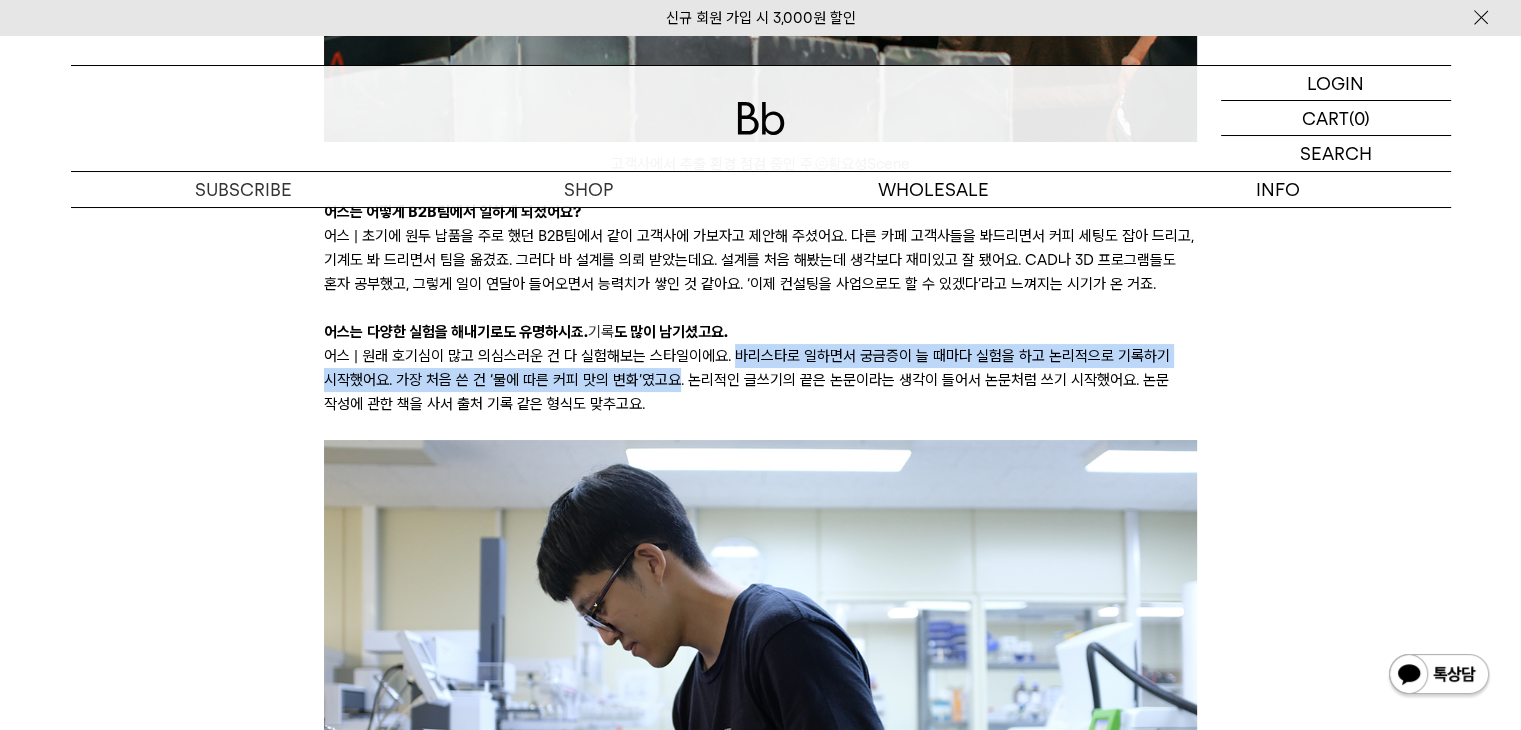 drag, startPoint x: 728, startPoint y: 354, endPoint x: 676, endPoint y: 377, distance: 56.859474 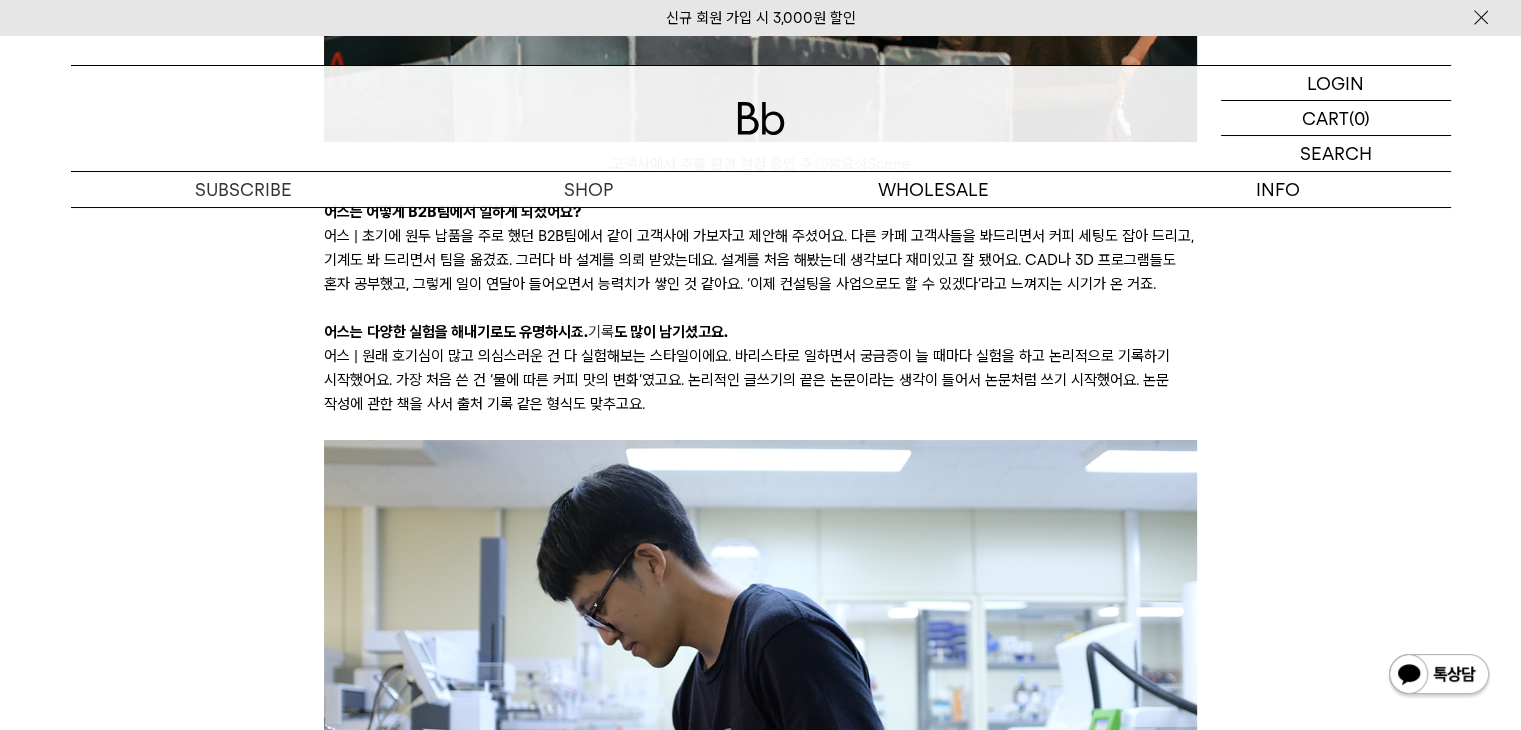 click on "어스 | 원래 호기심이 많고 의심스러운 건 다 실험해보는 스타일이에요. 바리스타로 일하면서 궁금증이 늘 때마다 실험을 하고 논리적으로 기록하기 시작했어요. 가장 처음 쓴 건 ‘물에 따른 커피 맛의 변화’였고요. 논리적인 글쓰기의 끝은 논문이라는 생각이 들어서 논문처럼 쓰기 시작했어요. 논문 작성에 관한 책을 사서 출처 기록 같은 형식도 맞추고요." at bounding box center [760, 380] 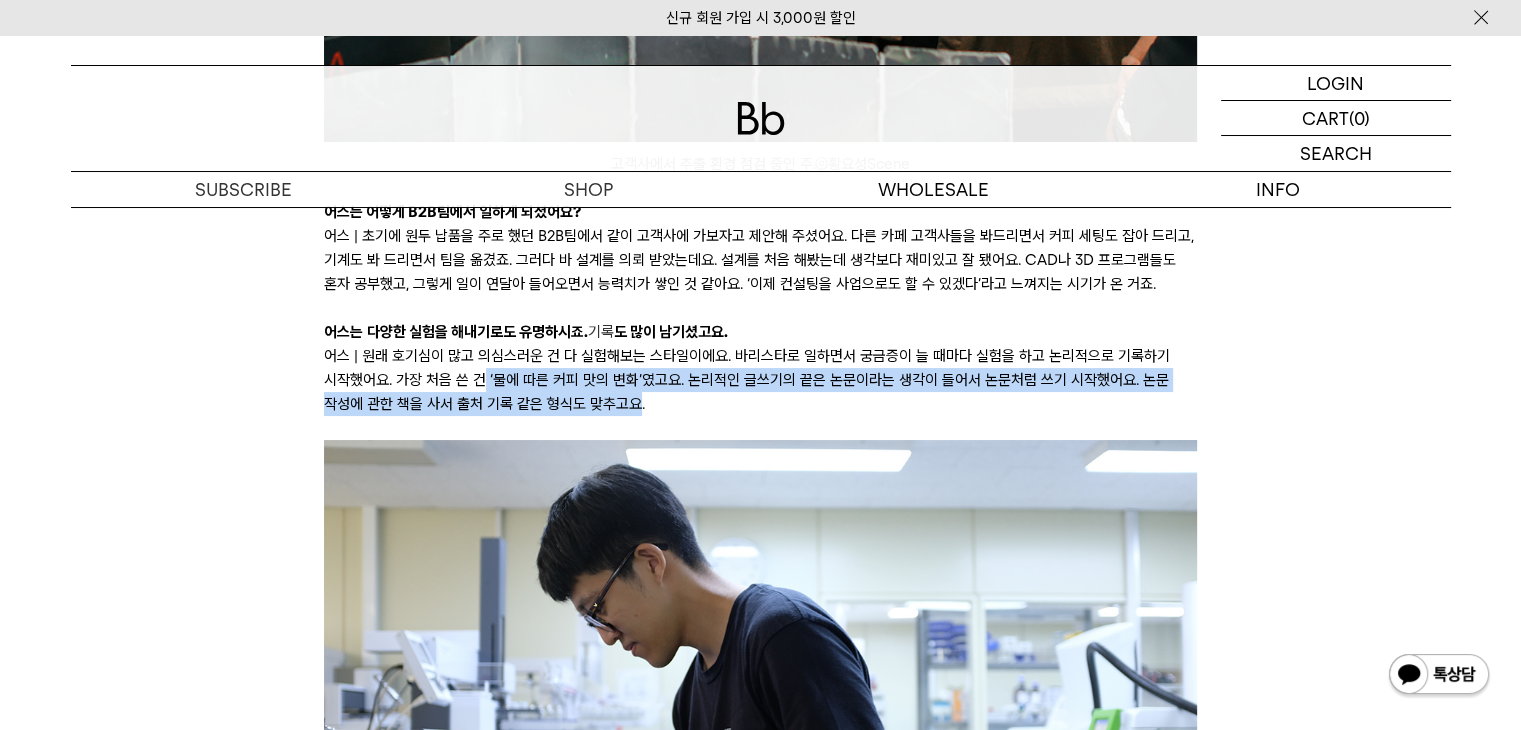 drag, startPoint x: 534, startPoint y: 383, endPoint x: 632, endPoint y: 393, distance: 98.50888 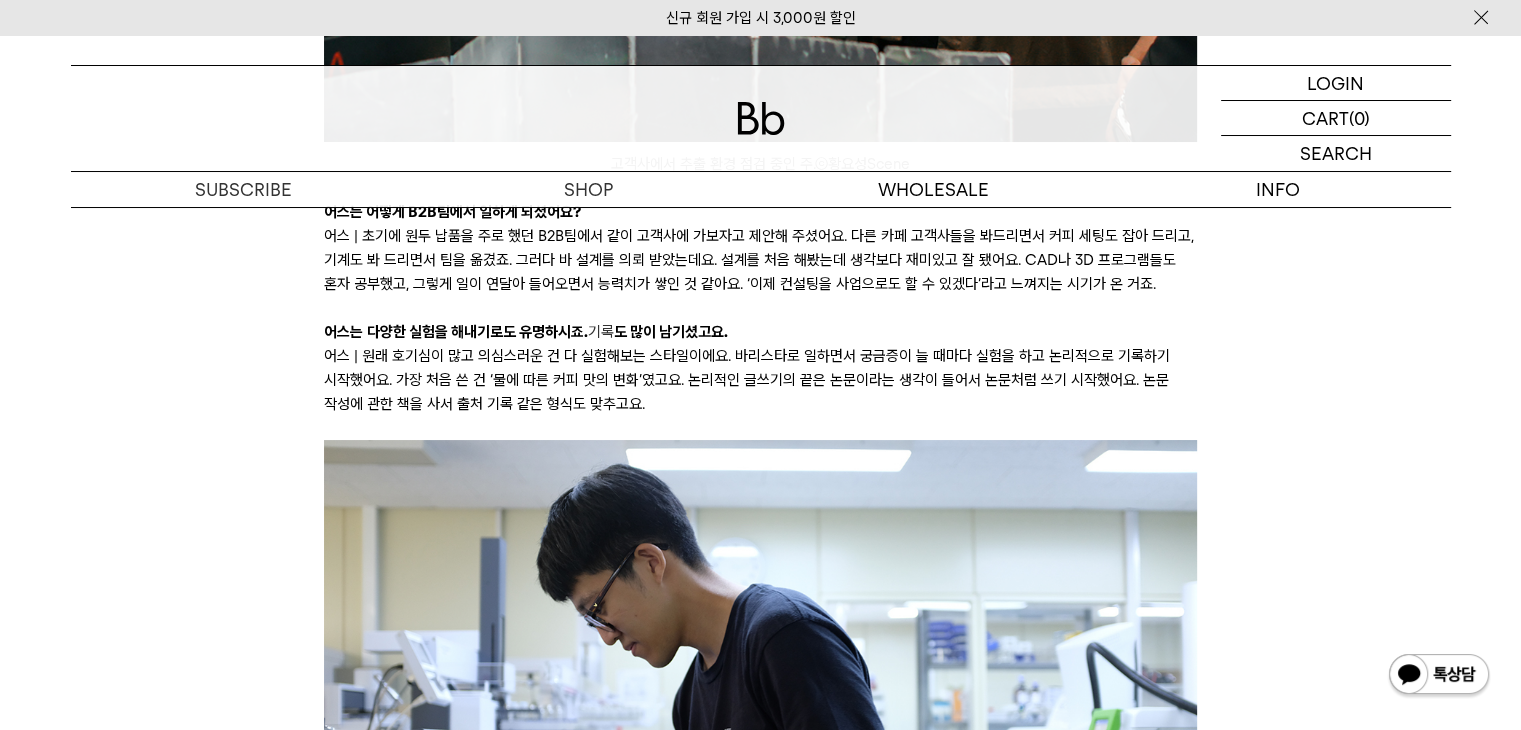 click on "어스 | 원래 호기심이 많고 의심스러운 건 다 실험해보는 스타일이에요. 바리스타로 일하면서 궁금증이 늘 때마다 실험을 하고 논리적으로 기록하기 시작했어요. 가장 처음 쓴 건 ‘물에 따른 커피 맛의 변화’였고요. 논리적인 글쓰기의 끝은 논문이라는 생각이 들어서 논문처럼 쓰기 시작했어요. 논문 작성에 관한 책을 사서 출처 기록 같은 형식도 맞추고요." at bounding box center (760, 380) 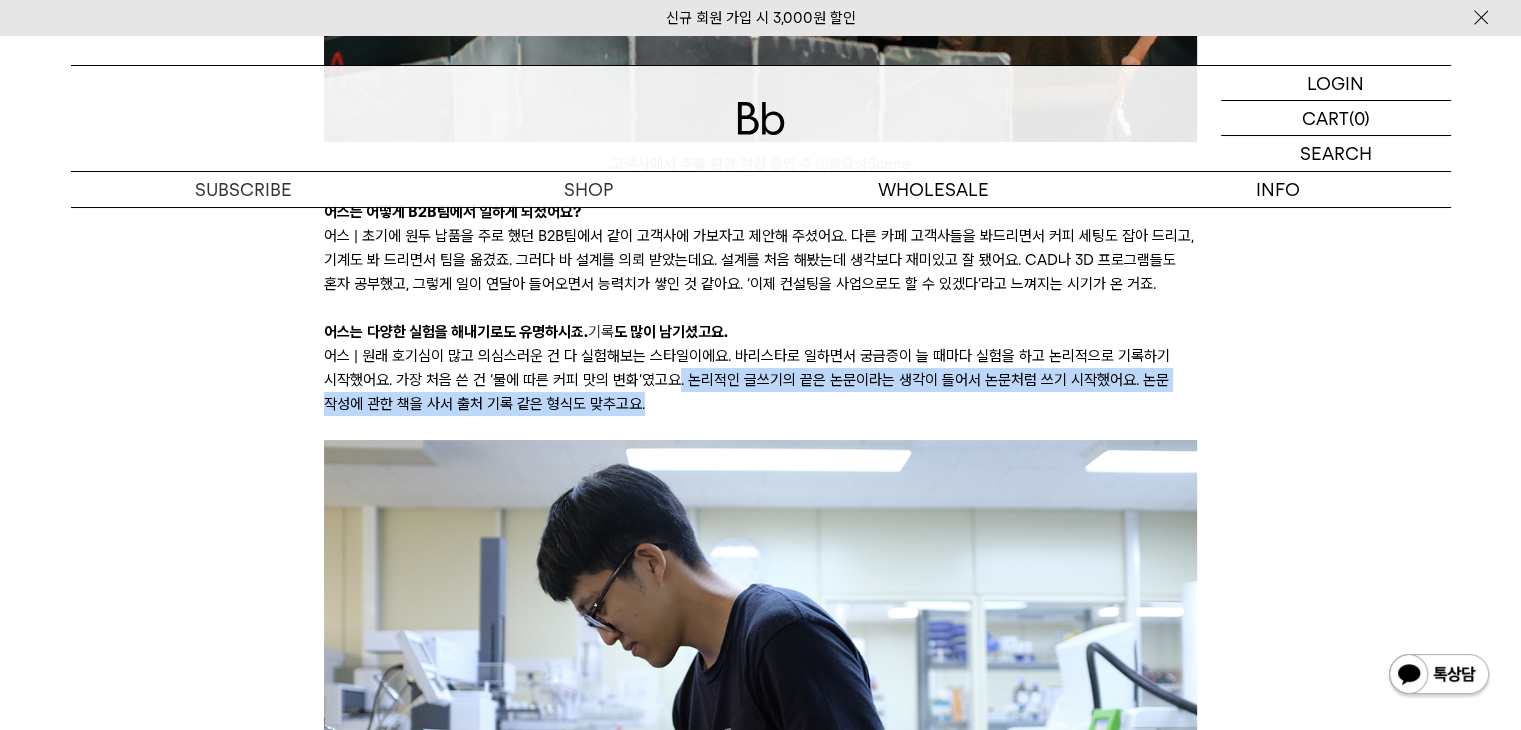 drag, startPoint x: 675, startPoint y: 376, endPoint x: 920, endPoint y: 401, distance: 246.2722 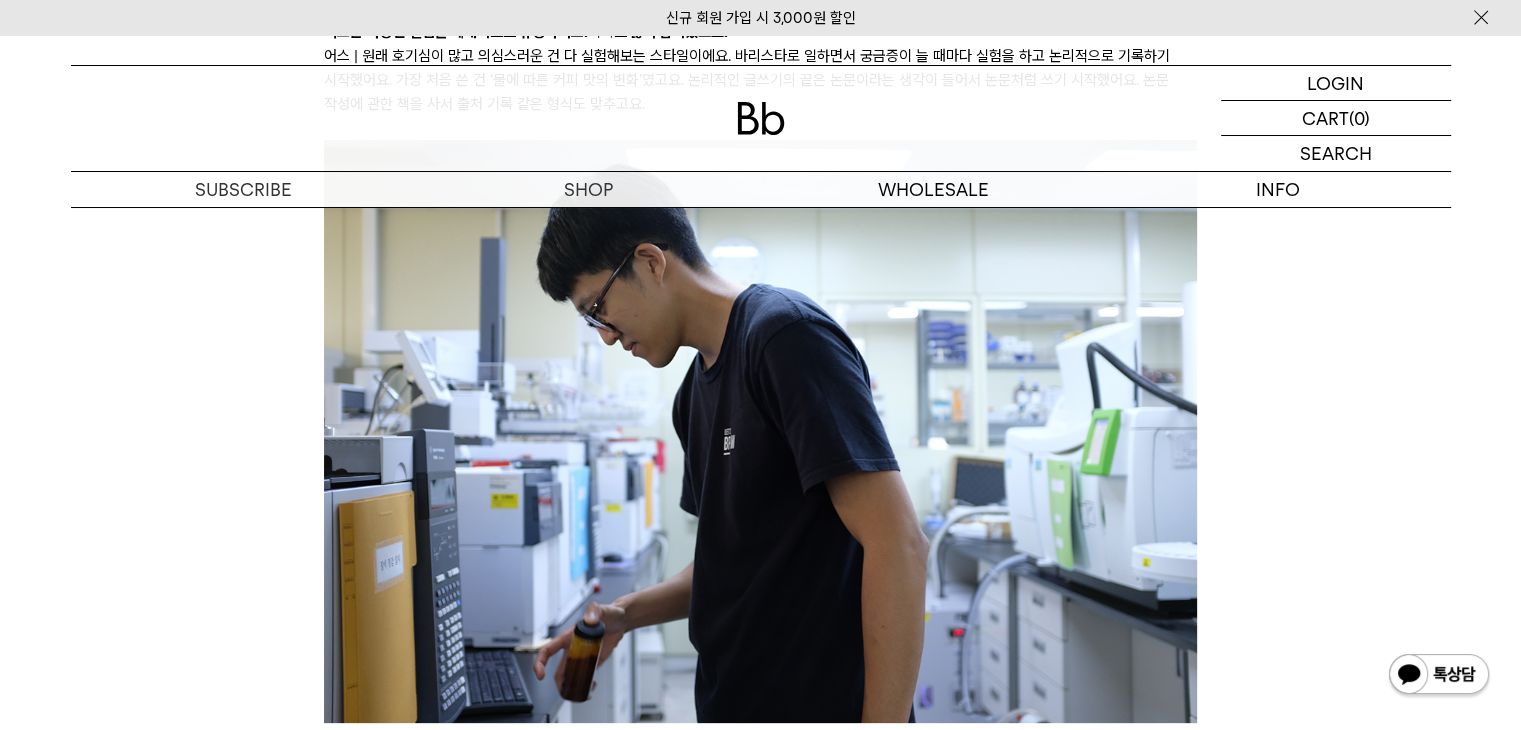 scroll, scrollTop: 8400, scrollLeft: 0, axis: vertical 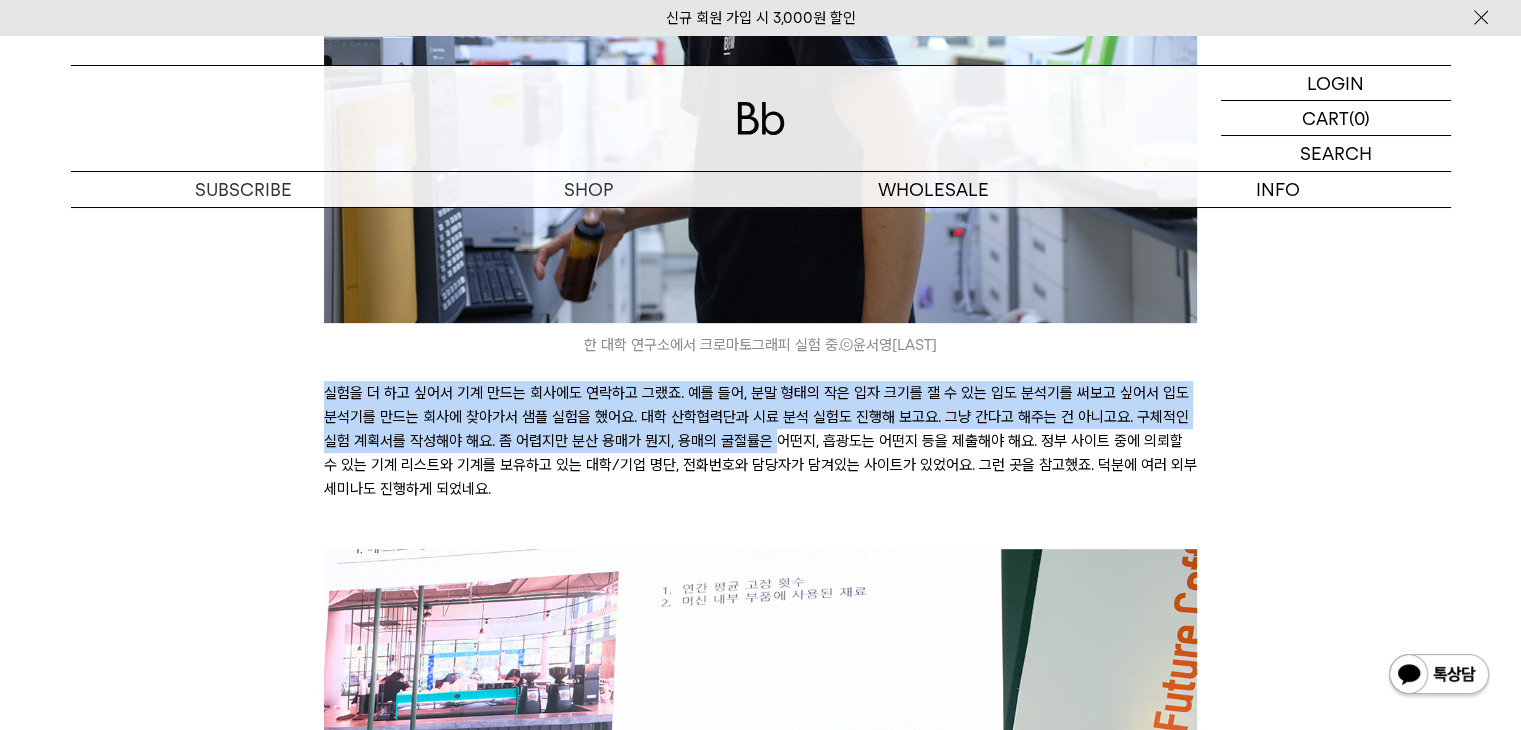 drag, startPoint x: 327, startPoint y: 397, endPoint x: 808, endPoint y: 435, distance: 482.49872 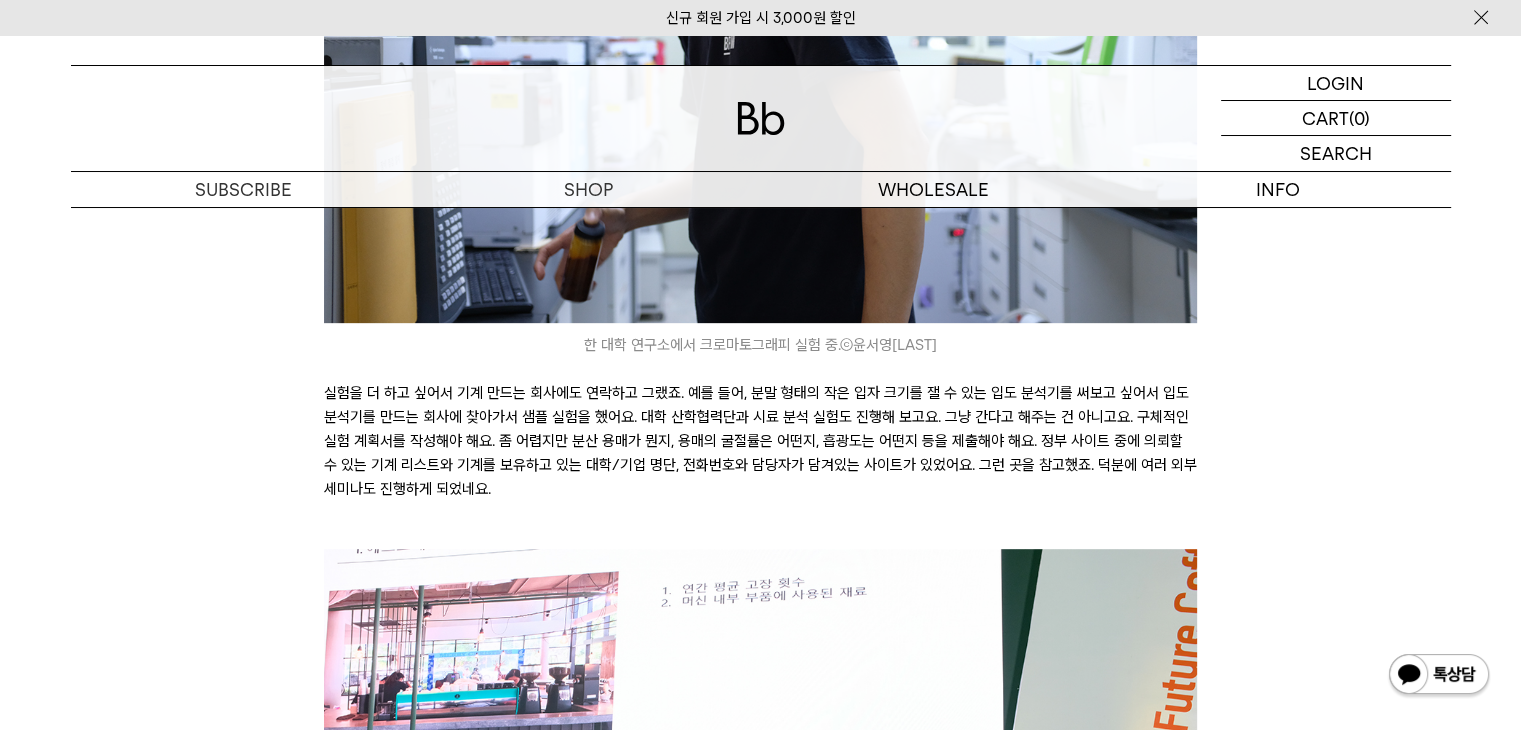 click on "실험을 더 하고 싶어서 기계 만드는 회사에도 연락하고 그랬죠. 예를 들어, 분말 형태의 작은 입자 크기를 잴 수 있는 입도 분석기를 써보고 싶어서 입도 분석기를 만드는 회사에 찾아가서 샘플 실험을 했어요. 대학 산학협력단과 시료 분석 실험도 진행해 보고요. 그냥 간다고 해주는 건 아니고요. 구체적인 실험 계획서를 작성해야 해요. 좀 어렵지만 분산 용매가 뭔지, 용매의 굴절률은 어떤지, 흡광도는 어떤지 등을 제출해야 해요. 정부 사이트 중에 의뢰할 수 있는 기계 리스트와 기계를 보유하고 있는 대학/기업 명단, 전화번호와 담당자가 담겨있는 사이트가 있었어요. 그런 곳을 참고했죠. 덕분에 여러 외부 세미나도 진행하게 되었네요." at bounding box center (760, 453) 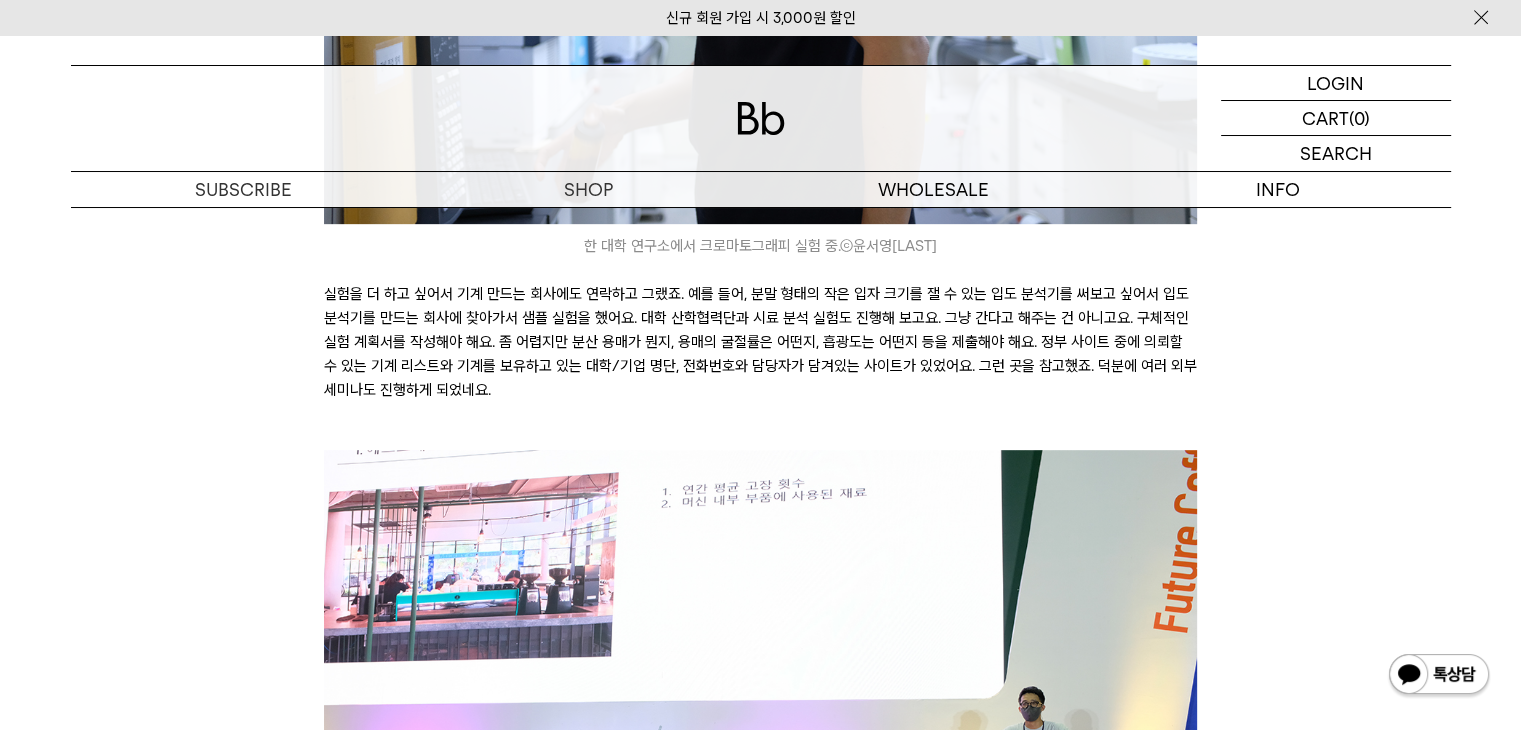 scroll, scrollTop: 8500, scrollLeft: 0, axis: vertical 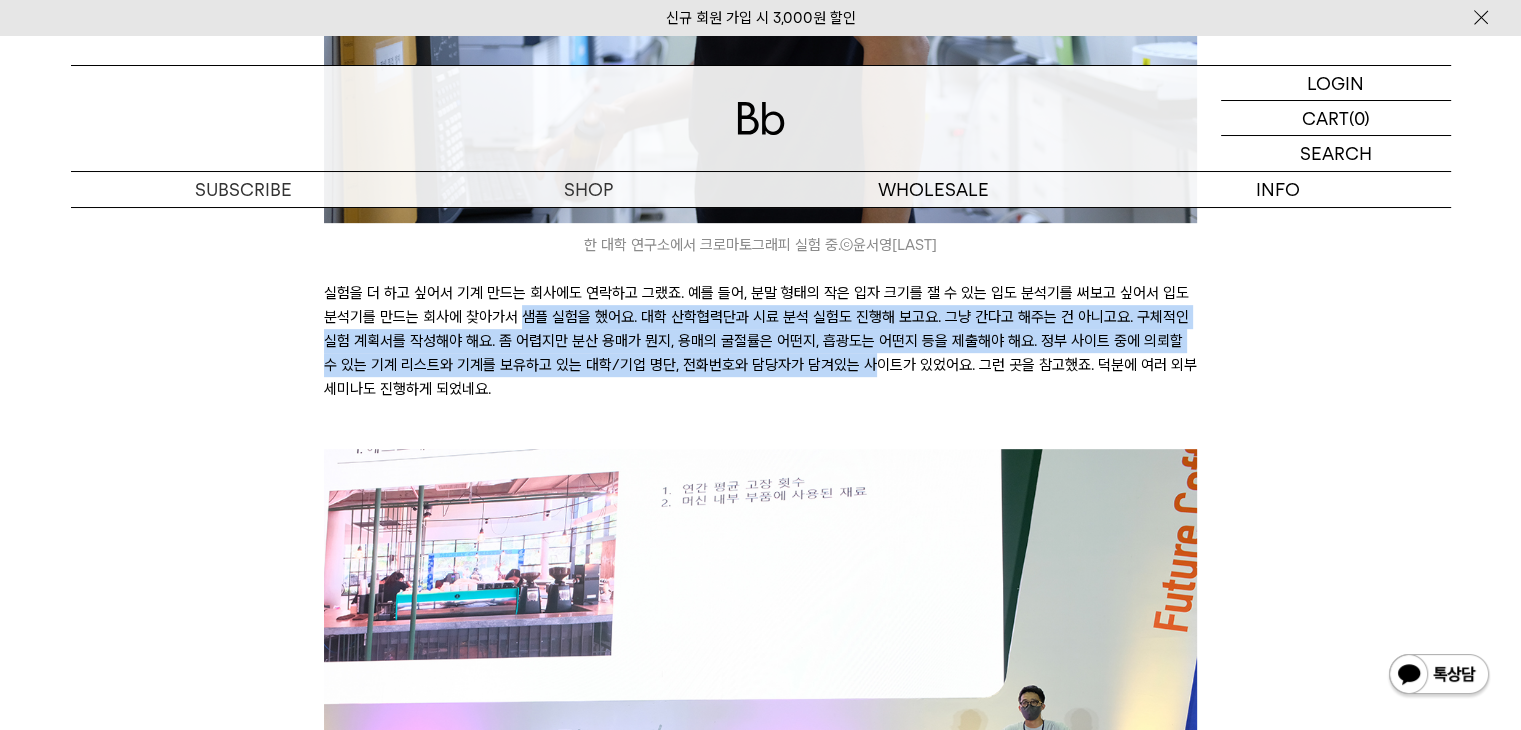 drag, startPoint x: 524, startPoint y: 325, endPoint x: 916, endPoint y: 361, distance: 393.6496 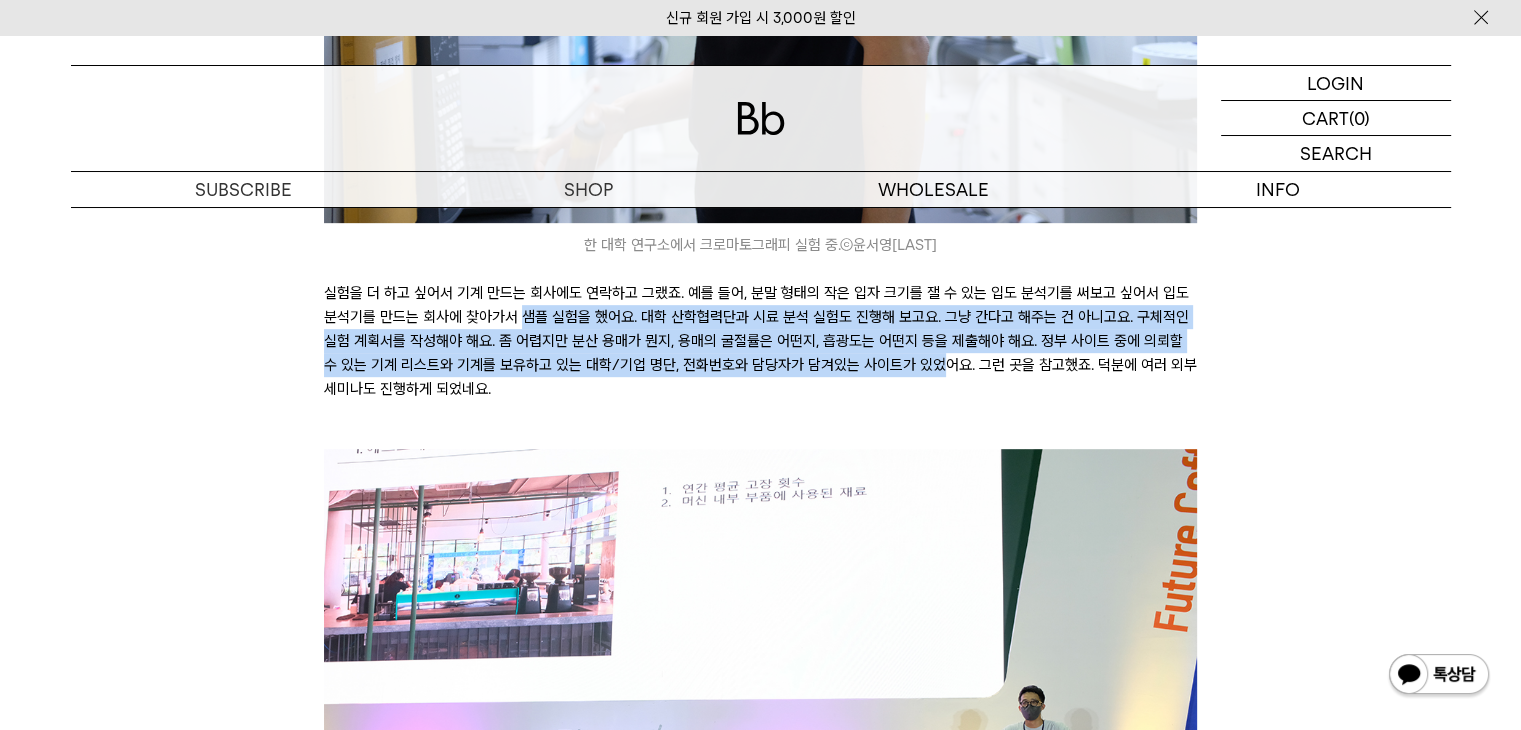 click on "실험을 더 하고 싶어서 기계 만드는 회사에도 연락하고 그랬죠. 예를 들어, 분말 형태의 작은 입자 크기를 잴 수 있는 입도 분석기를 써보고 싶어서 입도 분석기를 만드는 회사에 찾아가서 샘플 실험을 했어요. 대학 산학협력단과 시료 분석 실험도 진행해 보고요. 그냥 간다고 해주는 건 아니고요. 구체적인 실험 계획서를 작성해야 해요. 좀 어렵지만 분산 용매가 뭔지, 용매의 굴절률은 어떤지, 흡광도는 어떤지 등을 제출해야 해요. 정부 사이트 중에 의뢰할 수 있는 기계 리스트와 기계를 보유하고 있는 대학/기업 명단, 전화번호와 담당자가 담겨있는 사이트가 있었어요. 그런 곳을 참고했죠. 덕분에 여러 외부 세미나도 진행하게 되었네요." at bounding box center [760, 353] 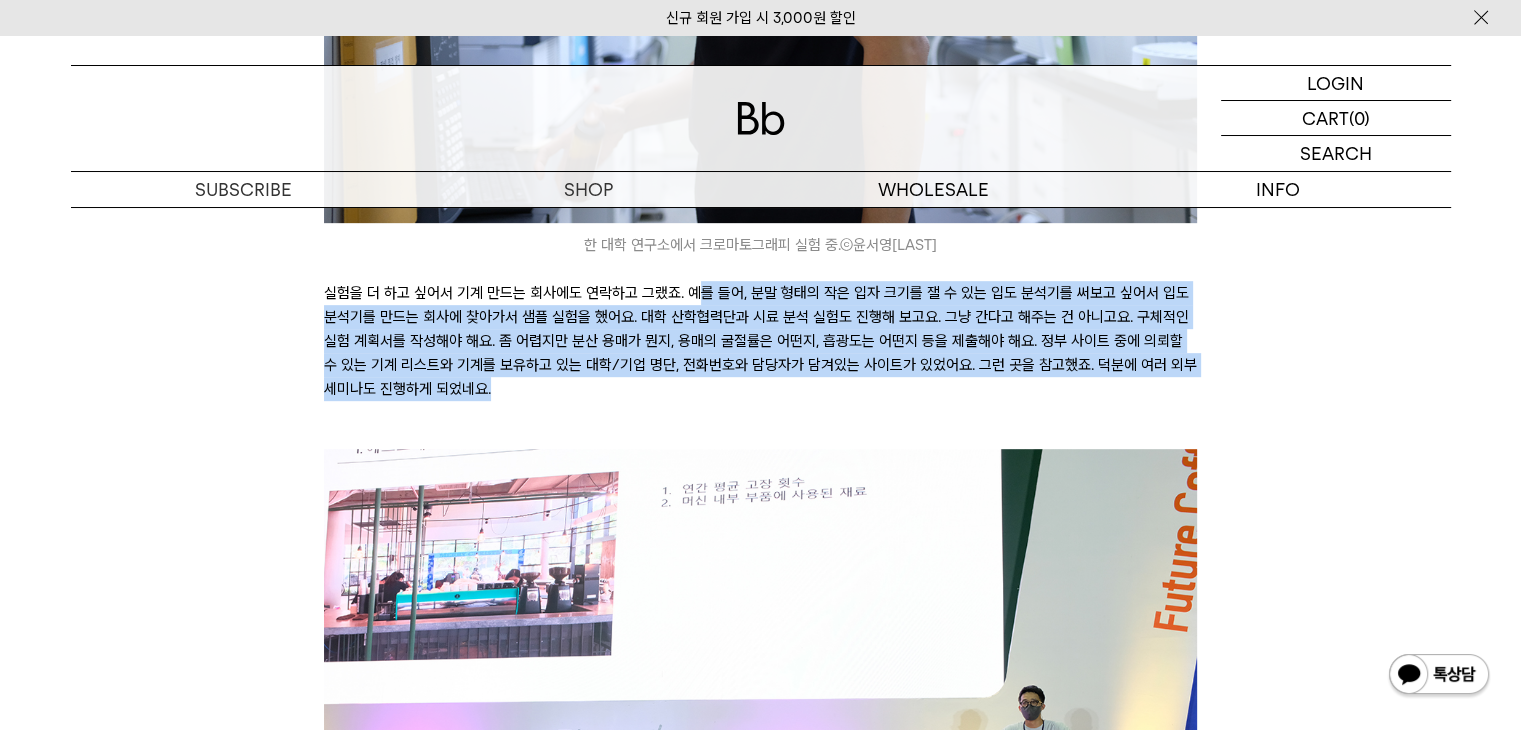 drag, startPoint x: 959, startPoint y: 391, endPoint x: 688, endPoint y: 287, distance: 290.27057 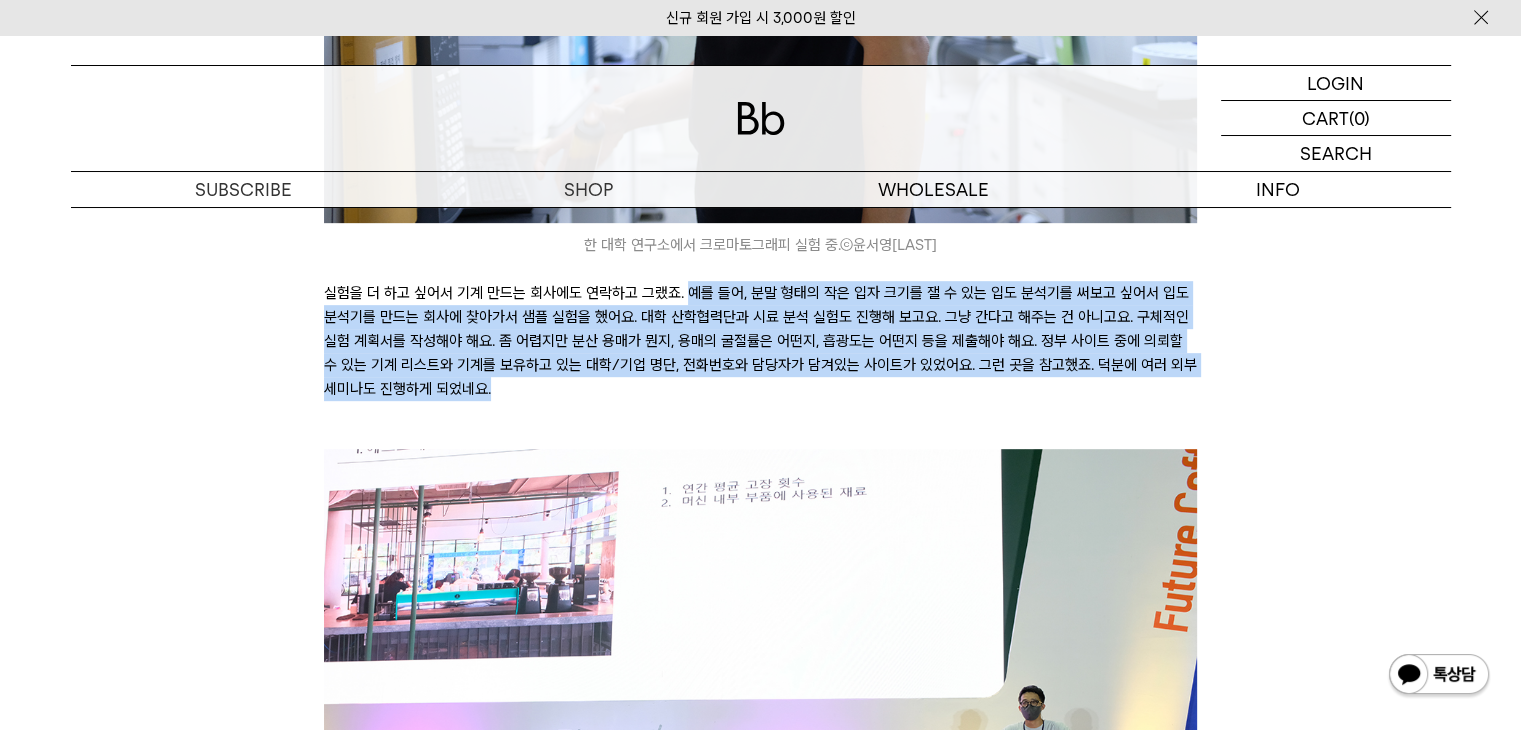 click on "실험을 더 하고 싶어서 기계 만드는 회사에도 연락하고 그랬죠. 예를 들어, 분말 형태의 작은 입자 크기를 잴 수 있는 입도 분석기를 써보고 싶어서 입도 분석기를 만드는 회사에 찾아가서 샘플 실험을 했어요. 대학 산학협력단과 시료 분석 실험도 진행해 보고요. 그냥 간다고 해주는 건 아니고요. 구체적인 실험 계획서를 작성해야 해요. 좀 어렵지만 분산 용매가 뭔지, 용매의 굴절률은 어떤지, 흡광도는 어떤지 등을 제출해야 해요. 정부 사이트 중에 의뢰할 수 있는 기계 리스트와 기계를 보유하고 있는 대학/기업 명단, 전화번호와 담당자가 담겨있는 사이트가 있었어요. 그런 곳을 참고했죠. 덕분에 여러 외부 세미나도 진행하게 되었네요." at bounding box center (760, 353) 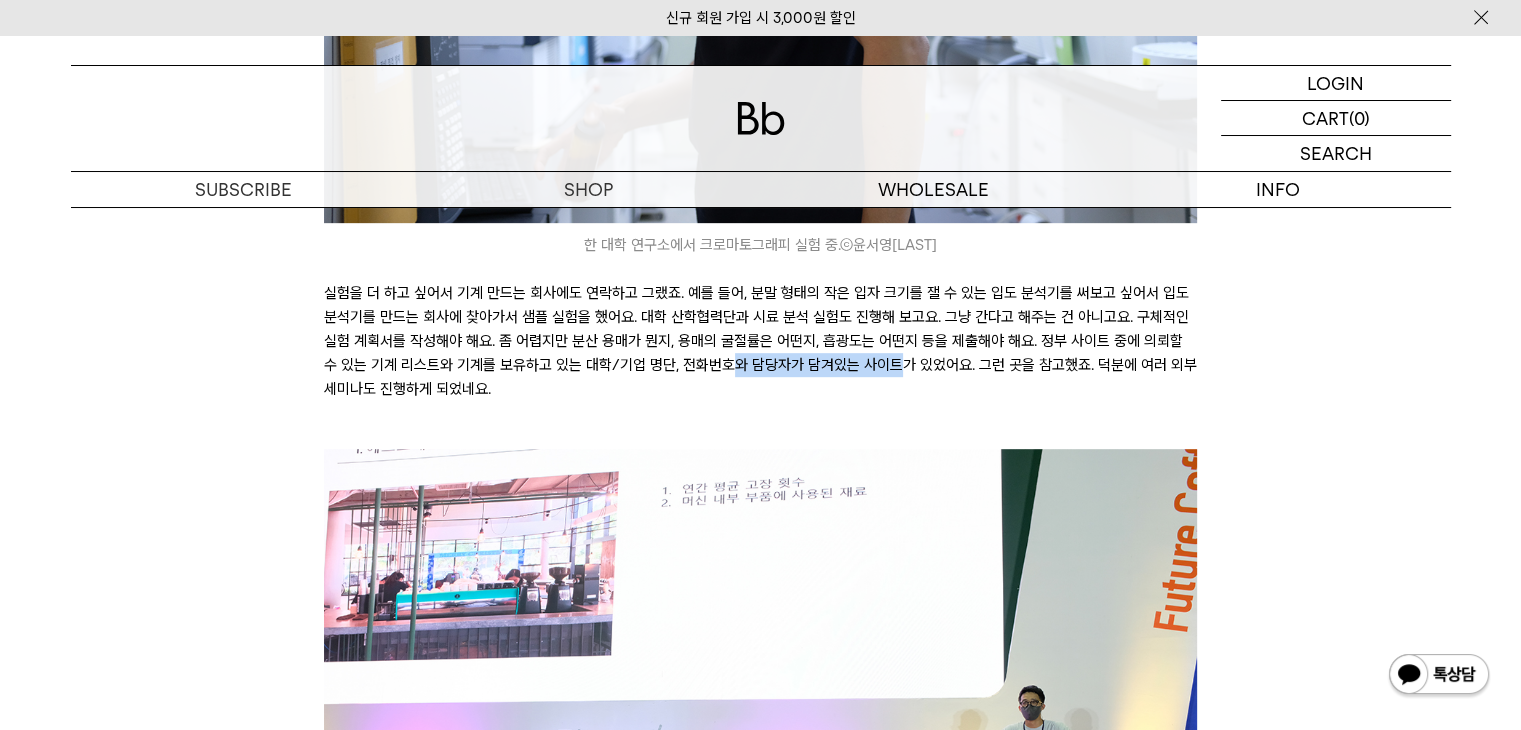 drag, startPoint x: 884, startPoint y: 365, endPoint x: 732, endPoint y: 359, distance: 152.11838 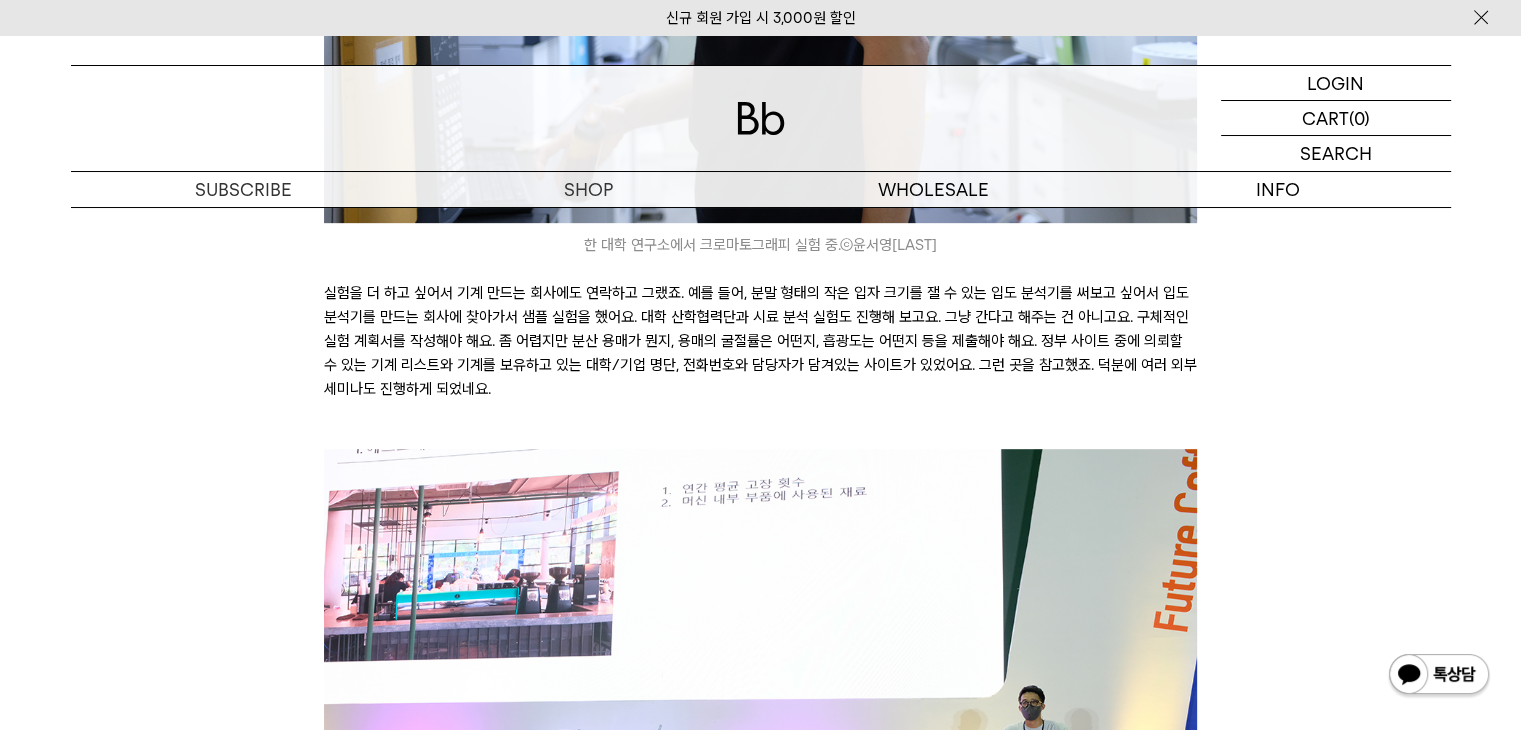 click on "실험을 더 하고 싶어서 기계 만드는 회사에도 연락하고 그랬죠. 예를 들어, 분말 형태의 작은 입자 크기를 잴 수 있는 입도 분석기를 써보고 싶어서 입도 분석기를 만드는 회사에 찾아가서 샘플 실험을 했어요. 대학 산학협력단과 시료 분석 실험도 진행해 보고요. 그냥 간다고 해주는 건 아니고요. 구체적인 실험 계획서를 작성해야 해요. 좀 어렵지만 분산 용매가 뭔지, 용매의 굴절률은 어떤지, 흡광도는 어떤지 등을 제출해야 해요. 정부 사이트 중에 의뢰할 수 있는 기계 리스트와 기계를 보유하고 있는 대학/기업 명단, 전화번호와 담당자가 담겨있는 사이트가 있었어요. 그런 곳을 참고했죠. 덕분에 여러 외부 세미나도 진행하게 되었네요." at bounding box center (760, 353) 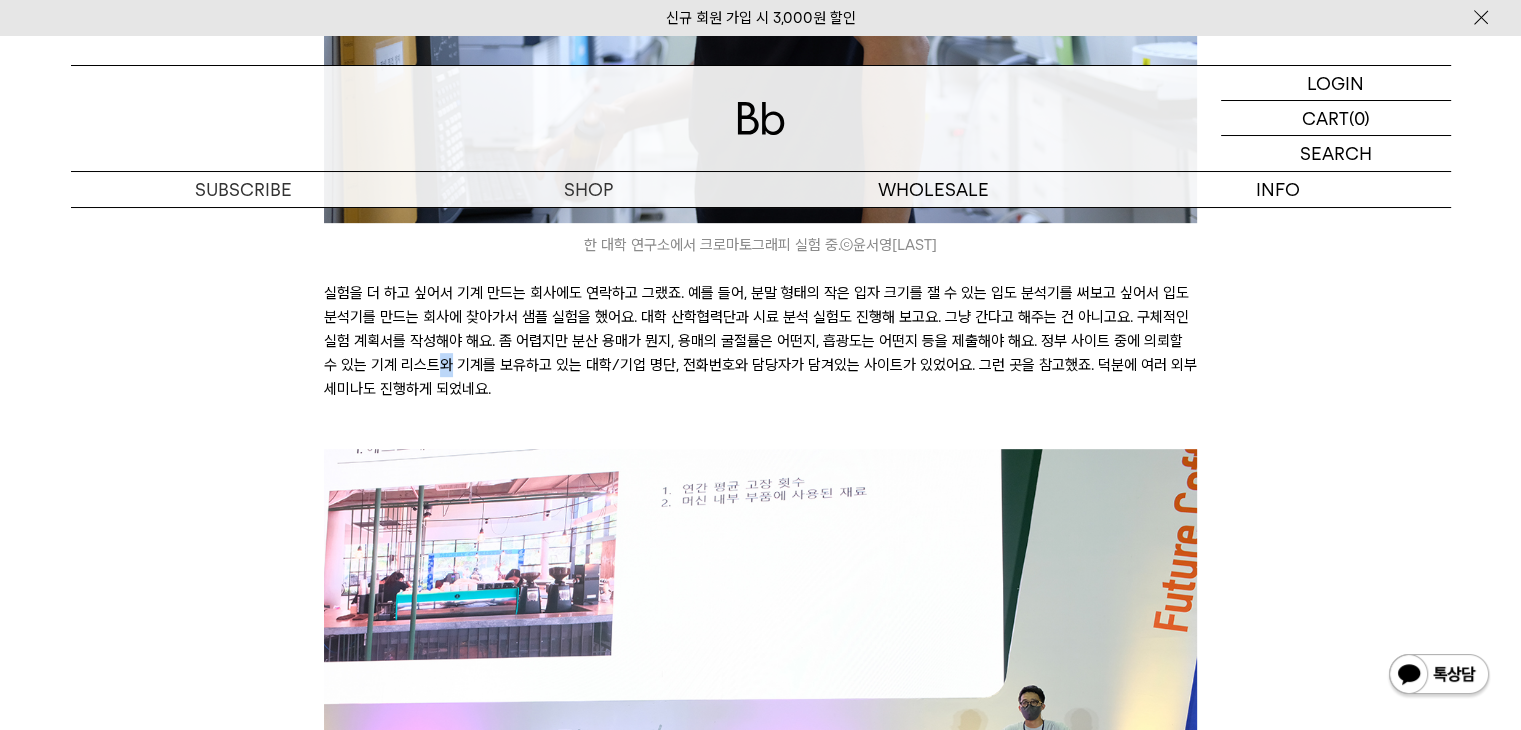 drag, startPoint x: 428, startPoint y: 369, endPoint x: 681, endPoint y: 377, distance: 253.12645 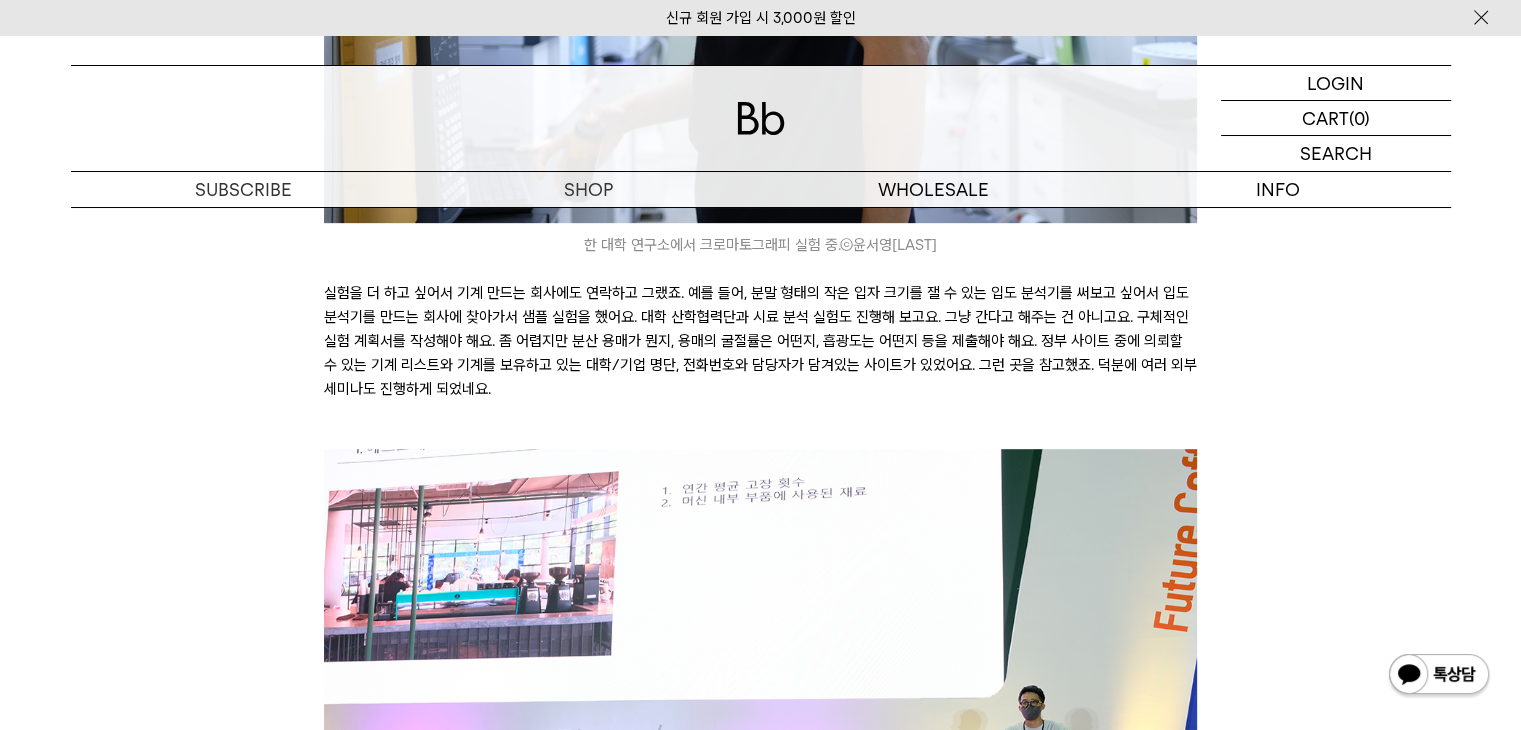 click on "실험을 더 하고 싶어서 기계 만드는 회사에도 연락하고 그랬죠. 예를 들어, 분말 형태의 작은 입자 크기를 잴 수 있는 입도 분석기를 써보고 싶어서 입도 분석기를 만드는 회사에 찾아가서 샘플 실험을 했어요. 대학 산학협력단과 시료 분석 실험도 진행해 보고요. 그냥 간다고 해주는 건 아니고요. 구체적인 실험 계획서를 작성해야 해요. 좀 어렵지만 분산 용매가 뭔지, 용매의 굴절률은 어떤지, 흡광도는 어떤지 등을 제출해야 해요. 정부 사이트 중에 의뢰할 수 있는 기계 리스트와 기계를 보유하고 있는 대학/기업 명단, 전화번호와 담당자가 담겨있는 사이트가 있었어요. 그런 곳을 참고했죠. 덕분에 여러 외부 세미나도 진행하게 되었네요." at bounding box center (760, 353) 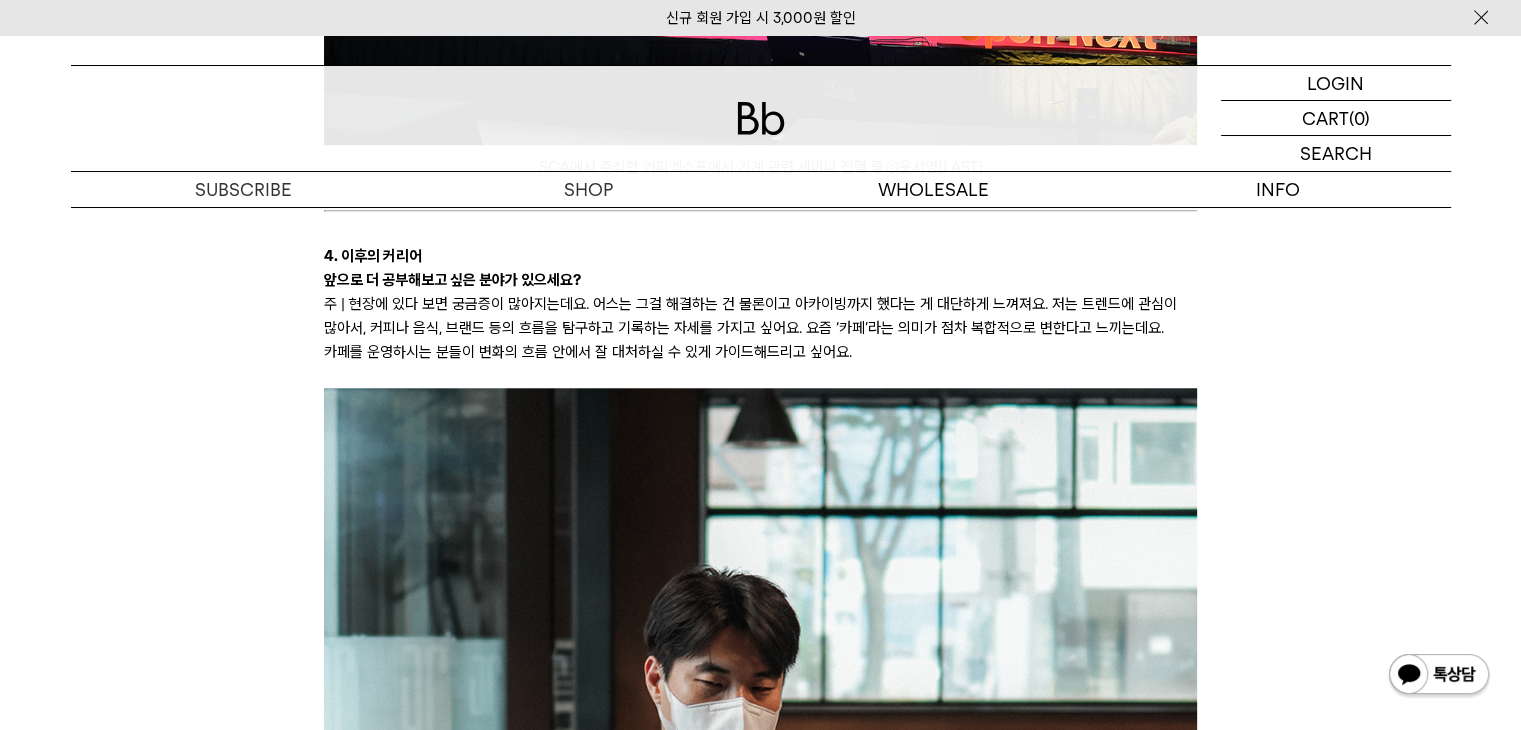 scroll, scrollTop: 9300, scrollLeft: 0, axis: vertical 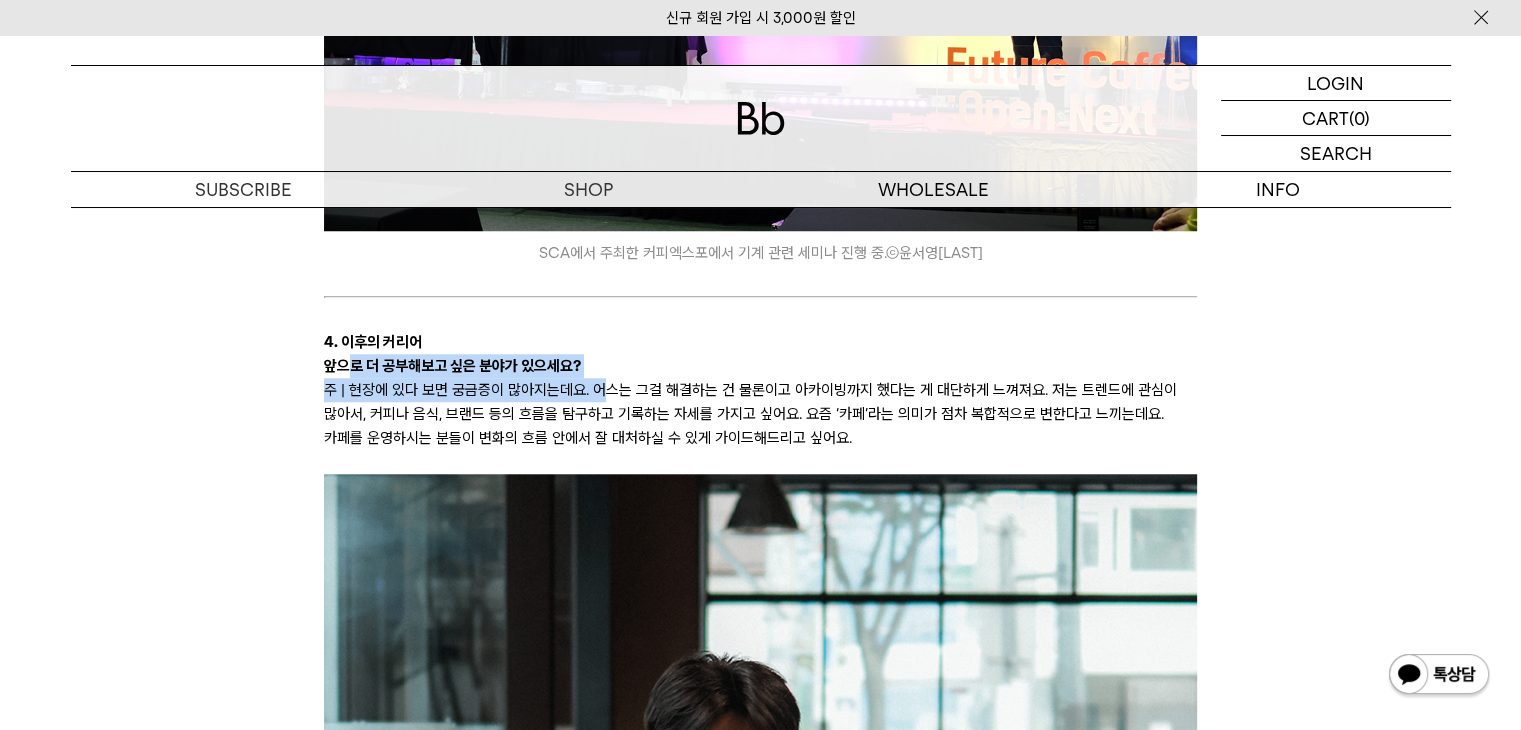 click on "독자님 안녕하세요, 에디터 모모입니다. 오늘은 같은 듯 다른 두 사람을 독자님께 야심 차게 소개합니다. Bb의 어벤져스라고 불리는 B2B팀의 두 능력자, 김의성 테크니션(이하 어스)과 주세훈 테크니션(이하 주)인데요. 빈브라더스와 함께하는 전국 400여개의 파트너사 카페의 원두, 기자재 관리, 교육, 컨설팅 등을 책임지고 있습니다. 게임을 좋아하는  어스🤓 ‘주나운서’라 불릴 만큼 반듯한  주😎 는 아내가 만든 음식을 SNS에 자주 올리는 스윗한 남편이자 다정한 아빠입니다. 큰 키에 깔끔한 옷차림, 정돈된 말투로 어딜 가나 신뢰를 얻지요. 전 직장의 로스터 후배가 Bb 행사에 놀러 오는 것을 보면 인간관계도 훌륭한 듯합니다. 빈브라더스 유튜브를 보셨다면 커피에 대해 명쾌하게 설명하는 주의 모습이 익숙하시겠네요.
© 박은실 Momo     ©" at bounding box center (760, -2850) 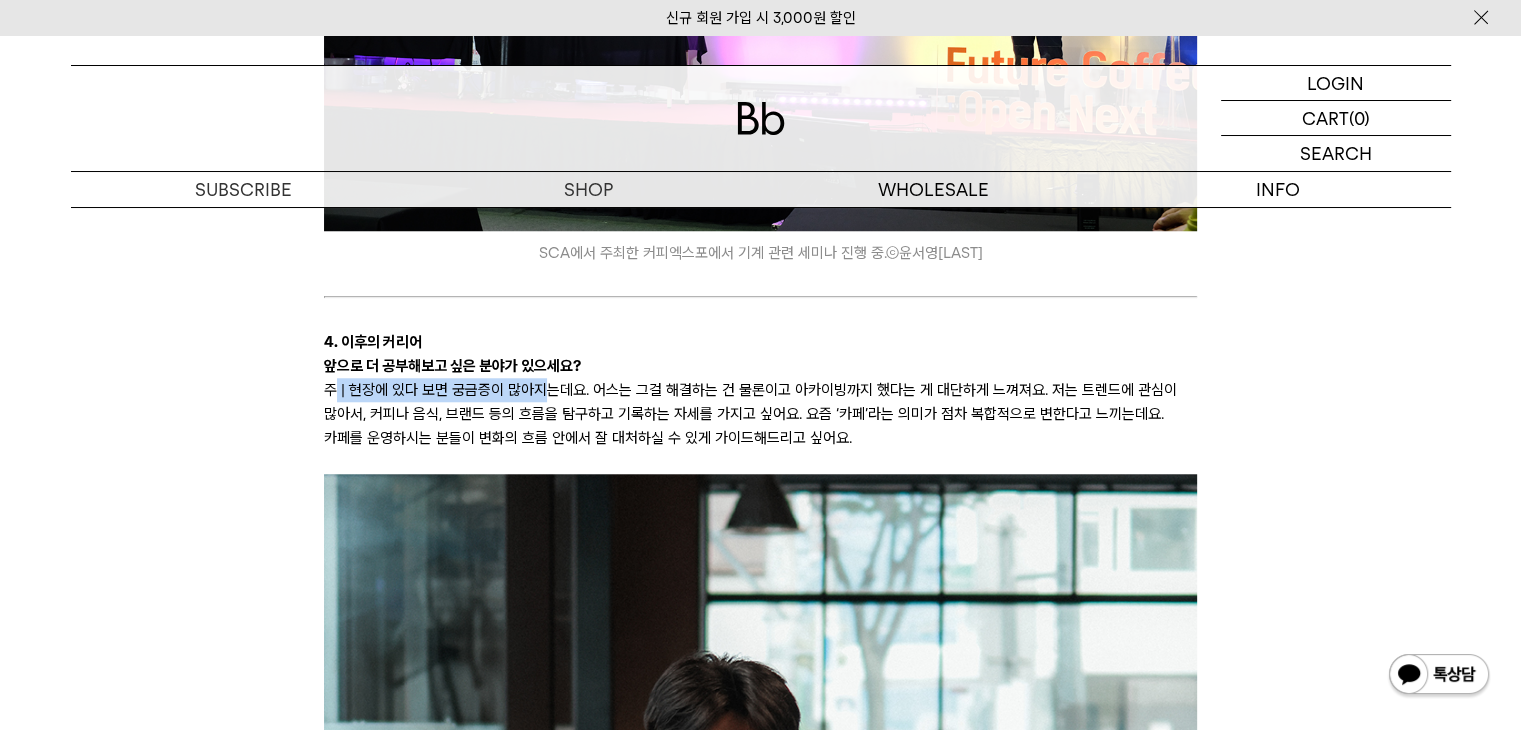 drag, startPoint x: 338, startPoint y: 389, endPoint x: 647, endPoint y: 390, distance: 309.00162 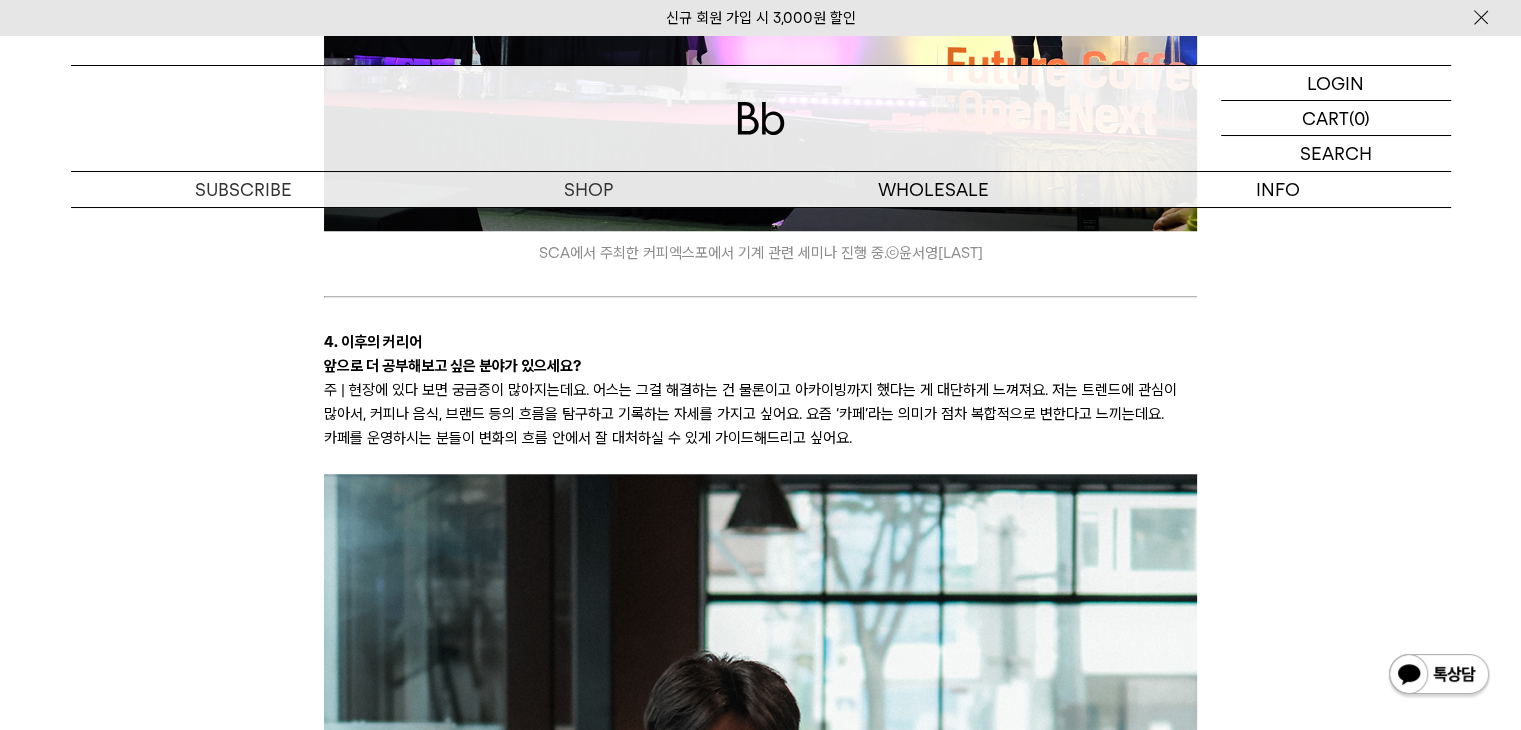 click on "주 | 현장에 있다 보면 궁금증이 많아지는데요. 어스는 그걸 해결하는 건 물론이고 아카이빙까지 했다는 게 대단하게 느껴져요. 저는 트렌드에 관심이 많아서, 커피나 음식, 브랜드 등의 흐름을 탐구하고 기록하는 자세를 가지고 싶어요. 요즘 ‘카페’라는 의미가 점차 복합적으로 변한다고 느끼는데요. 카페를 운영하시는 분들이 변화의 흐름 안에서 잘 대처하실 수 있게 가이드해드리고 싶어요." at bounding box center (760, 414) 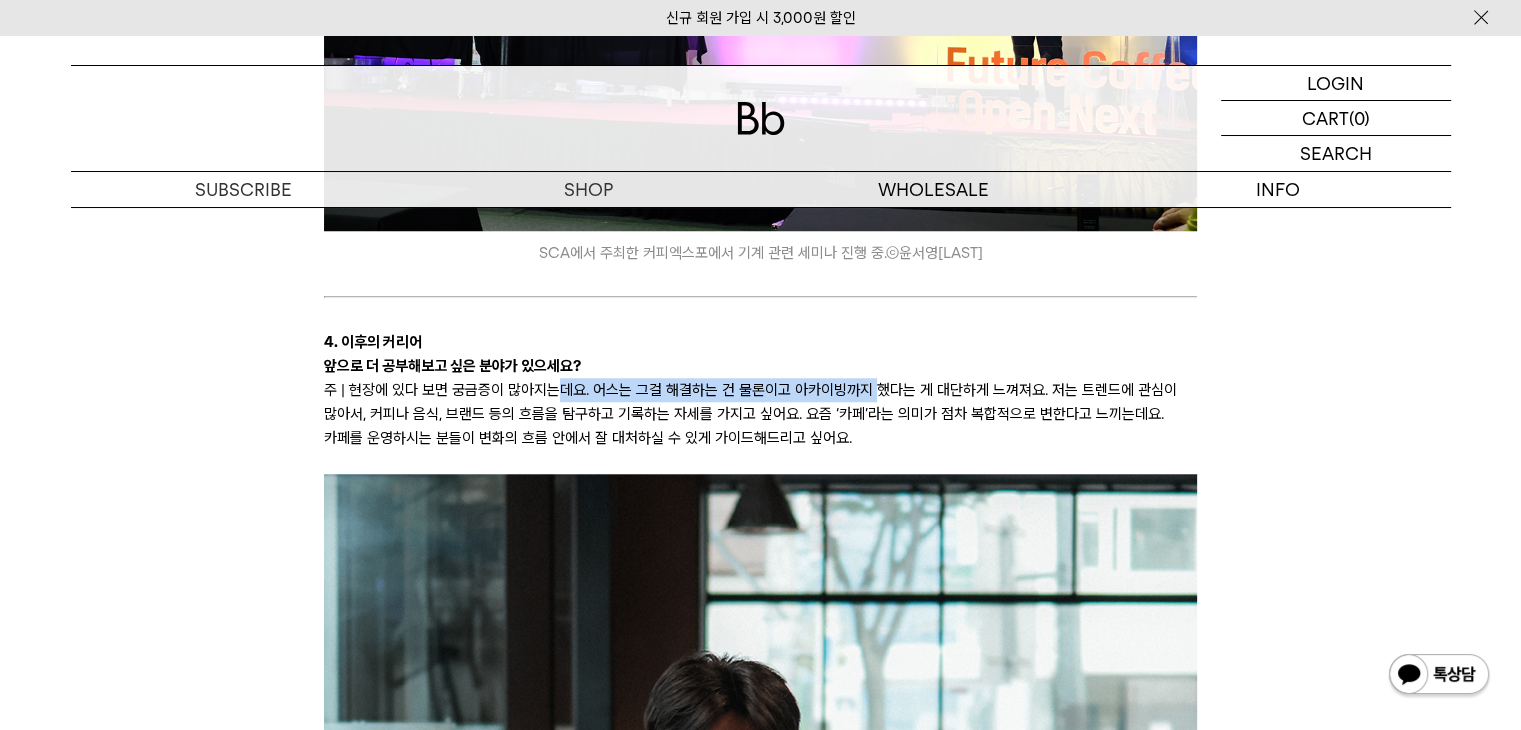 drag, startPoint x: 562, startPoint y: 381, endPoint x: 873, endPoint y: 386, distance: 311.0402 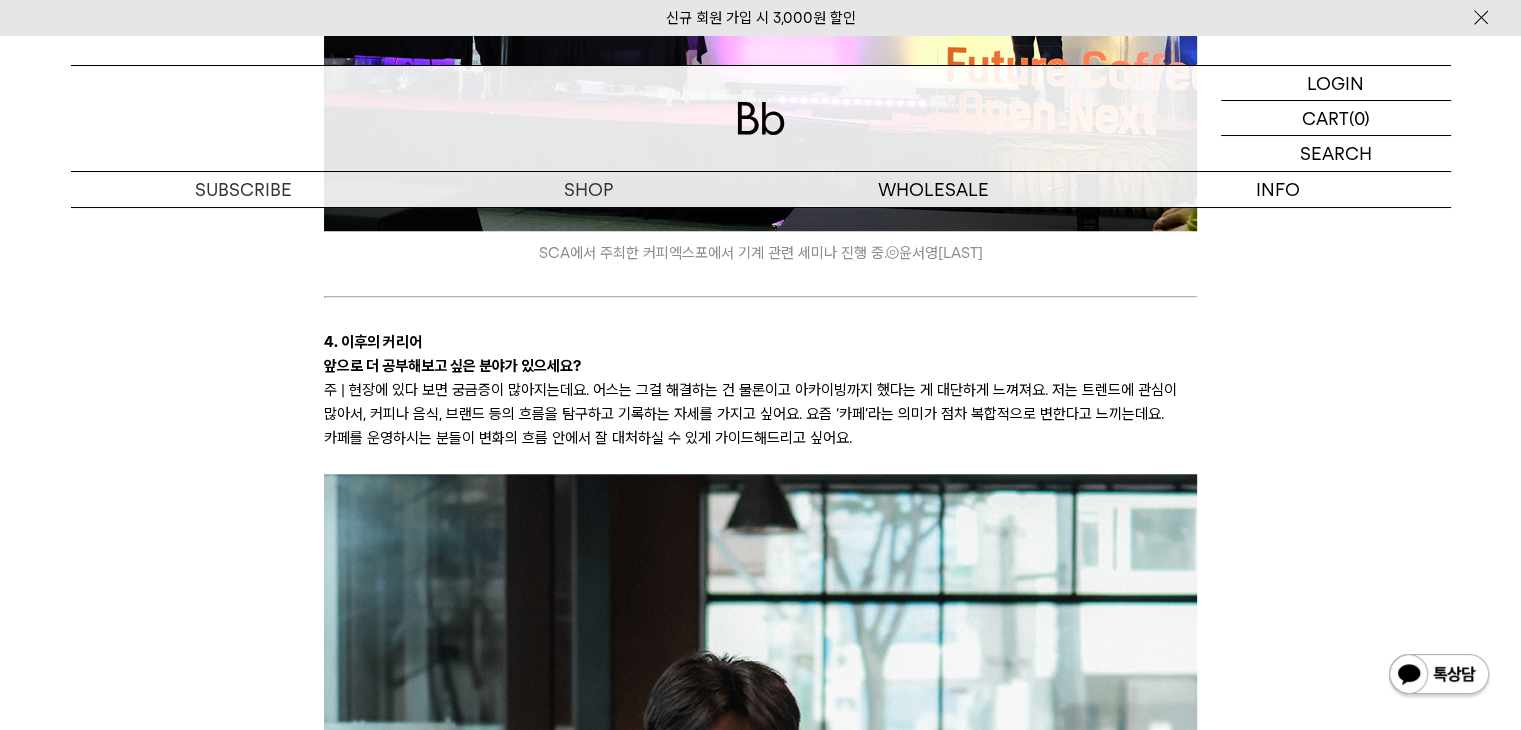 click on "주 | 현장에 있다 보면 궁금증이 많아지는데요. 어스는 그걸 해결하는 건 물론이고 아카이빙까지 했다는 게 대단하게 느껴져요. 저는 트렌드에 관심이 많아서, 커피나 음식, 브랜드 등의 흐름을 탐구하고 기록하는 자세를 가지고 싶어요. 요즘 ‘카페’라는 의미가 점차 복합적으로 변한다고 느끼는데요. 카페를 운영하시는 분들이 변화의 흐름 안에서 잘 대처하실 수 있게 가이드해드리고 싶어요." at bounding box center [760, 414] 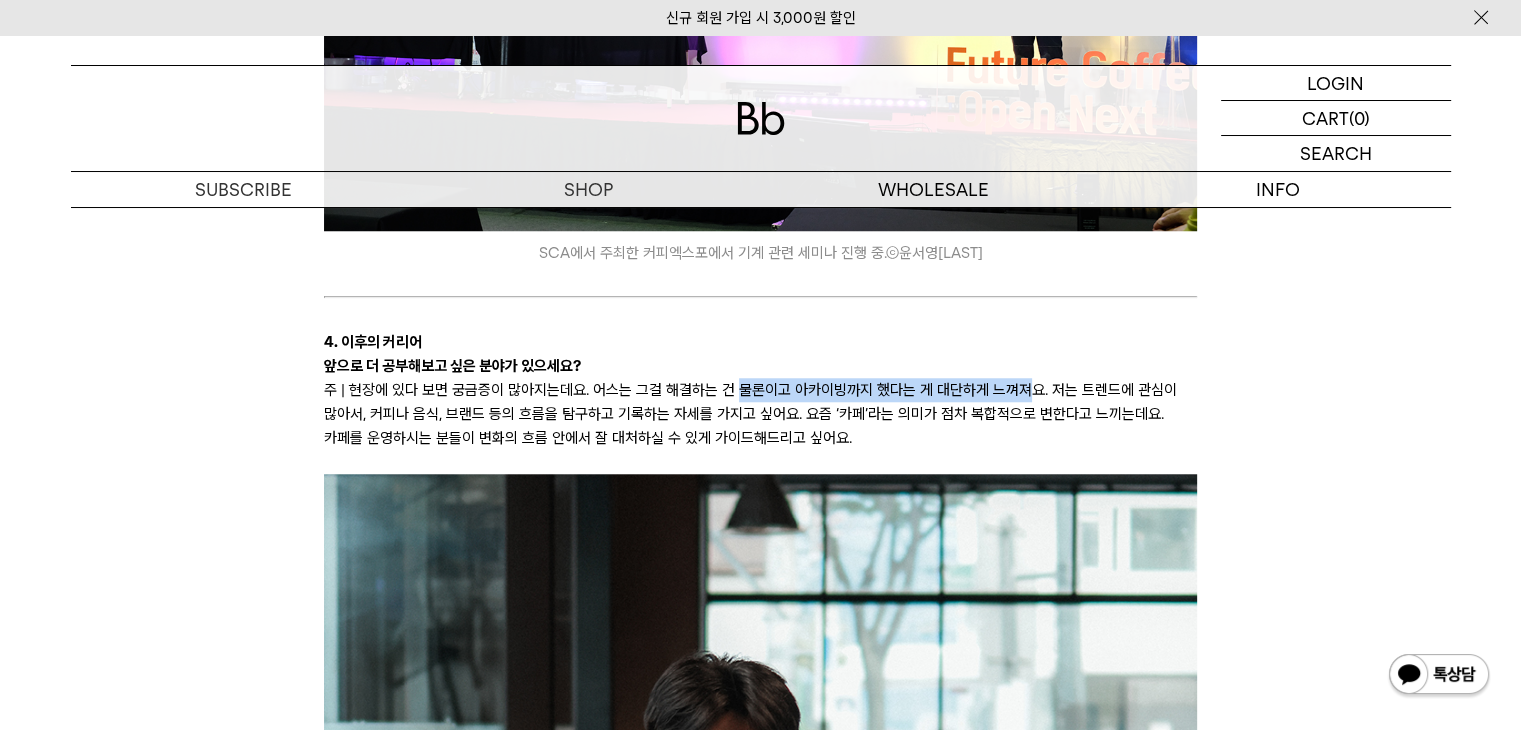 drag, startPoint x: 1024, startPoint y: 381, endPoint x: 664, endPoint y: 377, distance: 360.02222 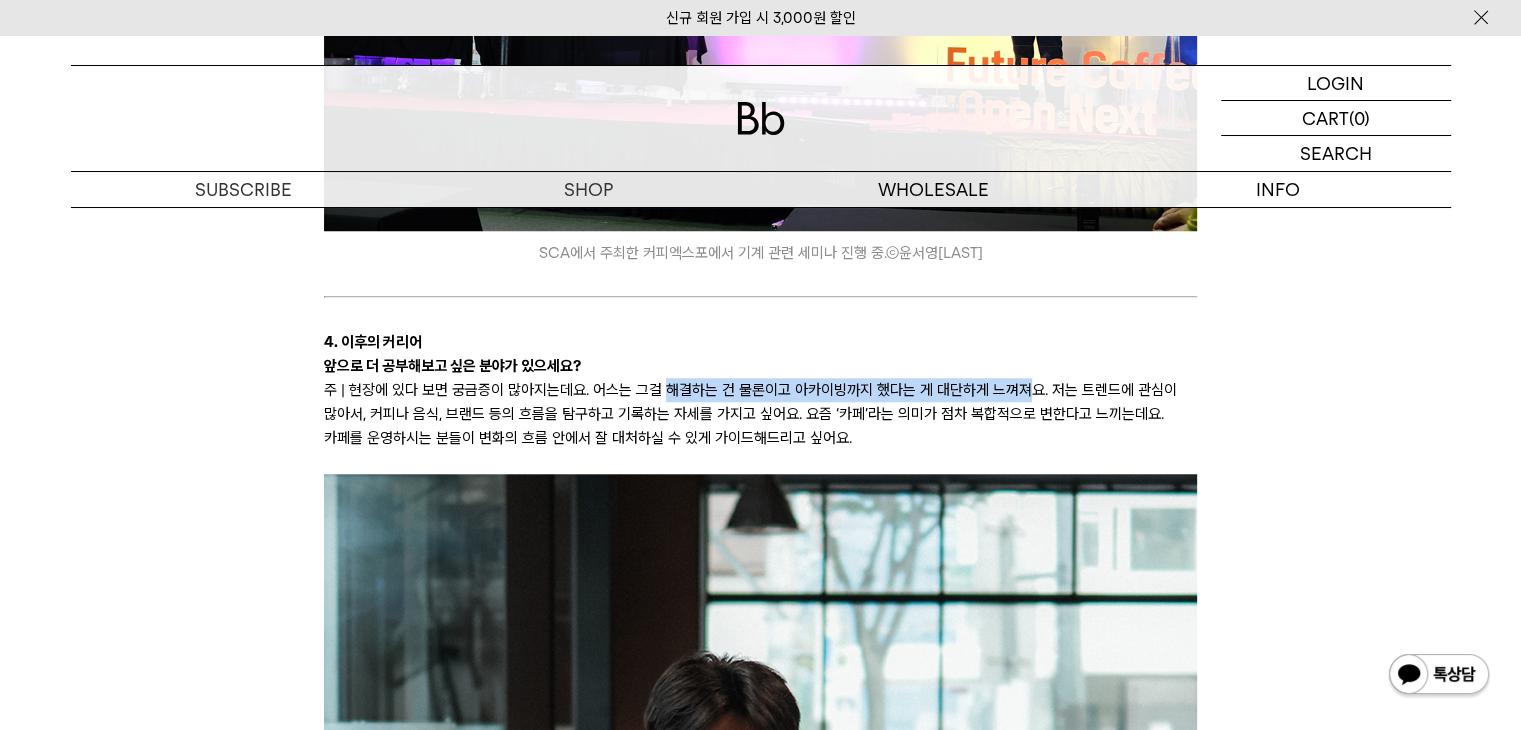 click on "주 | 현장에 있다 보면 궁금증이 많아지는데요. 어스는 그걸 해결하는 건 물론이고 아카이빙까지 했다는 게 대단하게 느껴져요. 저는 트렌드에 관심이 많아서, 커피나 음식, 브랜드 등의 흐름을 탐구하고 기록하는 자세를 가지고 싶어요. 요즘 ‘카페’라는 의미가 점차 복합적으로 변한다고 느끼는데요. 카페를 운영하시는 분들이 변화의 흐름 안에서 잘 대처하실 수 있게 가이드해드리고 싶어요." at bounding box center [760, 414] 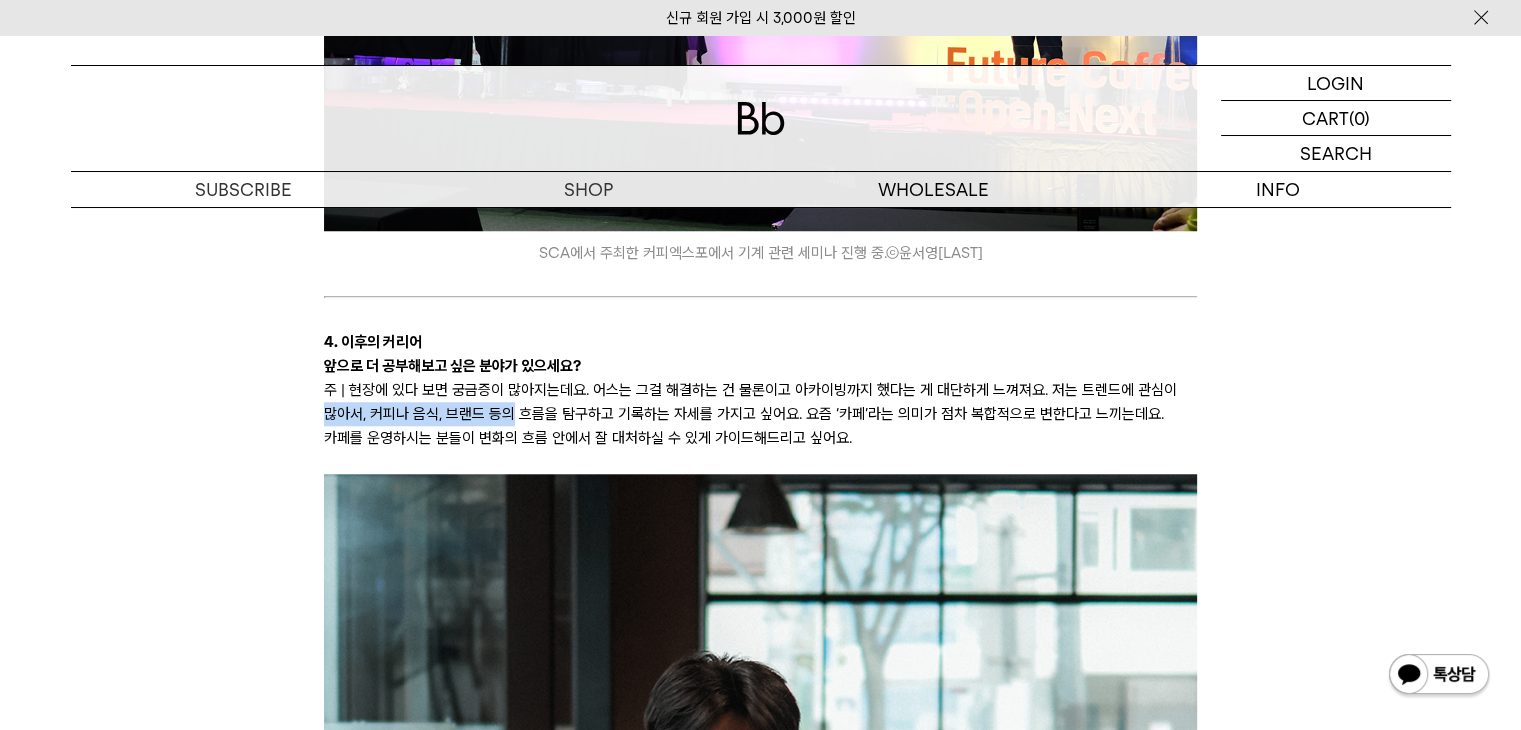 drag, startPoint x: 320, startPoint y: 418, endPoint x: 570, endPoint y: 411, distance: 250.09798 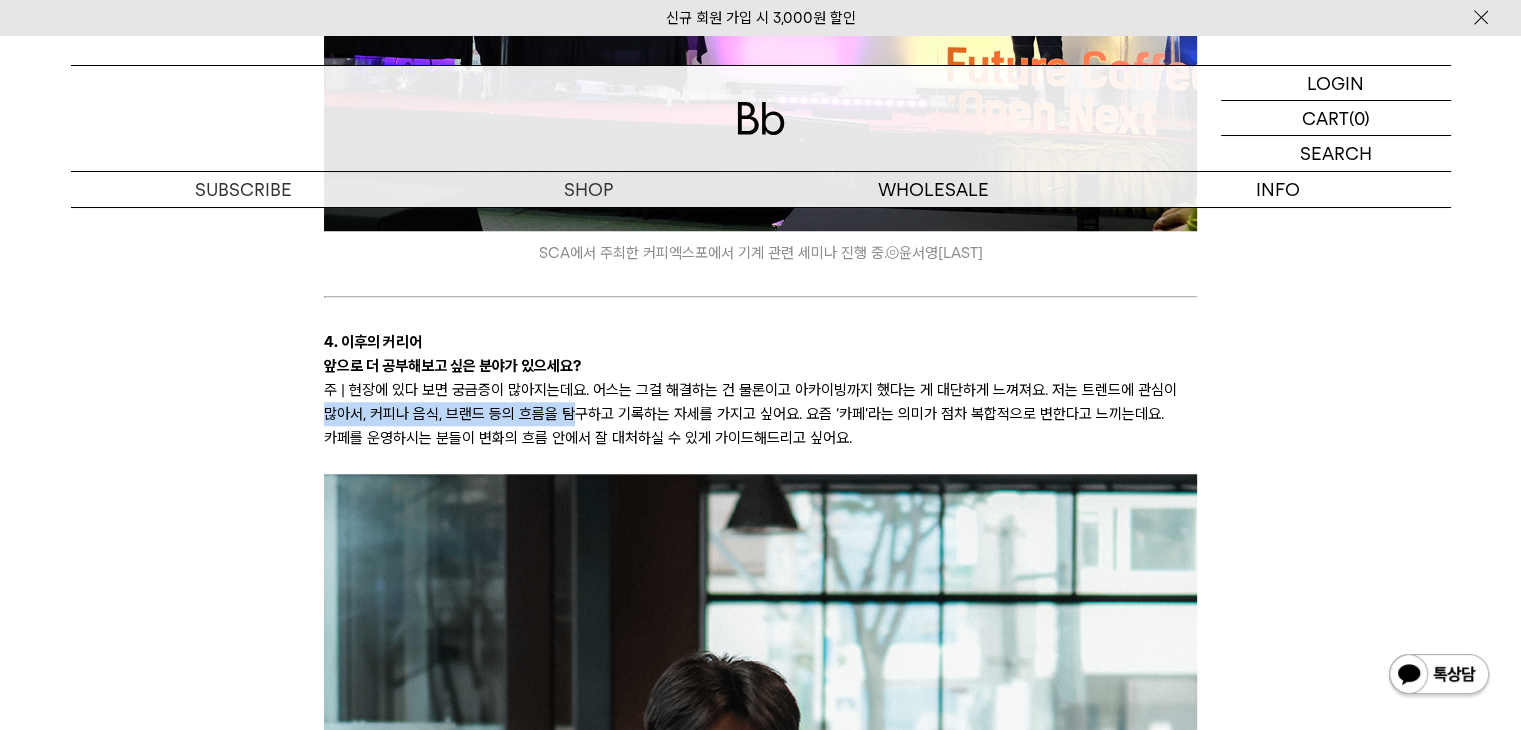 click on "주 | 현장에 있다 보면 궁금증이 많아지는데요. 어스는 그걸 해결하는 건 물론이고 아카이빙까지 했다는 게 대단하게 느껴져요. 저는 트렌드에 관심이 많아서, 커피나 음식, 브랜드 등의 흐름을 탐구하고 기록하는 자세를 가지고 싶어요. 요즘 ‘카페’라는 의미가 점차 복합적으로 변한다고 느끼는데요. 카페를 운영하시는 분들이 변화의 흐름 안에서 잘 대처하실 수 있게 가이드해드리고 싶어요." at bounding box center (760, 414) 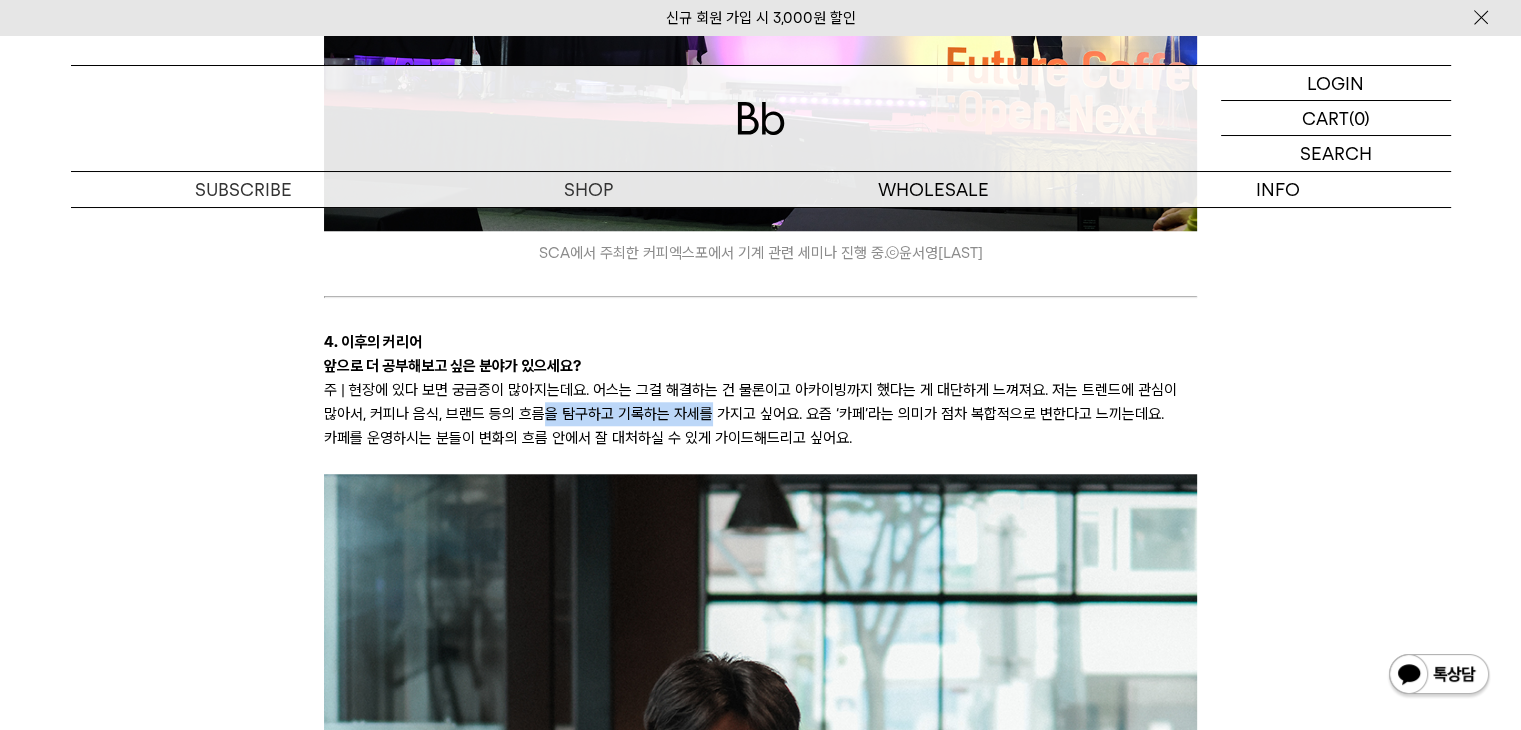 drag, startPoint x: 595, startPoint y: 405, endPoint x: 755, endPoint y: 429, distance: 161.79 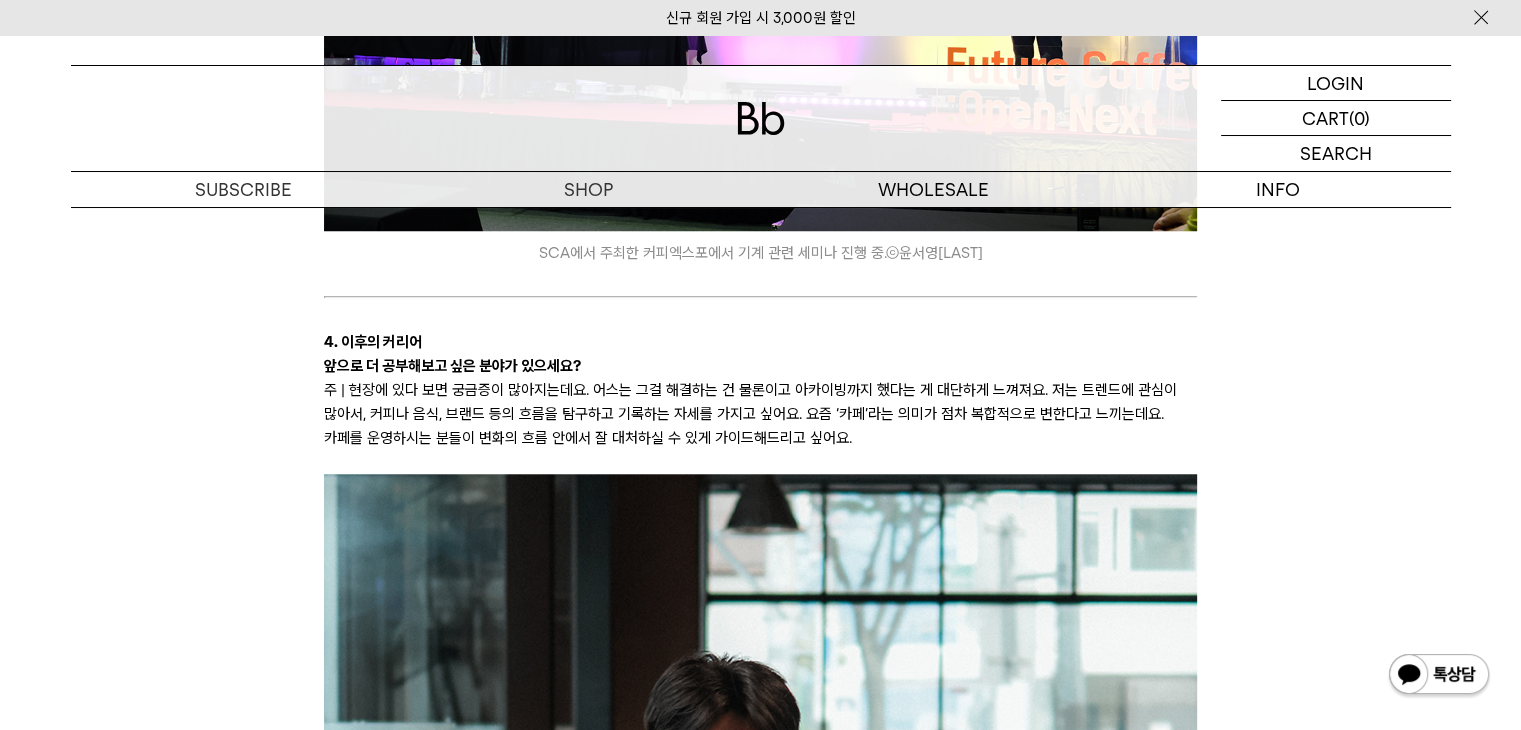 click on "주 | 현장에 있다 보면 궁금증이 많아지는데요. 어스는 그걸 해결하는 건 물론이고 아카이빙까지 했다는 게 대단하게 느껴져요. 저는 트렌드에 관심이 많아서, 커피나 음식, 브랜드 등의 흐름을 탐구하고 기록하는 자세를 가지고 싶어요. 요즘 ‘카페’라는 의미가 점차 복합적으로 변한다고 느끼는데요. 카페를 운영하시는 분들이 변화의 흐름 안에서 잘 대처하실 수 있게 가이드해드리고 싶어요." at bounding box center [760, 414] 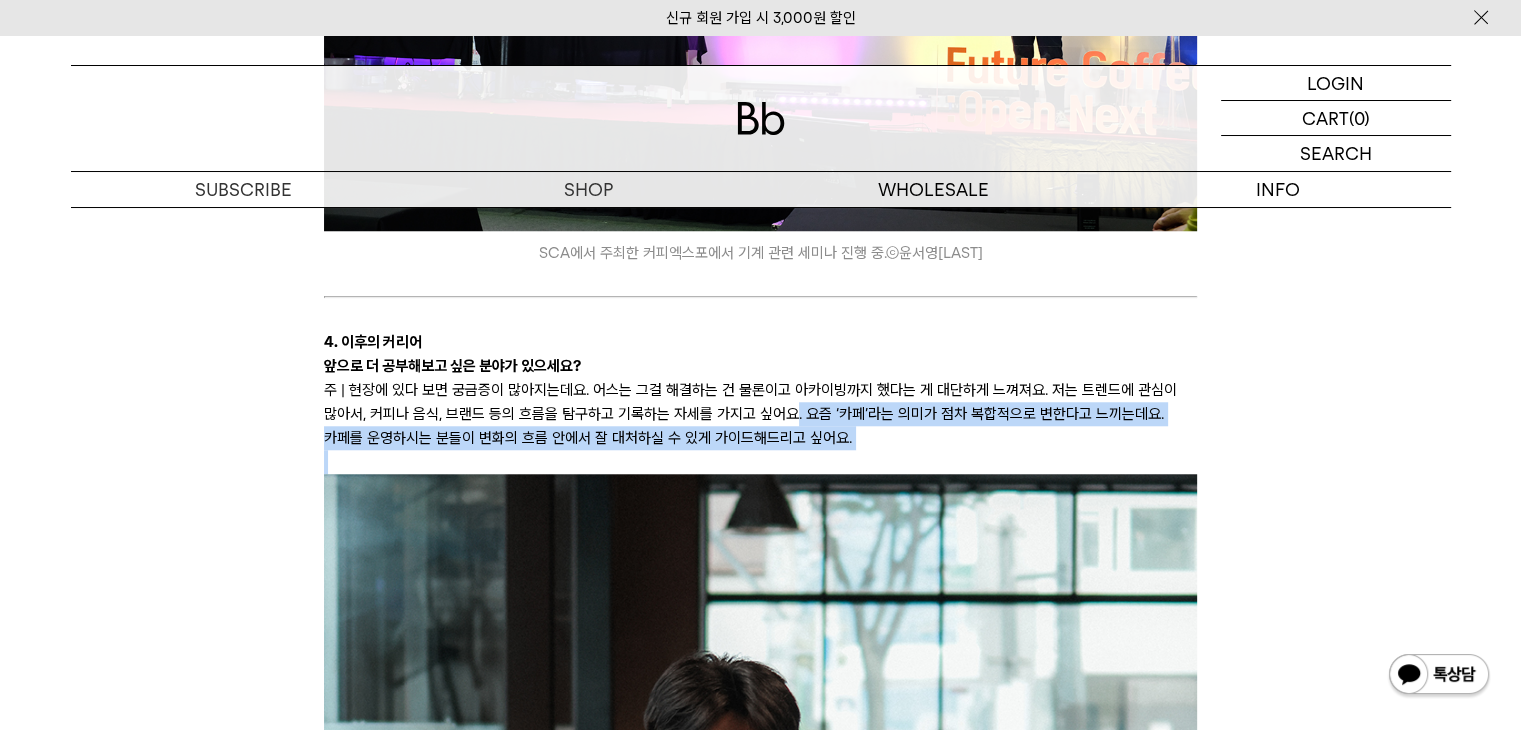 drag, startPoint x: 793, startPoint y: 408, endPoint x: 1206, endPoint y: 466, distance: 417.05276 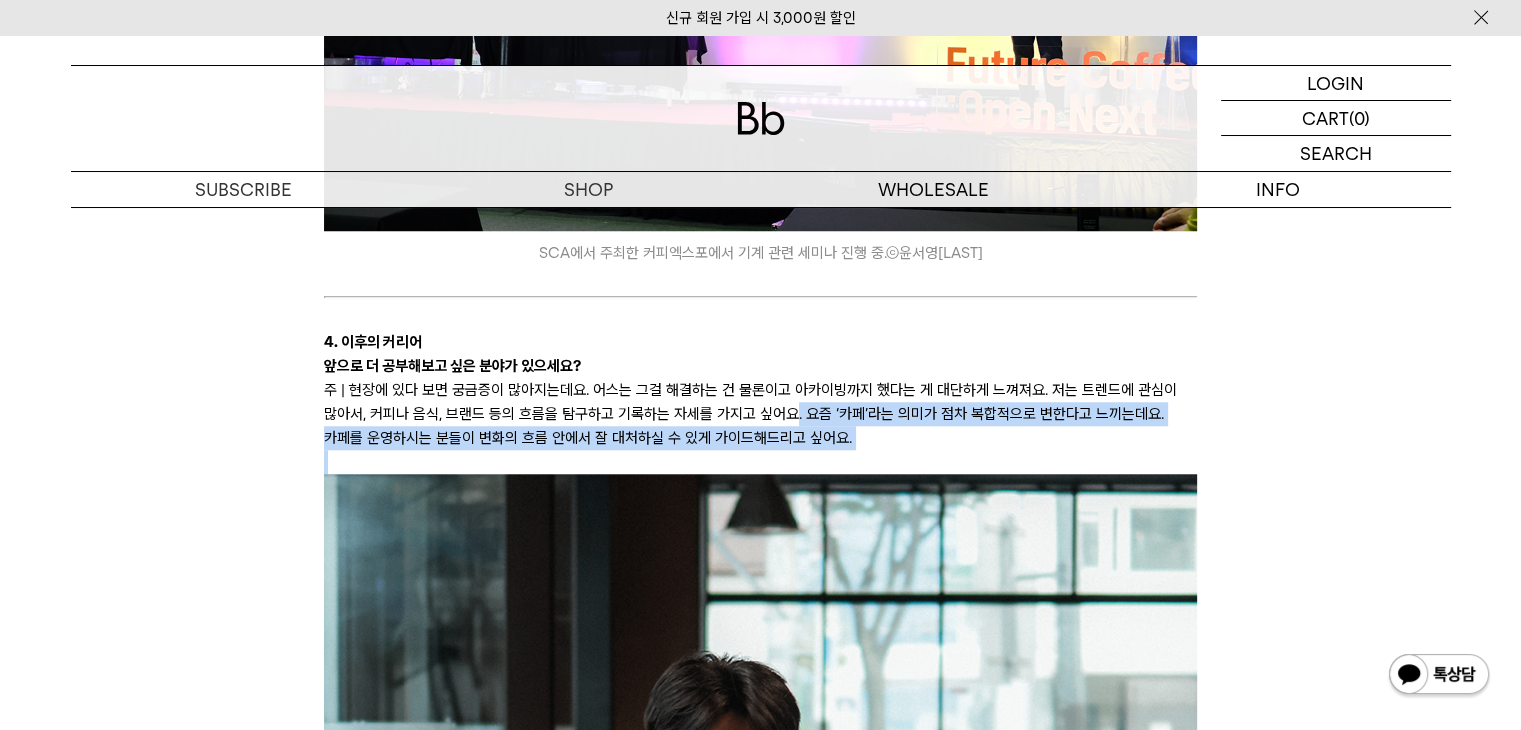 click on "독자님 안녕하세요, 에디터 모모입니다. 오늘은 같은 듯 다른 두 사람을 독자님께 야심 차게 소개합니다. Bb의 어벤져스라고 불리는 B2B팀의 두 능력자, 김의성 테크니션(이하 어스)과 주세훈 테크니션(이하 주)인데요. 빈브라더스와 함께하는 전국 400여개의 파트너사 카페의 원두, 기자재 관리, 교육, 컨설팅 등을 책임지고 있습니다. 게임을 좋아하는  어스🤓 ‘주나운서’라 불릴 만큼 반듯한  주😎 는 아내가 만든 음식을 SNS에 자주 올리는 스윗한 남편이자 다정한 아빠입니다. 큰 키에 깔끔한 옷차림, 정돈된 말투로 어딜 가나 신뢰를 얻지요. 전 직장의 로스터 후배가 Bb 행사에 놀러 오는 것을 보면 인간관계도 훌륭한 듯합니다. 빈브라더스 유튜브를 보셨다면 커피에 대해 명쾌하게 설명하는 주의 모습이 익숙하시겠네요.
© 박은실 Momo     ©" at bounding box center [760, -2850] 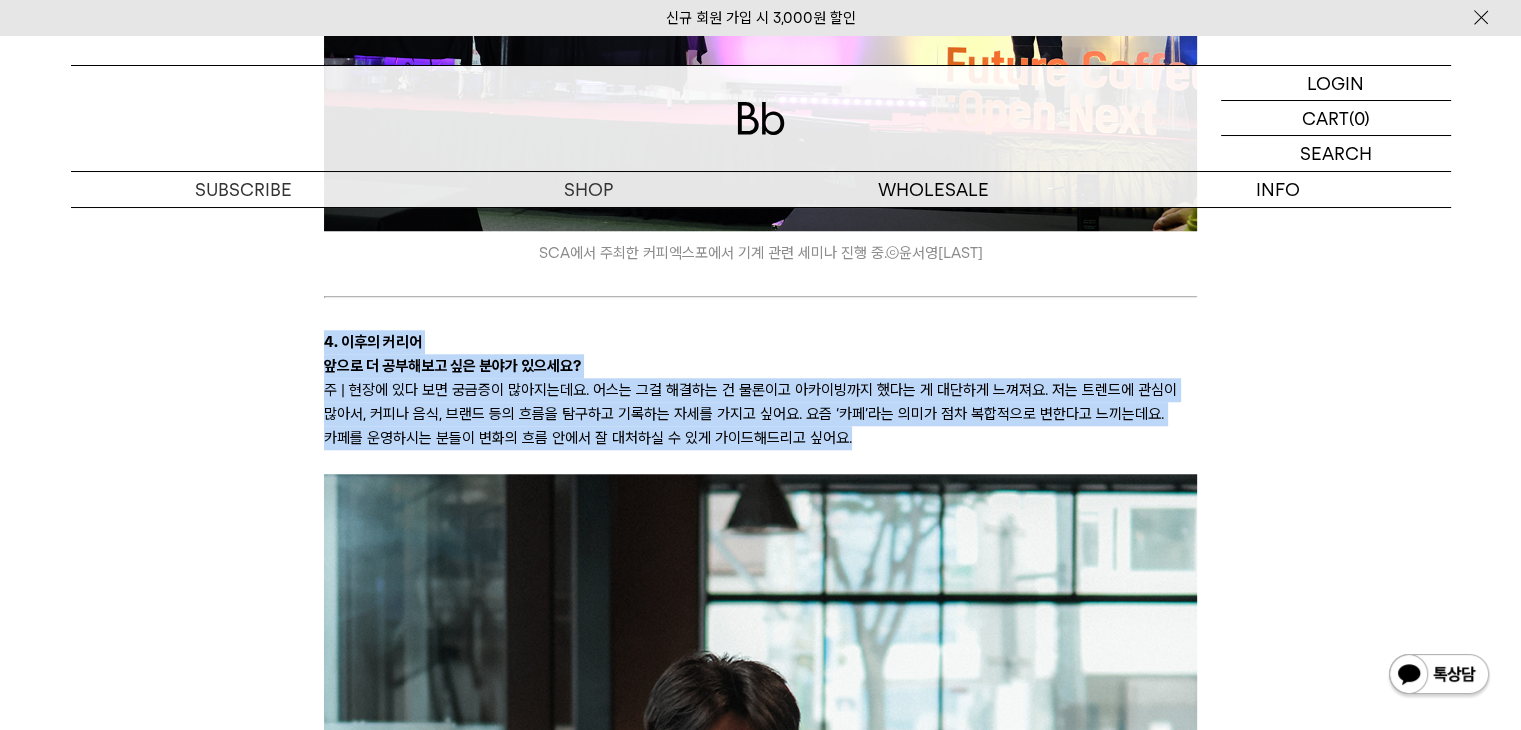 click on "주 | 현장에 있다 보면 궁금증이 많아지는데요. 어스는 그걸 해결하는 건 물론이고 아카이빙까지 했다는 게 대단하게 느껴져요. 저는 트렌드에 관심이 많아서, 커피나 음식, 브랜드 등의 흐름을 탐구하고 기록하는 자세를 가지고 싶어요. 요즘 ‘카페’라는 의미가 점차 복합적으로 변한다고 느끼는데요. 카페를 운영하시는 분들이 변화의 흐름 안에서 잘 대처하실 수 있게 가이드해드리고 싶어요." at bounding box center [760, 414] 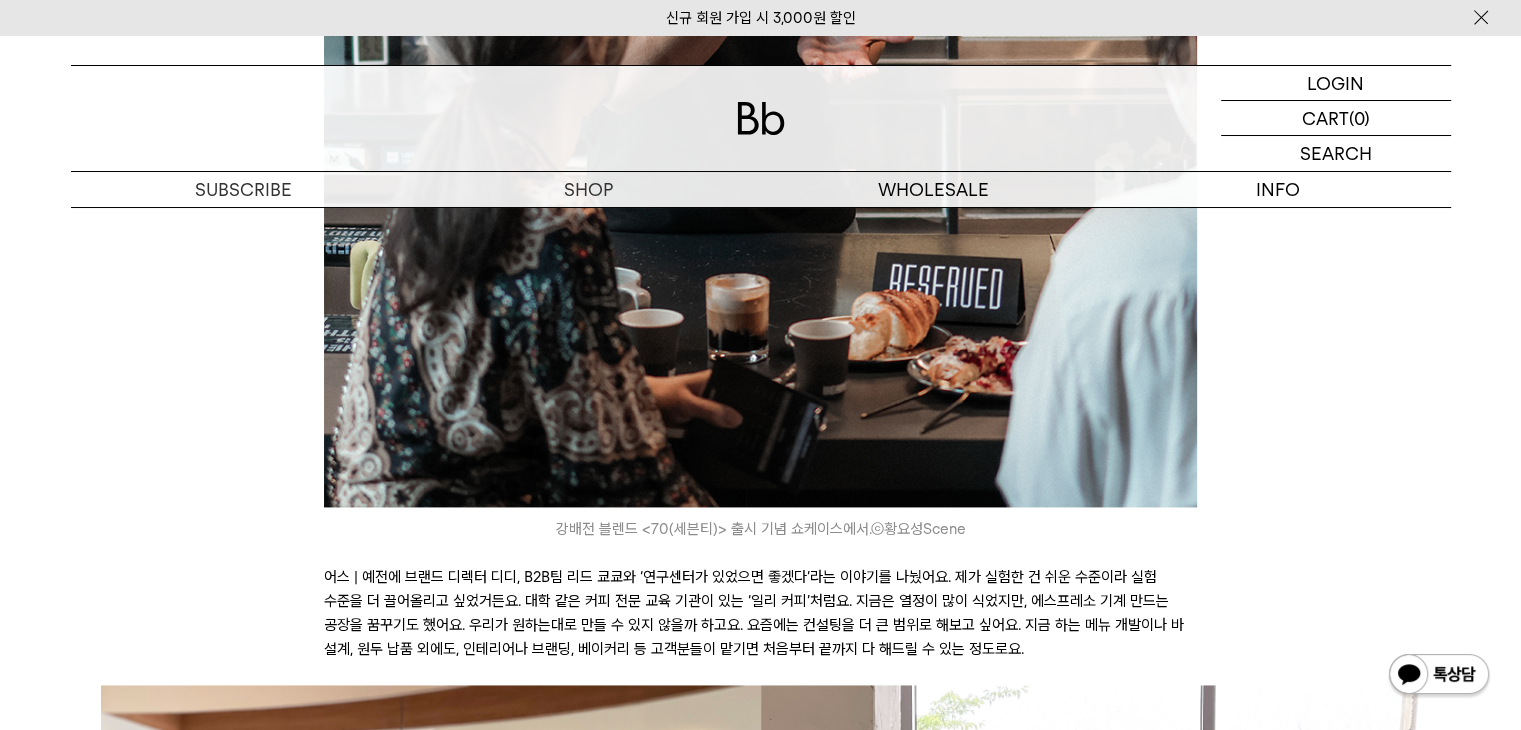 scroll, scrollTop: 10500, scrollLeft: 0, axis: vertical 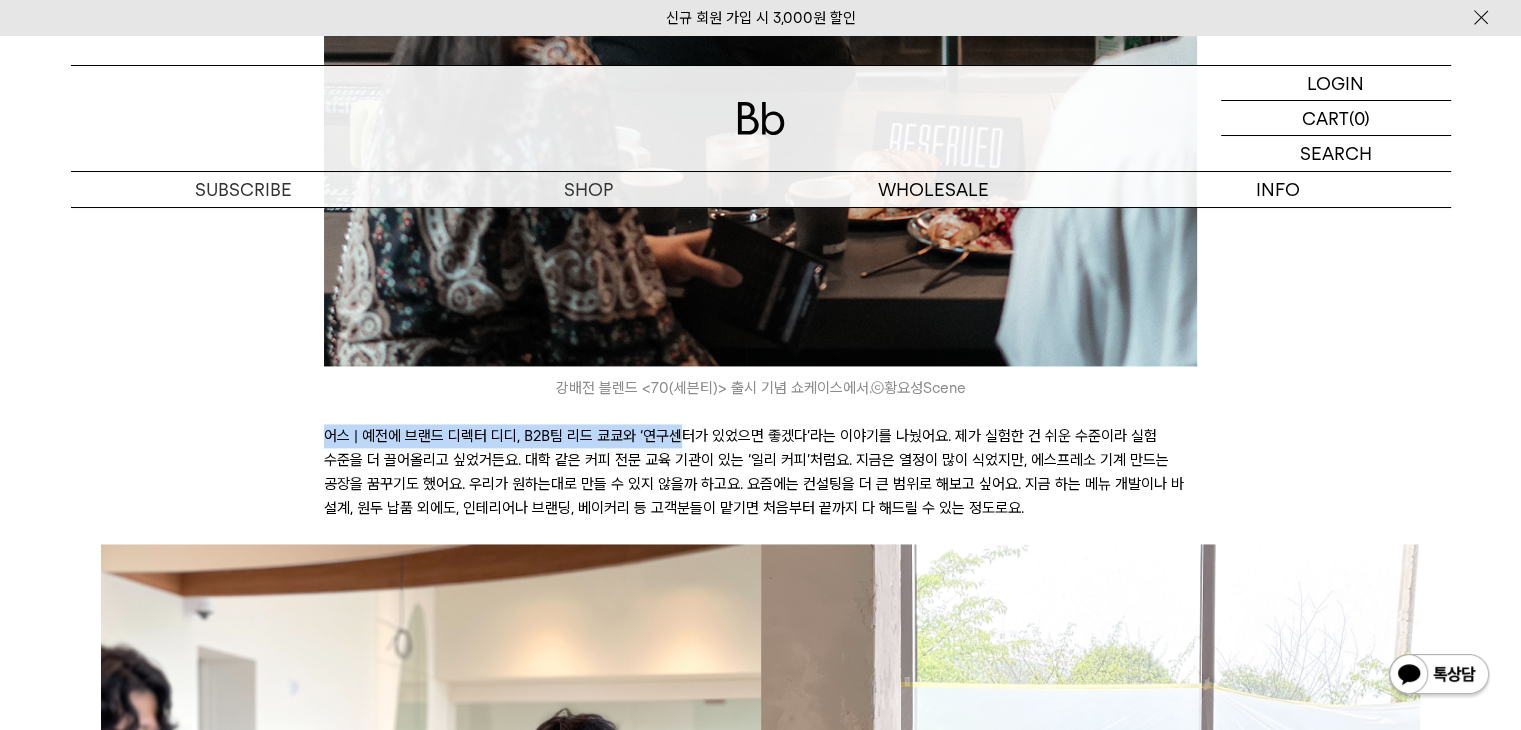 drag, startPoint x: 314, startPoint y: 426, endPoint x: 725, endPoint y: 436, distance: 411.12164 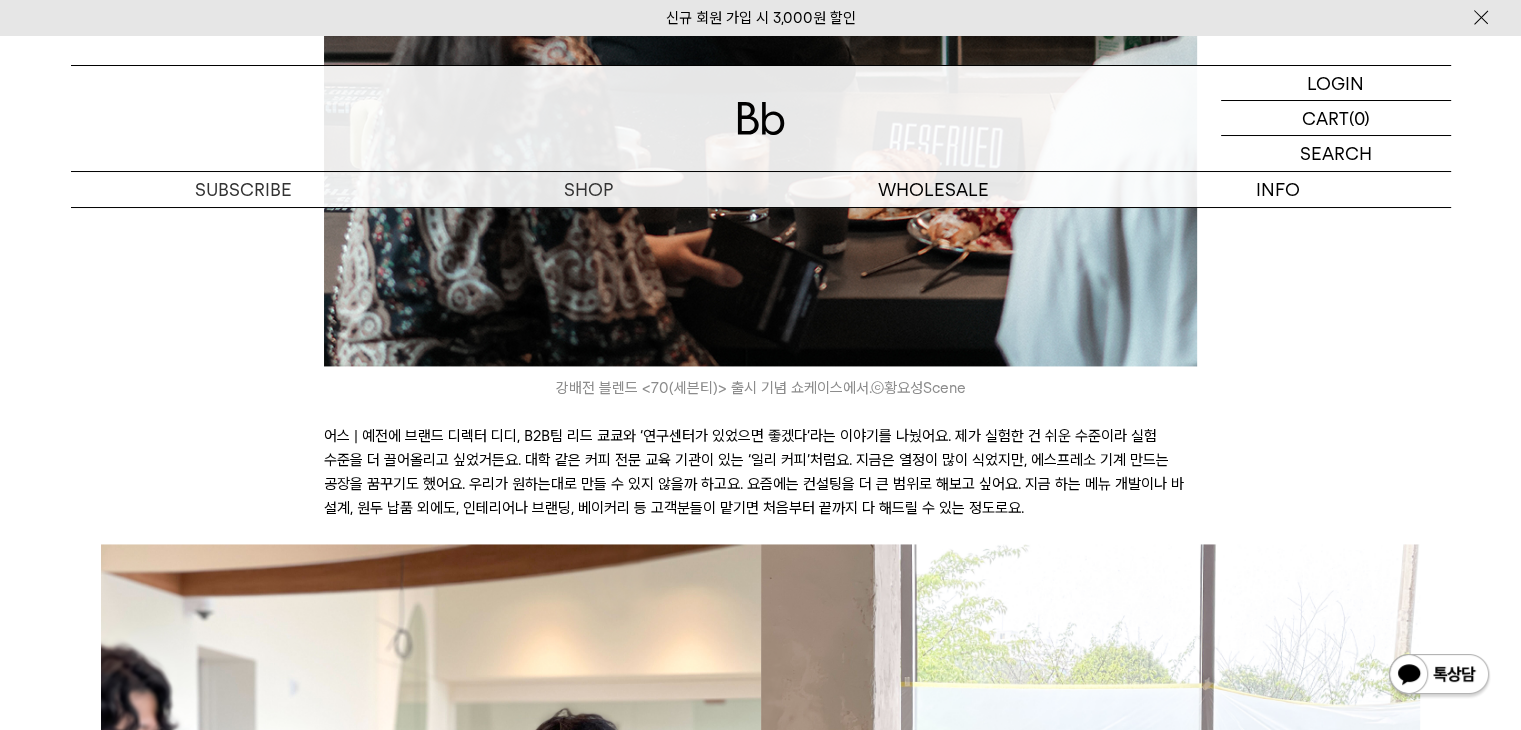 click on "어스 | 예전에 브랜드 디렉터 디디, B2B팀 리드 쿄쿄와 ‘연구센터가 있었으면 좋겠다’라는 이야기를 나눴어요. 제가 실험한 건 쉬운 수준이라 실험 수준을 더 끌어올리고 싶었거든요. 대학 같은 커피 전문 교육 기관이 있는 ‘일리 커피’처럼요. 지금은 열정이 많이 식었지만, 에스프레소 기계 만드는 공장을 꿈꾸기도 했어요. 우리가 원하는대로 만들 수 있지 않을까 하고요. 요즘에는 컨설팅을 더 큰 범위로 해보고 싶어요. 지금 하는 메뉴 개발이나 바 설계, 원두 납품 외에도, 인테리어나 브랜딩, 베이커리 등 고객분들이 맡기면 처음부터 끝까지 다 해드릴 수 있는 정도로요." at bounding box center (760, 472) 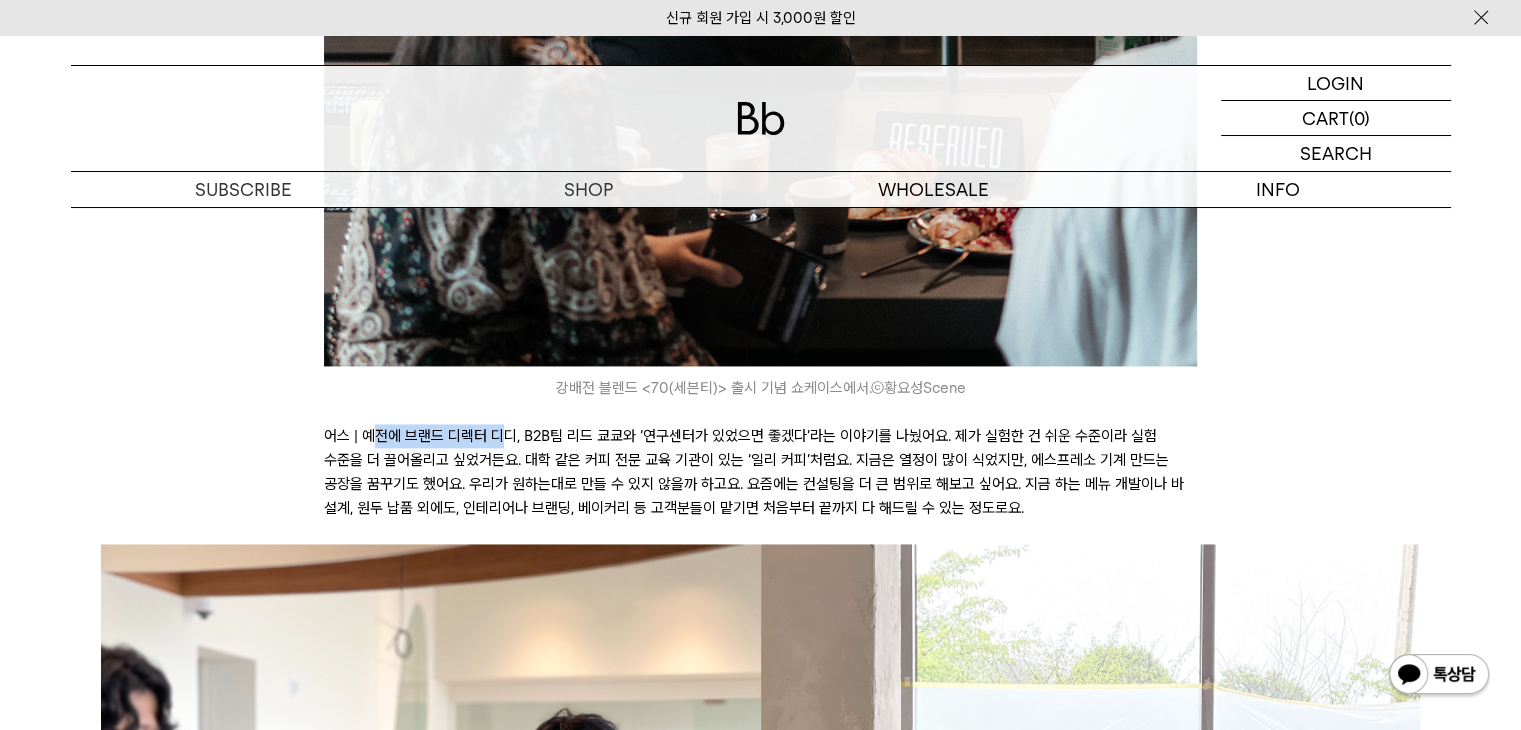 drag, startPoint x: 373, startPoint y: 433, endPoint x: 501, endPoint y: 445, distance: 128.56126 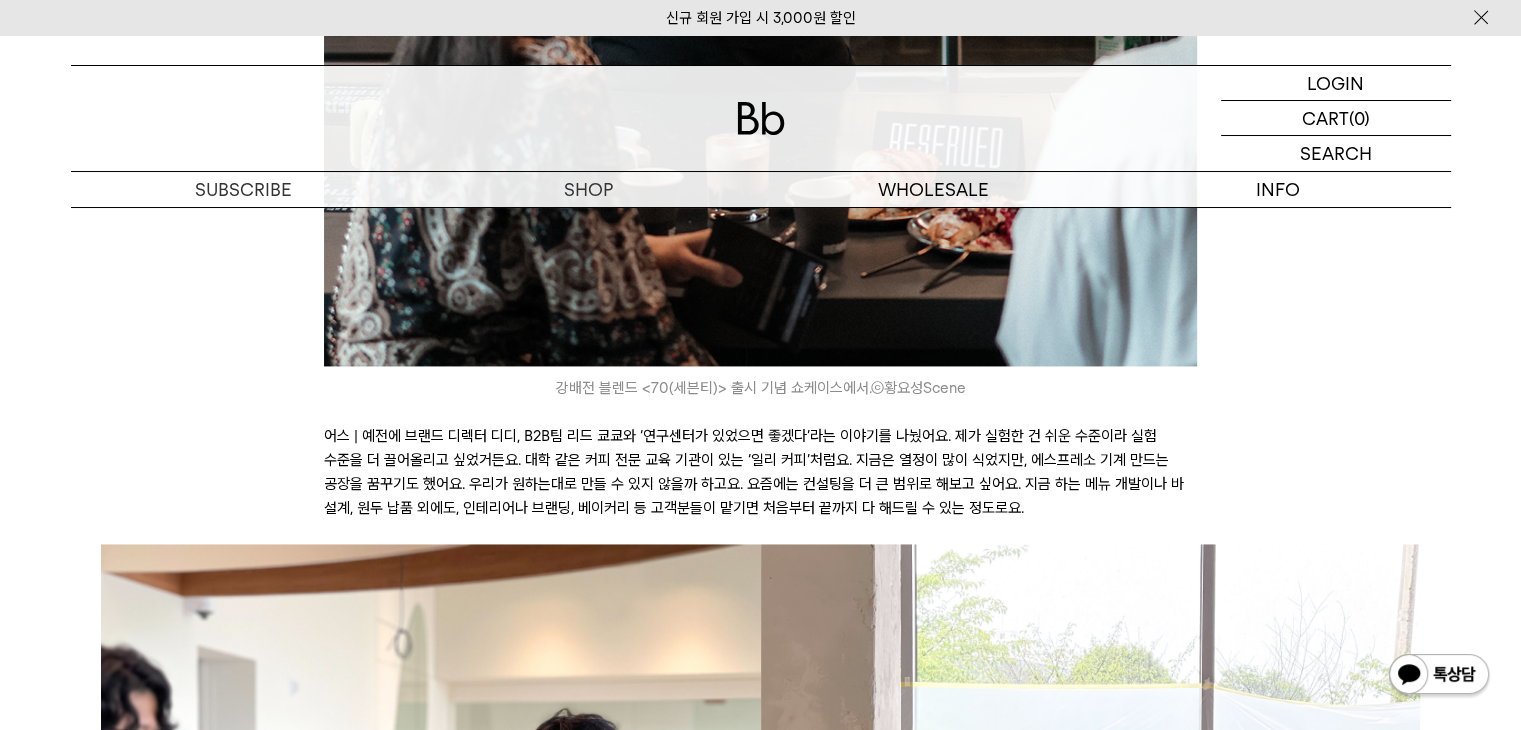 click on "어스 | 예전에 브랜드 디렉터 디디, B2B팀 리드 쿄쿄와 ‘연구센터가 있었으면 좋겠다’라는 이야기를 나눴어요. 제가 실험한 건 쉬운 수준이라 실험 수준을 더 끌어올리고 싶었거든요. 대학 같은 커피 전문 교육 기관이 있는 ‘일리 커피’처럼요. 지금은 열정이 많이 식었지만, 에스프레소 기계 만드는 공장을 꿈꾸기도 했어요. 우리가 원하는대로 만들 수 있지 않을까 하고요. 요즘에는 컨설팅을 더 큰 범위로 해보고 싶어요. 지금 하는 메뉴 개발이나 바 설계, 원두 납품 외에도, 인테리어나 브랜딩, 베이커리 등 고객분들이 맡기면 처음부터 끝까지 다 해드릴 수 있는 정도로요." at bounding box center [760, 472] 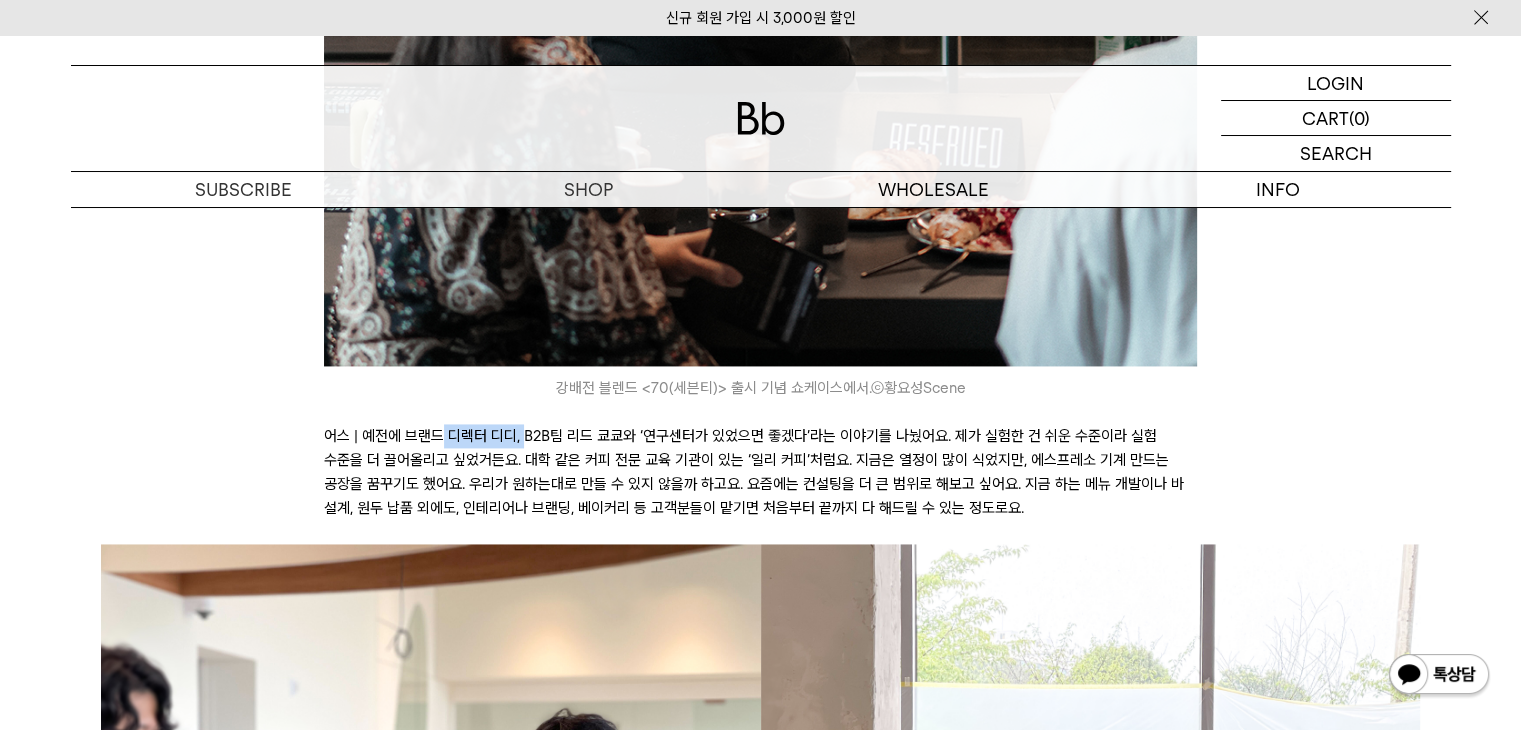 drag, startPoint x: 524, startPoint y: 436, endPoint x: 443, endPoint y: 434, distance: 81.02469 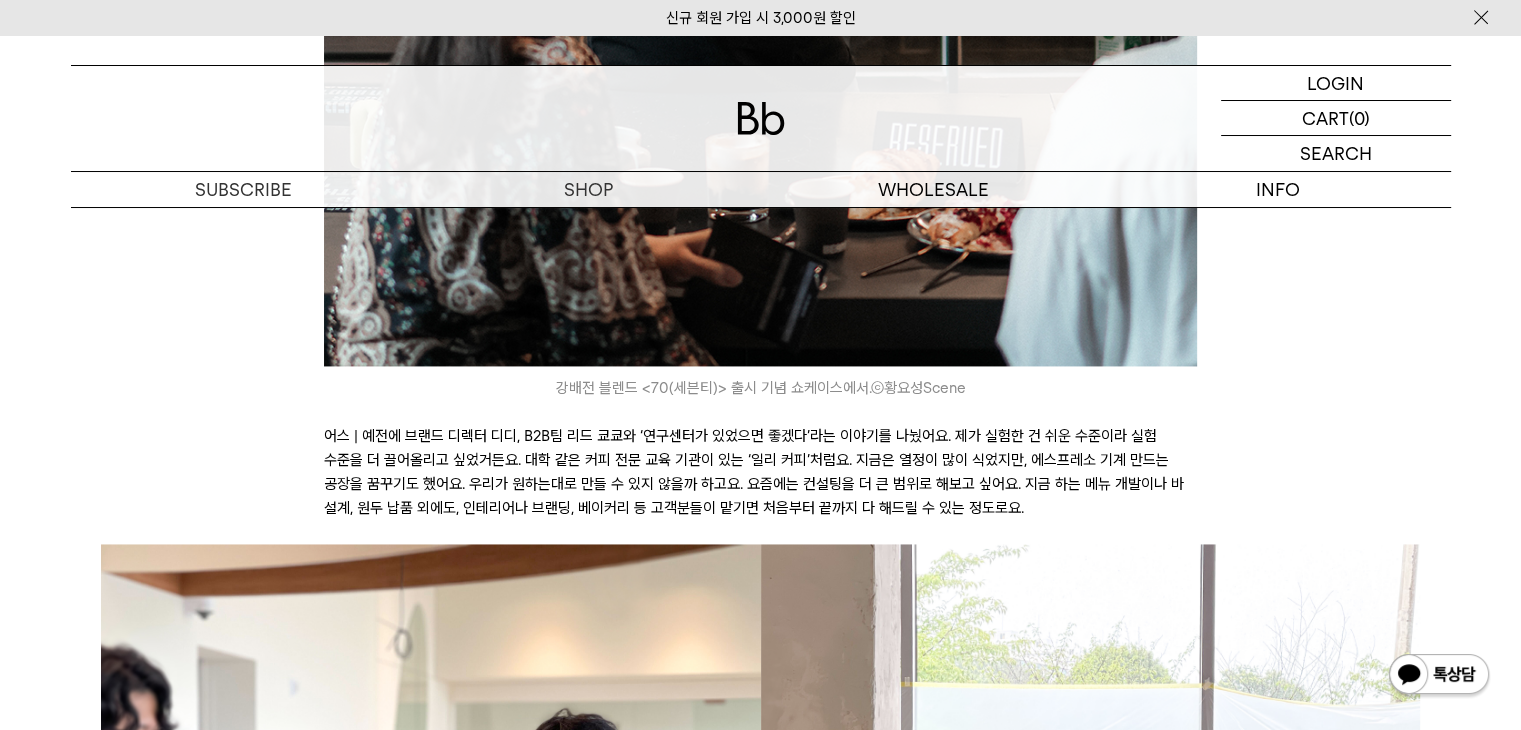 click on "어스 | 예전에 브랜드 디렉터 디디, B2B팀 리드 쿄쿄와 ‘연구센터가 있었으면 좋겠다’라는 이야기를 나눴어요. 제가 실험한 건 쉬운 수준이라 실험 수준을 더 끌어올리고 싶었거든요. 대학 같은 커피 전문 교육 기관이 있는 ‘일리 커피’처럼요. 지금은 열정이 많이 식었지만, 에스프레소 기계 만드는 공장을 꿈꾸기도 했어요. 우리가 원하는대로 만들 수 있지 않을까 하고요. 요즘에는 컨설팅을 더 큰 범위로 해보고 싶어요. 지금 하는 메뉴 개발이나 바 설계, 원두 납품 외에도, 인테리어나 브랜딩, 베이커리 등 고객분들이 맡기면 처음부터 끝까지 다 해드릴 수 있는 정도로요." at bounding box center [760, 472] 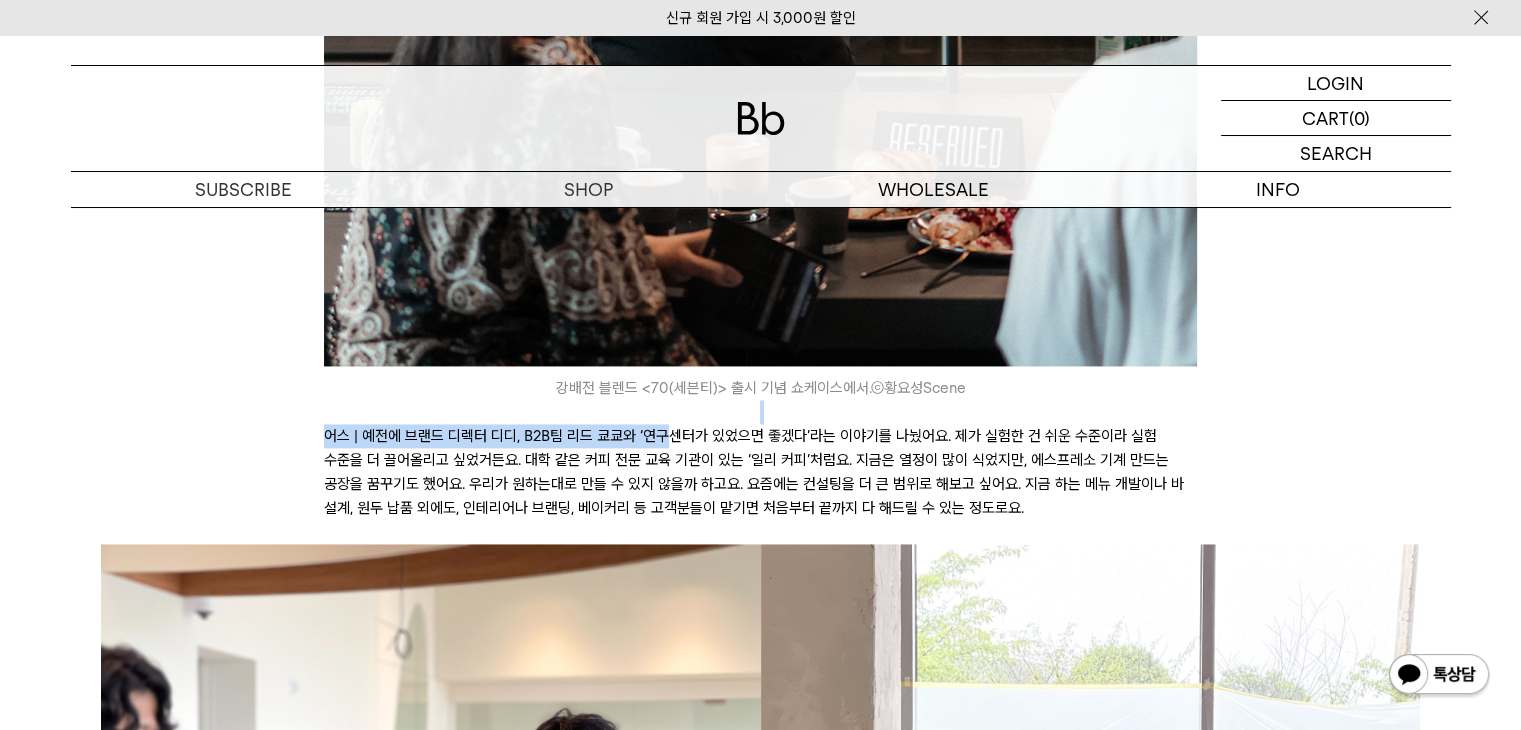 drag, startPoint x: 630, startPoint y: 424, endPoint x: 543, endPoint y: 422, distance: 87.02299 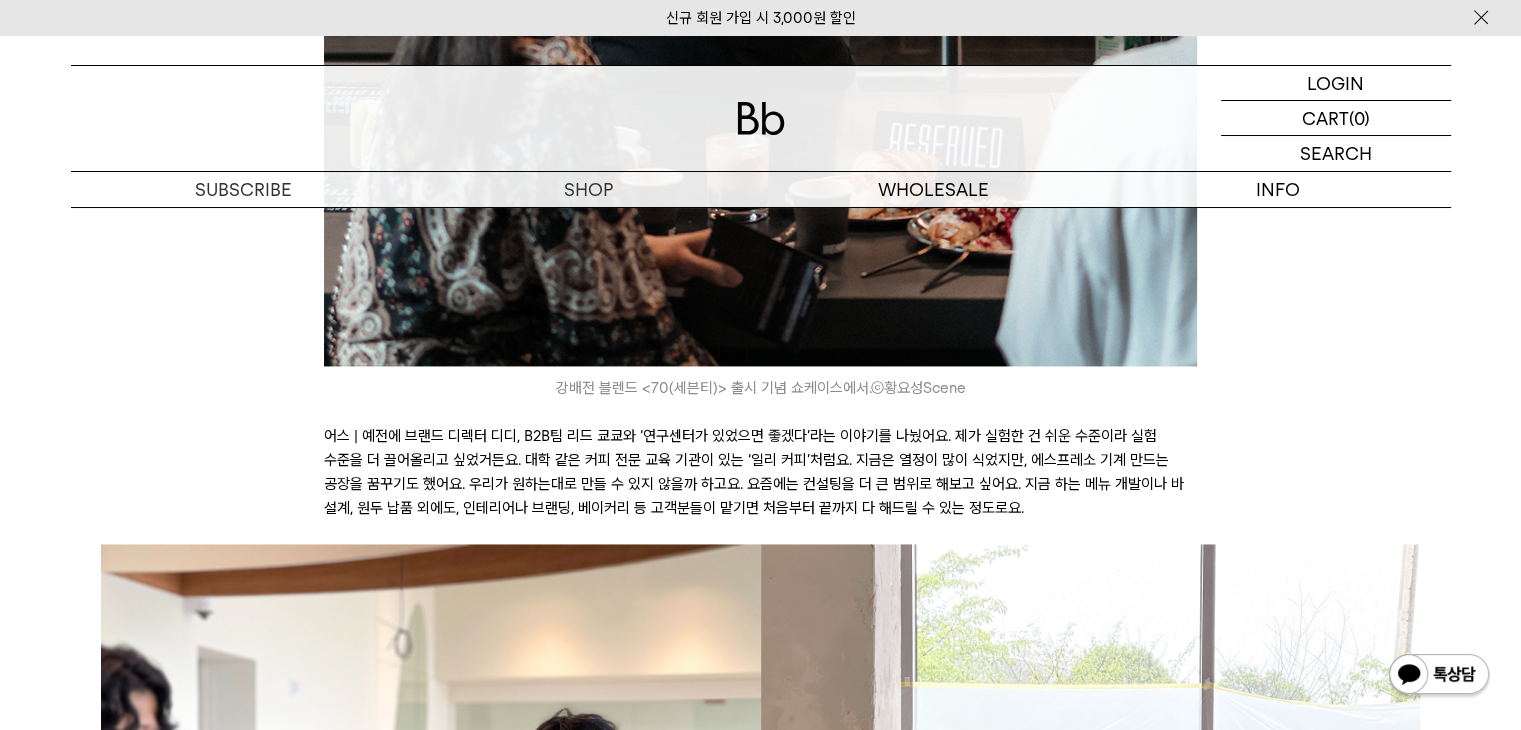 click on "어스 | 예전에 브랜드 디렉터 디디, B2B팀 리드 쿄쿄와 ‘연구센터가 있었으면 좋겠다’라는 이야기를 나눴어요. 제가 실험한 건 쉬운 수준이라 실험 수준을 더 끌어올리고 싶었거든요. 대학 같은 커피 전문 교육 기관이 있는 ‘일리 커피’처럼요. 지금은 열정이 많이 식었지만, 에스프레소 기계 만드는 공장을 꿈꾸기도 했어요. 우리가 원하는대로 만들 수 있지 않을까 하고요. 요즘에는 컨설팅을 더 큰 범위로 해보고 싶어요. 지금 하는 메뉴 개발이나 바 설계, 원두 납품 외에도, 인테리어나 브랜딩, 베이커리 등 고객분들이 맡기면 처음부터 끝까지 다 해드릴 수 있는 정도로요." at bounding box center [760, 472] 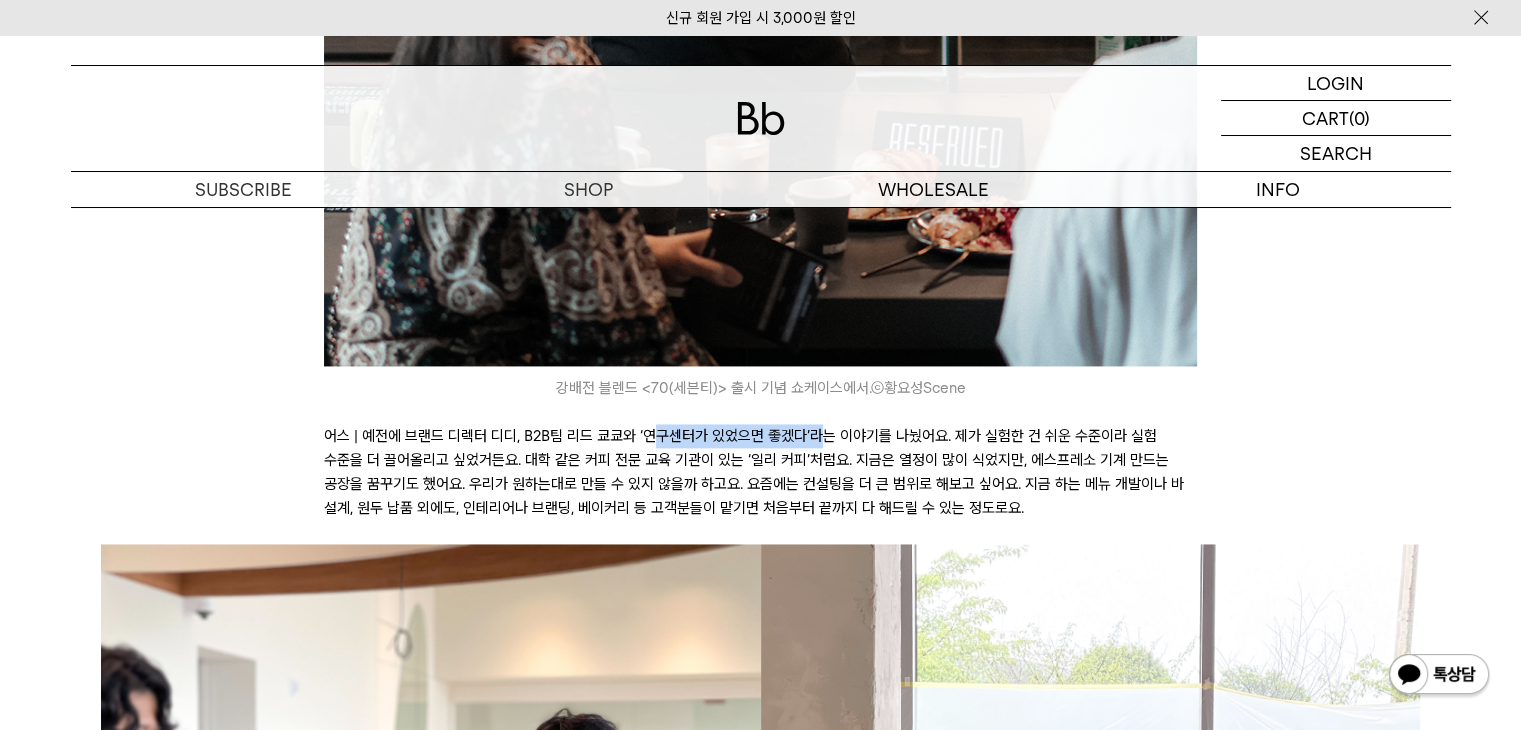 drag, startPoint x: 814, startPoint y: 429, endPoint x: 631, endPoint y: 437, distance: 183.17477 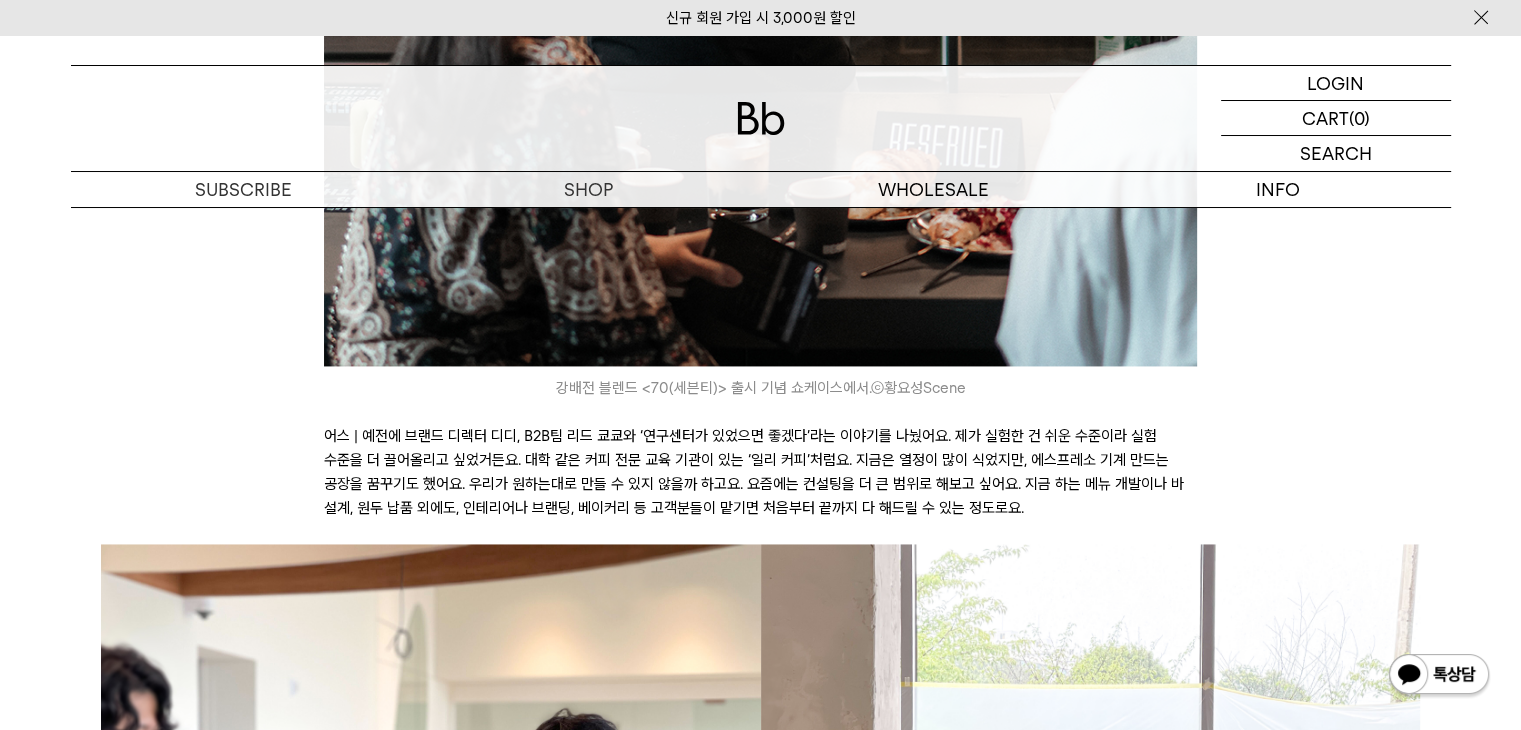 click on "어스 | 예전에 브랜드 디렉터 디디, B2B팀 리드 쿄쿄와 ‘연구센터가 있었으면 좋겠다’라는 이야기를 나눴어요. 제가 실험한 건 쉬운 수준이라 실험 수준을 더 끌어올리고 싶었거든요. 대학 같은 커피 전문 교육 기관이 있는 ‘일리 커피’처럼요. 지금은 열정이 많이 식었지만, 에스프레소 기계 만드는 공장을 꿈꾸기도 했어요. 우리가 원하는대로 만들 수 있지 않을까 하고요. 요즘에는 컨설팅을 더 큰 범위로 해보고 싶어요. 지금 하는 메뉴 개발이나 바 설계, 원두 납품 외에도, 인테리어나 브랜딩, 베이커리 등 고객분들이 맡기면 처음부터 끝까지 다 해드릴 수 있는 정도로요." at bounding box center (760, 472) 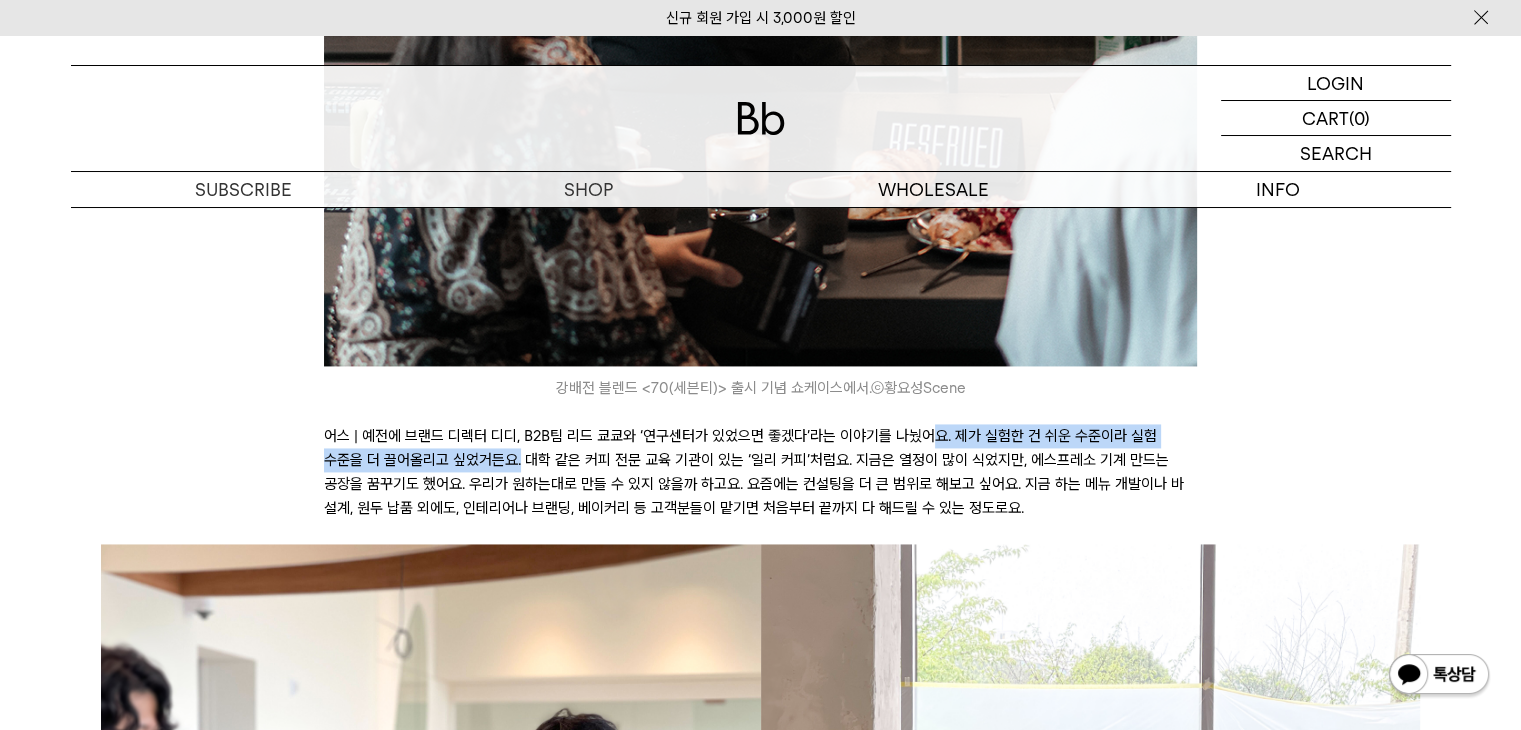 drag, startPoint x: 932, startPoint y: 436, endPoint x: 477, endPoint y: 457, distance: 455.48434 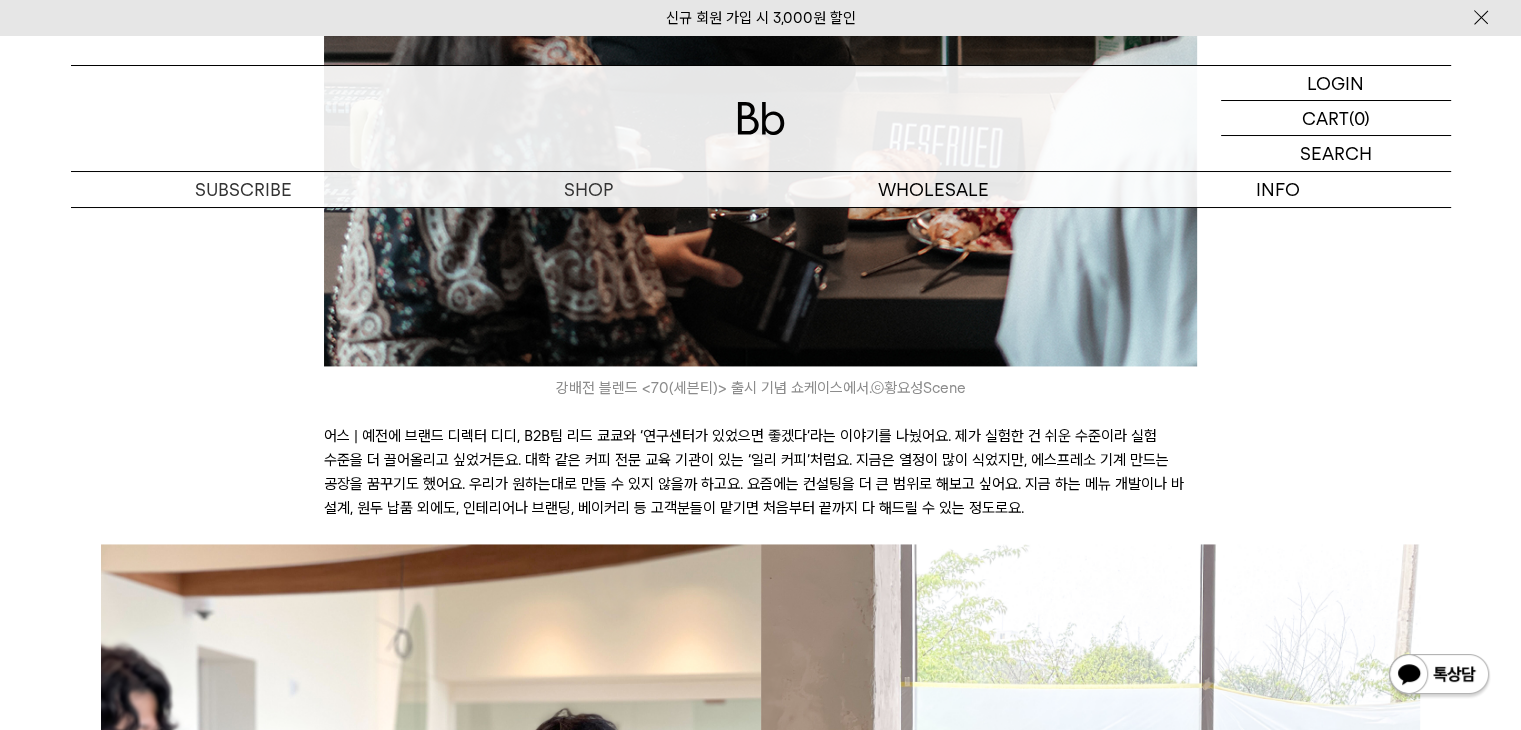 click on "어스 | 예전에 브랜드 디렉터 디디, B2B팀 리드 쿄쿄와 ‘연구센터가 있었으면 좋겠다’라는 이야기를 나눴어요. 제가 실험한 건 쉬운 수준이라 실험 수준을 더 끌어올리고 싶었거든요. 대학 같은 커피 전문 교육 기관이 있는 ‘일리 커피’처럼요. 지금은 열정이 많이 식었지만, 에스프레소 기계 만드는 공장을 꿈꾸기도 했어요. 우리가 원하는대로 만들 수 있지 않을까 하고요. 요즘에는 컨설팅을 더 큰 범위로 해보고 싶어요. 지금 하는 메뉴 개발이나 바 설계, 원두 납품 외에도, 인테리어나 브랜딩, 베이커리 등 고객분들이 맡기면 처음부터 끝까지 다 해드릴 수 있는 정도로요." at bounding box center [760, 472] 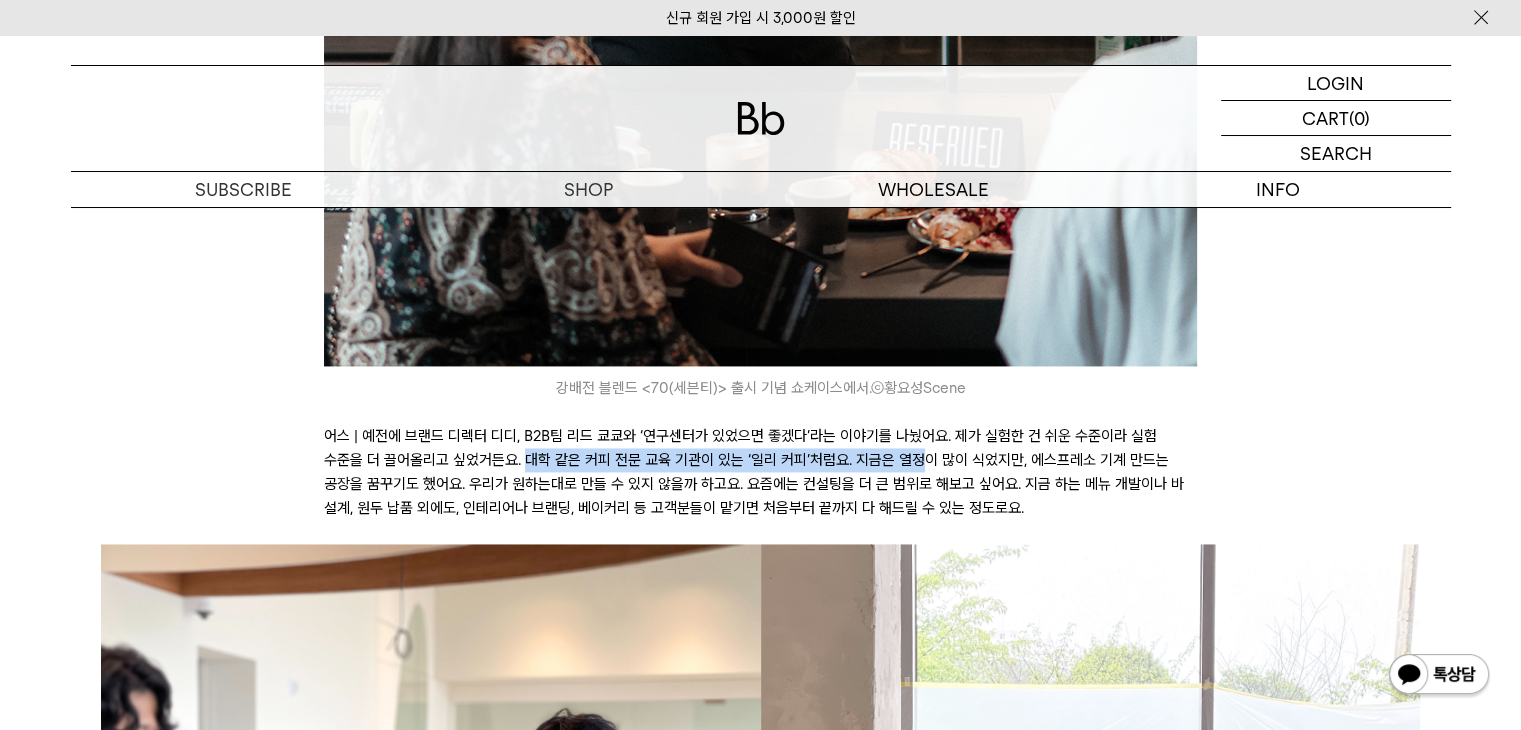 drag, startPoint x: 480, startPoint y: 455, endPoint x: 891, endPoint y: 457, distance: 411.00485 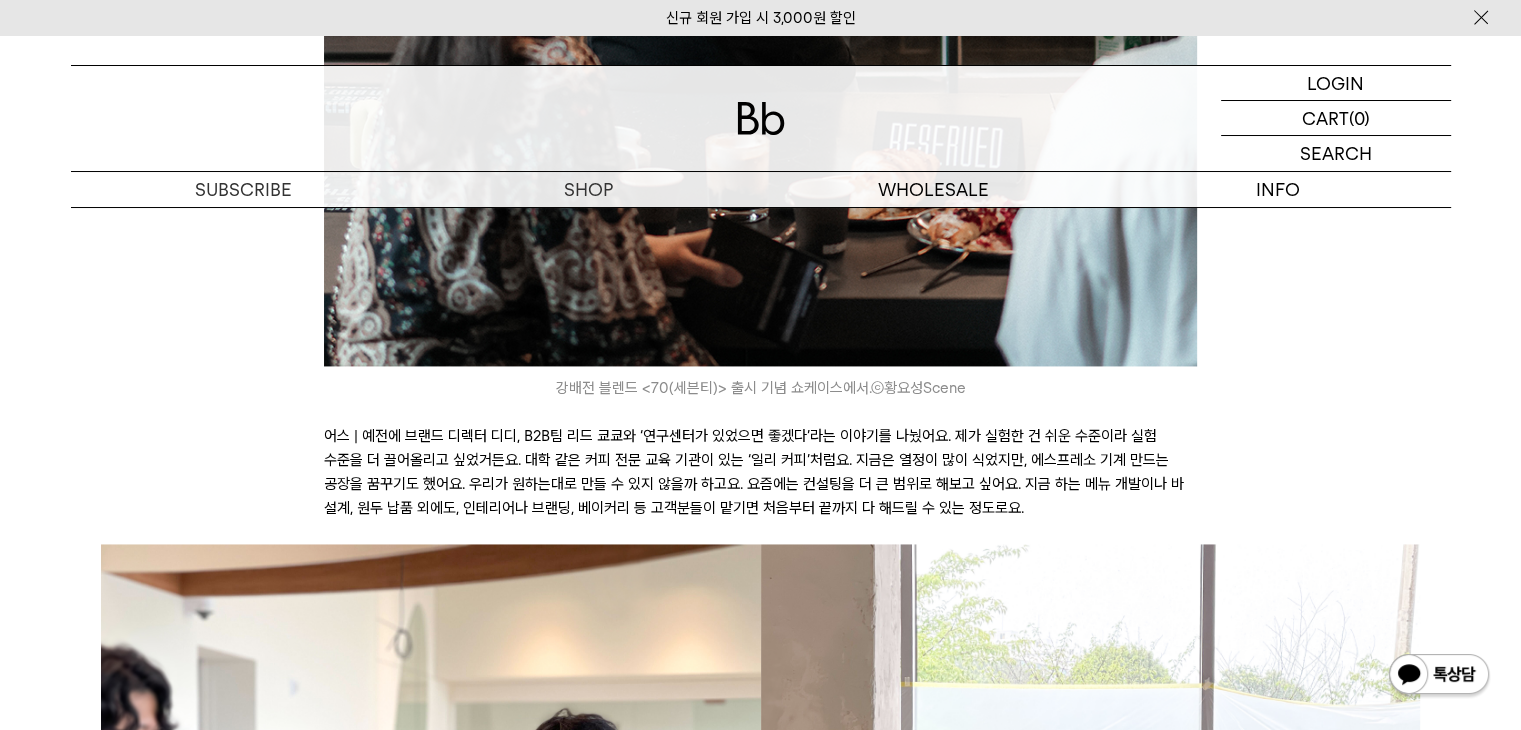 click on "어스 | 예전에 브랜드 디렉터 디디, B2B팀 리드 쿄쿄와 ‘연구센터가 있었으면 좋겠다’라는 이야기를 나눴어요. 제가 실험한 건 쉬운 수준이라 실험 수준을 더 끌어올리고 싶었거든요. 대학 같은 커피 전문 교육 기관이 있는 ‘일리 커피’처럼요. 지금은 열정이 많이 식었지만, 에스프레소 기계 만드는 공장을 꿈꾸기도 했어요. 우리가 원하는대로 만들 수 있지 않을까 하고요. 요즘에는 컨설팅을 더 큰 범위로 해보고 싶어요. 지금 하는 메뉴 개발이나 바 설계, 원두 납품 외에도, 인테리어나 브랜딩, 베이커리 등 고객분들이 맡기면 처음부터 끝까지 다 해드릴 수 있는 정도로요." at bounding box center (760, 472) 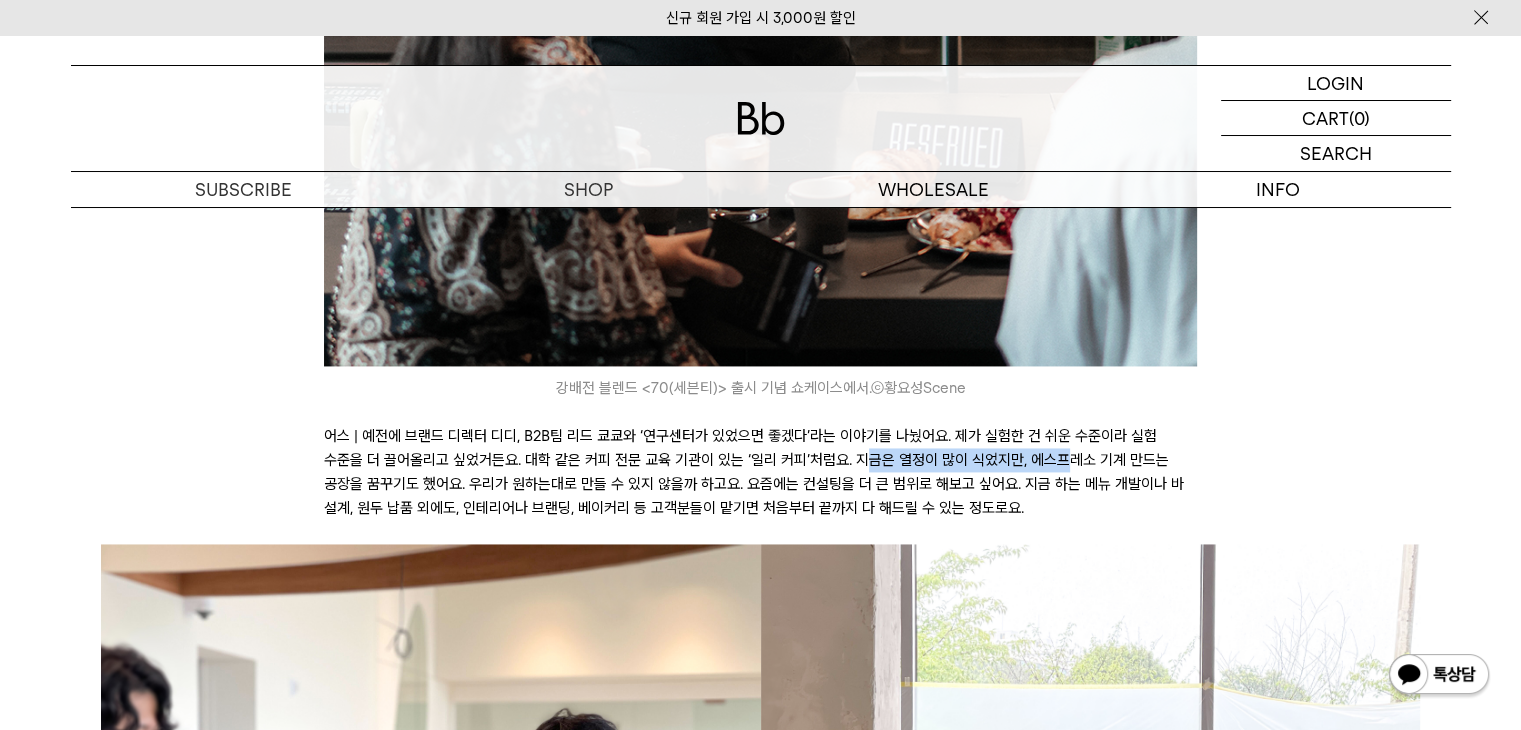drag, startPoint x: 819, startPoint y: 459, endPoint x: 1033, endPoint y: 463, distance: 214.03738 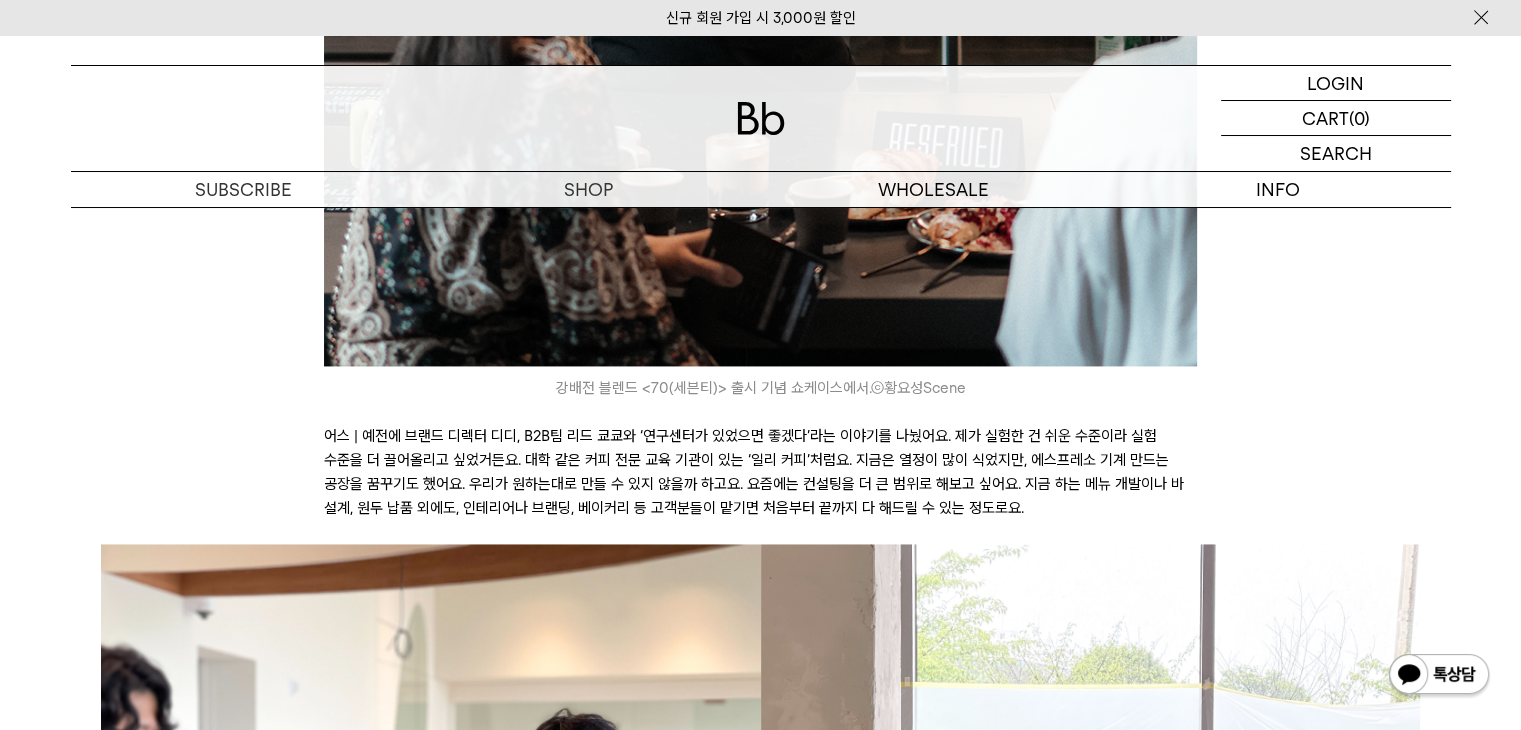 click on "어스 | 예전에 브랜드 디렉터 디디, B2B팀 리드 쿄쿄와 ‘연구센터가 있었으면 좋겠다’라는 이야기를 나눴어요. 제가 실험한 건 쉬운 수준이라 실험 수준을 더 끌어올리고 싶었거든요. 대학 같은 커피 전문 교육 기관이 있는 ‘일리 커피’처럼요. 지금은 열정이 많이 식었지만, 에스프레소 기계 만드는 공장을 꿈꾸기도 했어요. 우리가 원하는대로 만들 수 있지 않을까 하고요. 요즘에는 컨설팅을 더 큰 범위로 해보고 싶어요. 지금 하는 메뉴 개발이나 바 설계, 원두 납품 외에도, 인테리어나 브랜딩, 베이커리 등 고객분들이 맡기면 처음부터 끝까지 다 해드릴 수 있는 정도로요." at bounding box center [760, 472] 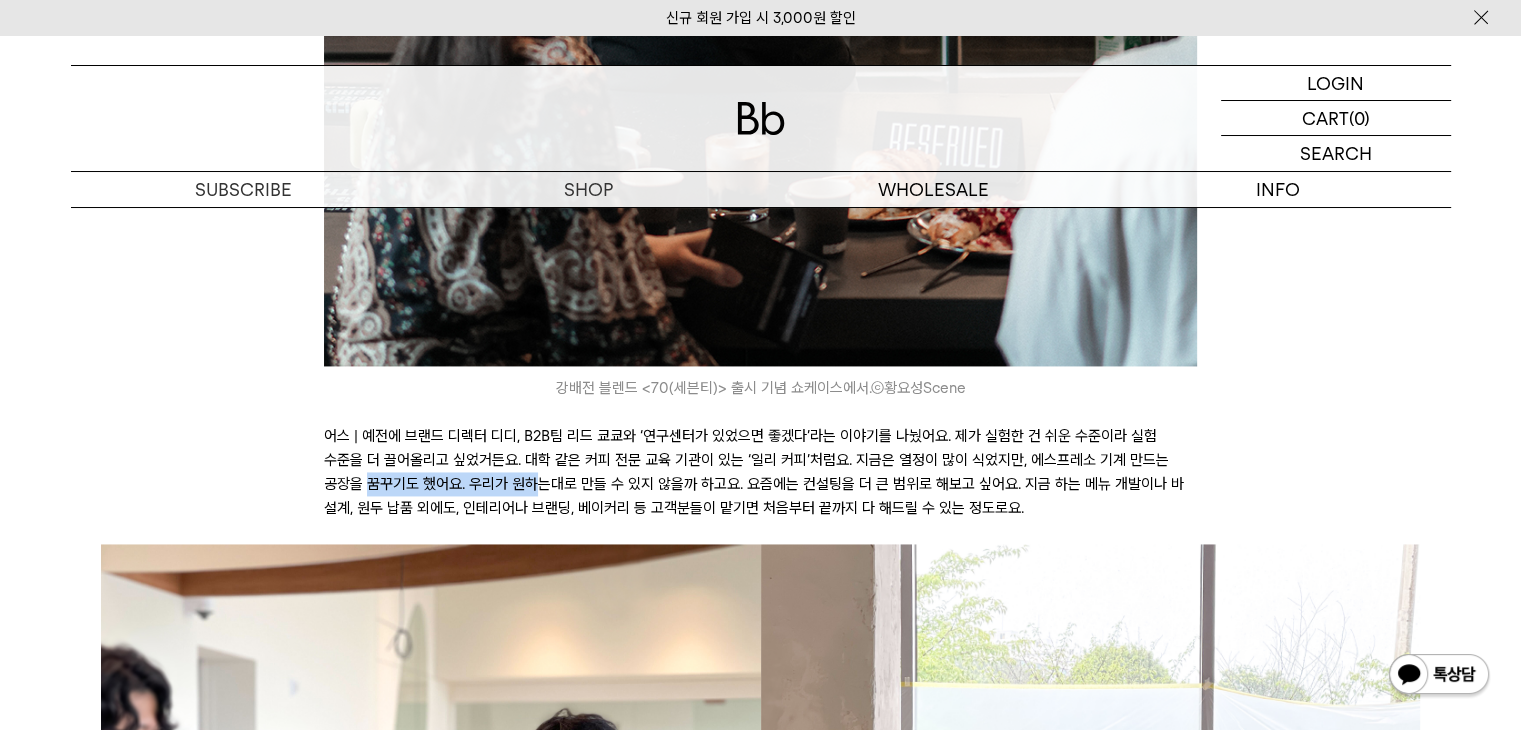 drag, startPoint x: 325, startPoint y: 480, endPoint x: 529, endPoint y: 480, distance: 204 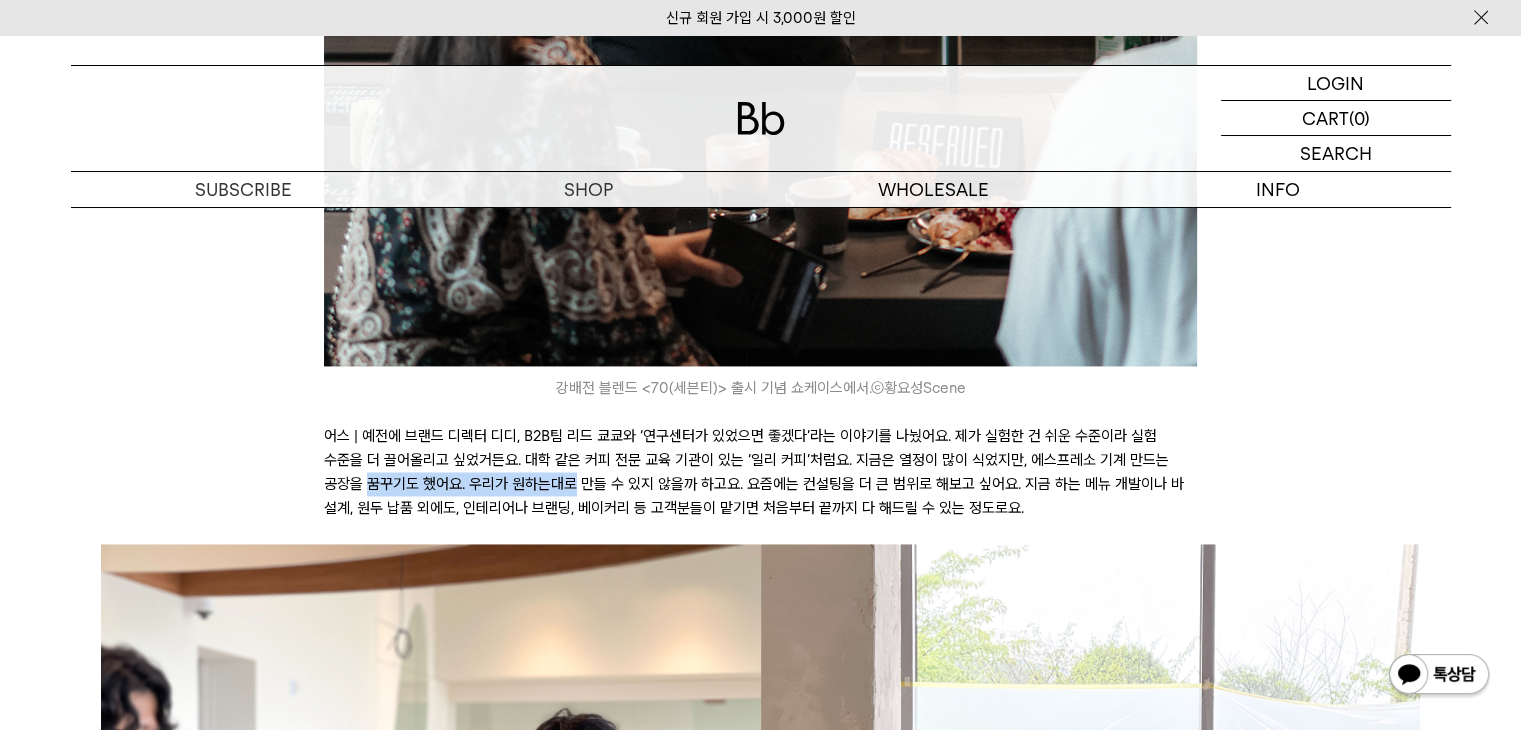 click on "어스 | 예전에 브랜드 디렉터 디디, B2B팀 리드 쿄쿄와 ‘연구센터가 있었으면 좋겠다’라는 이야기를 나눴어요. 제가 실험한 건 쉬운 수준이라 실험 수준을 더 끌어올리고 싶었거든요. 대학 같은 커피 전문 교육 기관이 있는 ‘일리 커피’처럼요. 지금은 열정이 많이 식었지만, 에스프레소 기계 만드는 공장을 꿈꾸기도 했어요. 우리가 원하는대로 만들 수 있지 않을까 하고요. 요즘에는 컨설팅을 더 큰 범위로 해보고 싶어요. 지금 하는 메뉴 개발이나 바 설계, 원두 납품 외에도, 인테리어나 브랜딩, 베이커리 등 고객분들이 맡기면 처음부터 끝까지 다 해드릴 수 있는 정도로요." at bounding box center (760, 472) 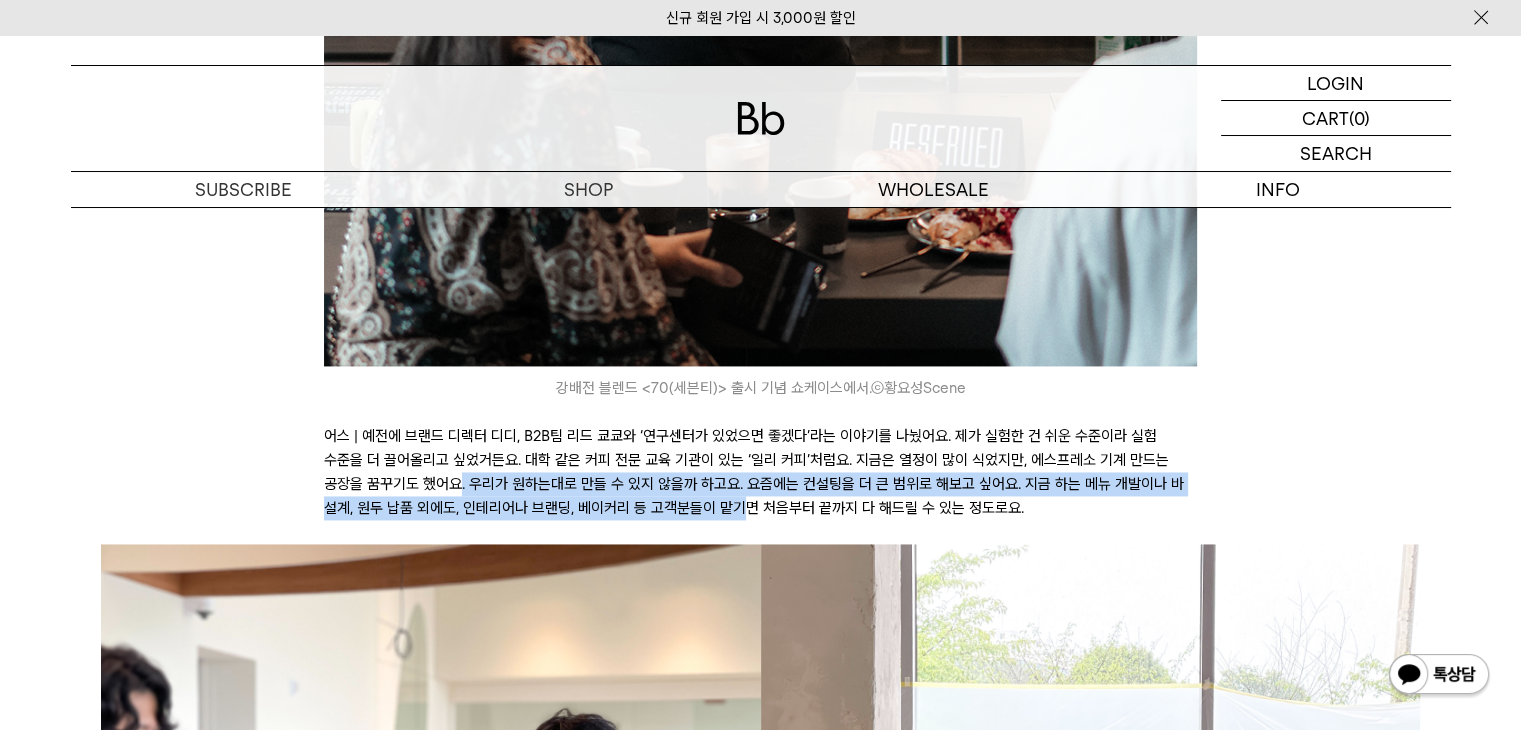 drag, startPoint x: 417, startPoint y: 481, endPoint x: 738, endPoint y: 505, distance: 321.89594 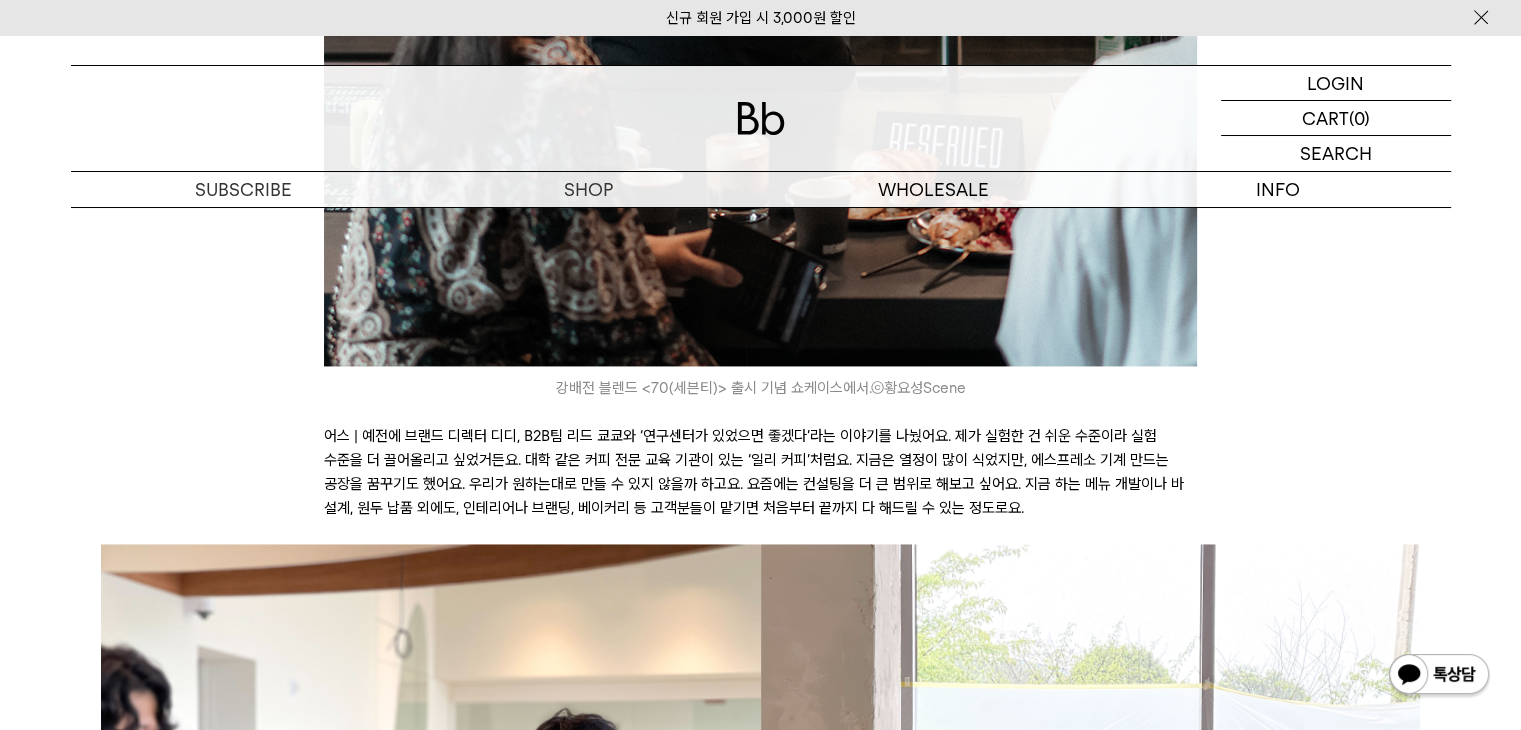 click on "어스 | 예전에 브랜드 디렉터 디디, B2B팀 리드 쿄쿄와 ‘연구센터가 있었으면 좋겠다’라는 이야기를 나눴어요. 제가 실험한 건 쉬운 수준이라 실험 수준을 더 끌어올리고 싶었거든요. 대학 같은 커피 전문 교육 기관이 있는 ‘일리 커피’처럼요. 지금은 열정이 많이 식었지만, 에스프레소 기계 만드는 공장을 꿈꾸기도 했어요. 우리가 원하는대로 만들 수 있지 않을까 하고요. 요즘에는 컨설팅을 더 큰 범위로 해보고 싶어요. 지금 하는 메뉴 개발이나 바 설계, 원두 납품 외에도, 인테리어나 브랜딩, 베이커리 등 고객분들이 맡기면 처음부터 끝까지 다 해드릴 수 있는 정도로요." at bounding box center (760, 472) 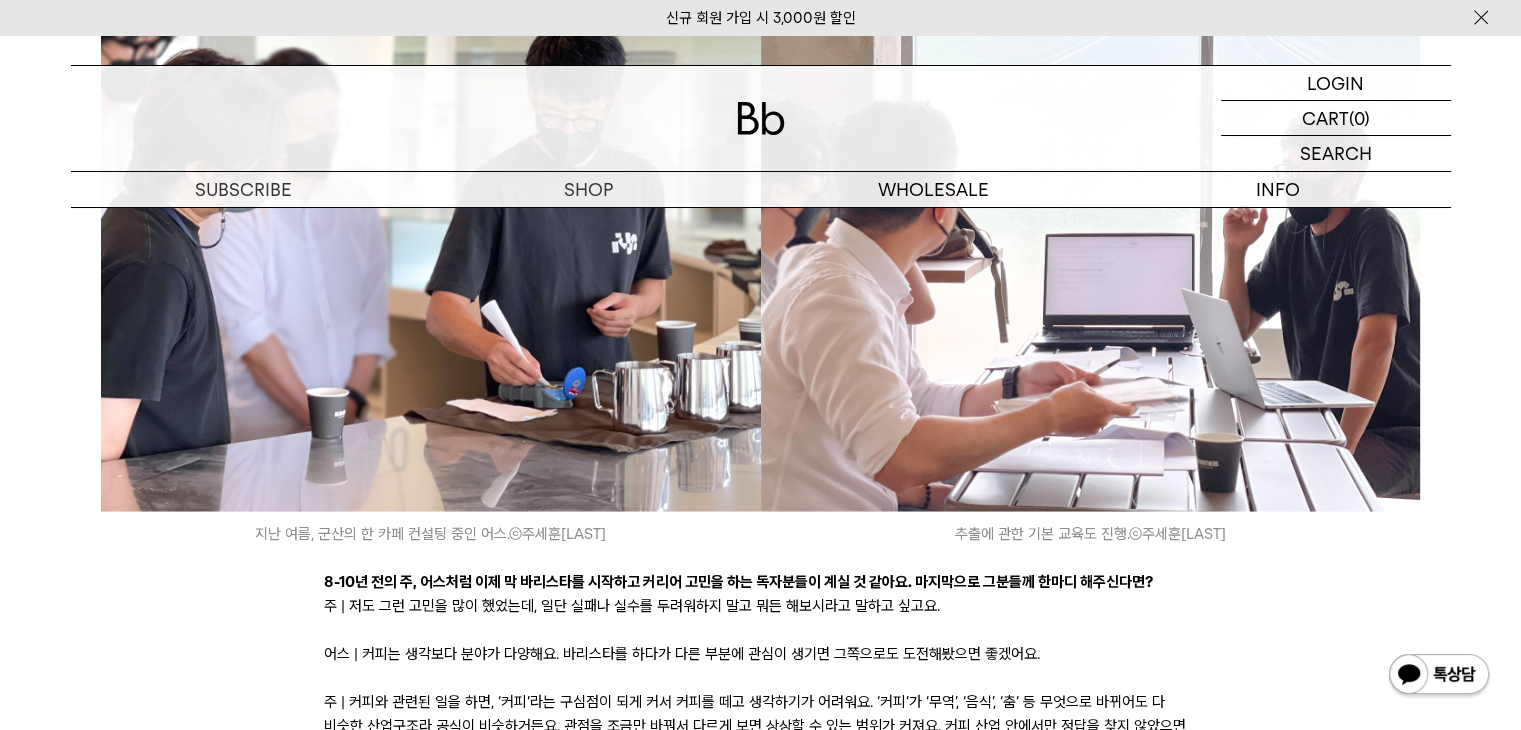scroll, scrollTop: 11300, scrollLeft: 0, axis: vertical 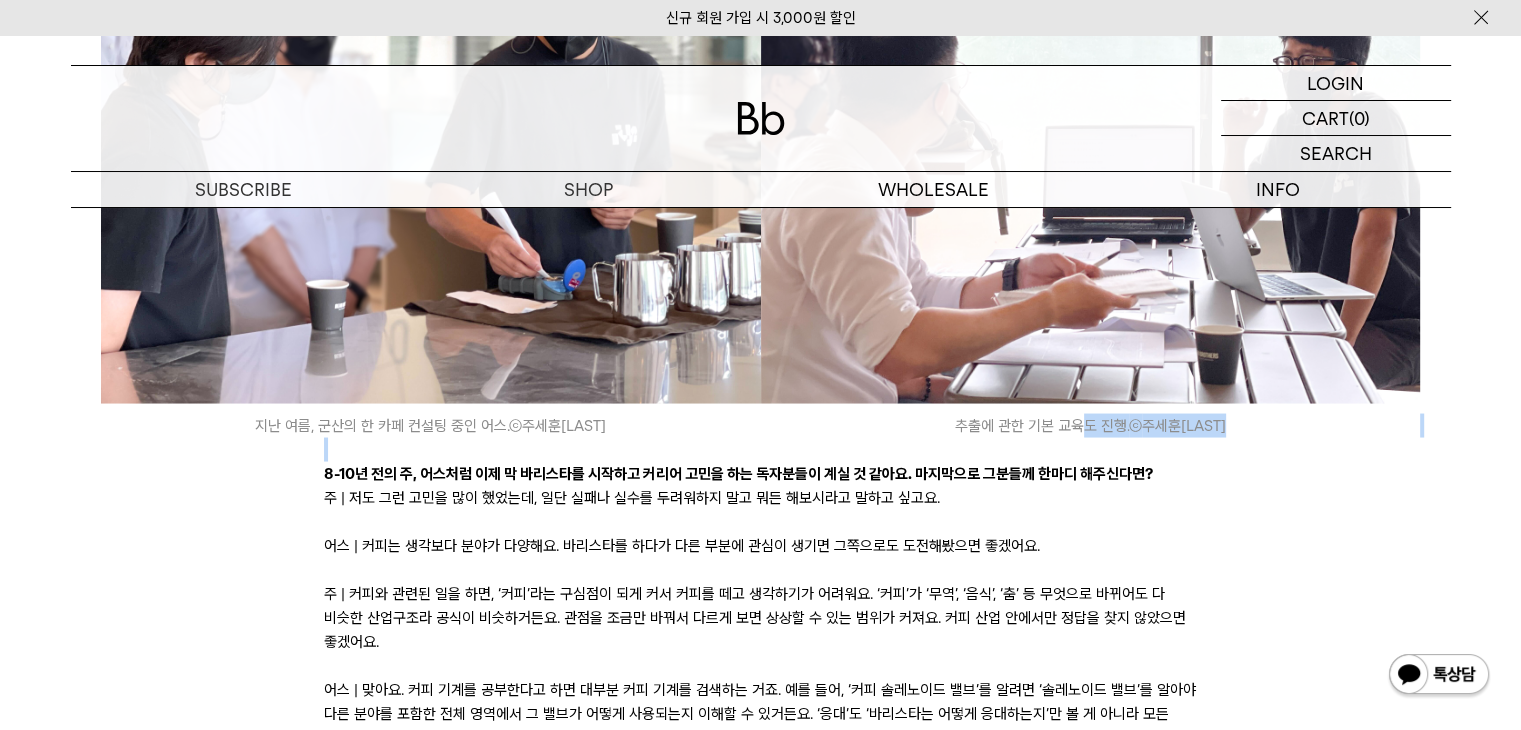 drag, startPoint x: 1098, startPoint y: 429, endPoint x: 948, endPoint y: 437, distance: 150.21318 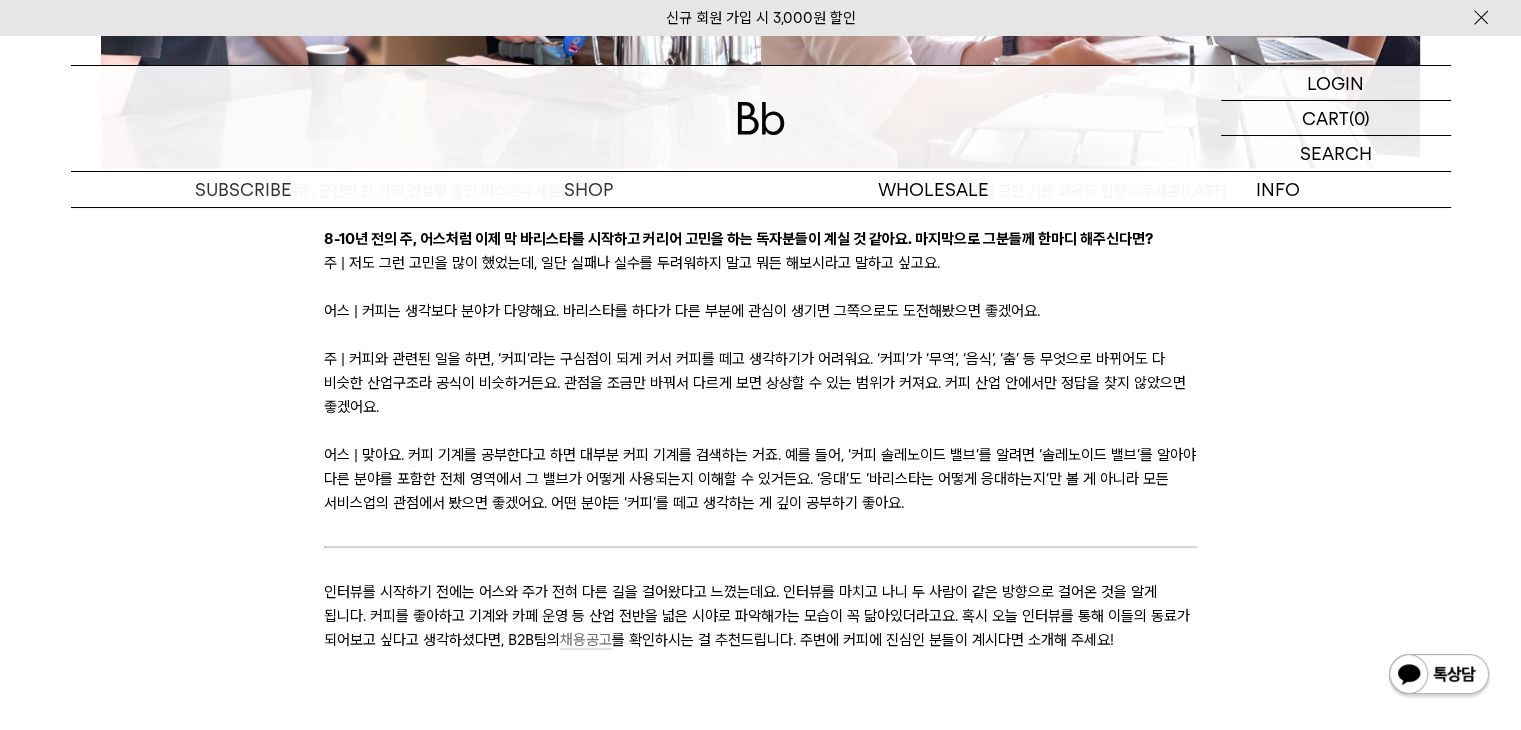 scroll, scrollTop: 11500, scrollLeft: 0, axis: vertical 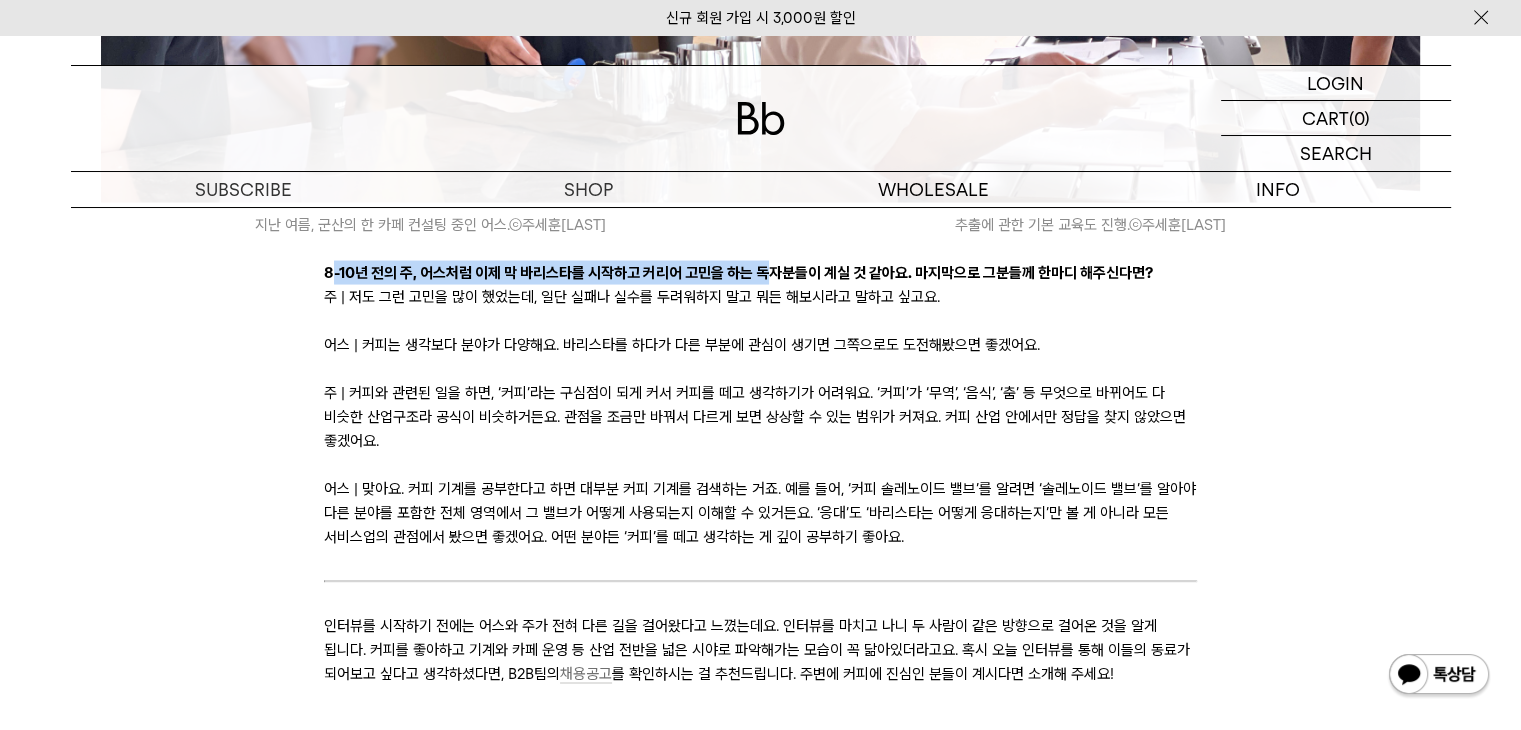 drag, startPoint x: 334, startPoint y: 272, endPoint x: 762, endPoint y: 281, distance: 428.0946 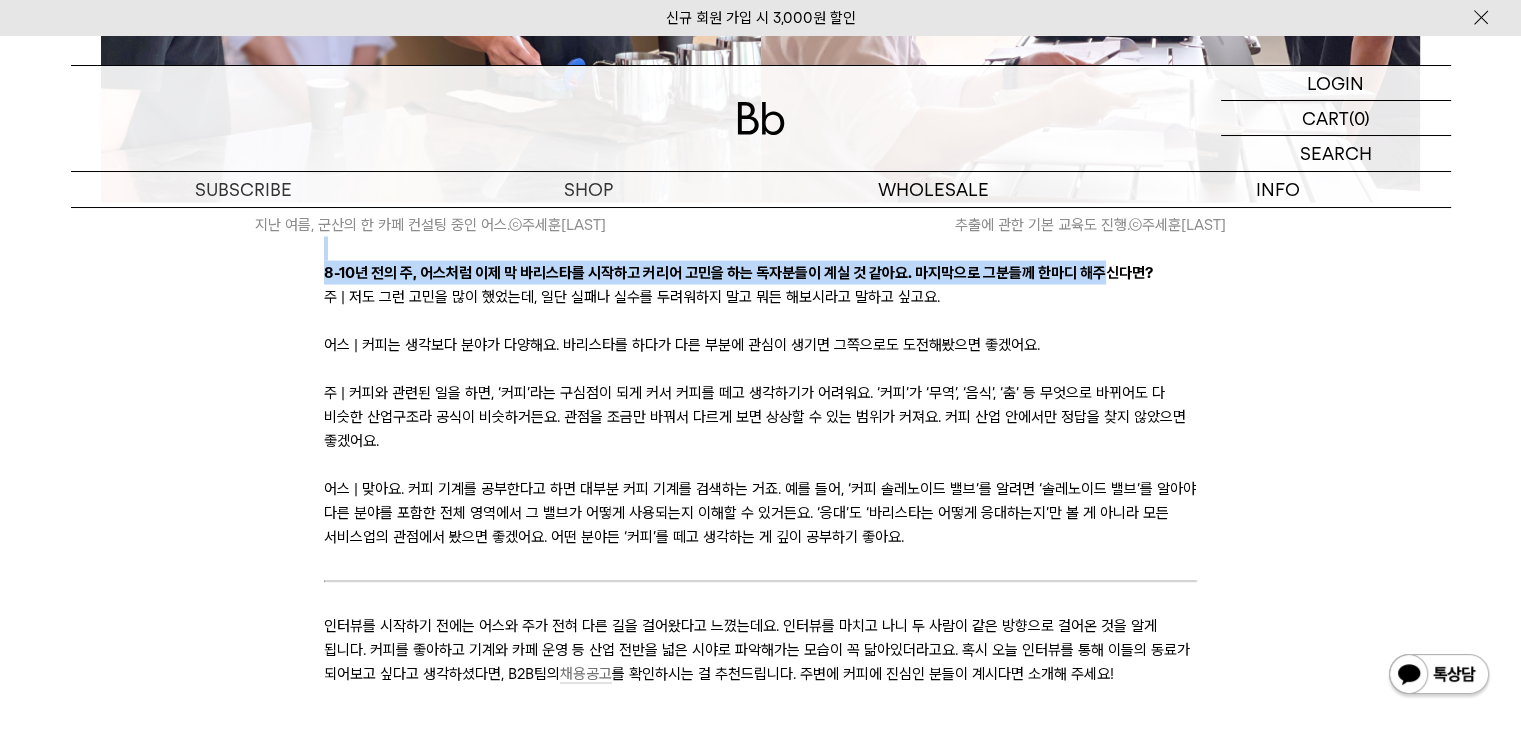 drag, startPoint x: 945, startPoint y: 257, endPoint x: 745, endPoint y: 255, distance: 200.01 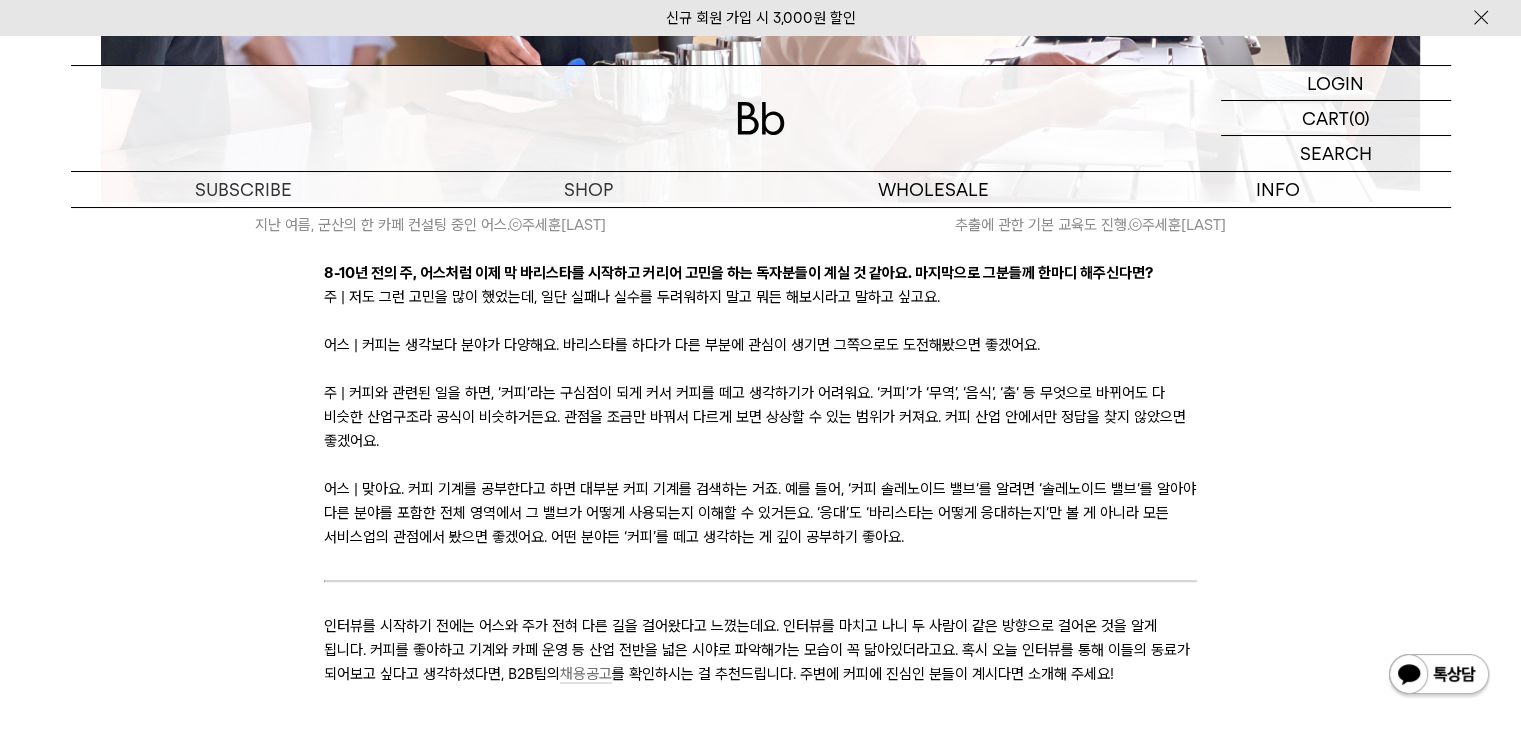 click on "주 | 저도 그런 고민을 많이 했었는데, 일단 실패나 실수를 두려워하지 말고 뭐든 해보시라고 말하고 싶고요." at bounding box center [760, 297] 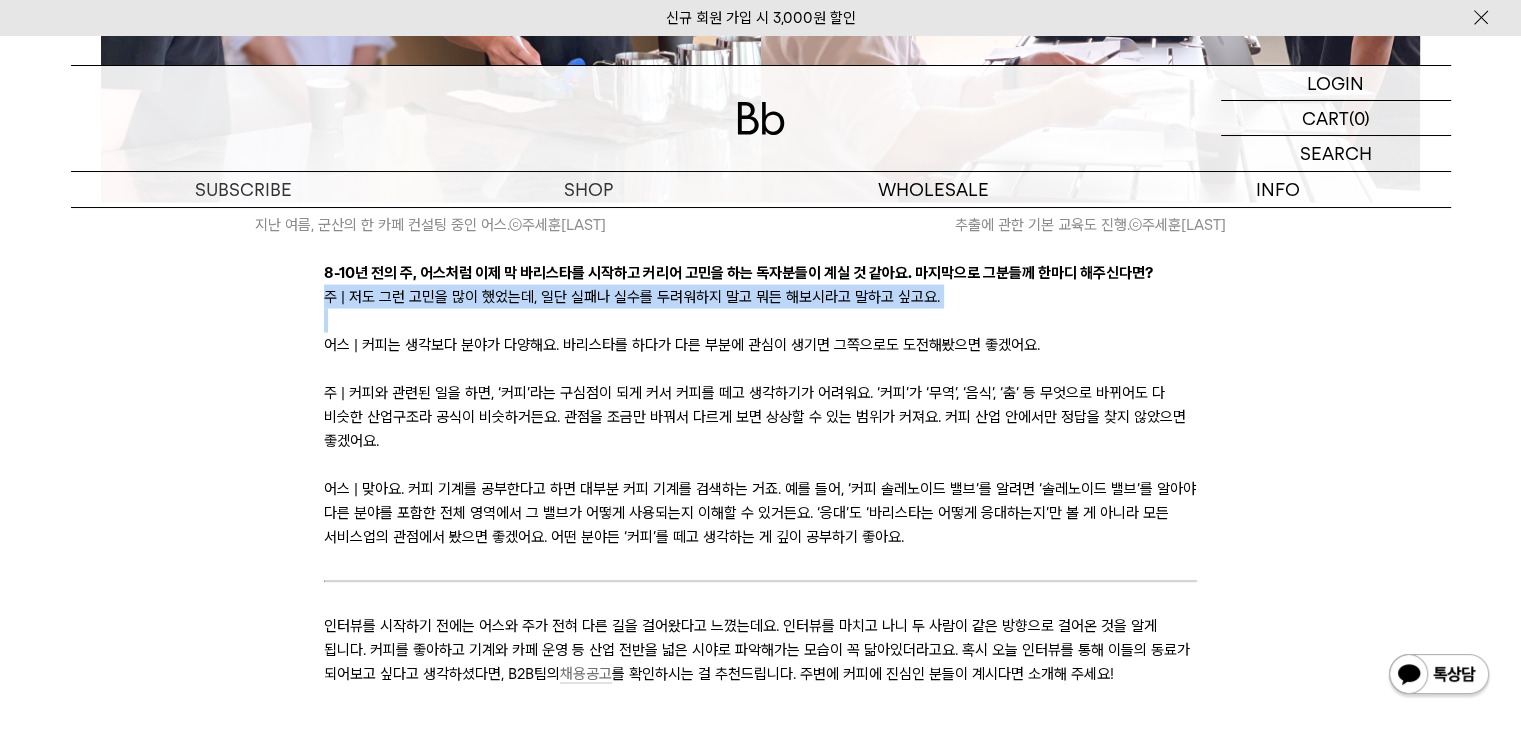 drag, startPoint x: 317, startPoint y: 296, endPoint x: 876, endPoint y: 318, distance: 559.43274 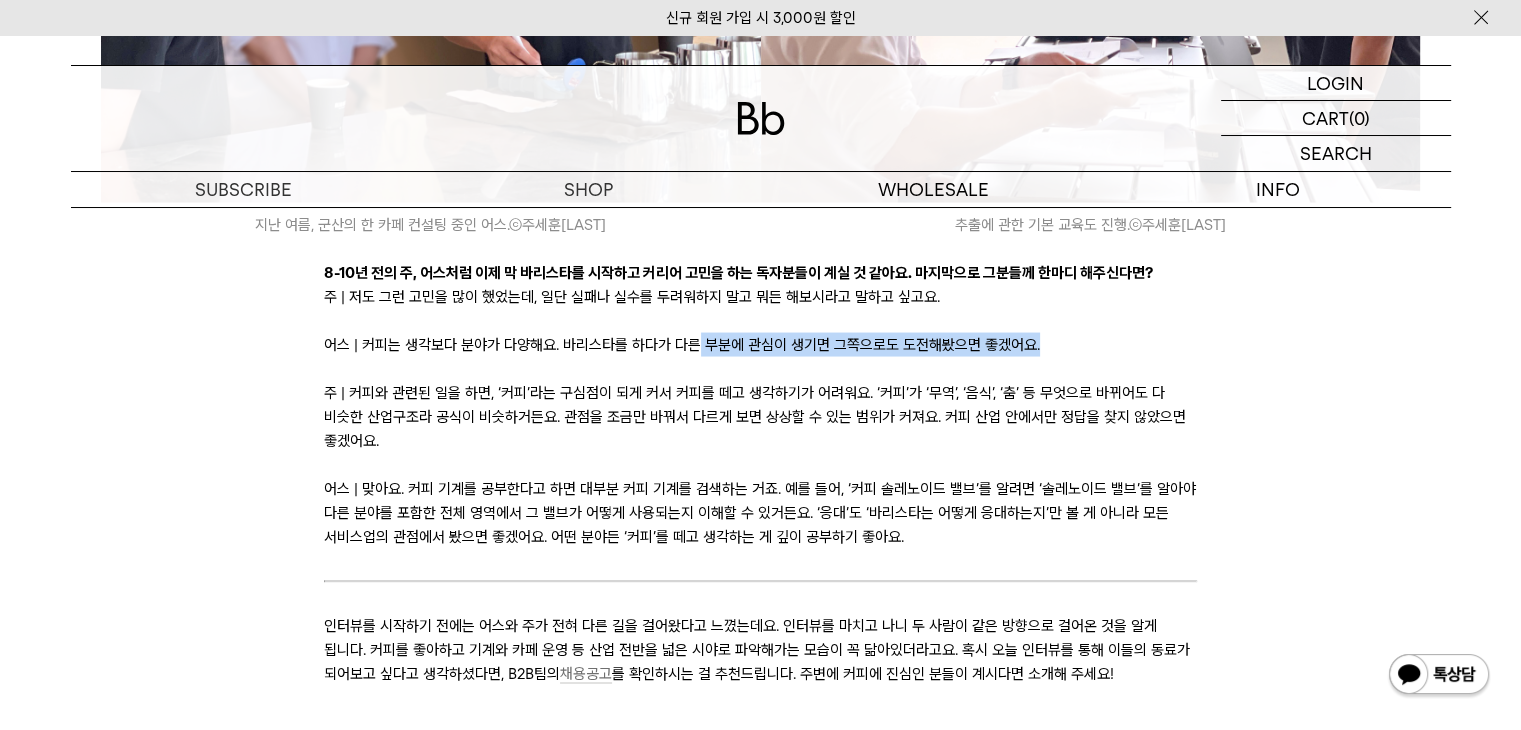 drag, startPoint x: 961, startPoint y: 337, endPoint x: 696, endPoint y: 346, distance: 265.15277 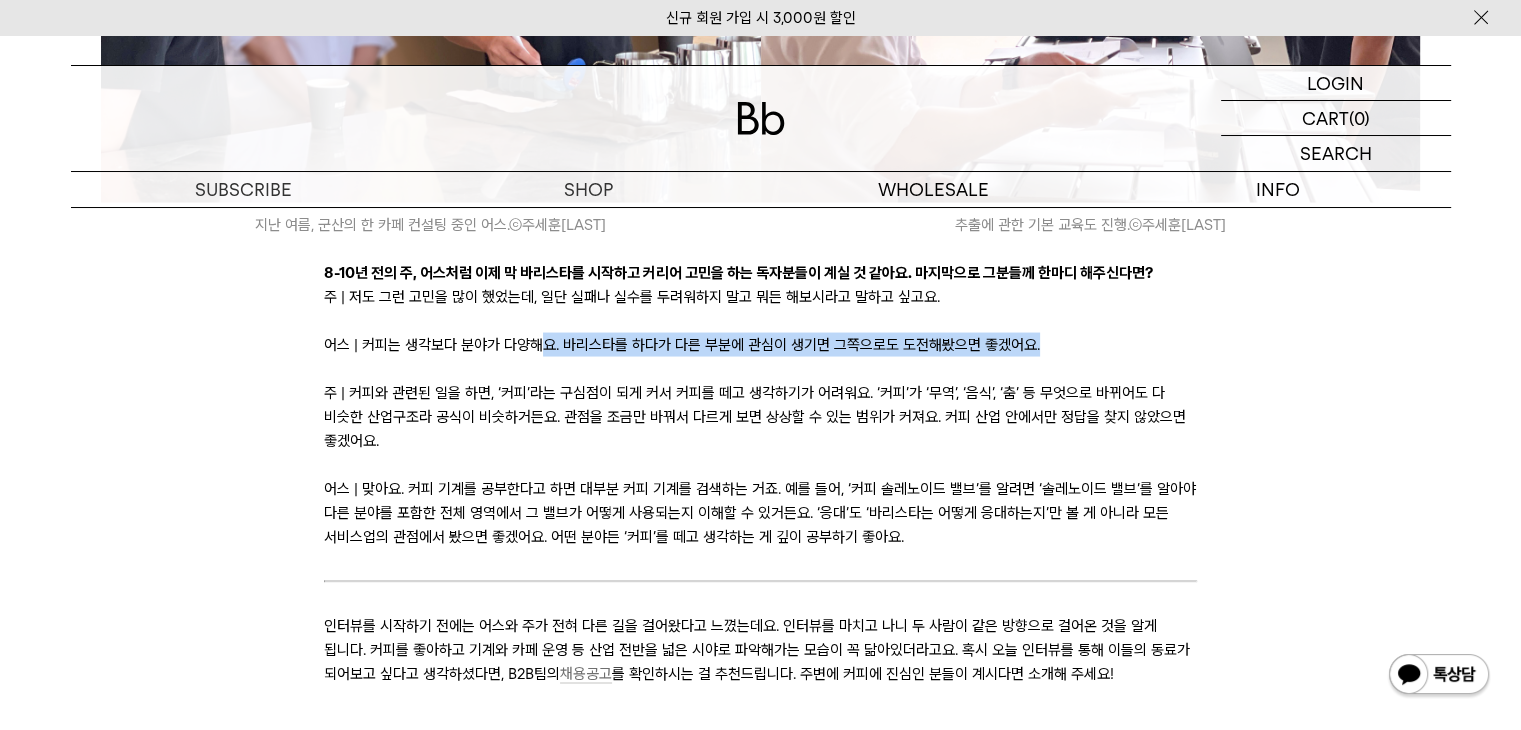 click on "어스 | 커피는 생각보다 분야가 다양해요. 바리스타를 하다가 다른 부분에 관심이 생기면 그쪽으로도 도전해봤으면 좋겠어요." at bounding box center (760, 345) 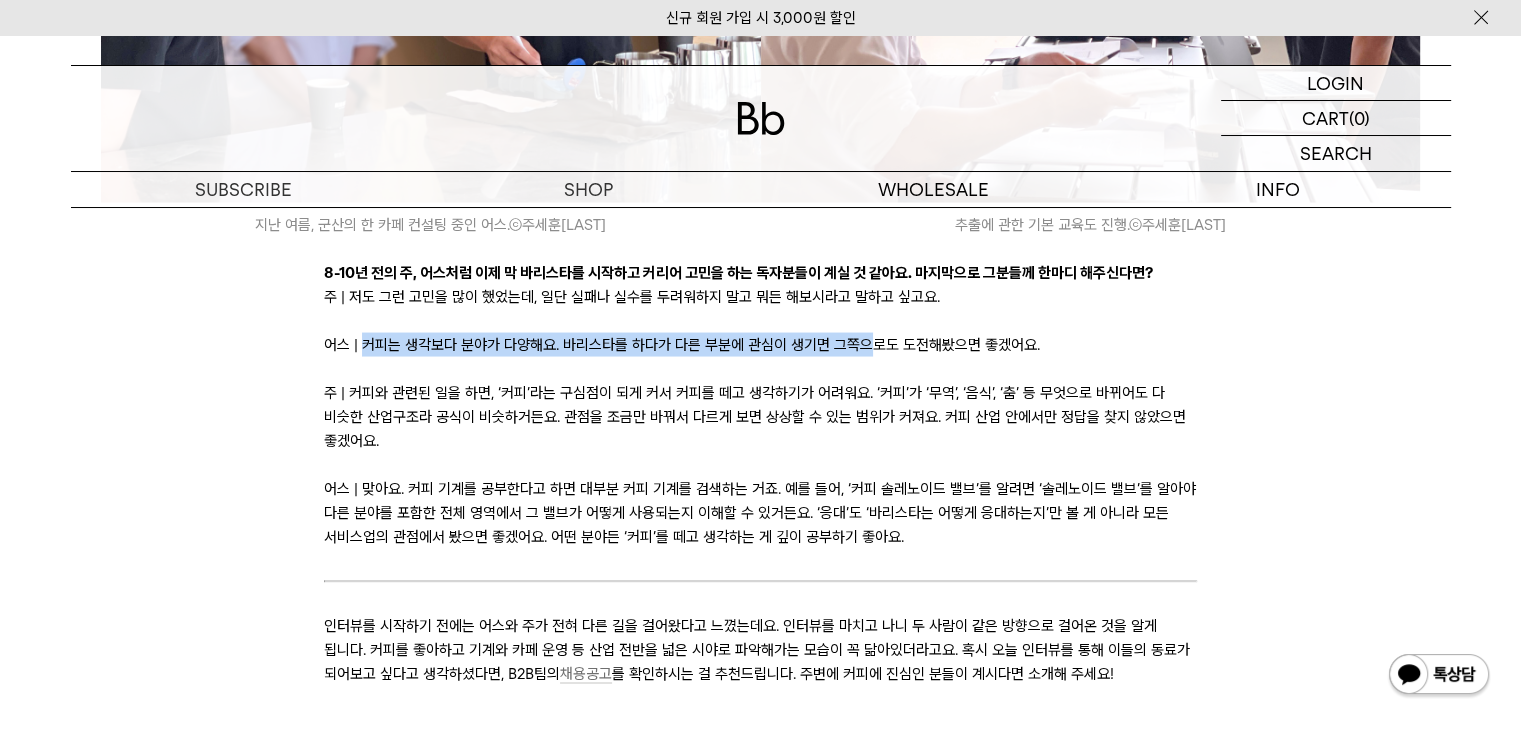drag, startPoint x: 364, startPoint y: 343, endPoint x: 1024, endPoint y: 362, distance: 660.27344 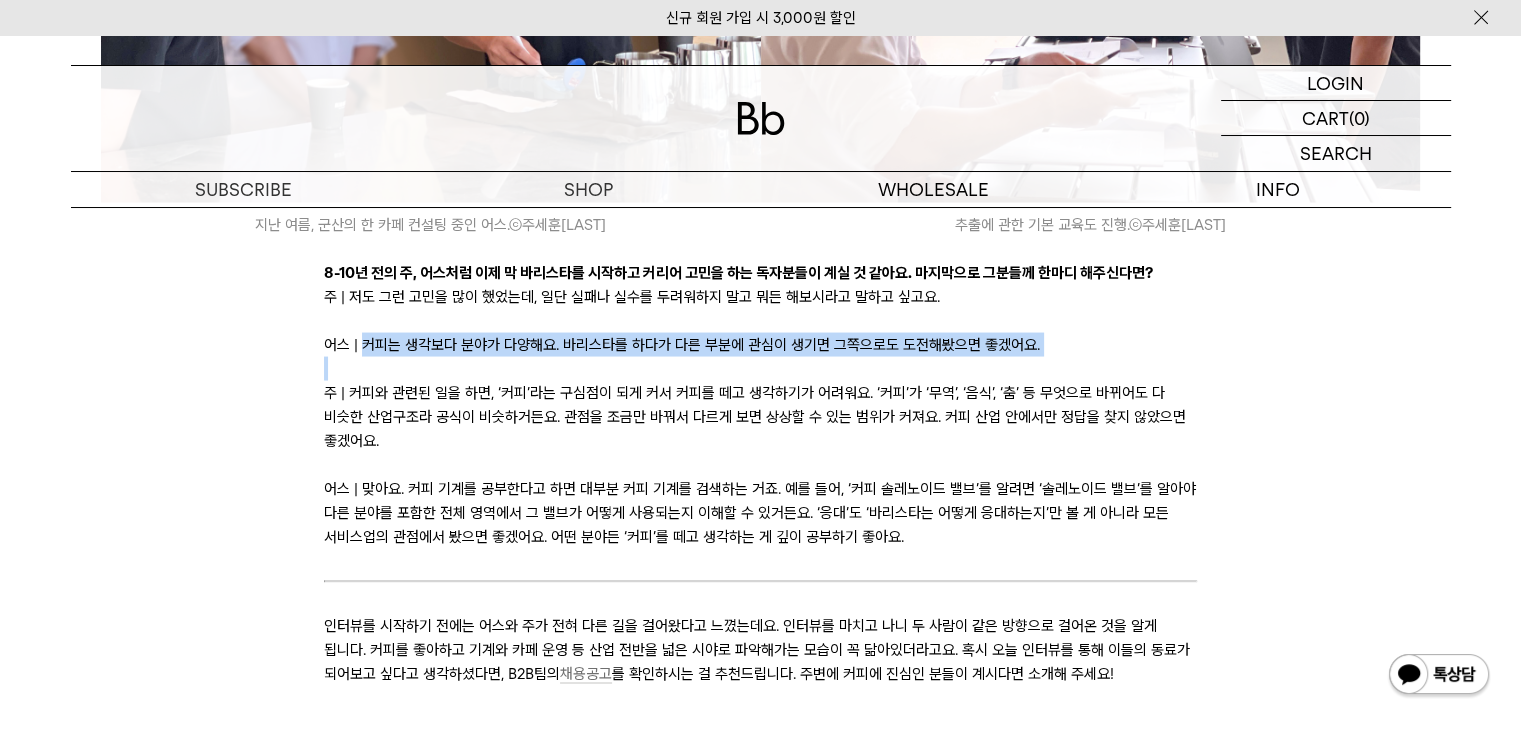 click at bounding box center (760, 369) 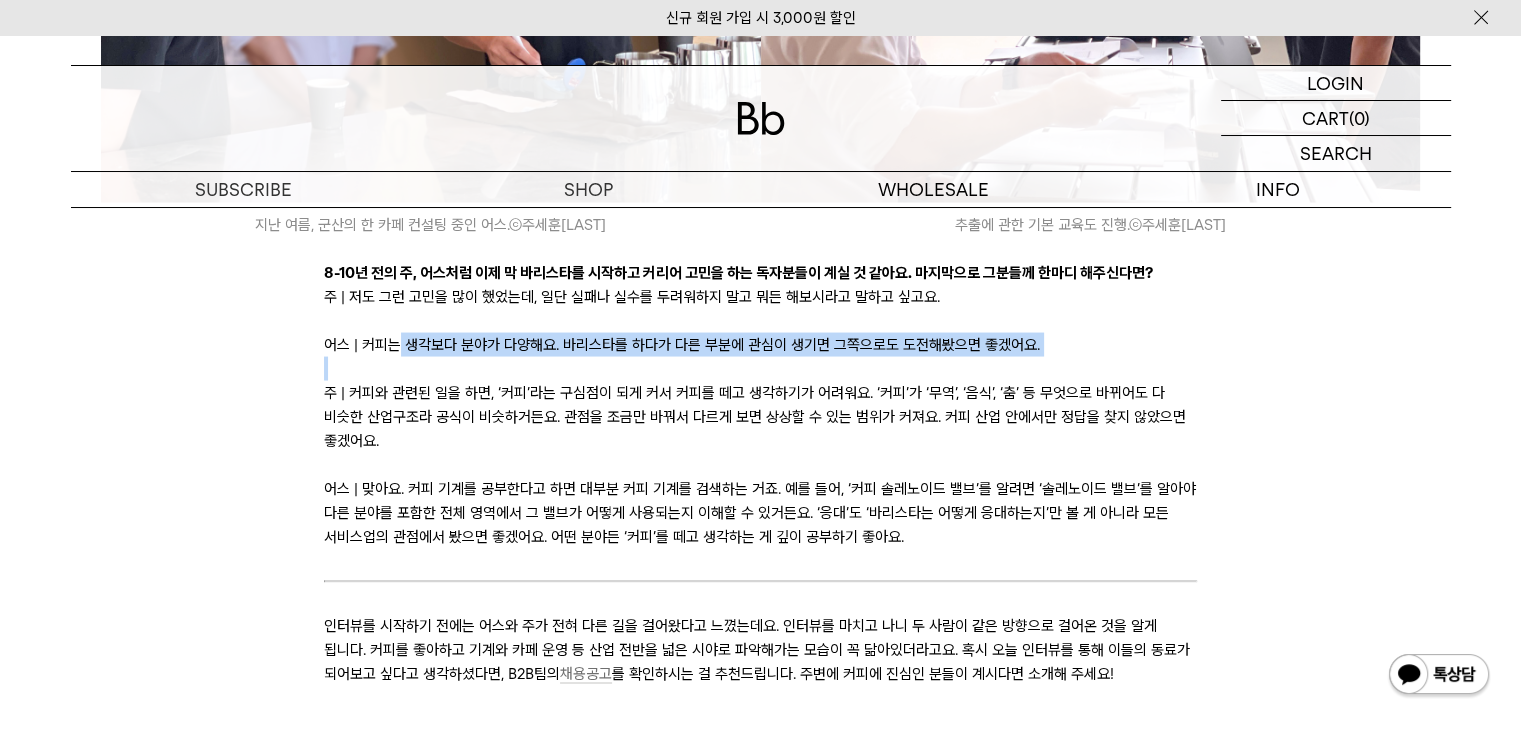 drag, startPoint x: 395, startPoint y: 345, endPoint x: 780, endPoint y: 373, distance: 386.01685 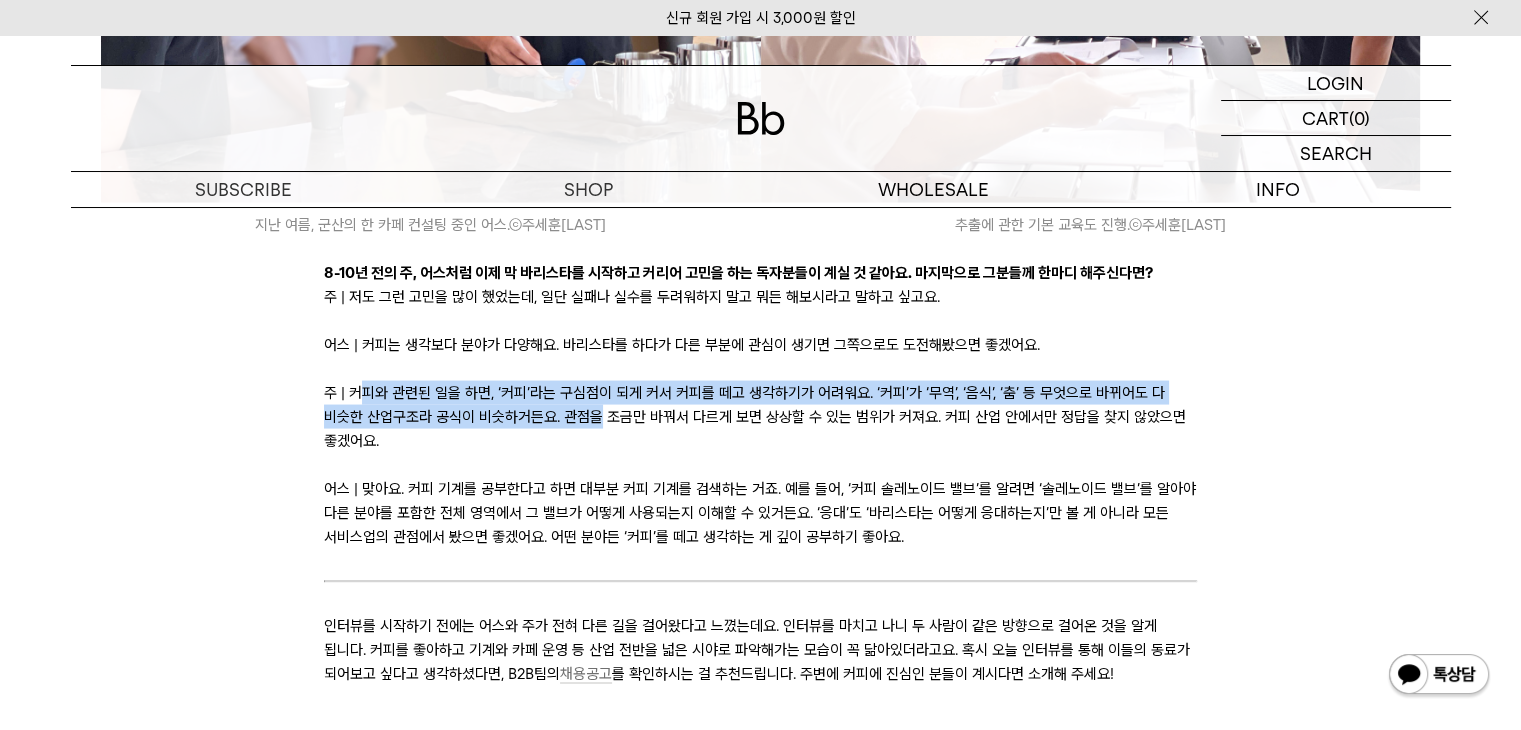 drag, startPoint x: 365, startPoint y: 385, endPoint x: 740, endPoint y: 429, distance: 377.5725 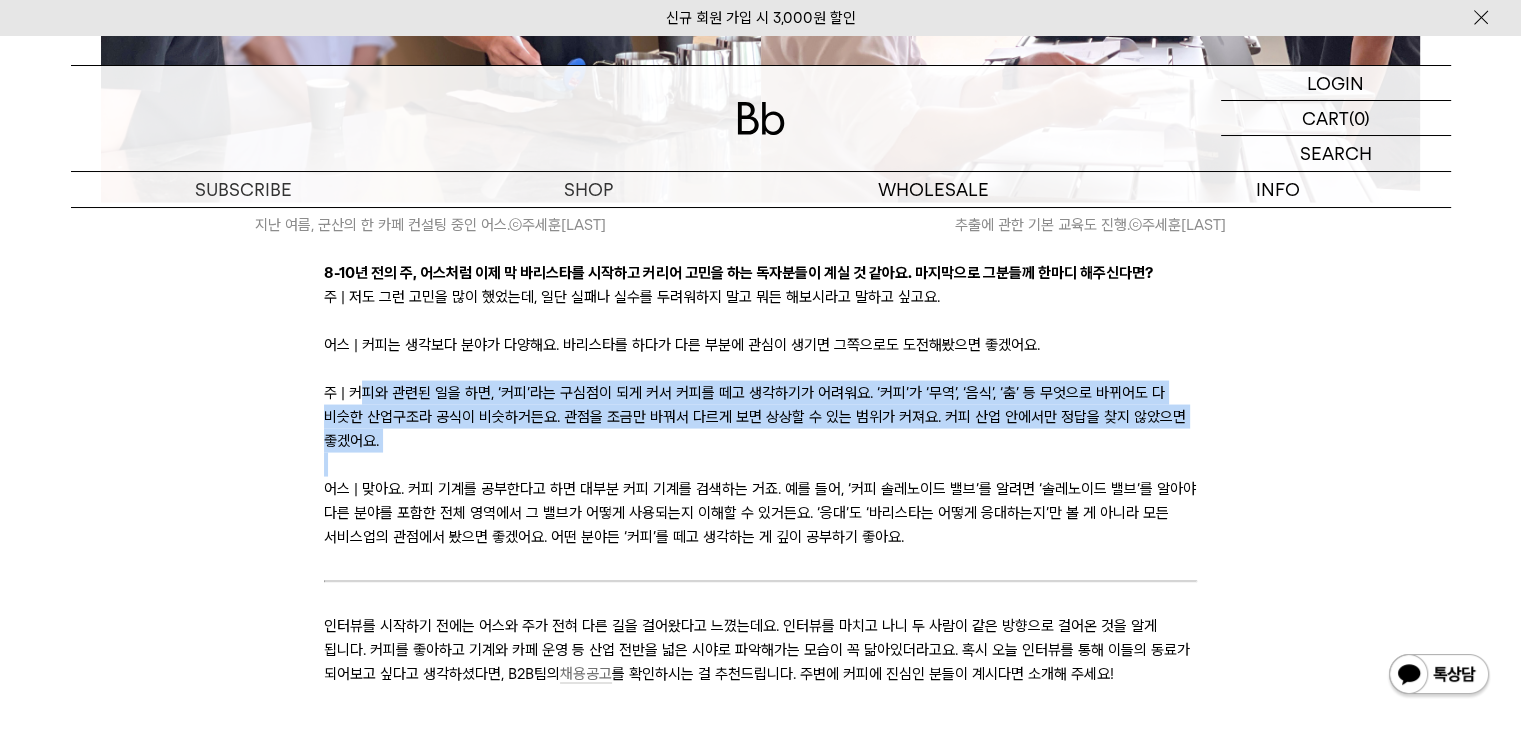 click at bounding box center (760, 465) 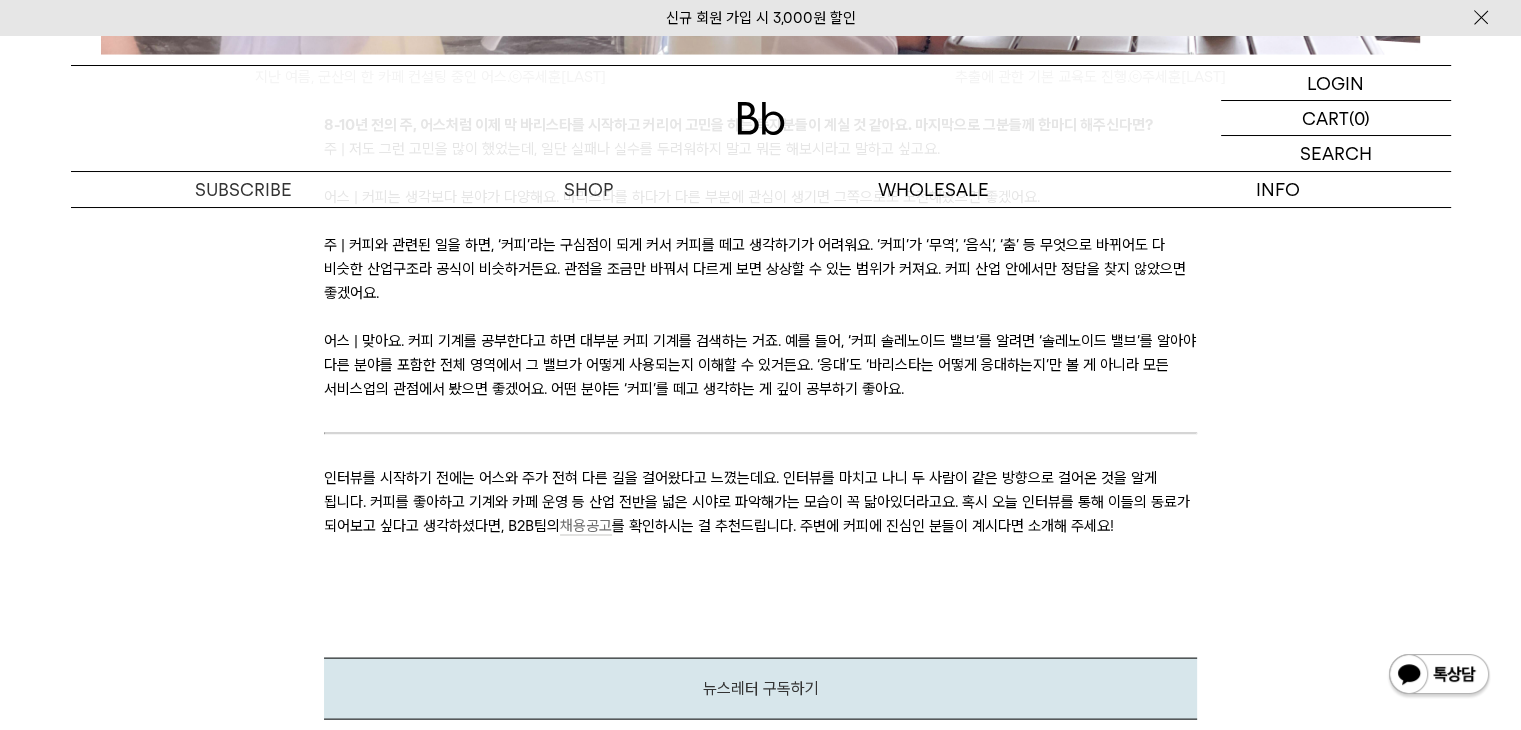 scroll, scrollTop: 11600, scrollLeft: 0, axis: vertical 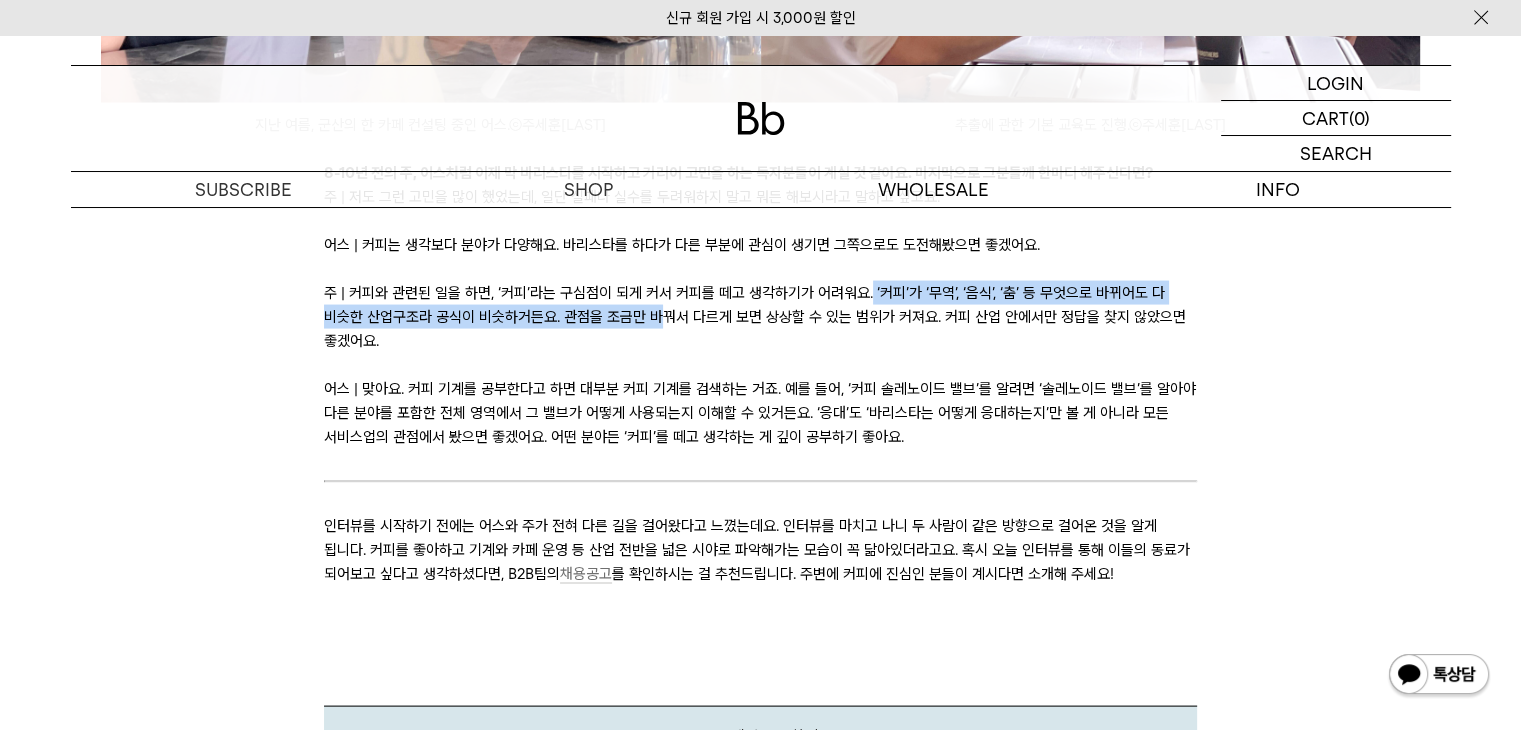 drag, startPoint x: 864, startPoint y: 295, endPoint x: 670, endPoint y: 341, distance: 199.37904 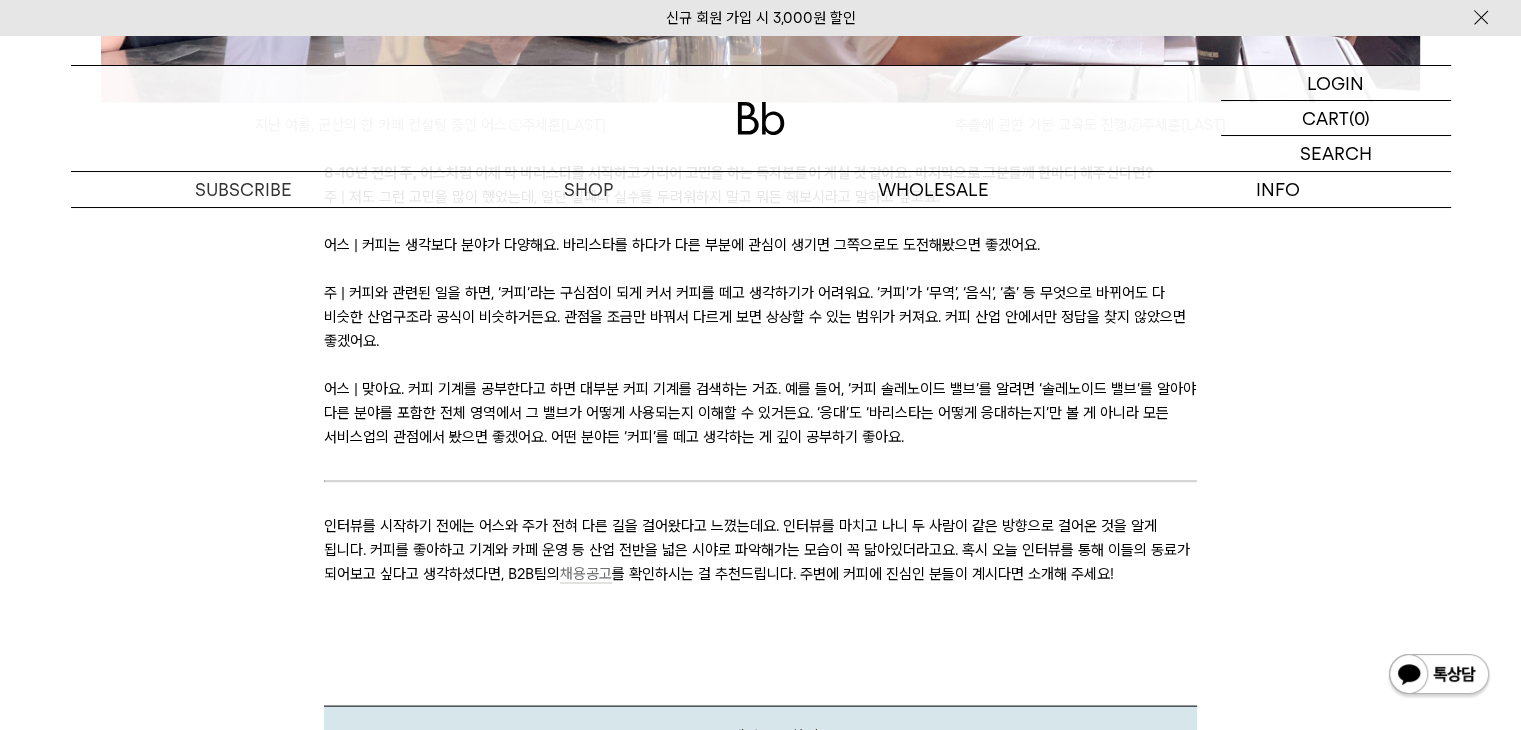 click on "어스 | 맞아요. 커피 기계를 공부한다고 하면 대부분 커피 기계를 검색하는 거죠. 예를 들어, ‘커피 솔레노이드 밸브’를 알려면 ‘솔레노이드 밸브’를 알아야 다른 분야를 포함한 전체 영역에서 그 밸브가 어떻게 사용되는지 이해할 수 있거든요. ‘응대’도 ‘바리스타는 어떻게 응대하는지’만 볼 게 아니라 모든 서비스업의 관점에서 봤으면 좋겠어요.  어떤 분야든 ‘커피’를 떼고 생각하는 게 깊이 공부하기 좋아요." at bounding box center (760, 413) 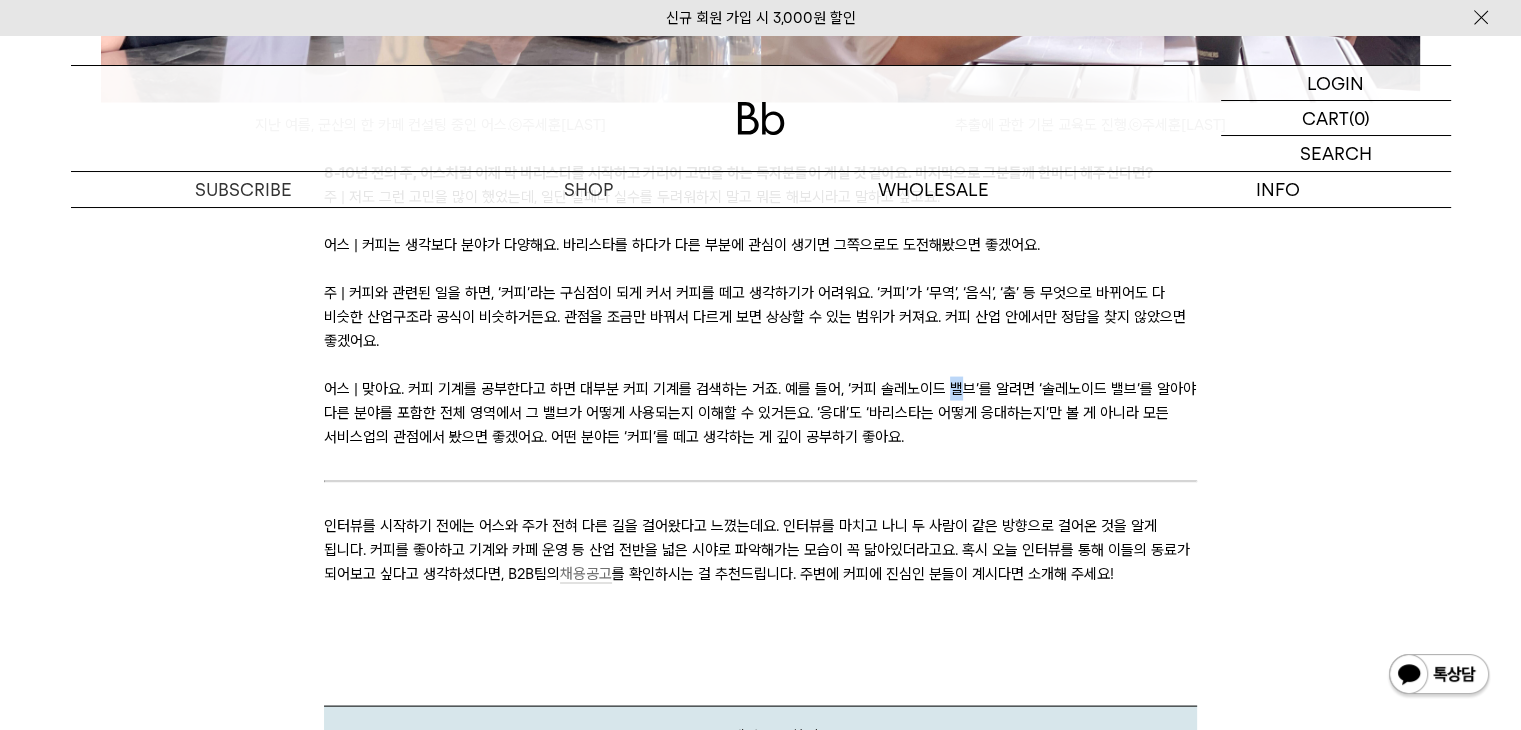 click on "어스 | 맞아요. 커피 기계를 공부한다고 하면 대부분 커피 기계를 검색하는 거죠. 예를 들어, ‘커피 솔레노이드 밸브’를 알려면 ‘솔레노이드 밸브’를 알아야 다른 분야를 포함한 전체 영역에서 그 밸브가 어떻게 사용되는지 이해할 수 있거든요. ‘응대’도 ‘바리스타는 어떻게 응대하는지’만 볼 게 아니라 모든 서비스업의 관점에서 봤으면 좋겠어요.  어떤 분야든 ‘커피’를 떼고 생각하는 게 깊이 공부하기 좋아요." at bounding box center [760, 413] 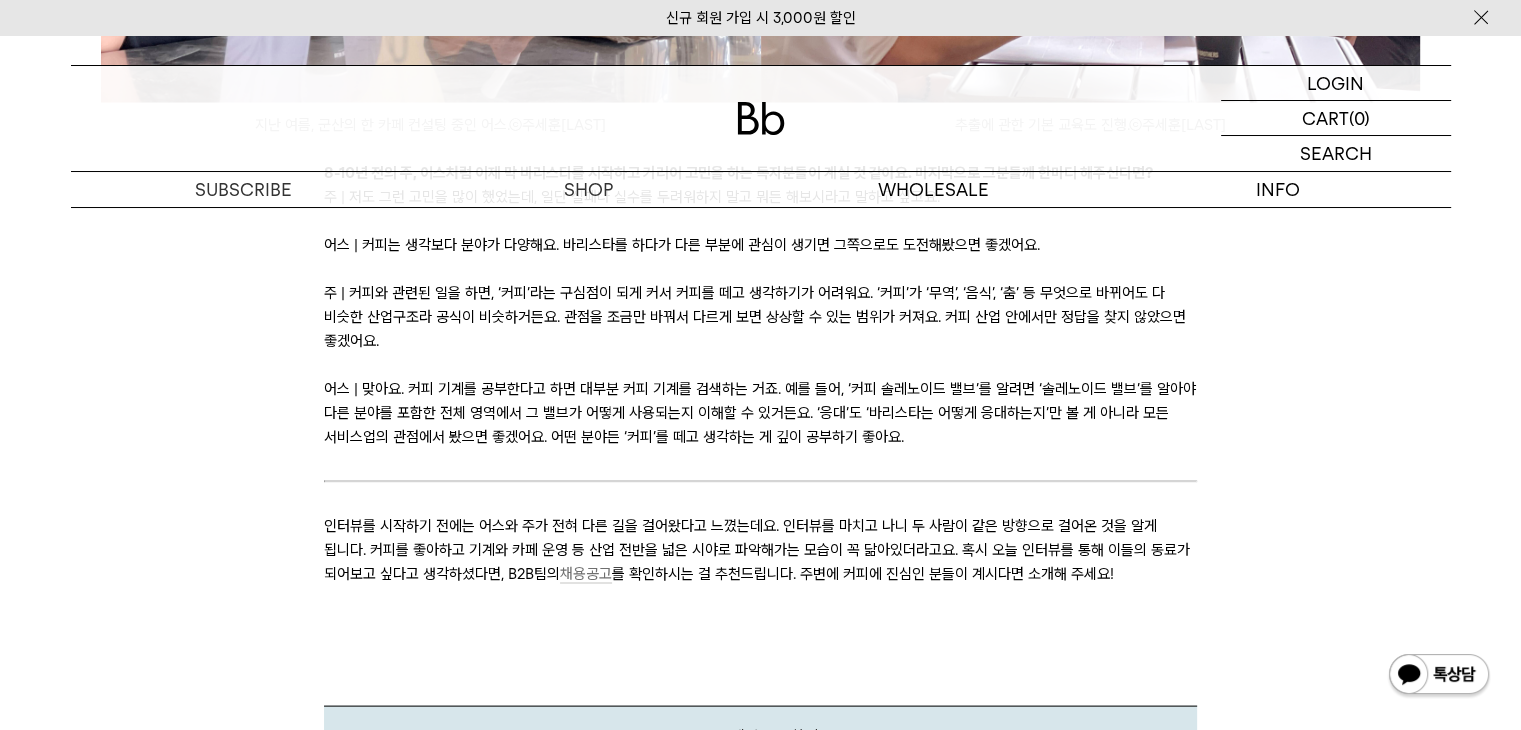 click on "어스 | 맞아요. 커피 기계를 공부한다고 하면 대부분 커피 기계를 검색하는 거죠. 예를 들어, ‘커피 솔레노이드 밸브’를 알려면 ‘솔레노이드 밸브’를 알아야 다른 분야를 포함한 전체 영역에서 그 밸브가 어떻게 사용되는지 이해할 수 있거든요. ‘응대’도 ‘바리스타는 어떻게 응대하는지’만 볼 게 아니라 모든 서비스업의 관점에서 봤으면 좋겠어요.  어떤 분야든 ‘커피’를 떼고 생각하는 게 깊이 공부하기 좋아요." at bounding box center [760, 413] 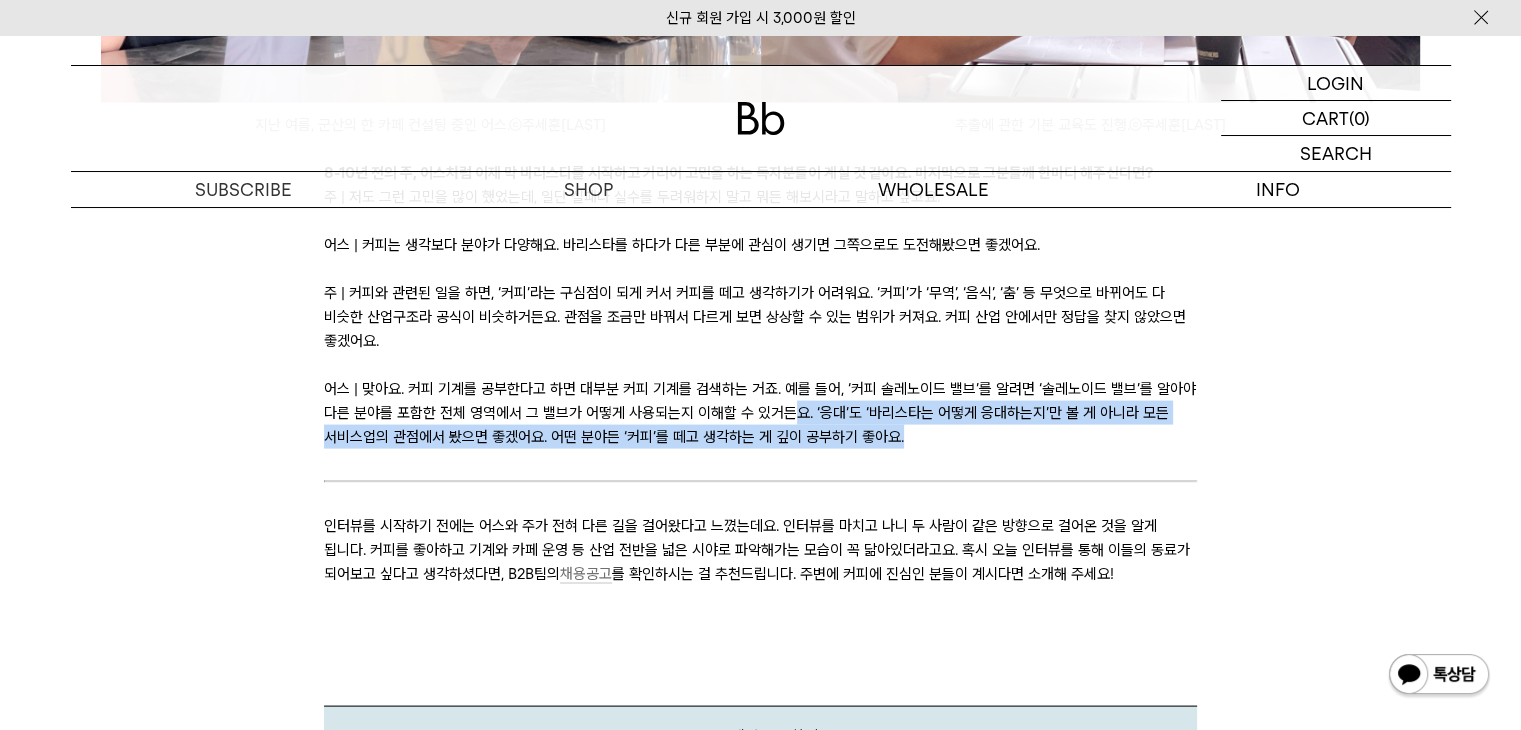 drag, startPoint x: 957, startPoint y: 417, endPoint x: 795, endPoint y: 378, distance: 166.62833 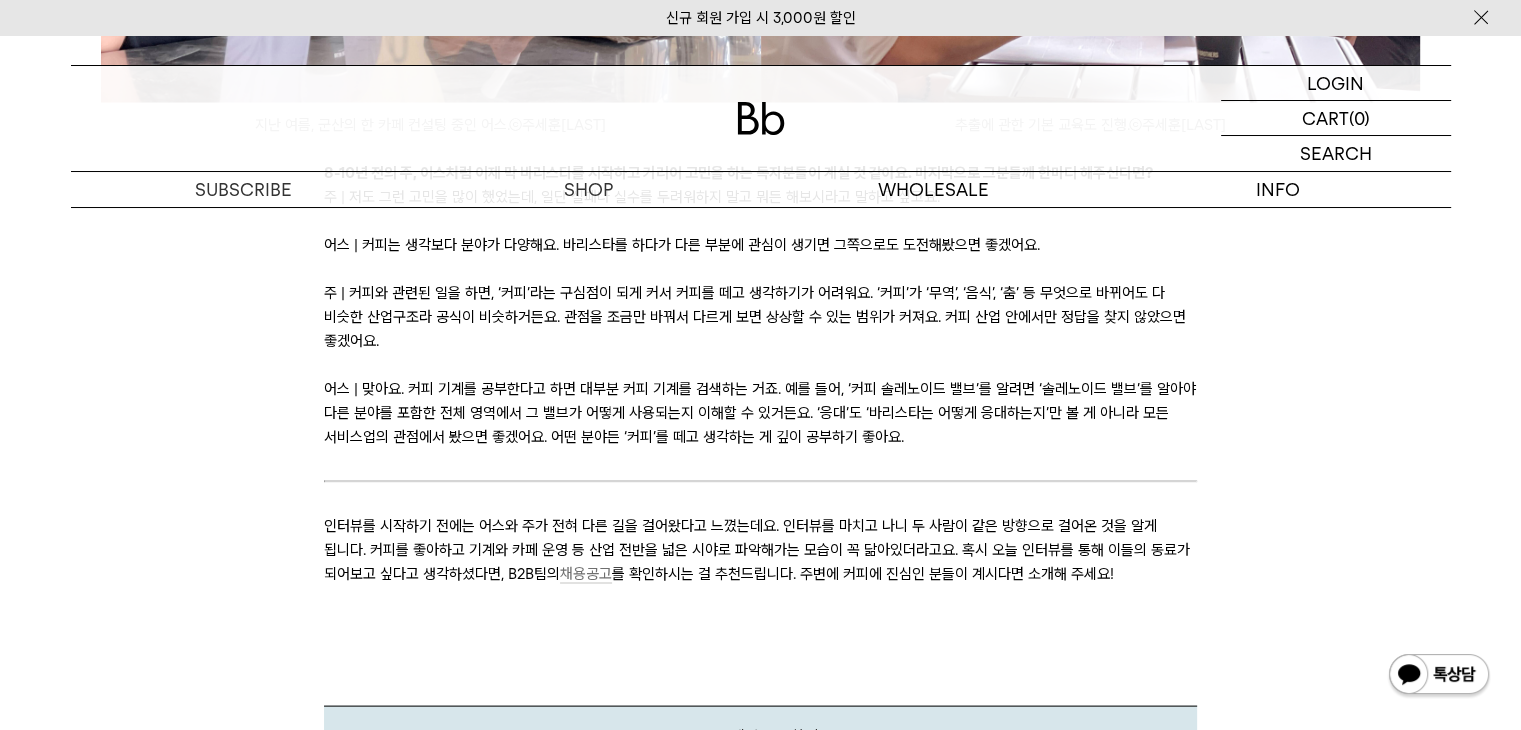 click at bounding box center [760, 461] 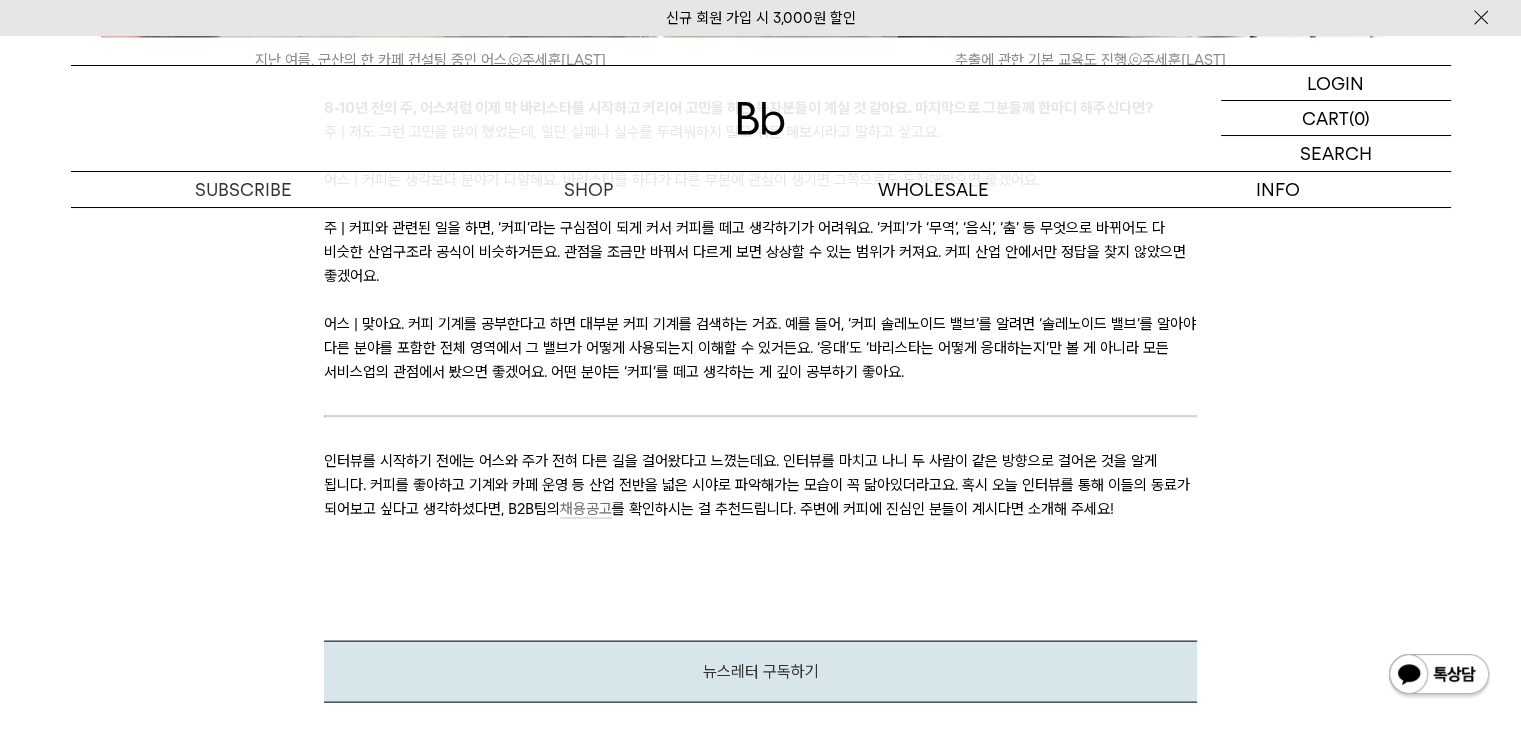 scroll, scrollTop: 11700, scrollLeft: 0, axis: vertical 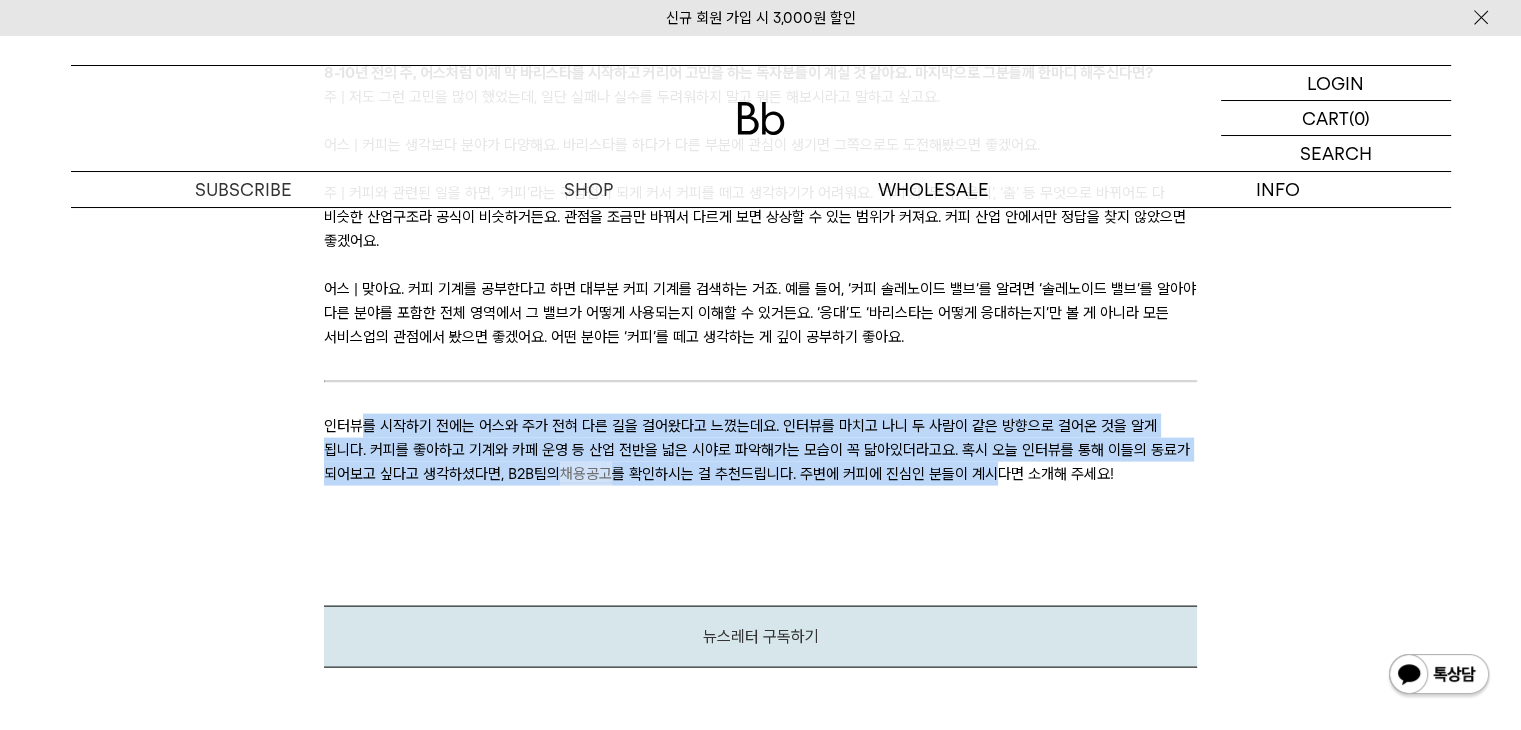 drag, startPoint x: 356, startPoint y: 397, endPoint x: 1040, endPoint y: 452, distance: 686.2077 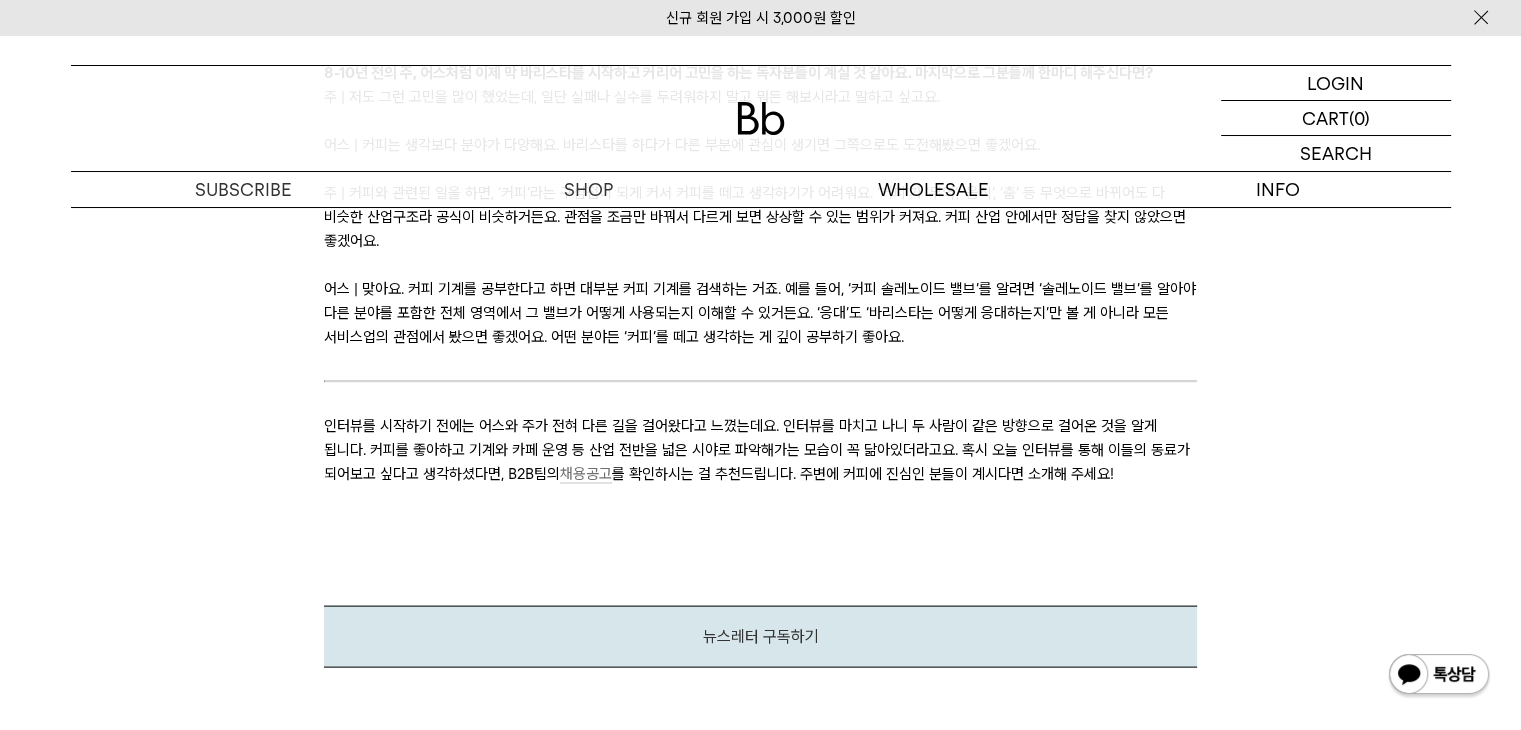 click on "인터뷰를 시작하기 전에는 어스와 주가 전혀 다른 길을 걸어왔다고 느꼈는데요. 인터뷰를 마치고 나니 두 사람이 같은 방향으로 걸어온 것을 알게 됩니다. 커피를 좋아하고 기계와 카페 운영 등 산업 전반을 넓은 시야로 파악해가는 모습이 꼭 닮아있더라고요. 혹시 오늘 인터뷰를 통해 이들의 동료가 되어보고 싶다고 생각하셨다면, B2B팀의  채용공고 를 확인하시는 걸 추천드립니다. 주변에 커피에 진심인 분들이 계시다면 소개해 주세요!" at bounding box center [760, 462] 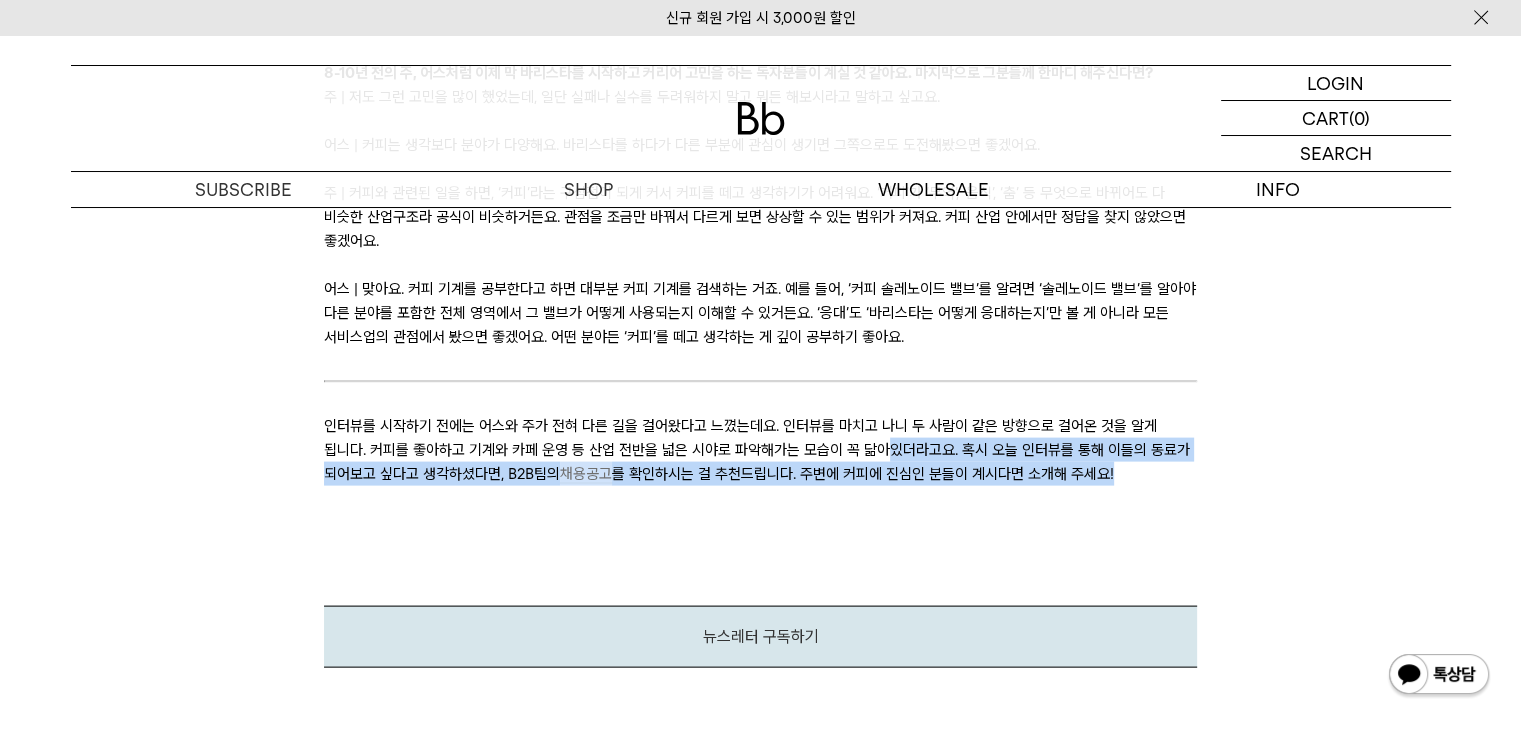drag, startPoint x: 730, startPoint y: 398, endPoint x: 656, endPoint y: 389, distance: 74.54529 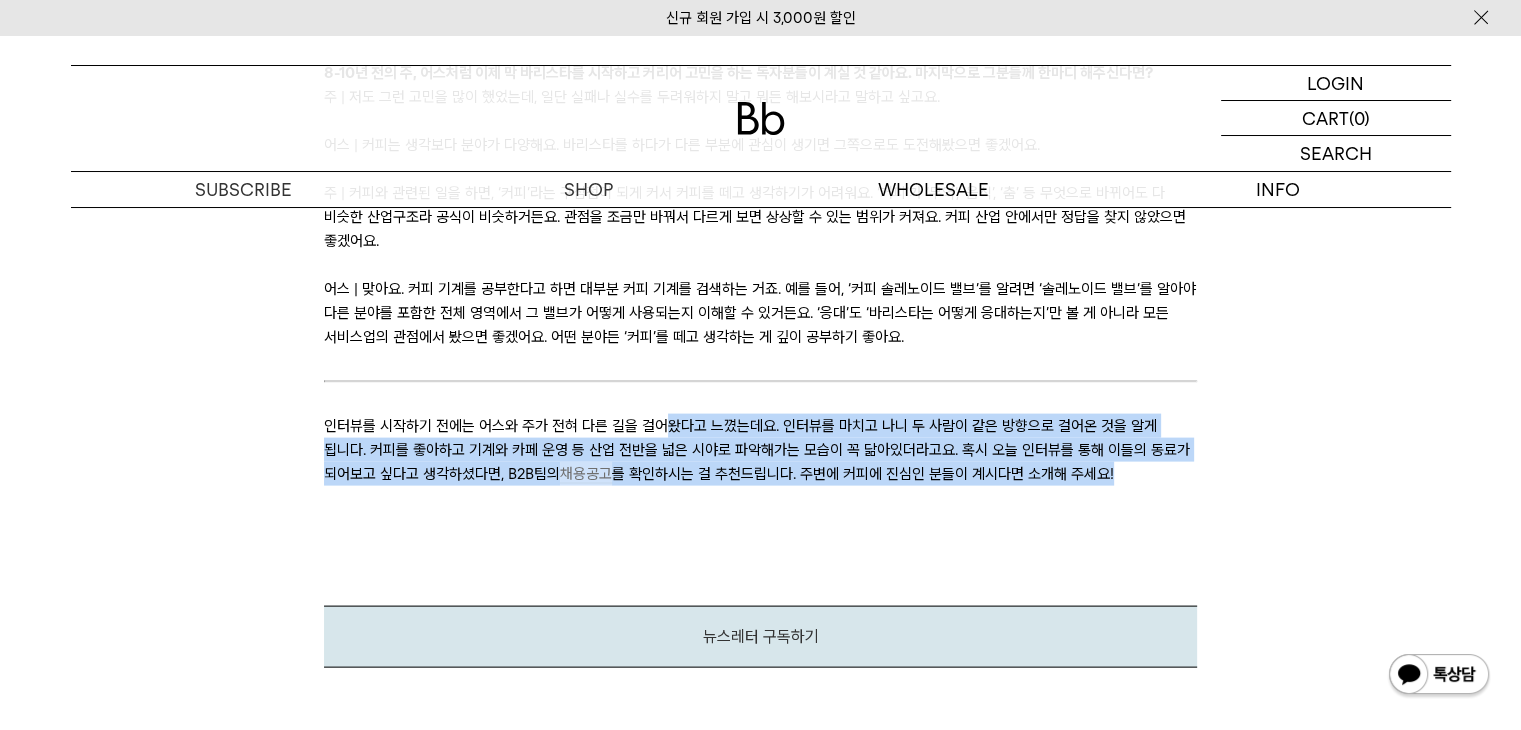 click on "인터뷰를 시작하기 전에는 어스와 주가 전혀 다른 길을 걸어왔다고 느꼈는데요. 인터뷰를 마치고 나니 두 사람이 같은 방향으로 걸어온 것을 알게 됩니다. 커피를 좋아하고 기계와 카페 운영 등 산업 전반을 넓은 시야로 파악해가는 모습이 꼭 닮아있더라고요. 혹시 오늘 인터뷰를 통해 이들의 동료가 되어보고 싶다고 생각하셨다면, B2B팀의  채용공고 를 확인하시는 걸 추천드립니다. 주변에 커피에 진심인 분들이 계시다면 소개해 주세요!" at bounding box center [760, 462] 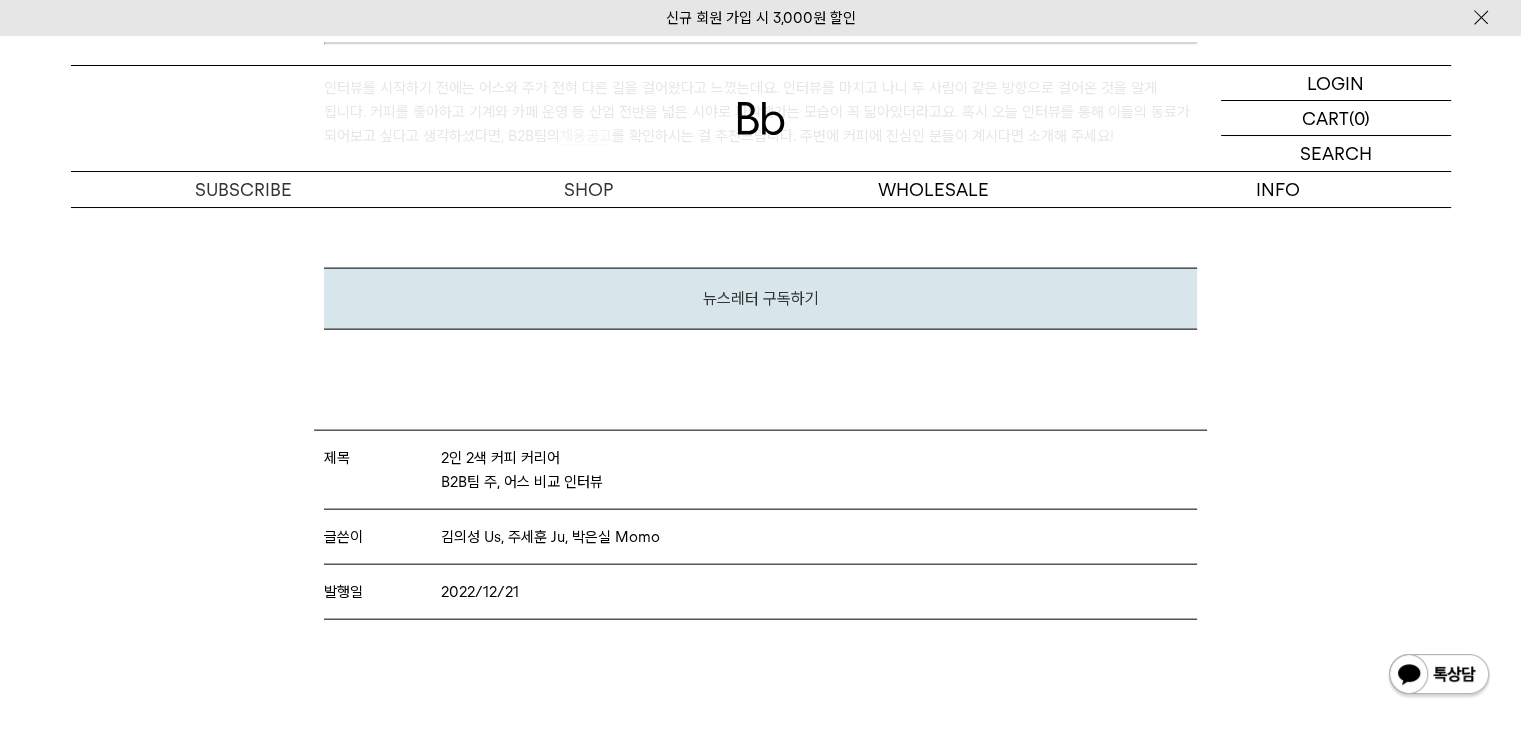 scroll, scrollTop: 12200, scrollLeft: 0, axis: vertical 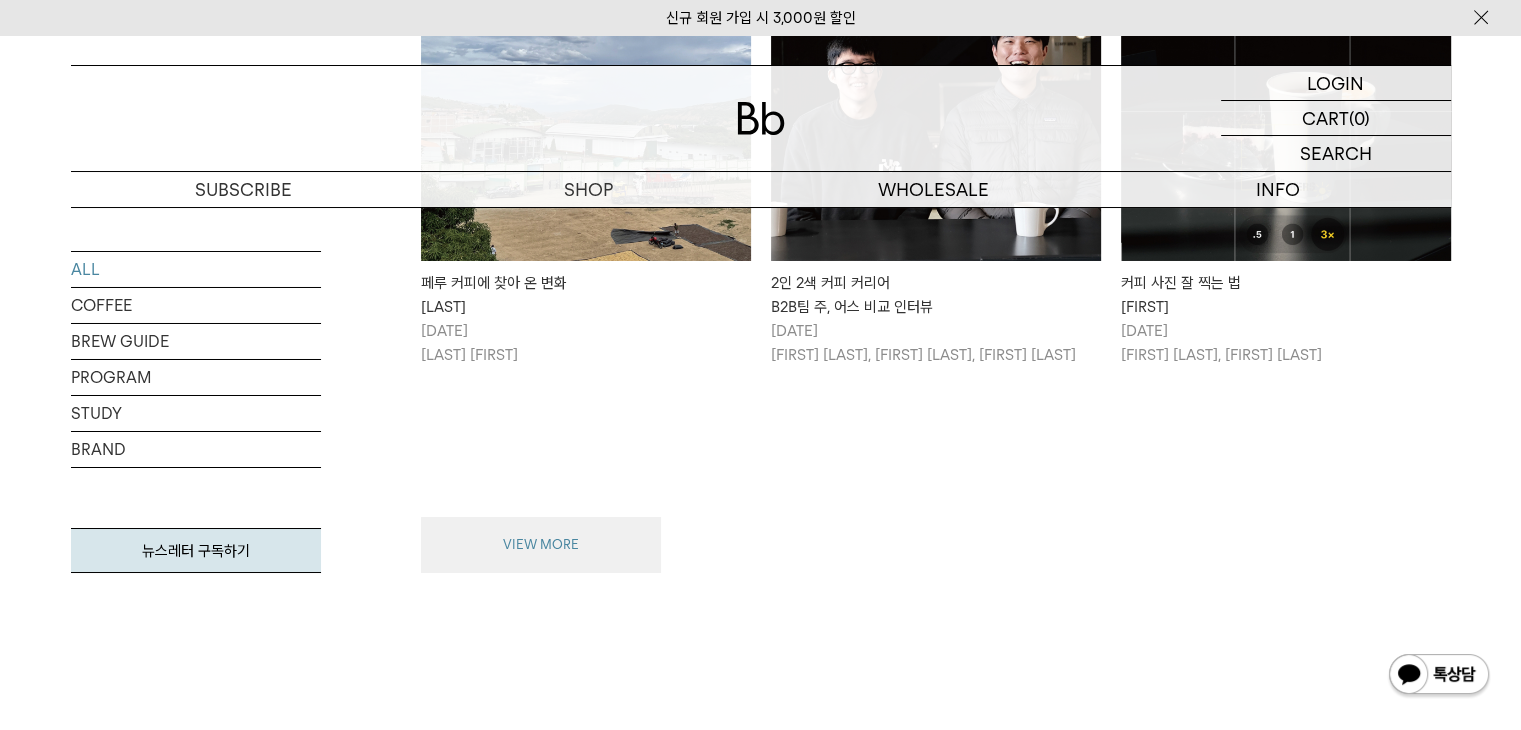 click on "VIEW MORE" at bounding box center [541, 545] 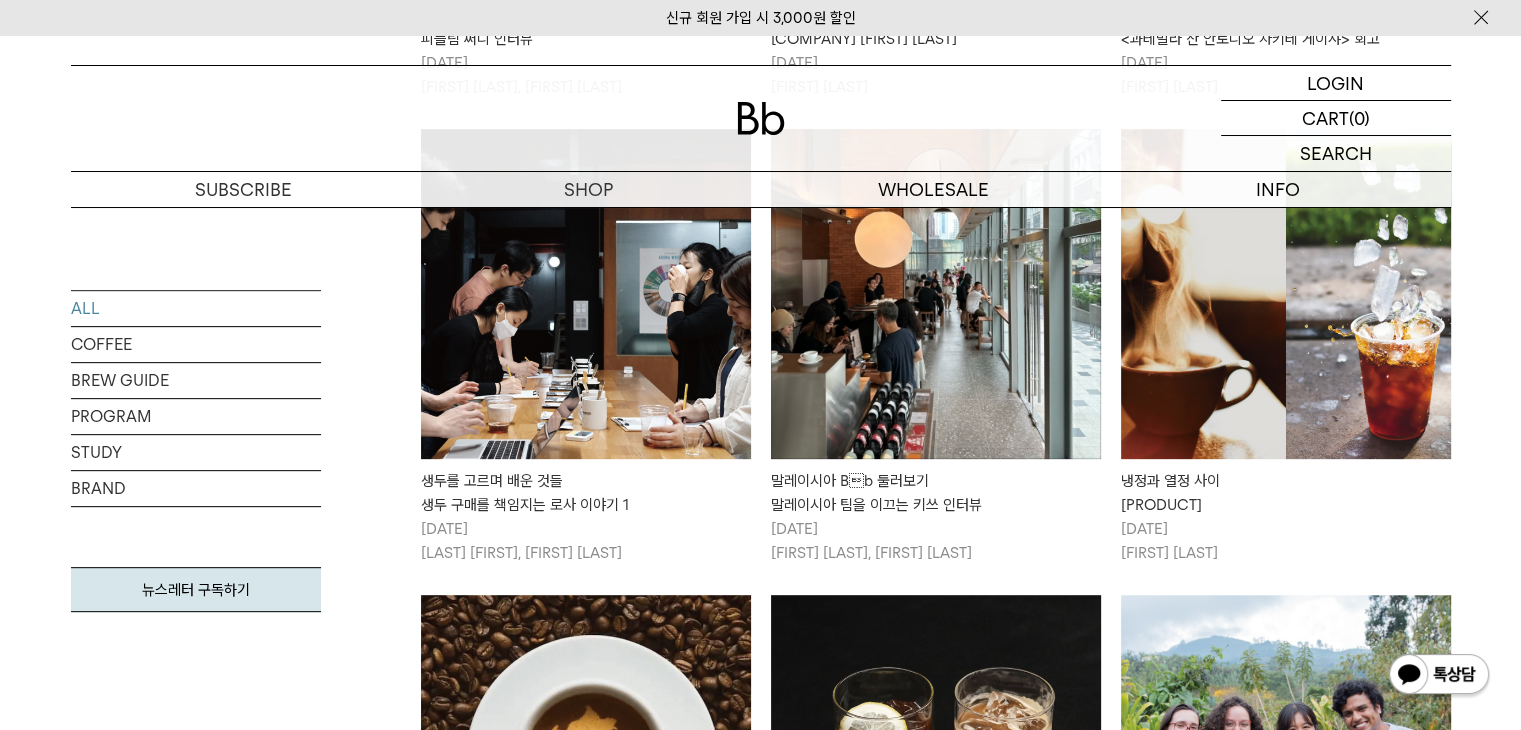 scroll, scrollTop: 8268, scrollLeft: 0, axis: vertical 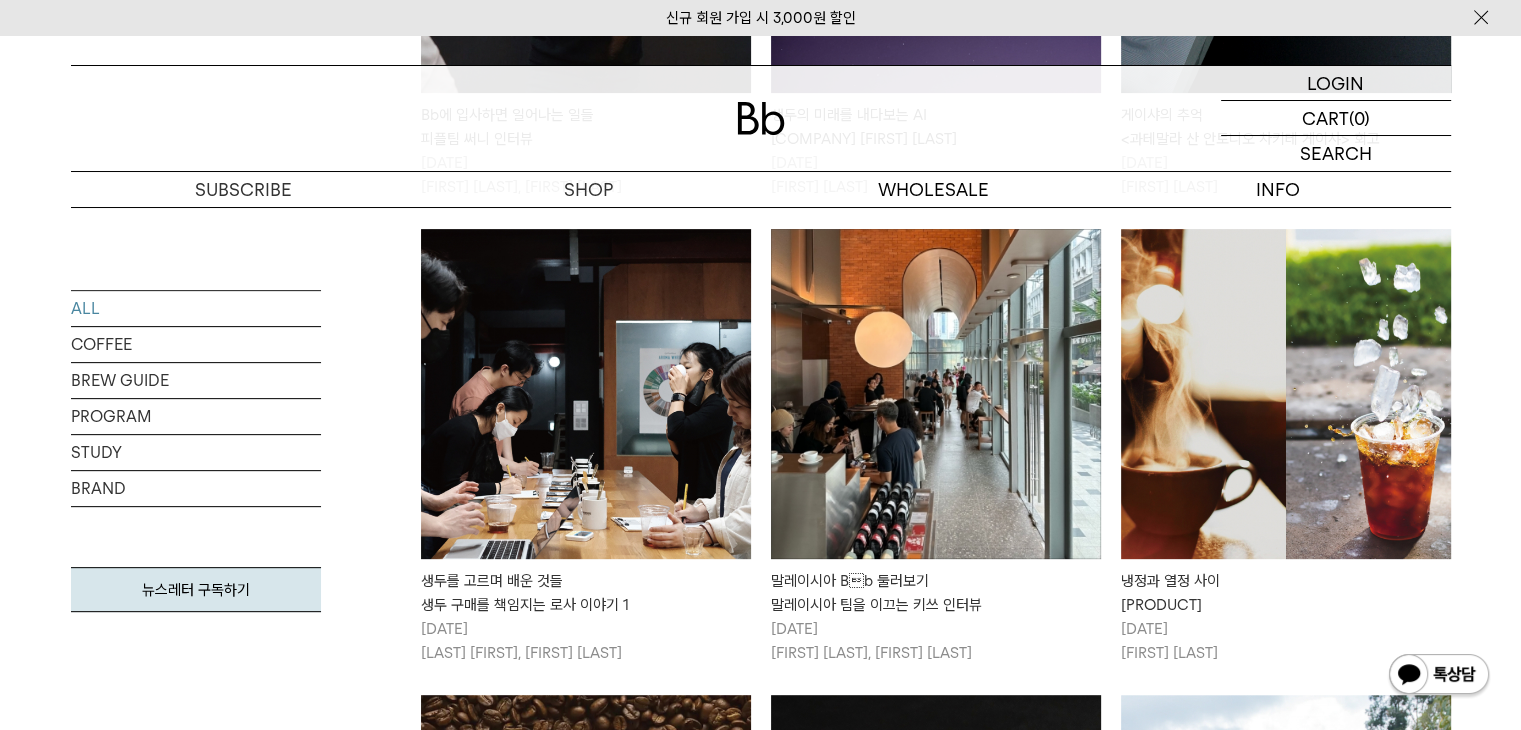 click at bounding box center (586, 394) 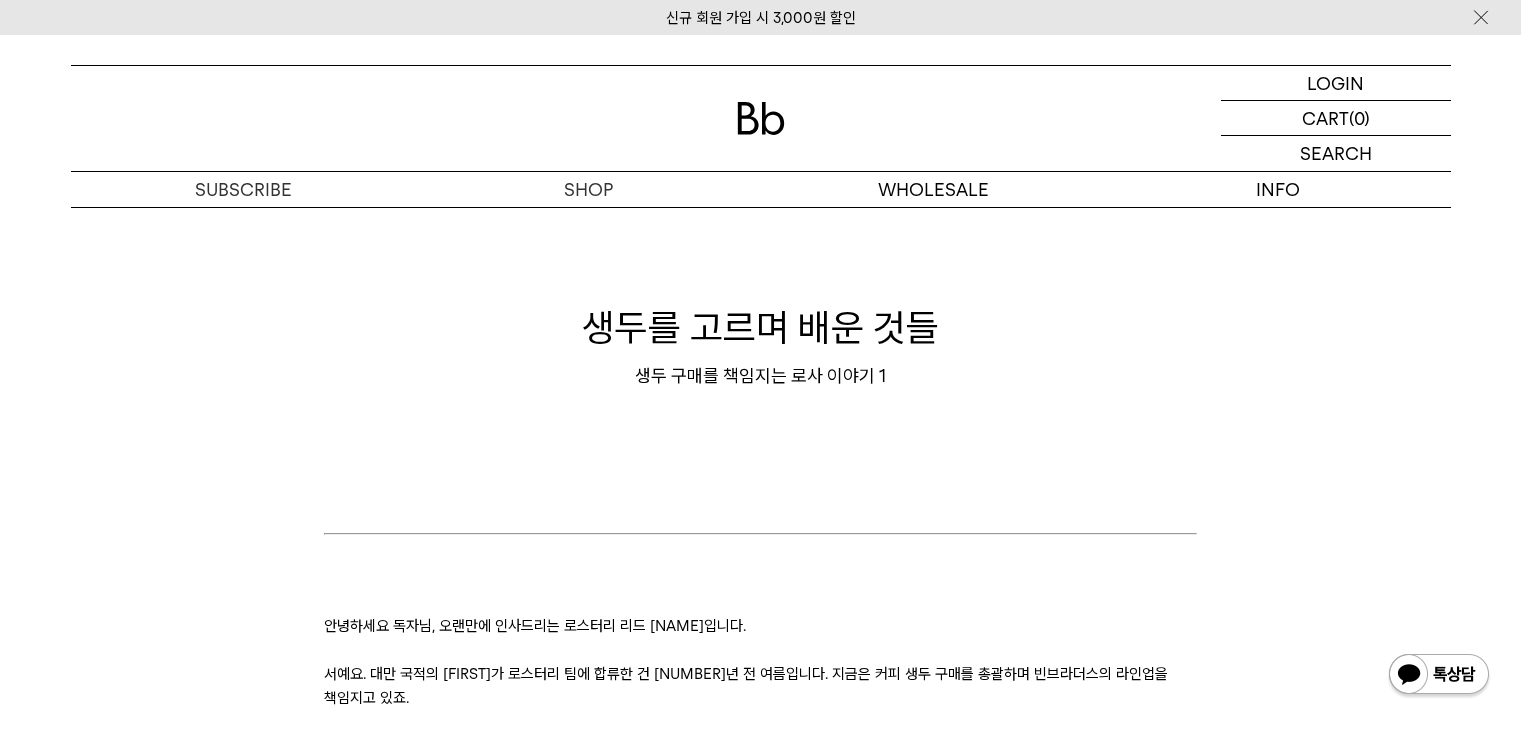 scroll, scrollTop: 189, scrollLeft: 0, axis: vertical 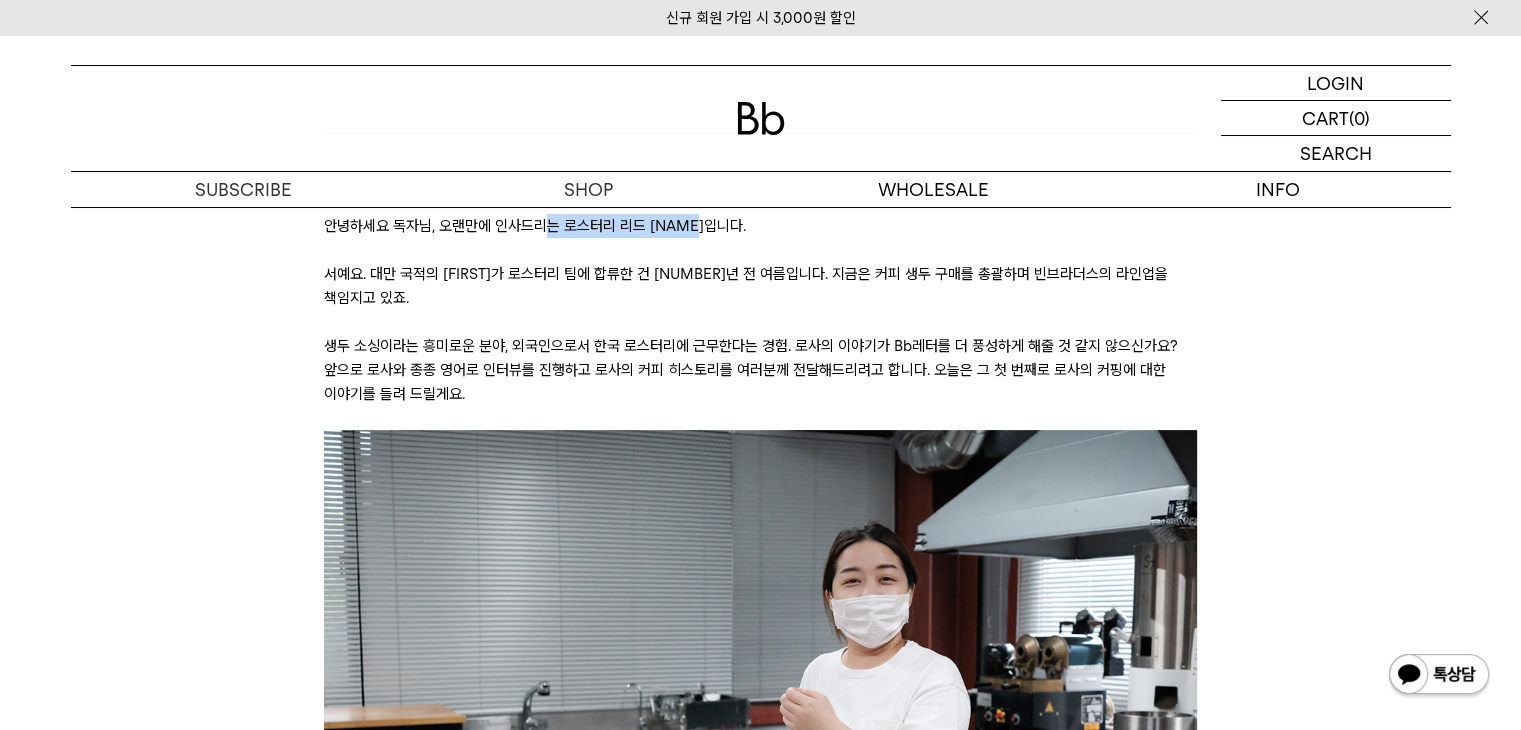 click on "안녕하세요 독자님, 오랜만에 인사드리는 로스터리 리드 [NAME]입니다." at bounding box center (760, 226) 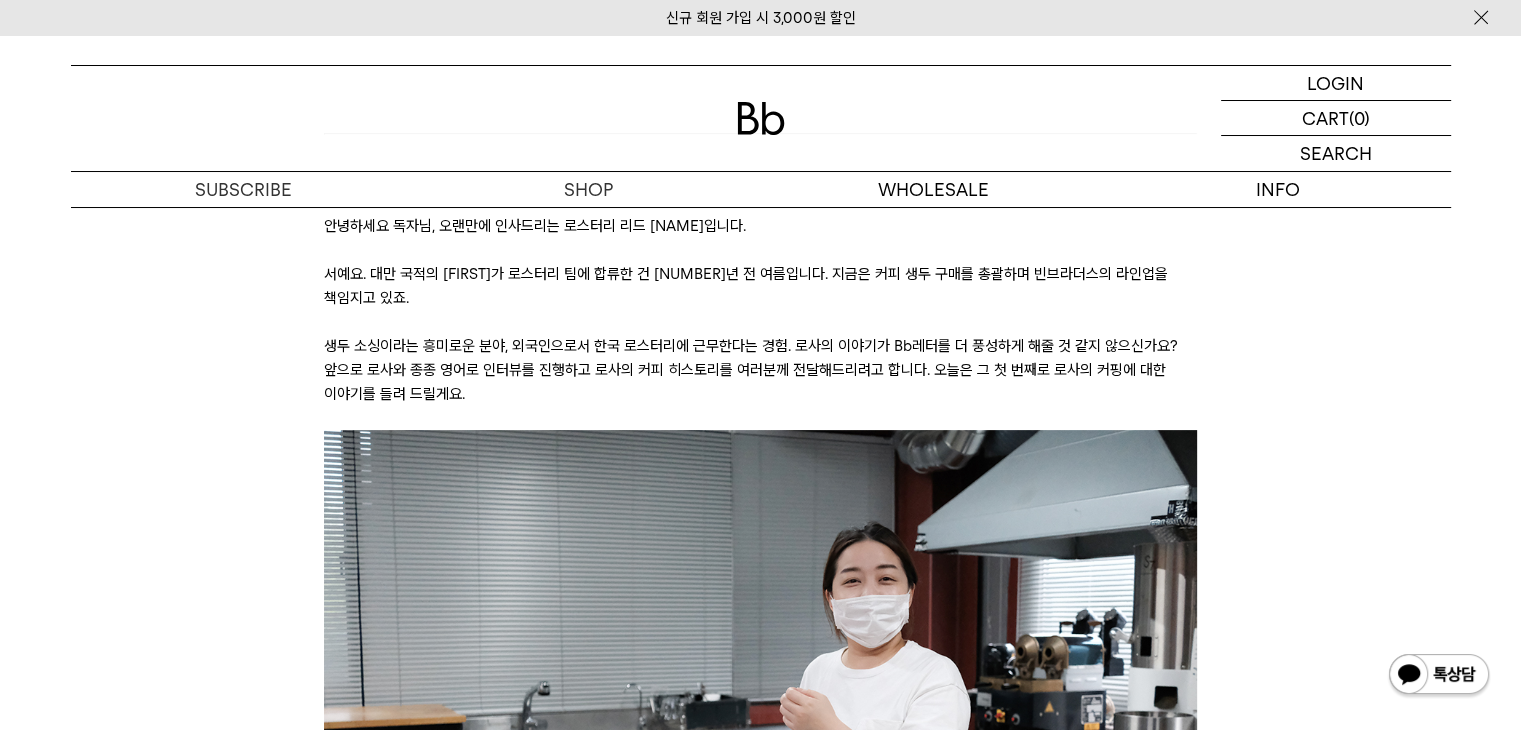 click at bounding box center [760, 250] 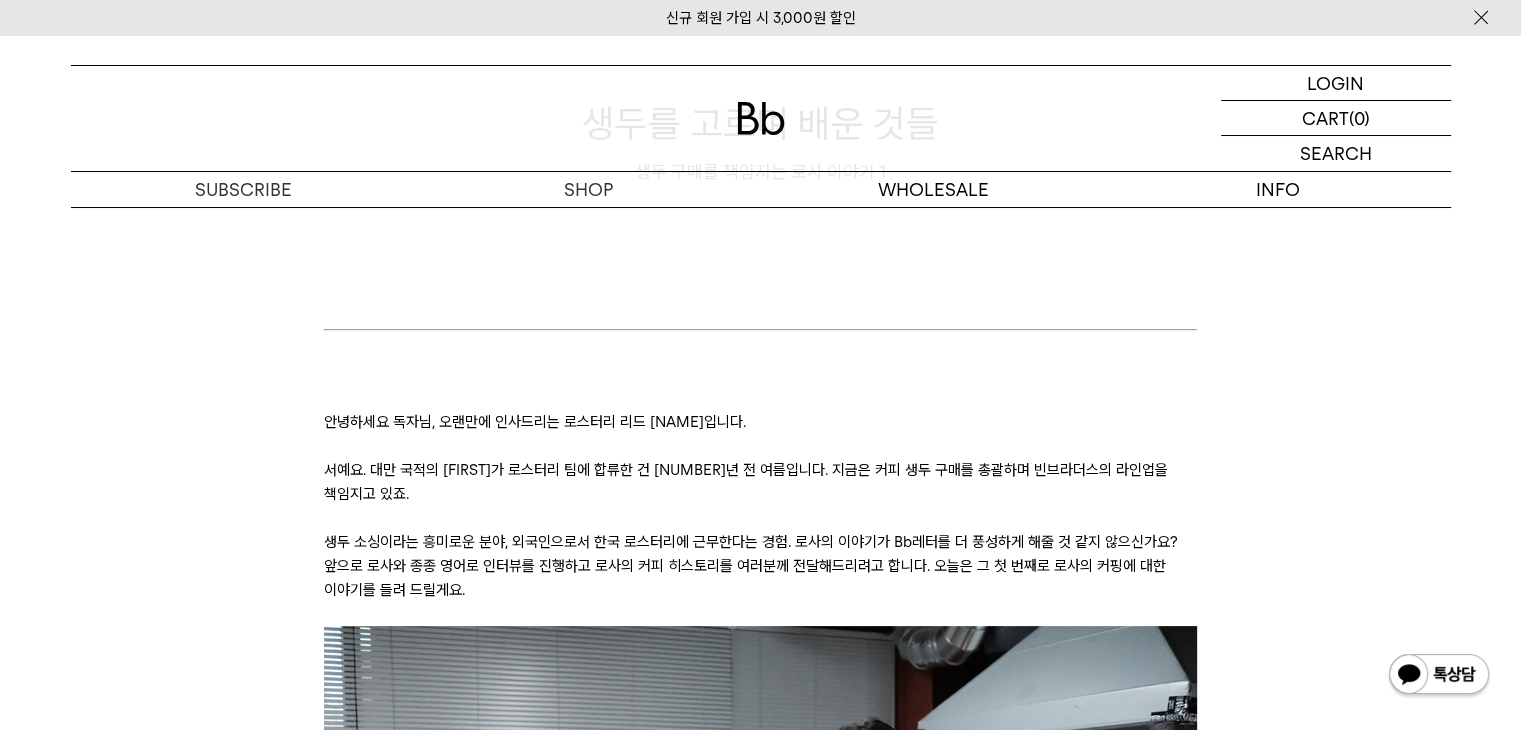 scroll, scrollTop: 200, scrollLeft: 0, axis: vertical 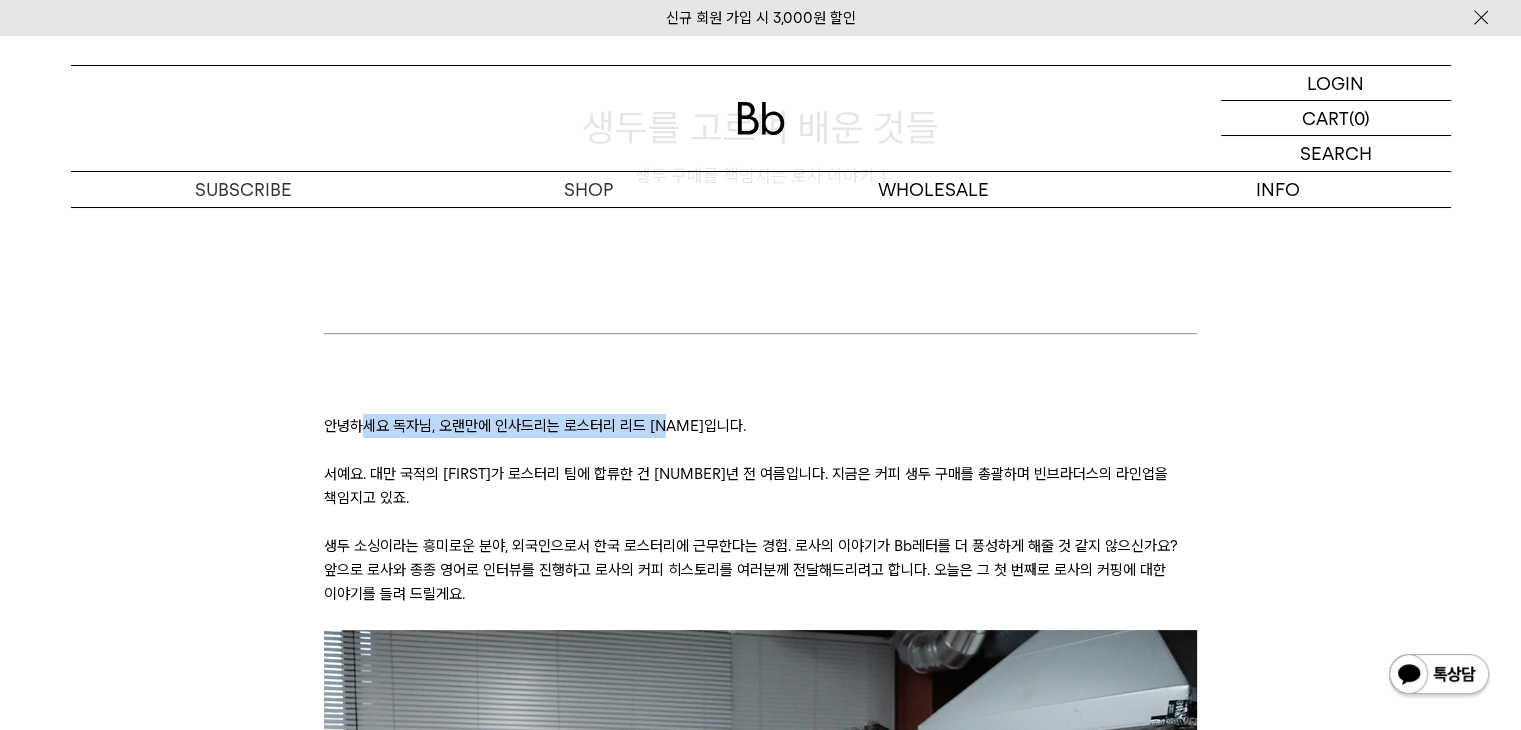 drag, startPoint x: 357, startPoint y: 418, endPoint x: 769, endPoint y: 418, distance: 412 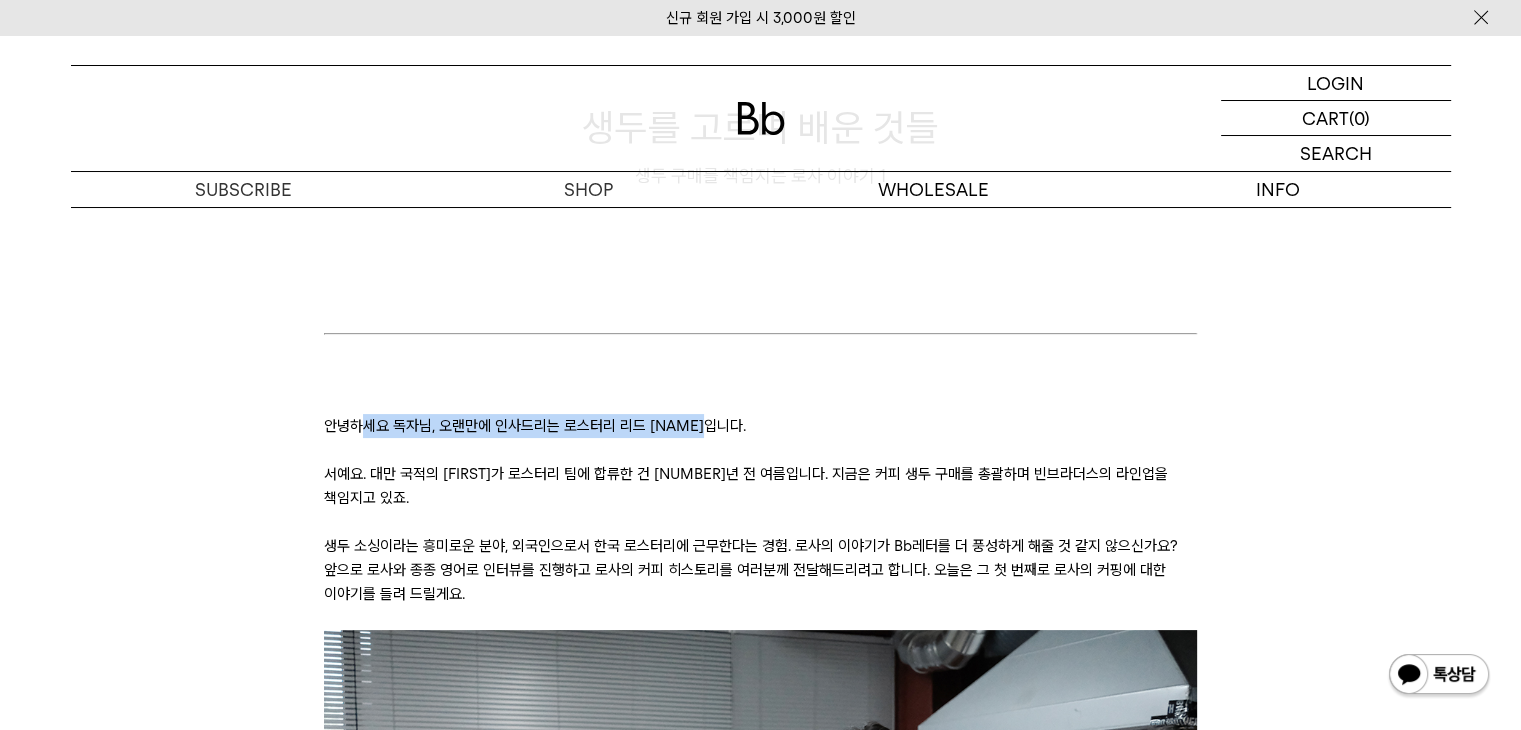 click on "안녕하세요 독자님, 오랜만에 인사드리는 로스터리 리드 [NAME]입니다." at bounding box center [760, 426] 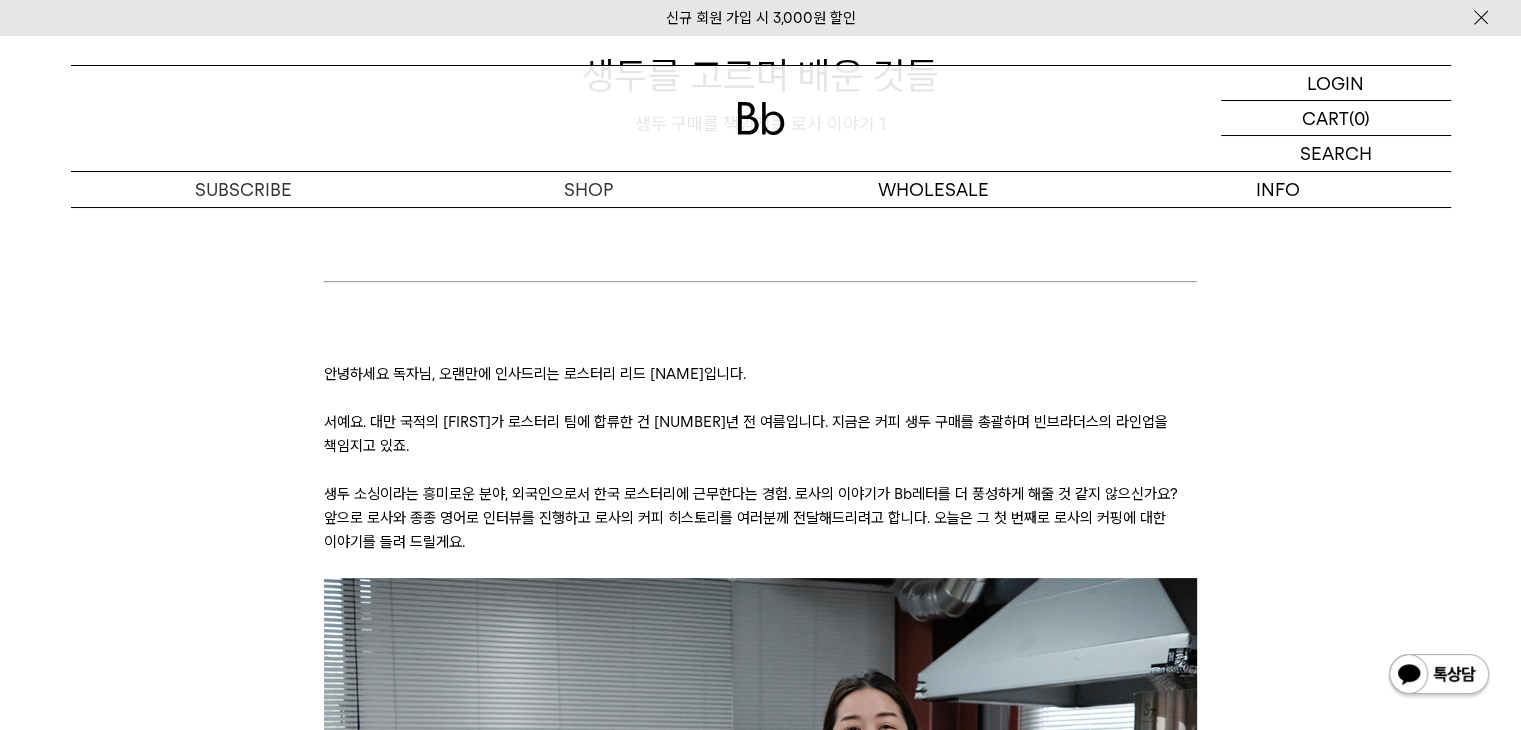 scroll, scrollTop: 400, scrollLeft: 0, axis: vertical 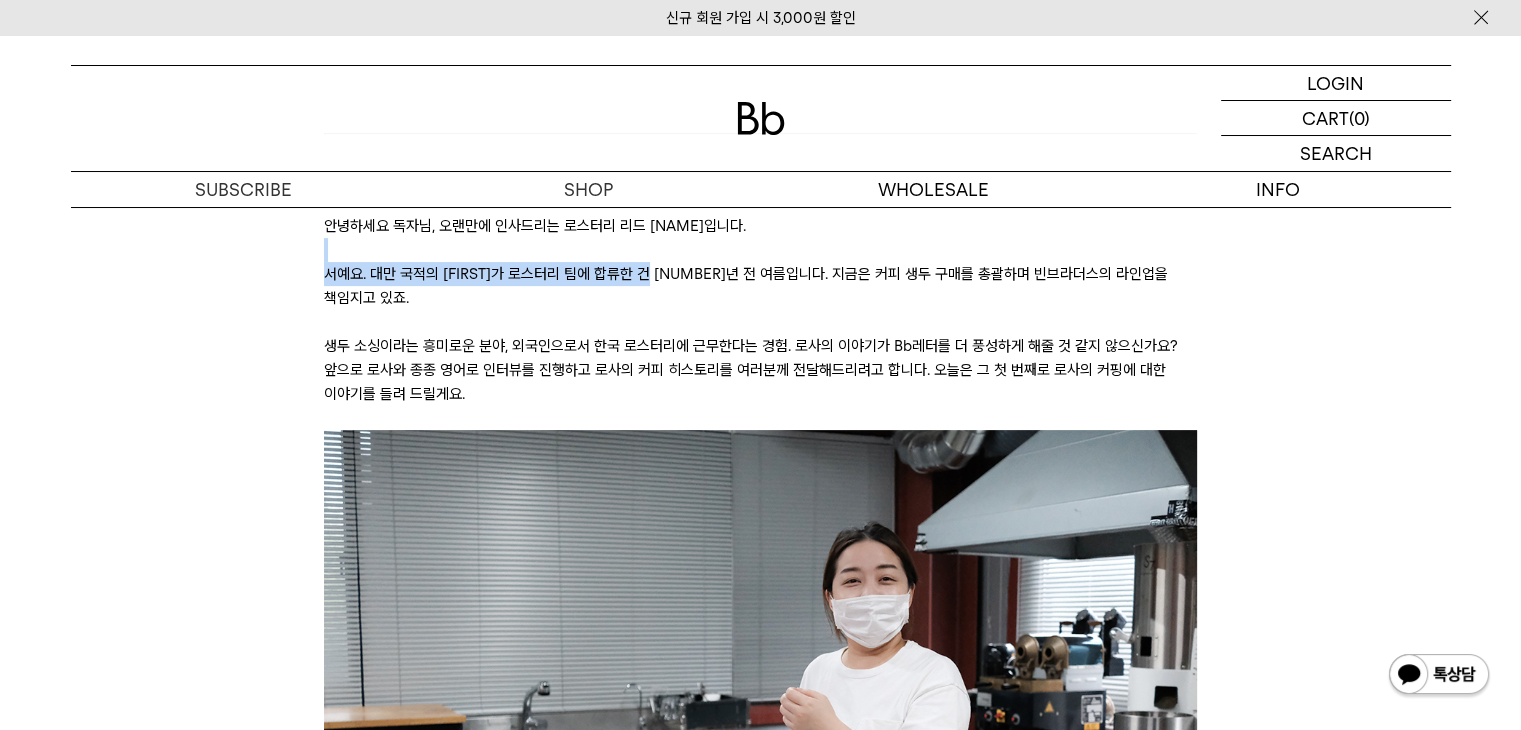 drag, startPoint x: 348, startPoint y: 259, endPoint x: 923, endPoint y: 296, distance: 576.1892 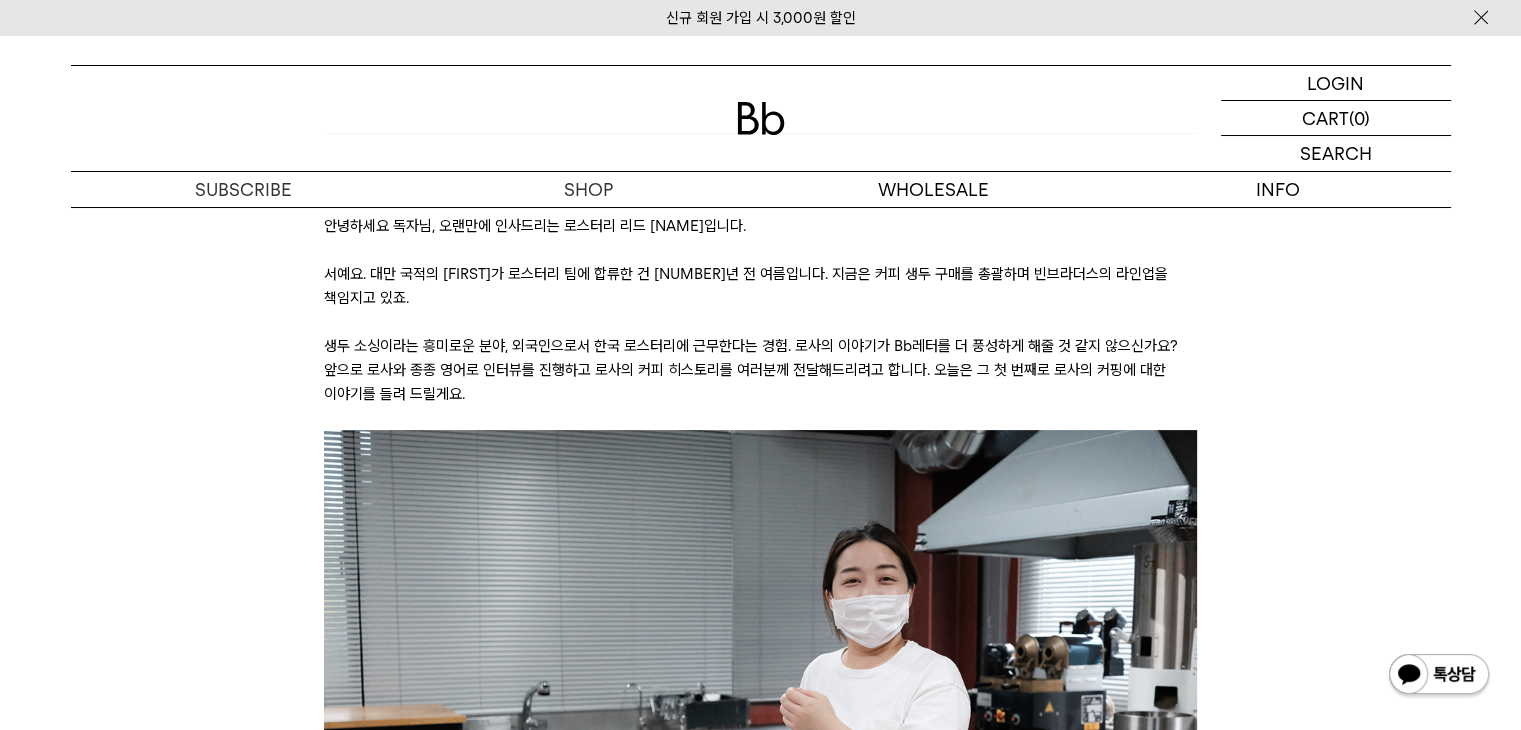 drag, startPoint x: 828, startPoint y: 271, endPoint x: 1228, endPoint y: 301, distance: 401.1234 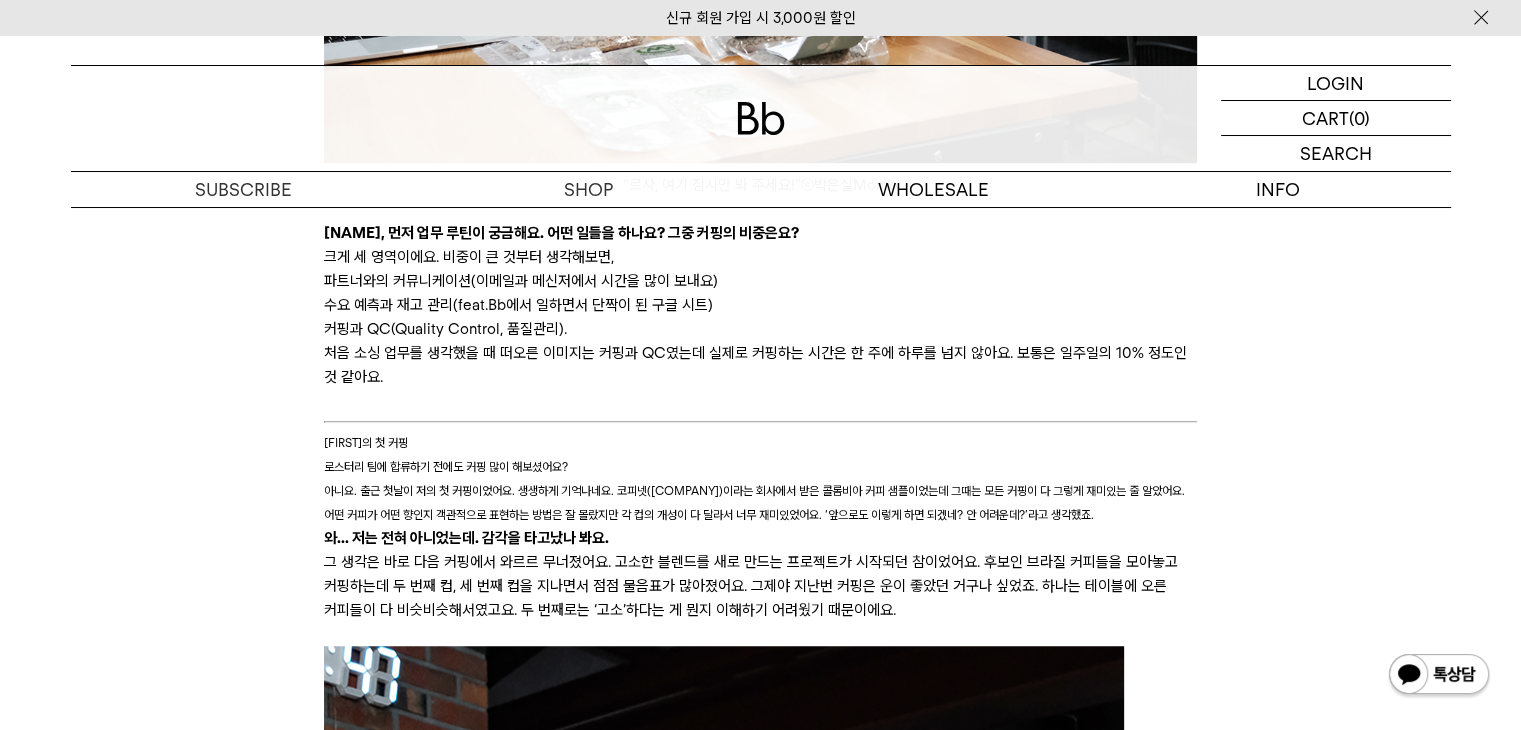 scroll, scrollTop: 1200, scrollLeft: 0, axis: vertical 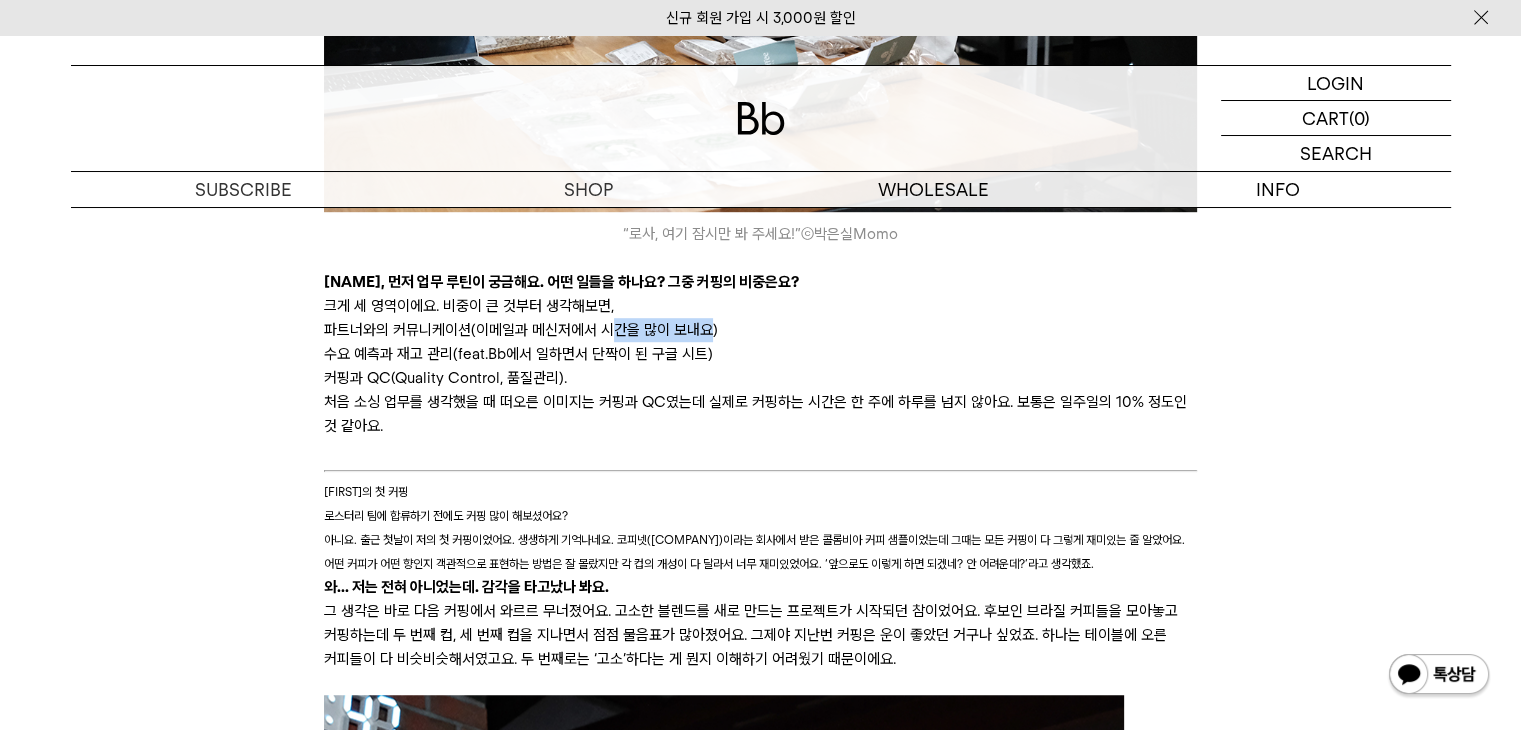 click on "파트너와의 커뮤니케이션(이메일과 메신저에서 시간을 많이 보내요)" at bounding box center (760, 330) 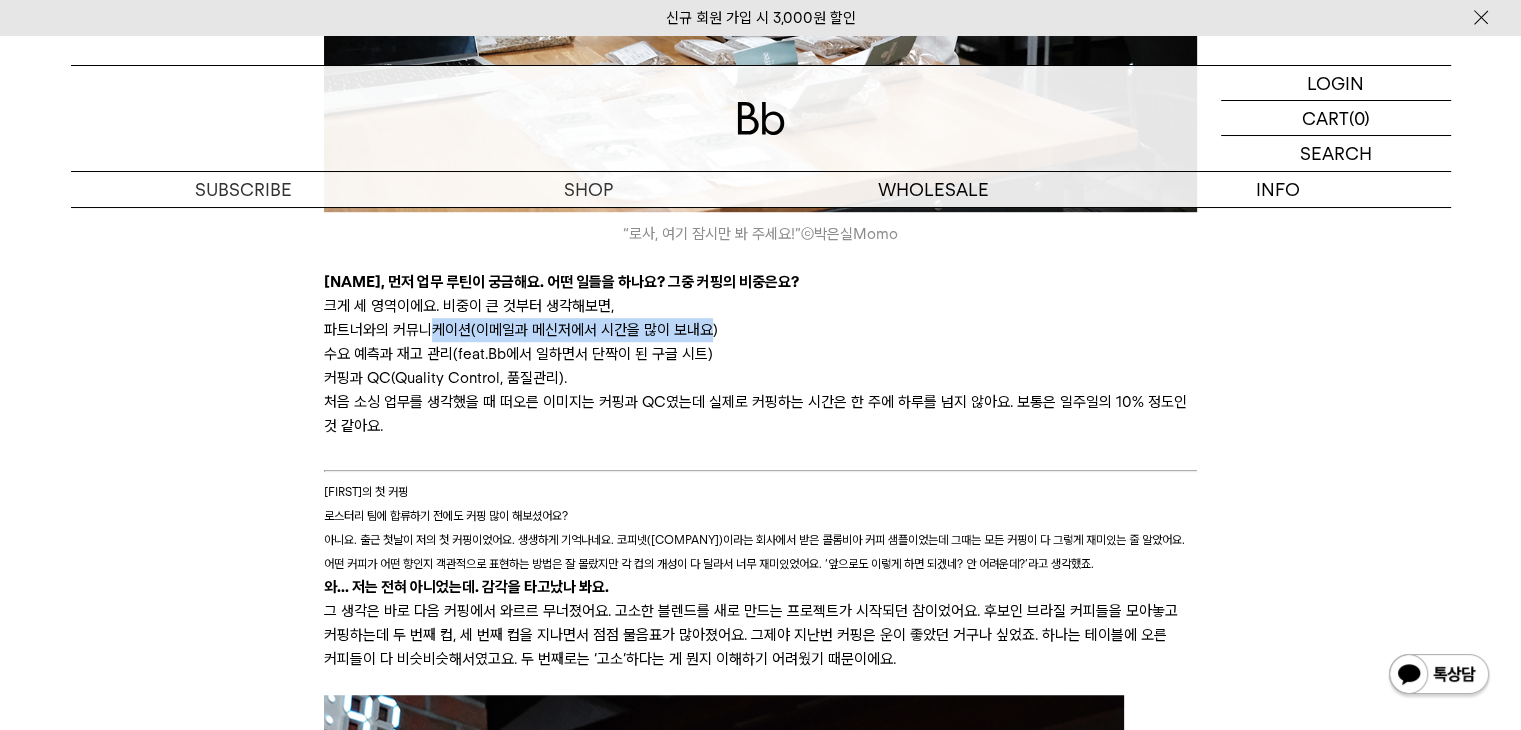 click on "파트너와의 커뮤니케이션(이메일과 메신저에서 시간을 많이 보내요)" at bounding box center [760, 330] 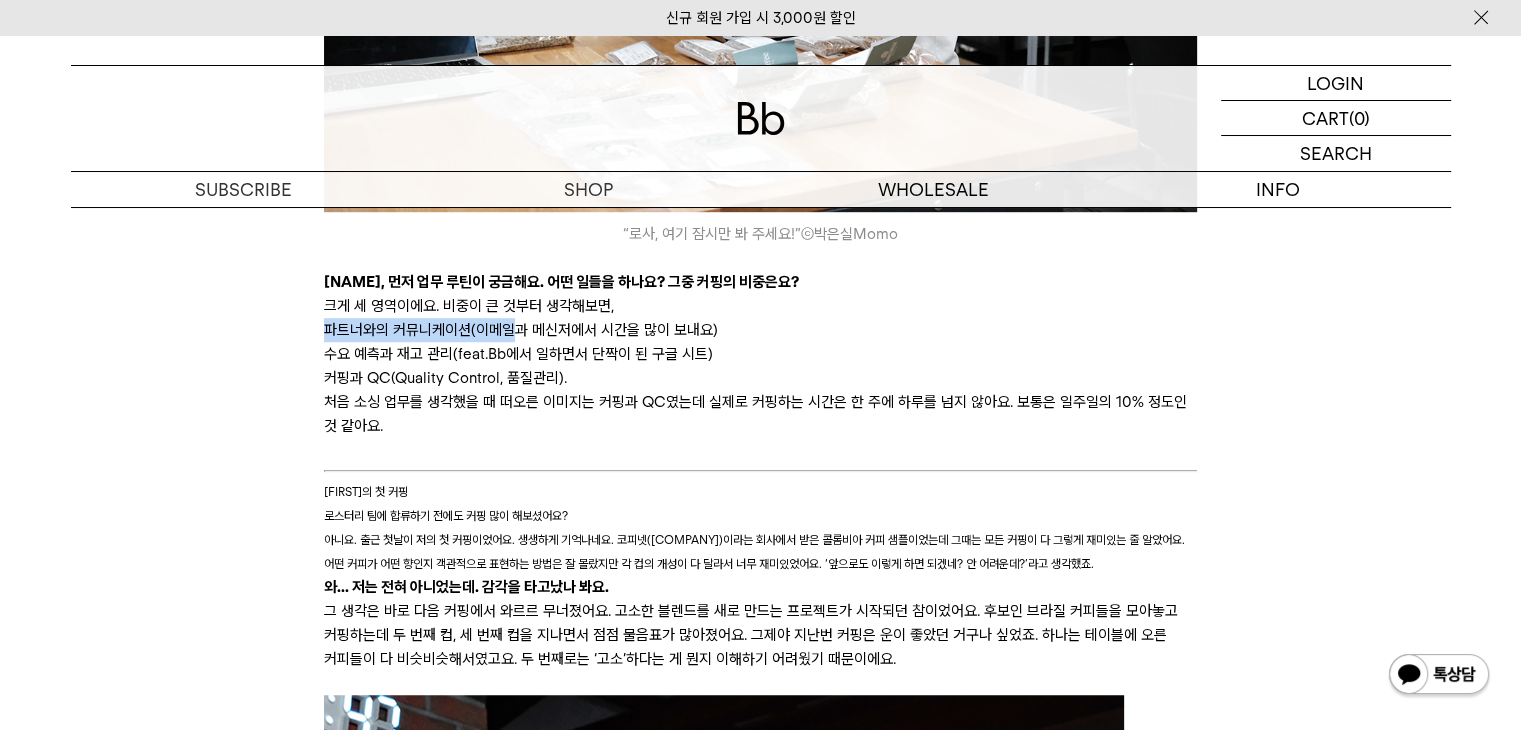 drag, startPoint x: 322, startPoint y: 329, endPoint x: 614, endPoint y: 334, distance: 292.04282 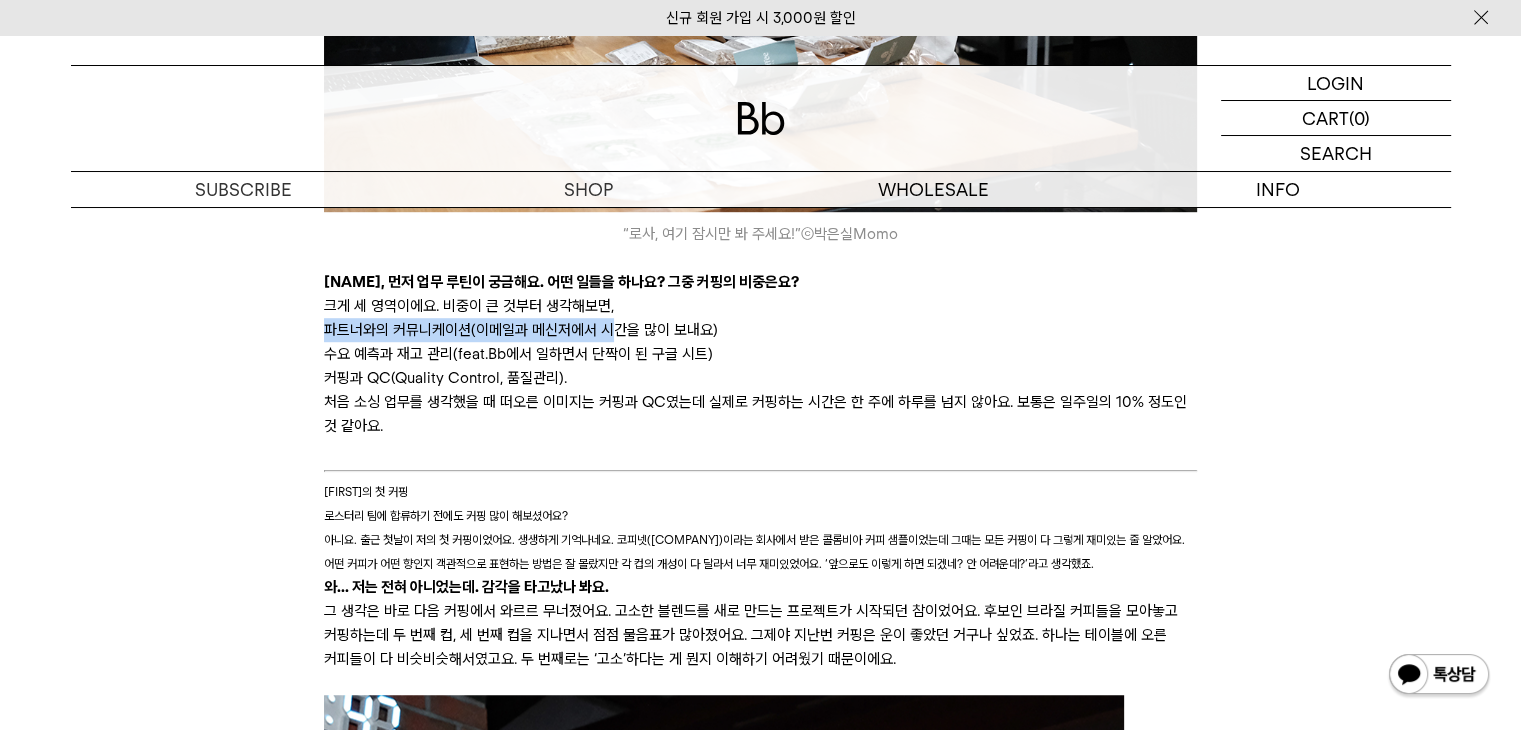 click on "파트너와의 커뮤니케이션(이메일과 메신저에서 시간을 많이 보내요)" at bounding box center (760, 330) 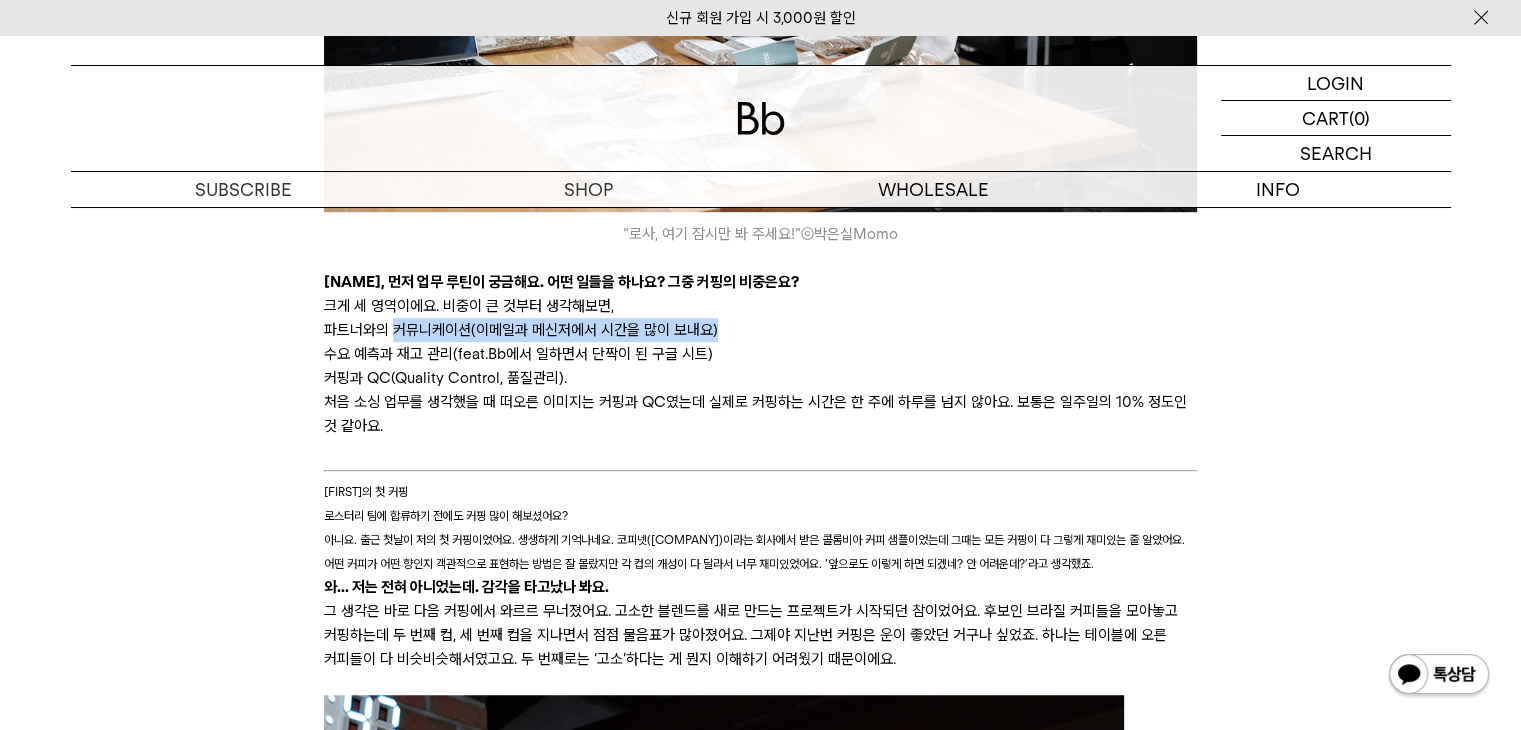click on "파트너와의 커뮤니케이션(이메일과 메신저에서 시간을 많이 보내요)" at bounding box center (760, 330) 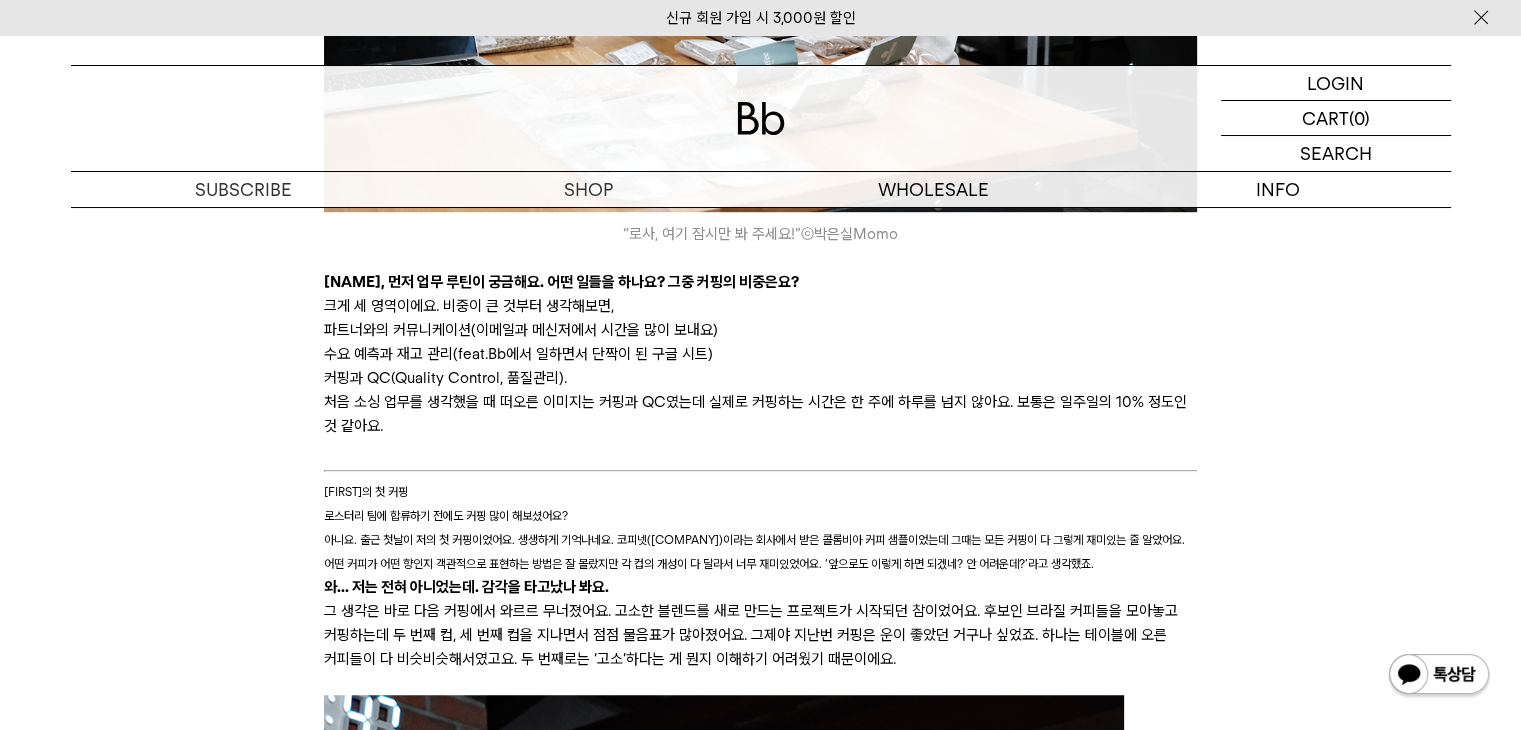 click on "커핑과 QC(Quality Control, 품질관리)." at bounding box center [760, 378] 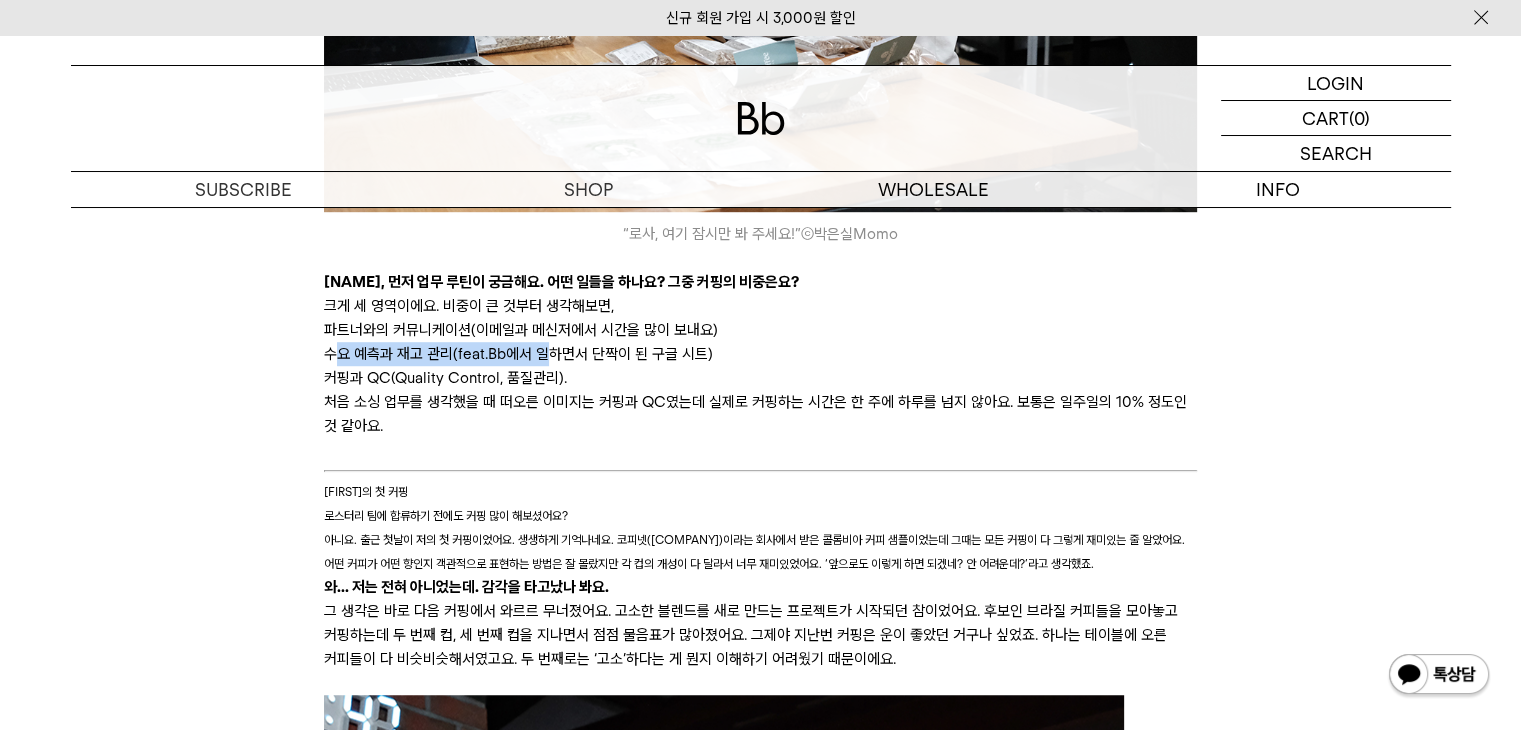 drag, startPoint x: 337, startPoint y: 354, endPoint x: 664, endPoint y: 343, distance: 327.18497 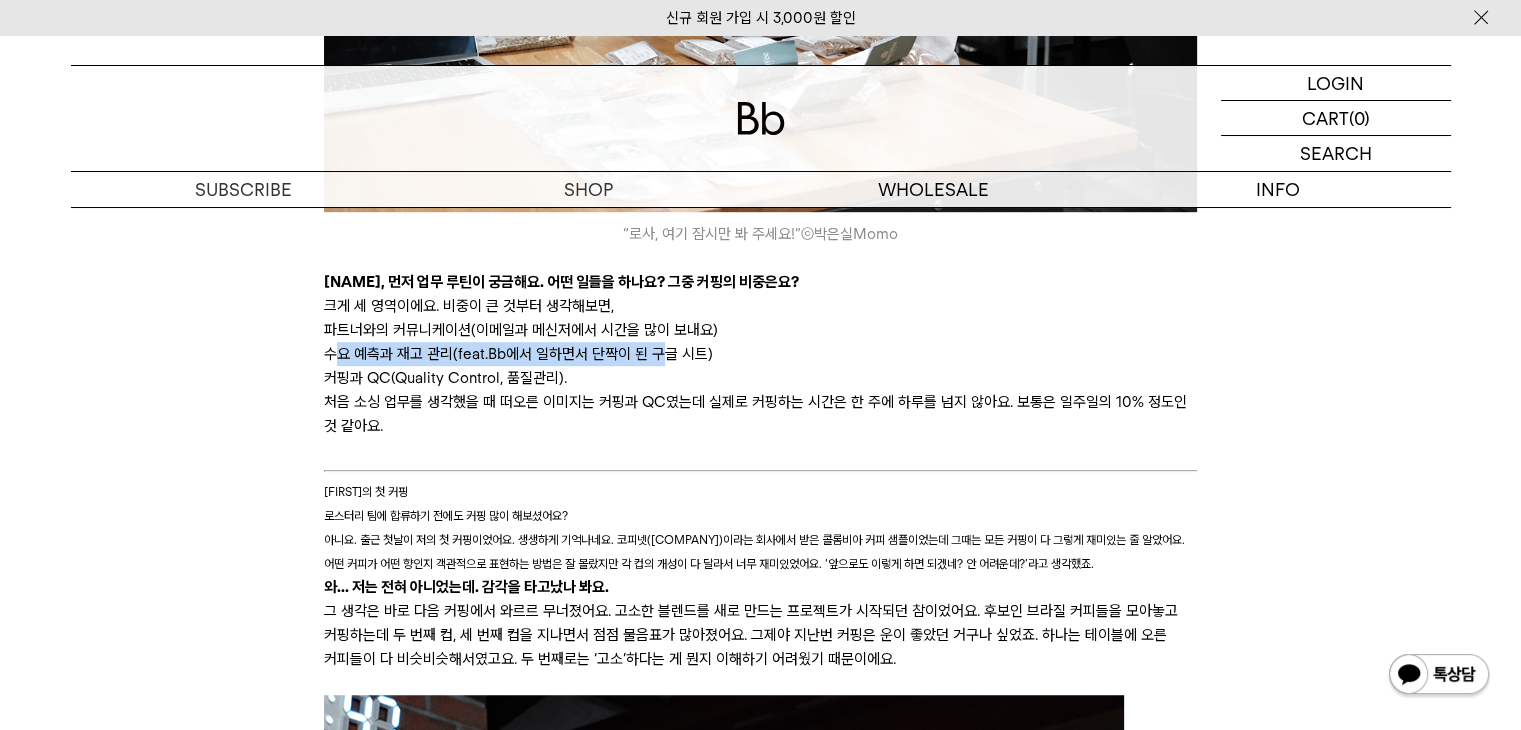 click on "수요 예측과 재고 관리(feat.Bb에서 일하면서 단짝이 된 구글 시트)" at bounding box center [760, 354] 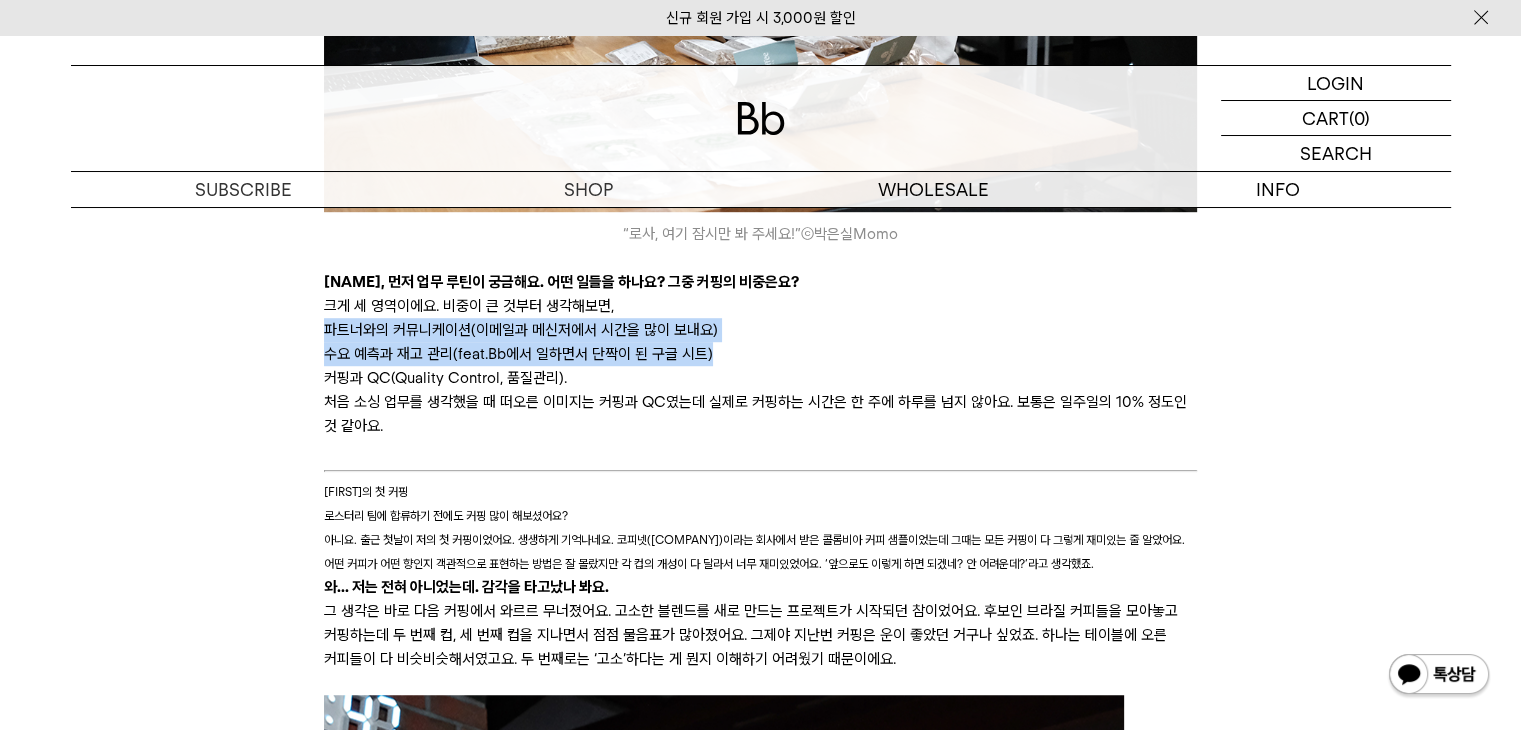 drag, startPoint x: 729, startPoint y: 349, endPoint x: 221, endPoint y: 337, distance: 508.14172 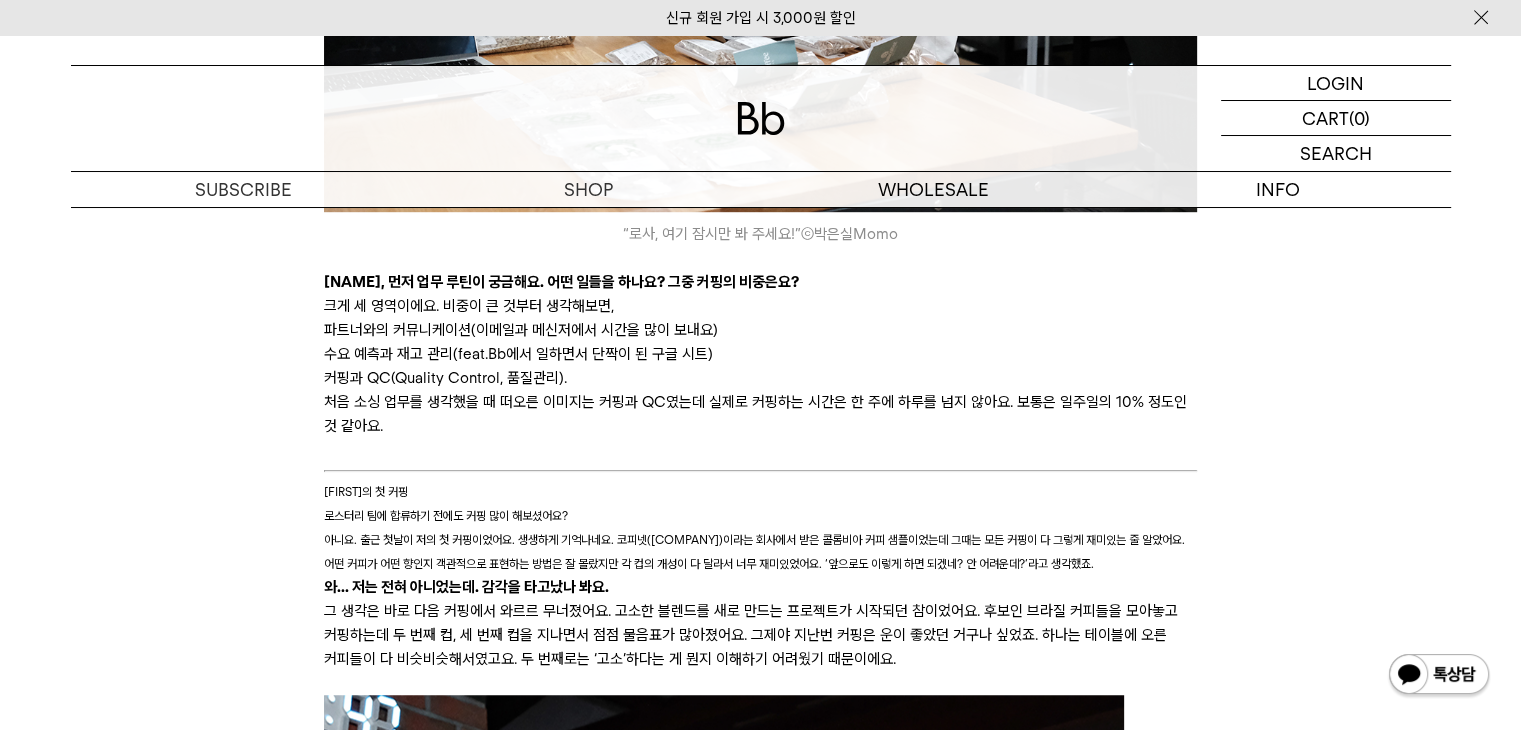 click on "커핑과 QC(Quality Control, 품질관리)." at bounding box center (760, 378) 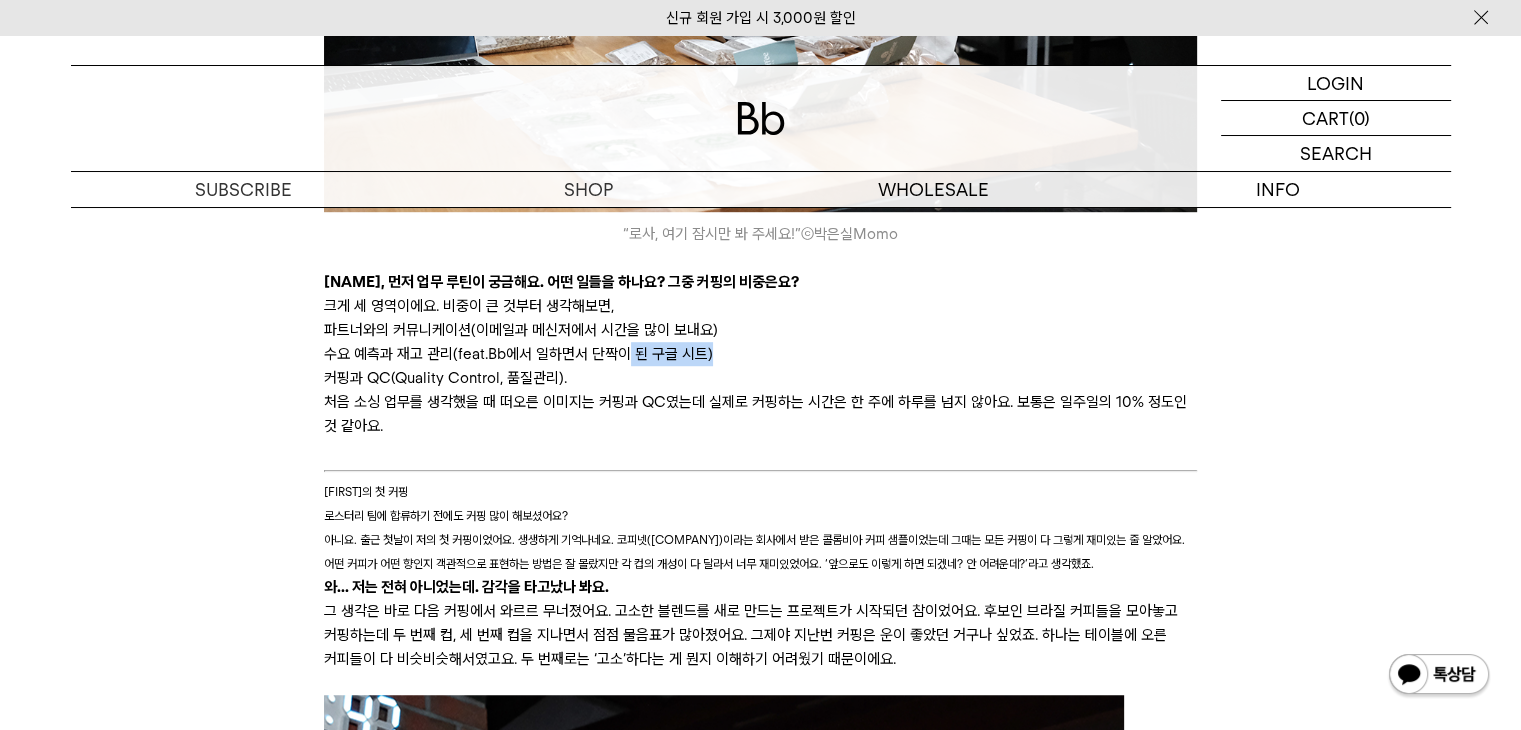 drag, startPoint x: 626, startPoint y: 357, endPoint x: 324, endPoint y: 361, distance: 302.0265 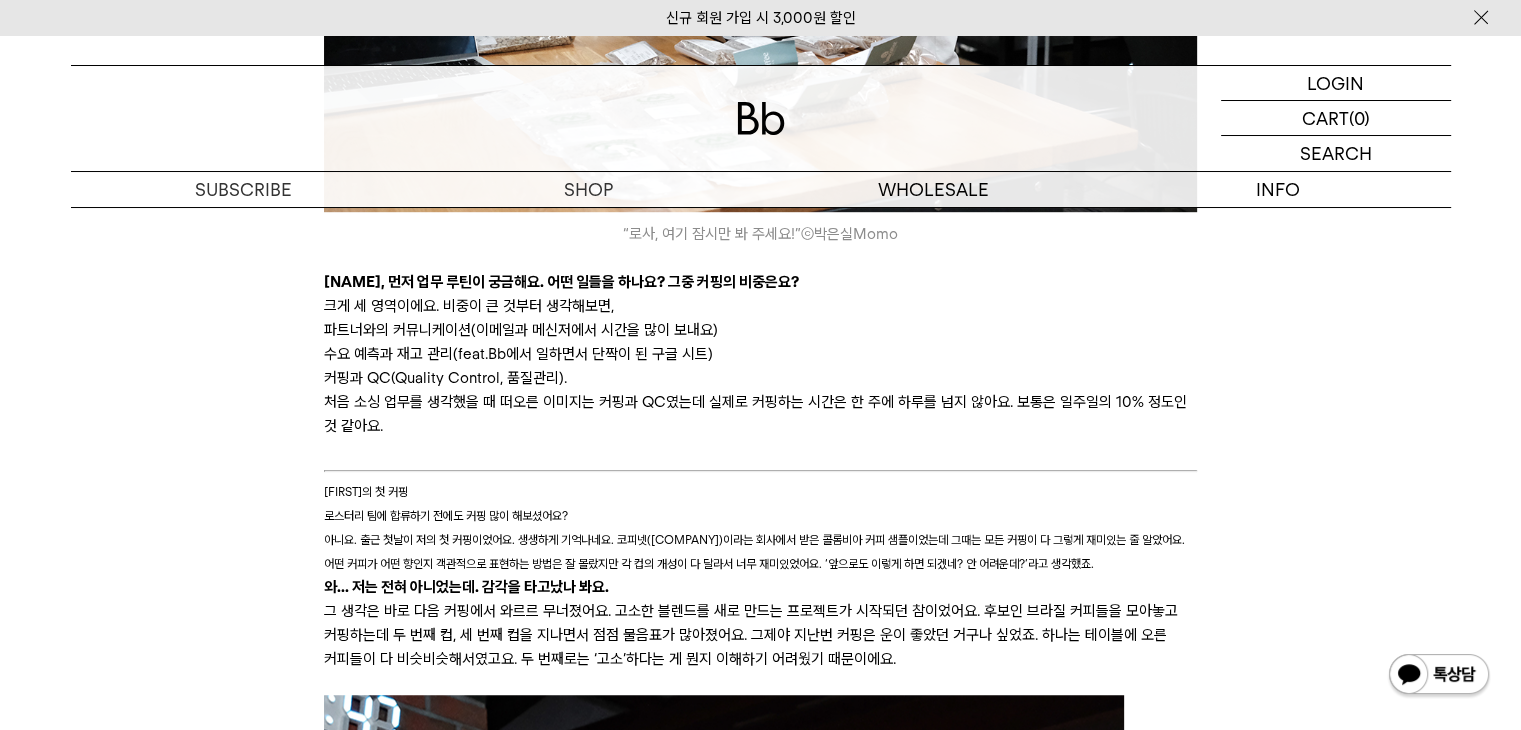 click on "커핑과 QC(Quality Control, 품질관리)." at bounding box center (760, 378) 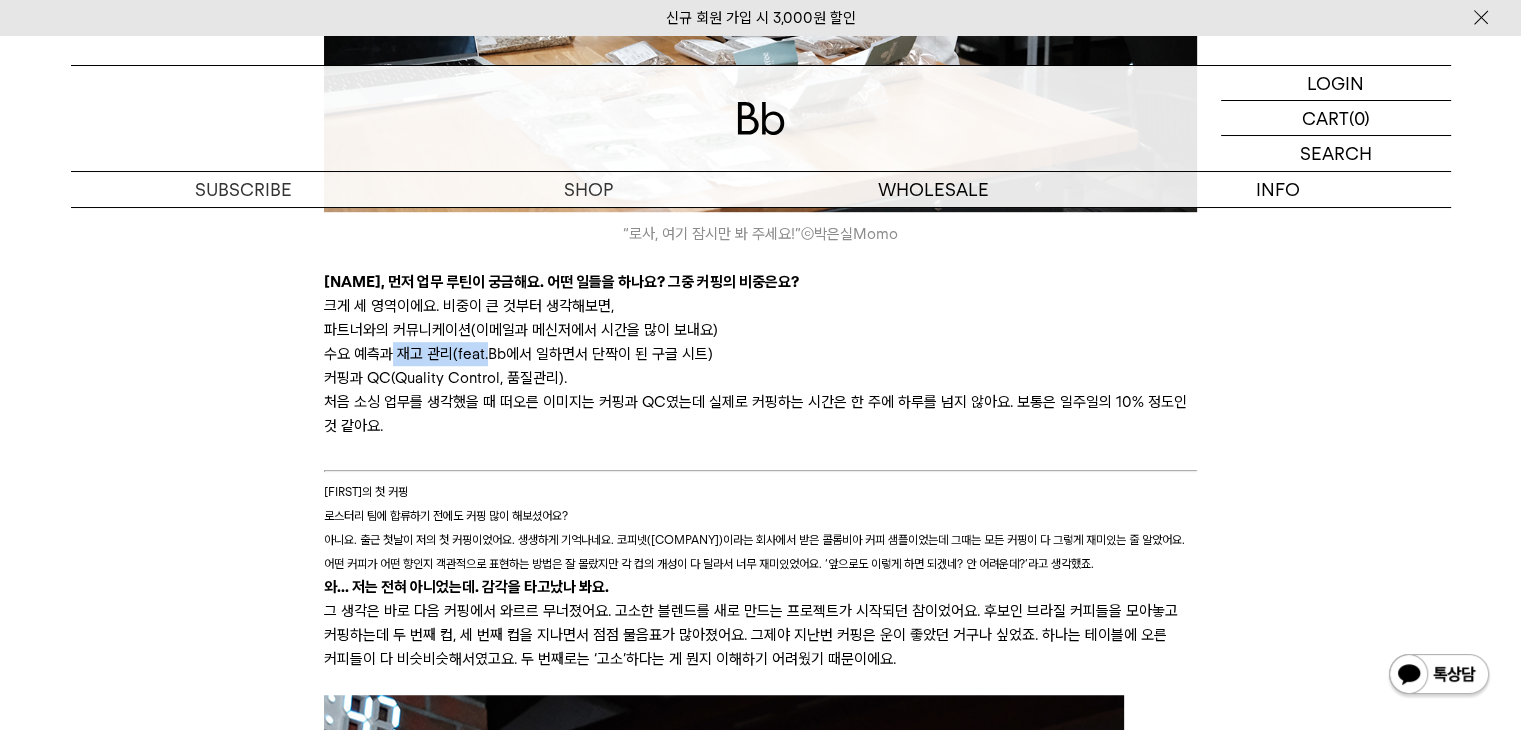 drag, startPoint x: 485, startPoint y: 357, endPoint x: 839, endPoint y: 365, distance: 354.0904 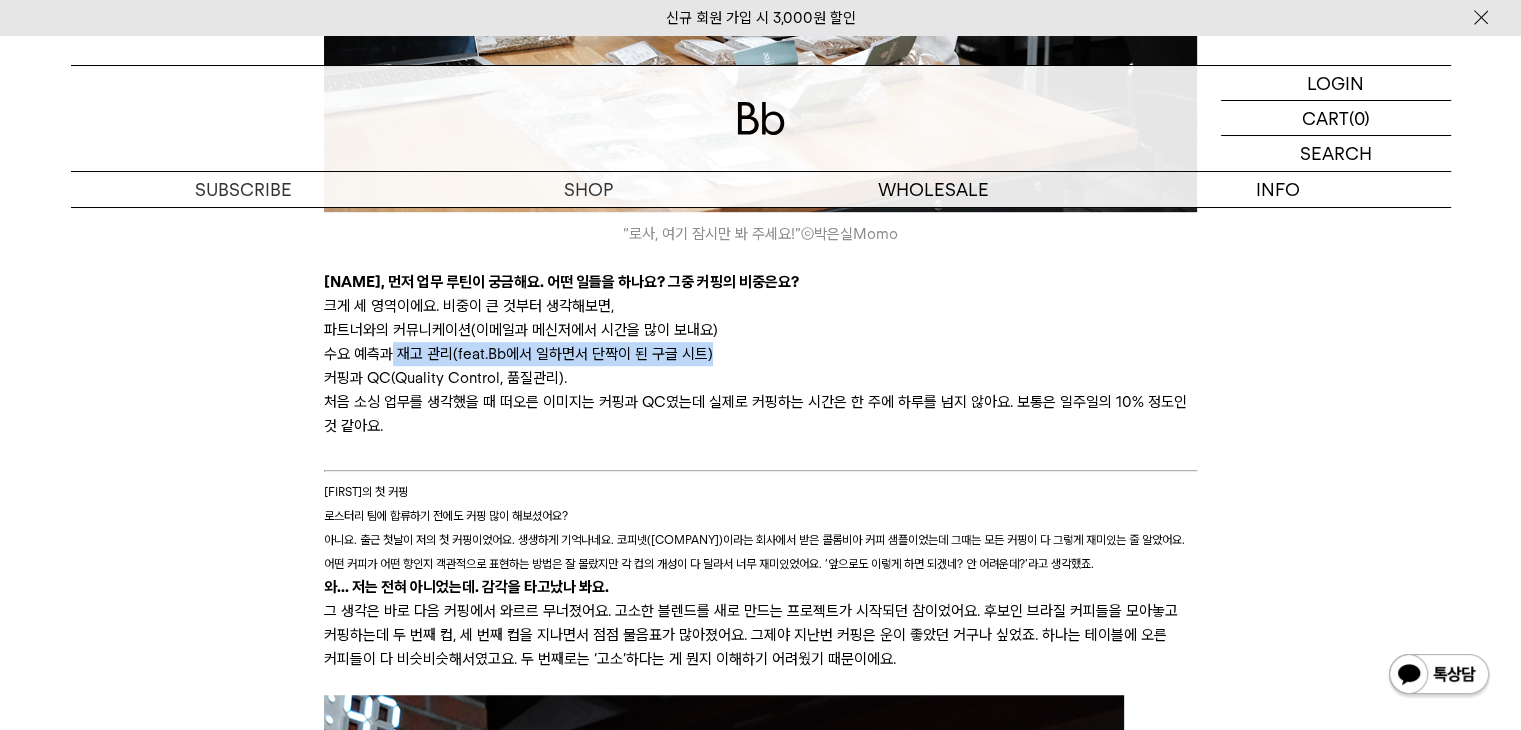 click on "수요 예측과 재고 관리(feat.Bb에서 일하면서 단짝이 된 구글 시트)" at bounding box center [760, 354] 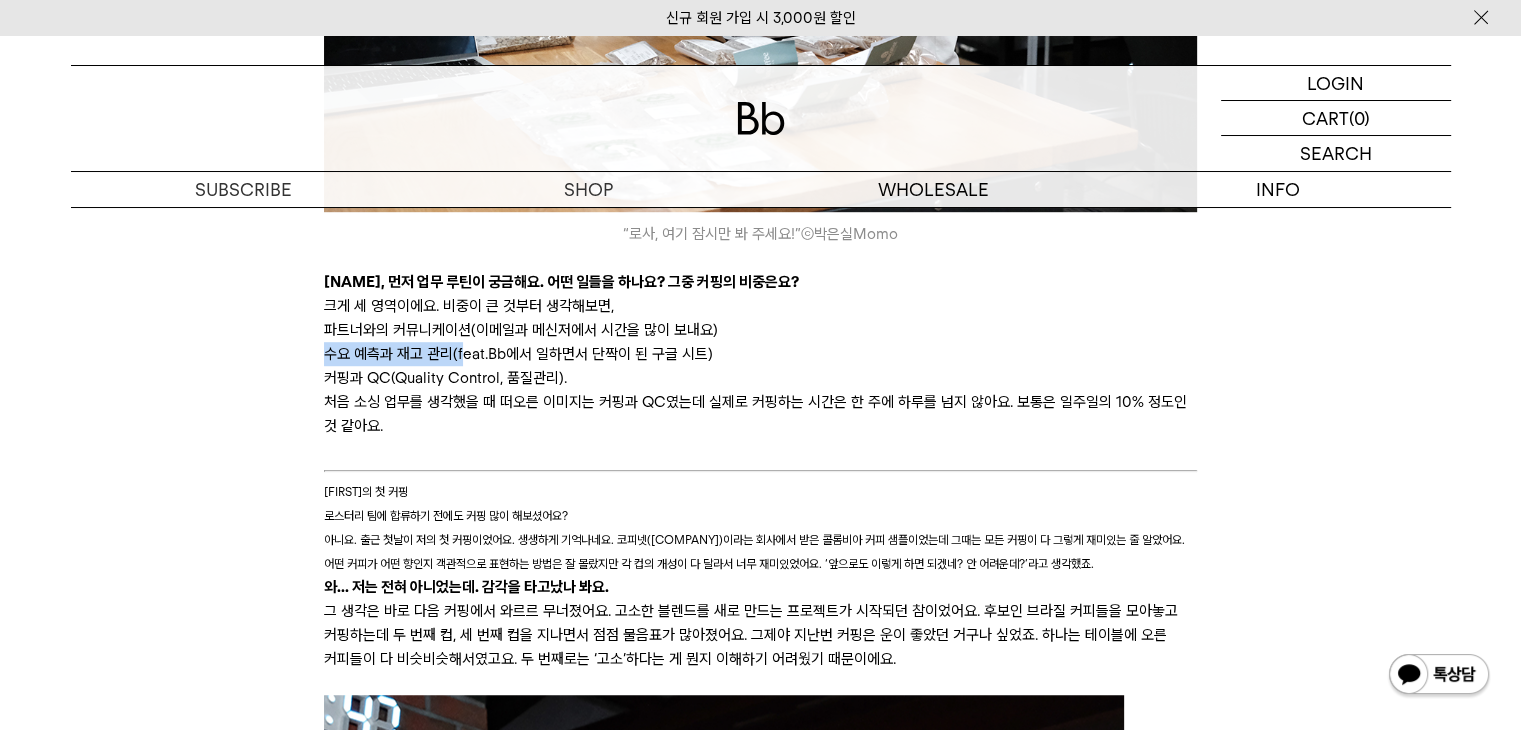 drag, startPoint x: 324, startPoint y: 361, endPoint x: 465, endPoint y: 361, distance: 141 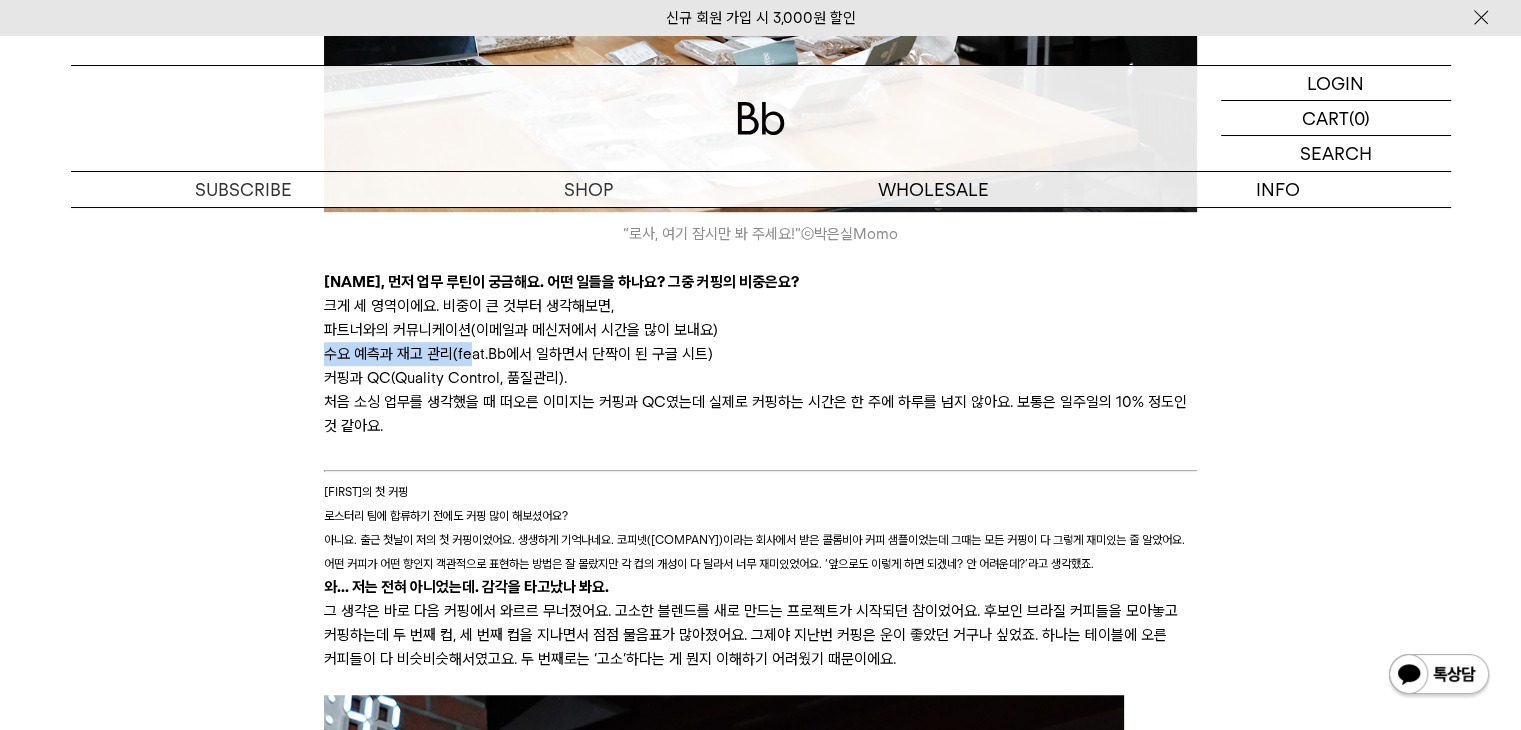click on "수요 예측과 재고 관리(feat.Bb에서 일하면서 단짝이 된 구글 시트)" at bounding box center (760, 354) 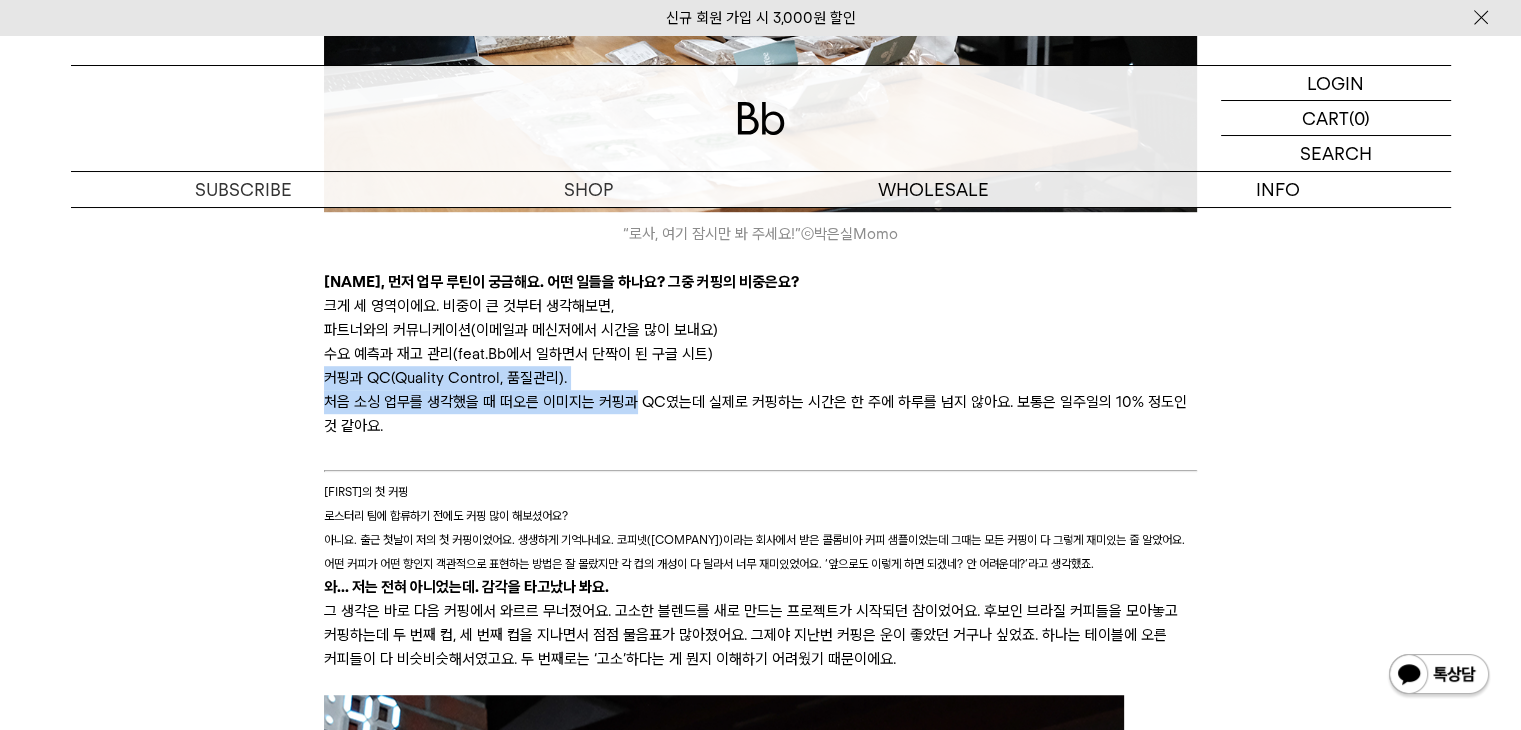 drag, startPoint x: 321, startPoint y: 381, endPoint x: 650, endPoint y: 402, distance: 329.66953 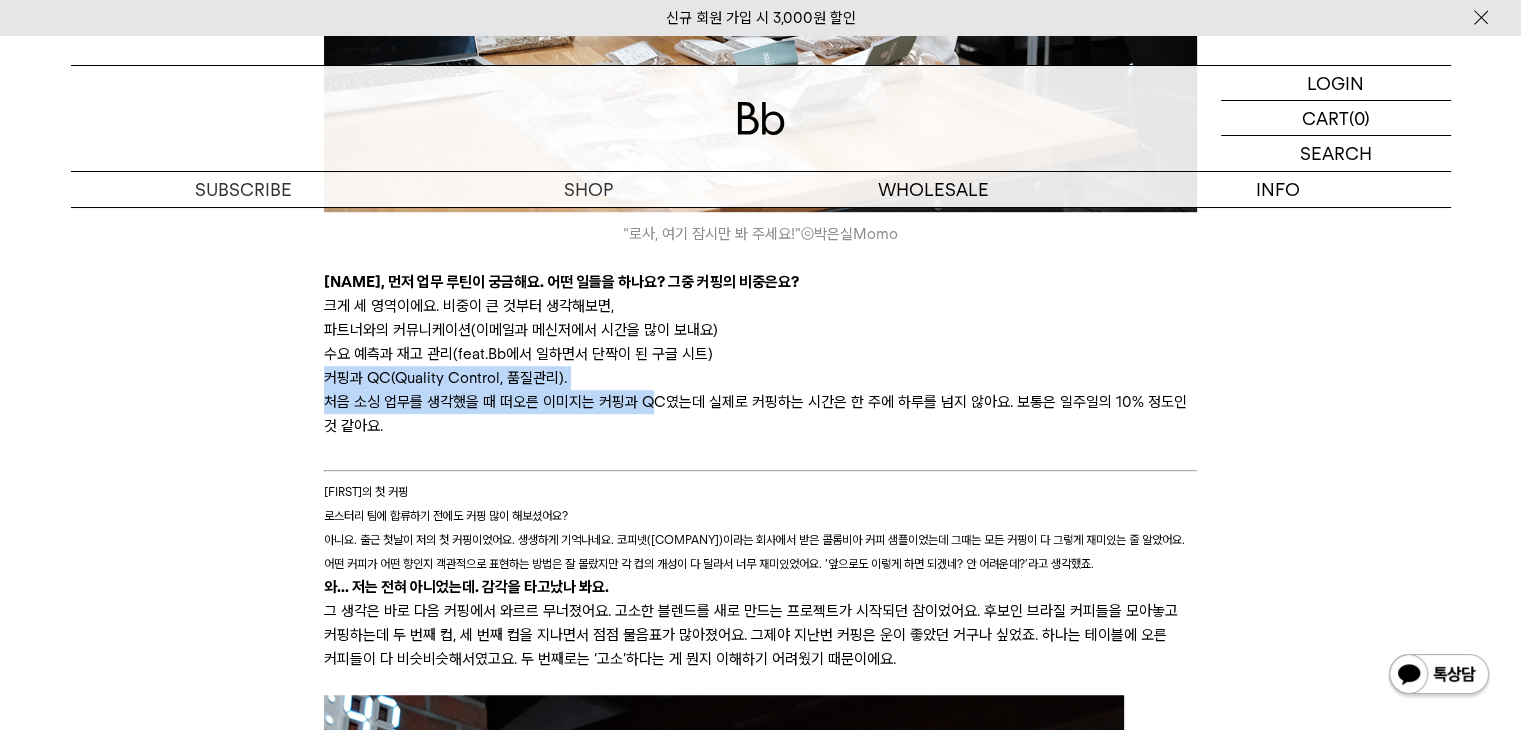 click on "처음 소싱 업무를 생각했을 때 떠오른 이미지는 커핑과 QC였는데 실제로 커핑하는 시간은 한 주에 하루를 넘지 않아요. 보통은 일주일의 10% 정도인 것 같아요." at bounding box center [760, 414] 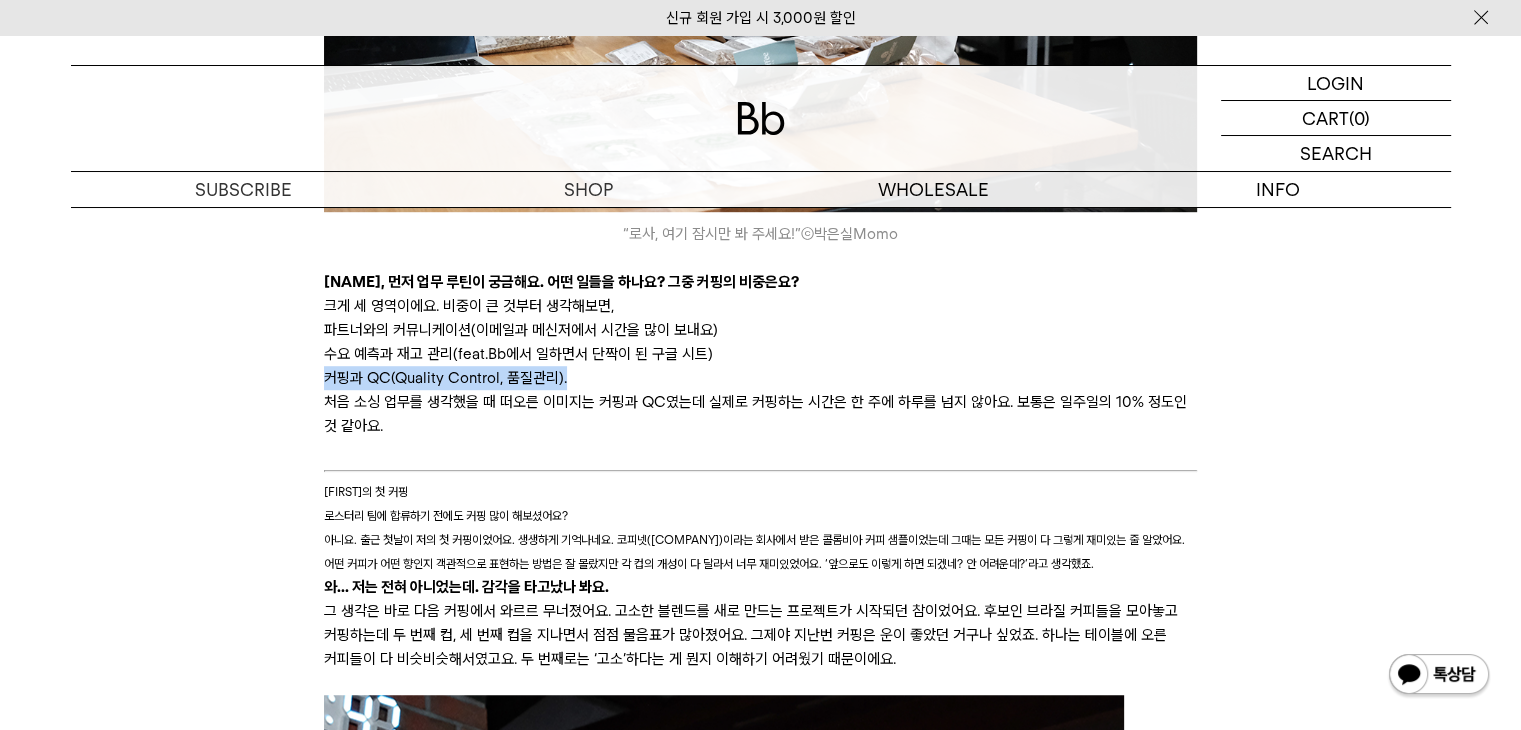 drag, startPoint x: 580, startPoint y: 382, endPoint x: 164, endPoint y: 382, distance: 416 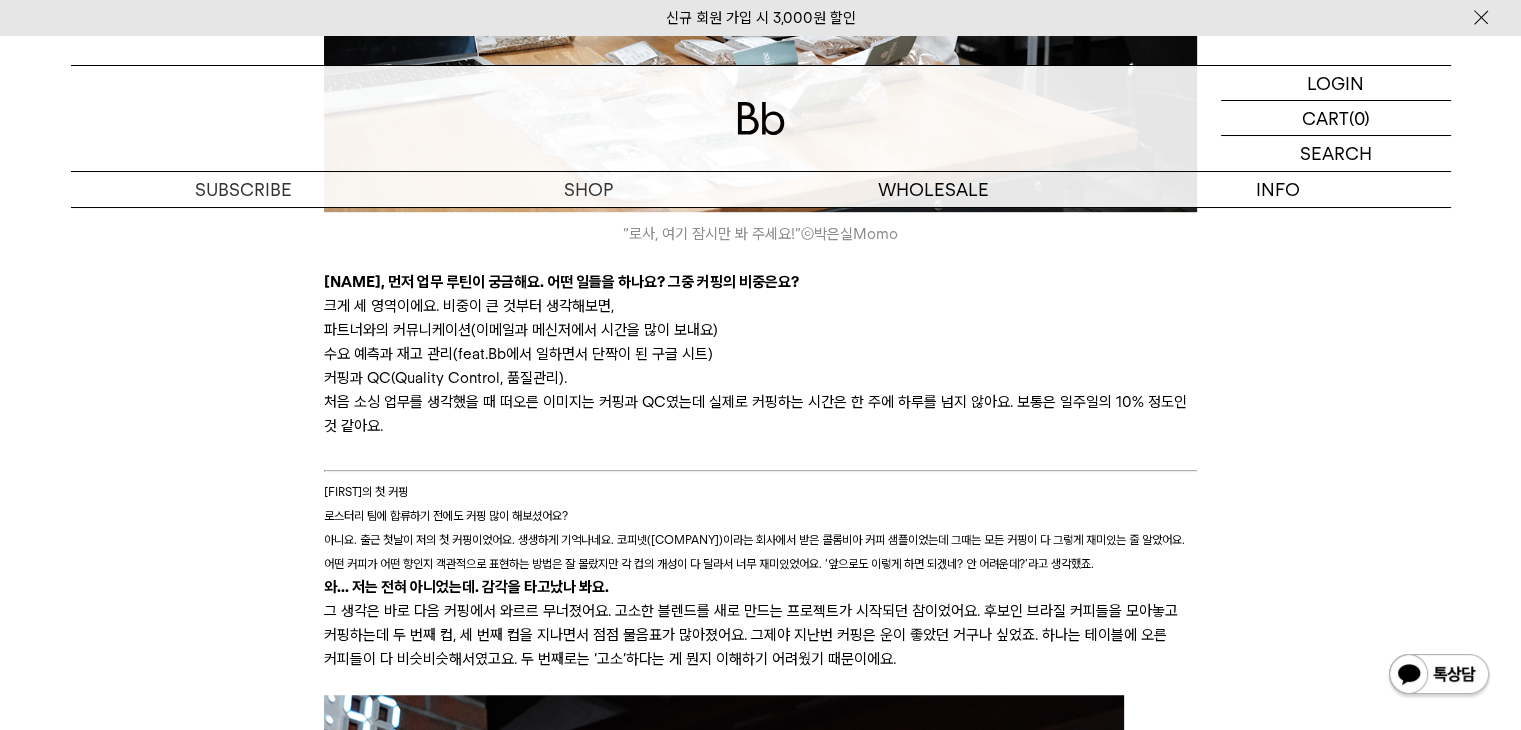 click on "처음 소싱 업무를 생각했을 때 떠오른 이미지는 커핑과 QC였는데 실제로 커핑하는 시간은 한 주에 하루를 넘지 않아요. 보통은 일주일의 10% 정도인 것 같아요." at bounding box center [760, 414] 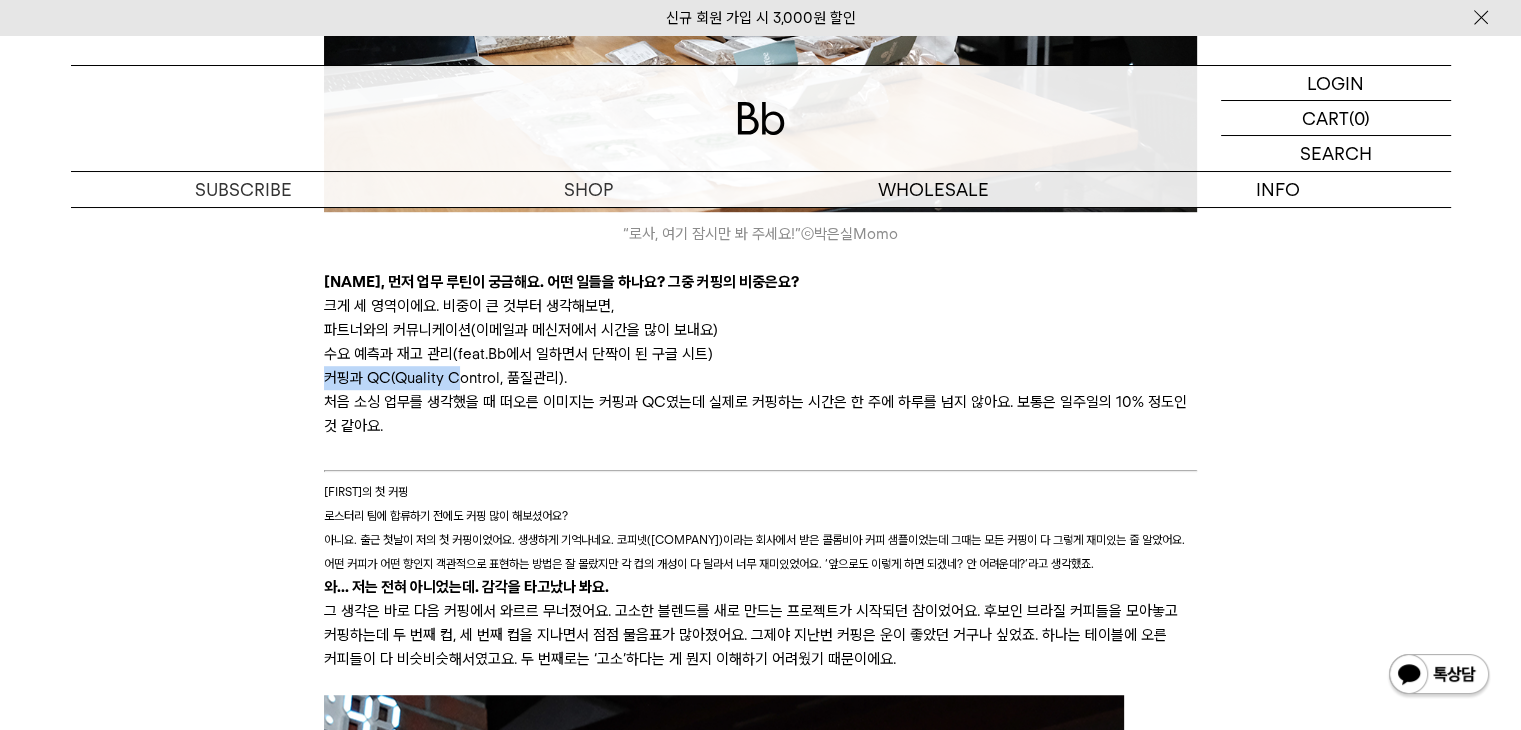 drag, startPoint x: 324, startPoint y: 381, endPoint x: 480, endPoint y: 374, distance: 156.15697 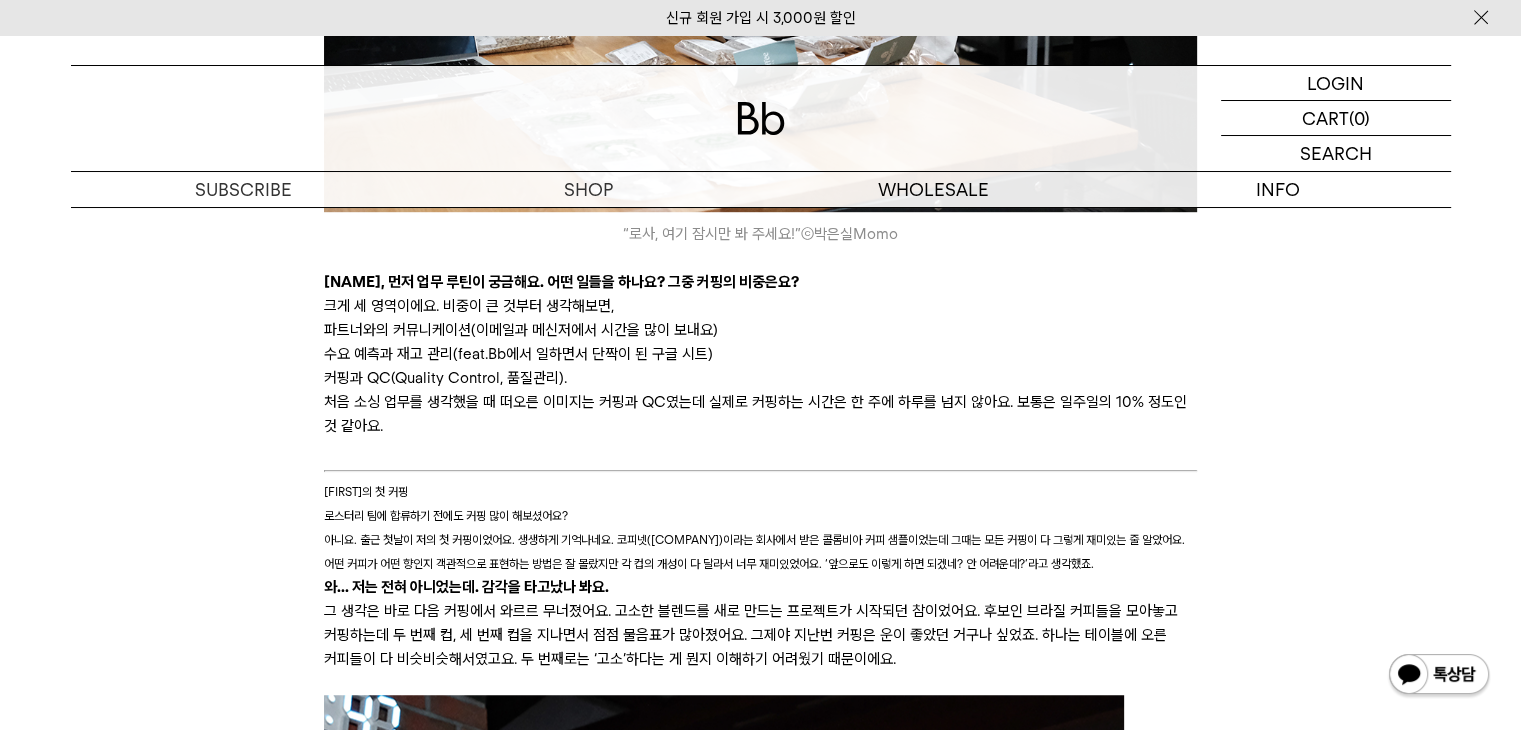 click on "커핑과 QC(Quality Control, 품질관리)." at bounding box center (760, 378) 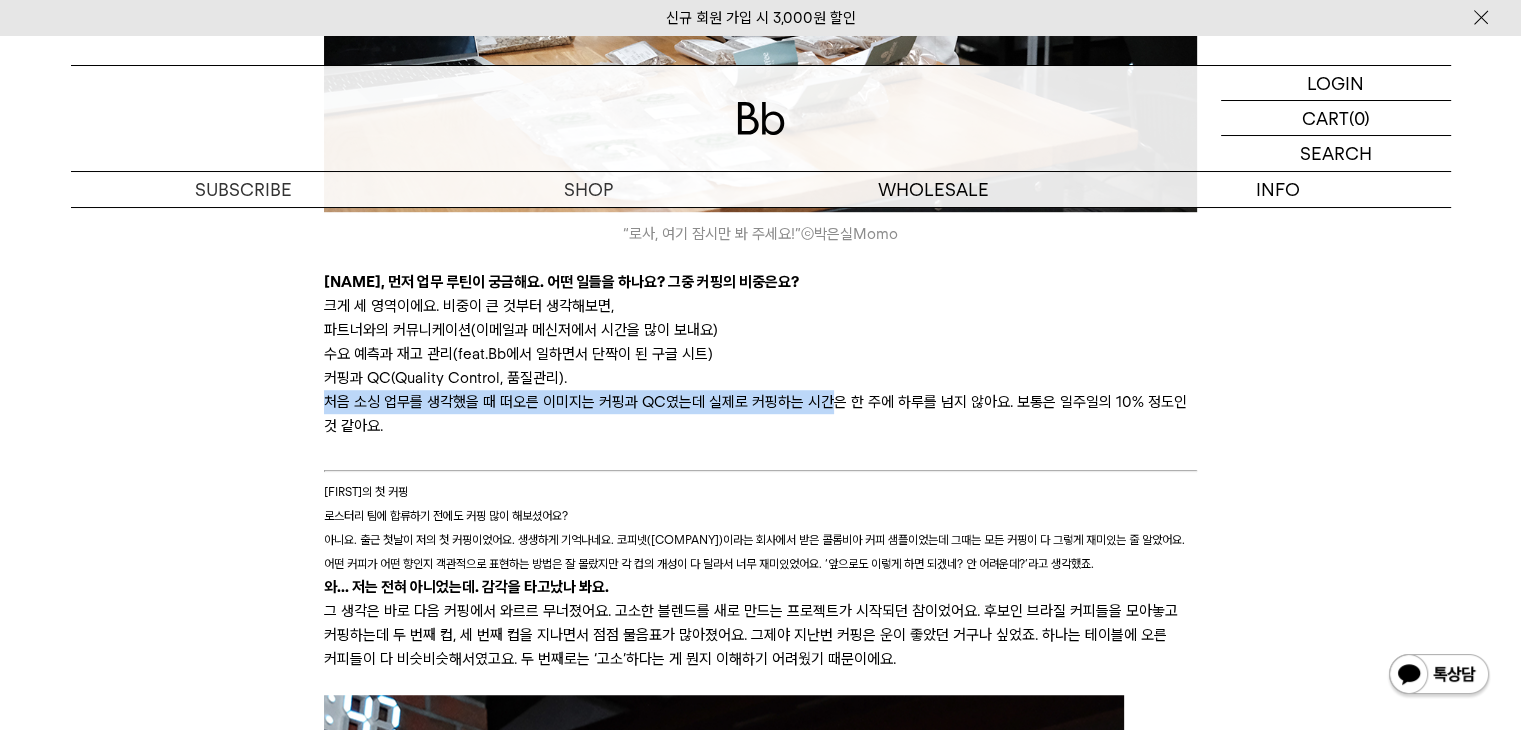drag, startPoint x: 312, startPoint y: 404, endPoint x: 939, endPoint y: 404, distance: 627 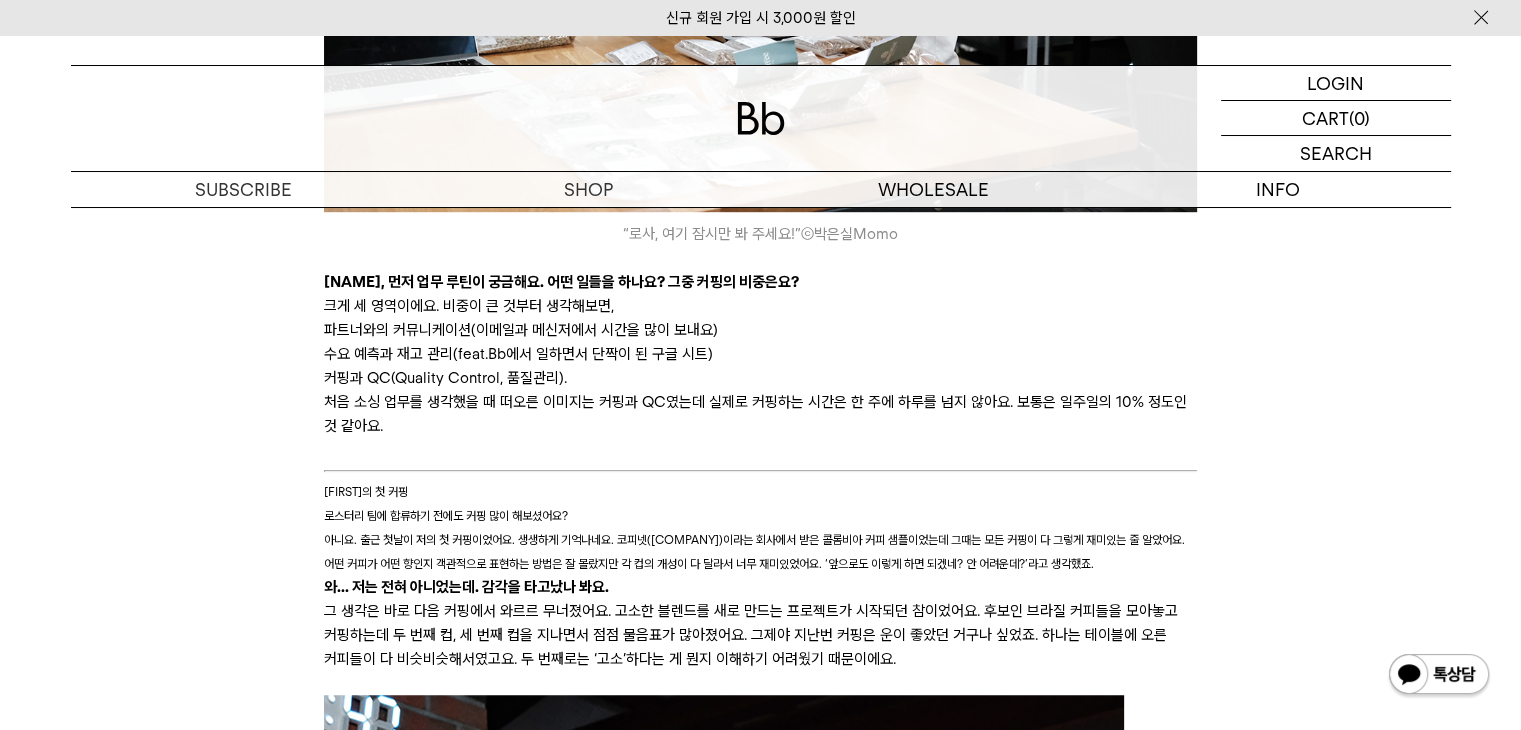 click on "처음 소싱 업무를 생각했을 때 떠오른 이미지는 커핑과 QC였는데 실제로 커핑하는 시간은 한 주에 하루를 넘지 않아요. 보통은 일주일의 10% 정도인 것 같아요." at bounding box center (760, 414) 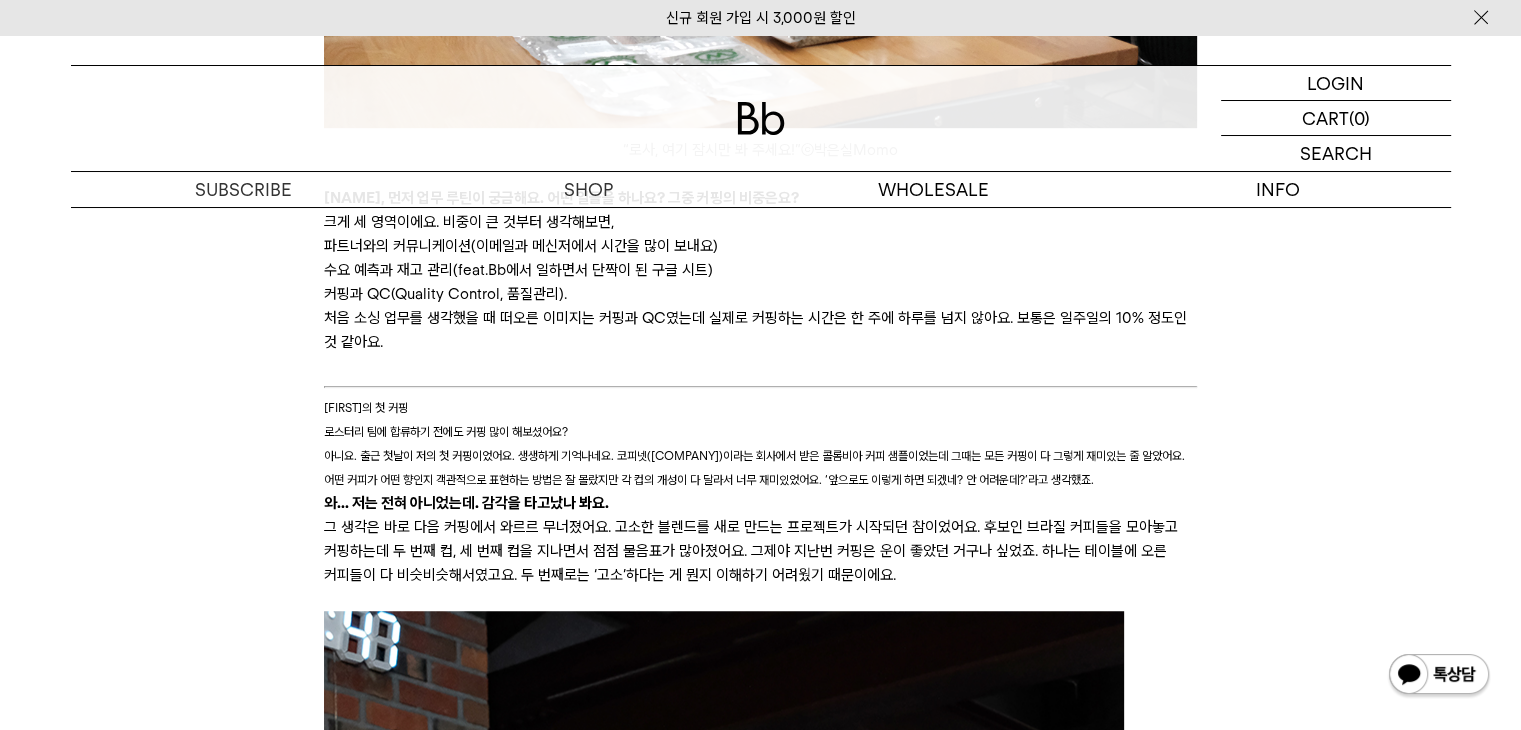 scroll, scrollTop: 1400, scrollLeft: 0, axis: vertical 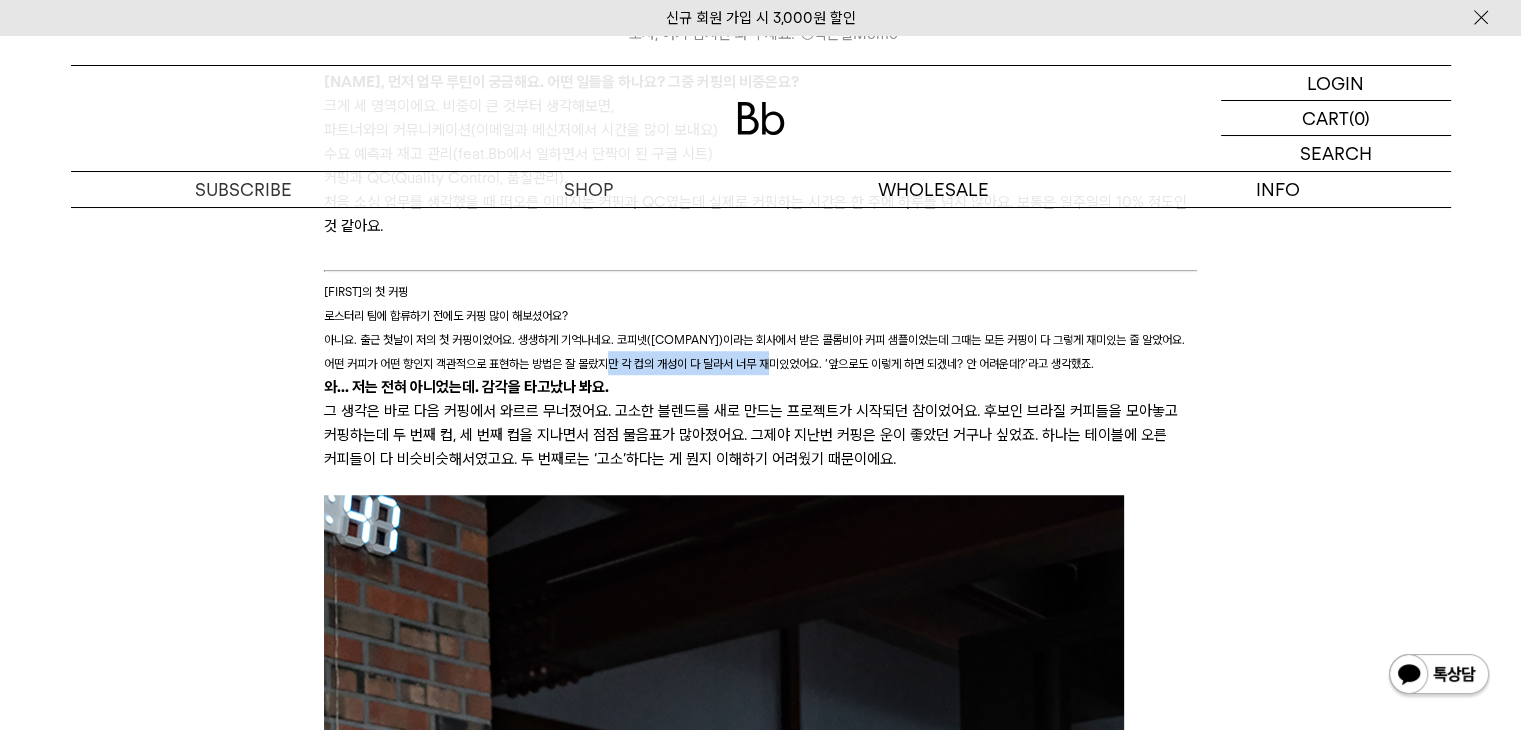 drag, startPoint x: 774, startPoint y: 352, endPoint x: 866, endPoint y: 349, distance: 92.0489 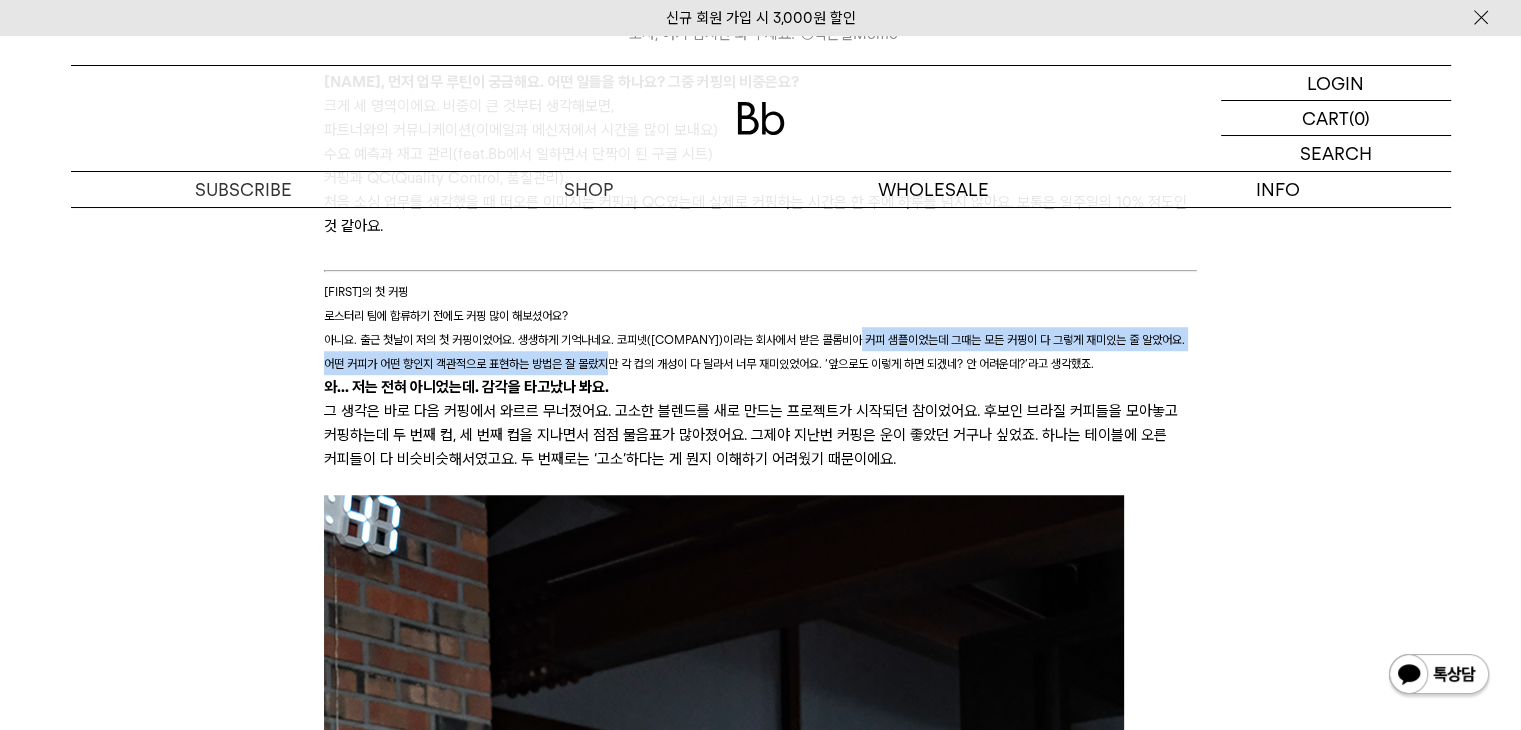 drag, startPoint x: 874, startPoint y: 349, endPoint x: 904, endPoint y: 356, distance: 30.805843 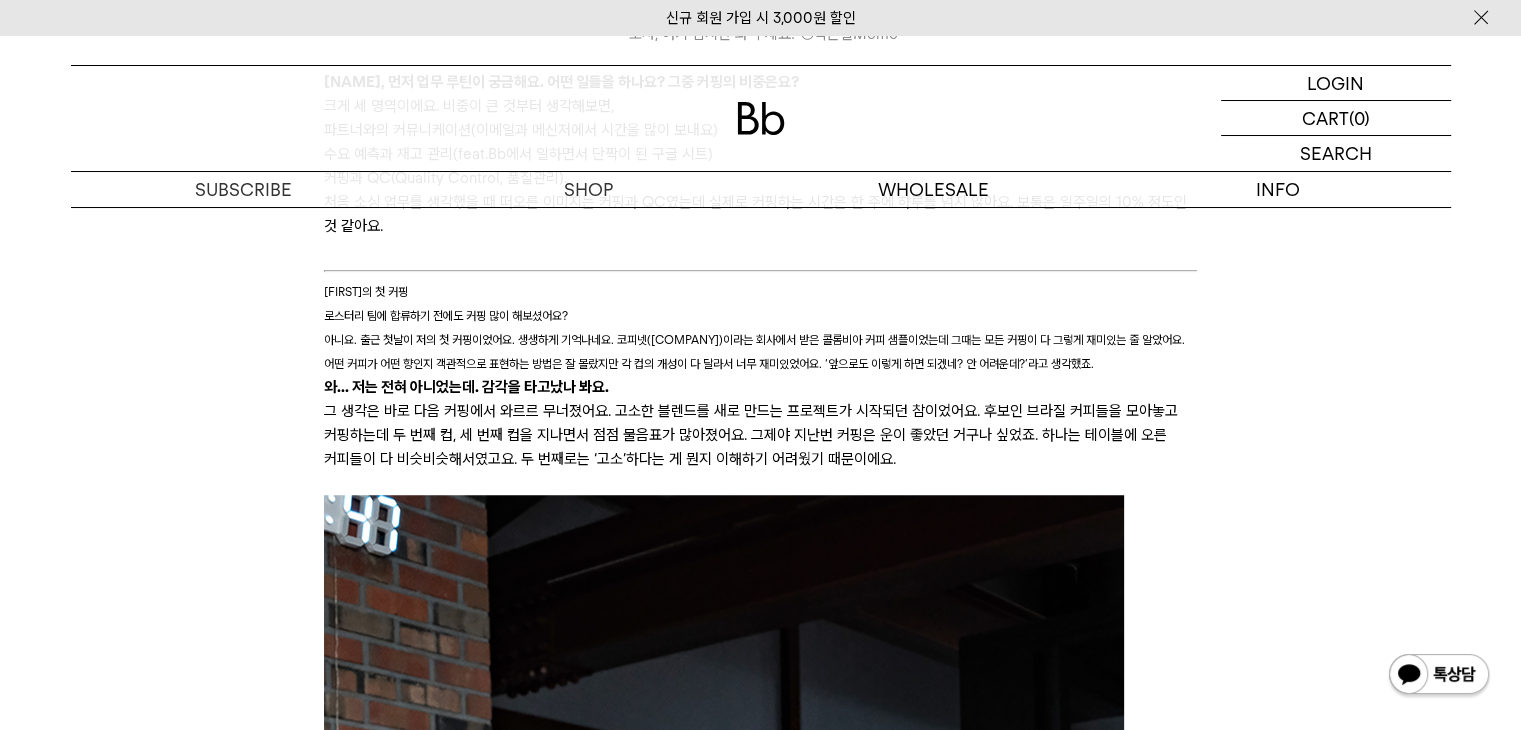 click on "그 생각은 바로 다음 커핑에서 와르르 무너졌어요. 고소한 블렌드를 새로 만드는 프로젝트가 시작되던 참이었어요. 후보인 브라질 커피들을 모아놓고 커핑하는데 두 번째 컵, 세 번째 컵을 지나면서 점점 물음표가 많아졌어요. 그제야 지난번 커핑은 운이 좋았던 거구나 싶었죠. 하나는 테이블에 오른 커피들이 다 비슷비슷해서였고요. 두 번째로는 ‘고소’하다는 게 뭔지 이해하기 어려웠기 때문이에요." at bounding box center (760, 435) 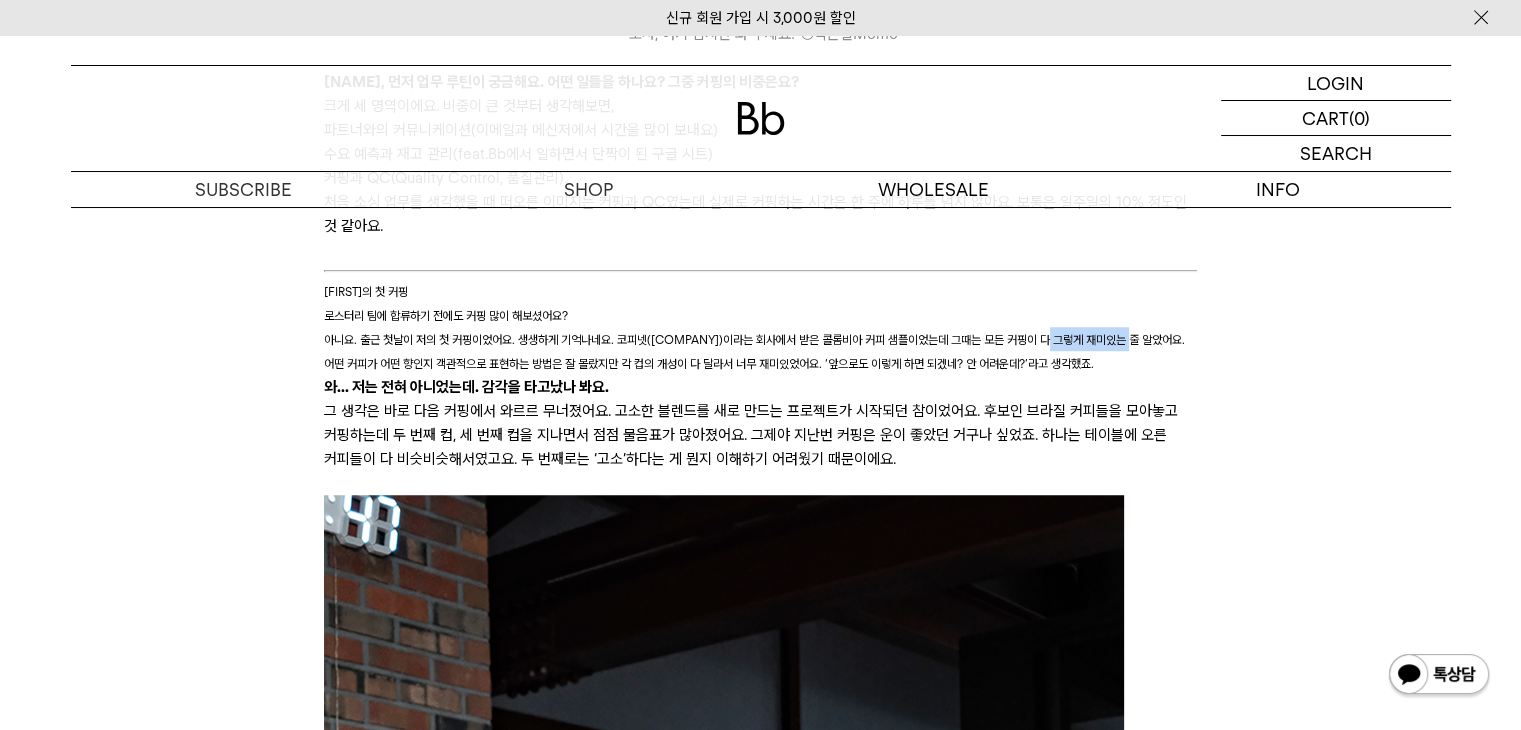 drag, startPoint x: 1173, startPoint y: 345, endPoint x: 1205, endPoint y: 346, distance: 32.01562 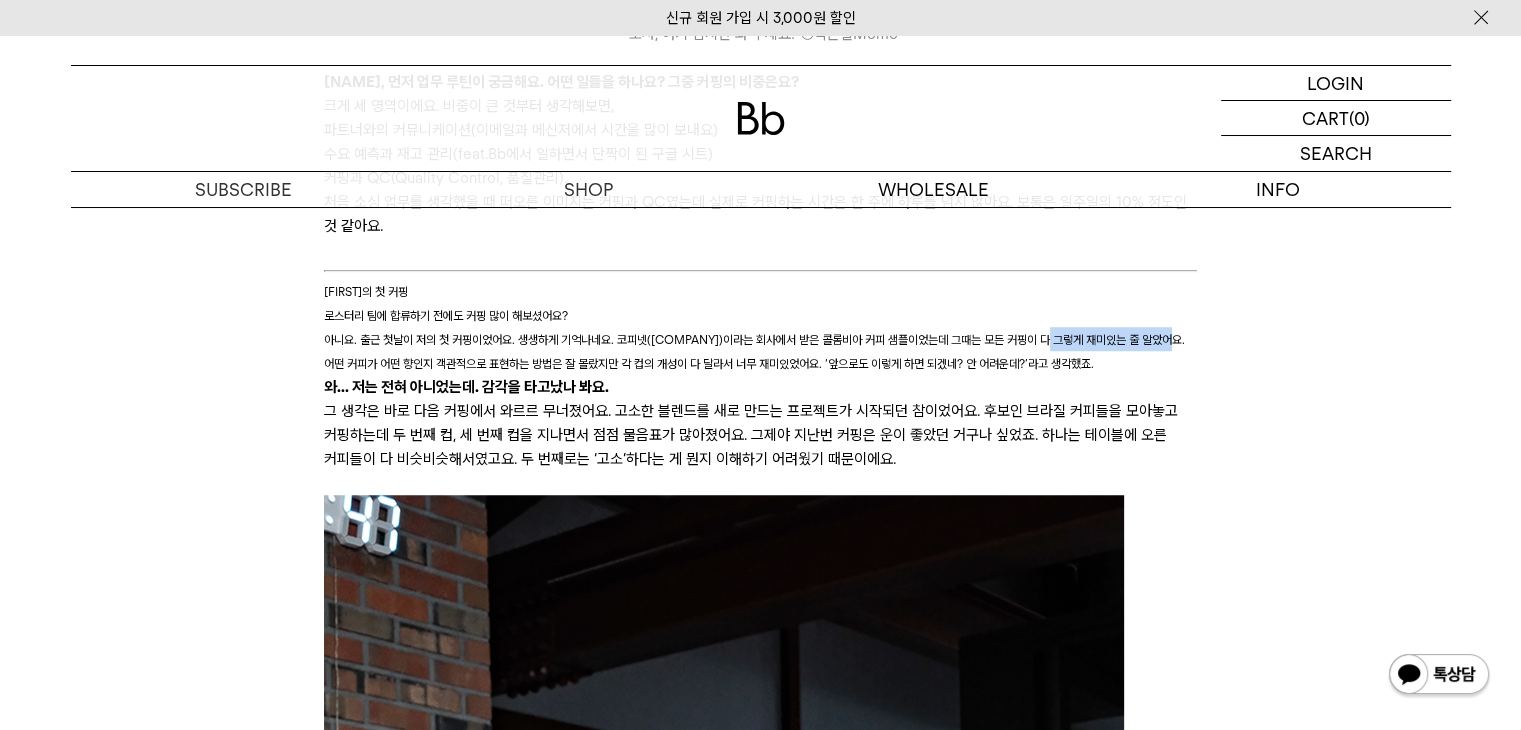 click on "안녕하세요 독자님, 오랜만에 인사드리는 로스터리 리드 소이입니다. 오랜만에 제가 등장한 이유는, 생두 소싱 코디네이터 로사를 여러분께 소개해 드리기 위해서예요. 대만 국적의 로사가 로스터리 팀에 합류한 건 2년 전 여름입니다. 지금은 커피 생두 구매를 총괄하며 빈브라더스의 라인업을 책임지고 있죠.
생두 소싱이라는 흥미로운 분야, 외국인으로서 한국 로스터리에 근무한다는 경험. 로사의 이야기가 Bb레터를 더 풍성하게 해줄 것 같지 않으신가요? 앞으로 로사와 종종 영어로 인터뷰를 진행하고 로사의 커피 히스토리를 여러분께 전달해드리려고 합니다. 오늘은 그 첫 번째로 로사의 커핑에 대한 이야기를 들려 드릴게요. “로사, 여기 잠시만 봐 주세요!”  © 박은실Momo
커핑과 QC(Quality Control, 품질관리).
©" at bounding box center [760, 2877] 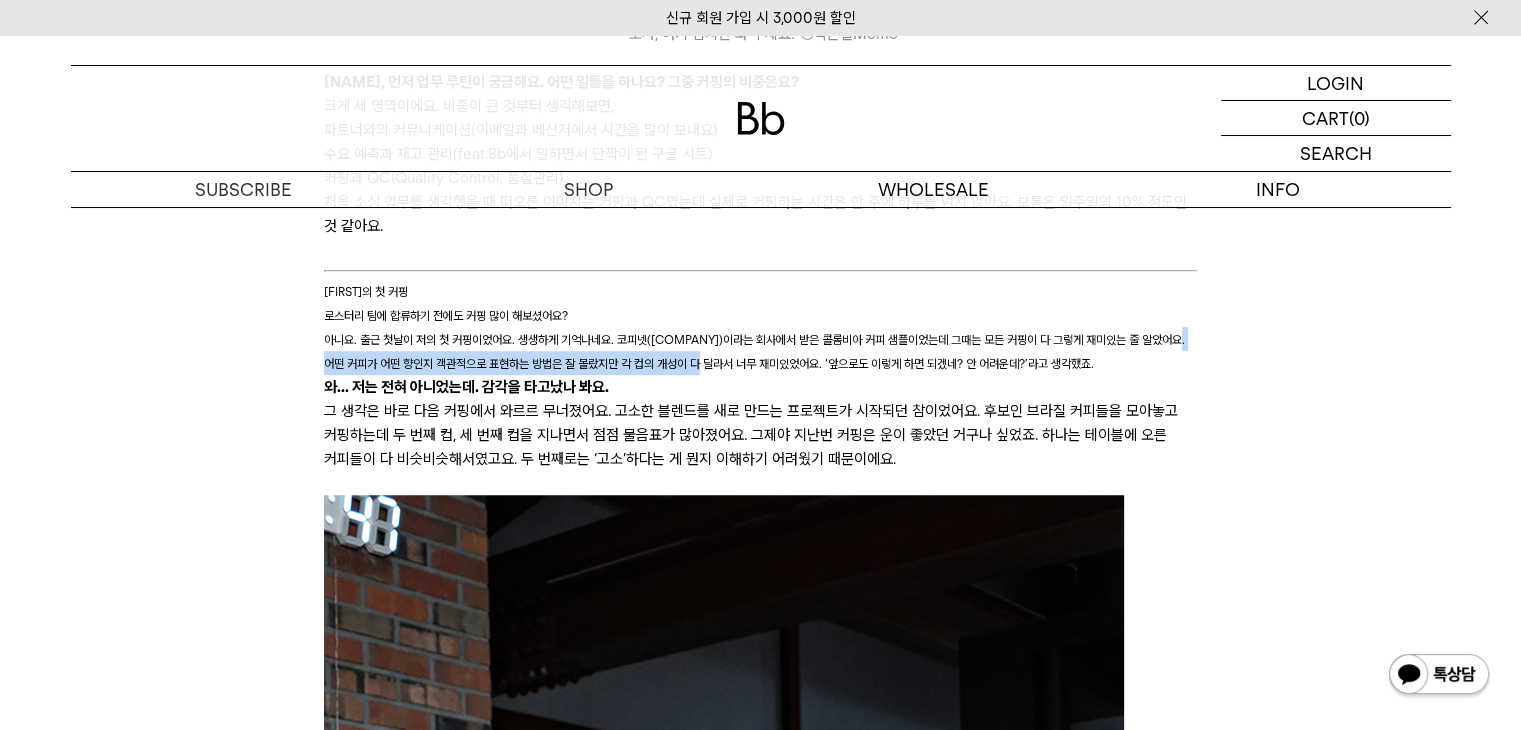 drag, startPoint x: 312, startPoint y: 361, endPoint x: 745, endPoint y: 357, distance: 433.01846 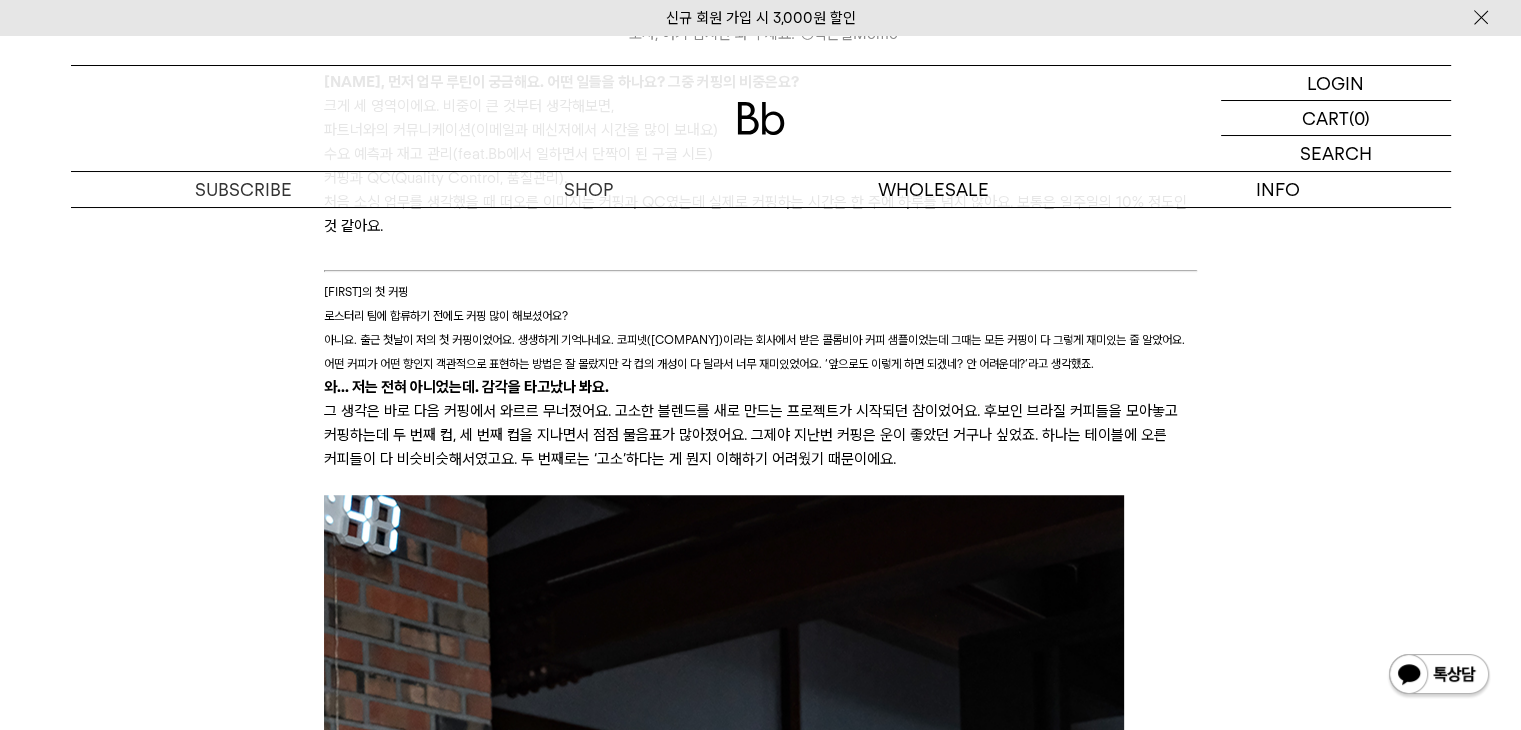 click on "아니요. 출근 첫날이 저의 첫 커핑이었어요. 생생하게 기억나네요. 코피넷(Cofinet)이라는 회사에서 받은 콜롬비아 커피 샘플이었는데 그때는 모든 커핑이 다 그렇게 재미있는 줄 알았어요. 어떤 커피가 어떤 향인지 객관적으로 표현하는 방법은 잘 몰랐지만 각 컵의 개성이 다 달라서 너무 재미있었어요. ‘앞으로도 이렇게 하면 되겠네? 안 어려운데?’라고 생각했죠." at bounding box center (754, 351) 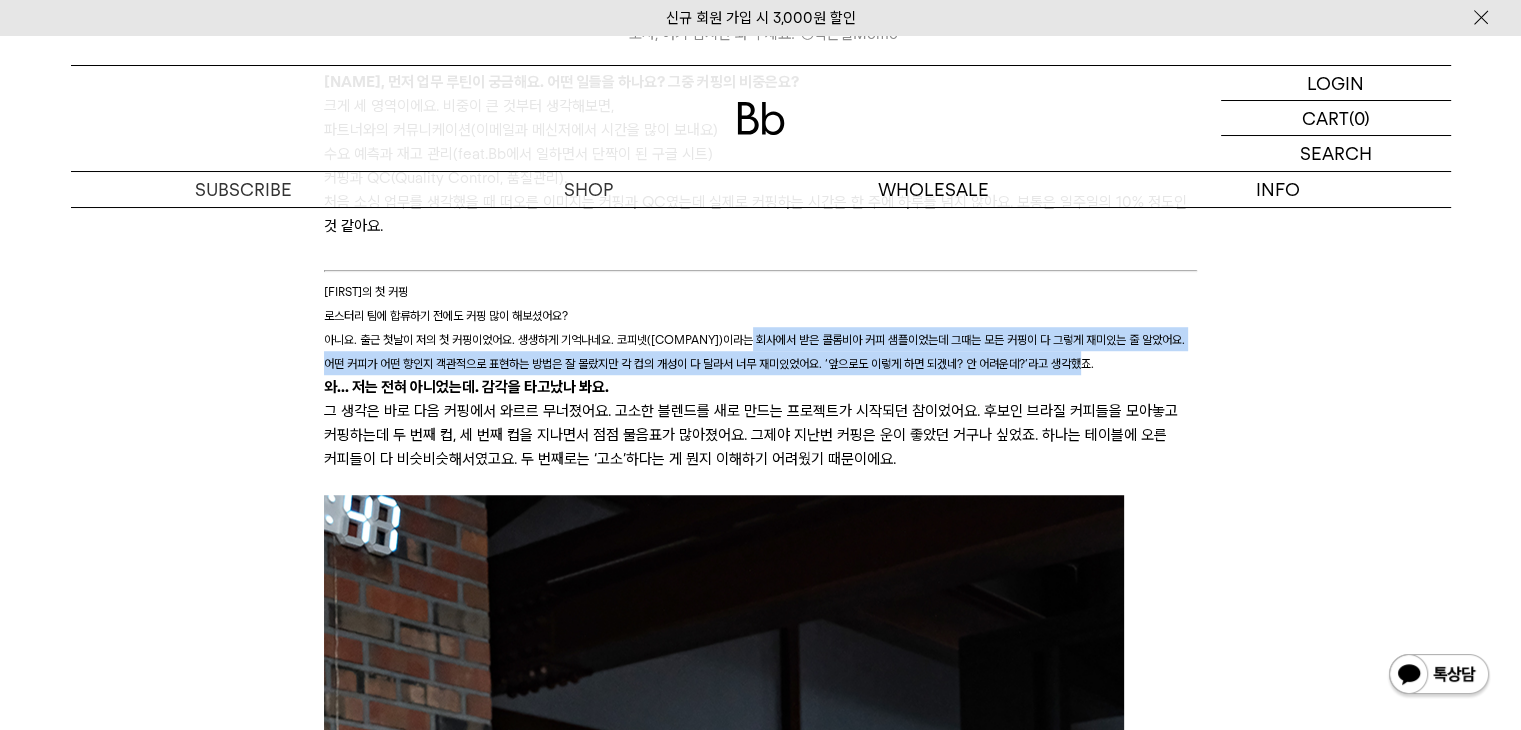 drag, startPoint x: 854, startPoint y: 353, endPoint x: 905, endPoint y: 363, distance: 51.971146 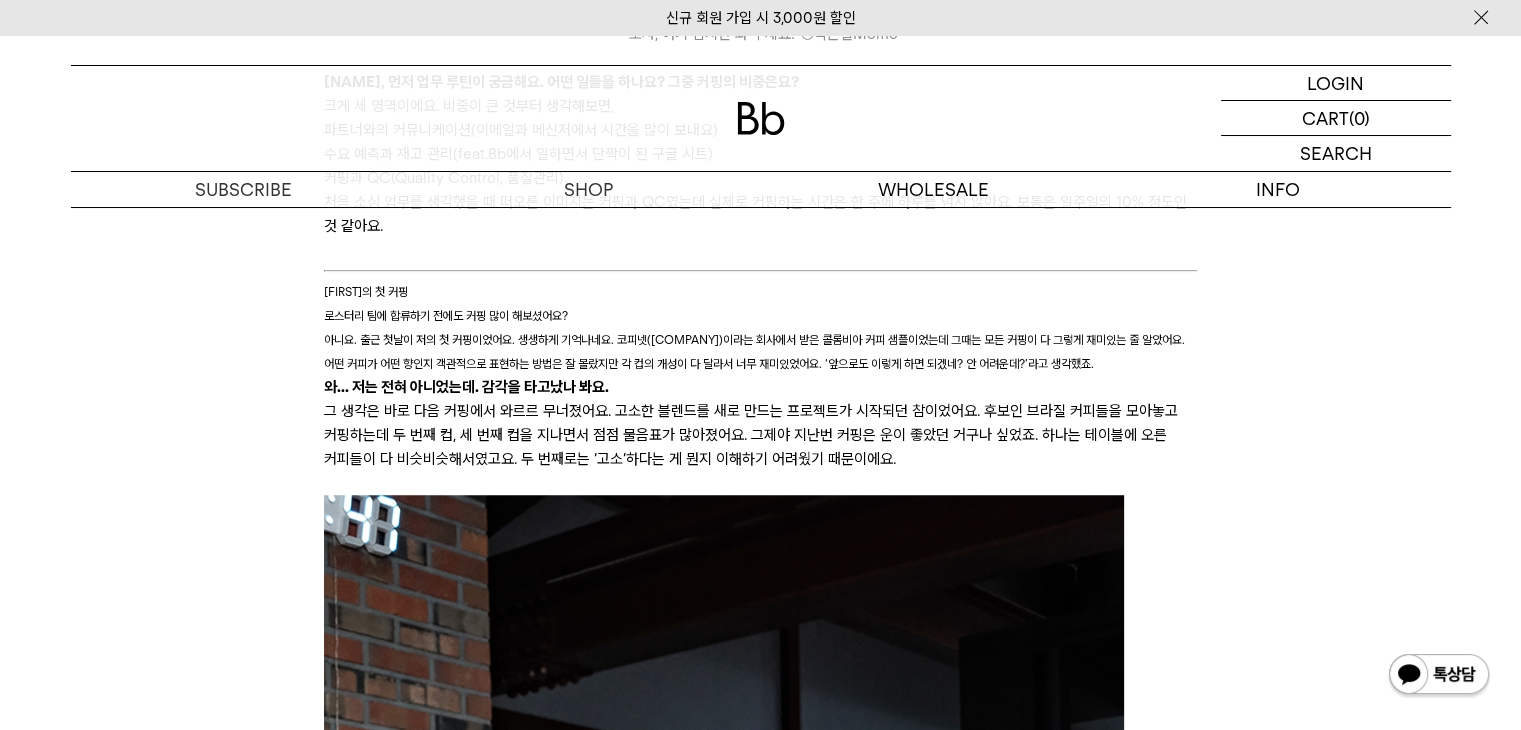 click on "와... 저는 전혀 아니었는데. 감각을 타고났나 봐요." at bounding box center [760, 387] 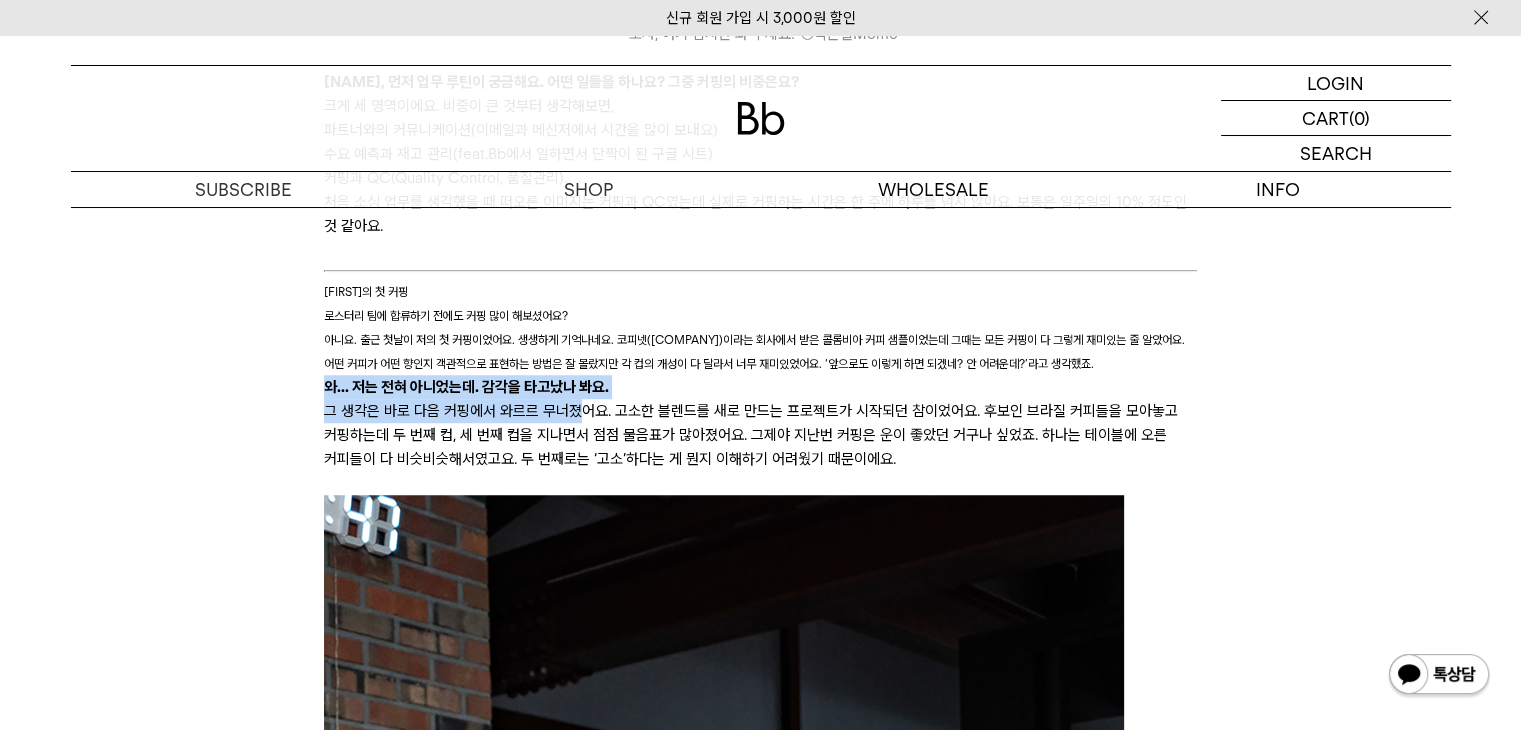 drag, startPoint x: 424, startPoint y: 384, endPoint x: 682, endPoint y: 414, distance: 259.73834 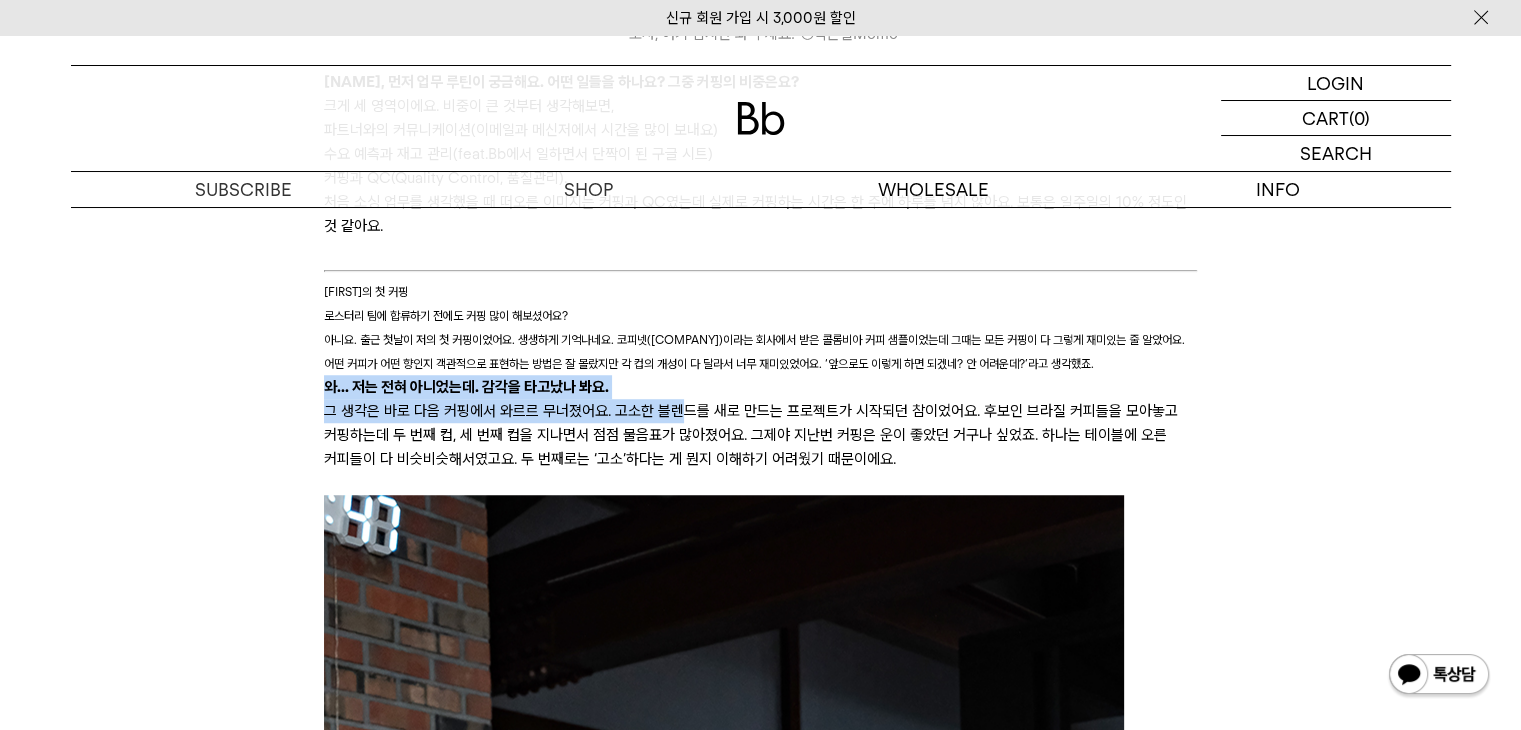 click on "그 생각은 바로 다음 커핑에서 와르르 무너졌어요. 고소한 블렌드를 새로 만드는 프로젝트가 시작되던 참이었어요. 후보인 브라질 커피들을 모아놓고 커핑하는데 두 번째 컵, 세 번째 컵을 지나면서 점점 물음표가 많아졌어요. 그제야 지난번 커핑은 운이 좋았던 거구나 싶었죠. 하나는 테이블에 오른 커피들이 다 비슷비슷해서였고요. 두 번째로는 ‘고소’하다는 게 뭔지 이해하기 어려웠기 때문이에요." at bounding box center [760, 435] 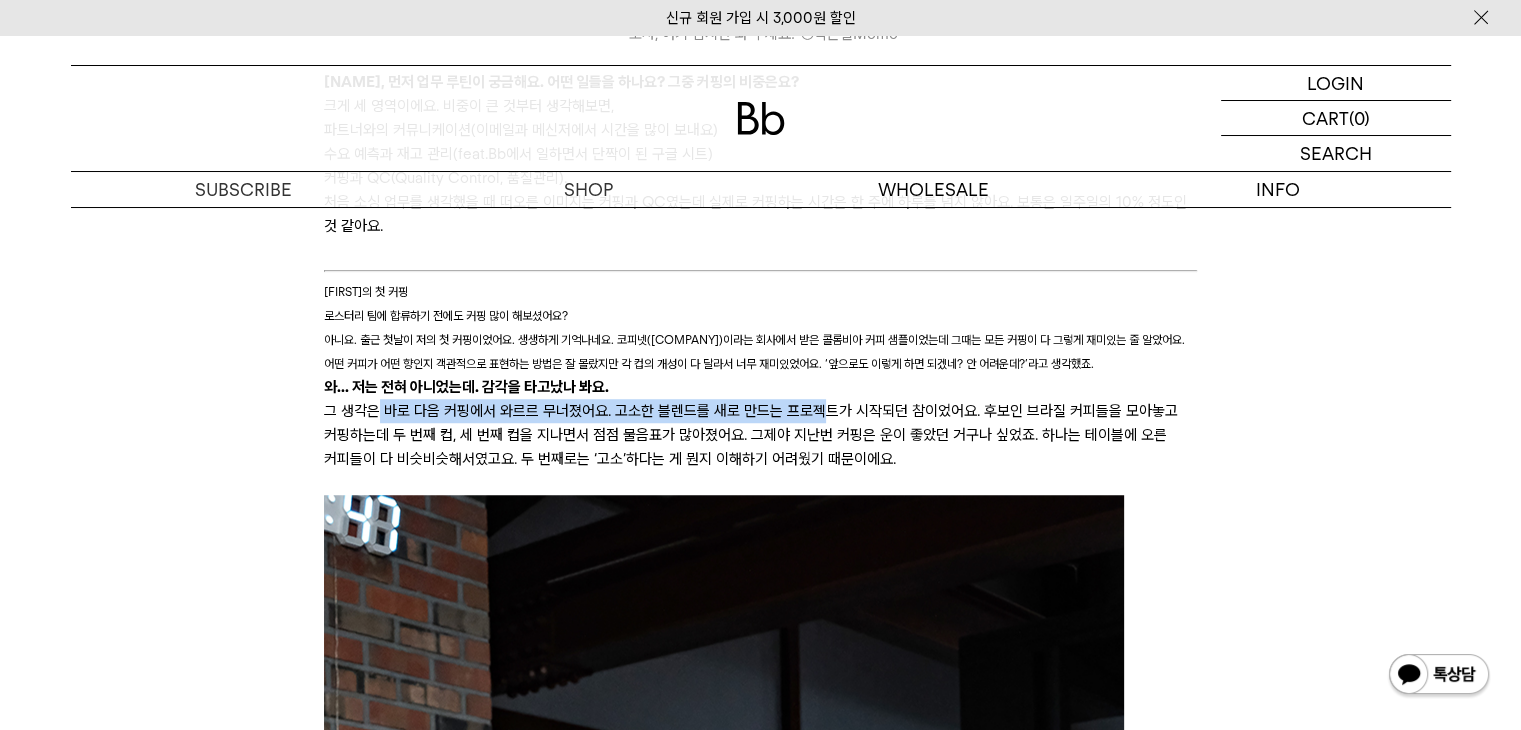 drag, startPoint x: 376, startPoint y: 412, endPoint x: 841, endPoint y: 411, distance: 465.00107 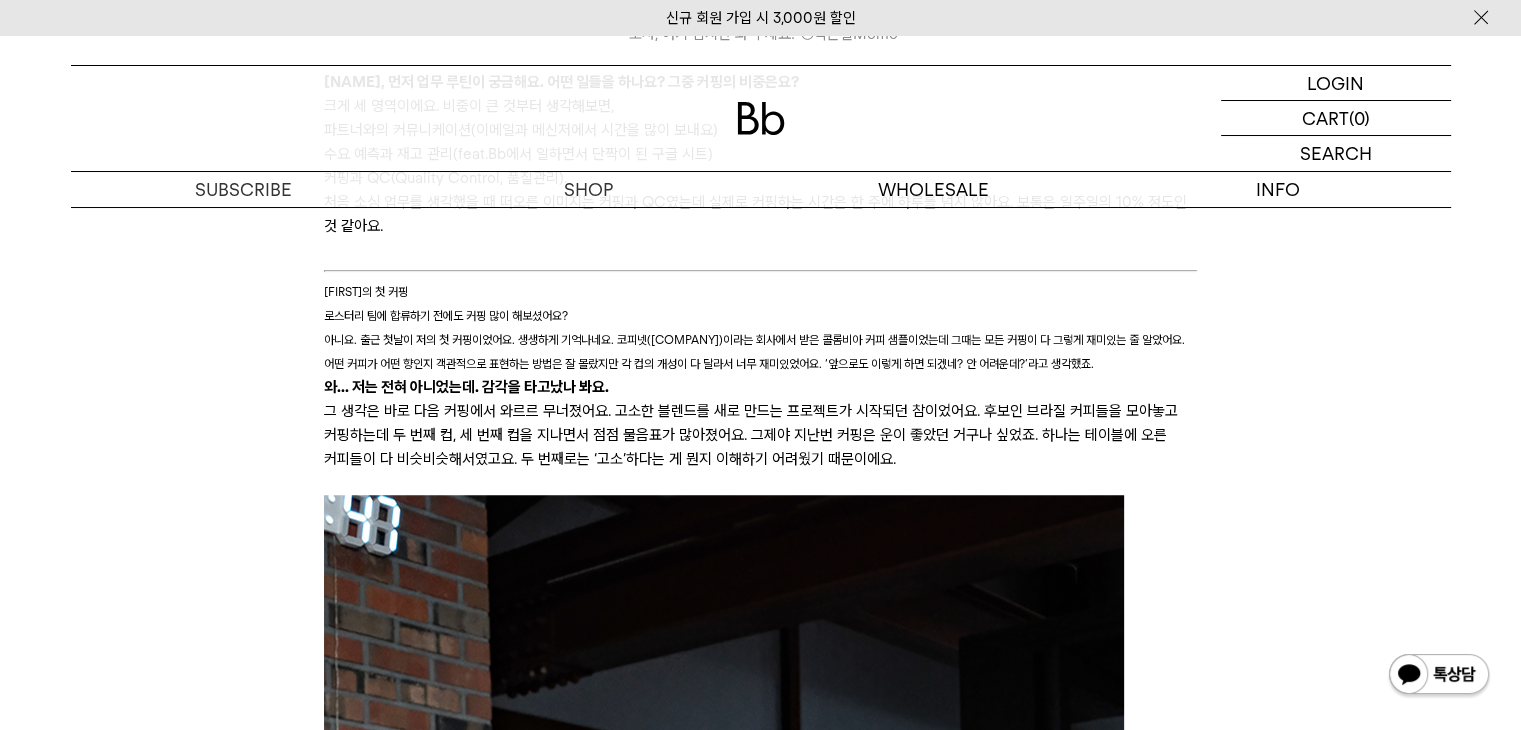 click on "그 생각은 바로 다음 커핑에서 와르르 무너졌어요. 고소한 블렌드를 새로 만드는 프로젝트가 시작되던 참이었어요. 후보인 브라질 커피들을 모아놓고 커핑하는데 두 번째 컵, 세 번째 컵을 지나면서 점점 물음표가 많아졌어요. 그제야 지난번 커핑은 운이 좋았던 거구나 싶었죠. 하나는 테이블에 오른 커피들이 다 비슷비슷해서였고요. 두 번째로는 ‘고소’하다는 게 뭔지 이해하기 어려웠기 때문이에요." at bounding box center (760, 435) 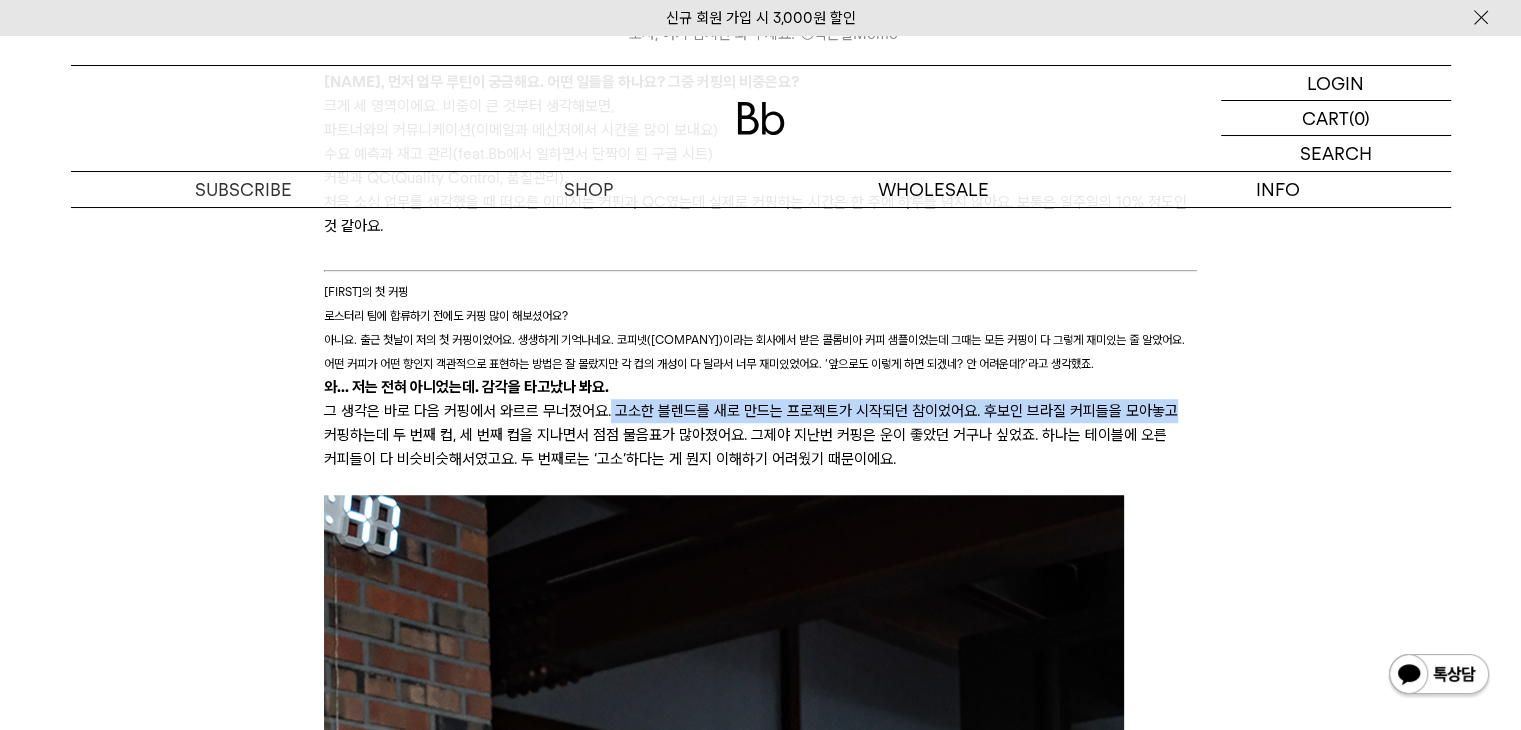 drag, startPoint x: 494, startPoint y: 410, endPoint x: 500, endPoint y: 422, distance: 13.416408 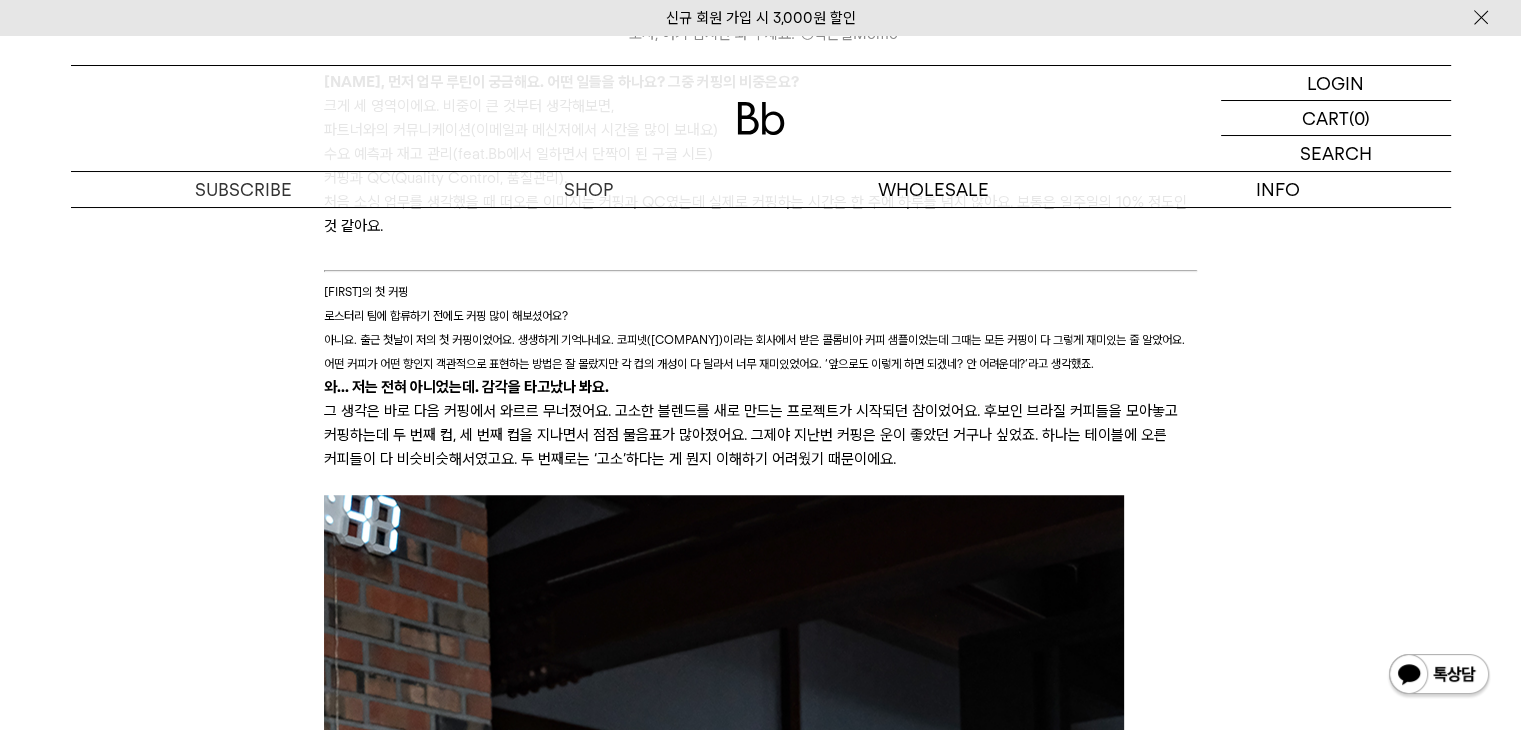 click on "그 생각은 바로 다음 커핑에서 와르르 무너졌어요. 고소한 블렌드를 새로 만드는 프로젝트가 시작되던 참이었어요. 후보인 브라질 커피들을 모아놓고 커핑하는데 두 번째 컵, 세 번째 컵을 지나면서 점점 물음표가 많아졌어요. 그제야 지난번 커핑은 운이 좋았던 거구나 싶었죠. 하나는 테이블에 오른 커피들이 다 비슷비슷해서였고요. 두 번째로는 ‘고소’하다는 게 뭔지 이해하기 어려웠기 때문이에요." at bounding box center (760, 435) 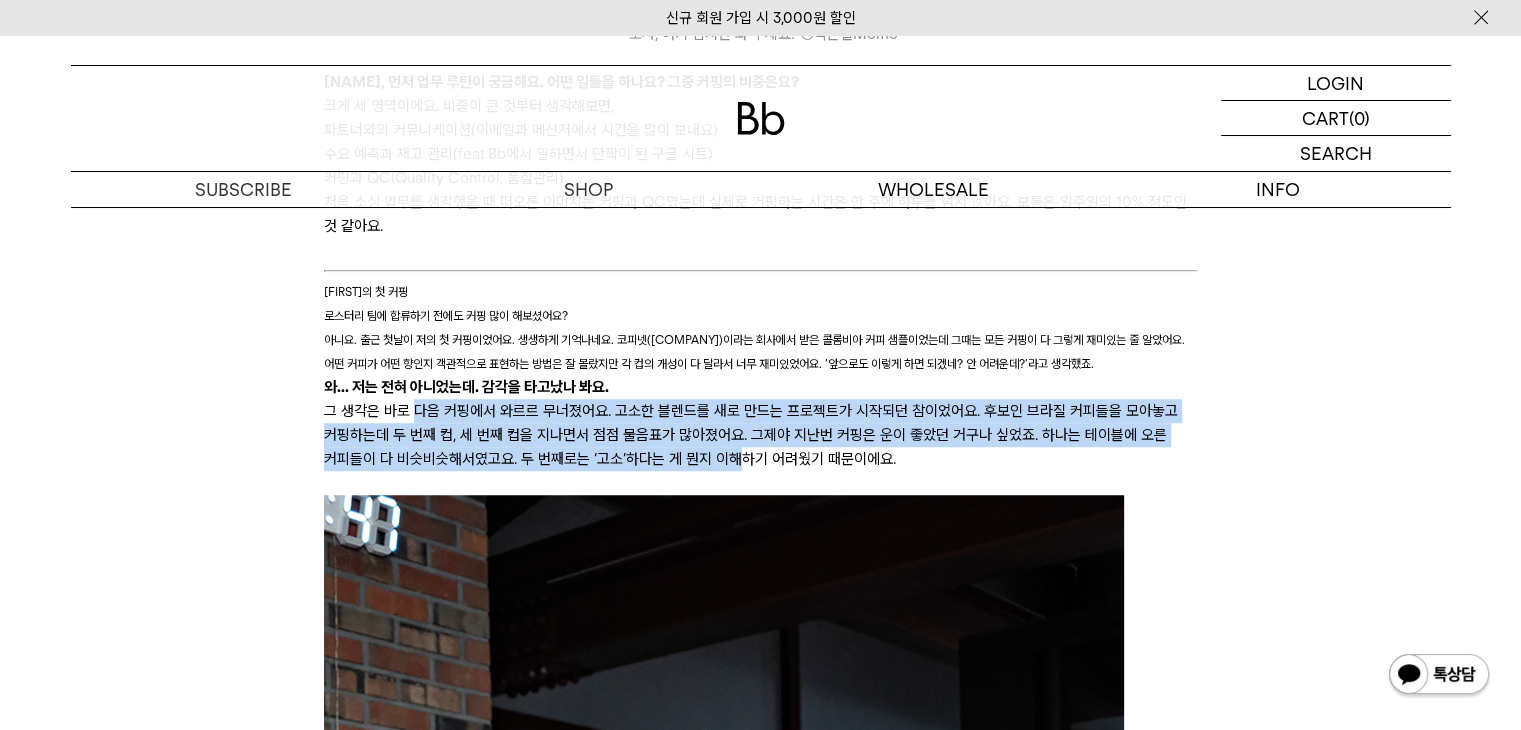 drag, startPoint x: 416, startPoint y: 421, endPoint x: 926, endPoint y: 479, distance: 513.2874 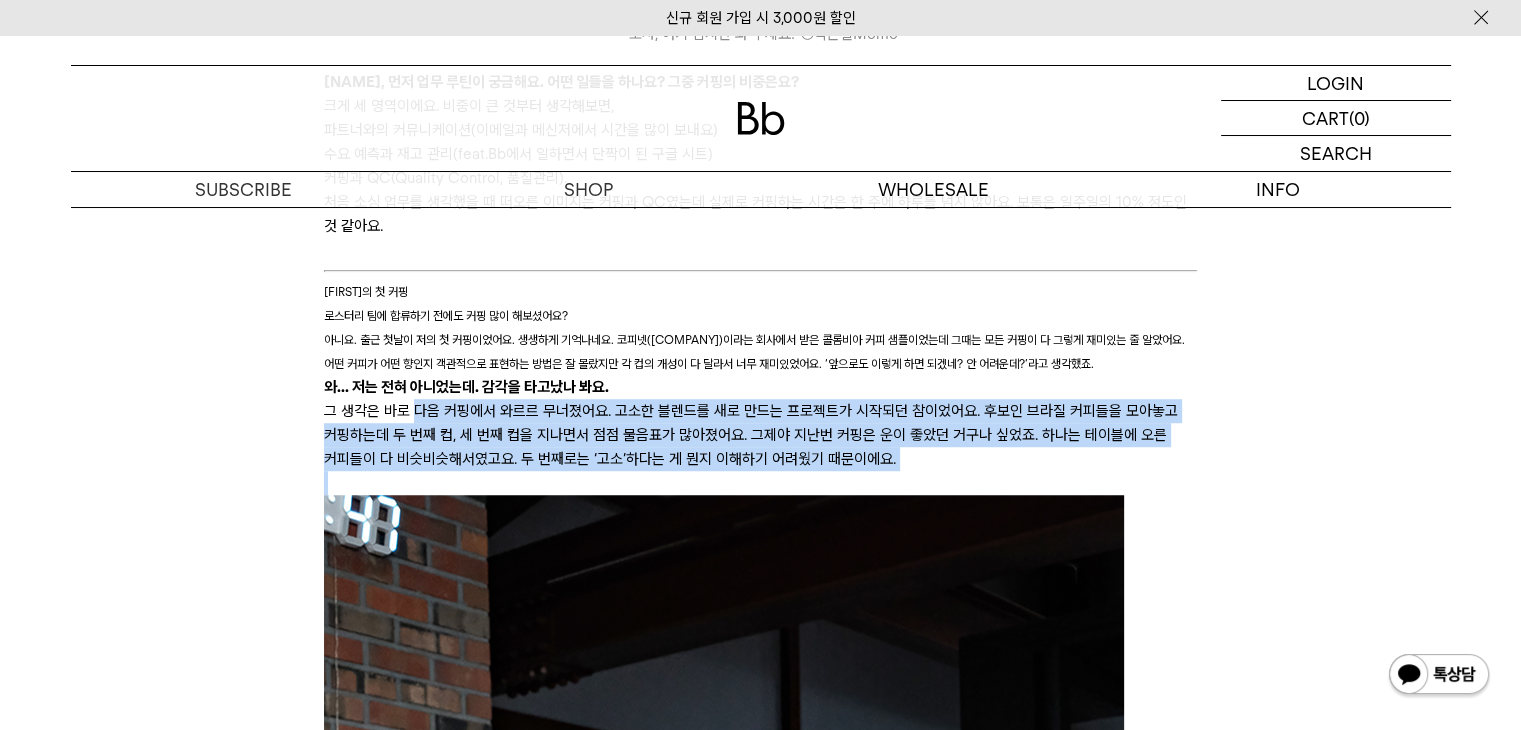 click at bounding box center (760, 483) 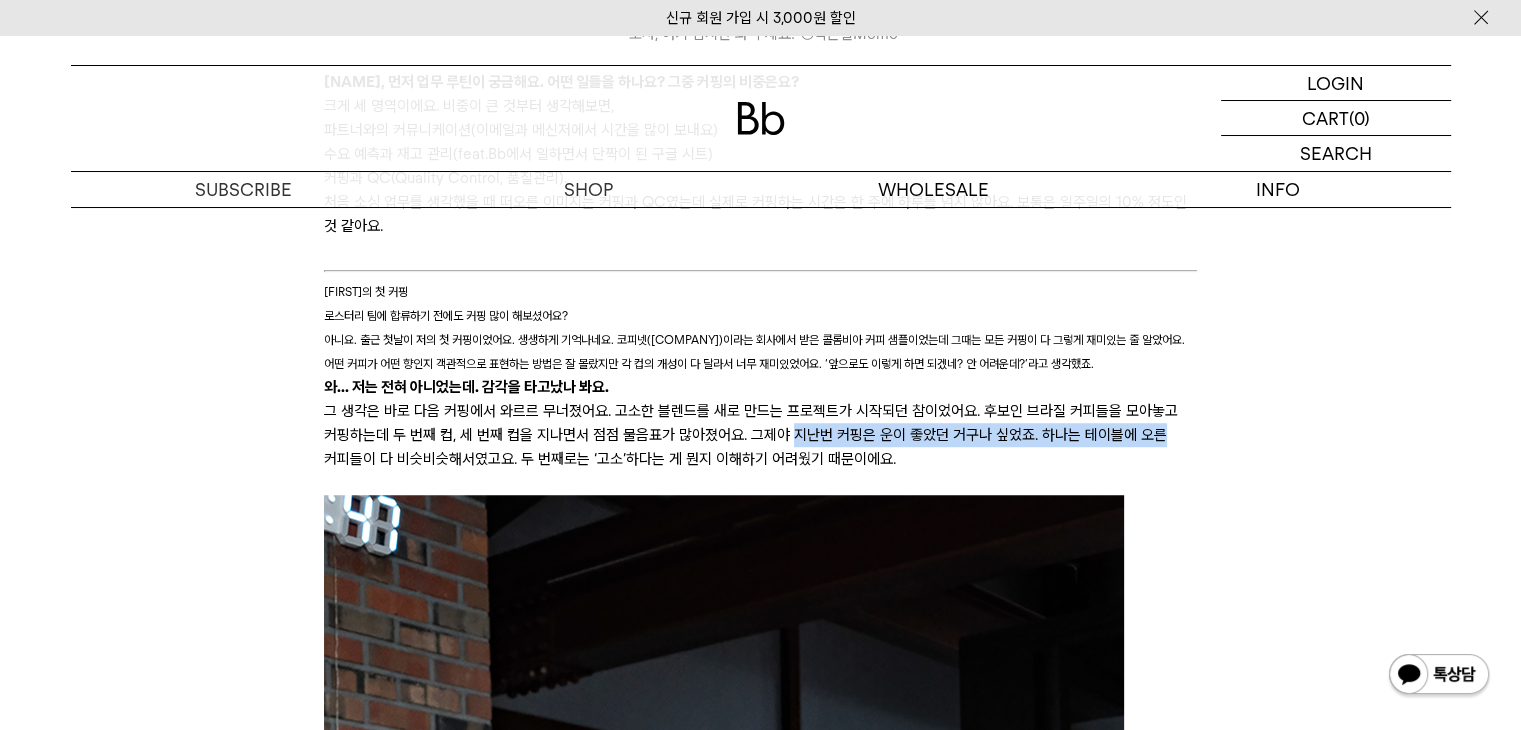 drag, startPoint x: 1155, startPoint y: 436, endPoint x: 776, endPoint y: 448, distance: 379.1899 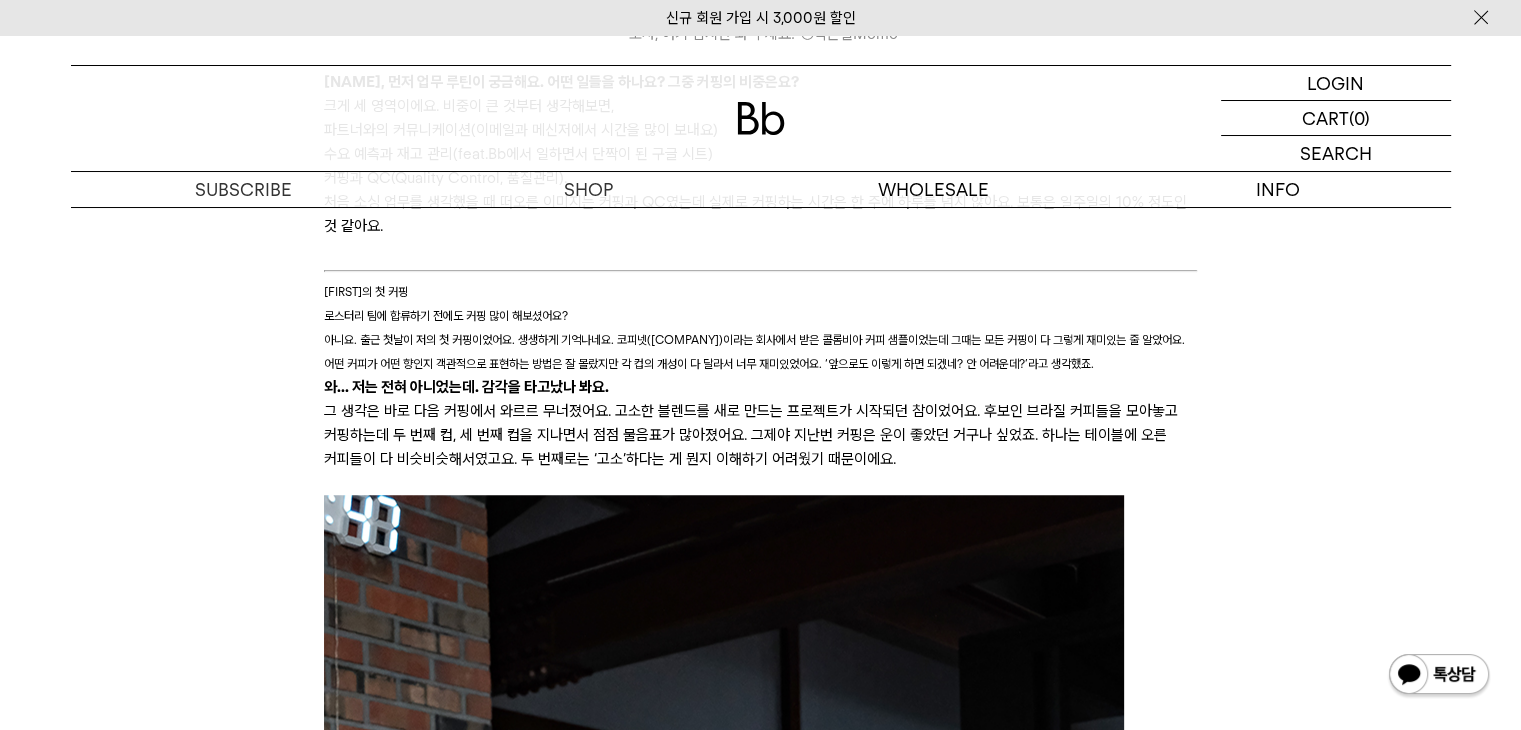 click on "그 생각은 바로 다음 커핑에서 와르르 무너졌어요. 고소한 블렌드를 새로 만드는 프로젝트가 시작되던 참이었어요. 후보인 브라질 커피들을 모아놓고 커핑하는데 두 번째 컵, 세 번째 컵을 지나면서 점점 물음표가 많아졌어요. 그제야 지난번 커핑은 운이 좋았던 거구나 싶었죠. 하나는 테이블에 오른 커피들이 다 비슷비슷해서였고요. 두 번째로는 ‘고소’하다는 게 뭔지 이해하기 어려웠기 때문이에요." at bounding box center (760, 435) 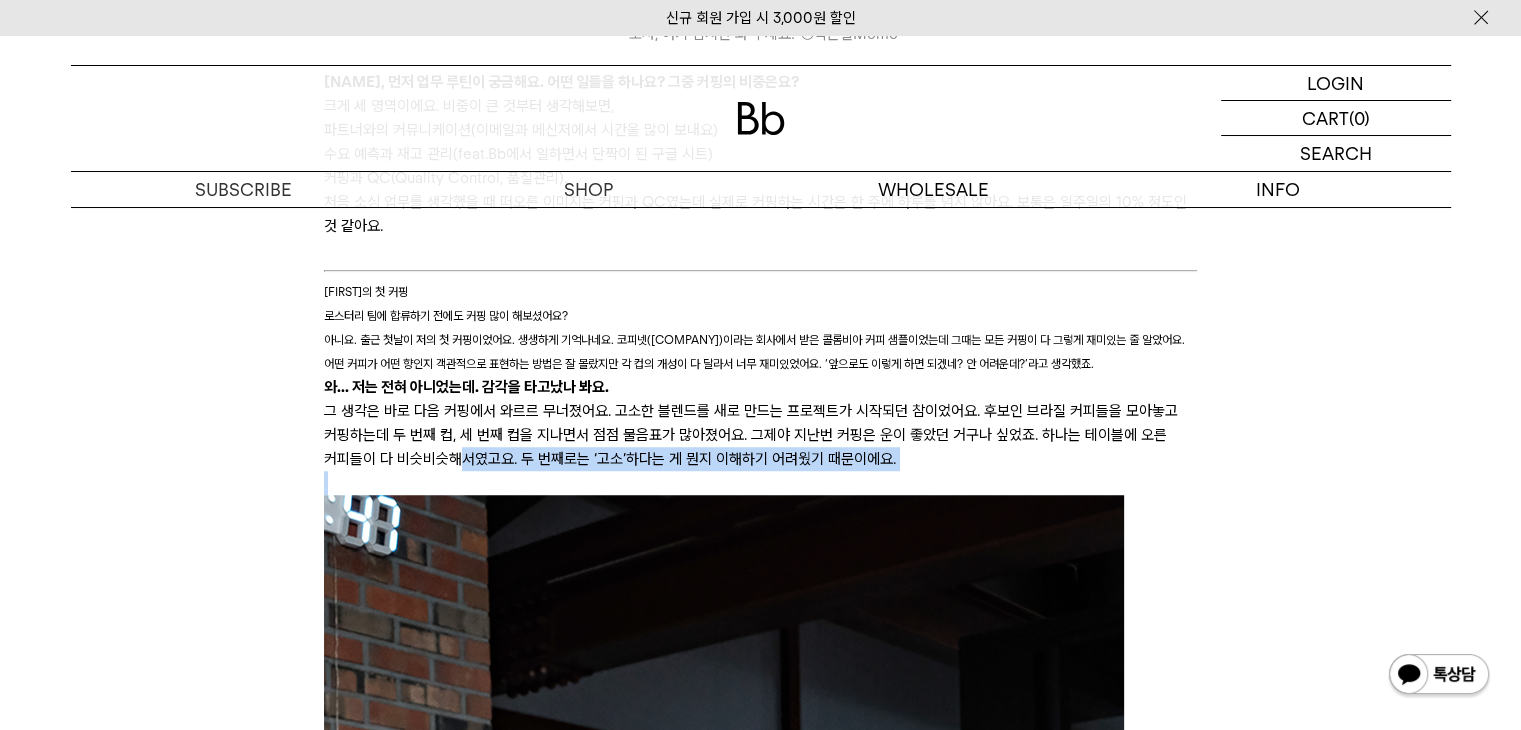 drag, startPoint x: 481, startPoint y: 450, endPoint x: 934, endPoint y: 481, distance: 454.05948 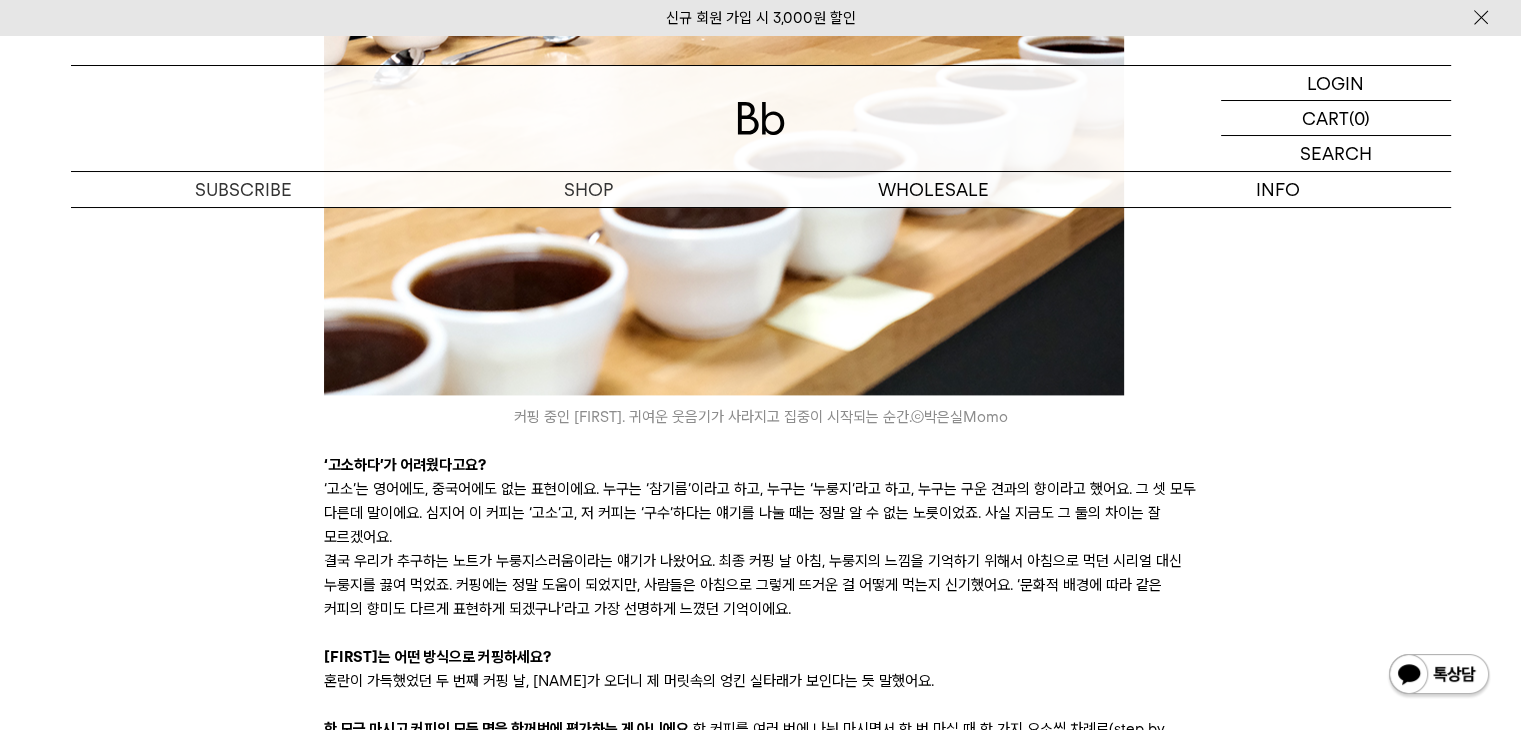scroll, scrollTop: 2900, scrollLeft: 0, axis: vertical 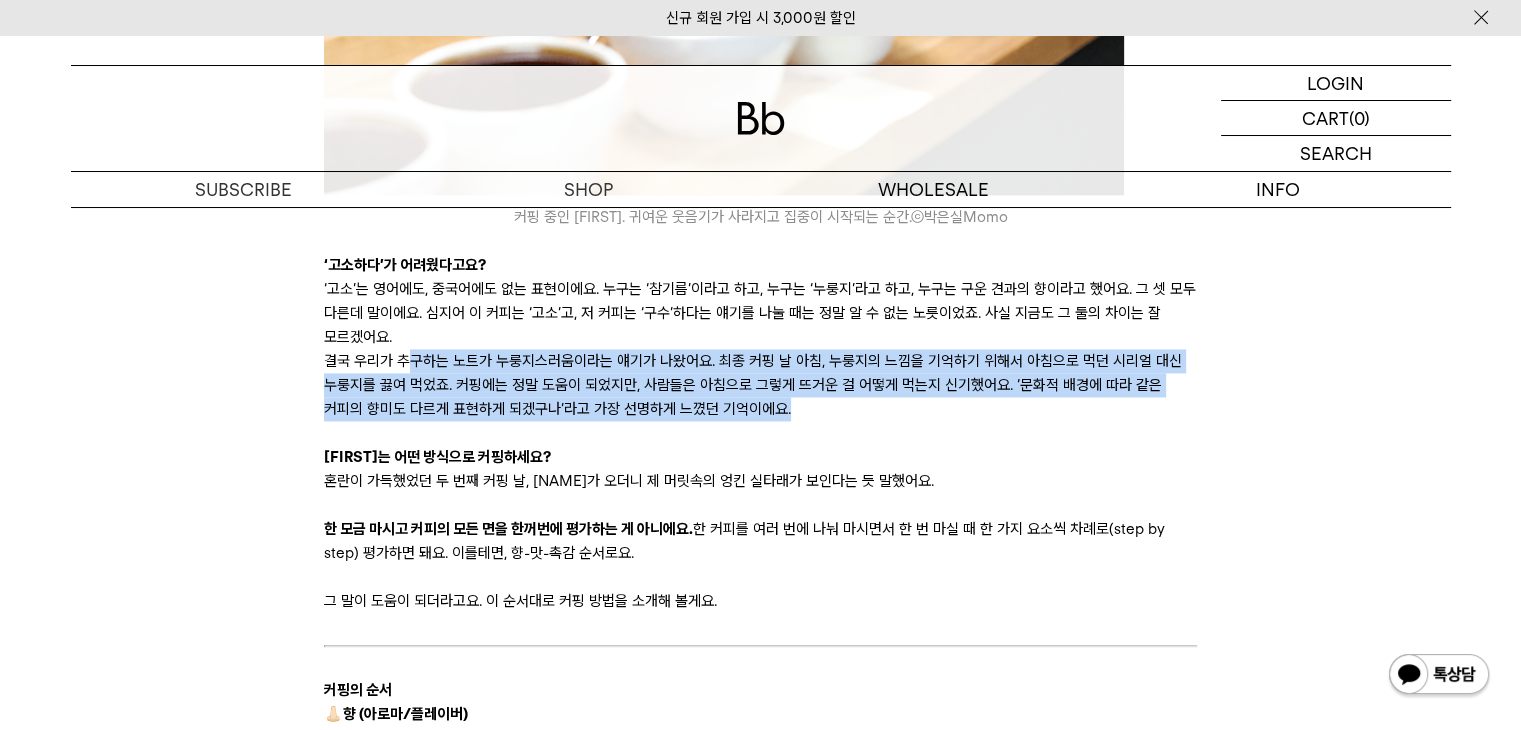 drag, startPoint x: 743, startPoint y: 407, endPoint x: 910, endPoint y: 420, distance: 167.50522 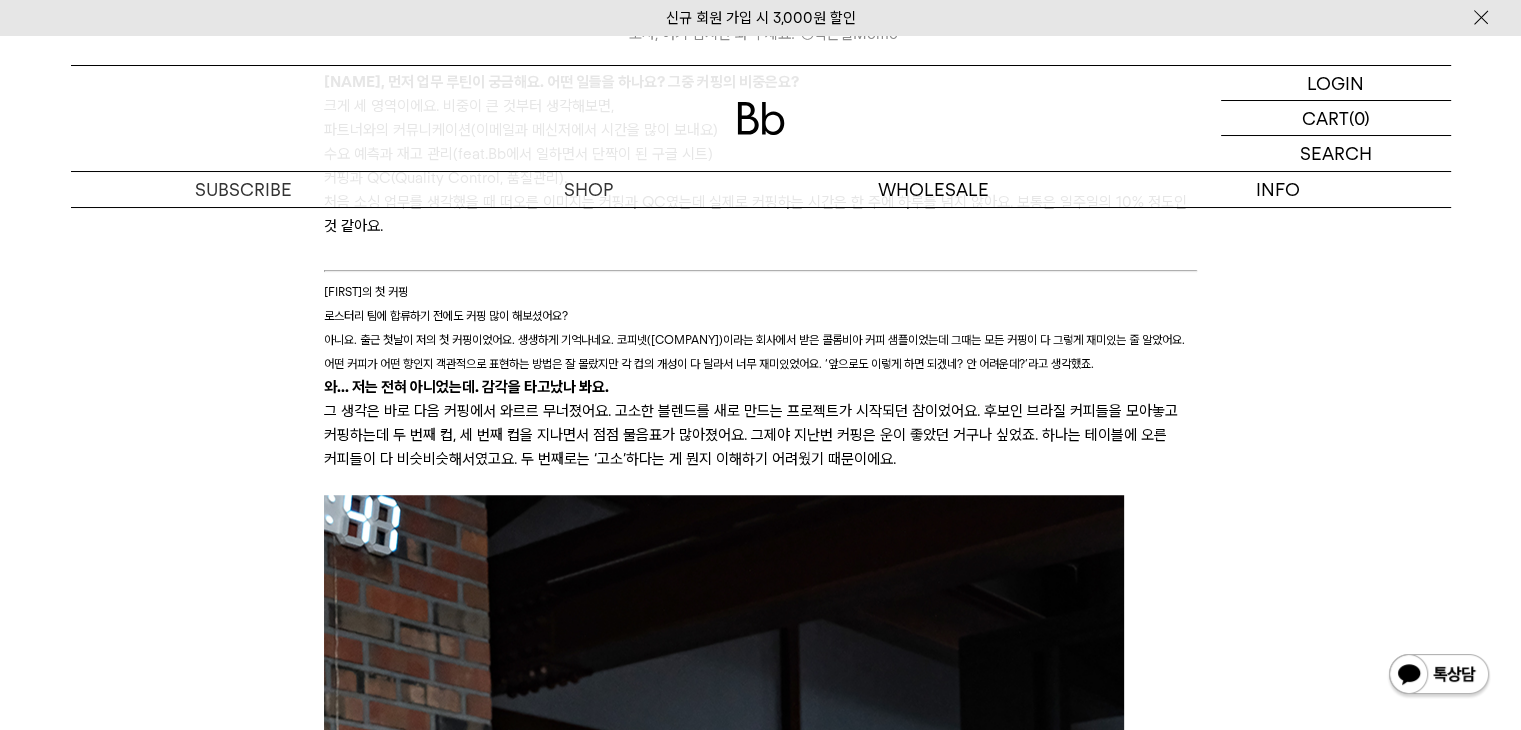 scroll, scrollTop: 1200, scrollLeft: 0, axis: vertical 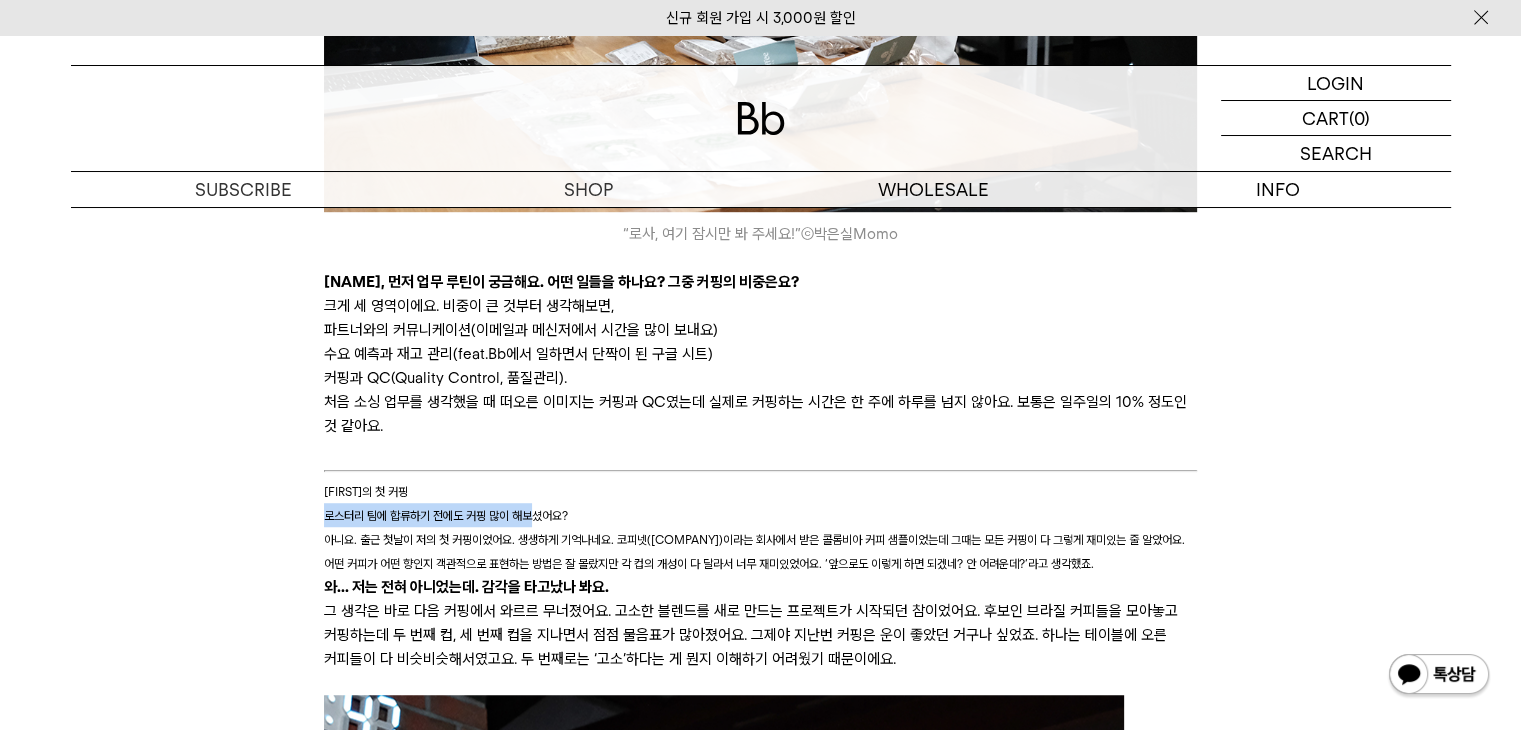 drag, startPoint x: 323, startPoint y: 517, endPoint x: 536, endPoint y: 509, distance: 213.15018 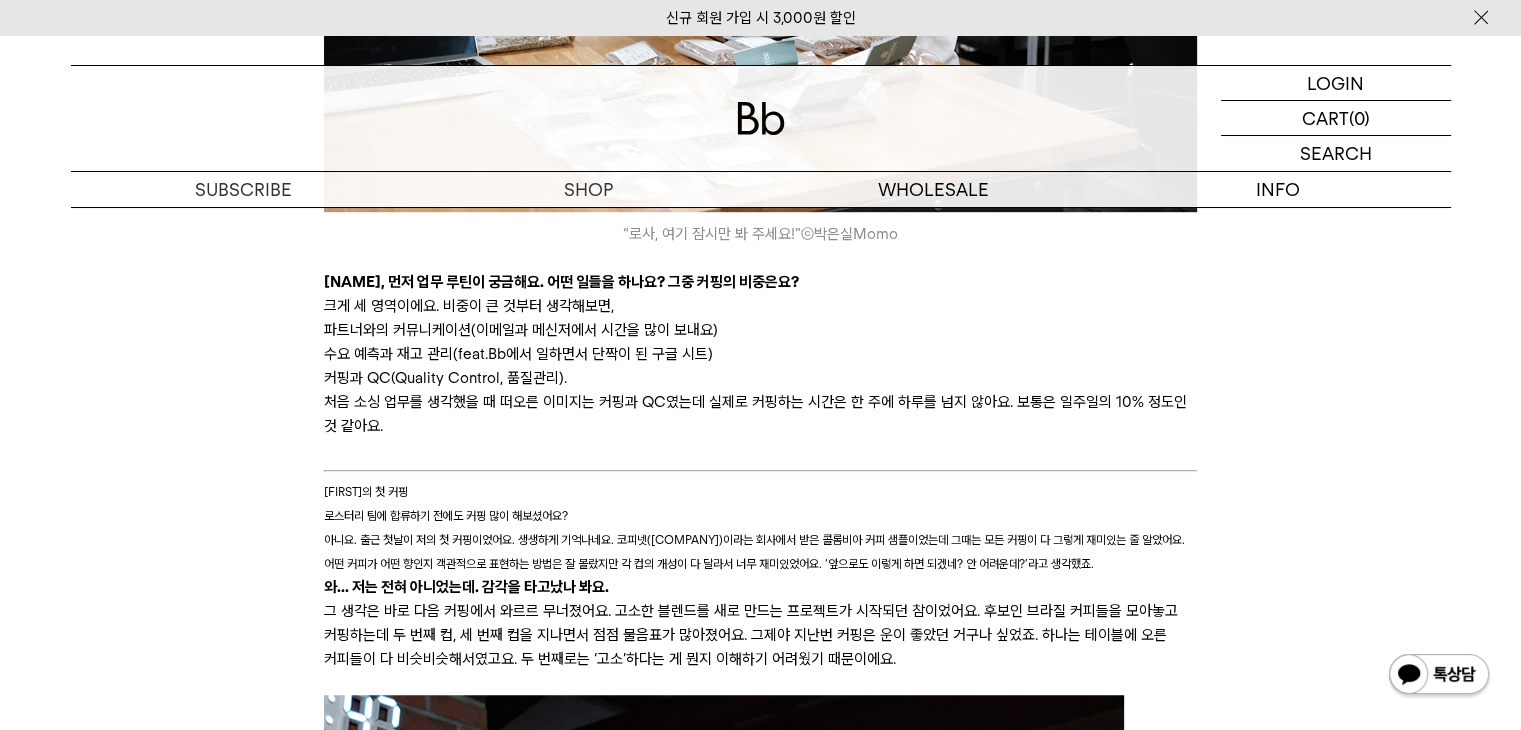 click on "로스터리 팀에 합류하기 전에도 커핑 많이 해보셨어요? 아니요. 출근 첫날이 저의 첫 커핑이었어요. 생생하게 기억나네요. 코피넷(Cofinet)이라는 회사에서 받은 콜롬비아 커피 샘플이었는데 그때는 모든 커핑이 다 그렇게 재미있는 줄 알았어요. 어떤 커피가 어떤 향인지 객관적으로 표현하는 방법은 잘 몰랐지만 각 컵의 개성이 다 달라서 너무 재미있었어요. ‘앞으로도 이렇게 하면 되겠네? 안 어려운데?’라고 생각했죠." at bounding box center (760, 539) 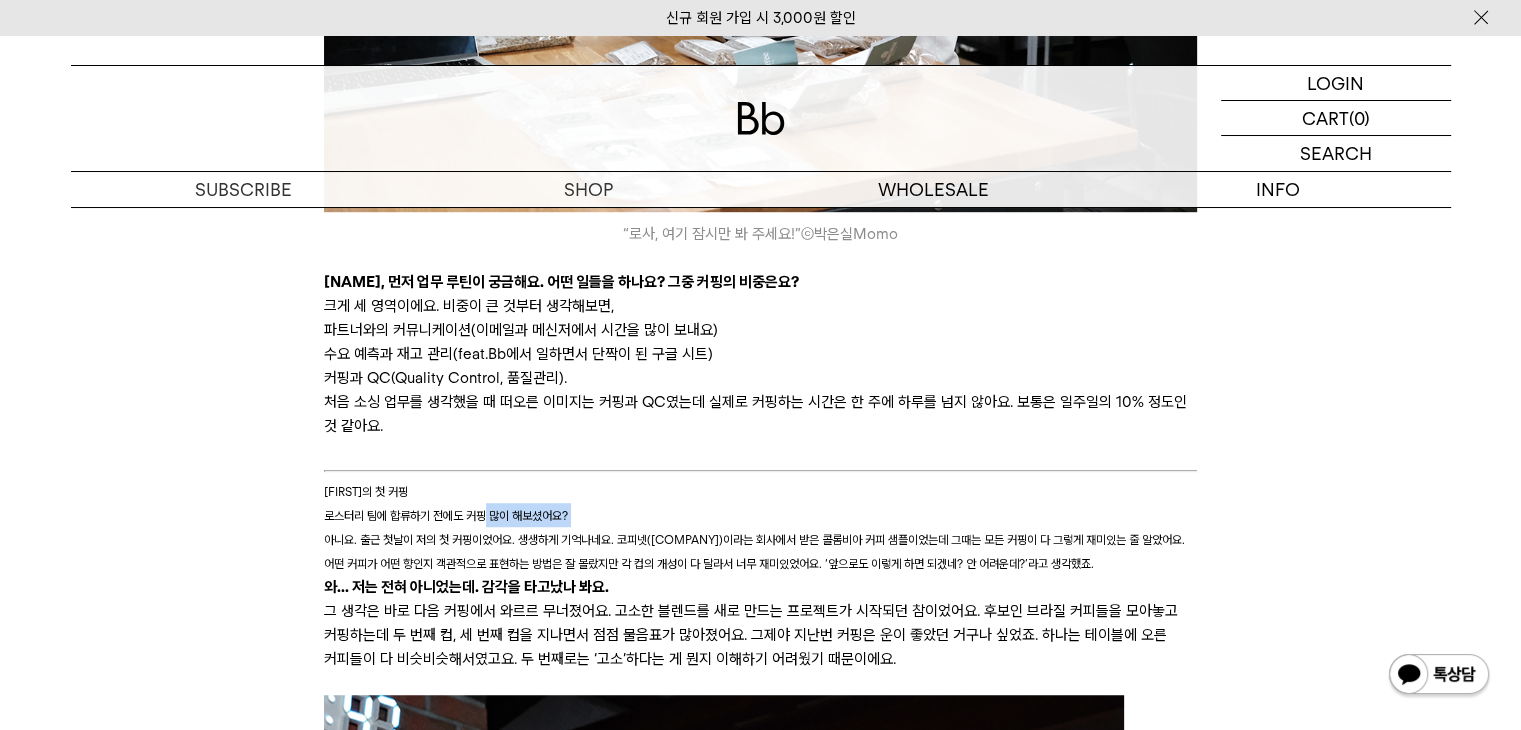 drag, startPoint x: 590, startPoint y: 513, endPoint x: 274, endPoint y: 492, distance: 316.69702 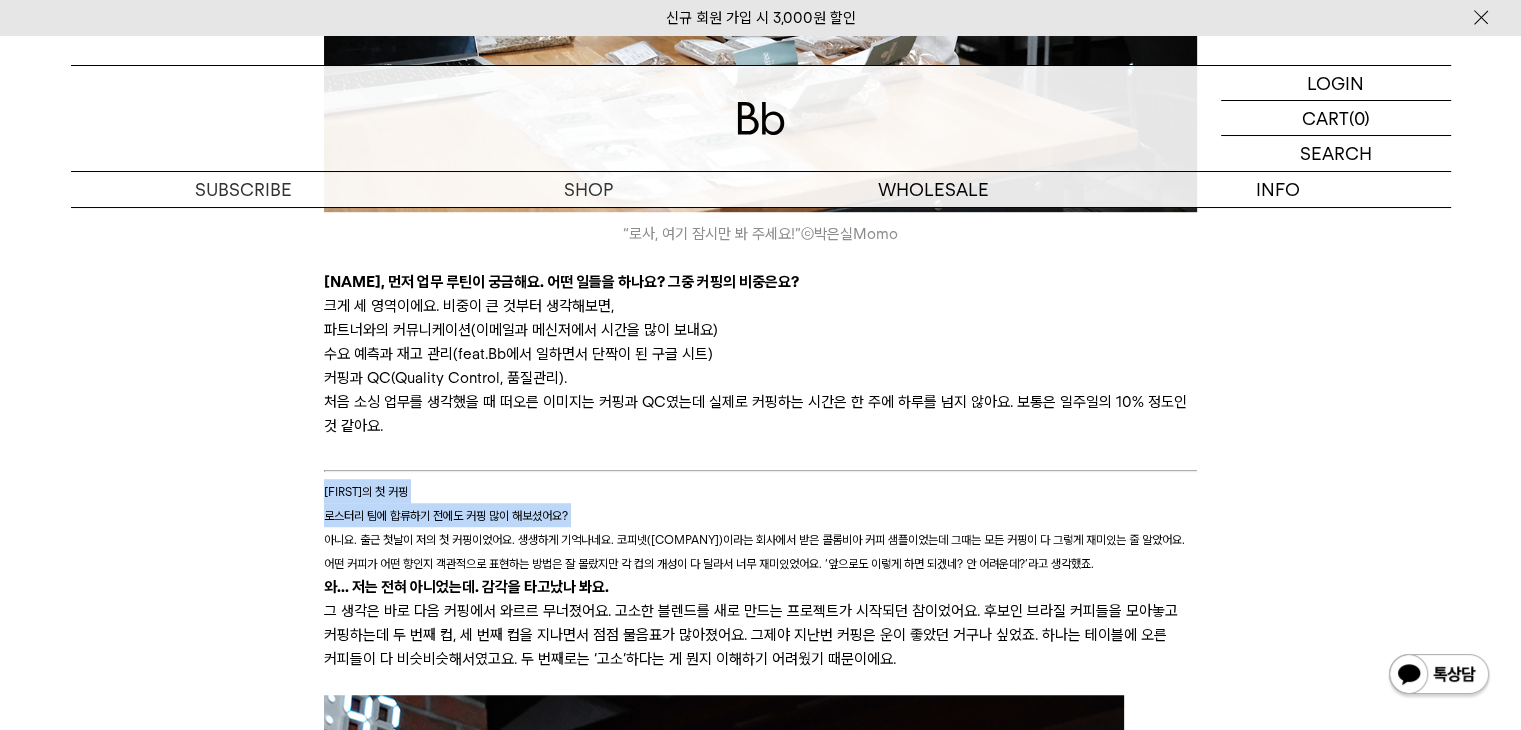 click on "로스터리 팀에 합류하기 전에도 커핑 많이 해보셨어요? 아니요. 출근 첫날이 저의 첫 커핑이었어요. 생생하게 기억나네요. 코피넷(Cofinet)이라는 회사에서 받은 콜롬비아 커피 샘플이었는데 그때는 모든 커핑이 다 그렇게 재미있는 줄 알았어요. 어떤 커피가 어떤 향인지 객관적으로 표현하는 방법은 잘 몰랐지만 각 컵의 개성이 다 달라서 너무 재미있었어요. ‘앞으로도 이렇게 하면 되겠네? 안 어려운데?’라고 생각했죠." at bounding box center [760, 539] 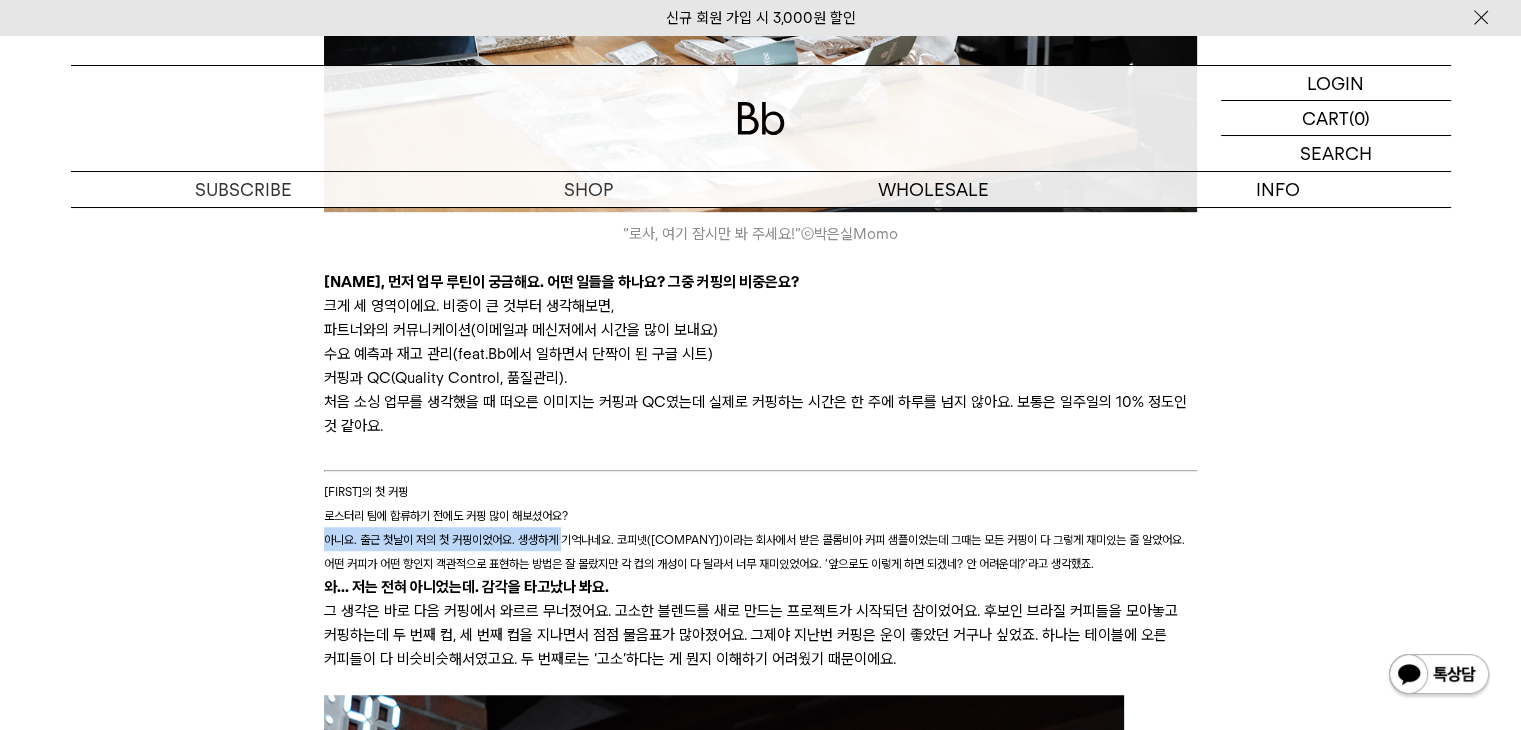 drag, startPoint x: 293, startPoint y: 538, endPoint x: 584, endPoint y: 544, distance: 291.06186 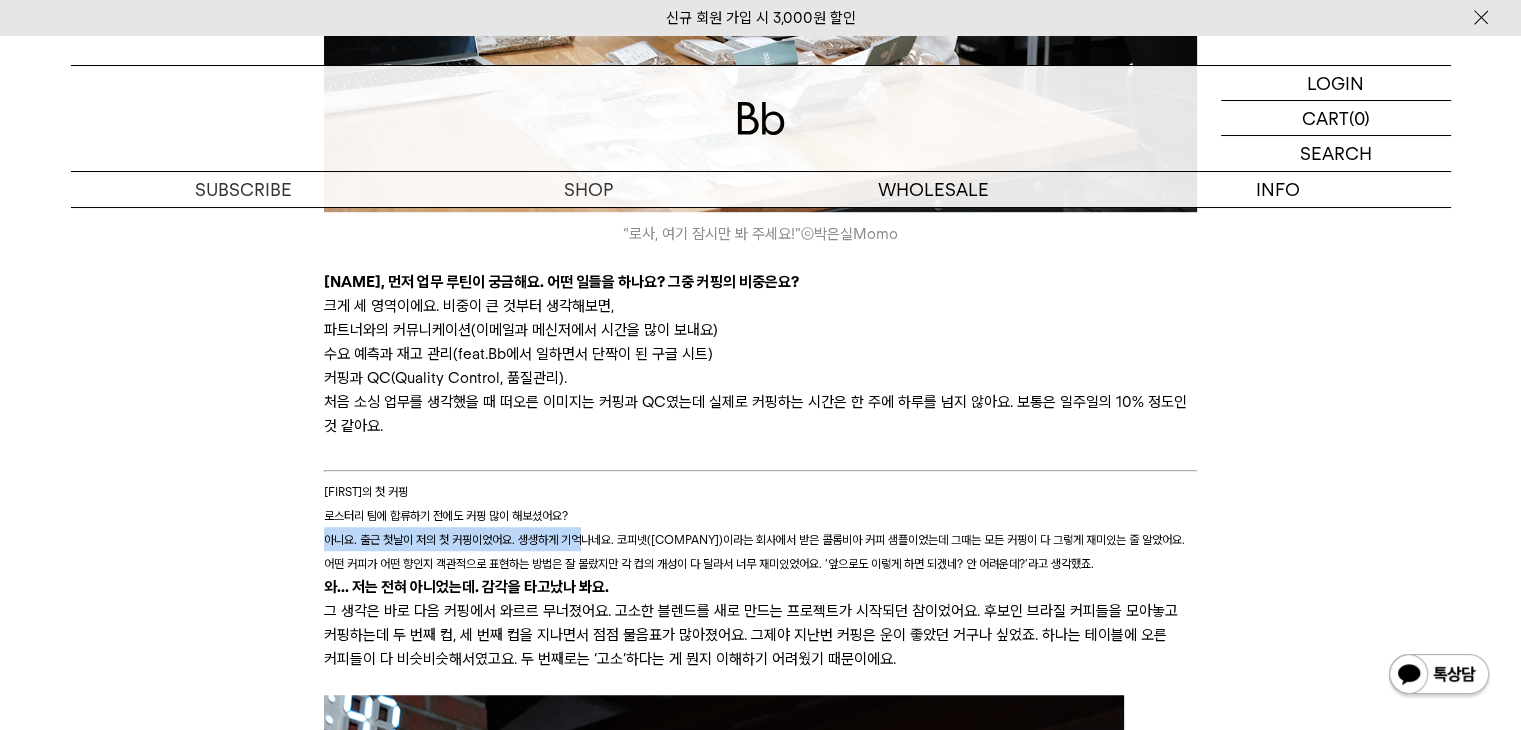 click on "아니요. 출근 첫날이 저의 첫 커핑이었어요. 생생하게 기억나네요. 코피넷(Cofinet)이라는 회사에서 받은 콜롬비아 커피 샘플이었는데 그때는 모든 커핑이 다 그렇게 재미있는 줄 알았어요. 어떤 커피가 어떤 향인지 객관적으로 표현하는 방법은 잘 몰랐지만 각 컵의 개성이 다 달라서 너무 재미있었어요. ‘앞으로도 이렇게 하면 되겠네? 안 어려운데?’라고 생각했죠." at bounding box center (754, 551) 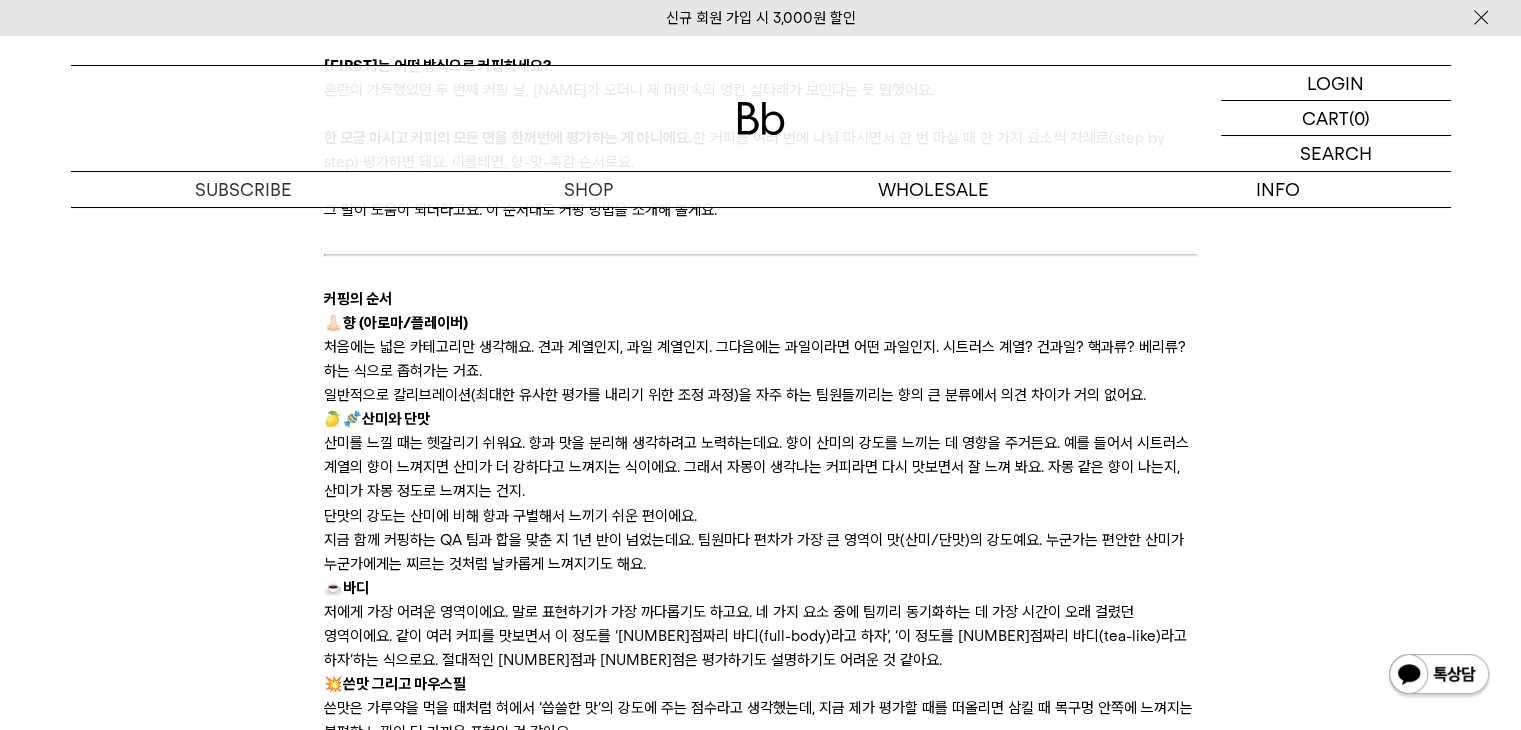 scroll, scrollTop: 3300, scrollLeft: 0, axis: vertical 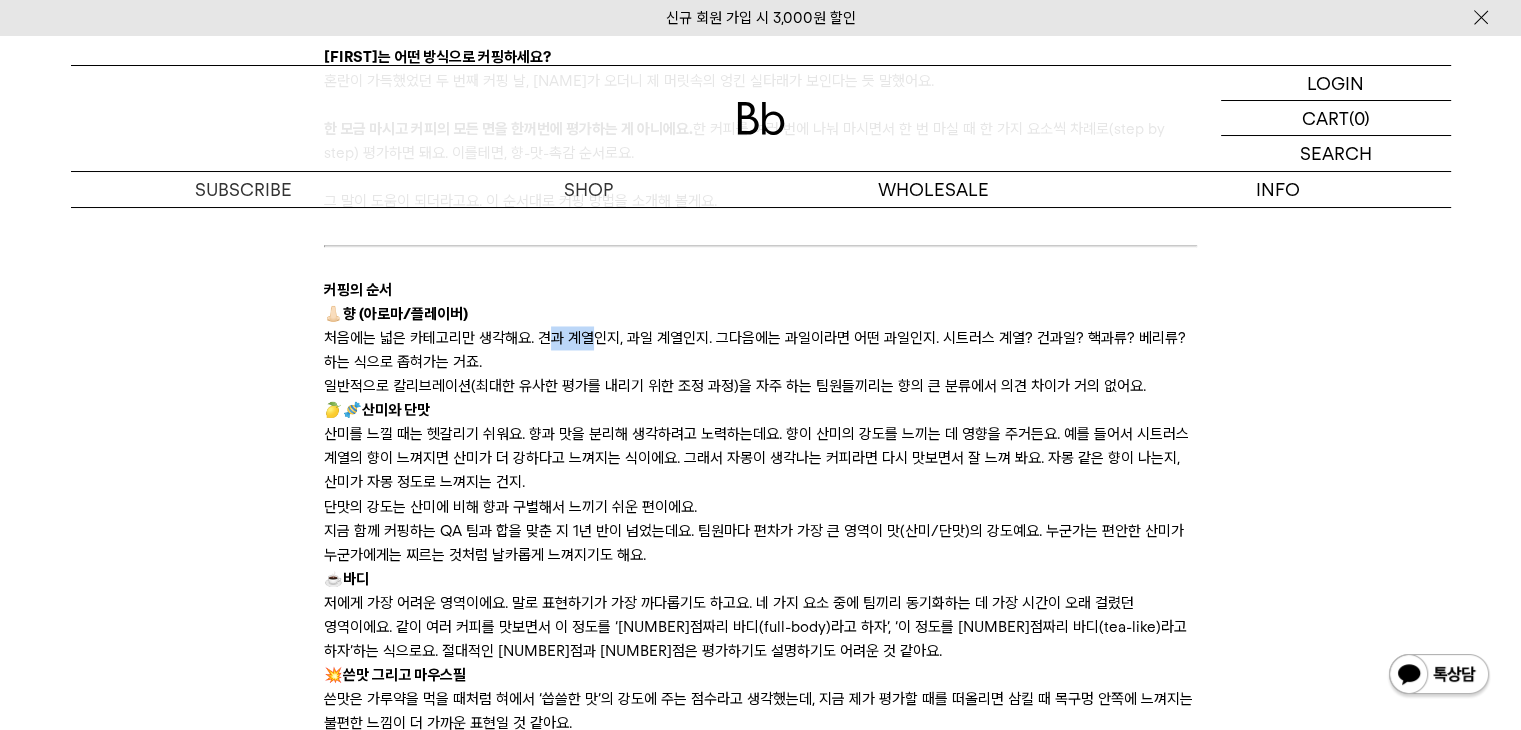 drag, startPoint x: 643, startPoint y: 340, endPoint x: 829, endPoint y: 343, distance: 186.02419 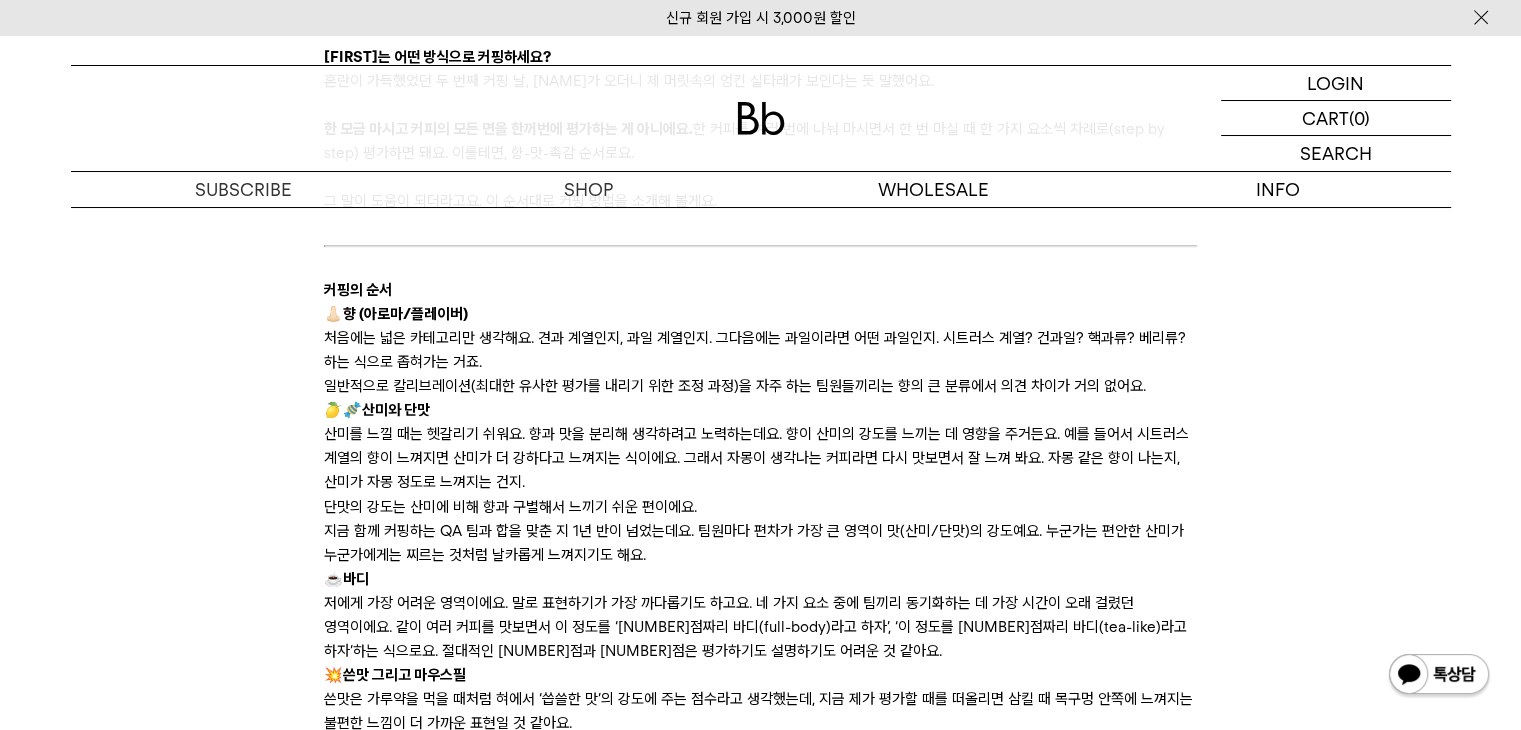 click on "처음에는 넓은 카테고리만 생각해요. 견과 계열인지, 과일 계열인지. 그다음에는 과일이라면 어떤 과일인지. 시트러스 계열? 건과일? 핵과류? 베리류? 하는 식으로 좁혀가는 거죠." at bounding box center (760, 350) 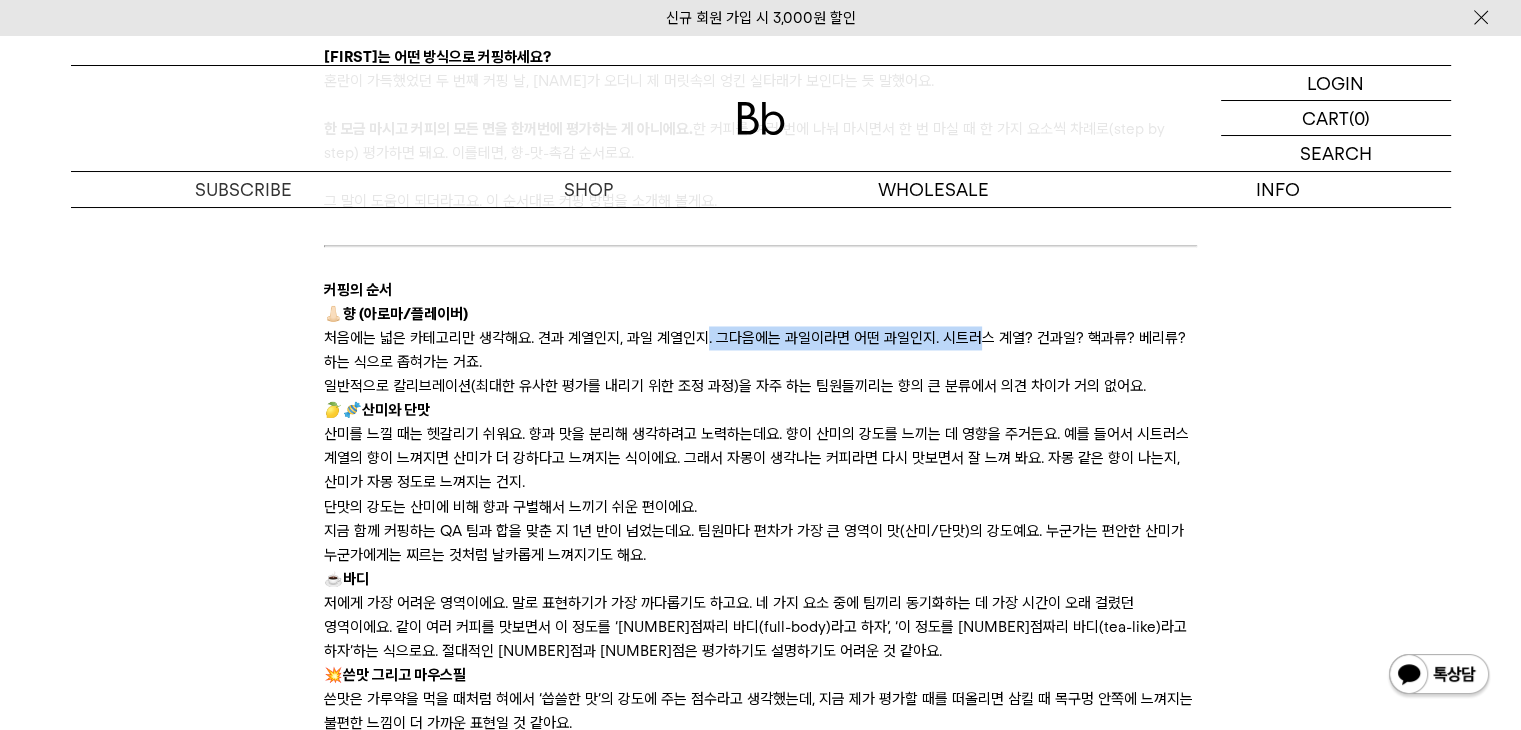 drag, startPoint x: 841, startPoint y: 334, endPoint x: 736, endPoint y: 345, distance: 105.574615 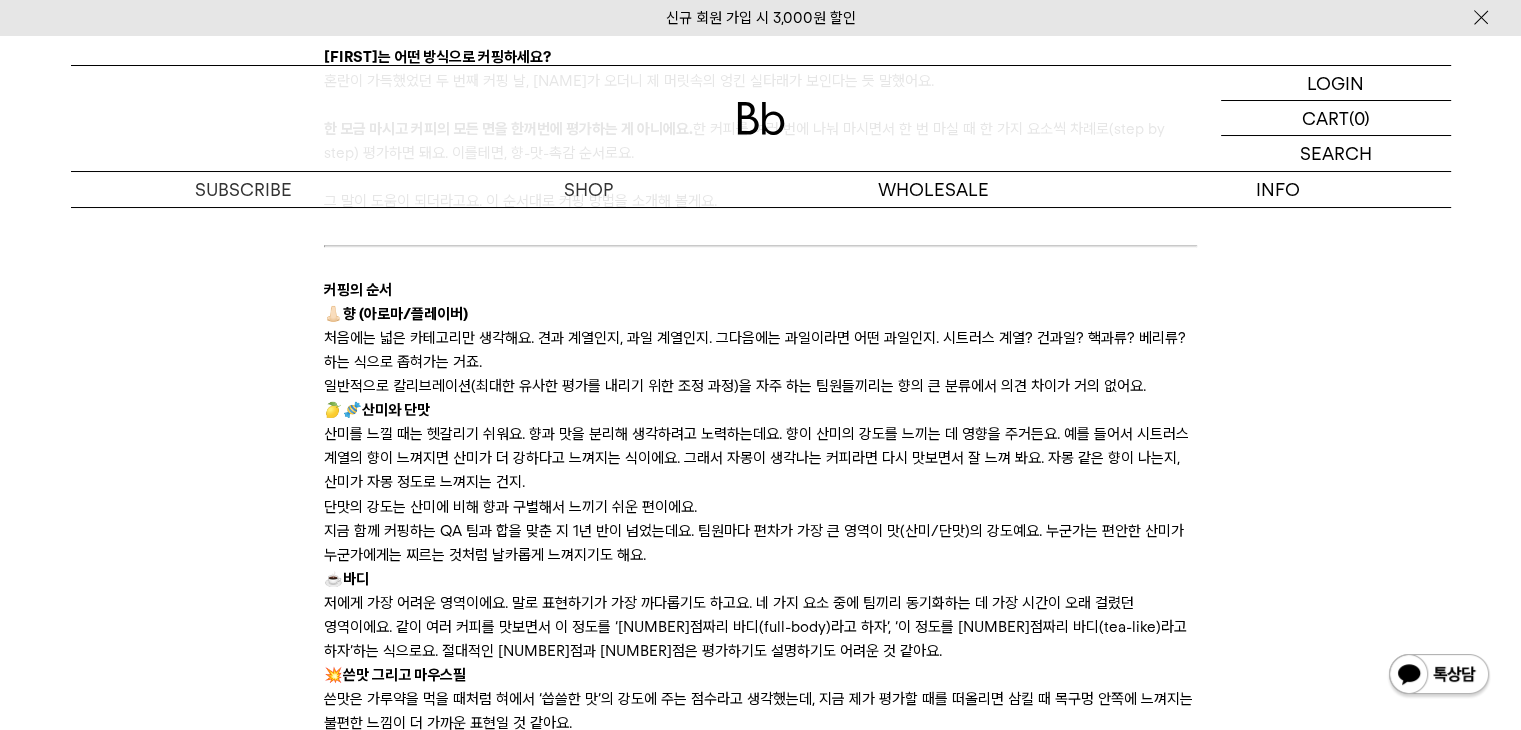 click on "처음에는 넓은 카테고리만 생각해요. 견과 계열인지, 과일 계열인지. 그다음에는 과일이라면 어떤 과일인지. 시트러스 계열? 건과일? 핵과류? 베리류? 하는 식으로 좁혀가는 거죠." at bounding box center [760, 350] 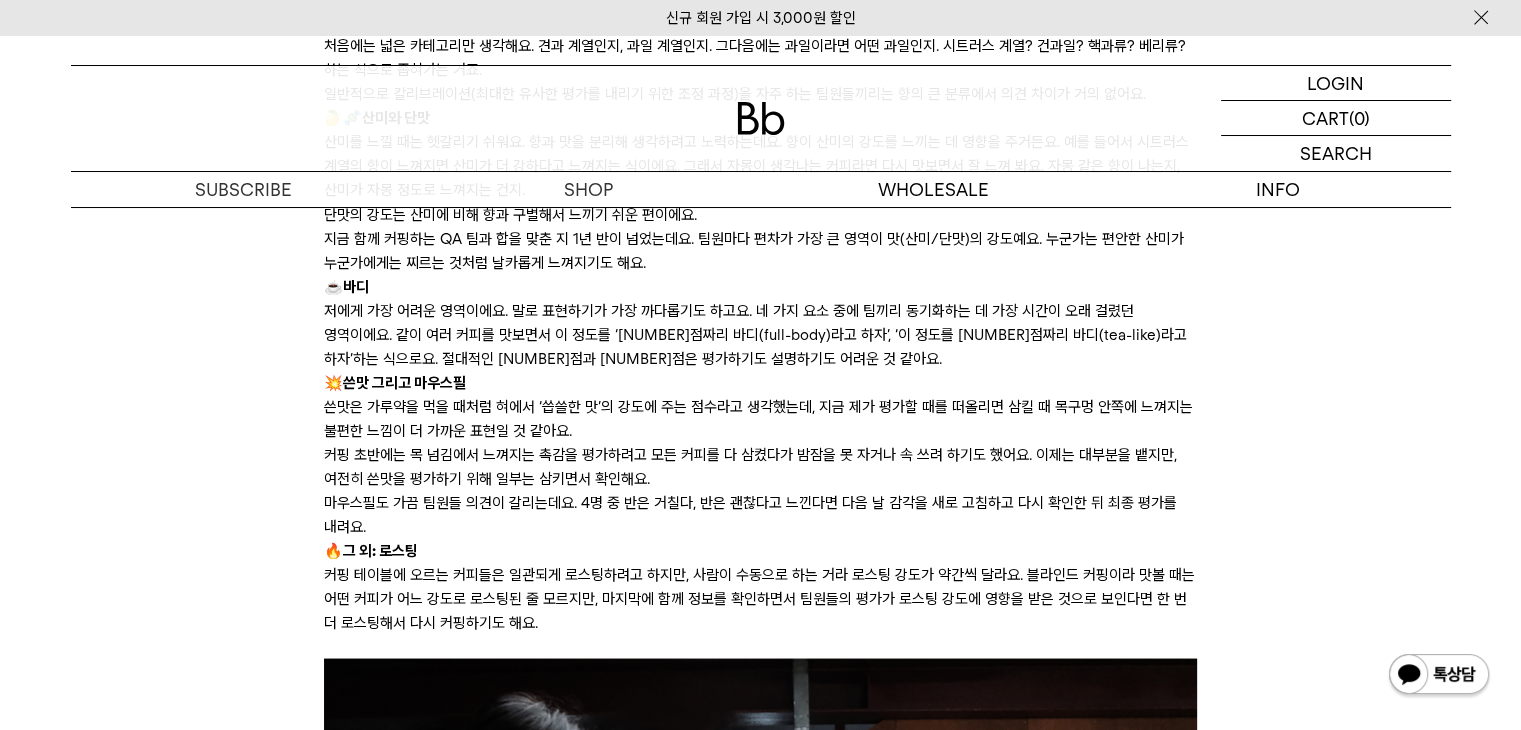 scroll, scrollTop: 3500, scrollLeft: 0, axis: vertical 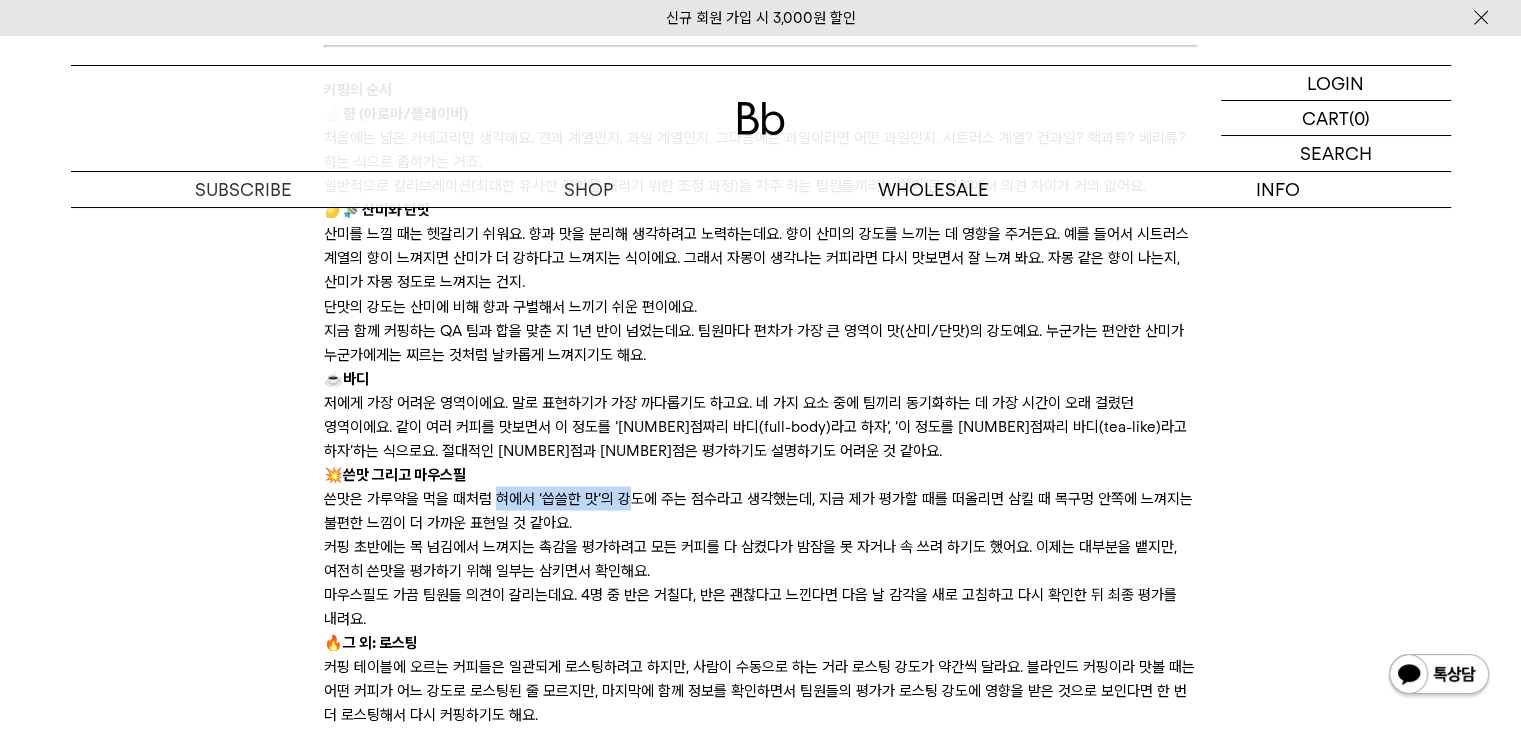 drag, startPoint x: 780, startPoint y: 491, endPoint x: 829, endPoint y: 493, distance: 49.0408 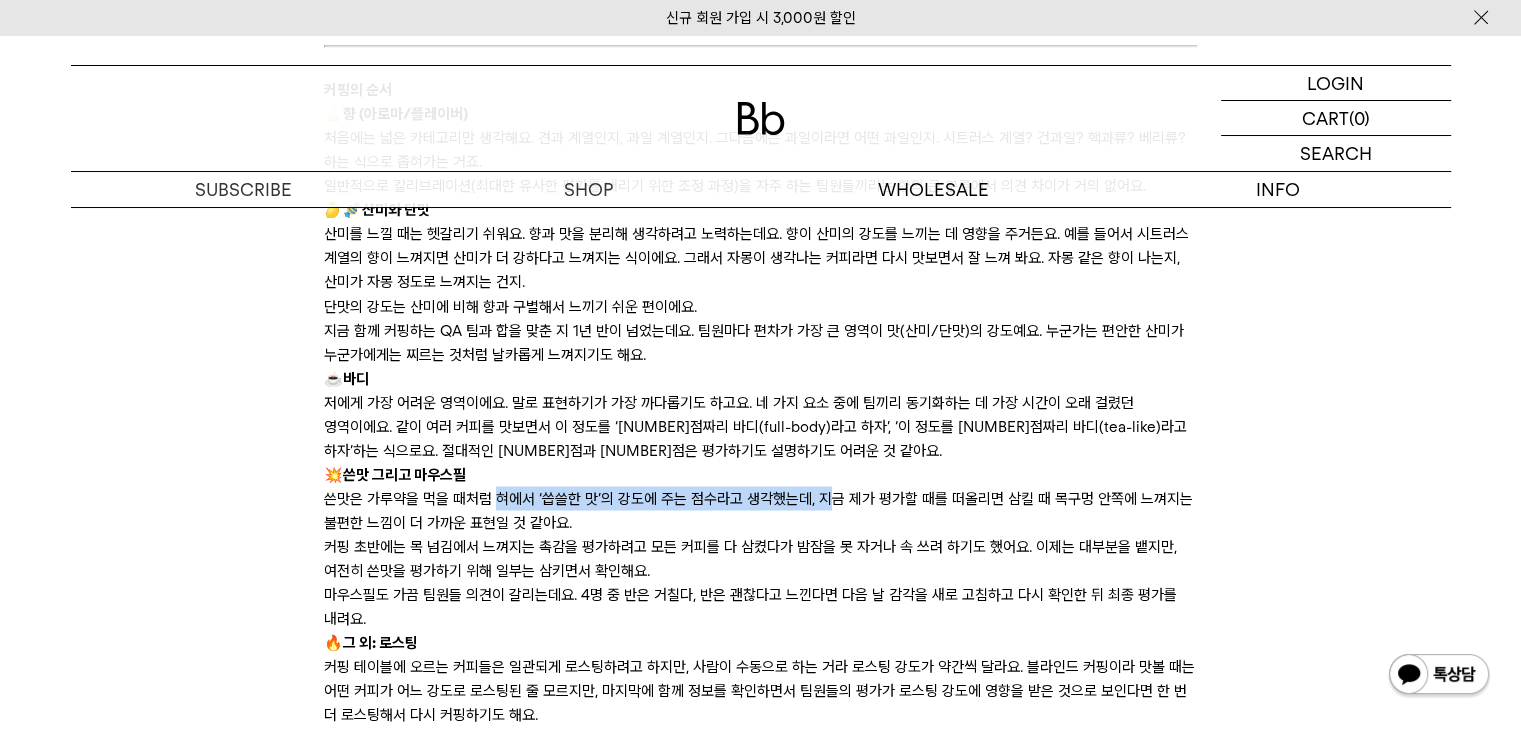 click on "쓴맛은 가루약을 먹을 때처럼 혀에서 ‘씁쓸한 맛’의 강도에 주는 점수라고 생각했는데, 지금 제가 평가할 때를 떠올리면 삼킬 때 목구멍 안쪽에 느껴지는 불편한 느낌이 더 가까운 표현일 것 같아요." at bounding box center [760, 510] 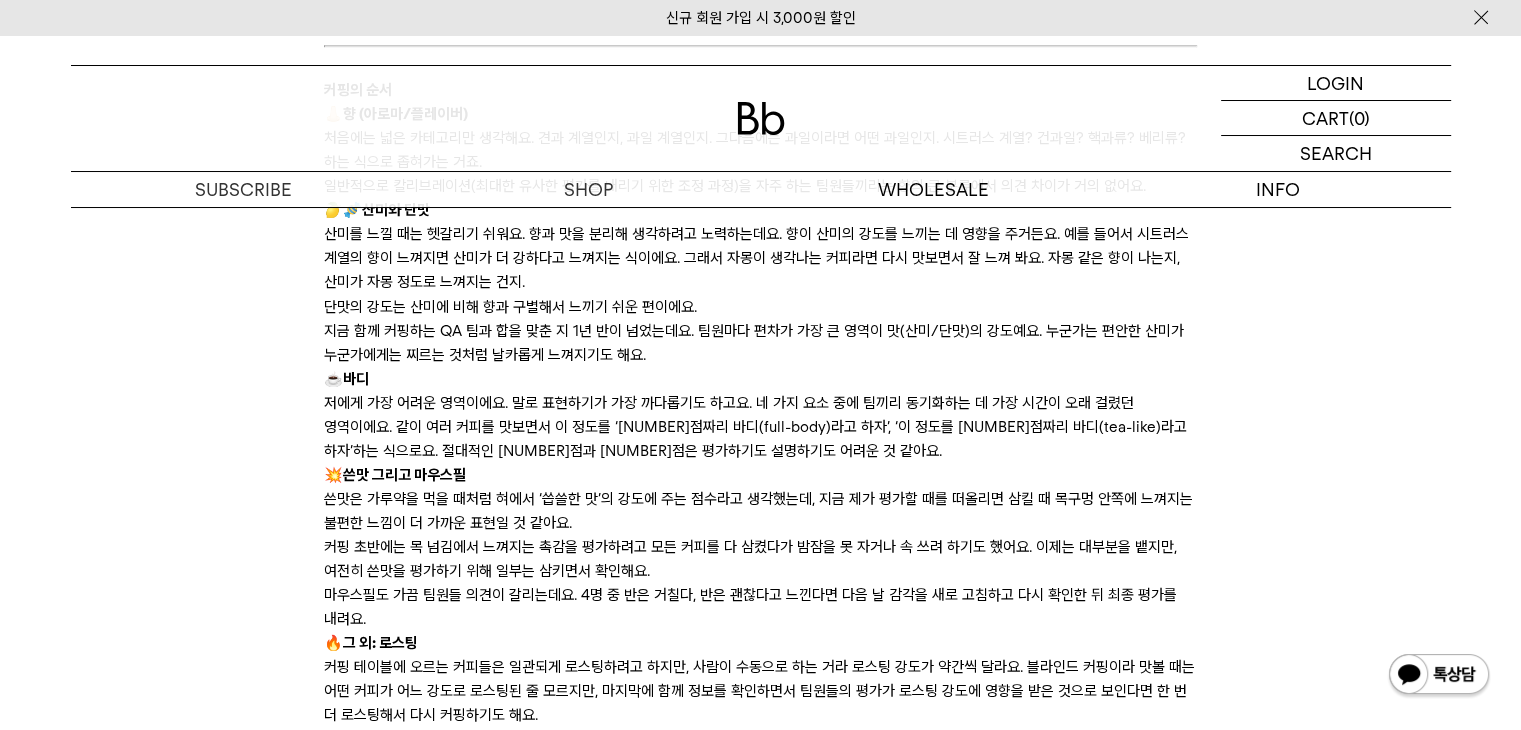drag, startPoint x: 332, startPoint y: 533, endPoint x: 634, endPoint y: 522, distance: 302.20026 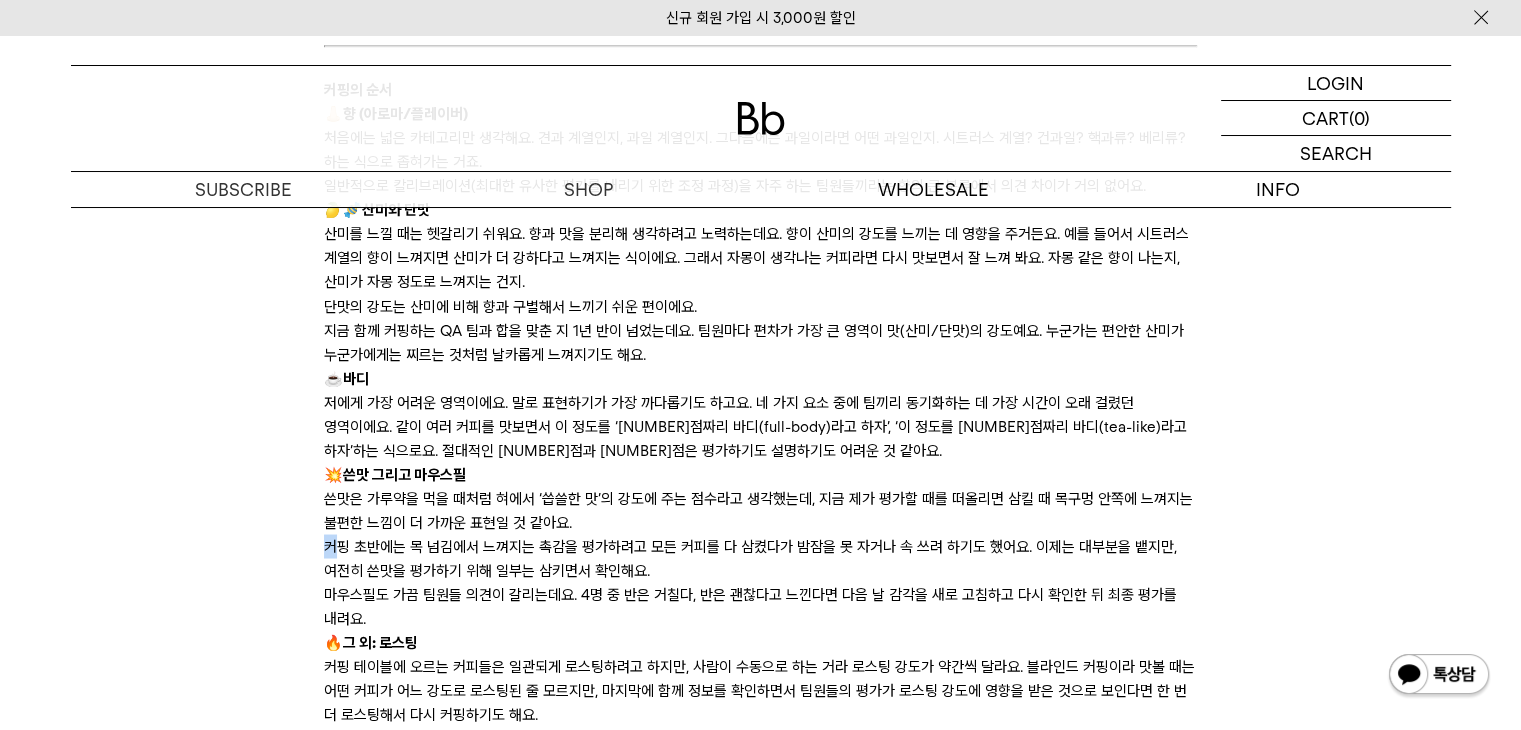 click on "쓴맛은 가루약을 먹을 때처럼 혀에서 ‘씁쓸한 맛’의 강도에 주는 점수라고 생각했는데, 지금 제가 평가할 때를 떠올리면 삼킬 때 목구멍 안쪽에 느껴지는 불편한 느낌이 더 가까운 표현일 것 같아요." at bounding box center [760, 510] 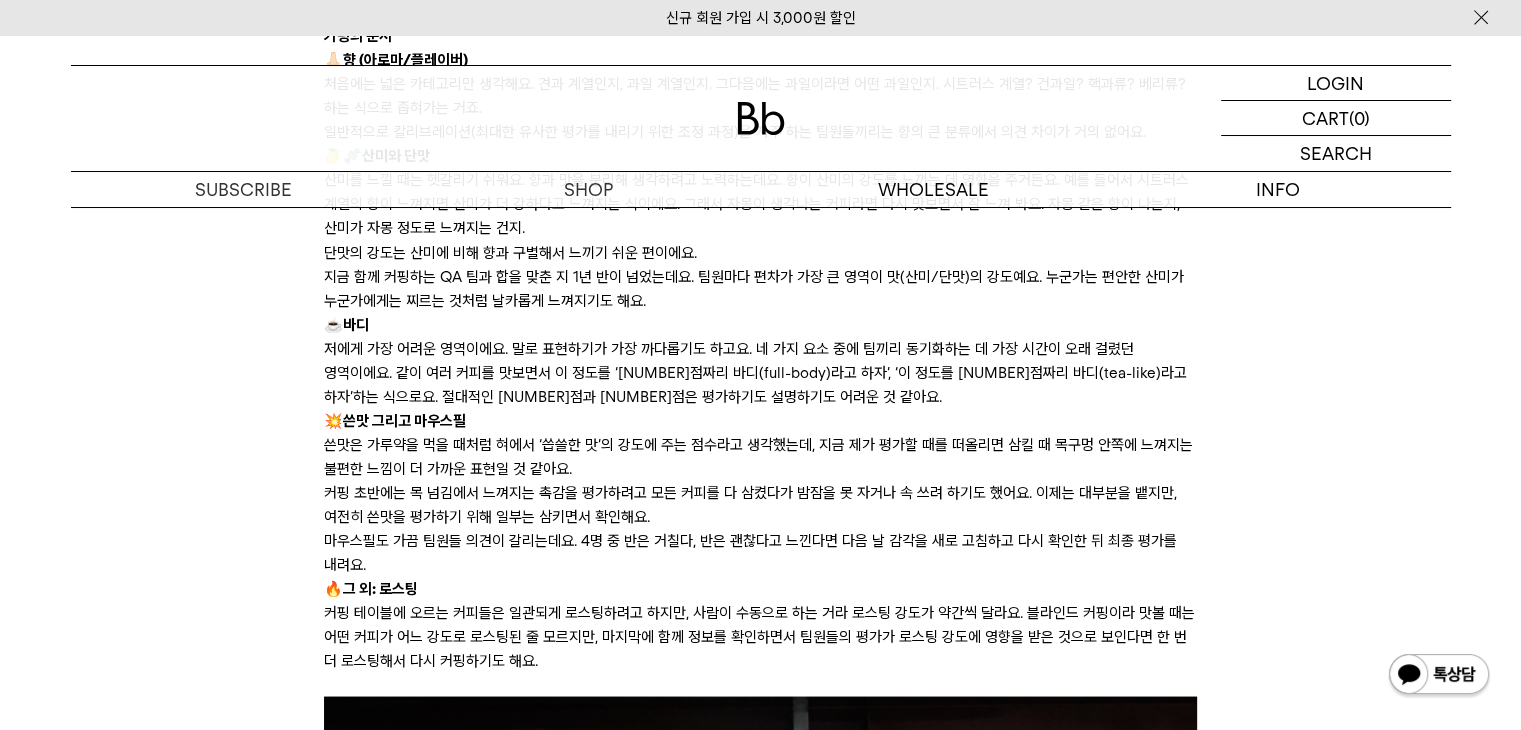 scroll, scrollTop: 3600, scrollLeft: 0, axis: vertical 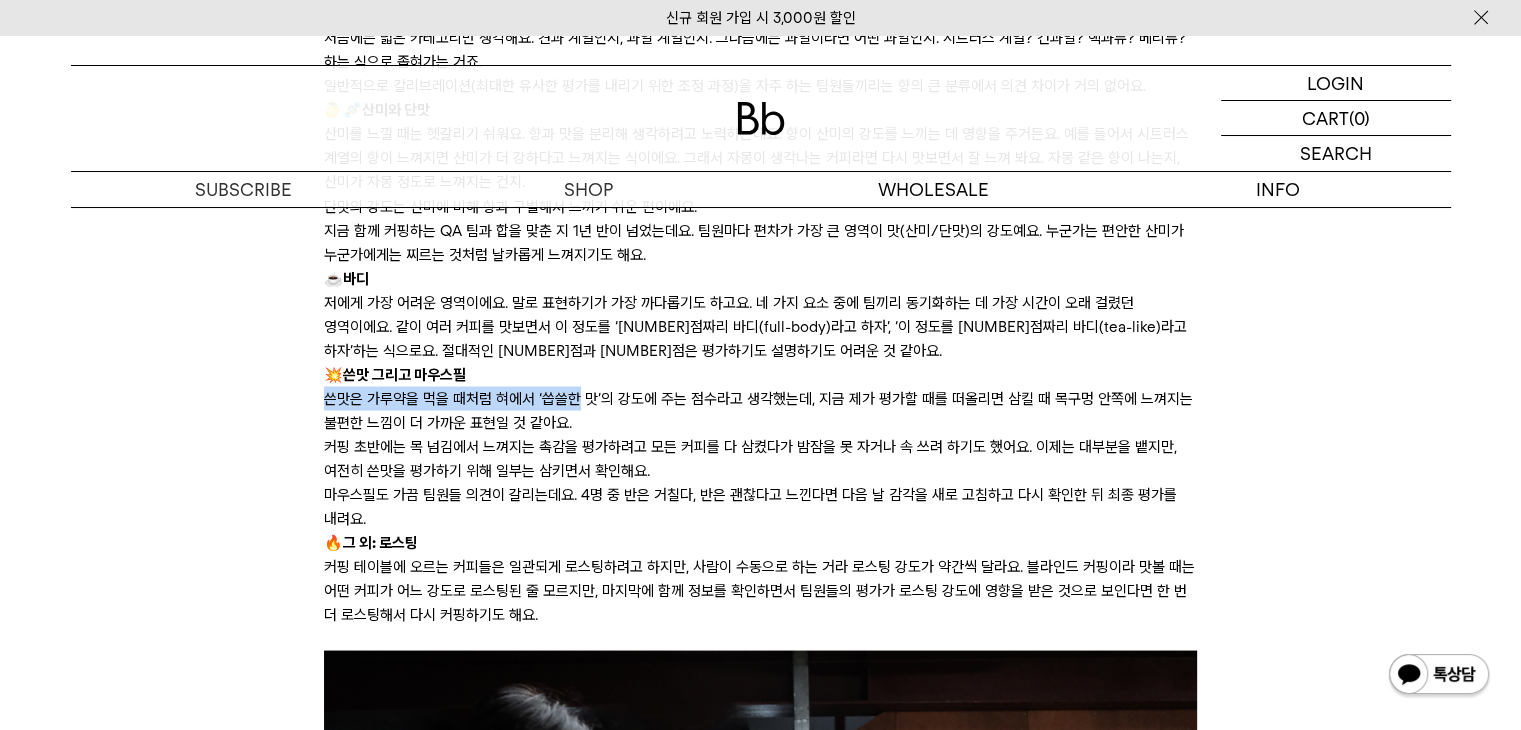 drag, startPoint x: 324, startPoint y: 399, endPoint x: 664, endPoint y: 401, distance: 340.0059 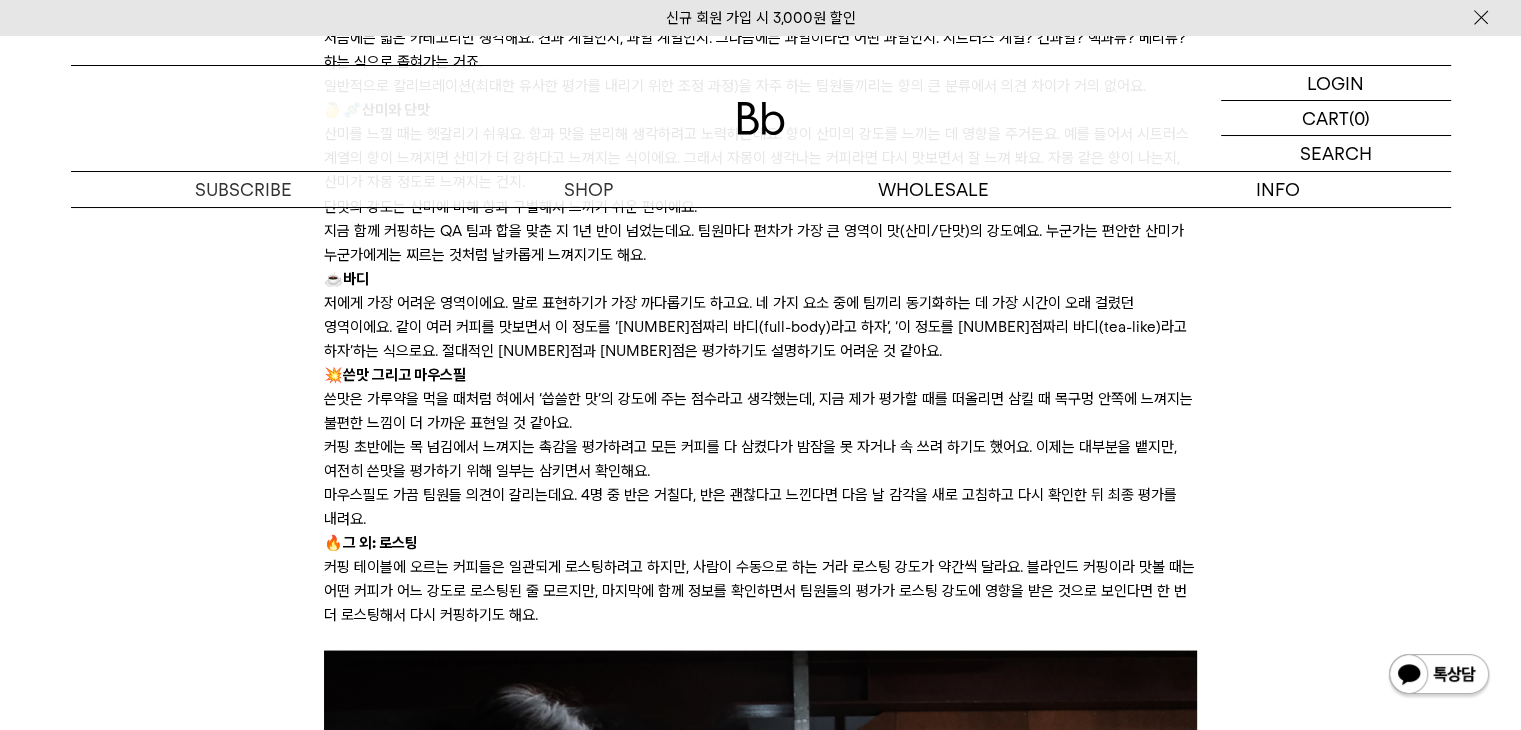click on "쓴맛은 가루약을 먹을 때처럼 혀에서 ‘씁쓸한 맛’의 강도에 주는 점수라고 생각했는데, 지금 제가 평가할 때를 떠올리면 삼킬 때 목구멍 안쪽에 느껴지는 불편한 느낌이 더 가까운 표현일 것 같아요." at bounding box center (760, 410) 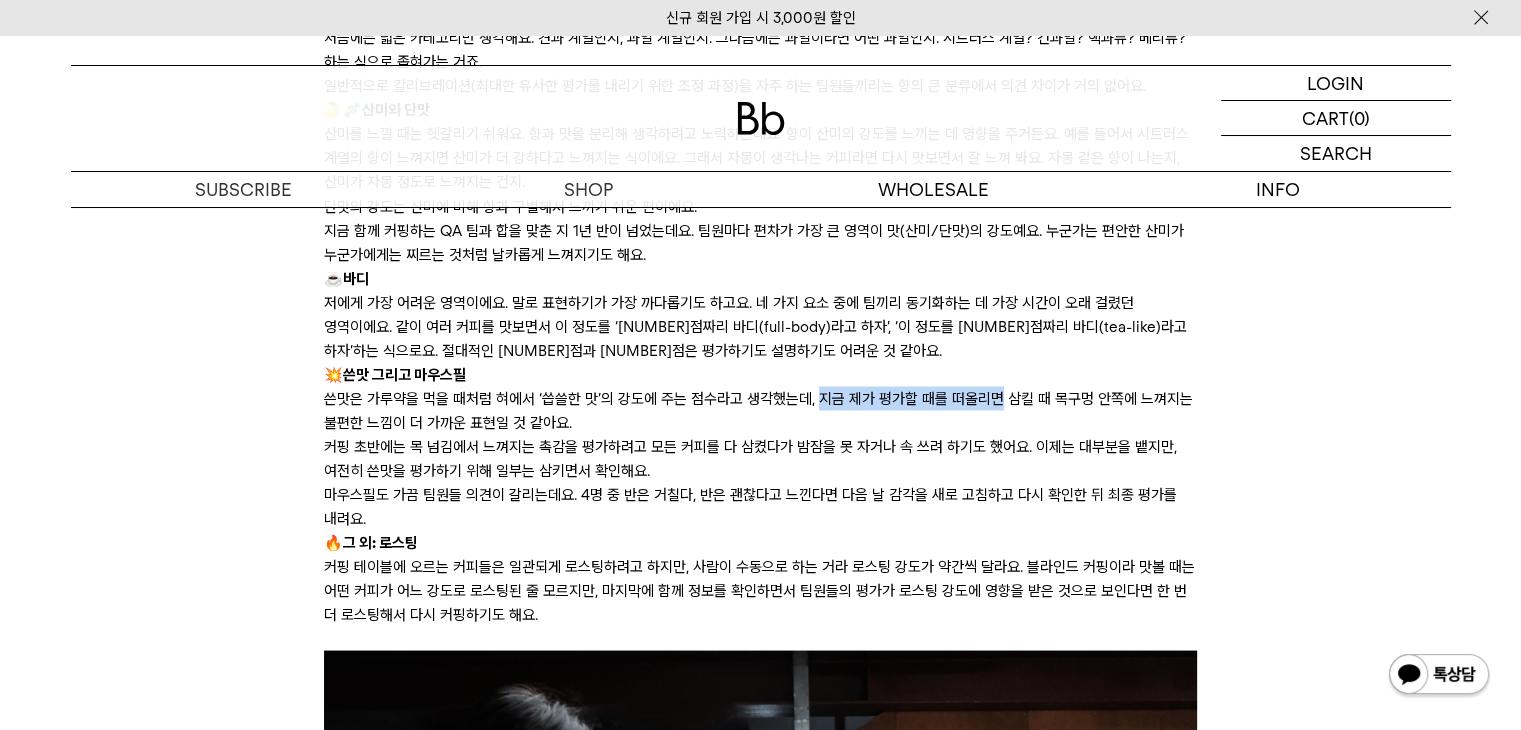 drag, startPoint x: 816, startPoint y: 402, endPoint x: 1057, endPoint y: 405, distance: 241.01868 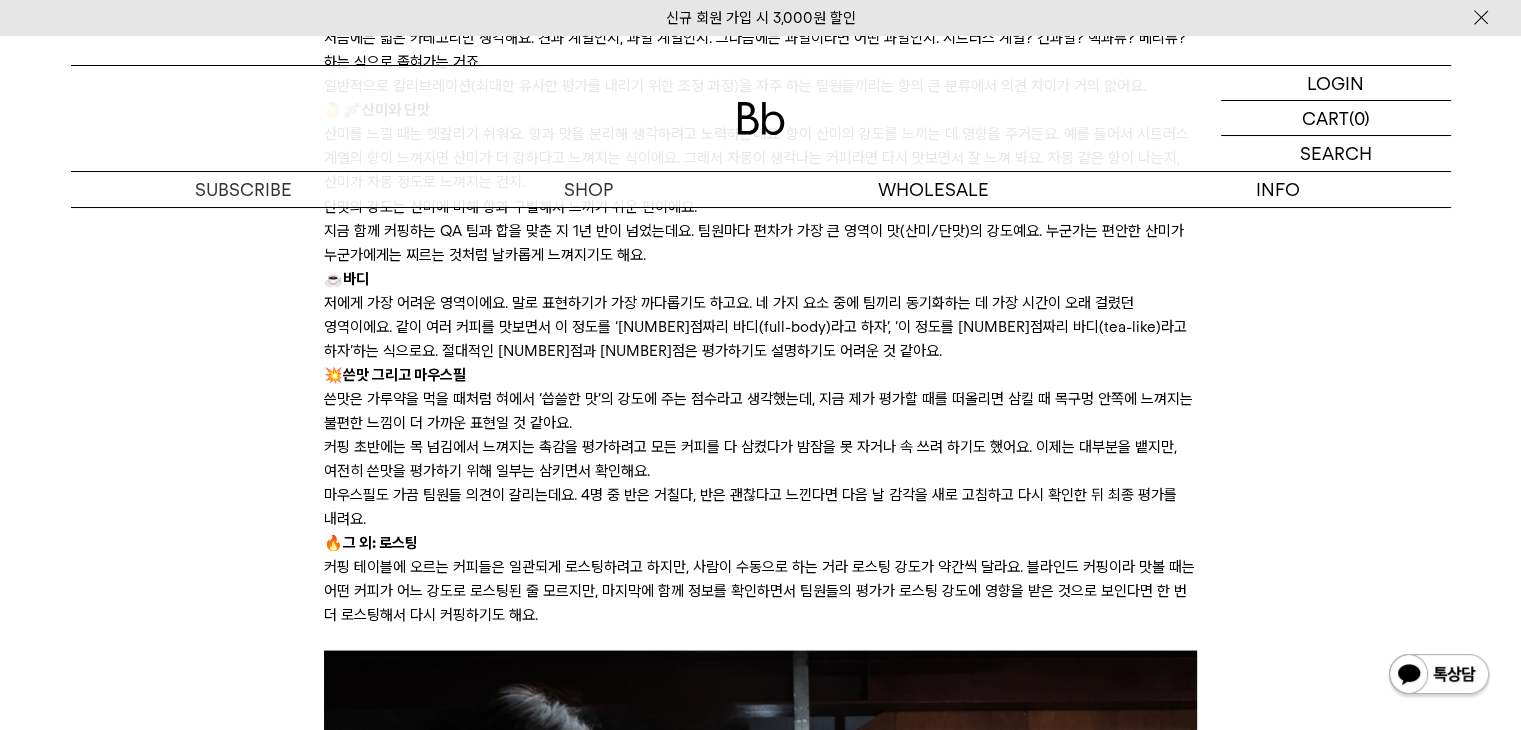 click on "쓴맛은 가루약을 먹을 때처럼 혀에서 ‘씁쓸한 맛’의 강도에 주는 점수라고 생각했는데, 지금 제가 평가할 때를 떠올리면 삼킬 때 목구멍 안쪽에 느껴지는 불편한 느낌이 더 가까운 표현일 것 같아요." at bounding box center (760, 410) 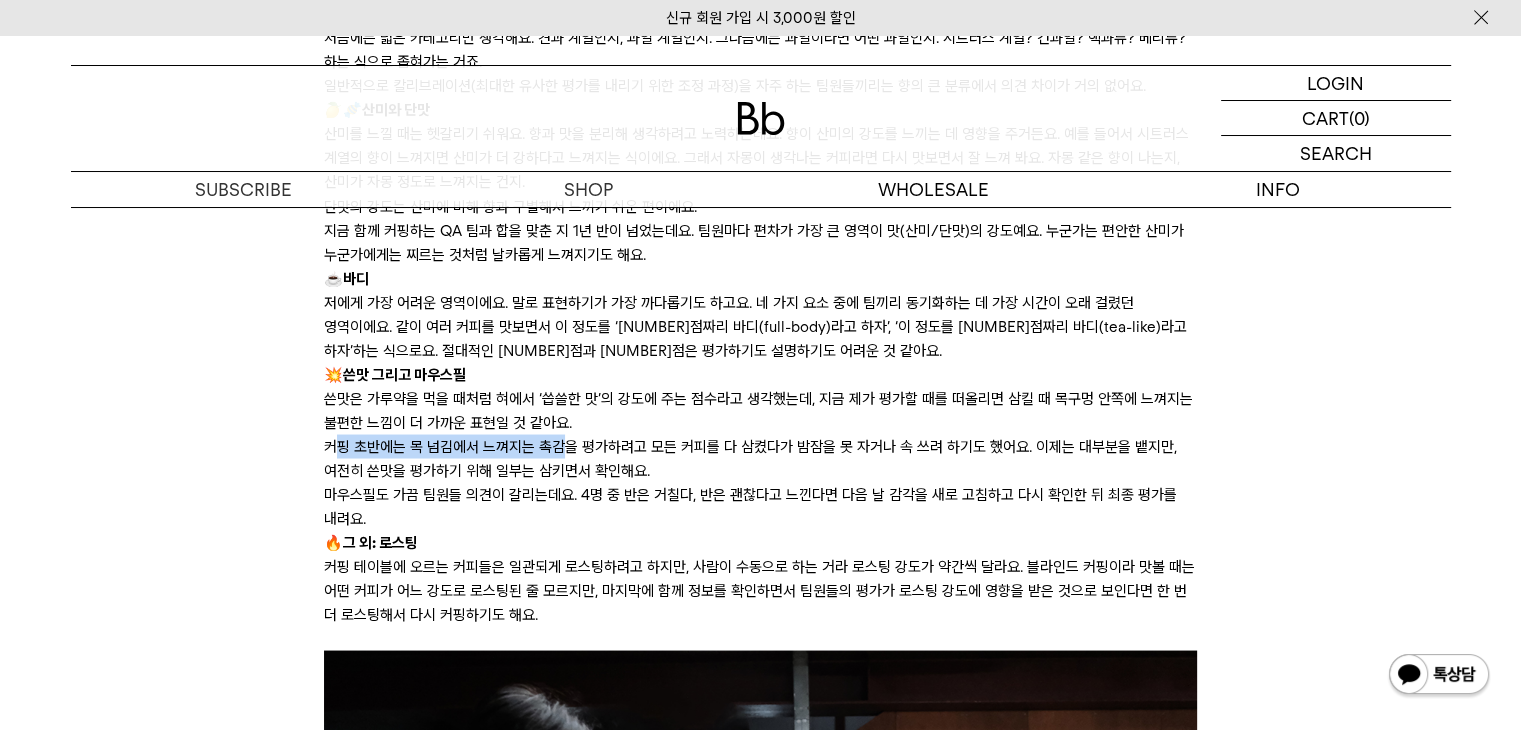 drag, startPoint x: 515, startPoint y: 449, endPoint x: 560, endPoint y: 452, distance: 45.099888 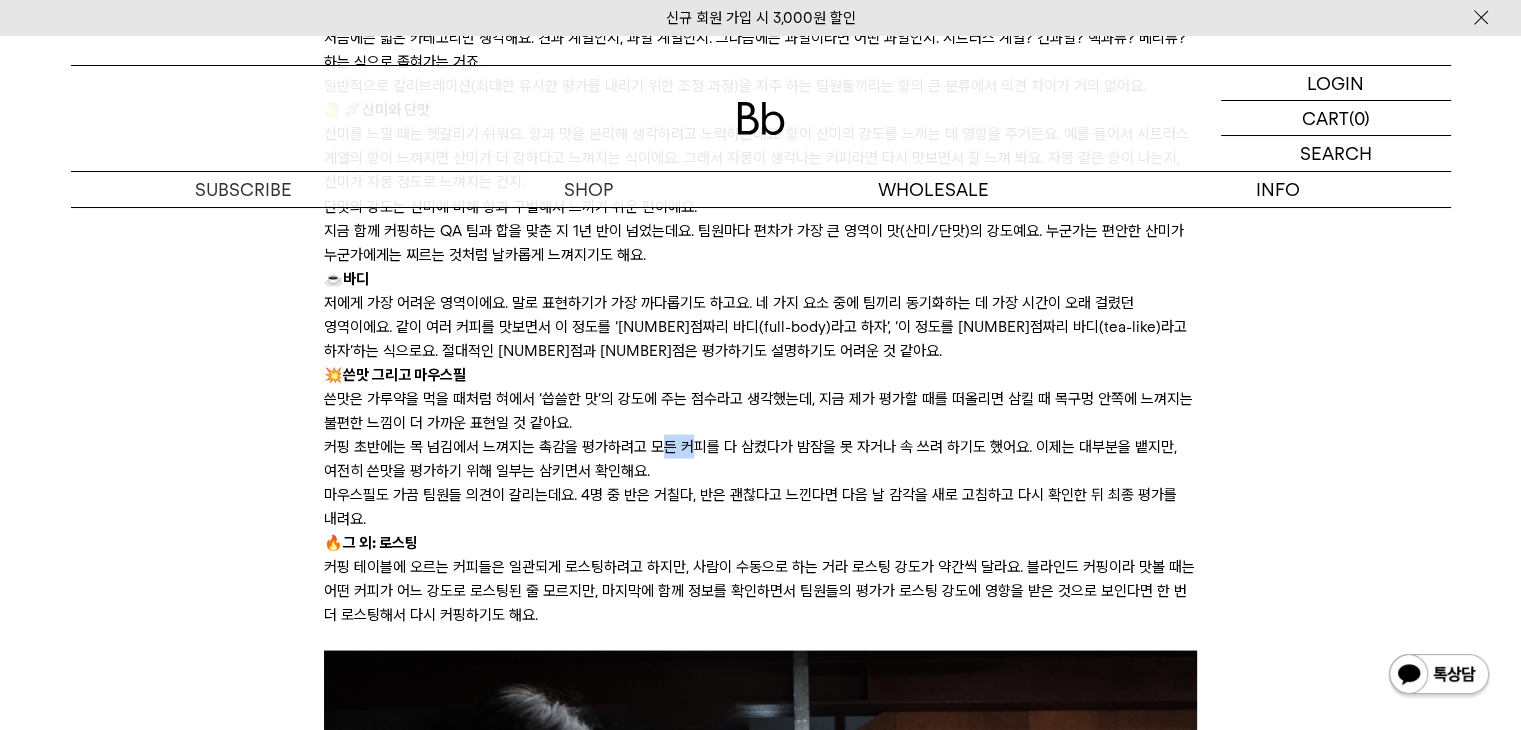 drag, startPoint x: 608, startPoint y: 438, endPoint x: 443, endPoint y: 433, distance: 165.07574 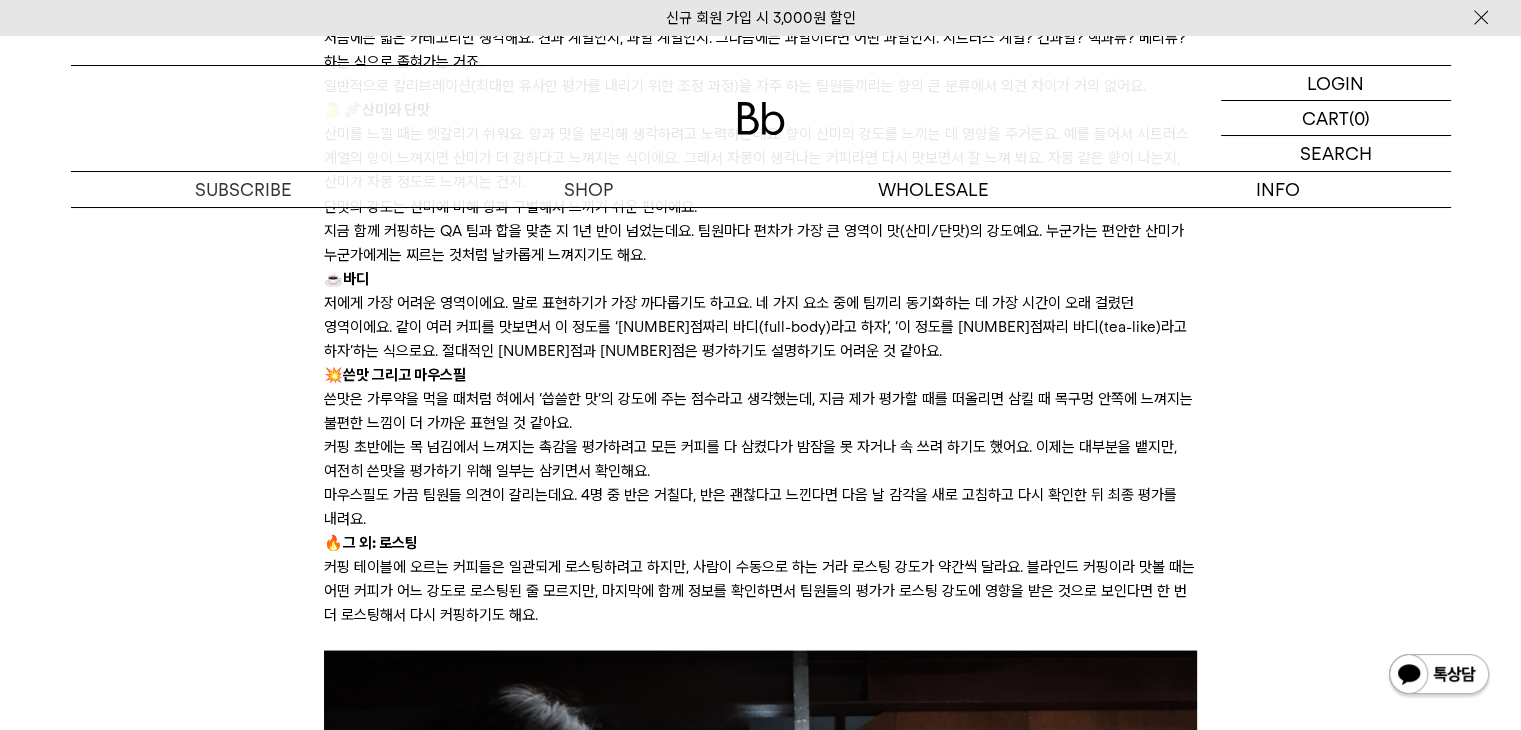 click on "커핑 초반에는 목 넘김에서 느껴지는 촉감을 평가하려고 모든 커피를 다 삼켰다가 밤잠을 못 자거나 속 쓰려 하기도 했어요. 이제는 대부분을 뱉지만, 여전히 쓴맛을 평가하기 위해 일부는 삼키면서 확인해요." at bounding box center [760, 458] 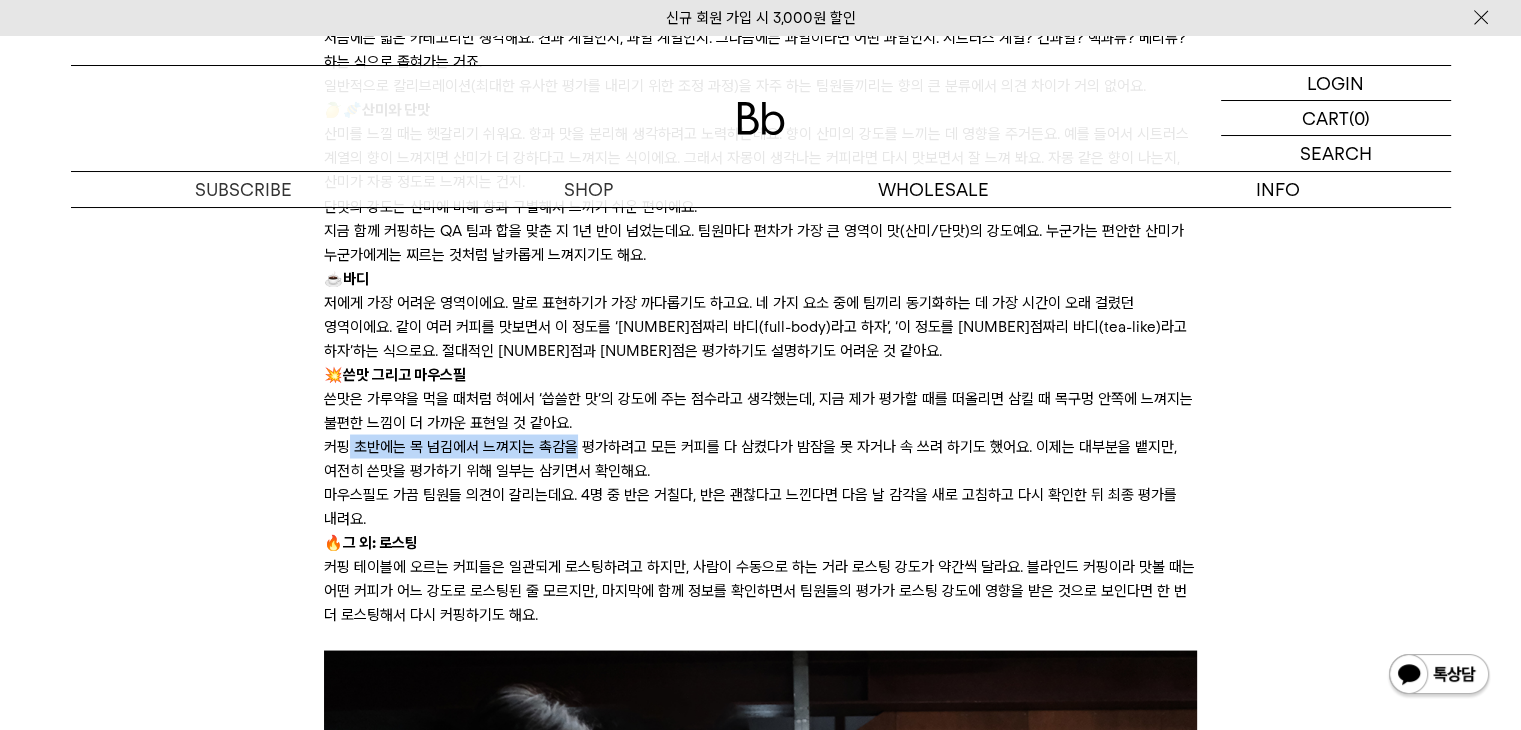 drag, startPoint x: 453, startPoint y: 453, endPoint x: 678, endPoint y: 455, distance: 225.0089 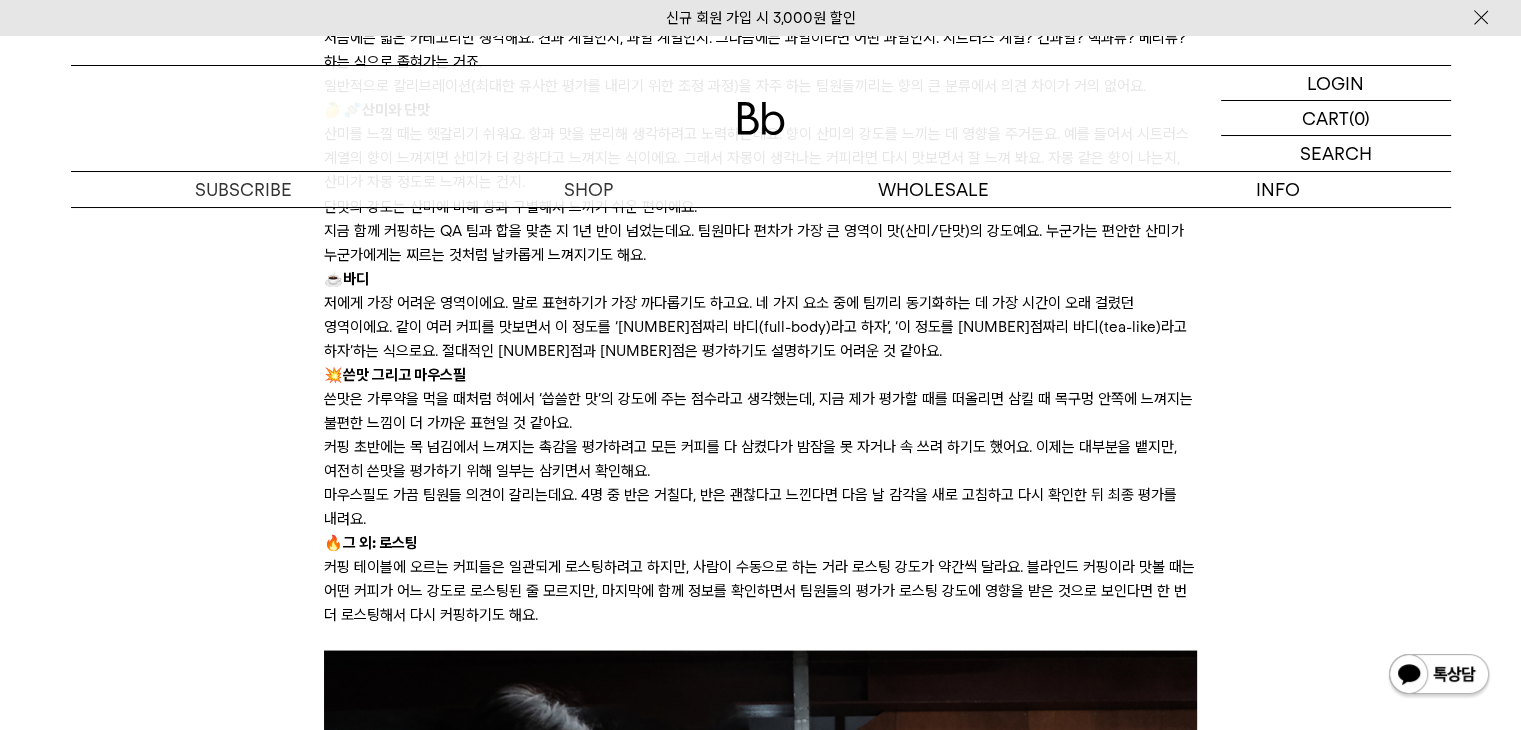 click on "커핑 초반에는 목 넘김에서 느껴지는 촉감을 평가하려고 모든 커피를 다 삼켰다가 밤잠을 못 자거나 속 쓰려 하기도 했어요. 이제는 대부분을 뱉지만, 여전히 쓴맛을 평가하기 위해 일부는 삼키면서 확인해요." at bounding box center (760, 458) 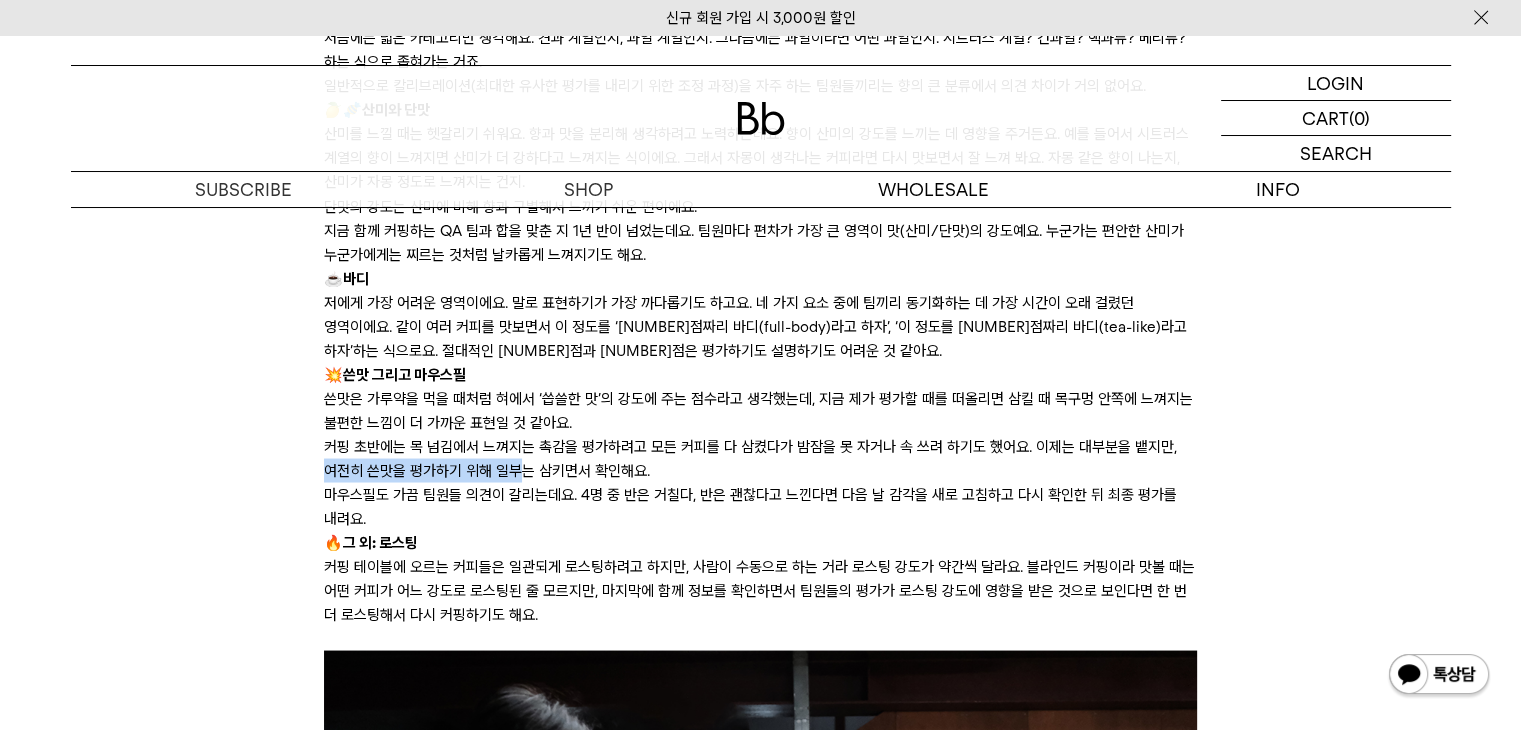 drag, startPoint x: 338, startPoint y: 474, endPoint x: 566, endPoint y: 476, distance: 228.00877 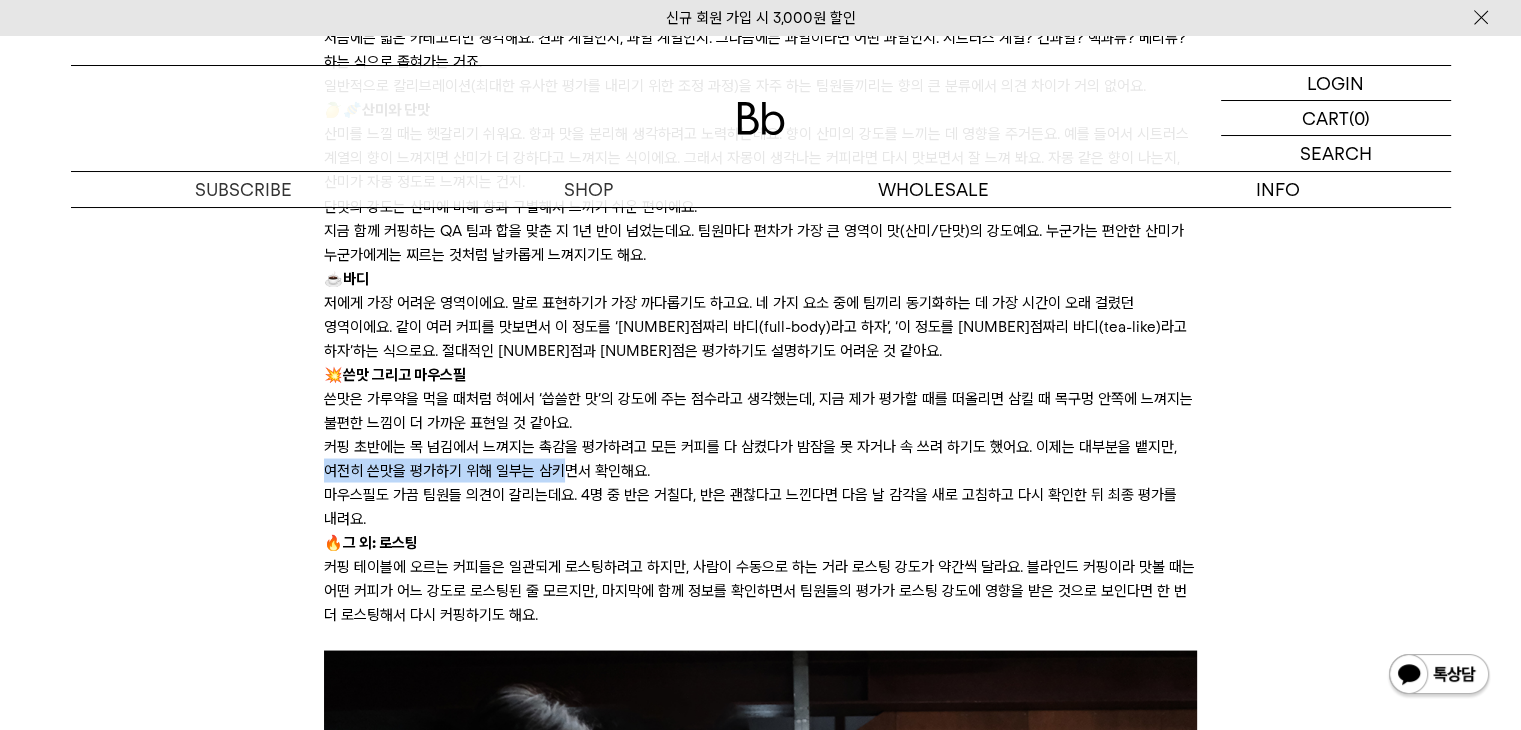 click on "커핑 초반에는 목 넘김에서 느껴지는 촉감을 평가하려고 모든 커피를 다 삼켰다가 밤잠을 못 자거나 속 쓰려 하기도 했어요. 이제는 대부분을 뱉지만, 여전히 쓴맛을 평가하기 위해 일부는 삼키면서 확인해요." at bounding box center (760, 458) 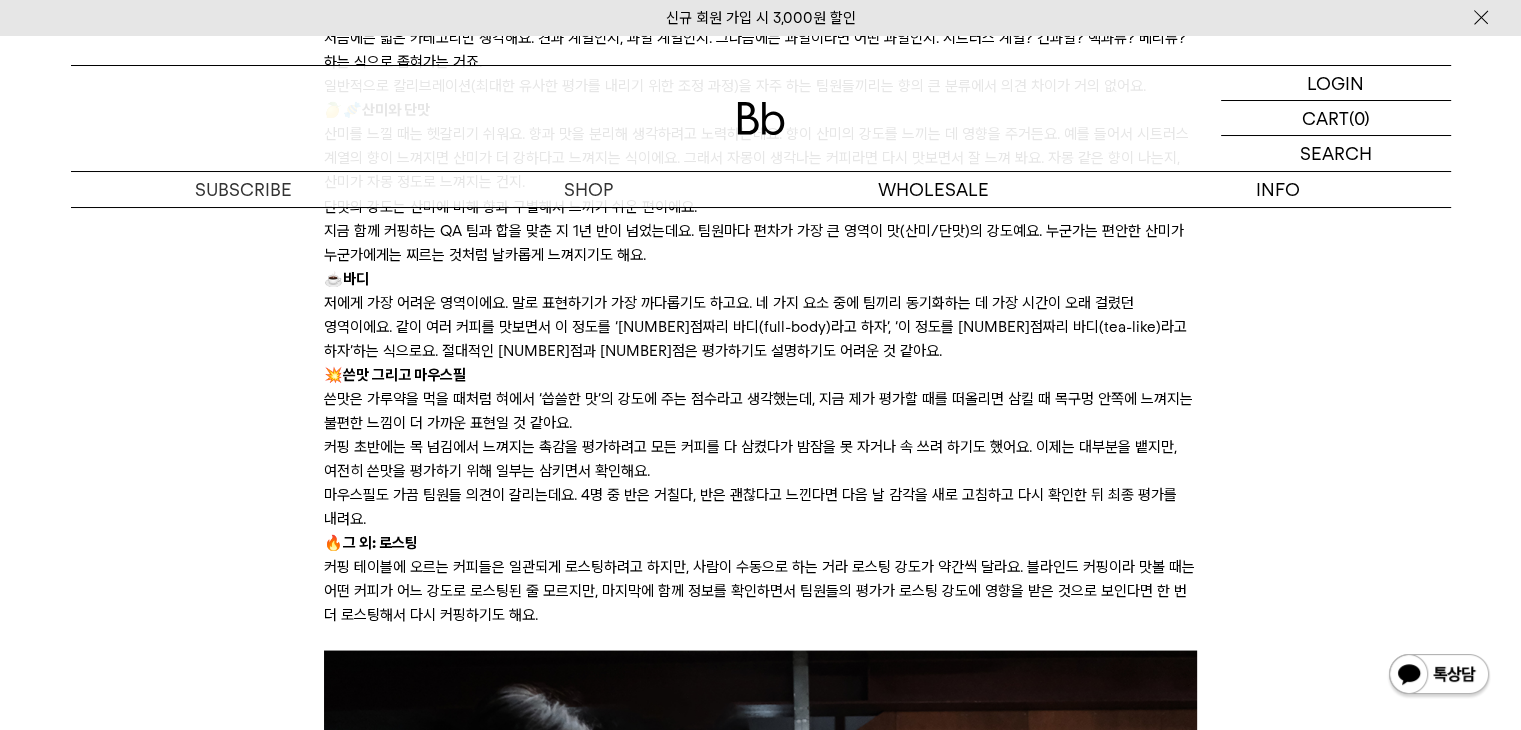 click on "마우스필도 가끔 팀원들 의견이 갈리는데요. 4명 중 반은 거칠다, 반은 괜찮다고 느낀다면 다음 날 감각을 새로 고침하고 다시 확인한 뒤 최종 평가를 내려요." at bounding box center [760, 506] 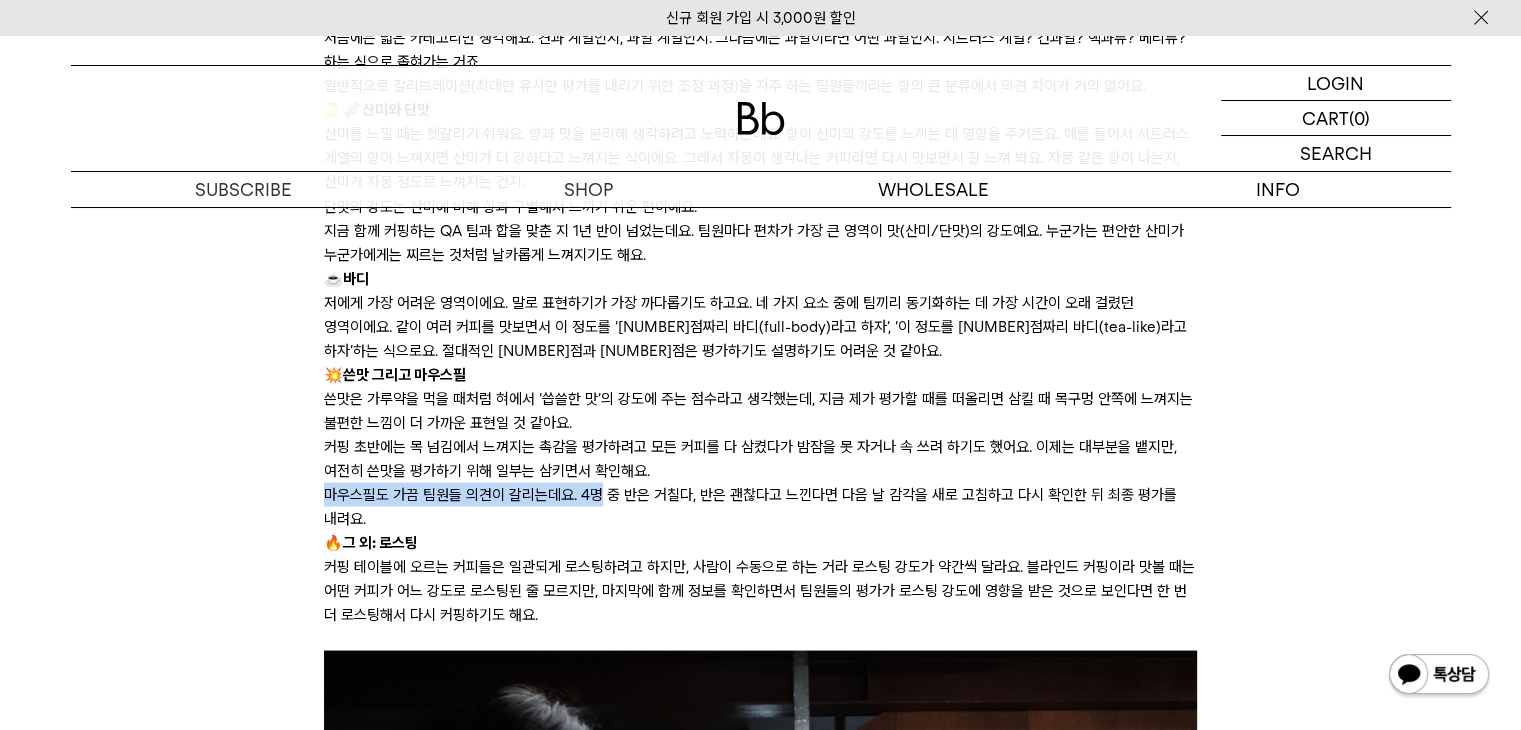 drag, startPoint x: 320, startPoint y: 497, endPoint x: 594, endPoint y: 495, distance: 274.0073 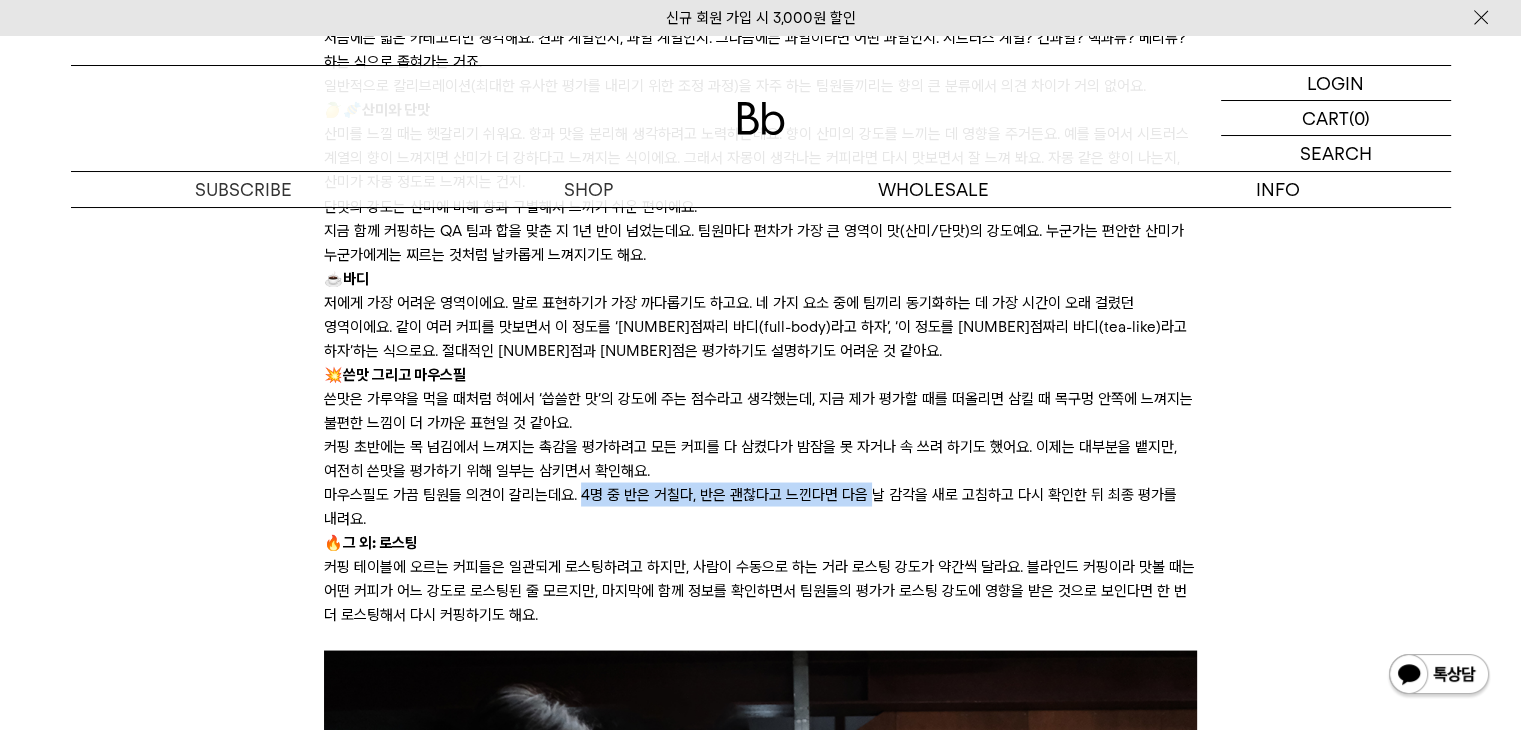 drag, startPoint x: 615, startPoint y: 493, endPoint x: 948, endPoint y: 496, distance: 333.01352 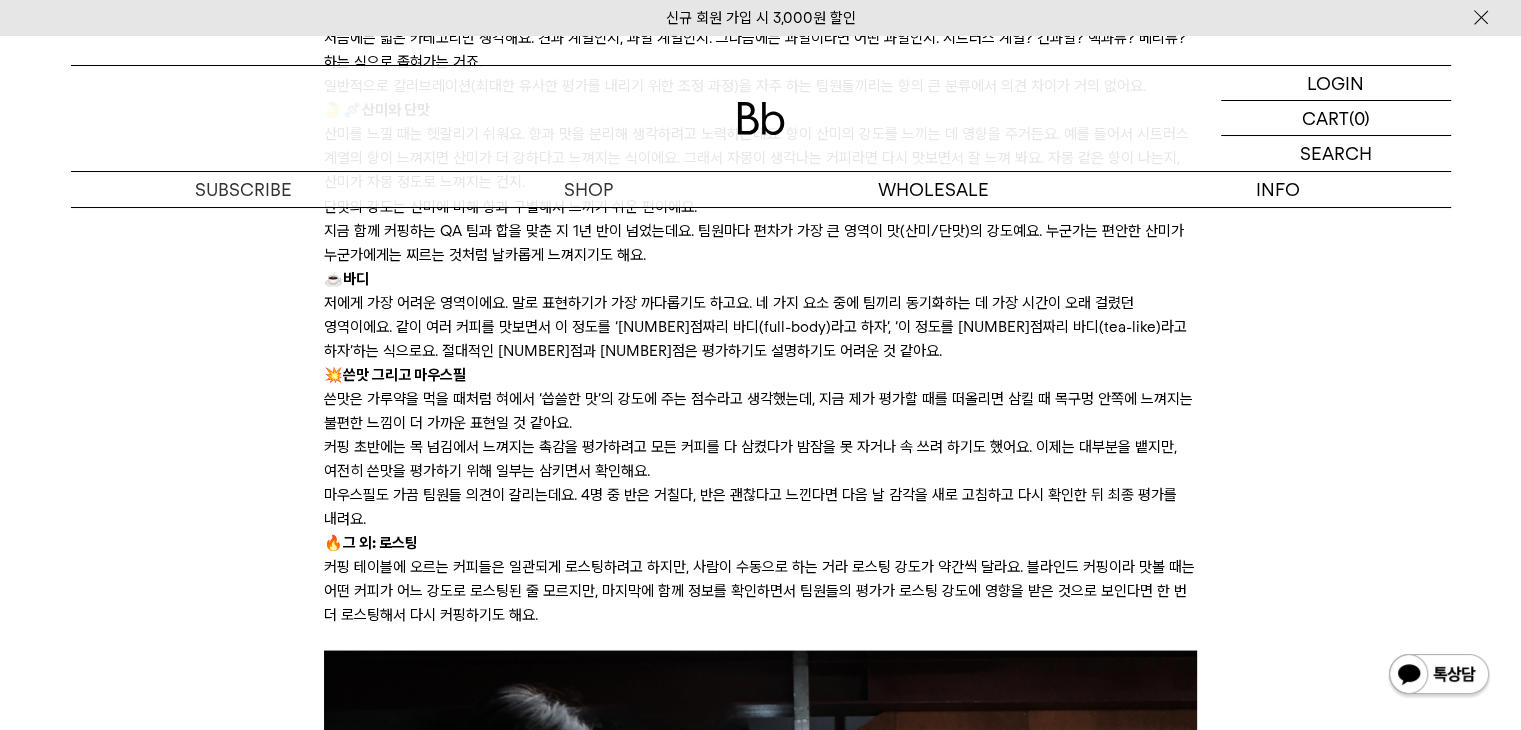 click on "마우스필도 가끔 팀원들 의견이 갈리는데요. 4명 중 반은 거칠다, 반은 괜찮다고 느낀다면 다음 날 감각을 새로 고침하고 다시 확인한 뒤 최종 평가를 내려요." at bounding box center [760, 506] 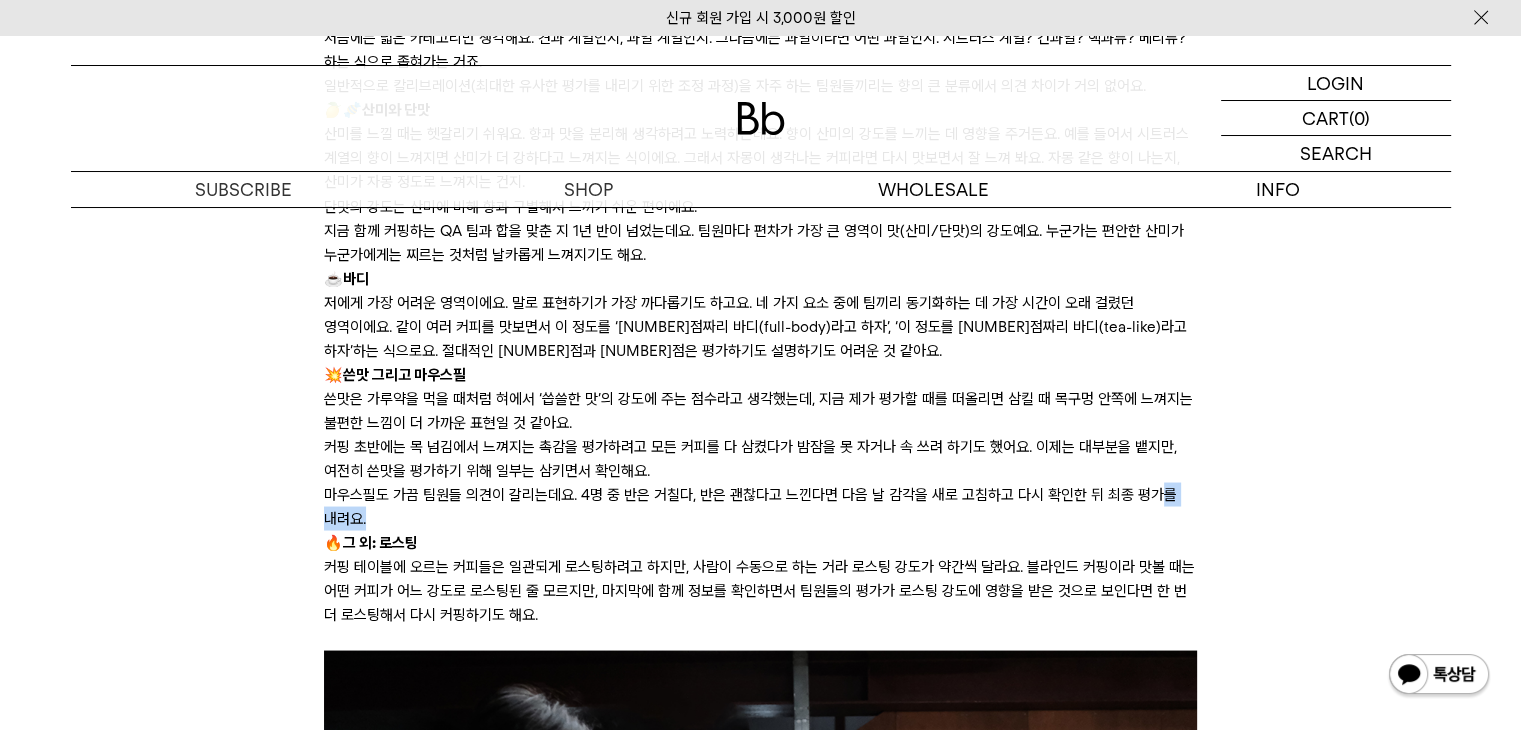 drag, startPoint x: 1125, startPoint y: 496, endPoint x: 810, endPoint y: 529, distance: 316.72385 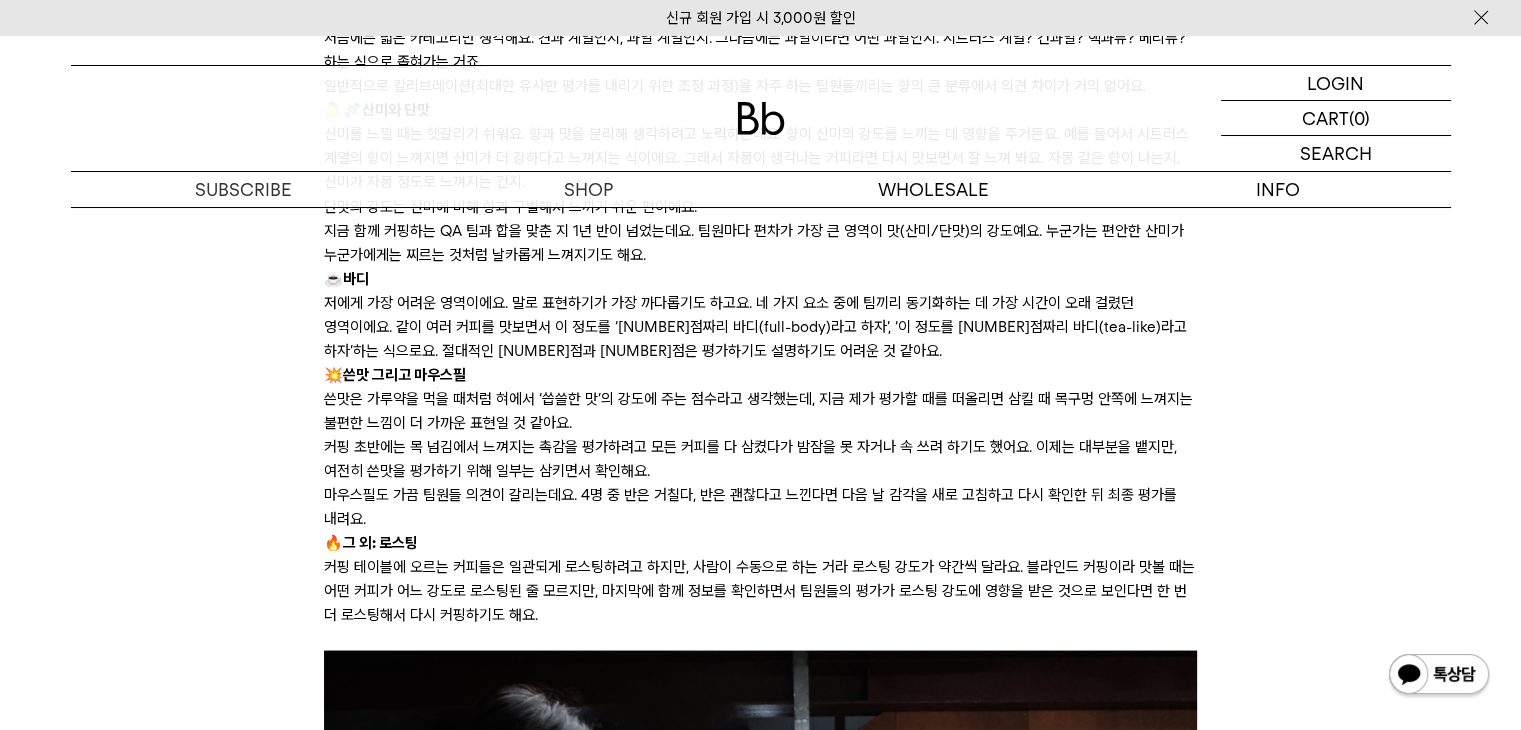 click on "🔥  그 외: 로스팅" at bounding box center (760, 542) 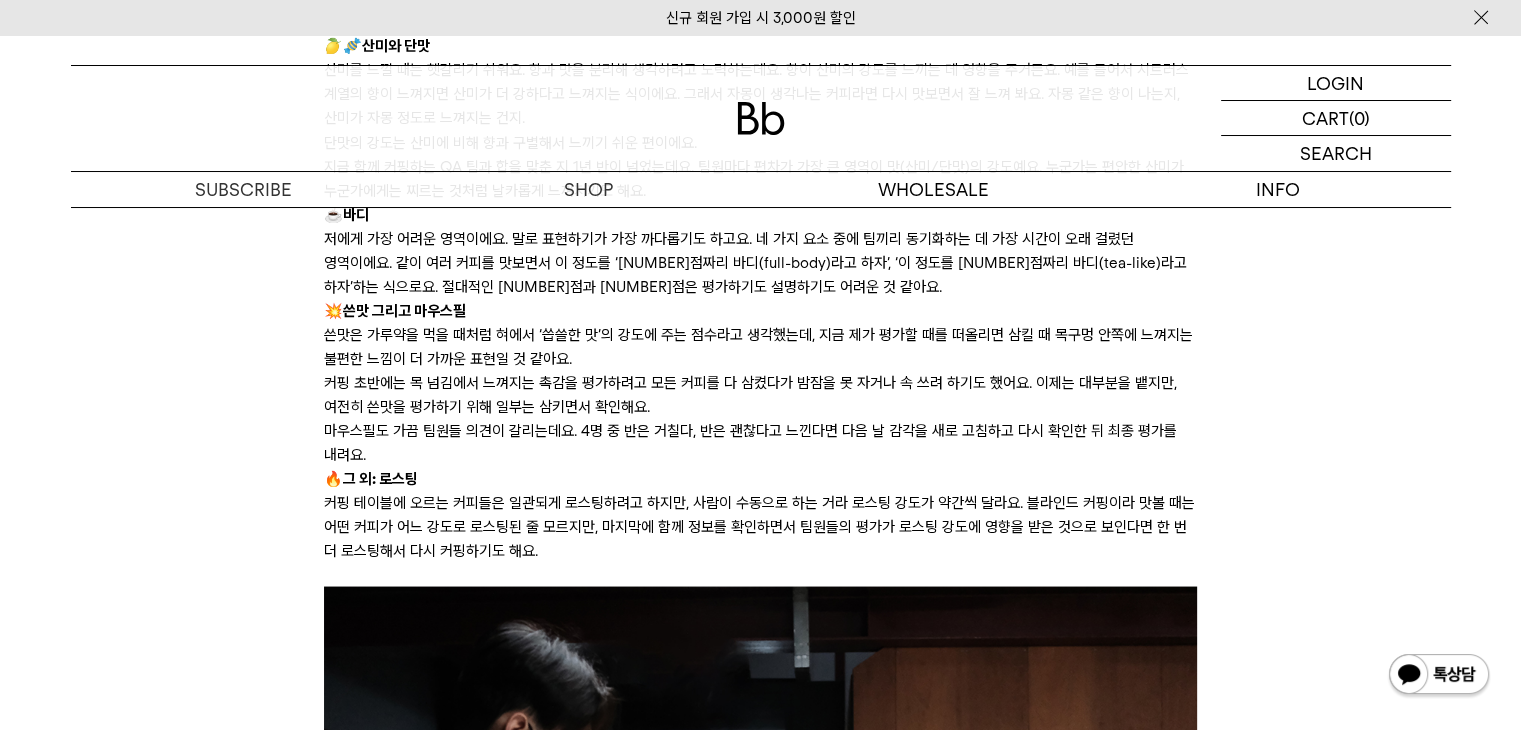 scroll, scrollTop: 3700, scrollLeft: 0, axis: vertical 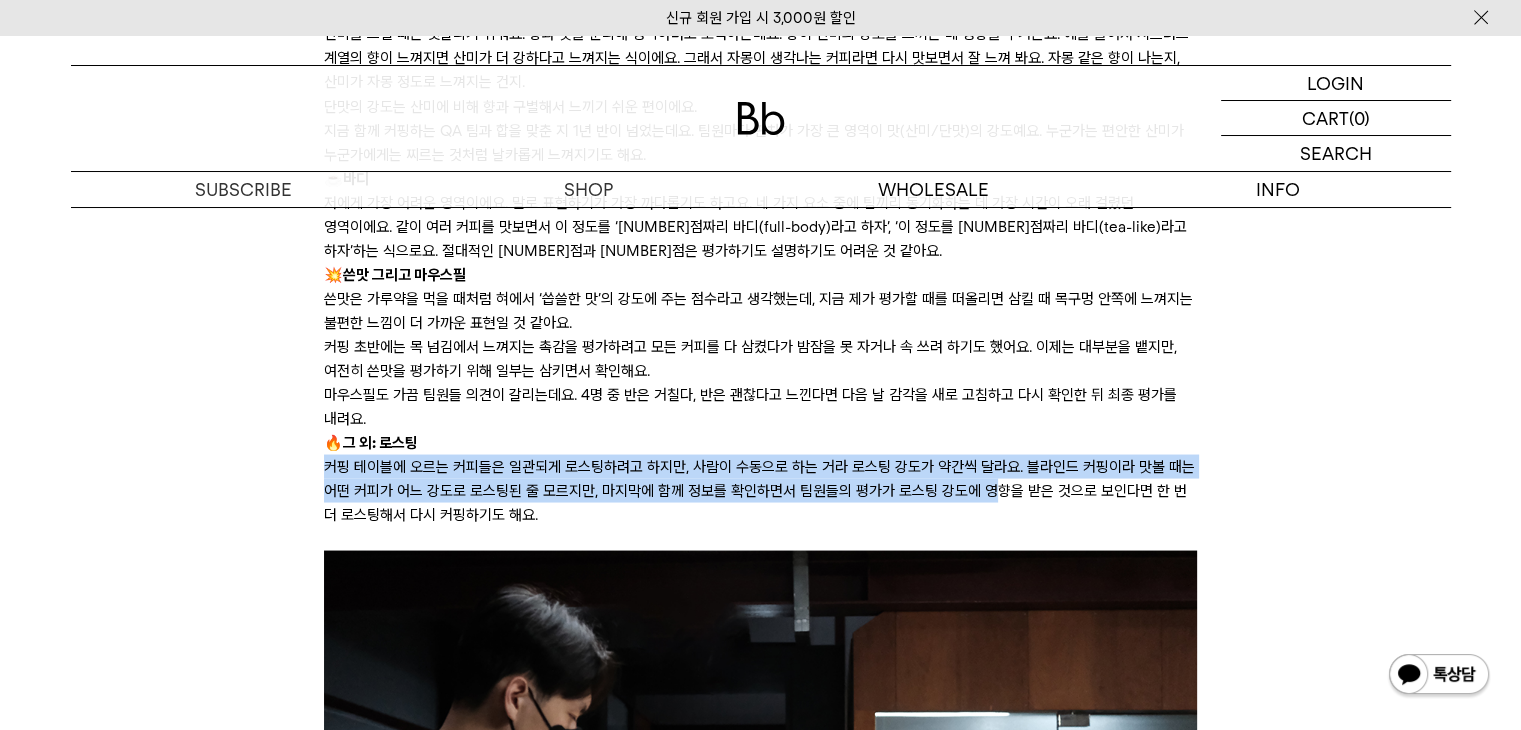 click on "커핑 테이블에 오르는 커피들은 일관되게 로스팅하려고 하지만, 사람이 수동으로 하는 거라 로스팅 강도가 약간씩 달라요. 블라인드 커핑이라 맛볼 때는 어떤 커피가 어느 강도로 로스팅된 줄 모르지만, 마지막에 함께 정보를 확인하면서 팀원들의 평가가 로스팅 강도에 영향을 받은 것으로 보인다면 한 번 더 로스팅해서 다시 커핑하기도 해요." at bounding box center (760, 490) 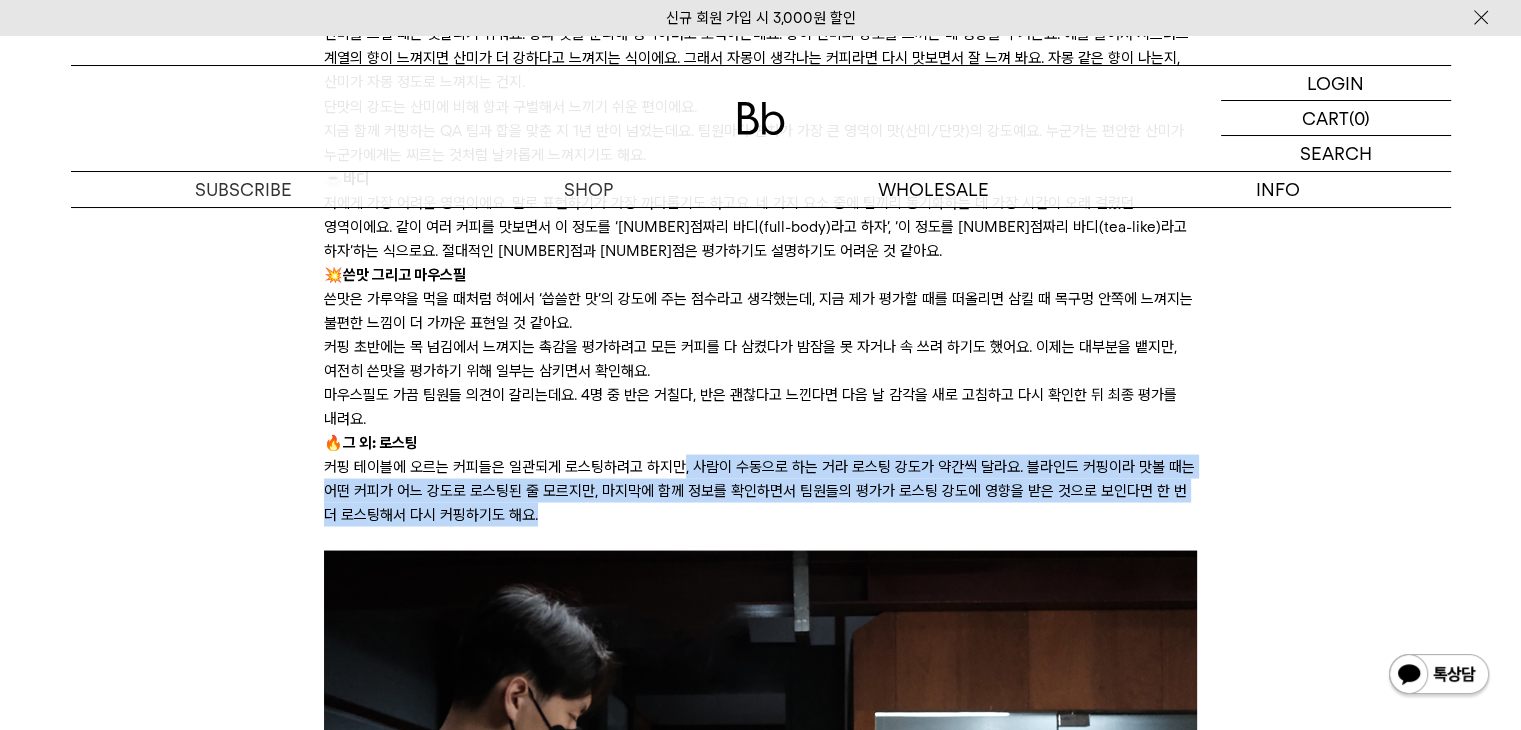 click on "커핑 테이블에 오르는 커피들은 일관되게 로스팅하려고 하지만, 사람이 수동으로 하는 거라 로스팅 강도가 약간씩 달라요. 블라인드 커핑이라 맛볼 때는 어떤 커피가 어느 강도로 로스팅된 줄 모르지만, 마지막에 함께 정보를 확인하면서 팀원들의 평가가 로스팅 강도에 영향을 받은 것으로 보인다면 한 번 더 로스팅해서 다시 커핑하기도 해요." at bounding box center [760, 490] 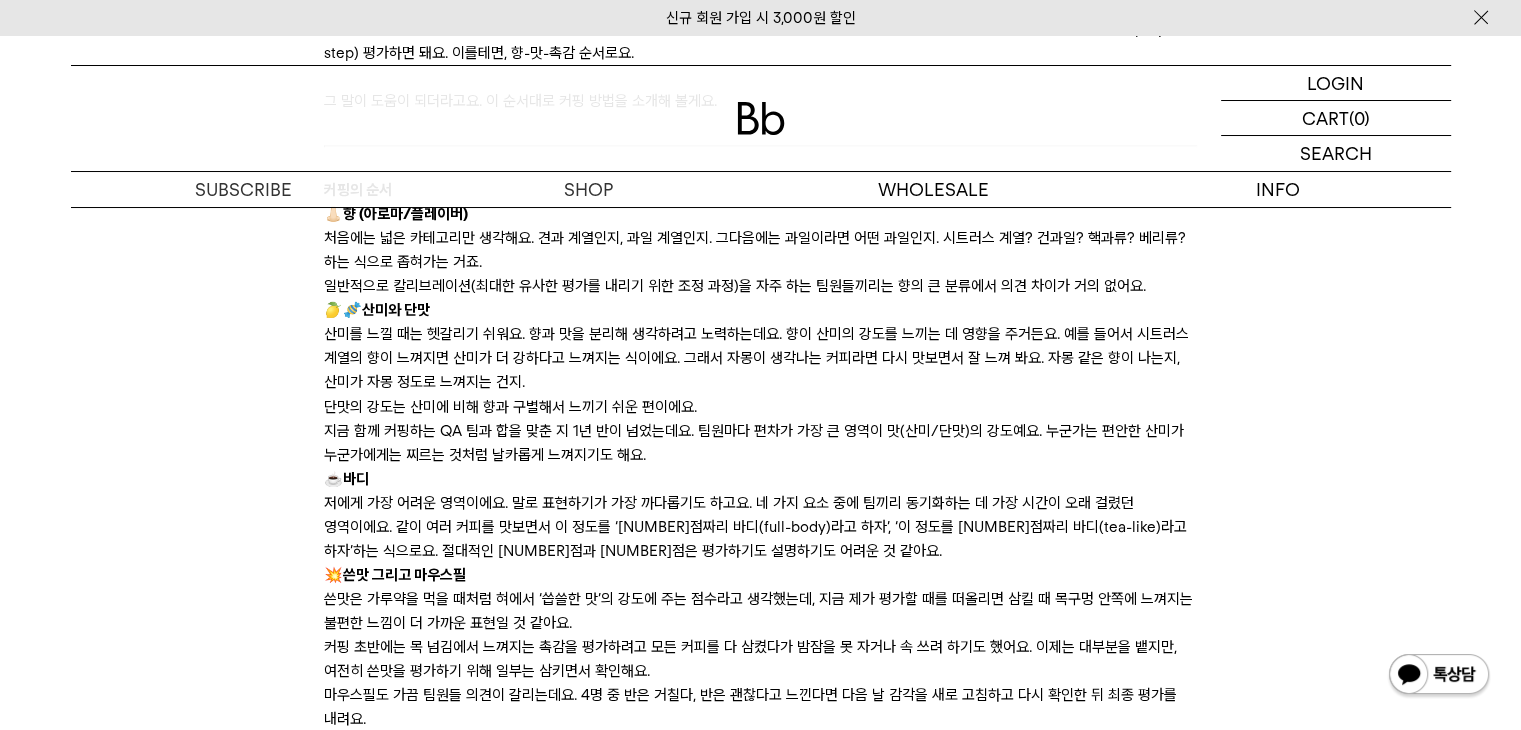 scroll, scrollTop: 3300, scrollLeft: 0, axis: vertical 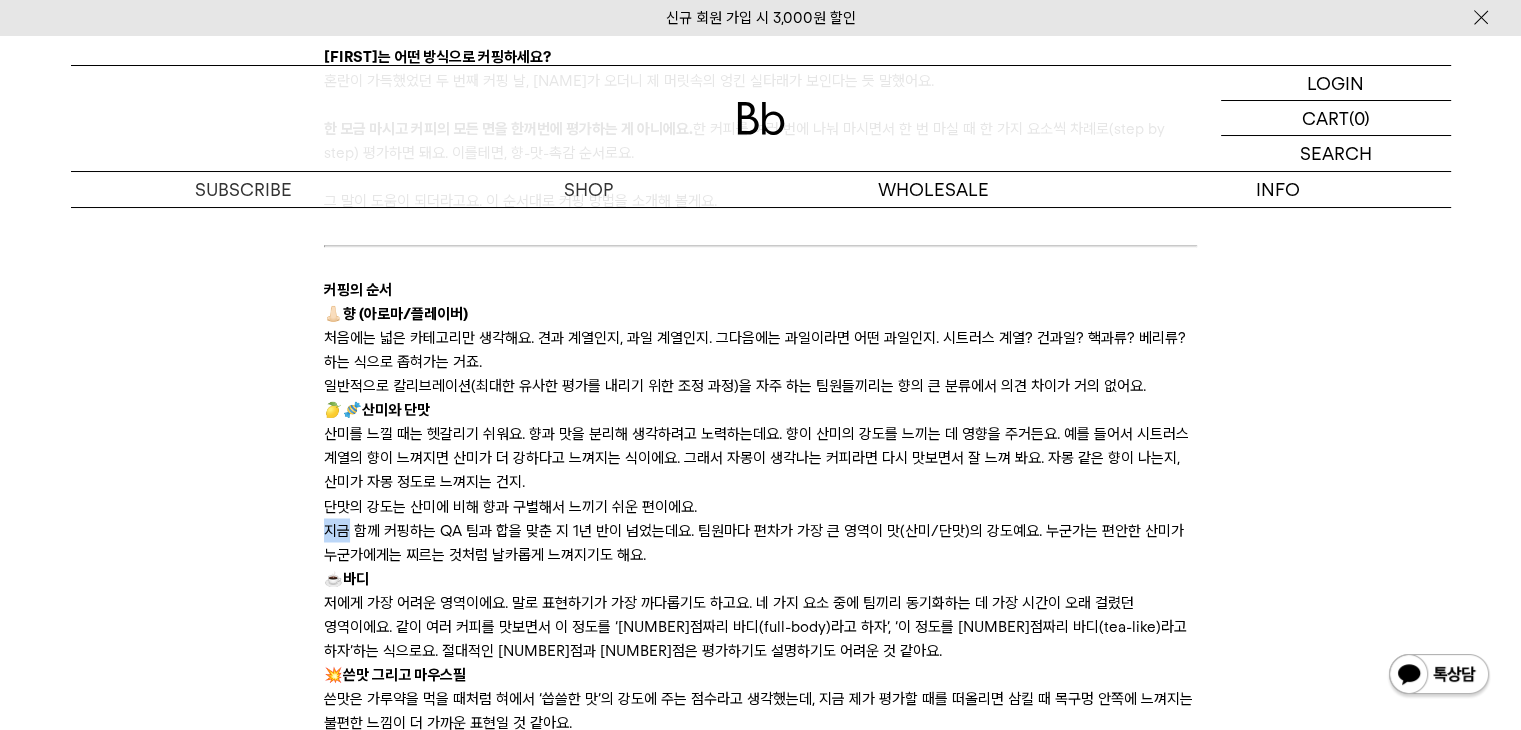 drag, startPoint x: 345, startPoint y: 536, endPoint x: 758, endPoint y: 510, distance: 413.8176 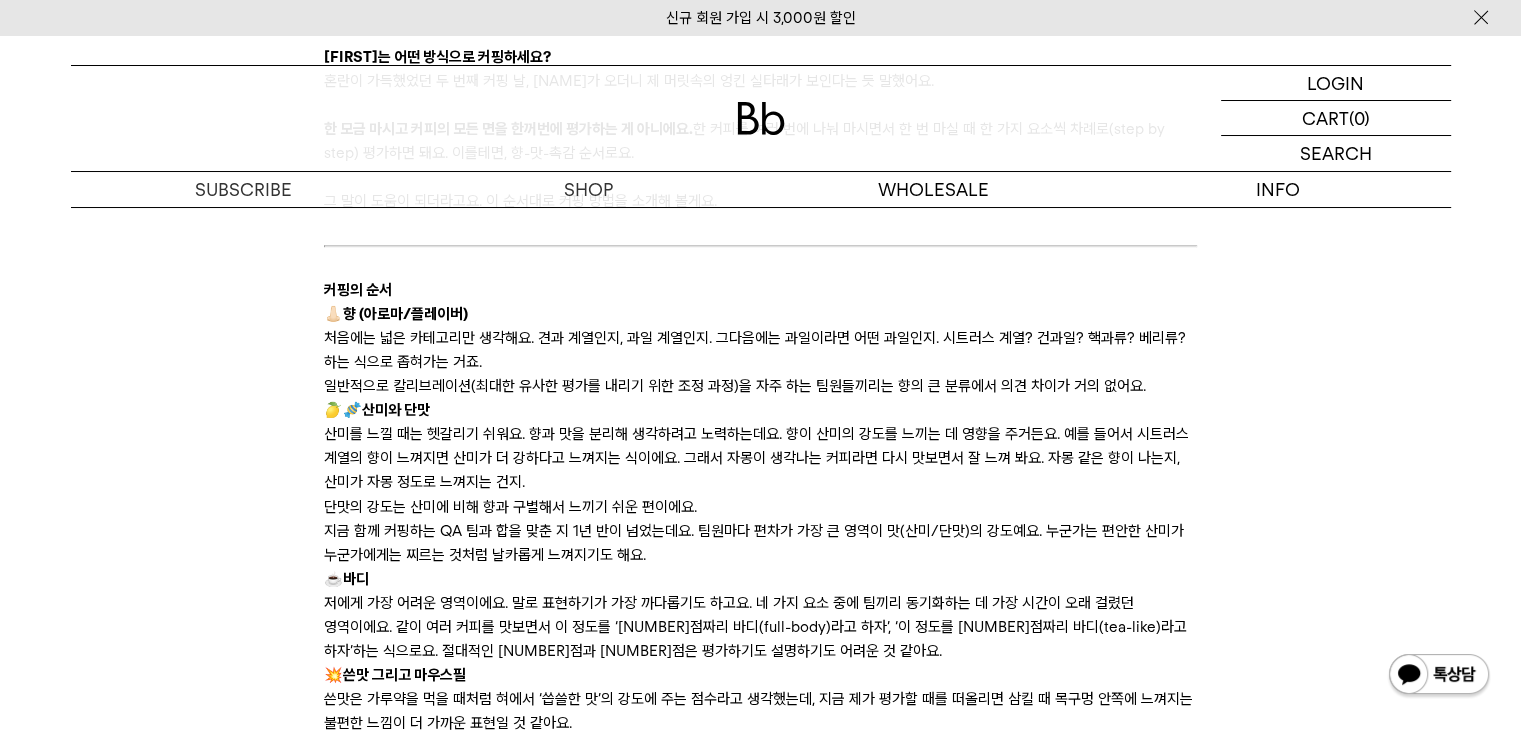 click on "지금 함께 커핑하는 QA 팀과 합을 맞춘 지 1년 반이 넘었는데요. 팀원마다 편차가 가장 큰 영역이 맛(산미/단맛)의 강도예요. 누군가는 편안한 산미가 누군가에게는 찌르는 것처럼 날카롭게 느껴지기도 해요." at bounding box center (760, 542) 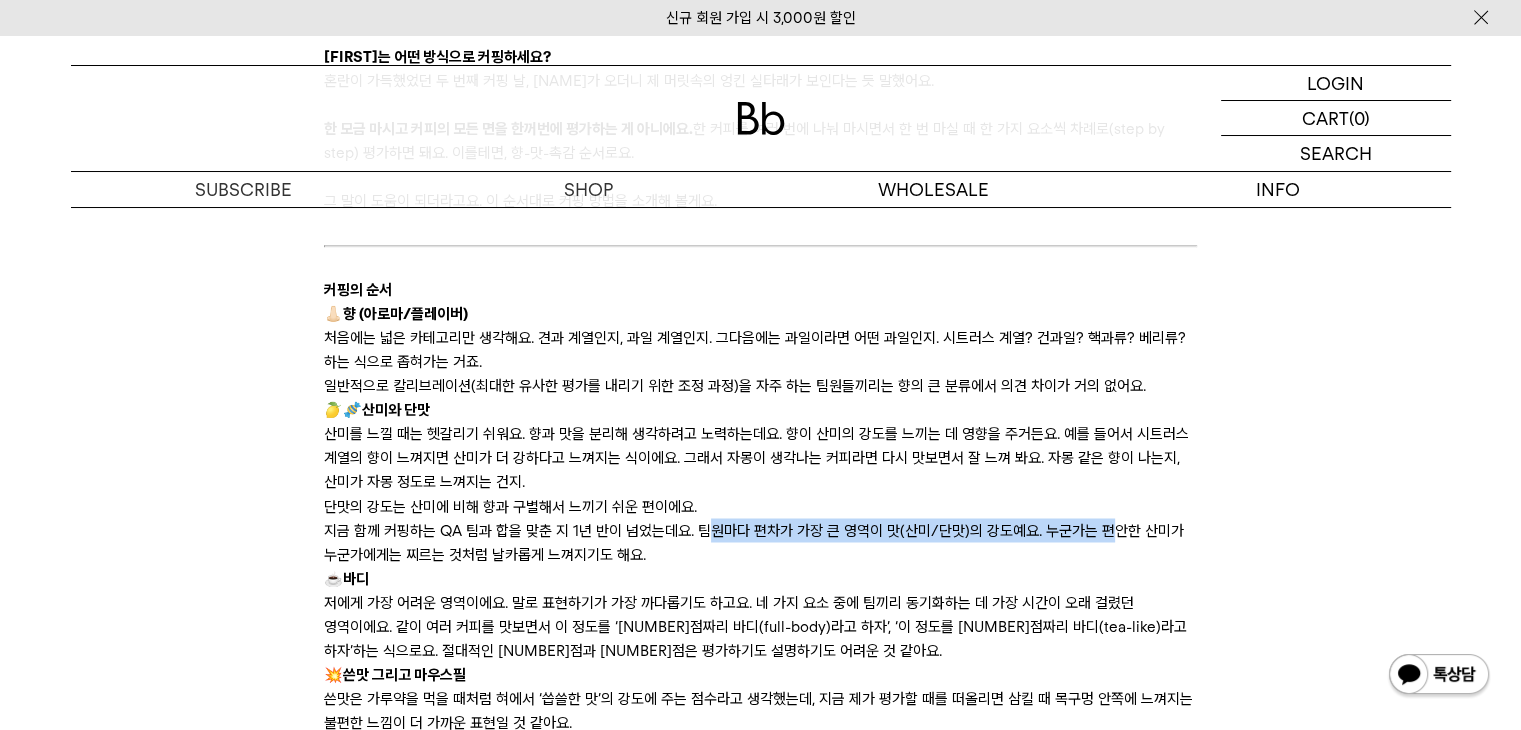 drag, startPoint x: 699, startPoint y: 533, endPoint x: 1103, endPoint y: 536, distance: 404.01114 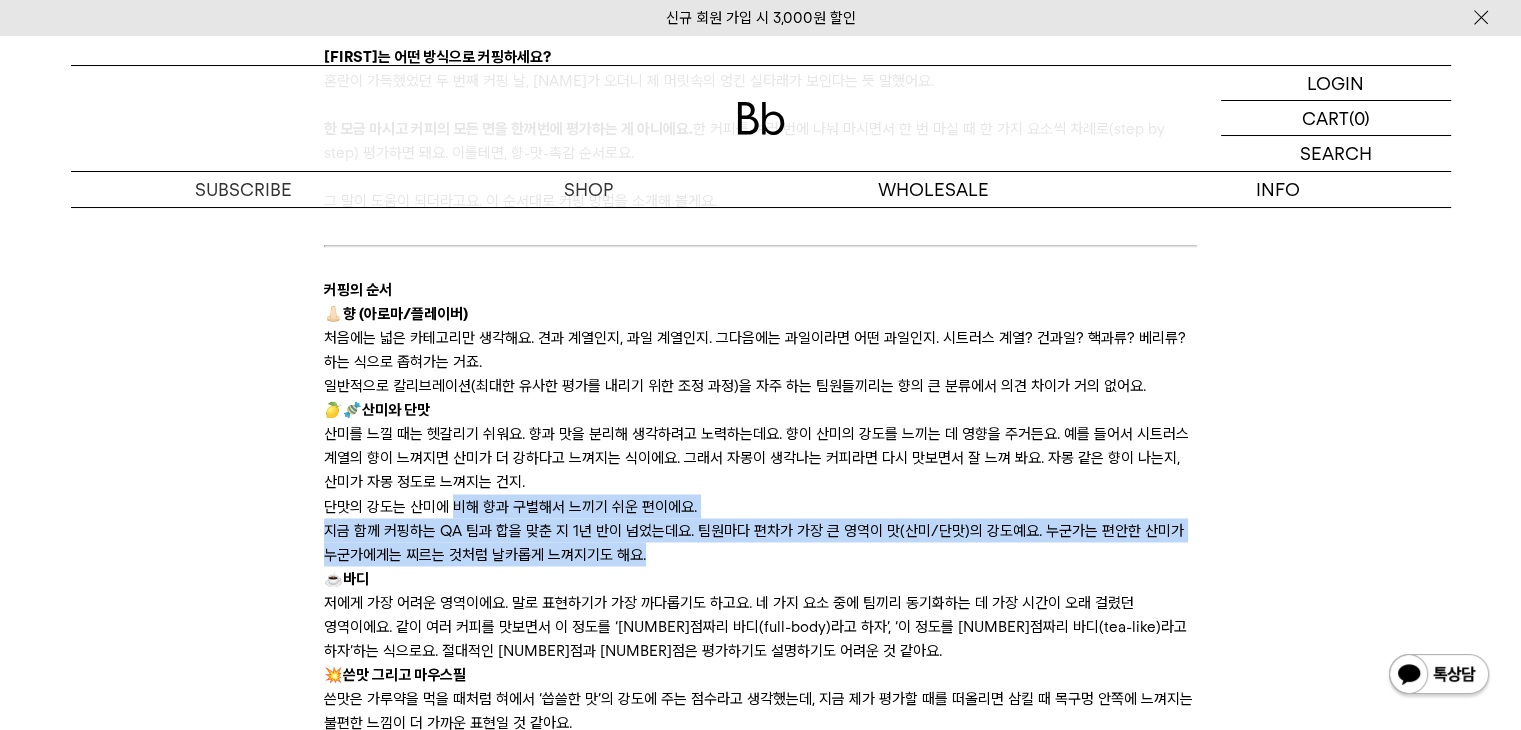 click on "산미를 느낄 때는 헷갈리기 쉬워요. 향과 맛을 분리해 생각하려고 노력하는데요. 향이 산미의 강도를 느끼는 데 영향을 주거든요. 예를 들어서 시트러스 계열의 향이 느껴지면 산미가 더 강하다고 느껴지는 식이에요. 그래서 자몽이 생각나는 커피라면 다시 맛보면서 잘 느껴 봐요. 자몽 같은 향이 나는지, 산미가 자몽 정도로 느껴지는 건지.
단맛의 강도는 산미에 비해 향과 구별해서 느끼기 쉬운 편이에요.
지금 함께 커핑하는 QA 팀과 합을 맞춘 지 1년 반이 넘었는데요. 팀원마다 편차가 가장 큰 영역이 맛(산미/단맛)의 강도예요. 누군가는 편안한 산미가 누군가에게는 찌르는 것처럼 날카롭게 느껴지기도 해요." at bounding box center (760, 494) 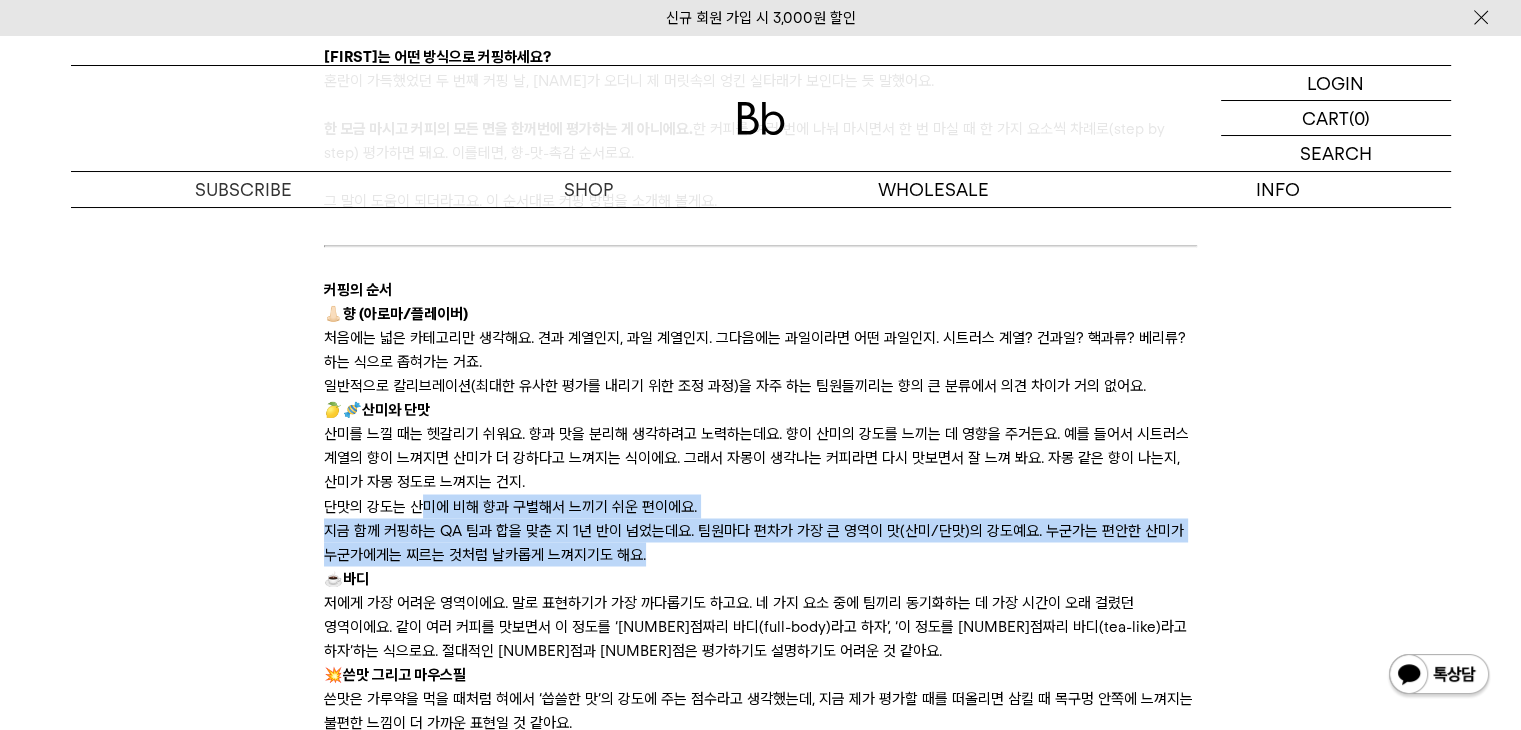 click on "지금 함께 커핑하는 QA 팀과 합을 맞춘 지 1년 반이 넘었는데요. 팀원마다 편차가 가장 큰 영역이 맛(산미/단맛)의 강도예요. 누군가는 편안한 산미가 누군가에게는 찌르는 것처럼 날카롭게 느껴지기도 해요." at bounding box center (760, 542) 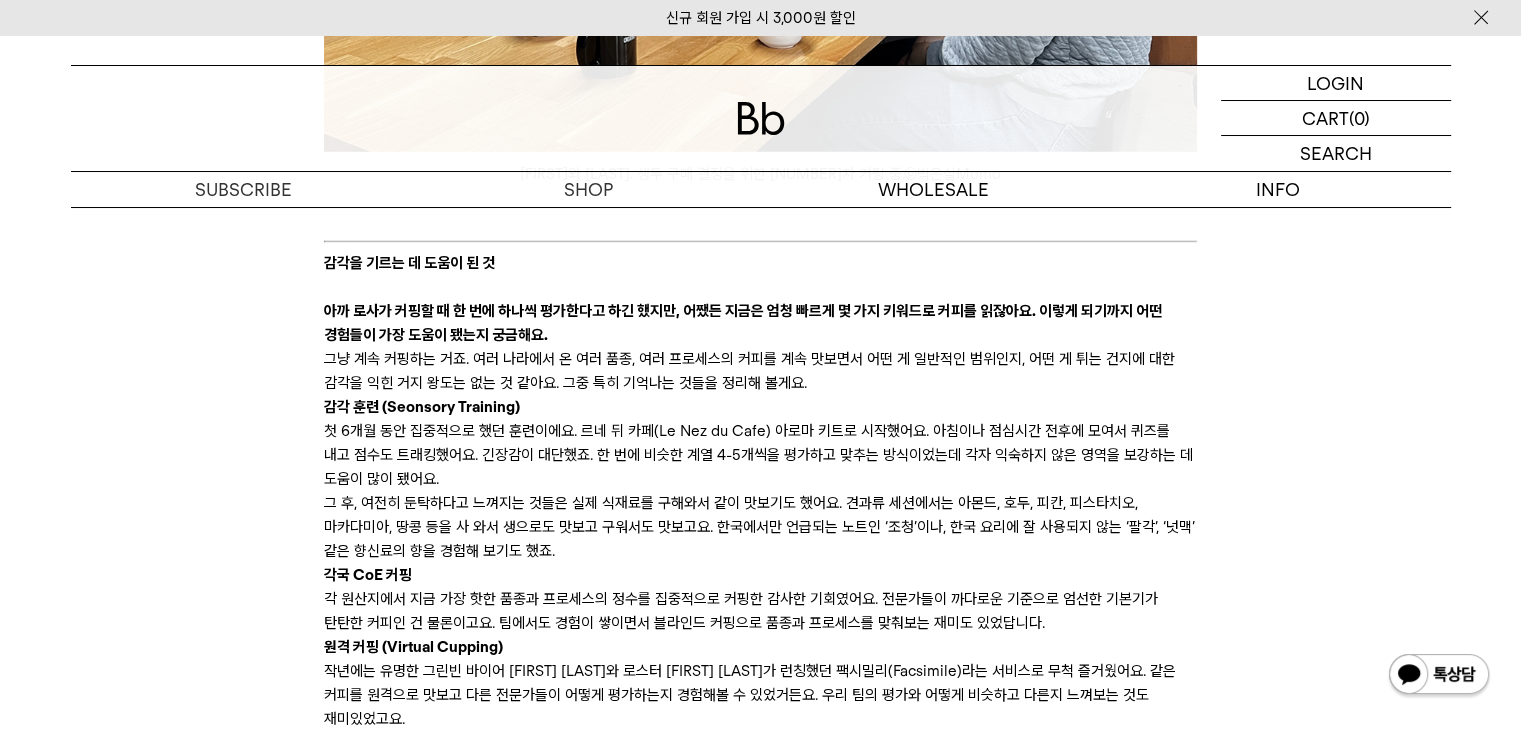 scroll, scrollTop: 5700, scrollLeft: 0, axis: vertical 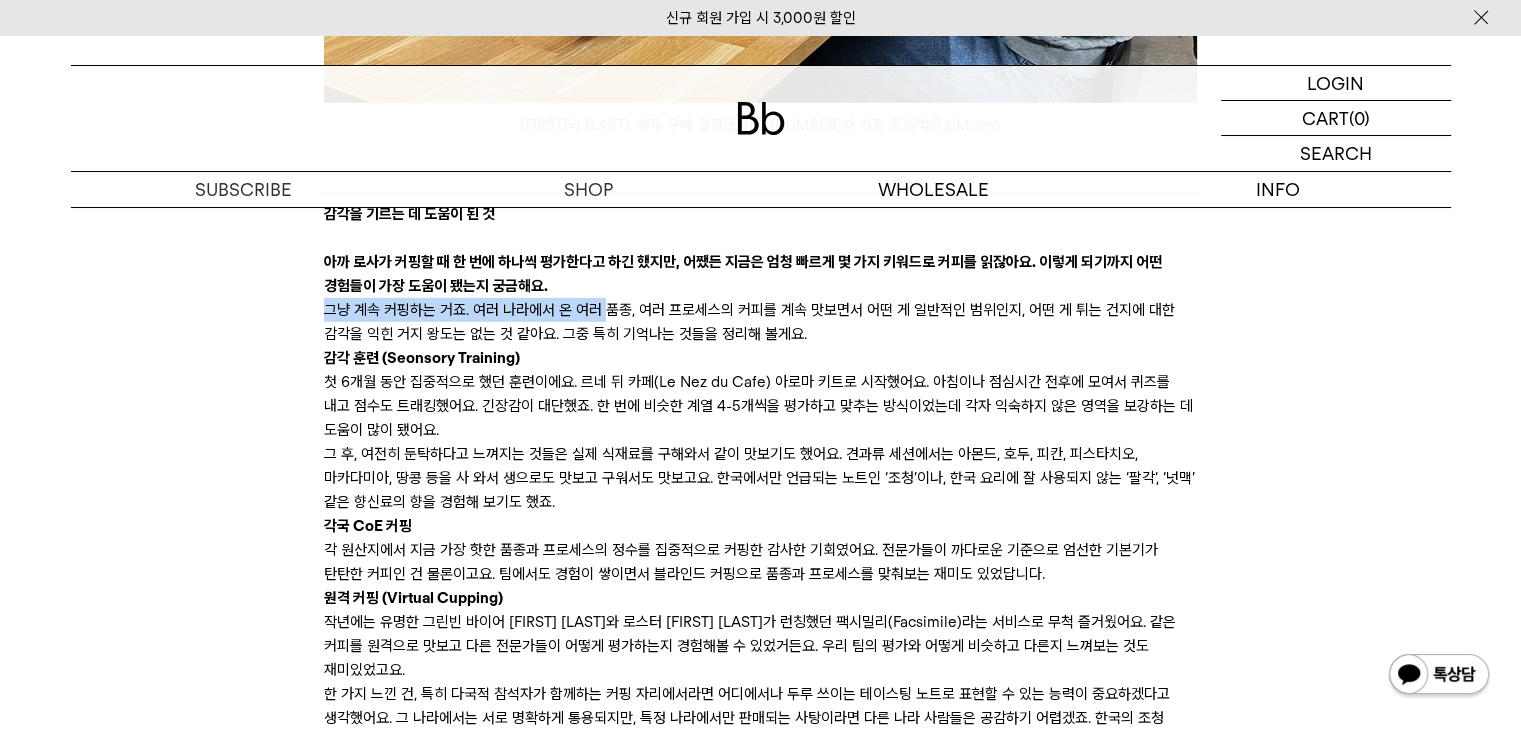 drag, startPoint x: 328, startPoint y: 314, endPoint x: 666, endPoint y: 294, distance: 338.5912 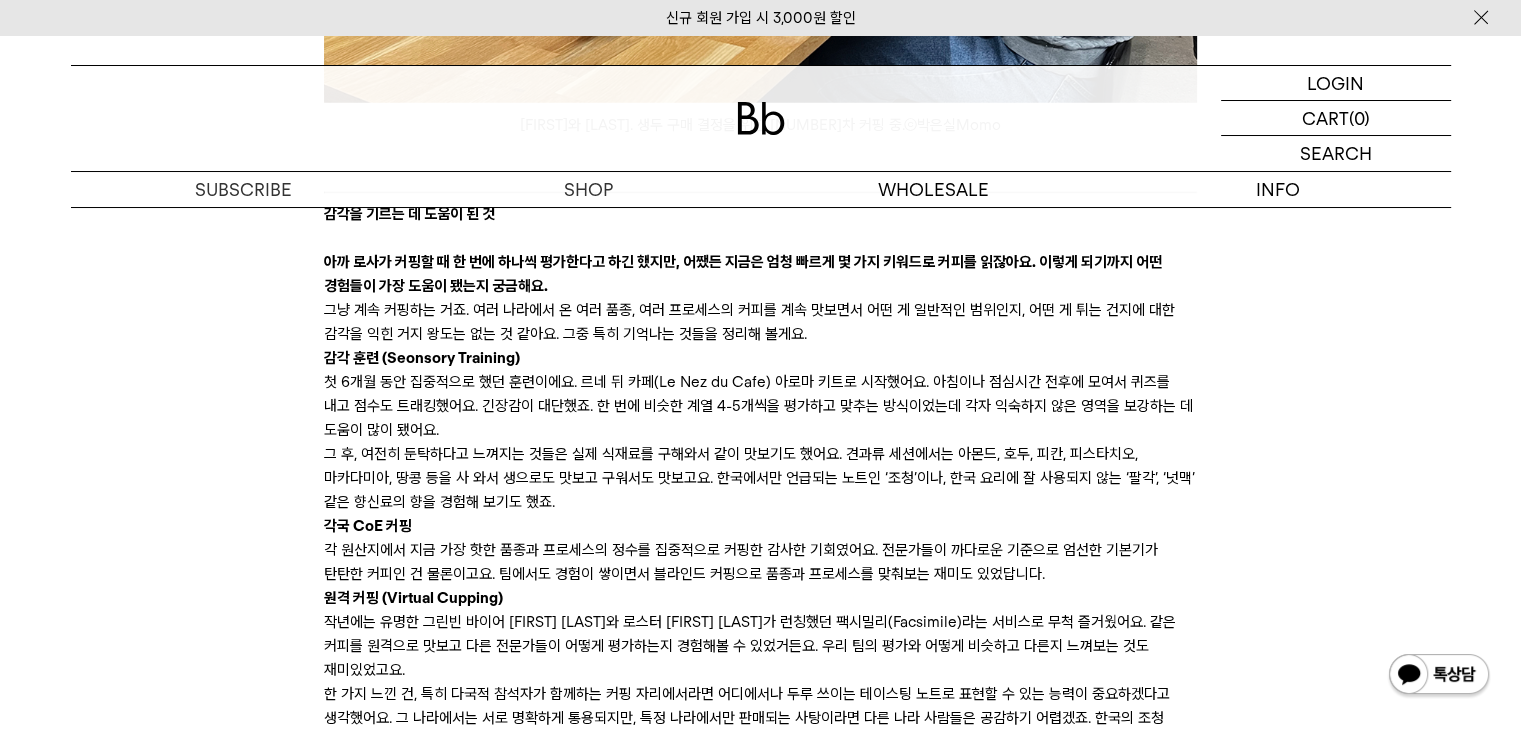 click on "그냥 계속 커핑하는 거죠. 여러 나라에서 온 여러 품종, 여러 프로세스의 커피를 계속 맛보면서 어떤 게 일반적인 범위인지, 어떤 게 튀는 건지에 대한 감각을 익힌 거지 왕도는 없는 것 같아요. 그중 특히 기억나는 것들을 정리해 볼게요." at bounding box center [760, 322] 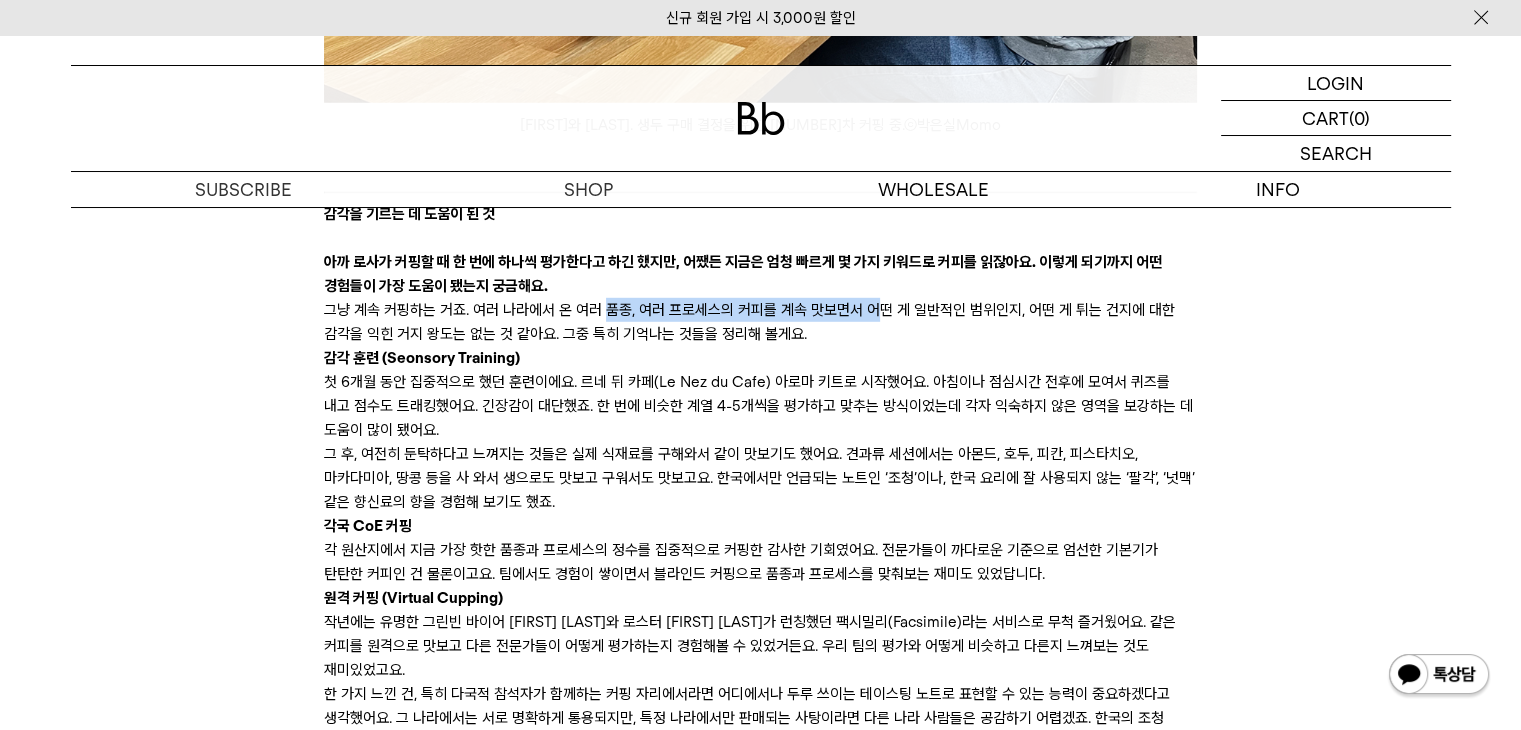 drag, startPoint x: 872, startPoint y: 303, endPoint x: 604, endPoint y: 315, distance: 268.26852 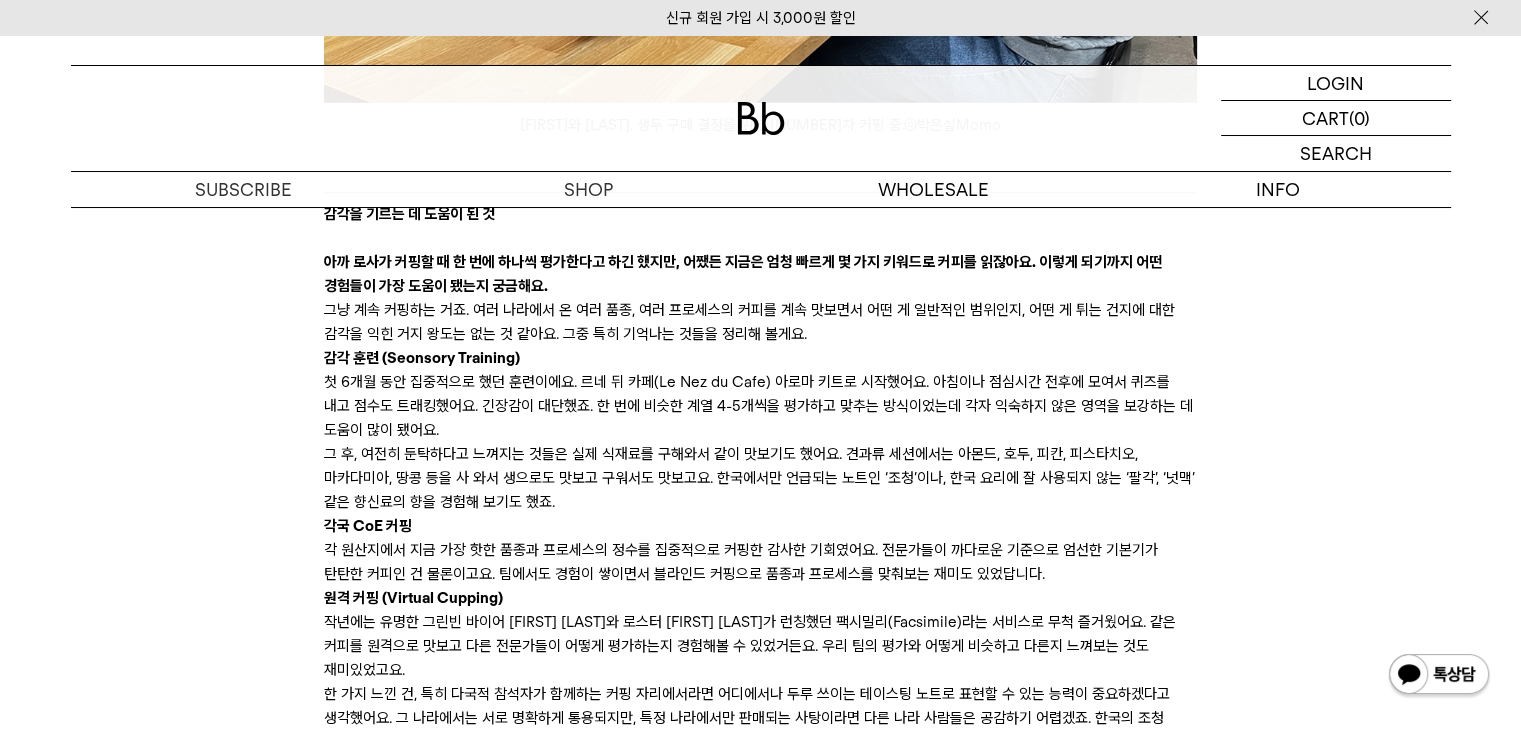 click on "그냥 계속 커핑하는 거죠. 여러 나라에서 온 여러 품종, 여러 프로세스의 커피를 계속 맛보면서 어떤 게 일반적인 범위인지, 어떤 게 튀는 건지에 대한 감각을 익힌 거지 왕도는 없는 것 같아요. 그중 특히 기억나는 것들을 정리해 볼게요." at bounding box center (760, 322) 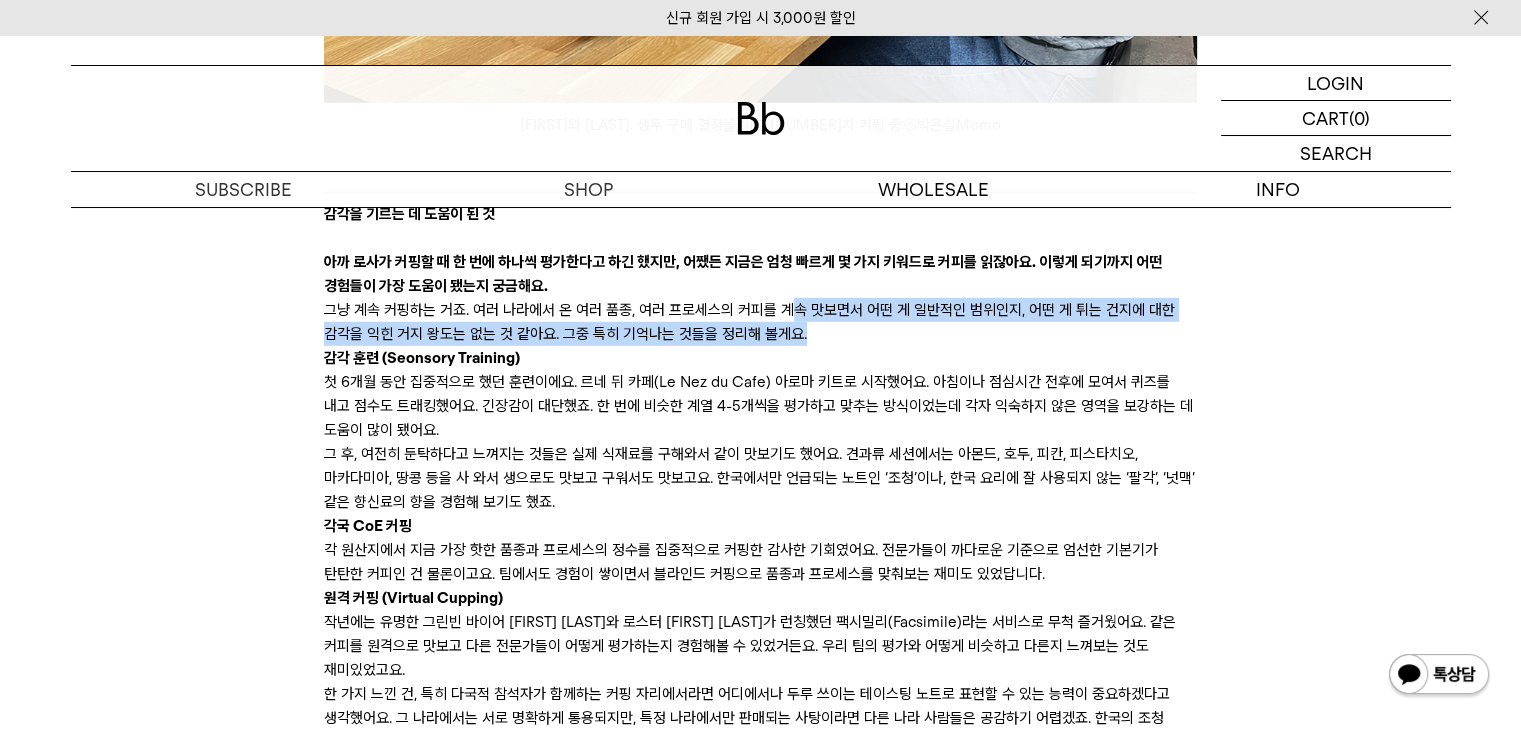 drag, startPoint x: 851, startPoint y: 313, endPoint x: 696, endPoint y: 300, distance: 155.5442 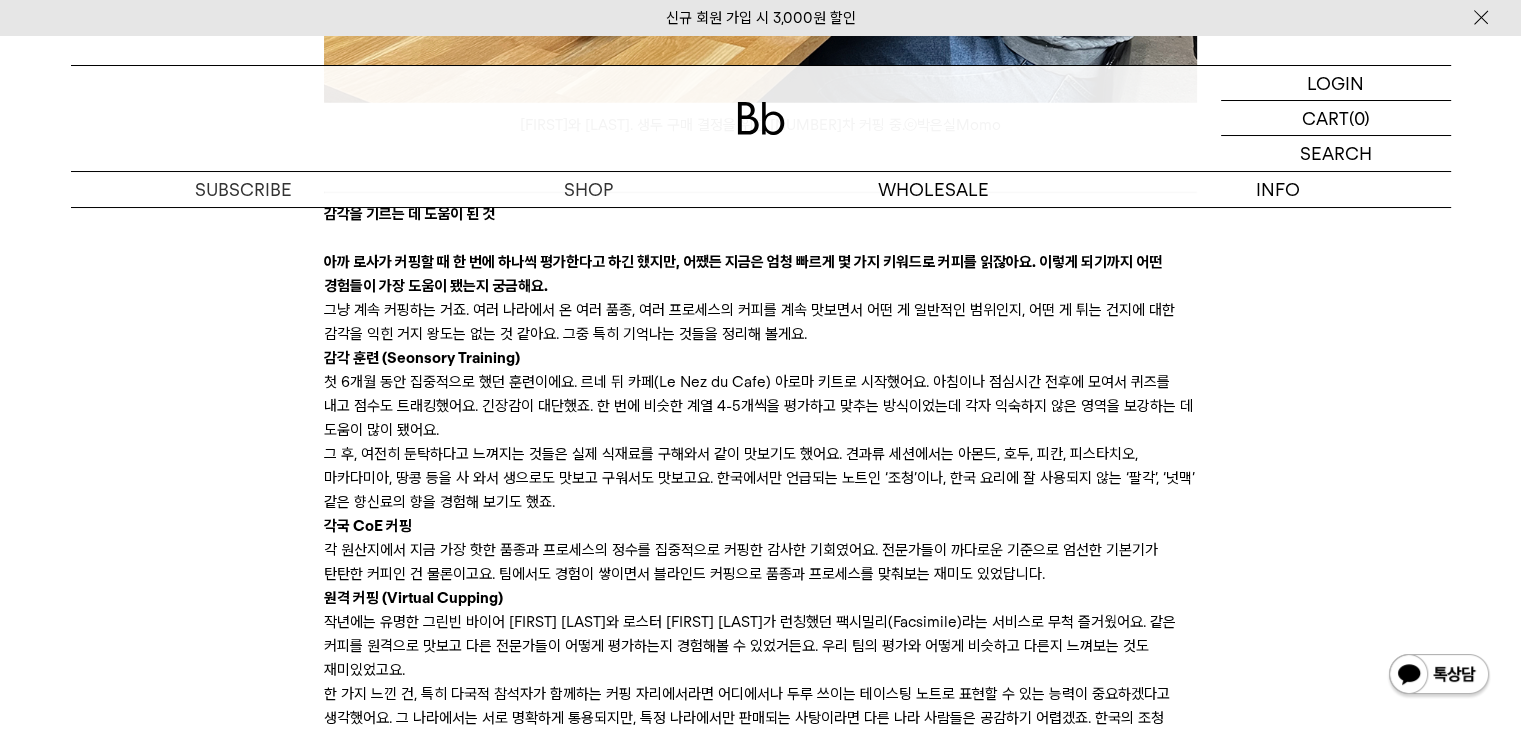 click on "감각 훈련 (Seonsory Training)" at bounding box center [760, 358] 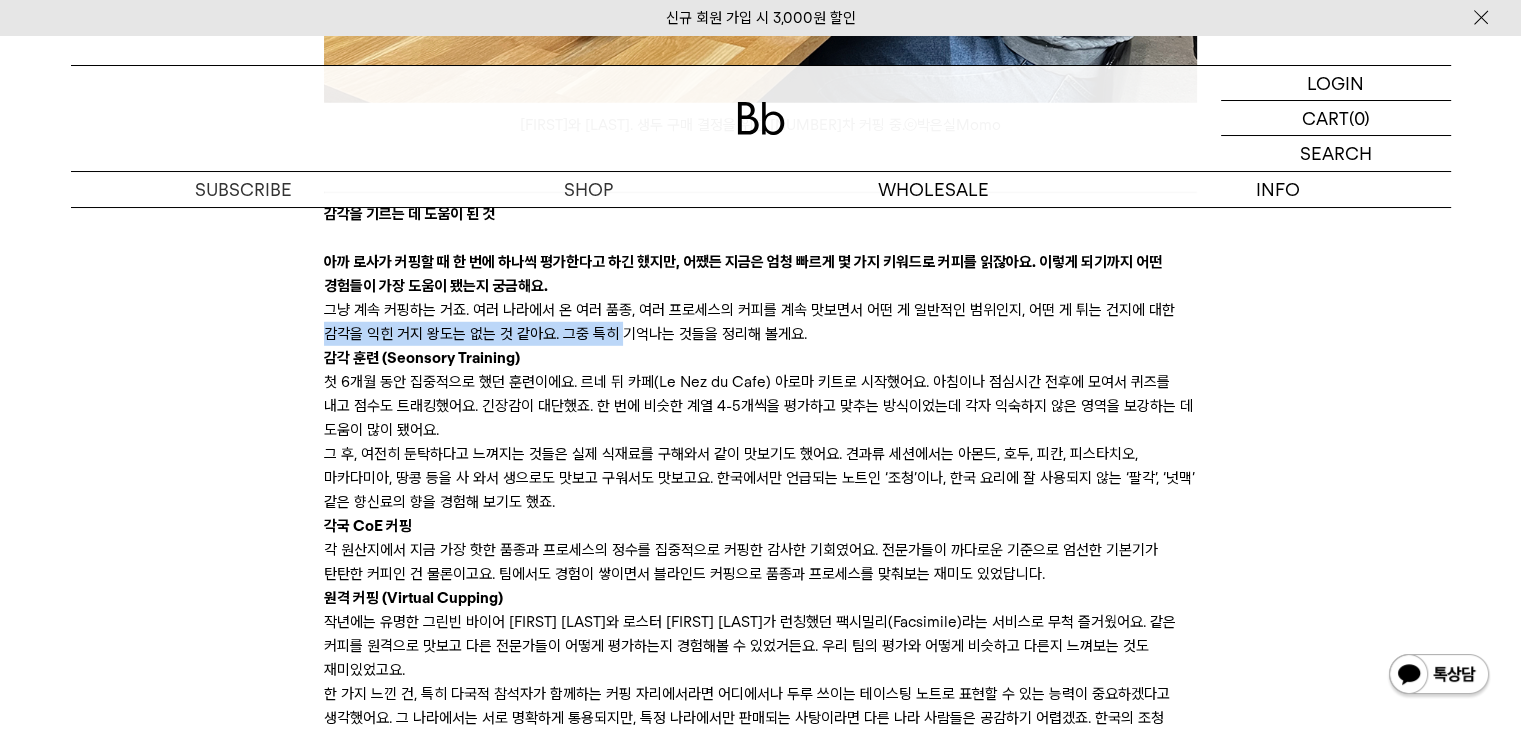 drag, startPoint x: 317, startPoint y: 334, endPoint x: 664, endPoint y: 343, distance: 347.1167 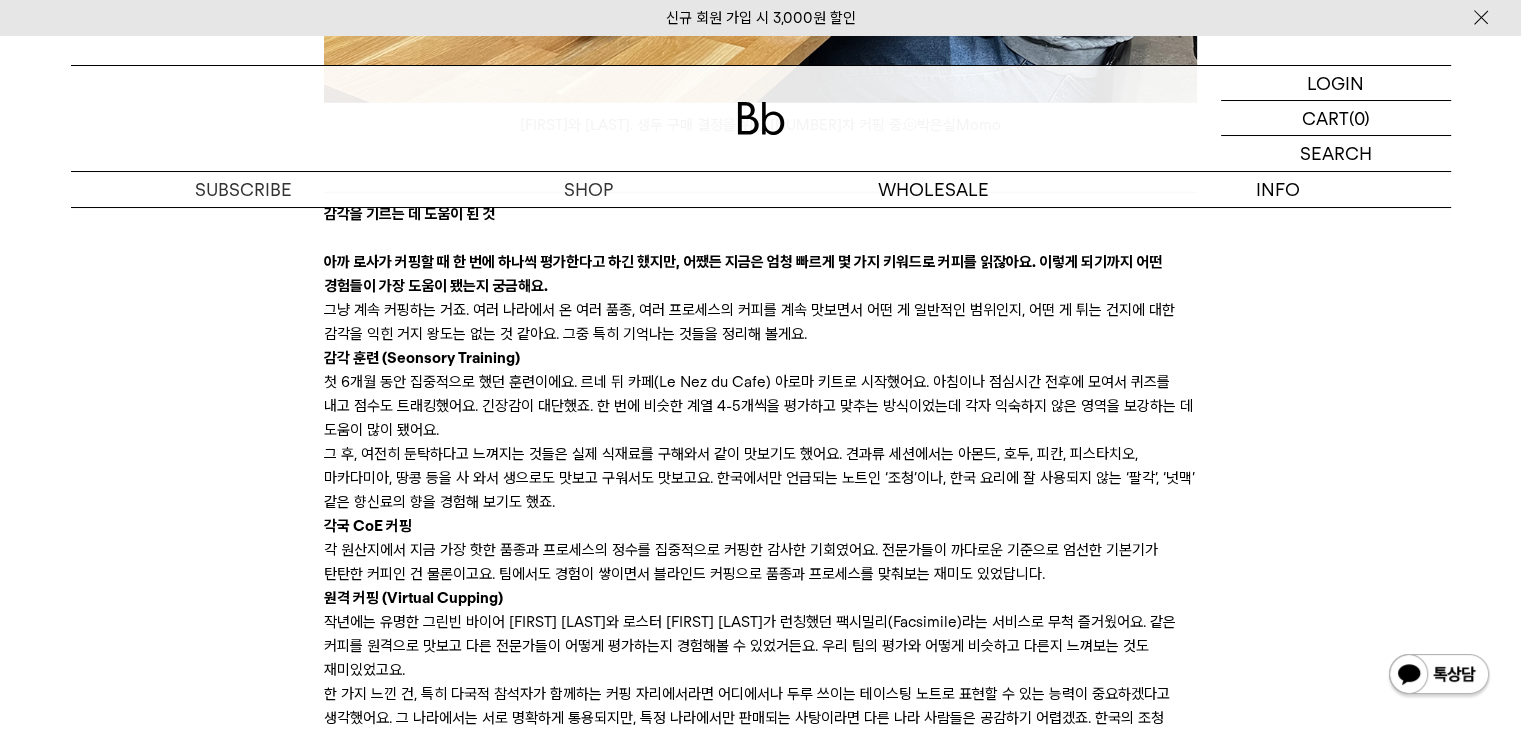 click on "그냥 계속 커핑하는 거죠. 여러 나라에서 온 여러 품종, 여러 프로세스의 커피를 계속 맛보면서 어떤 게 일반적인 범위인지, 어떤 게 튀는 건지에 대한 감각을 익힌 거지 왕도는 없는 것 같아요. 그중 특히 기억나는 것들을 정리해 볼게요." at bounding box center (760, 322) 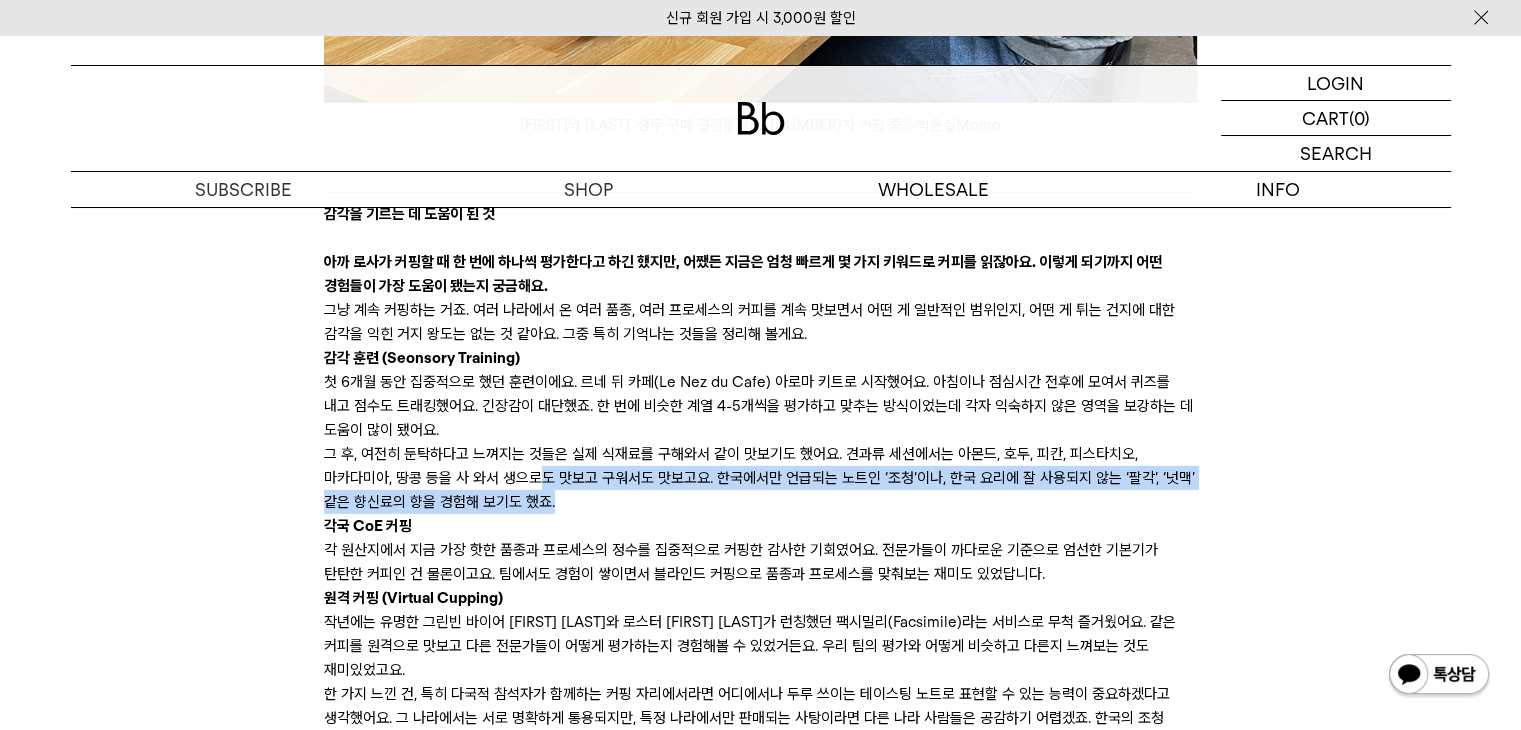 drag, startPoint x: 563, startPoint y: 495, endPoint x: 664, endPoint y: 488, distance: 101.24229 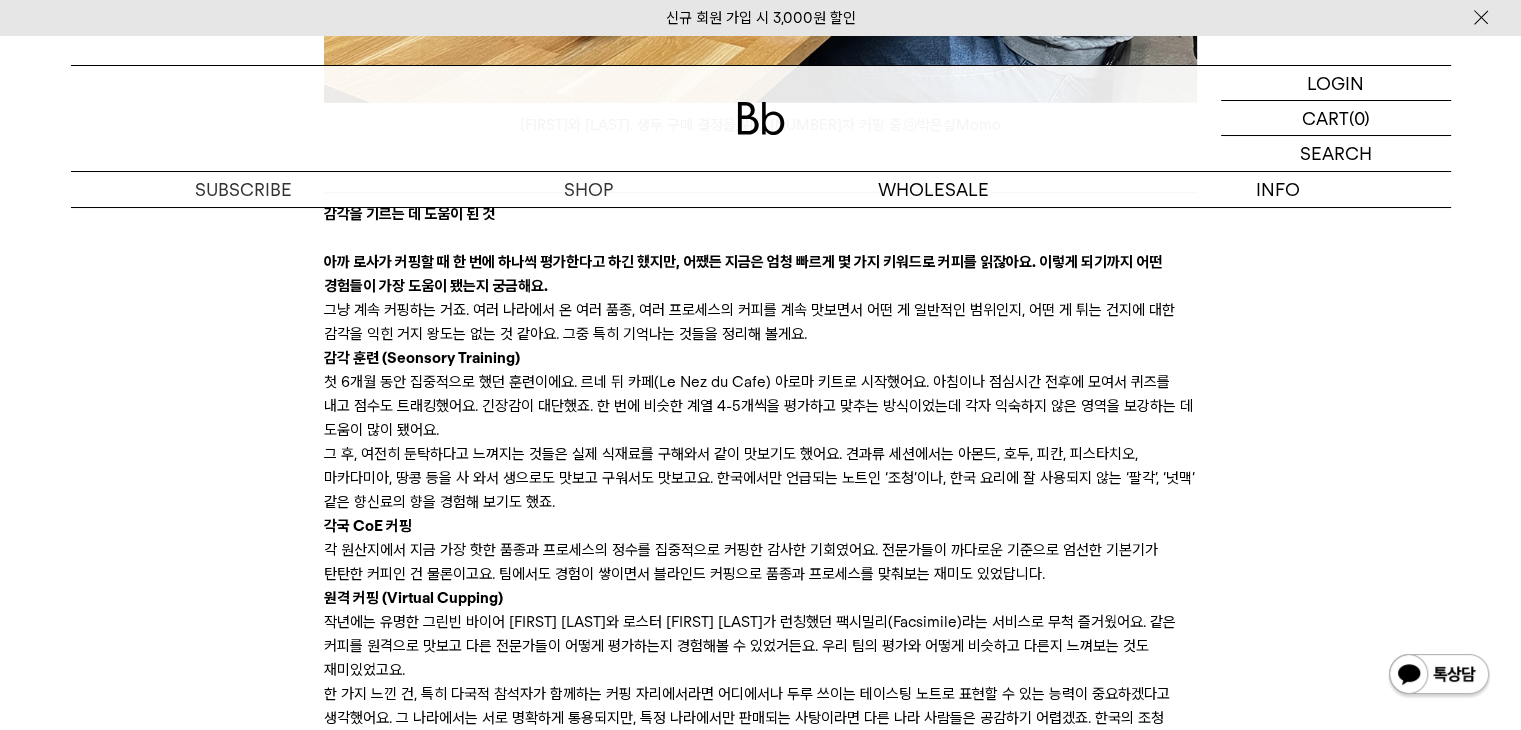 scroll, scrollTop: 5900, scrollLeft: 0, axis: vertical 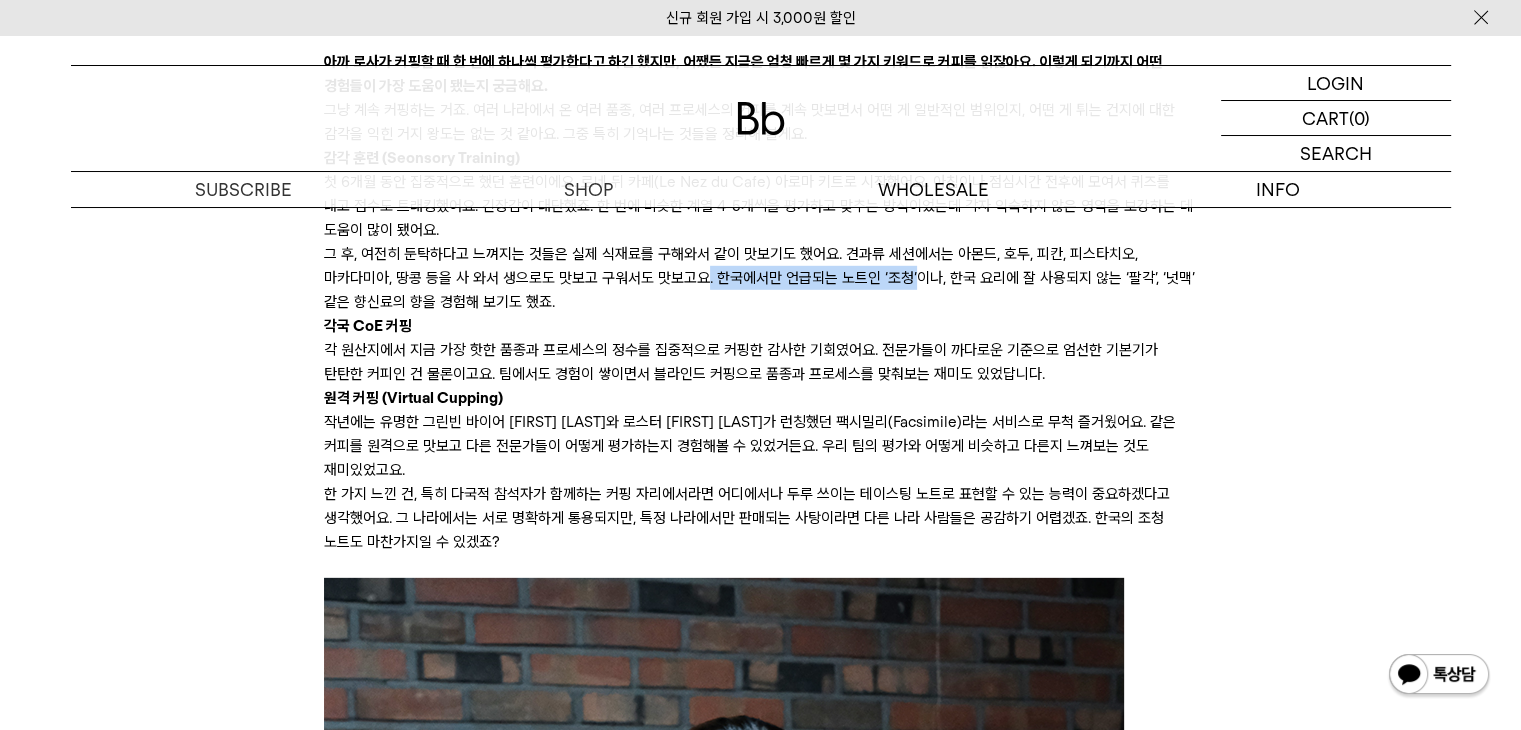 drag, startPoint x: 699, startPoint y: 271, endPoint x: 1248, endPoint y: 293, distance: 549.4406 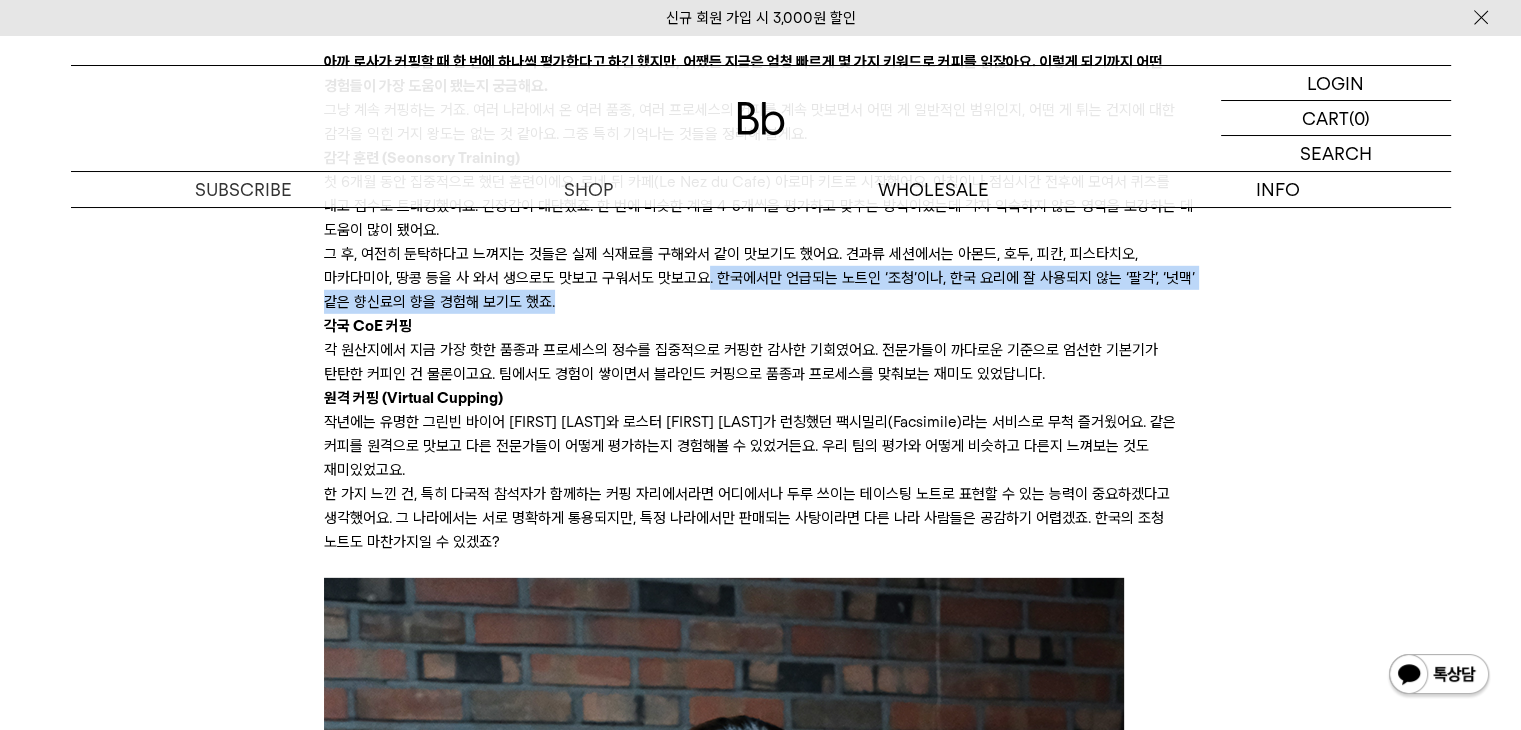 click on "안녕하세요 독자님, 오랜만에 인사드리는 로스터리 리드 소이입니다. 오랜만에 제가 등장한 이유는, 생두 소싱 코디네이터 로사를 여러분께 소개해 드리기 위해서예요. 대만 국적의 로사가 로스터리 팀에 합류한 건 2년 전 여름입니다. 지금은 커피 생두 구매를 총괄하며 빈브라더스의 라인업을 책임지고 있죠.
생두 소싱이라는 흥미로운 분야, 외국인으로서 한국 로스터리에 근무한다는 경험. 로사의 이야기가 Bb레터를 더 풍성하게 해줄 것 같지 않으신가요? 앞으로 로사와 종종 영어로 인터뷰를 진행하고 로사의 커피 히스토리를 여러분께 전달해드리려고 합니다. 오늘은 그 첫 번째로 로사의 커핑에 대한 이야기를 들려 드릴게요. “로사, 여기 잠시만 봐 주세요!”  © 박은실Momo
로사의 첫 커핑
©" at bounding box center [761, -1378] 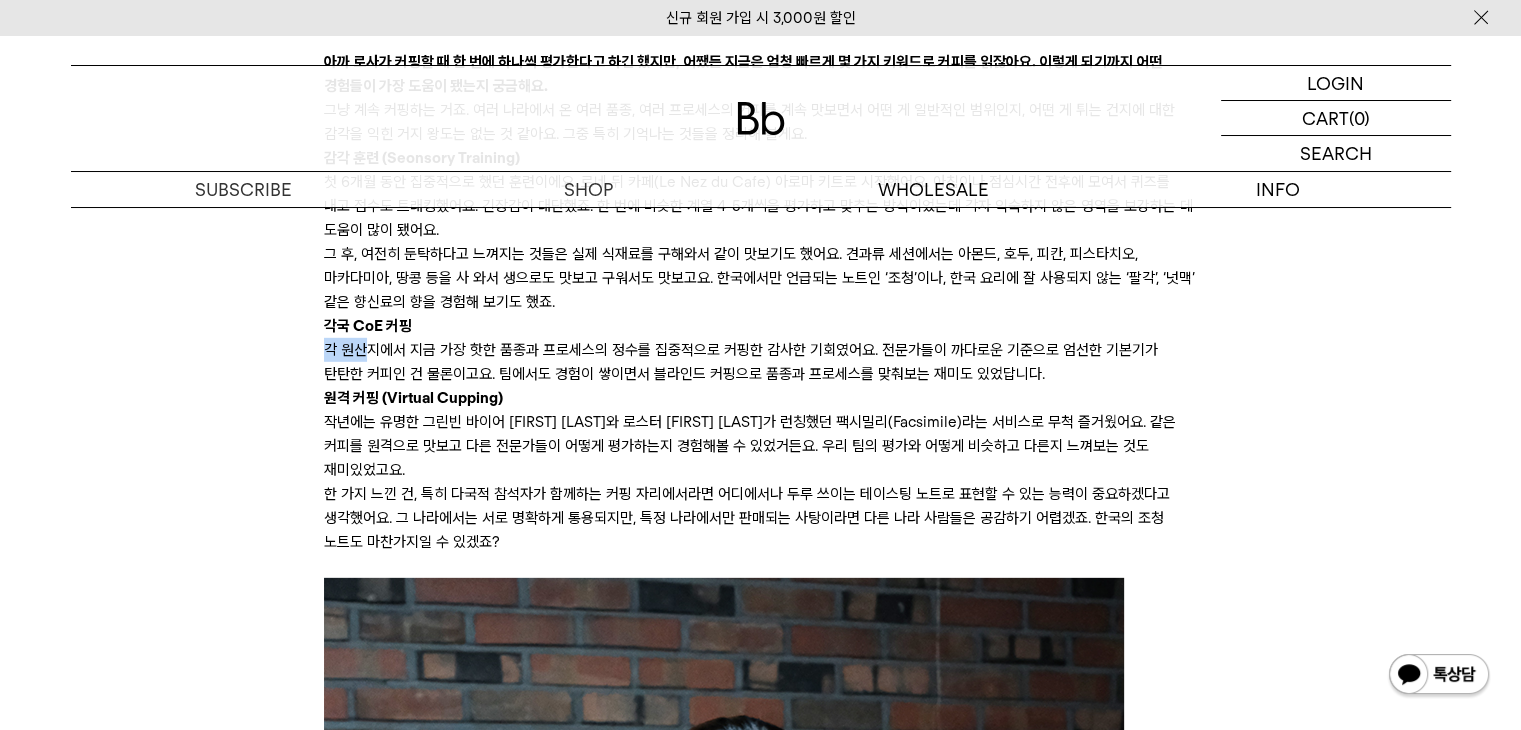 drag, startPoint x: 690, startPoint y: 365, endPoint x: 824, endPoint y: 373, distance: 134.23859 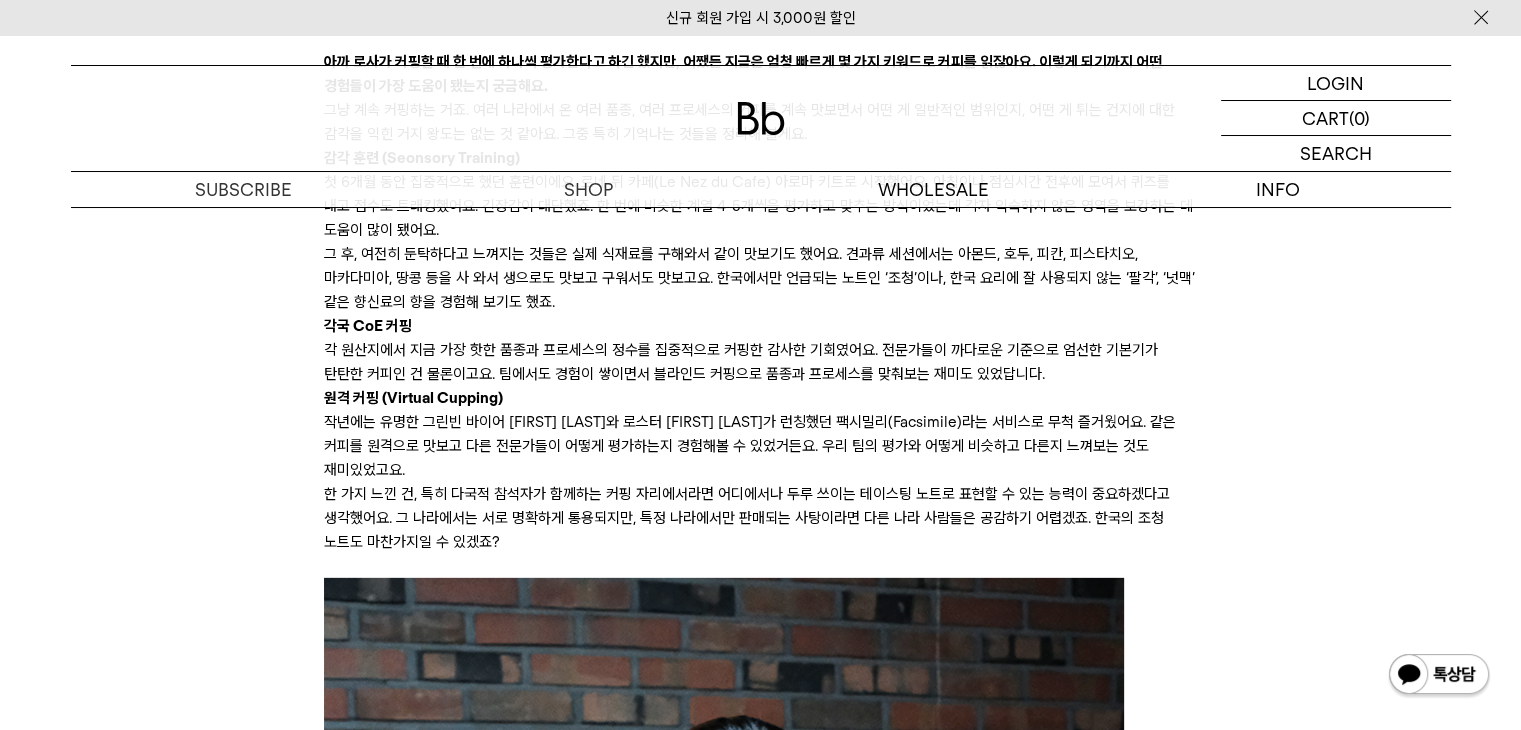 click on "각 원산지에서 지금 가장 핫한 품종과 프로세스의 정수를 집중적으로 커핑한 감사한 기회였어요. 전문가들이 까다로운 기준으로 엄선한 기본기가 탄탄한 커피인 건 물론이고요. 팀에서도 경험이 쌓이면서 블라인드 커핑으로 품종과 프로세스를 맞춰보는 재미도 있었답니다." at bounding box center [760, 362] 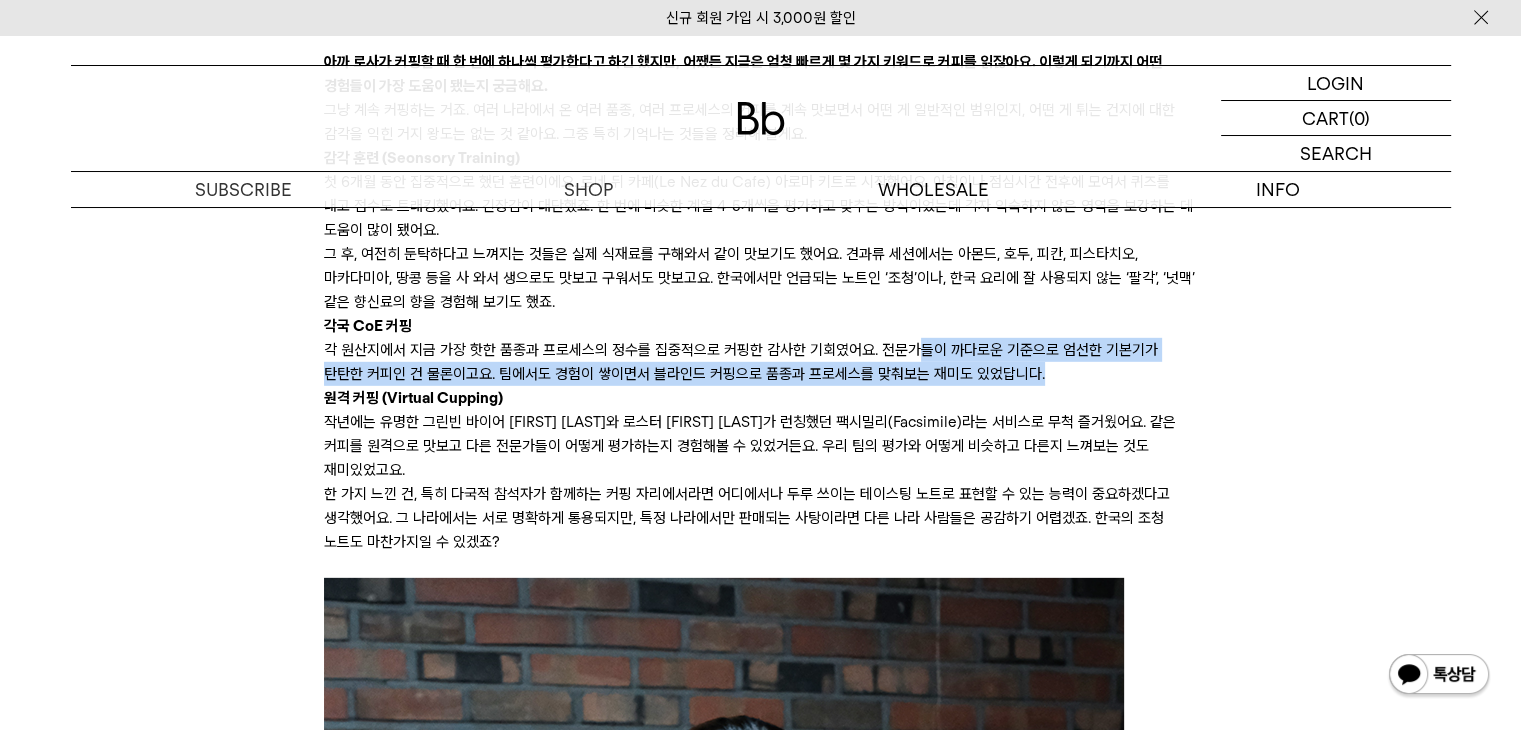 drag, startPoint x: 1008, startPoint y: 365, endPoint x: 713, endPoint y: 329, distance: 297.1885 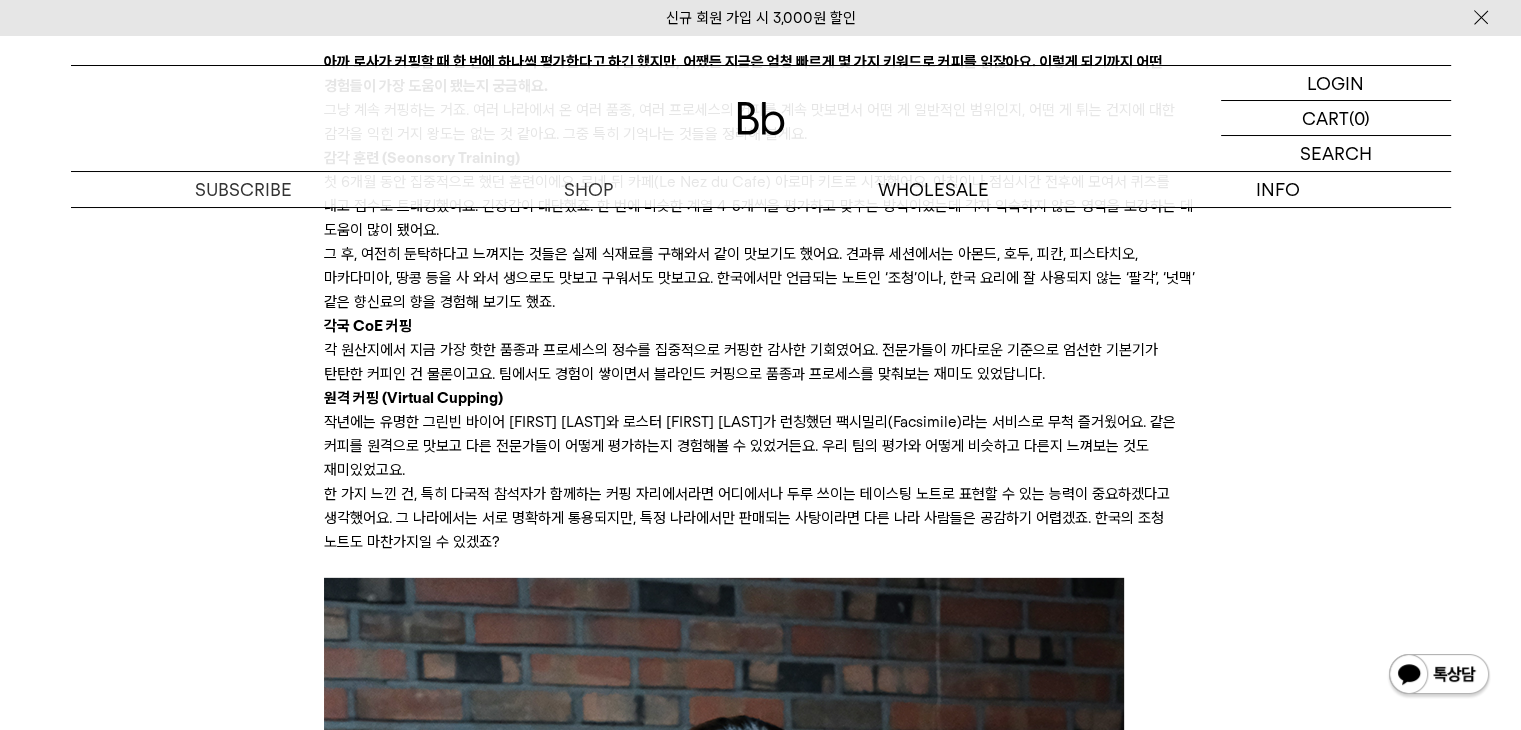 drag, startPoint x: 1116, startPoint y: 403, endPoint x: 1145, endPoint y: 403, distance: 29 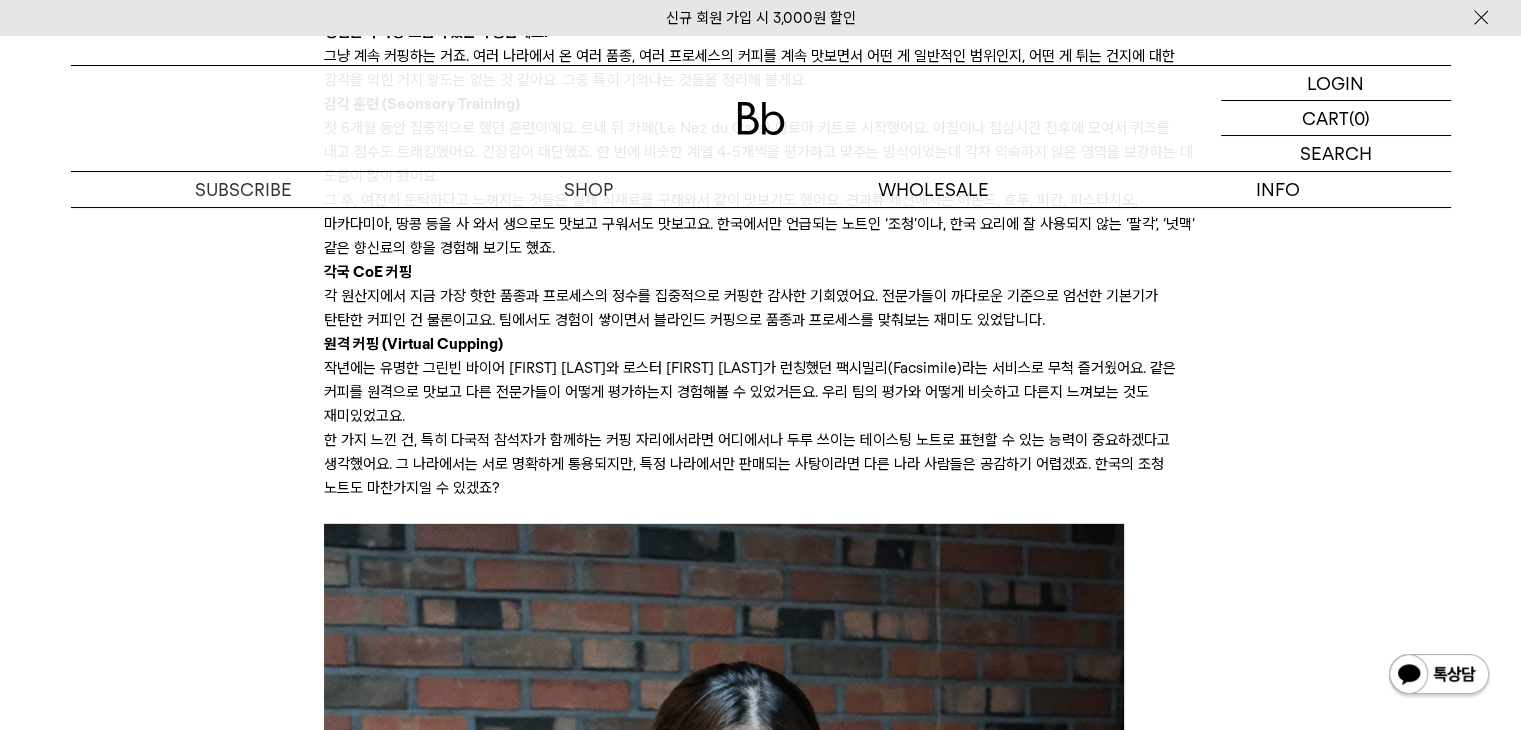 scroll, scrollTop: 6000, scrollLeft: 0, axis: vertical 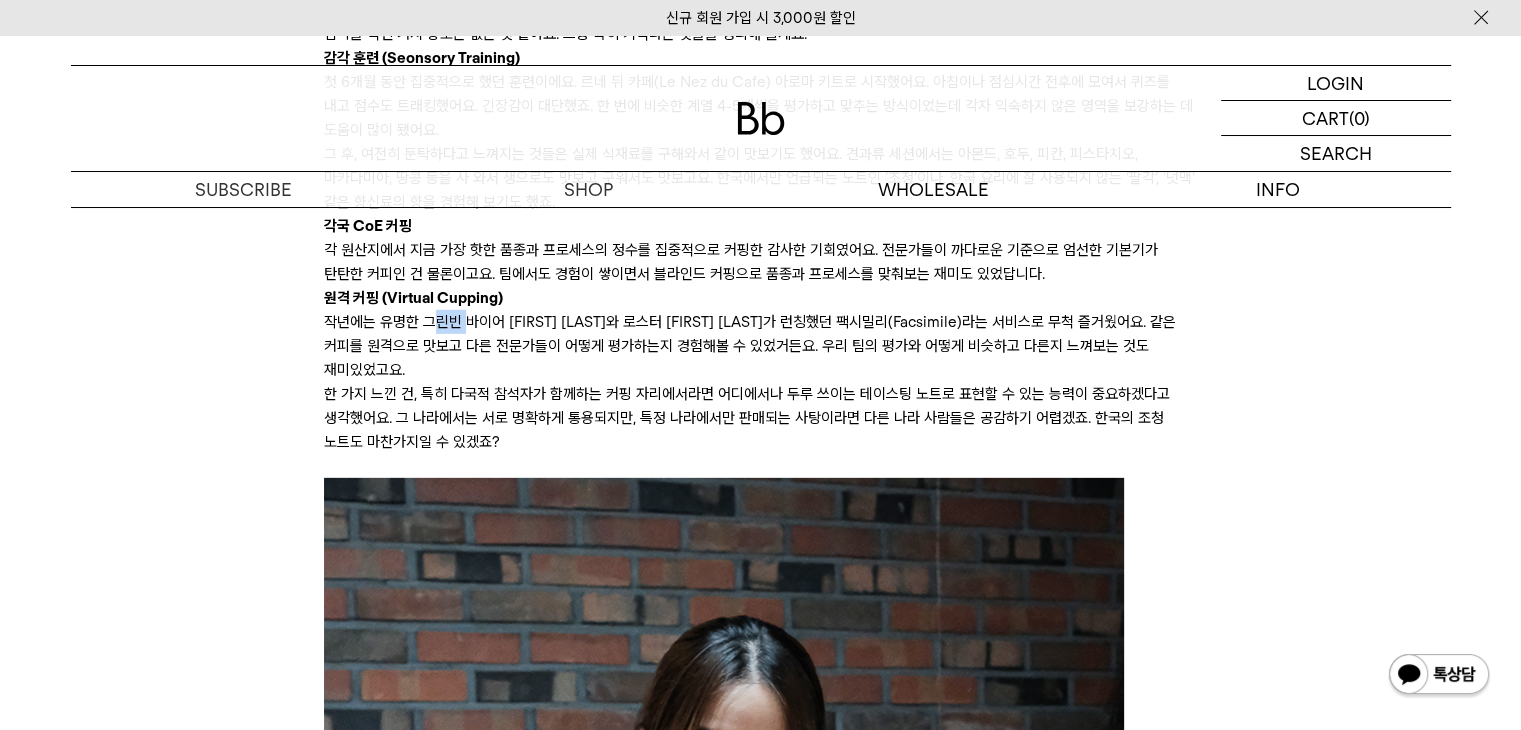 drag, startPoint x: 429, startPoint y: 327, endPoint x: 799, endPoint y: 365, distance: 371.94623 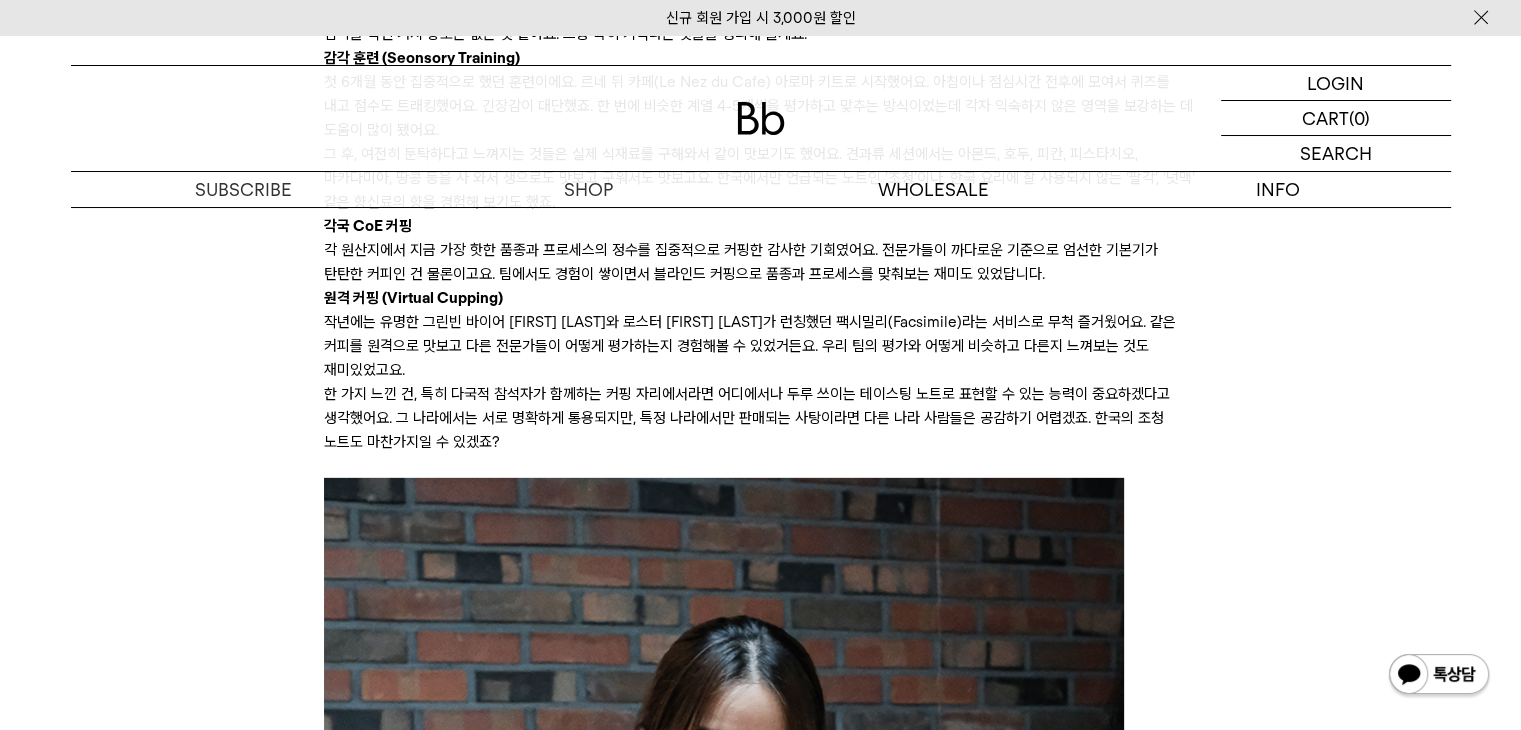 click on "한 가지 느낀 건, 특히 다국적 참석자가 함께하는 커핑 자리에서라면 어디에서나 두루 쓰이는 테이스팅 노트로 표현할 수 있는 능력이 중요하겠다고 생각했어요. 그 나라에서는 서로 명확하게 통용되지만, 특정 나라에서만 판매되는 사탕이라면 다른 나라 사람들은 공감하기 어렵겠죠. 한국의 조청 노트도 마찬가지일 수 있겠죠?" at bounding box center [760, 418] 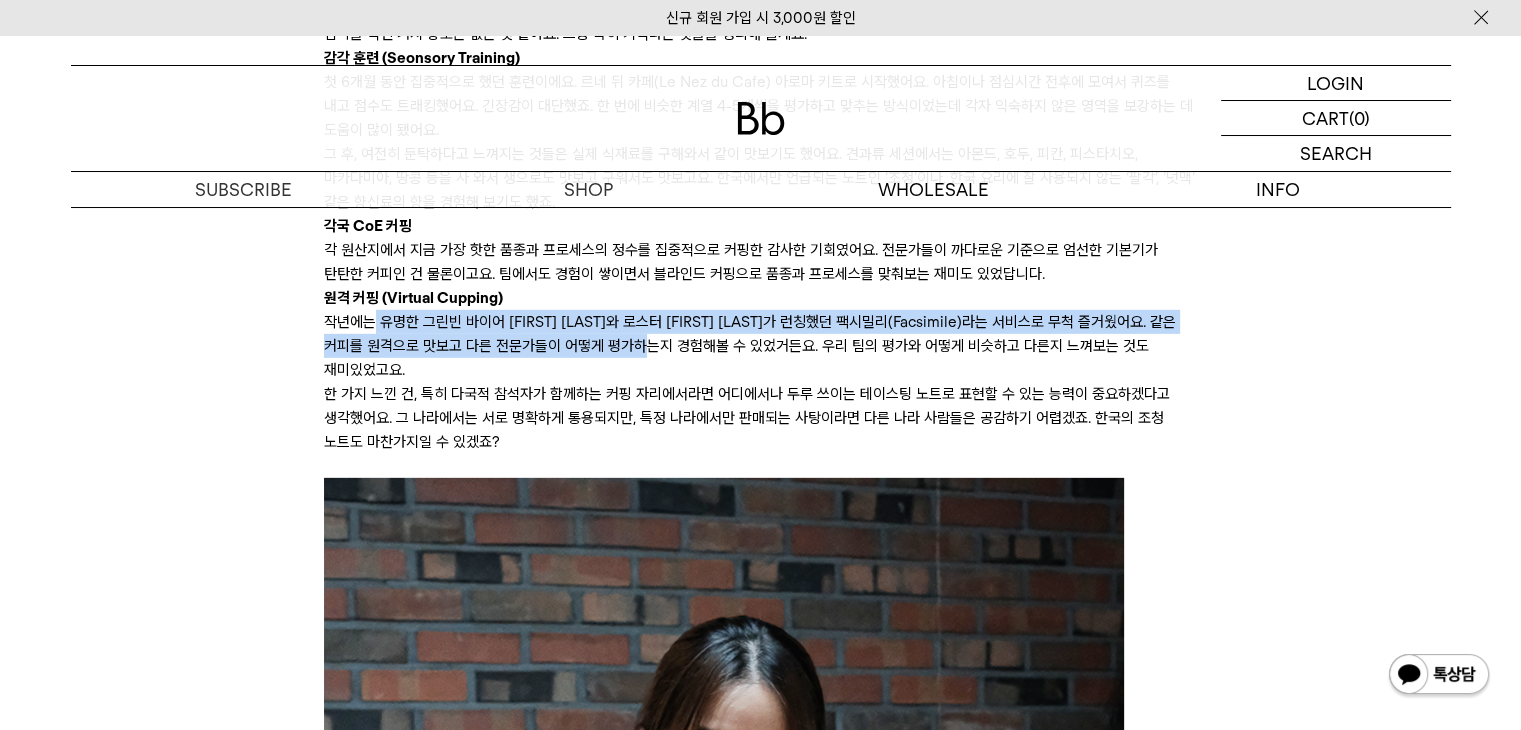drag, startPoint x: 371, startPoint y: 322, endPoint x: 662, endPoint y: 333, distance: 291.20782 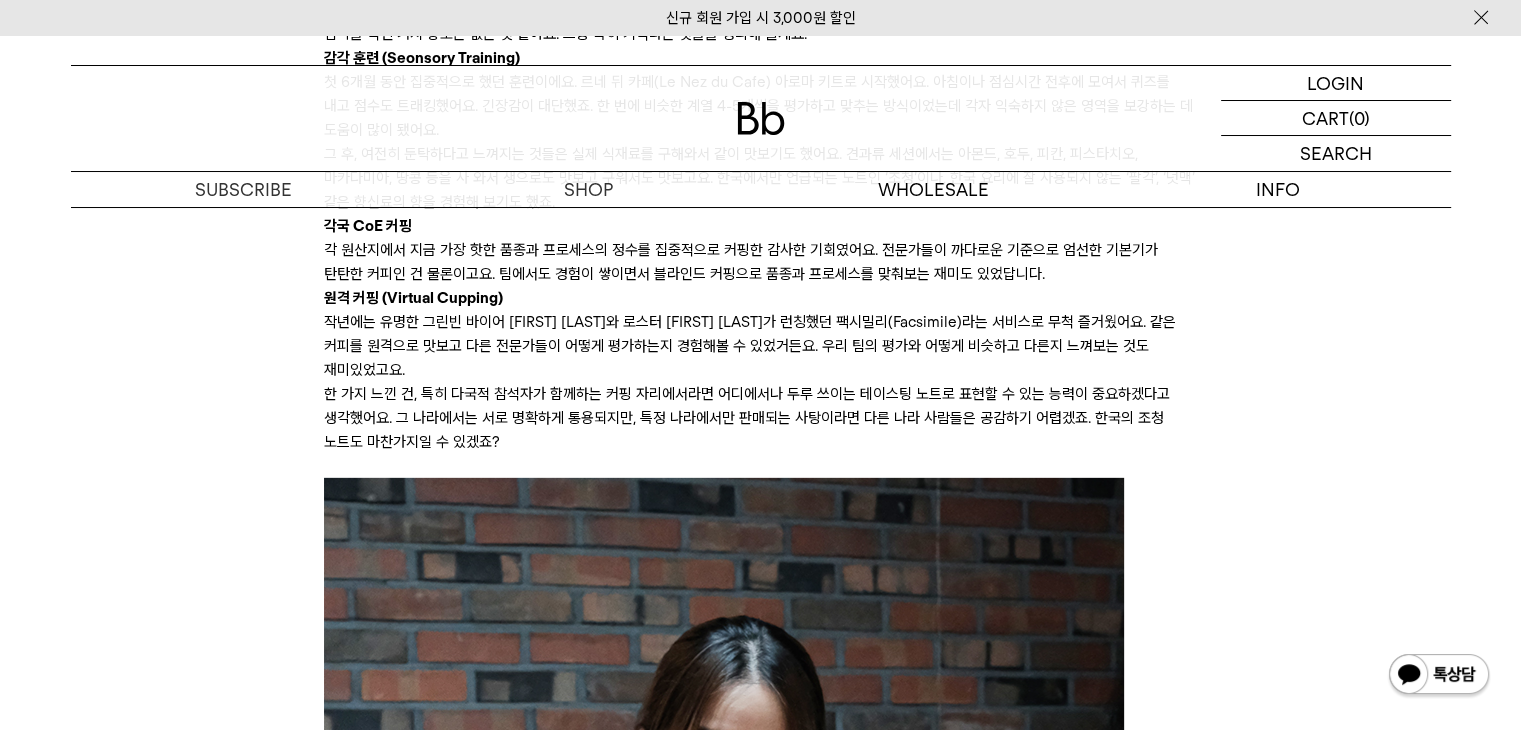 click on "작년에는 유명한 그린빈 바이어 라이언 브라운(Ryan Brown)과 로스터 스캇 라오(Scott Rao)가 런칭했던 팩시밀리(Facsimile)라는 서비스로 무척 즐거웠어요. 같은 커피를 원격으로 맛보고 다른 전문가들이 어떻게 평가하는지 경험해볼 수 있었거든요. 우리 팀의 평가와 어떻게 비슷하고 다른지 느껴보는 것도 재미있었고요." at bounding box center [760, 346] 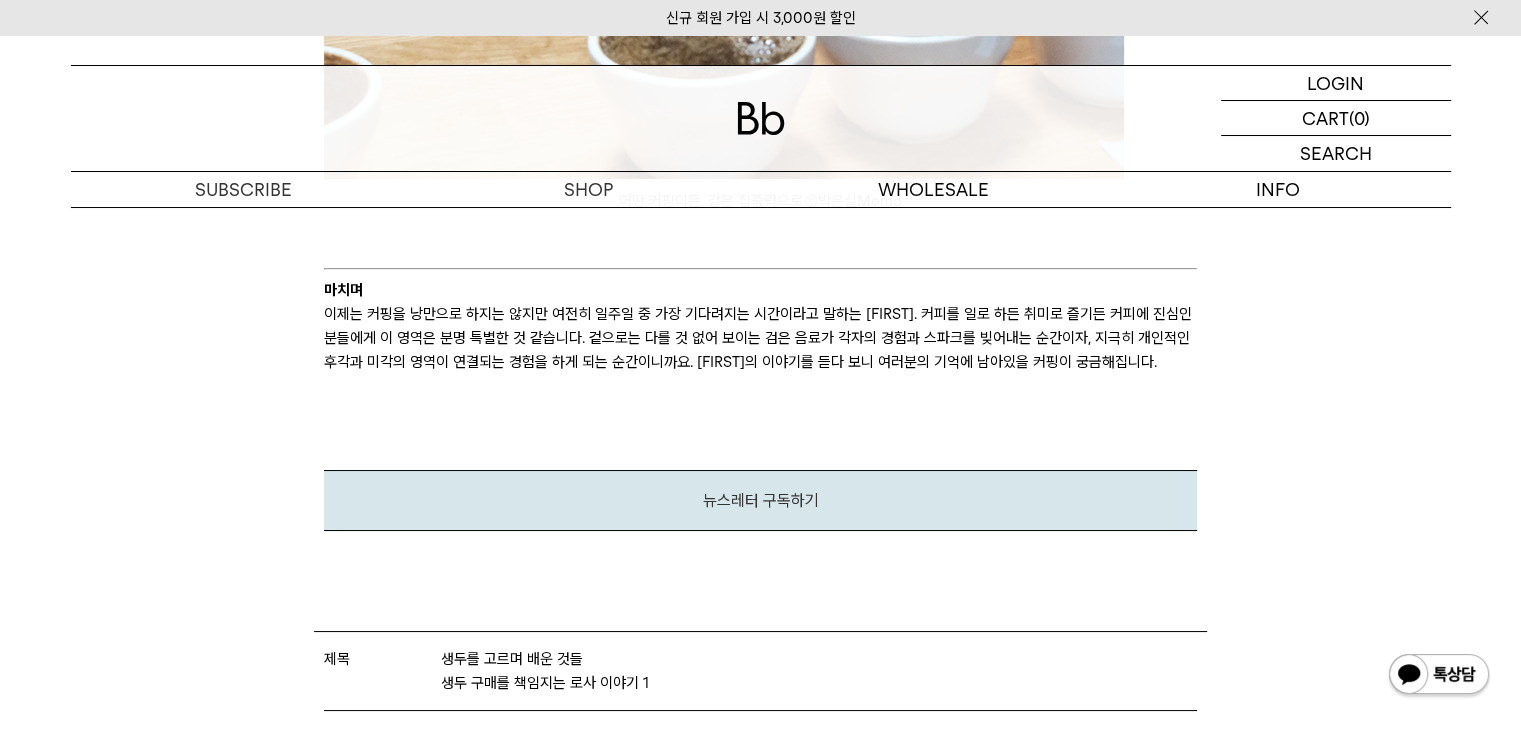 scroll, scrollTop: 7500, scrollLeft: 0, axis: vertical 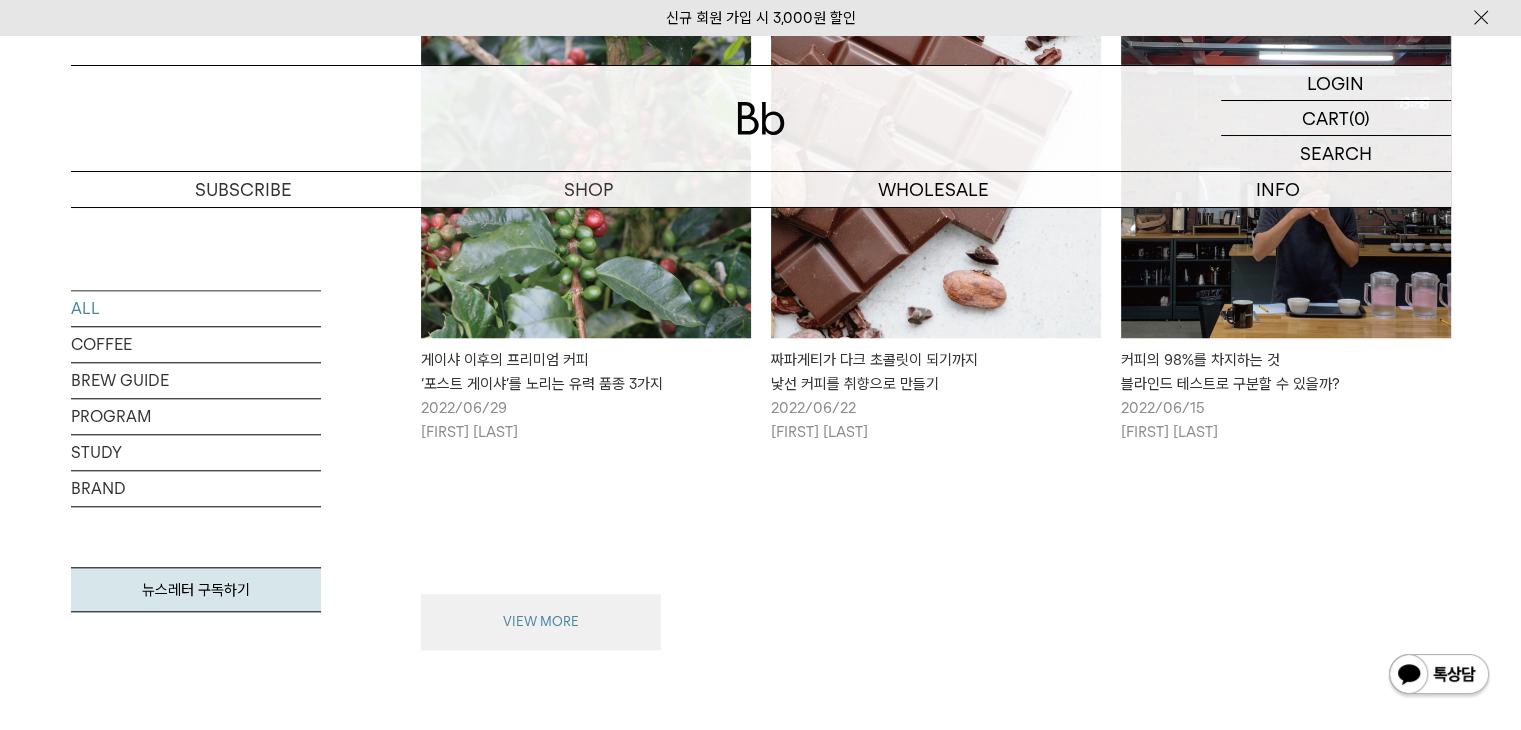 click on "VIEW MORE" at bounding box center (541, 622) 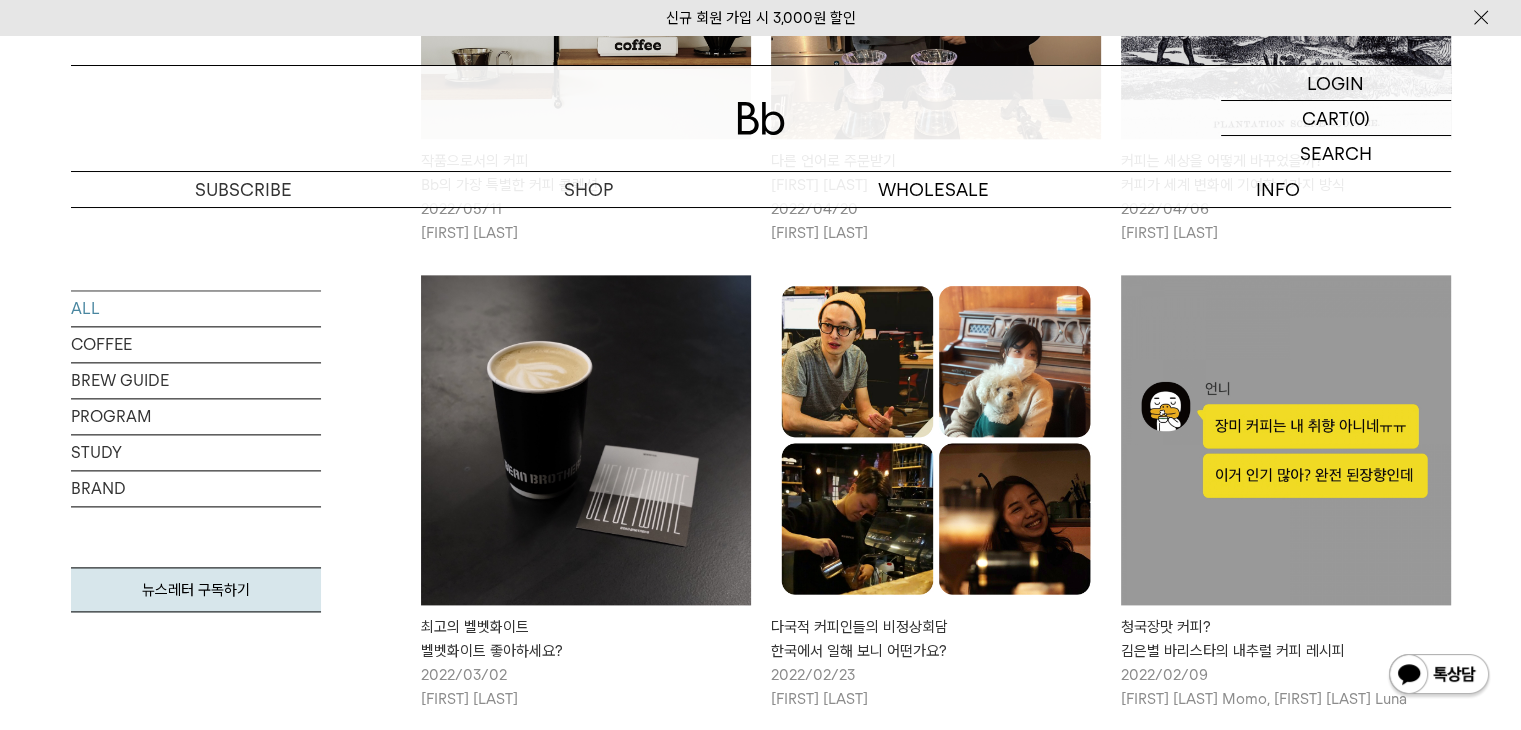 scroll, scrollTop: 10097, scrollLeft: 0, axis: vertical 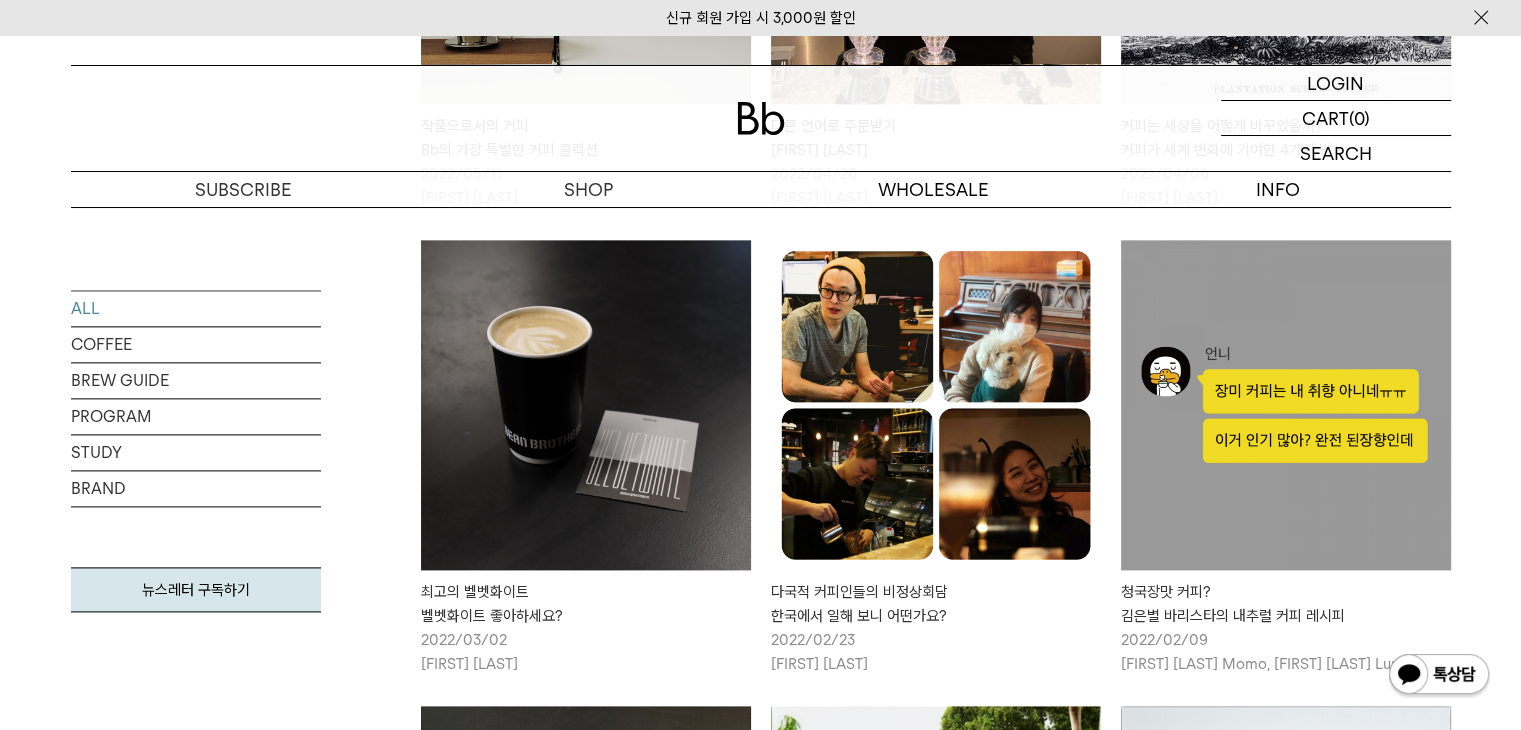 click at bounding box center (936, 405) 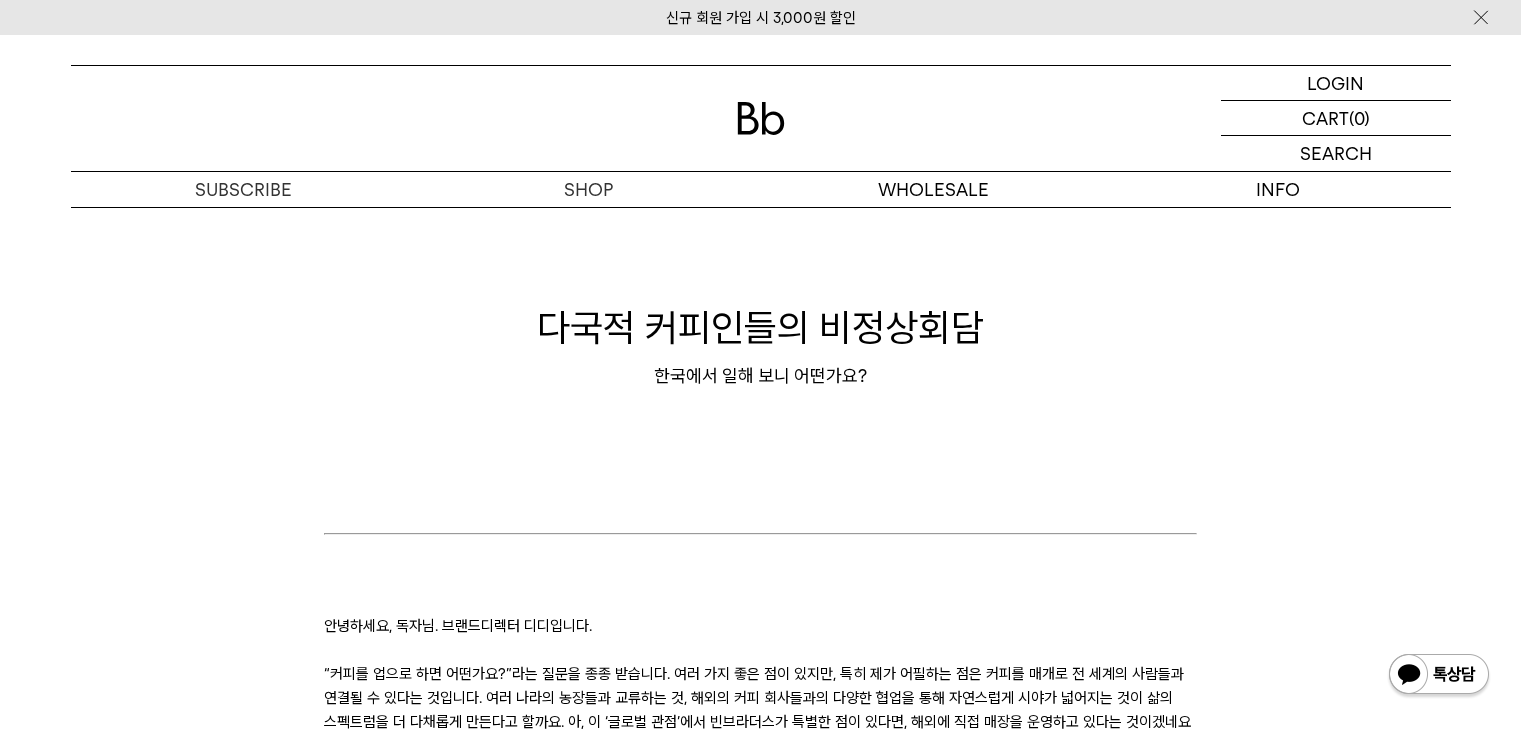 scroll, scrollTop: 0, scrollLeft: 0, axis: both 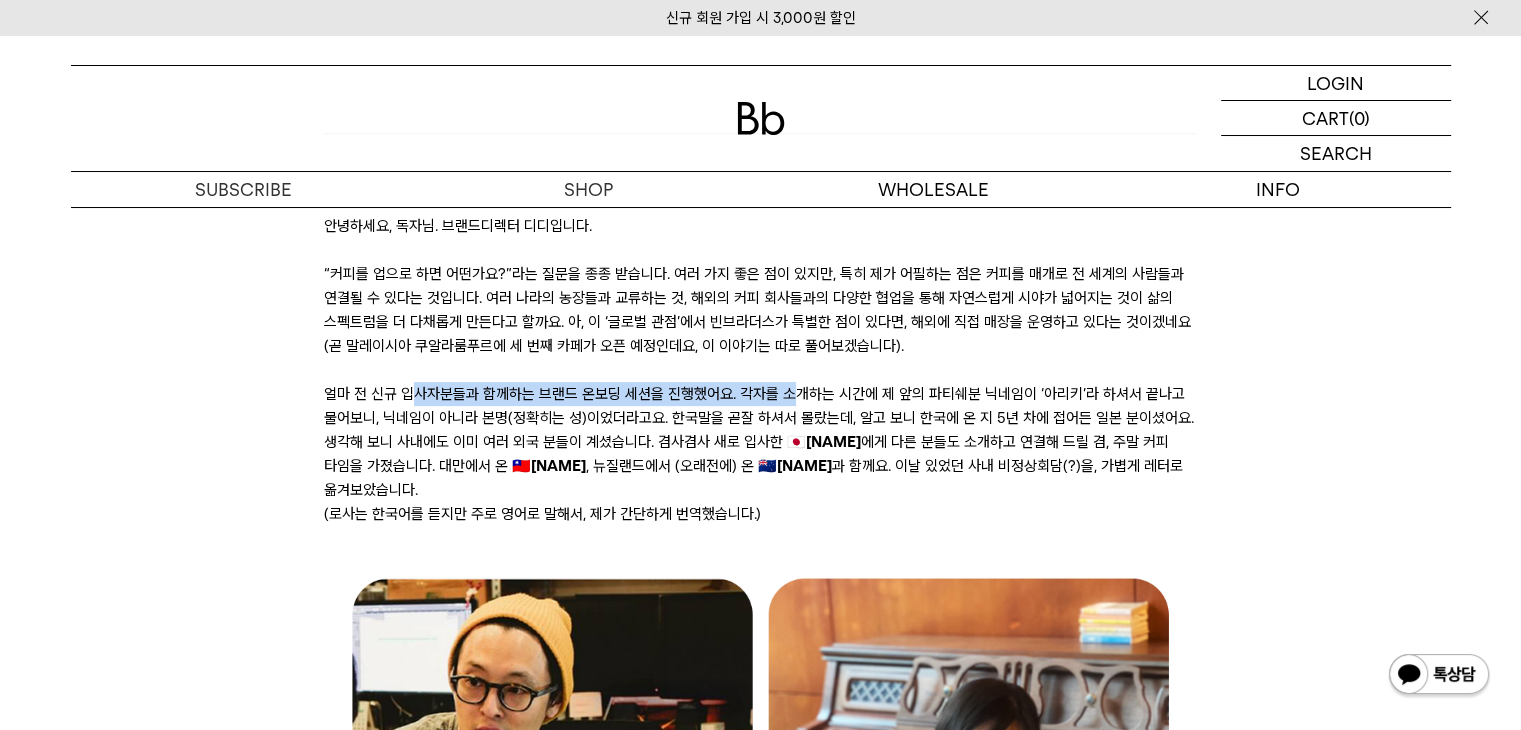 drag, startPoint x: 443, startPoint y: 393, endPoint x: 795, endPoint y: 402, distance: 352.11505 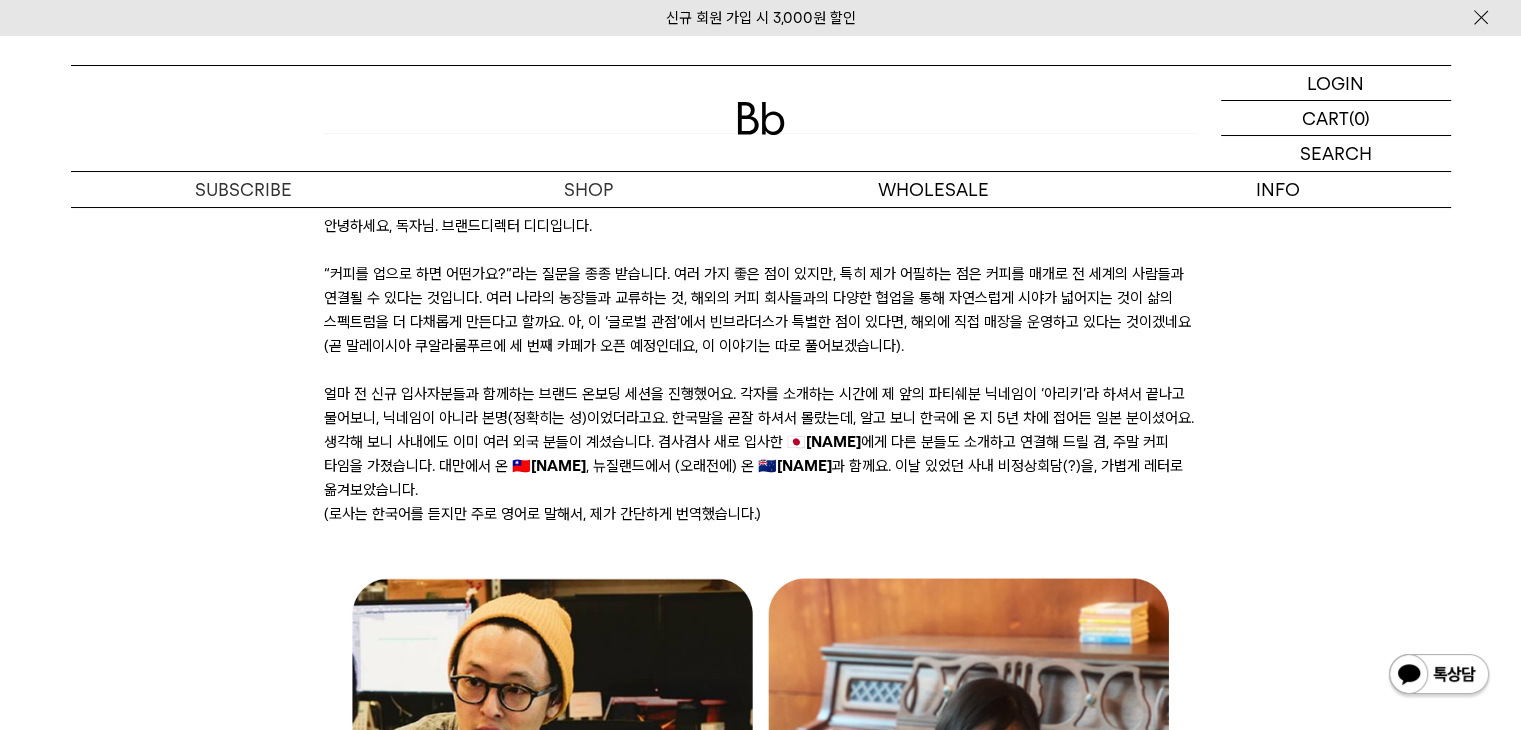 click on "얼마 전 신규 입사자분들과 함께하는 브랜드 온보딩 세션을 진행했어요. 각자를 소개하는 시간에 제 앞의 파티쉐분 닉네임이 ‘[NICKNAME]’라 하셔서 끝나고 물어보니, 닉네임이 아니라 본명(정확히는 성)이었더라고요. 한국말을 곧잘 하셔서 몰랐는데, 알고 보니 한국에 온 지 5년 차에 접어든 일본 분이셨어요. 생각해 보니 사내에도 이미 여러 외국 분들이 계셨습니다. 겸사겸사 새로 입사한 🇯🇵 [NAME] 에게 다른 분들도 소개하고 연결해 드릴 겸, 주말 커피 타임을 가졌습니다. 대만에서 온 🇹🇼 [NAME] , 뉴질랜드에서 (오래전에) 온 🇳🇿 [NAME] 과 함께요. 이날 있었던 사내 비정상회담(?)을, 가볍게 레터로 옮겨보았습니다." at bounding box center [760, 442] 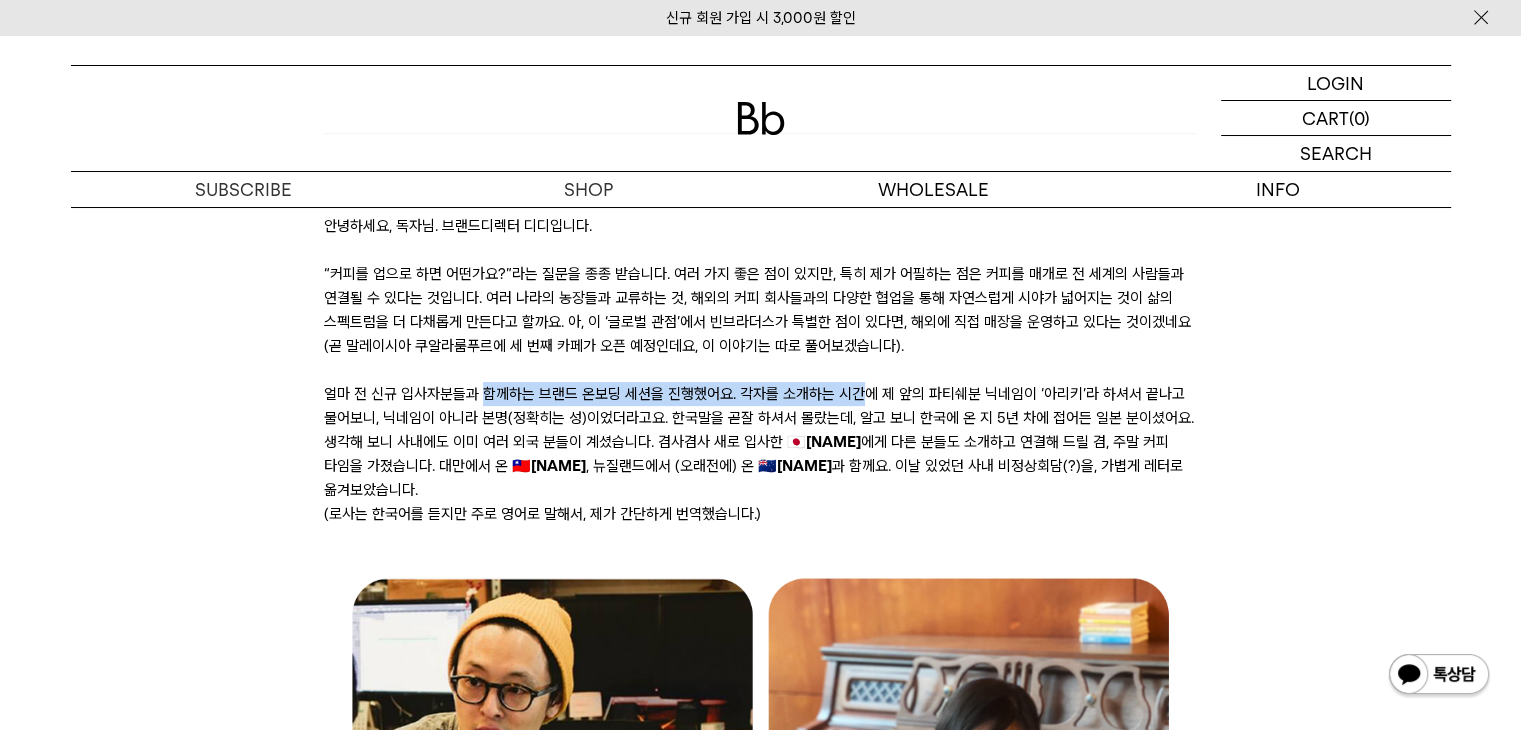 drag, startPoint x: 484, startPoint y: 394, endPoint x: 900, endPoint y: 388, distance: 416.04327 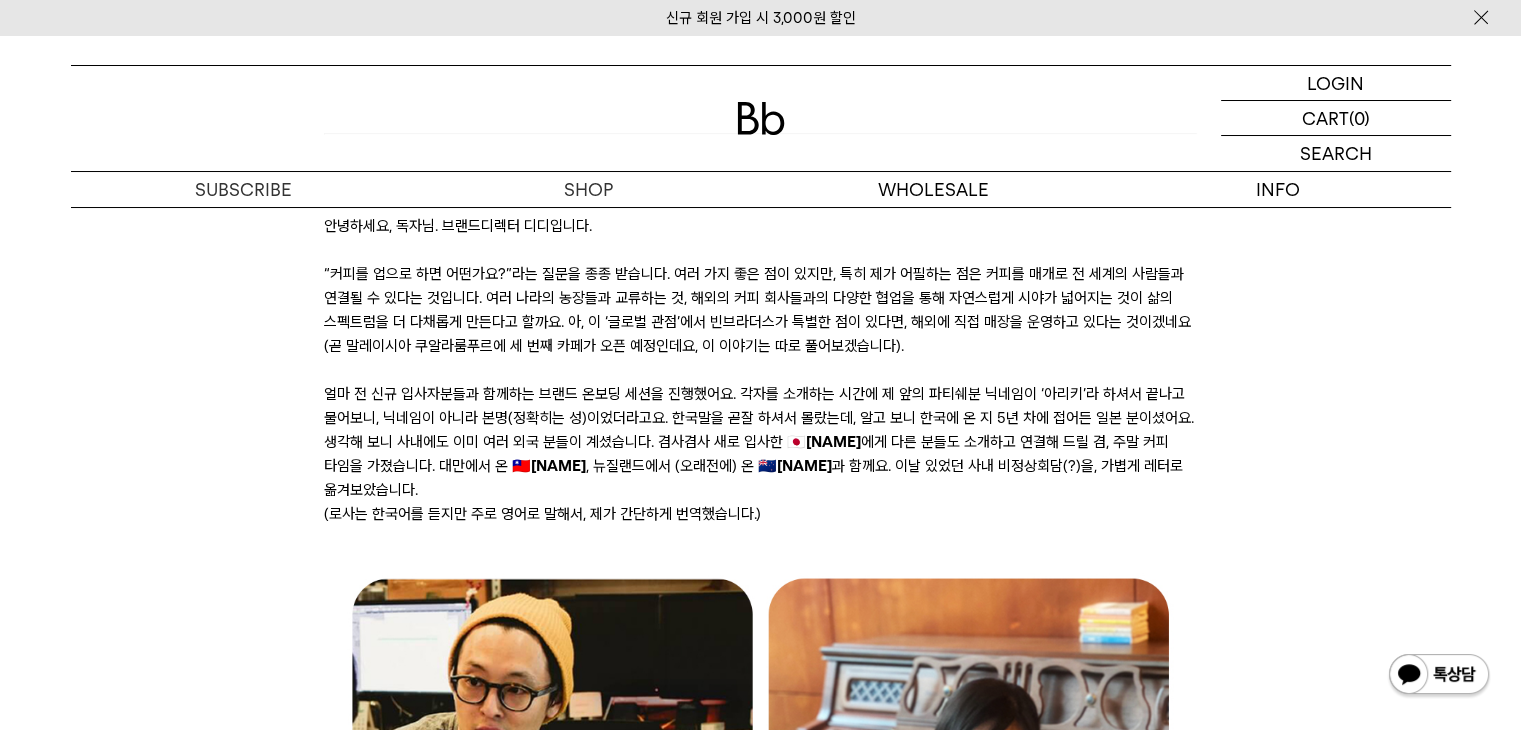 click on "얼마 전 신규 입사자분들과 함께하는 브랜드 온보딩 세션을 진행했어요. 각자를 소개하는 시간에 제 앞의 파티쉐분 닉네임이 ‘[NICKNAME]’라 하셔서 끝나고 물어보니, 닉네임이 아니라 본명(정확히는 성)이었더라고요. 한국말을 곧잘 하셔서 몰랐는데, 알고 보니 한국에 온 지 5년 차에 접어든 일본 분이셨어요. 생각해 보니 사내에도 이미 여러 외국 분들이 계셨습니다. 겸사겸사 새로 입사한 🇯🇵 [NAME] 에게 다른 분들도 소개하고 연결해 드릴 겸, 주말 커피 타임을 가졌습니다. 대만에서 온 🇹🇼 [NAME] , 뉴질랜드에서 (오래전에) 온 🇳🇿 [NAME] 과 함께요. 이날 있었던 사내 비정상회담(?)을, 가볍게 레터로 옮겨보았습니다." at bounding box center [760, 442] 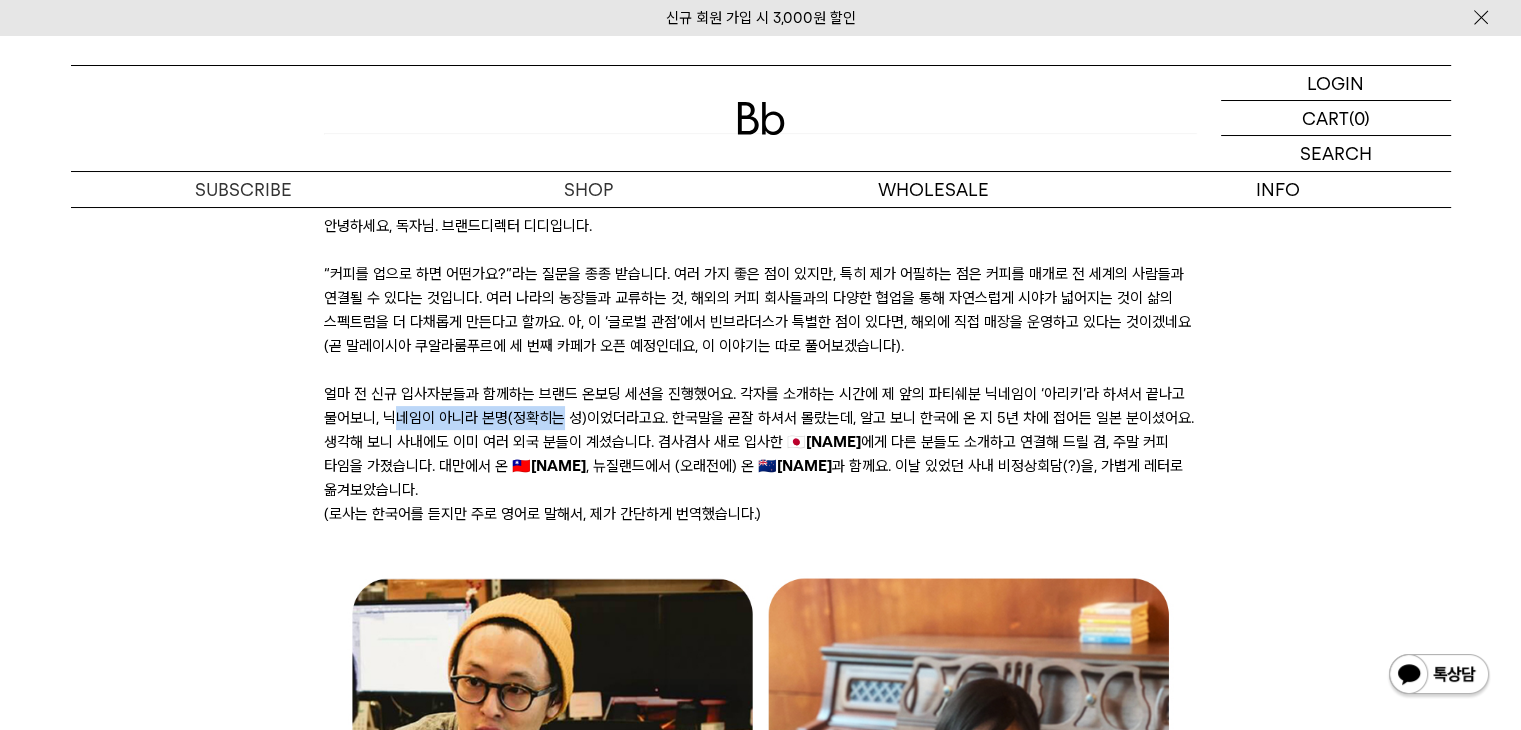 drag, startPoint x: 392, startPoint y: 423, endPoint x: 562, endPoint y: 416, distance: 170.14406 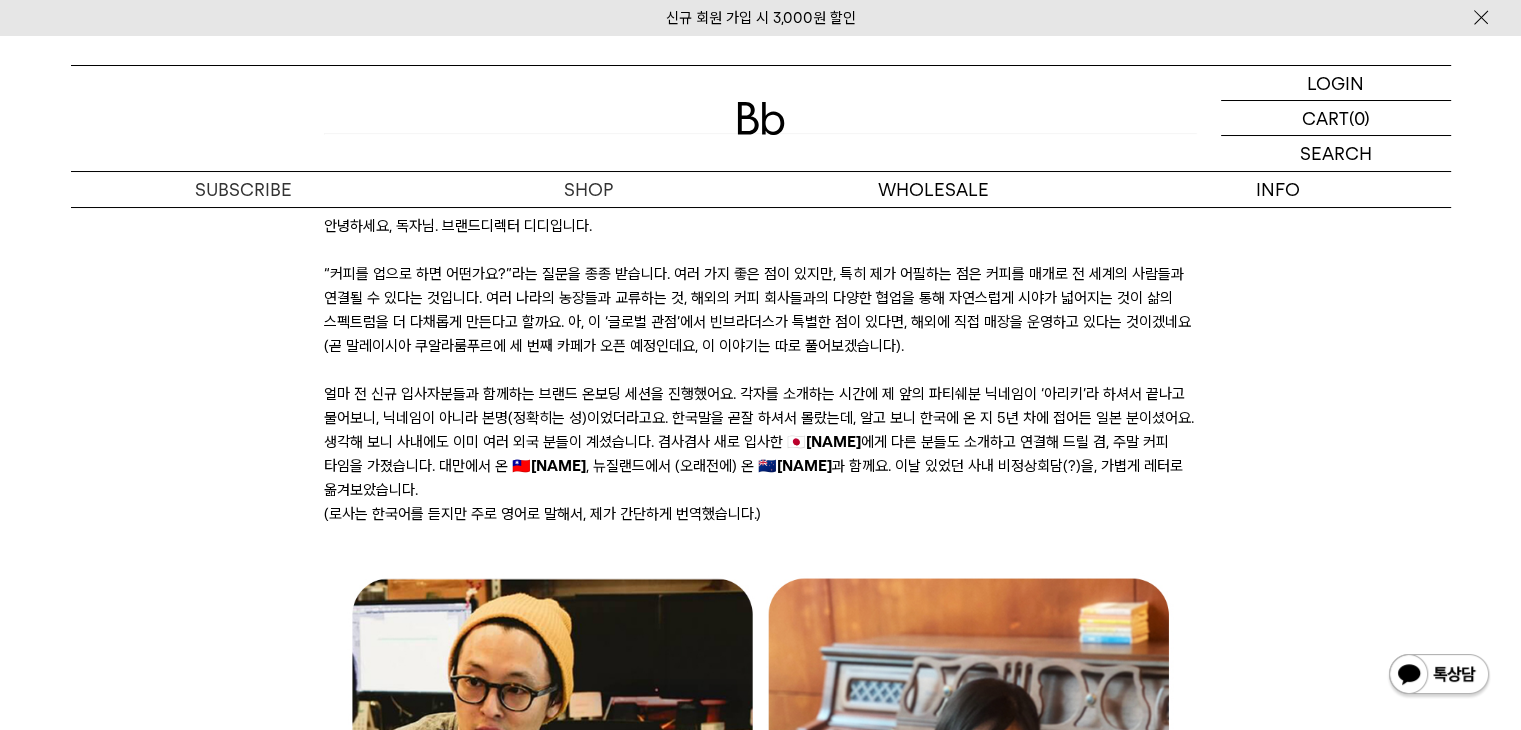 click on "얼마 전 신규 입사자분들과 함께하는 브랜드 온보딩 세션을 진행했어요. 각자를 소개하는 시간에 제 앞의 파티쉐분 닉네임이 ‘[NICKNAME]’라 하셔서 끝나고 물어보니, 닉네임이 아니라 본명(정확히는 성)이었더라고요. 한국말을 곧잘 하셔서 몰랐는데, 알고 보니 한국에 온 지 5년 차에 접어든 일본 분이셨어요. 생각해 보니 사내에도 이미 여러 외국 분들이 계셨습니다. 겸사겸사 새로 입사한 🇯🇵 [NAME] 에게 다른 분들도 소개하고 연결해 드릴 겸, 주말 커피 타임을 가졌습니다. 대만에서 온 🇹🇼 [NAME] , 뉴질랜드에서 (오래전에) 온 🇳🇿 [NAME] 과 함께요. 이날 있었던 사내 비정상회담(?)을, 가볍게 레터로 옮겨보았습니다." at bounding box center [760, 442] 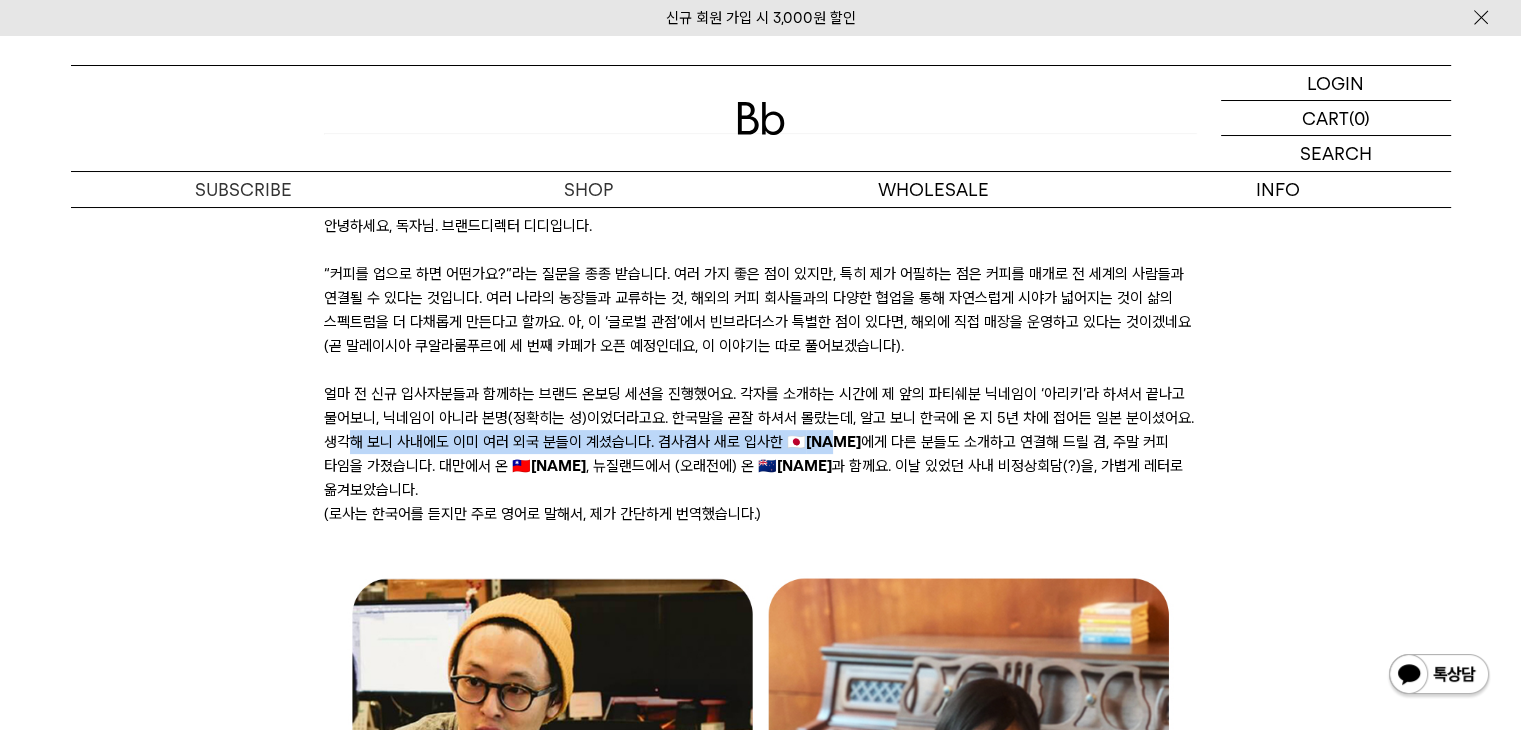 drag, startPoint x: 492, startPoint y: 454, endPoint x: 828, endPoint y: 450, distance: 336.0238 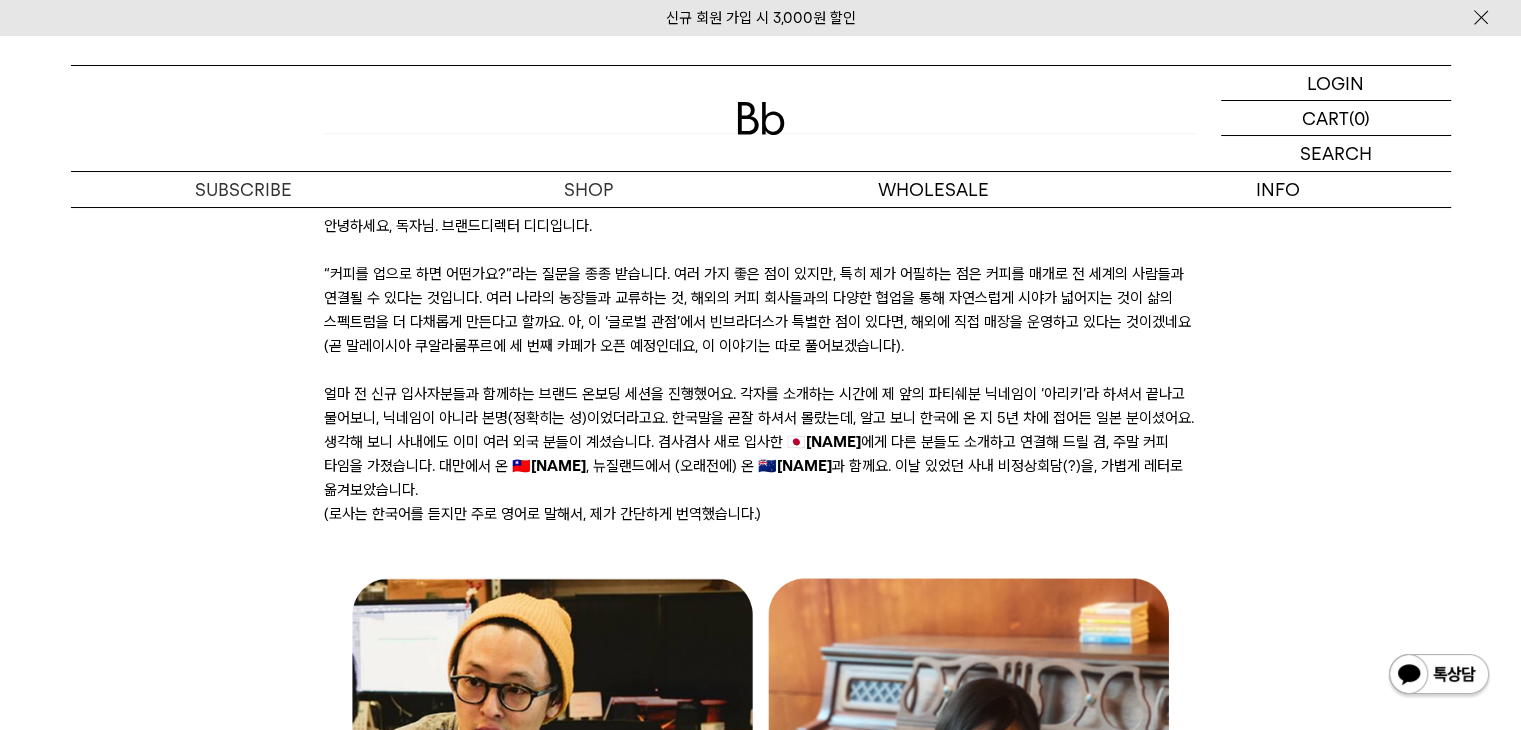 click on "얼마 전 신규 입사자분들과 함께하는 브랜드 온보딩 세션을 진행했어요. 각자를 소개하는 시간에 제 앞의 파티쉐분 닉네임이 ‘[NICKNAME]’라 하셔서 끝나고 물어보니, 닉네임이 아니라 본명(정확히는 성)이었더라고요. 한국말을 곧잘 하셔서 몰랐는데, 알고 보니 한국에 온 지 5년 차에 접어든 일본 분이셨어요. 생각해 보니 사내에도 이미 여러 외국 분들이 계셨습니다. 겸사겸사 새로 입사한 🇯🇵 [NAME] 에게 다른 분들도 소개하고 연결해 드릴 겸, 주말 커피 타임을 가졌습니다. 대만에서 온 🇹🇼 [NAME] , 뉴질랜드에서 (오래전에) 온 🇳🇿 [NAME] 과 함께요. 이날 있었던 사내 비정상회담(?)을, 가볍게 레터로 옮겨보았습니다." at bounding box center (760, 442) 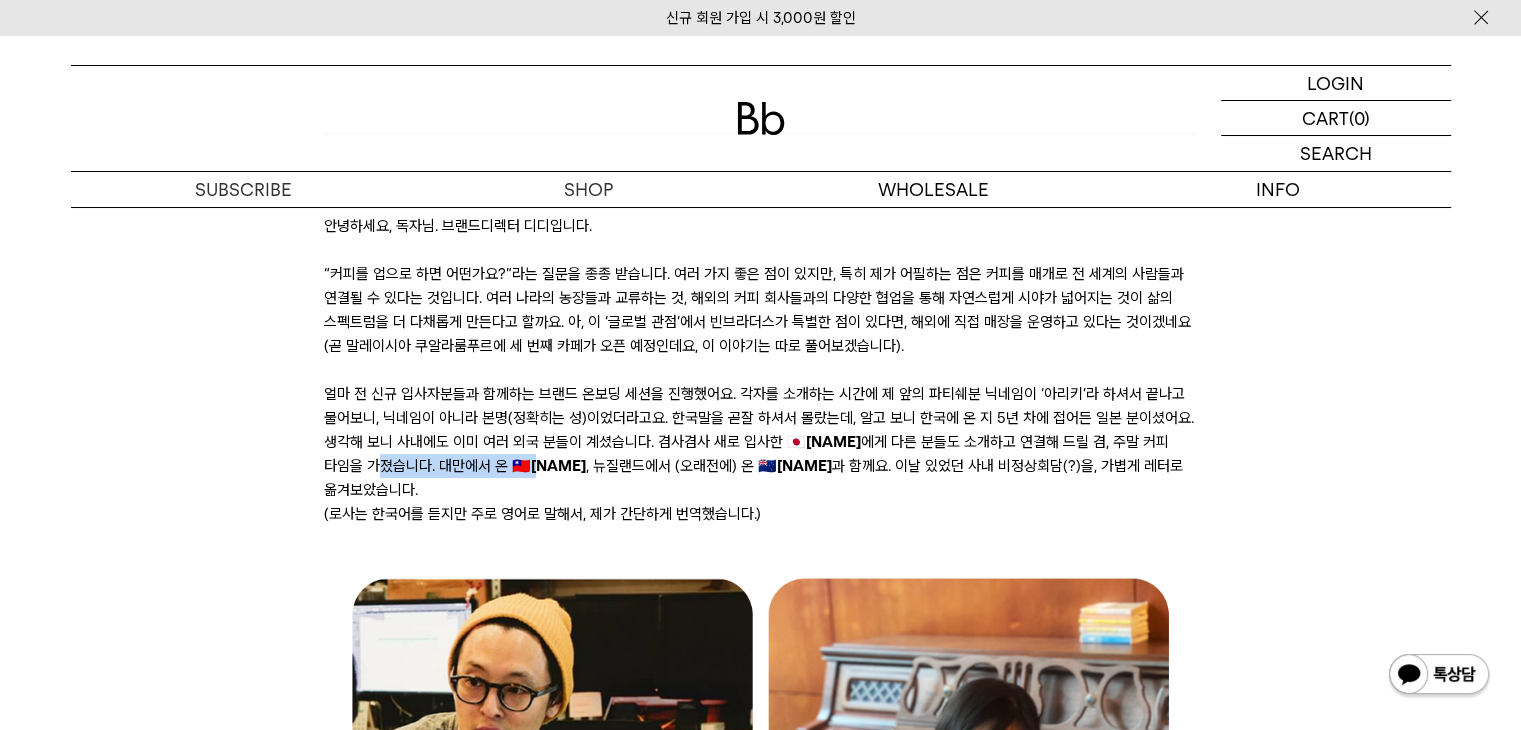 drag, startPoint x: 336, startPoint y: 461, endPoint x: 545, endPoint y: 469, distance: 209.15306 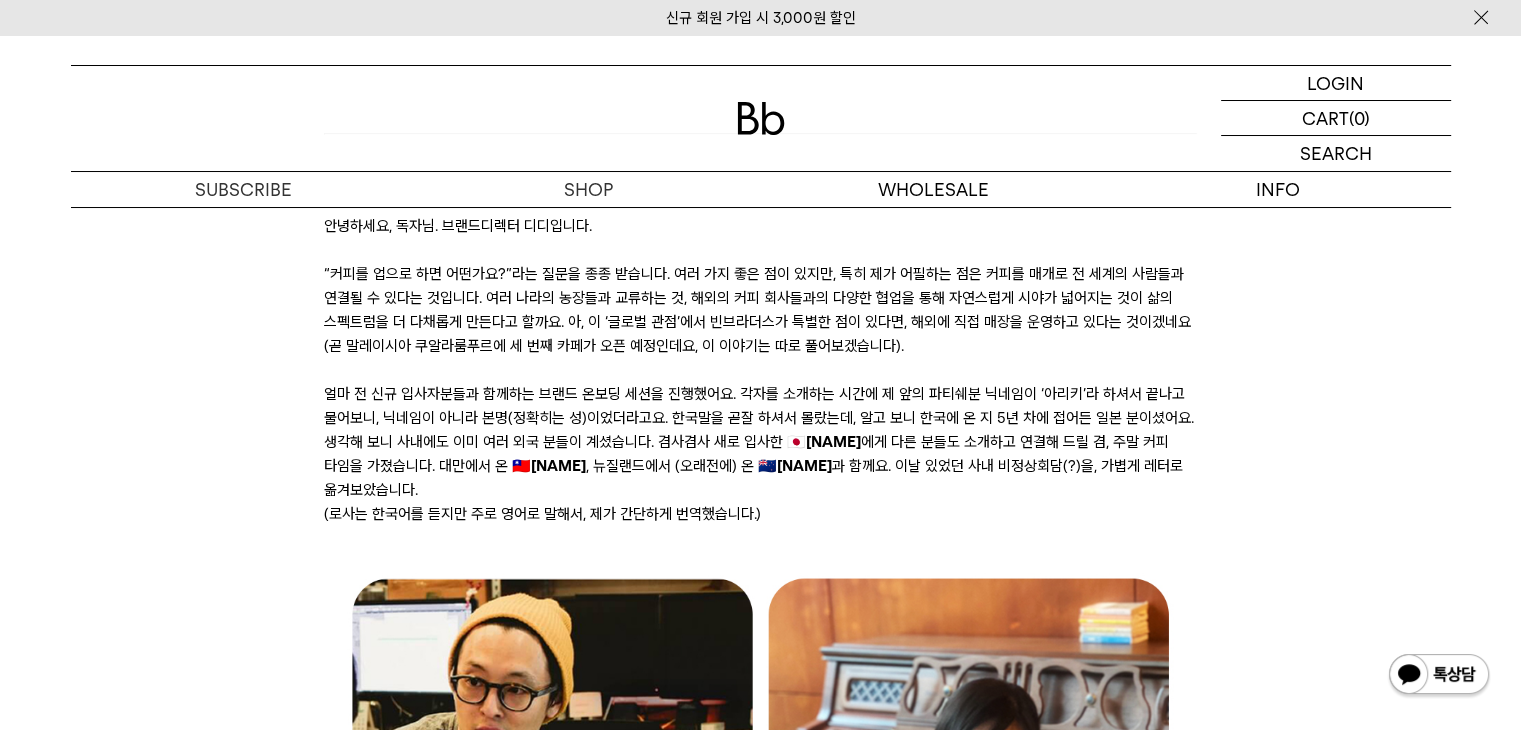 click on "얼마 전 신규 입사자분들과 함께하는 브랜드 온보딩 세션을 진행했어요. 각자를 소개하는 시간에 제 앞의 파티쉐분 닉네임이 ‘[NICKNAME]’라 하셔서 끝나고 물어보니, 닉네임이 아니라 본명(정확히는 성)이었더라고요. 한국말을 곧잘 하셔서 몰랐는데, 알고 보니 한국에 온 지 5년 차에 접어든 일본 분이셨어요. 생각해 보니 사내에도 이미 여러 외국 분들이 계셨습니다. 겸사겸사 새로 입사한 🇯🇵 [NAME] 에게 다른 분들도 소개하고 연결해 드릴 겸, 주말 커피 타임을 가졌습니다. 대만에서 온 🇹🇼 [NAME] , 뉴질랜드에서 (오래전에) 온 🇳🇿 [NAME] 과 함께요. 이날 있었던 사내 비정상회담(?)을, 가볍게 레터로 옮겨보았습니다." at bounding box center (760, 442) 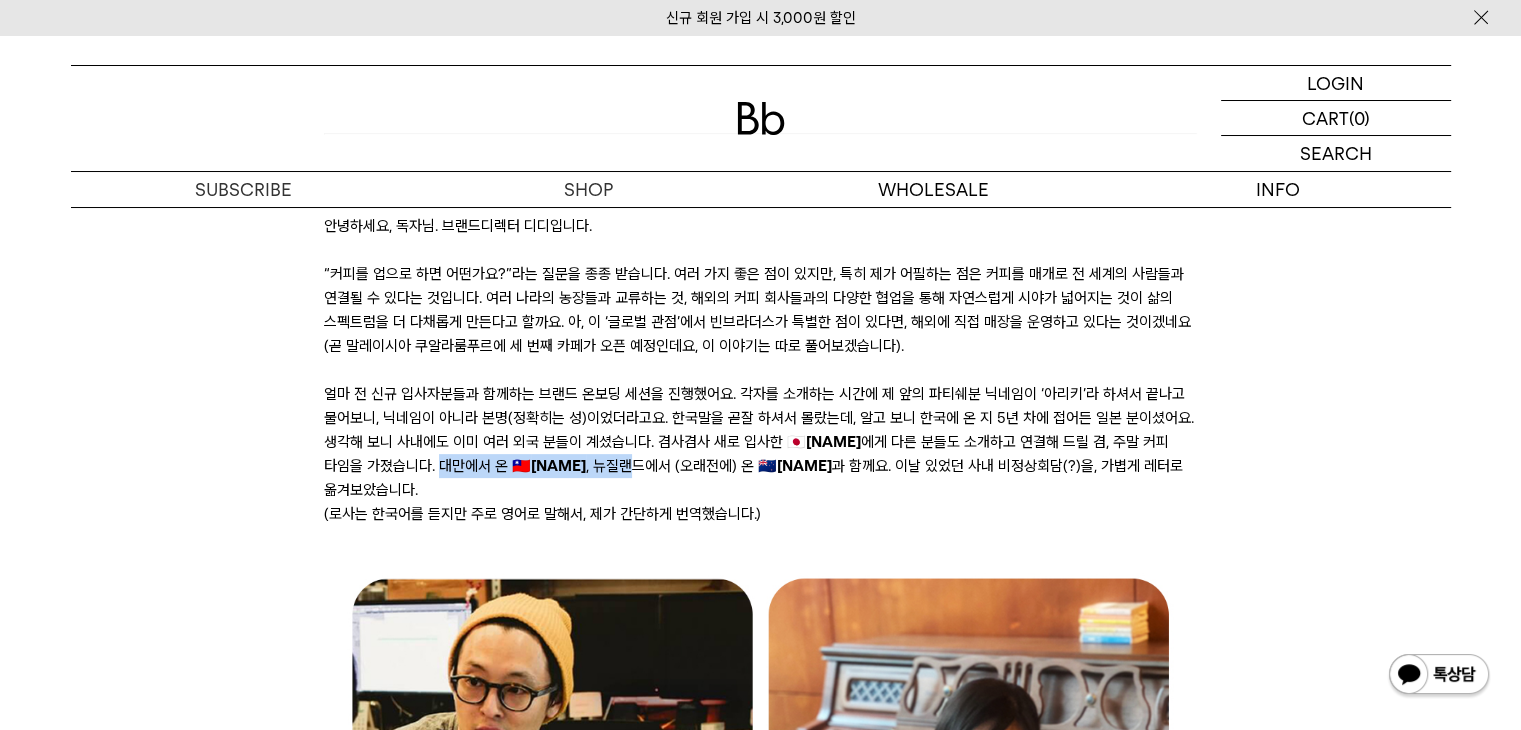 drag, startPoint x: 393, startPoint y: 469, endPoint x: 557, endPoint y: 463, distance: 164.10973 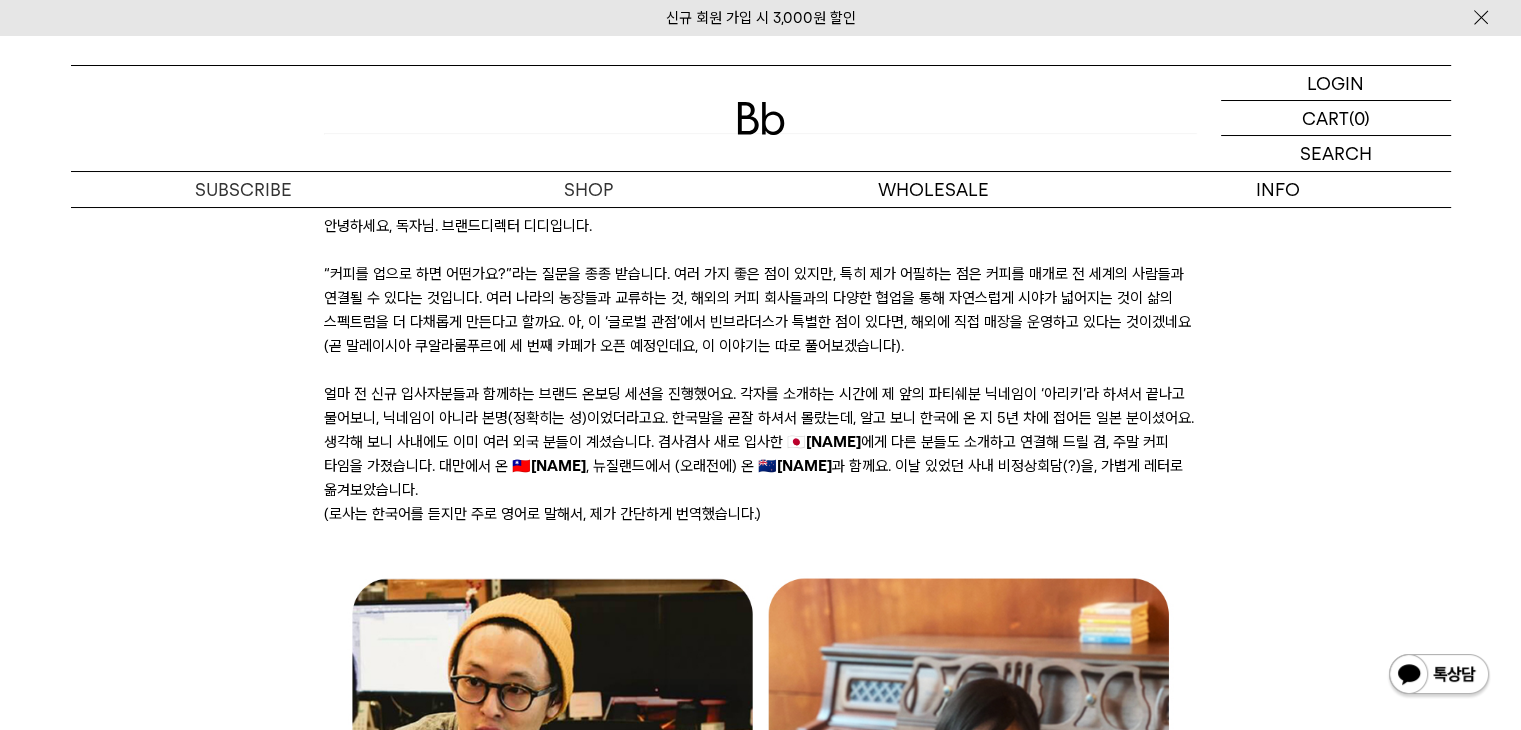 click on "얼마 전 신규 입사자분들과 함께하는 브랜드 온보딩 세션을 진행했어요. 각자를 소개하는 시간에 제 앞의 파티쉐분 닉네임이 ‘[NICKNAME]’라 하셔서 끝나고 물어보니, 닉네임이 아니라 본명(정확히는 성)이었더라고요. 한국말을 곧잘 하셔서 몰랐는데, 알고 보니 한국에 온 지 5년 차에 접어든 일본 분이셨어요. 생각해 보니 사내에도 이미 여러 외국 분들이 계셨습니다. 겸사겸사 새로 입사한 🇯🇵 [NAME] 에게 다른 분들도 소개하고 연결해 드릴 겸, 주말 커피 타임을 가졌습니다. 대만에서 온 🇹🇼 [NAME] , 뉴질랜드에서 (오래전에) 온 🇳🇿 [NAME] 과 함께요. 이날 있었던 사내 비정상회담(?)을, 가볍게 레터로 옮겨보았습니다." at bounding box center (760, 442) 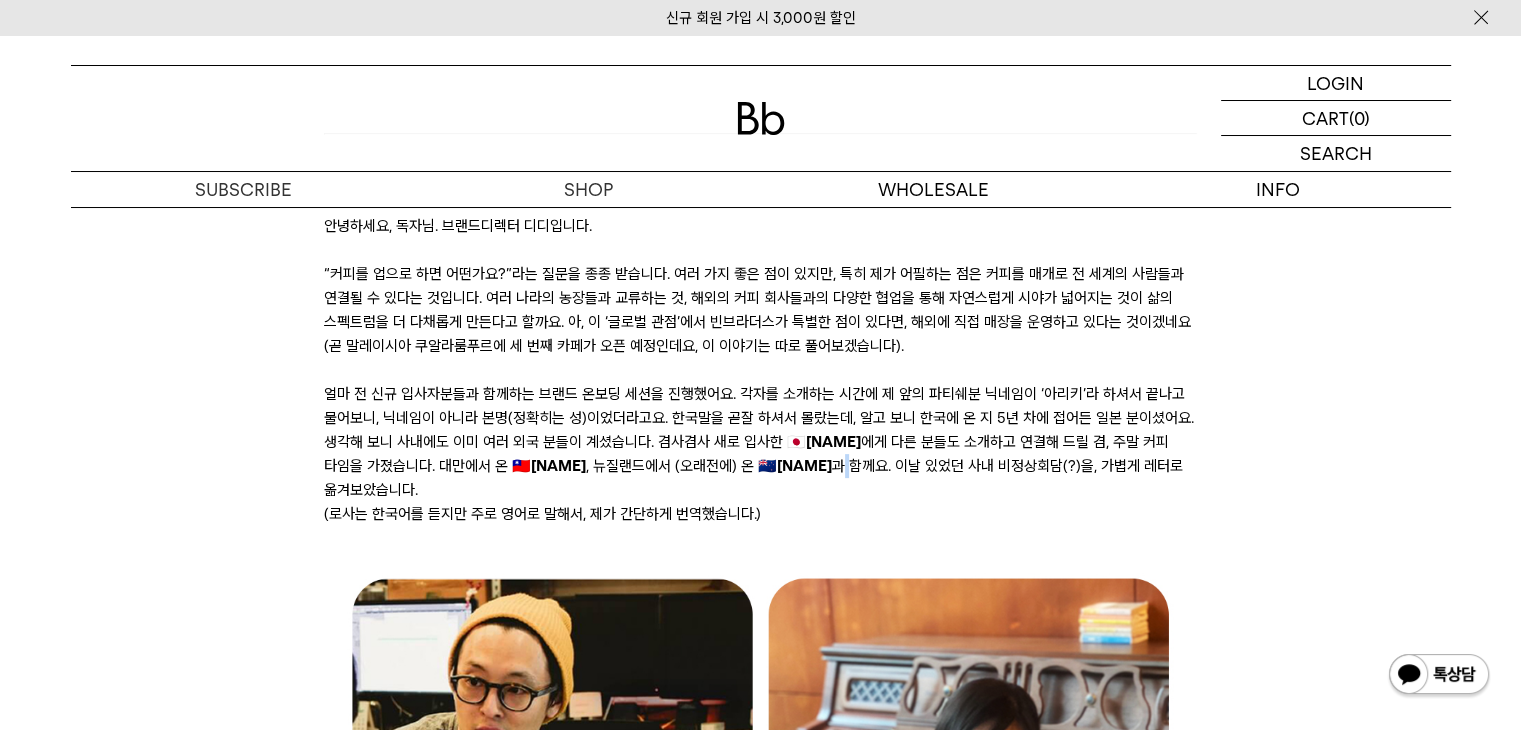 drag, startPoint x: 753, startPoint y: 466, endPoint x: 513, endPoint y: 456, distance: 240.20824 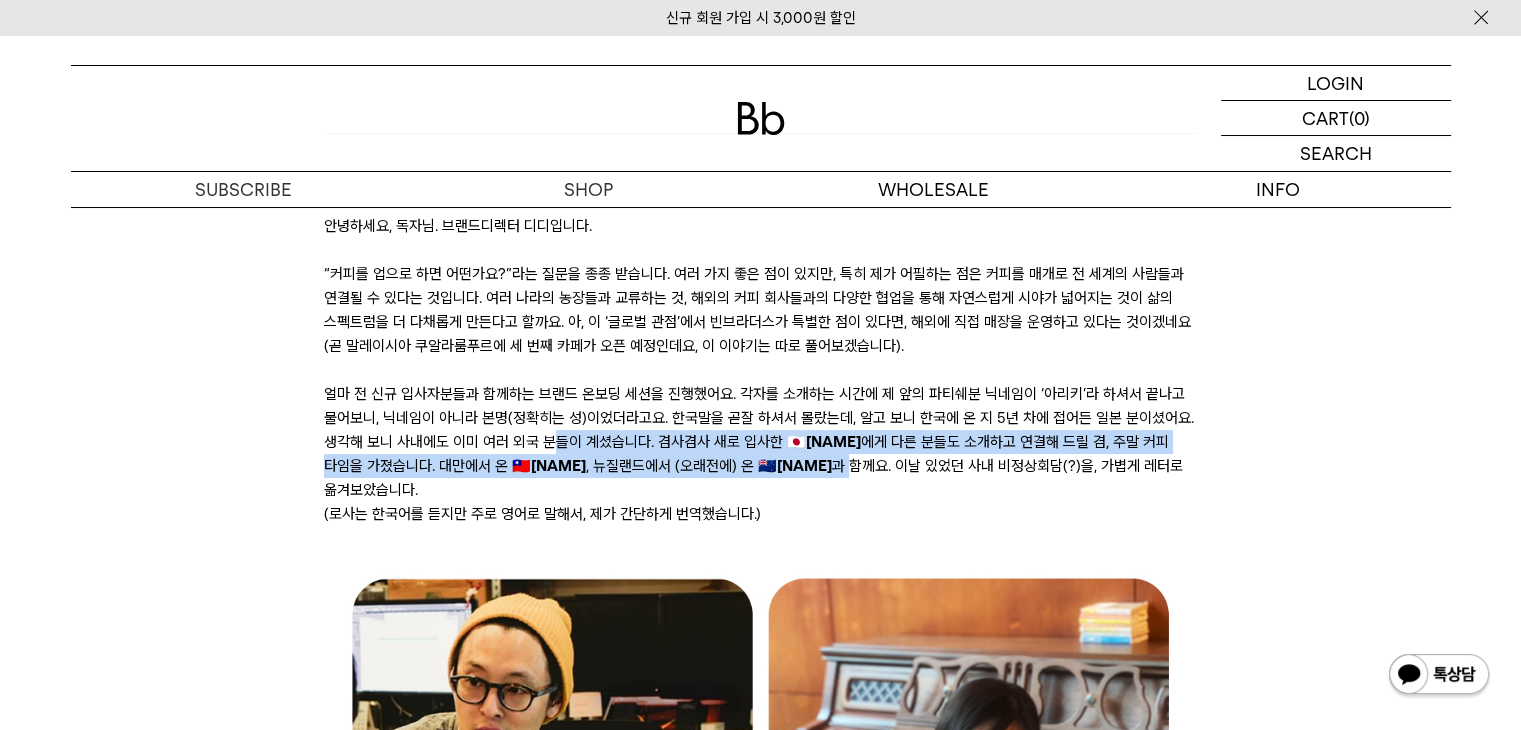 click on "얼마 전 신규 입사자분들과 함께하는 브랜드 온보딩 세션을 진행했어요. 각자를 소개하는 시간에 제 앞의 파티쉐분 닉네임이 ‘아리키’라 하셔서 끝나고 물어보니, 닉네임이 아니라 본명(정확히는 성)이었더라고요. 한국말을 곧잘 하셔서 몰랐는데, 알고 보니 한국에 온 지 5년 차에 접어든 일본 분이셨어요. 생각해 보니 사내에도 이미 여러 외국 분들이 계셨습니다. 겸사겸사 새로 입사한 🇯🇵 아리키 에게 다른 분들도 소개하고 연결해 드릴 겸, 주말 커피 타임을 가졌습니다. 대만에서 온 🇹🇼 로사 , 뉴질랜드에서 (오래전에) 온 🇳🇿 패트릭 과 함께요. 이날 있었던 사내 비정상회담(?)을, 가볍게 레터로 옮겨보았습니다." at bounding box center [760, 442] 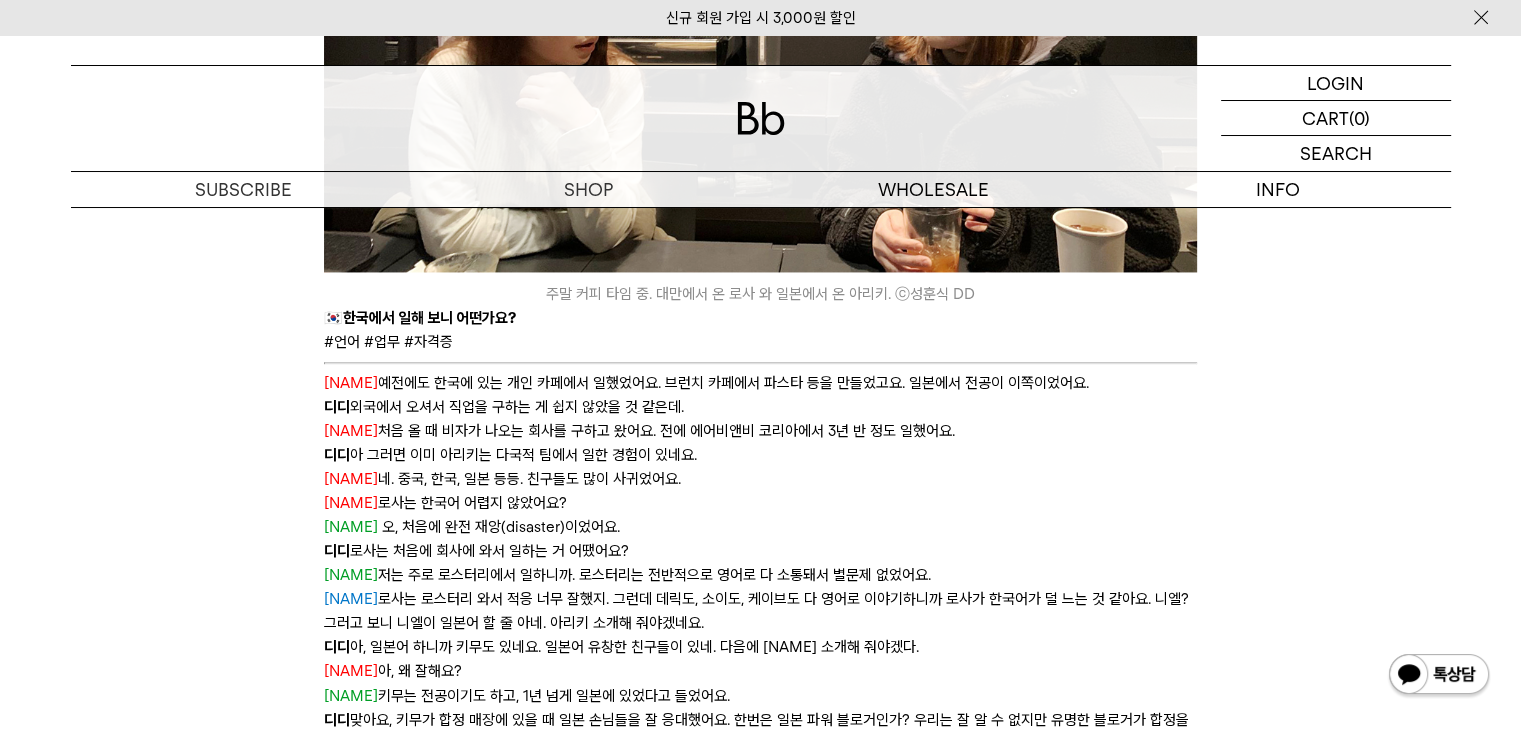 scroll, scrollTop: 3100, scrollLeft: 0, axis: vertical 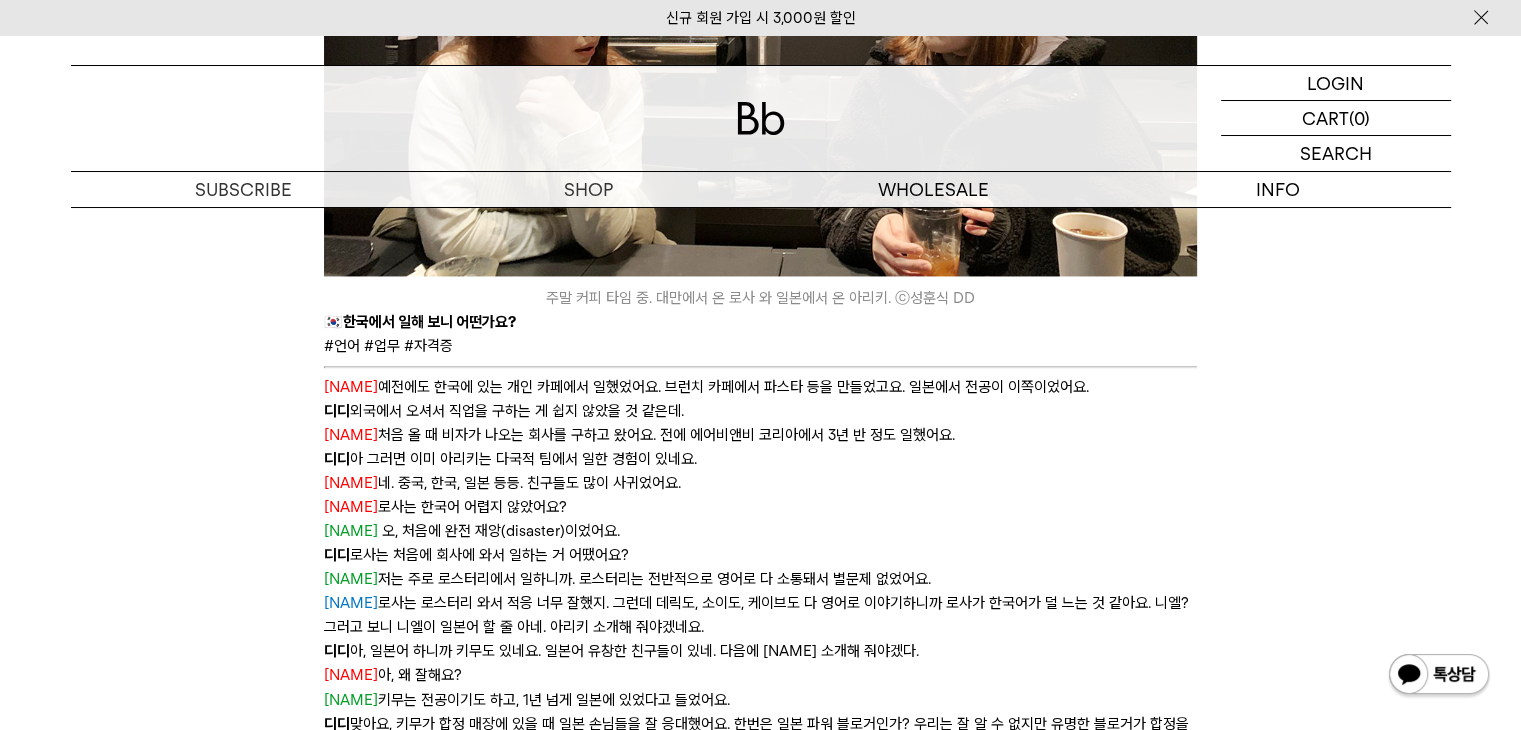 drag, startPoint x: 659, startPoint y: 431, endPoint x: 476, endPoint y: 432, distance: 183.00273 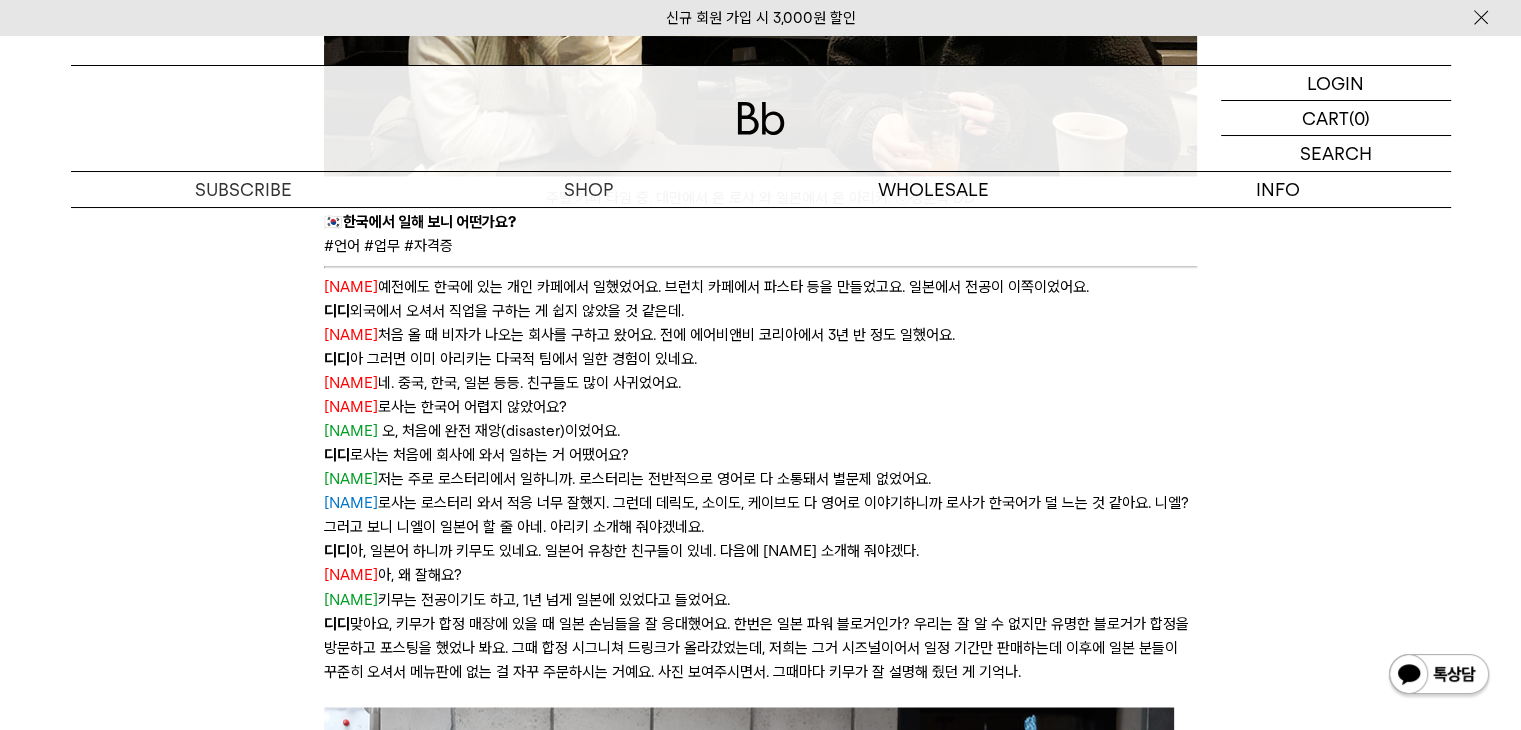 drag, startPoint x: 368, startPoint y: 410, endPoint x: 733, endPoint y: 431, distance: 365.6036 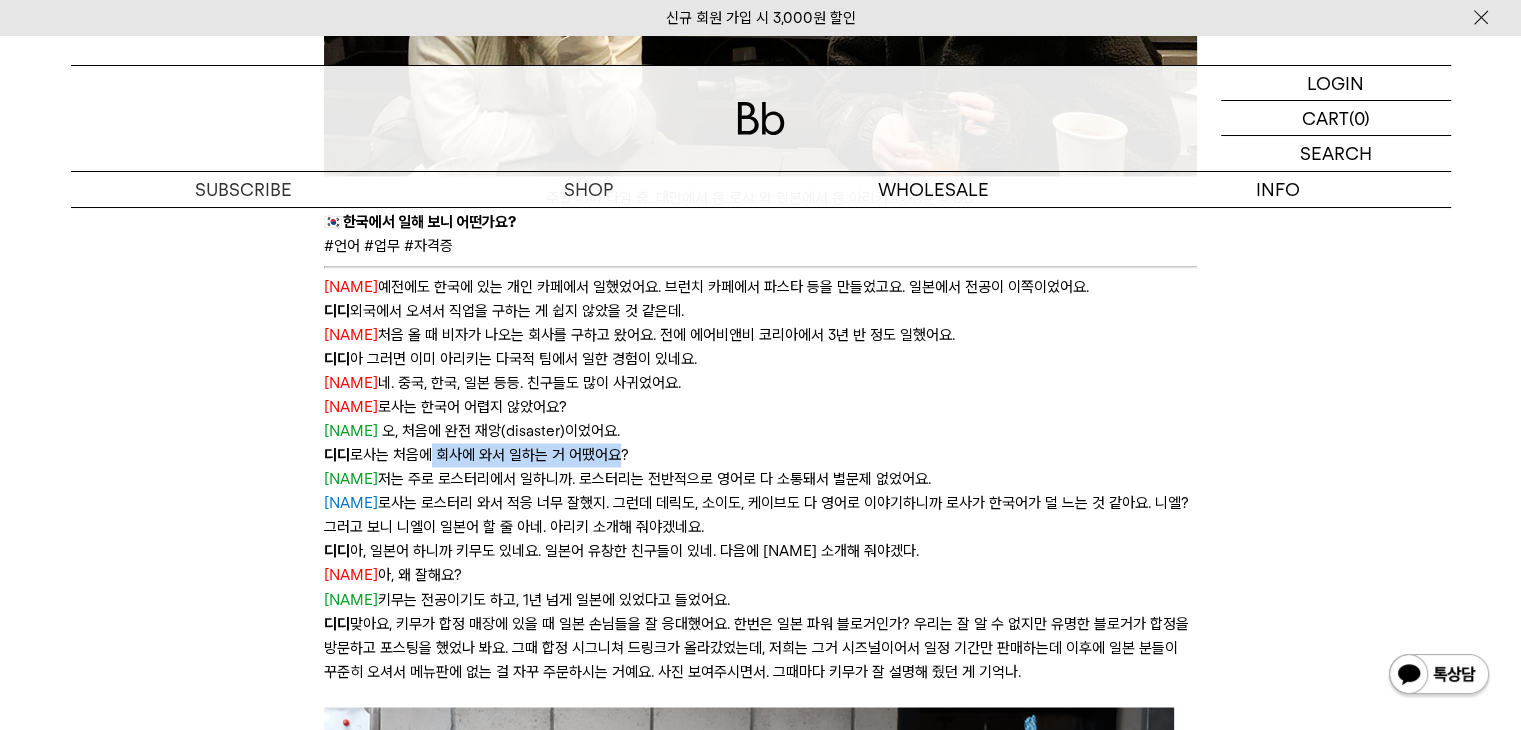 drag, startPoint x: 368, startPoint y: 431, endPoint x: 644, endPoint y: 429, distance: 276.00723 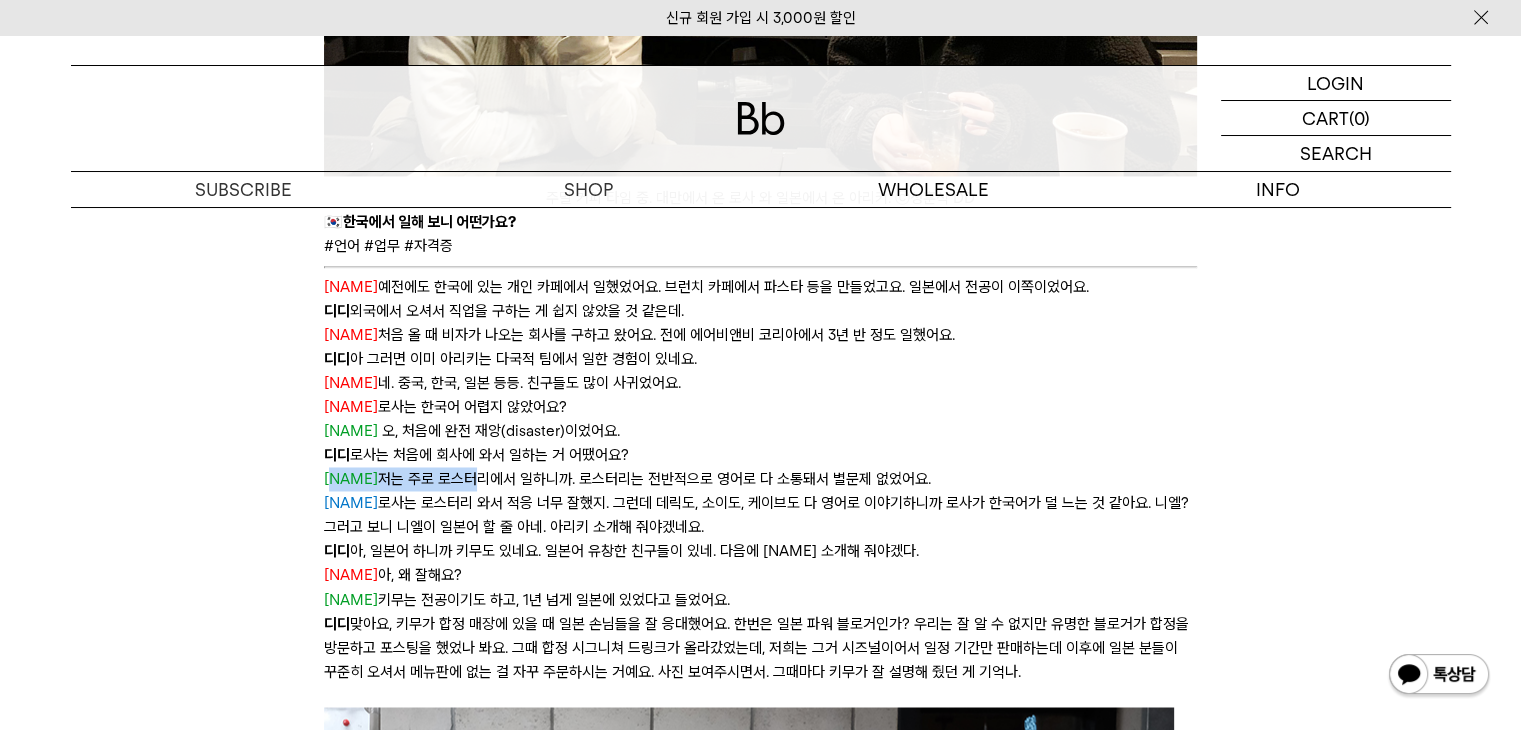 drag, startPoint x: 355, startPoint y: 455, endPoint x: 436, endPoint y: 456, distance: 81.00617 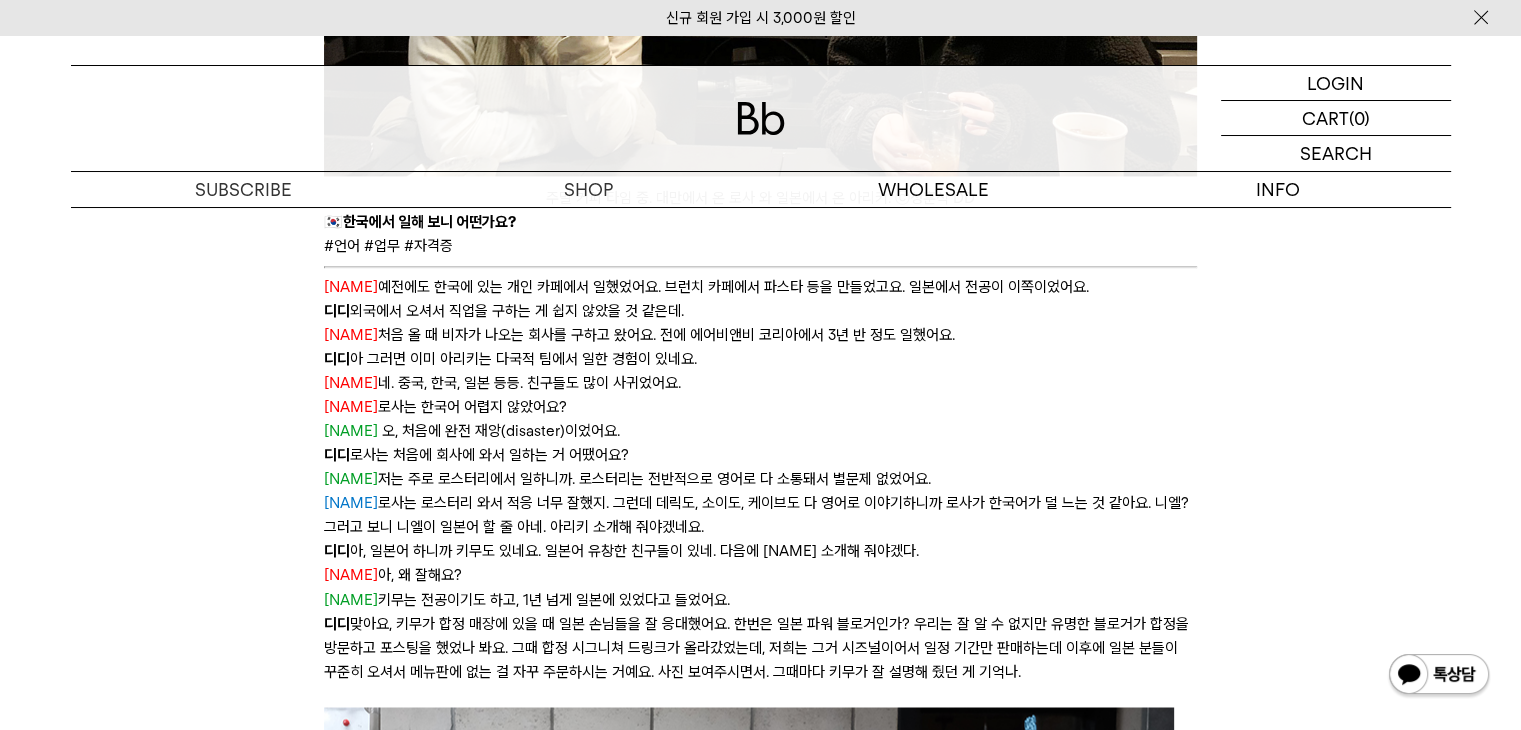 click on "로사  저는 주로 로스터리에서 일하니까. 로스터리는 전반적으로 영어로 다 소통돼서 별문제 없었어요." at bounding box center [760, 479] 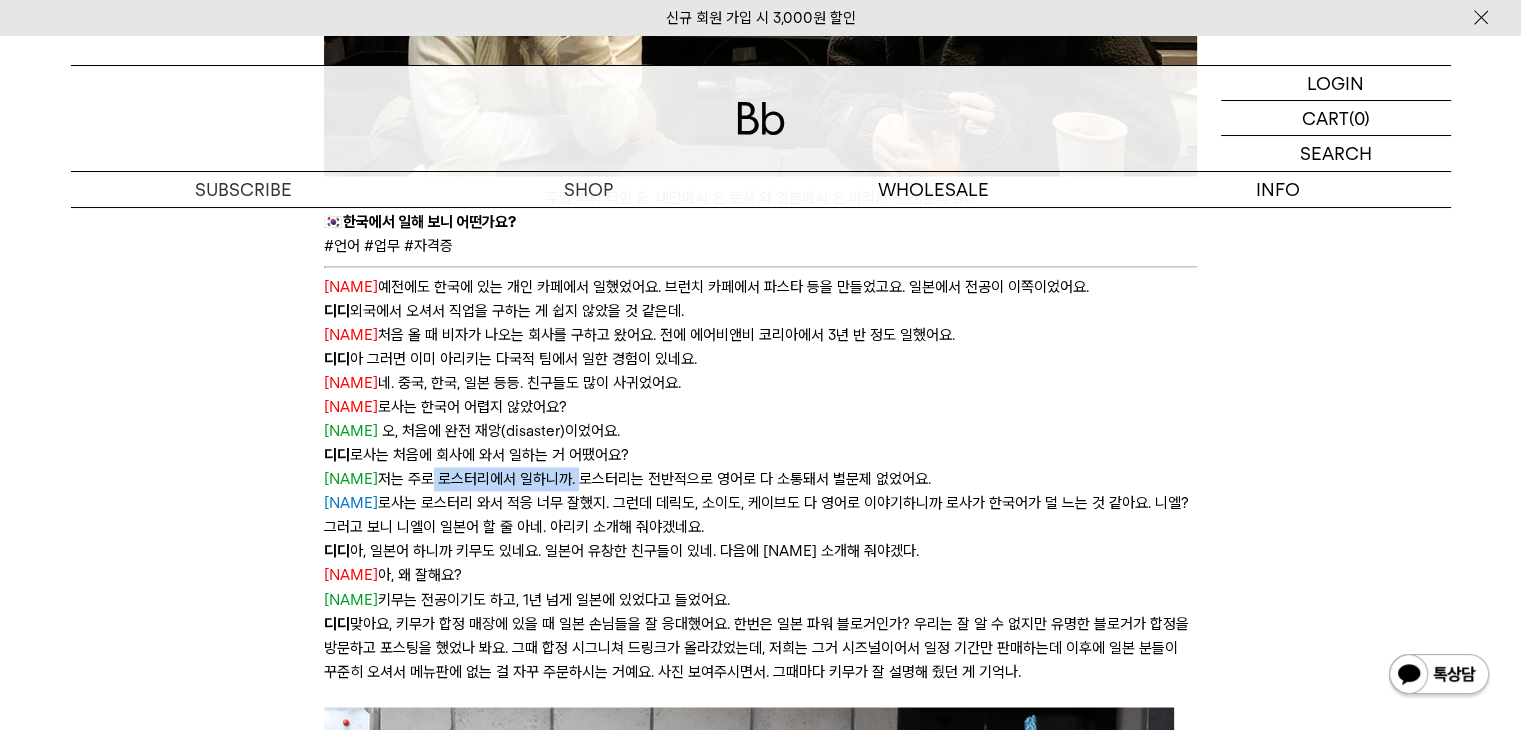 drag, startPoint x: 549, startPoint y: 457, endPoint x: 360, endPoint y: 455, distance: 189.01057 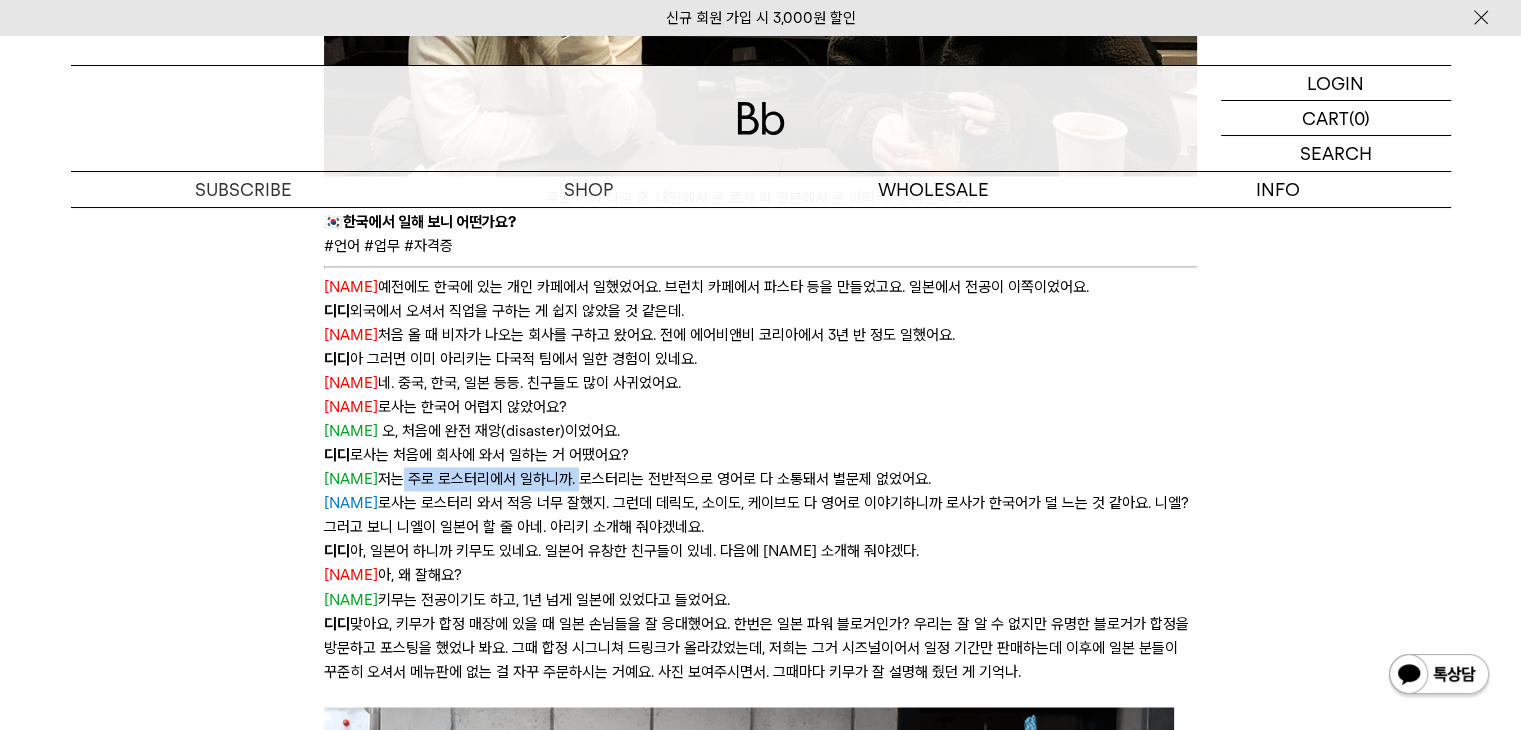 click on "로사  저는 주로 로스터리에서 일하니까. 로스터리는 전반적으로 영어로 다 소통돼서 별문제 없었어요." at bounding box center [760, 479] 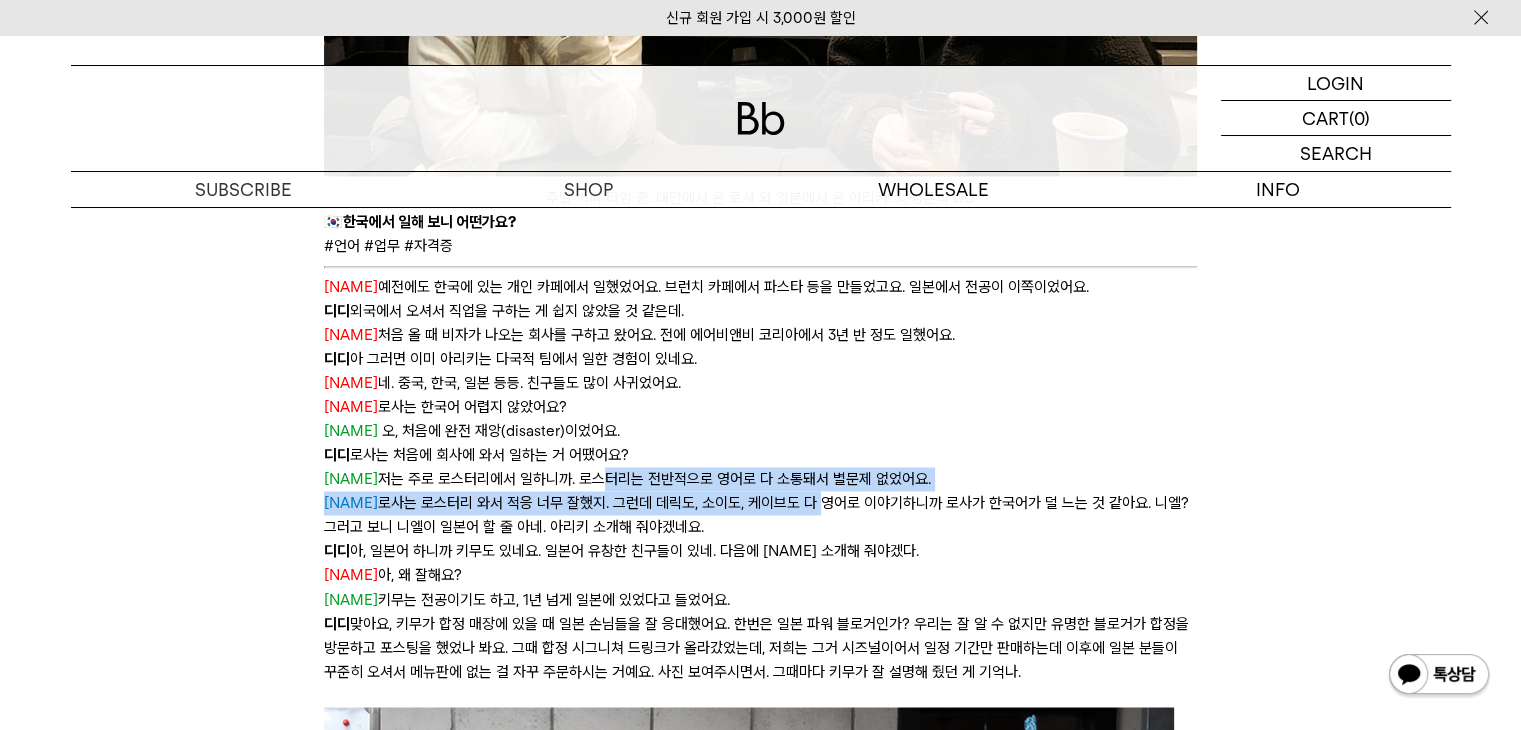 drag, startPoint x: 562, startPoint y: 460, endPoint x: 844, endPoint y: 463, distance: 282.01596 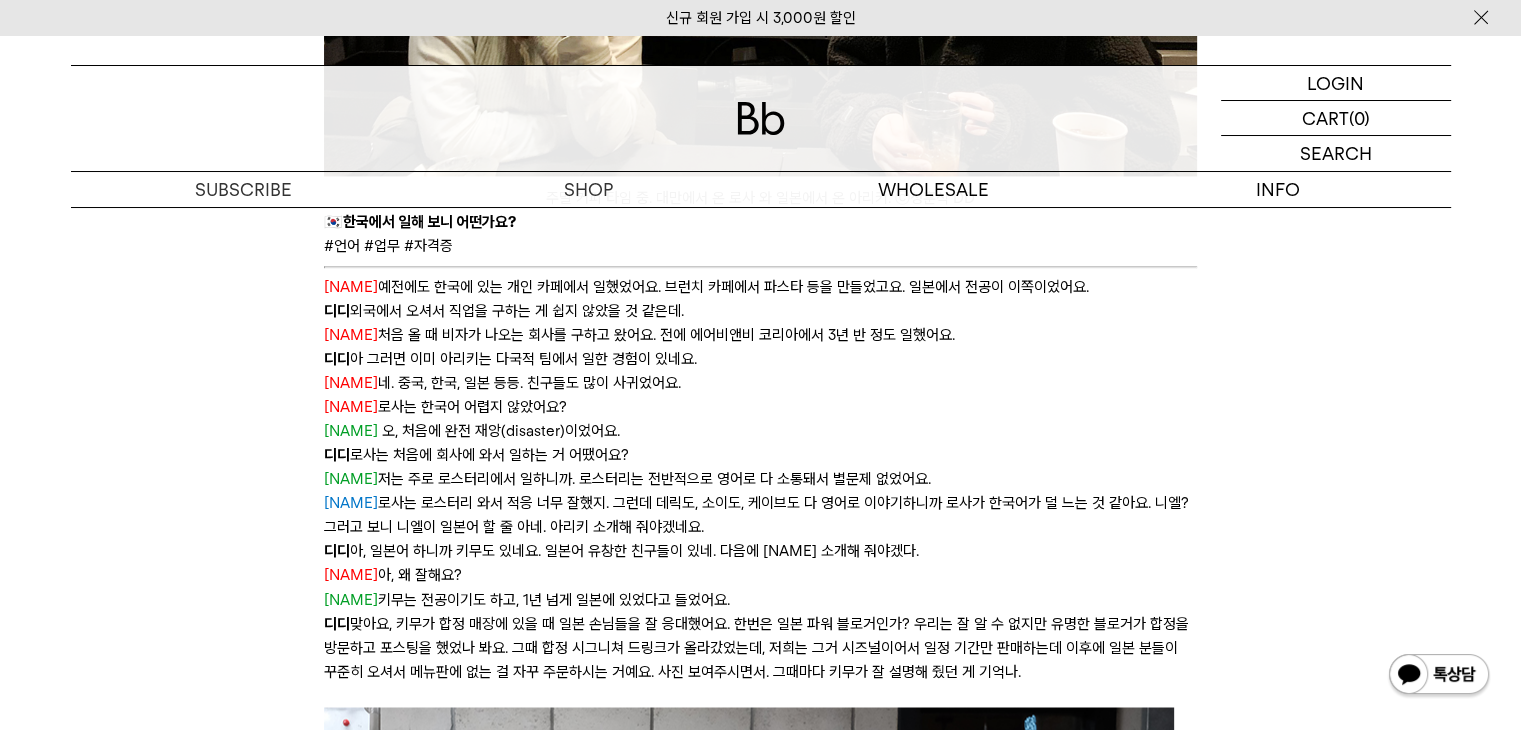 click on "로사  저는 주로 로스터리에서 일하니까. 로스터리는 전반적으로 영어로 다 소통돼서 별문제 없었어요." at bounding box center (760, 479) 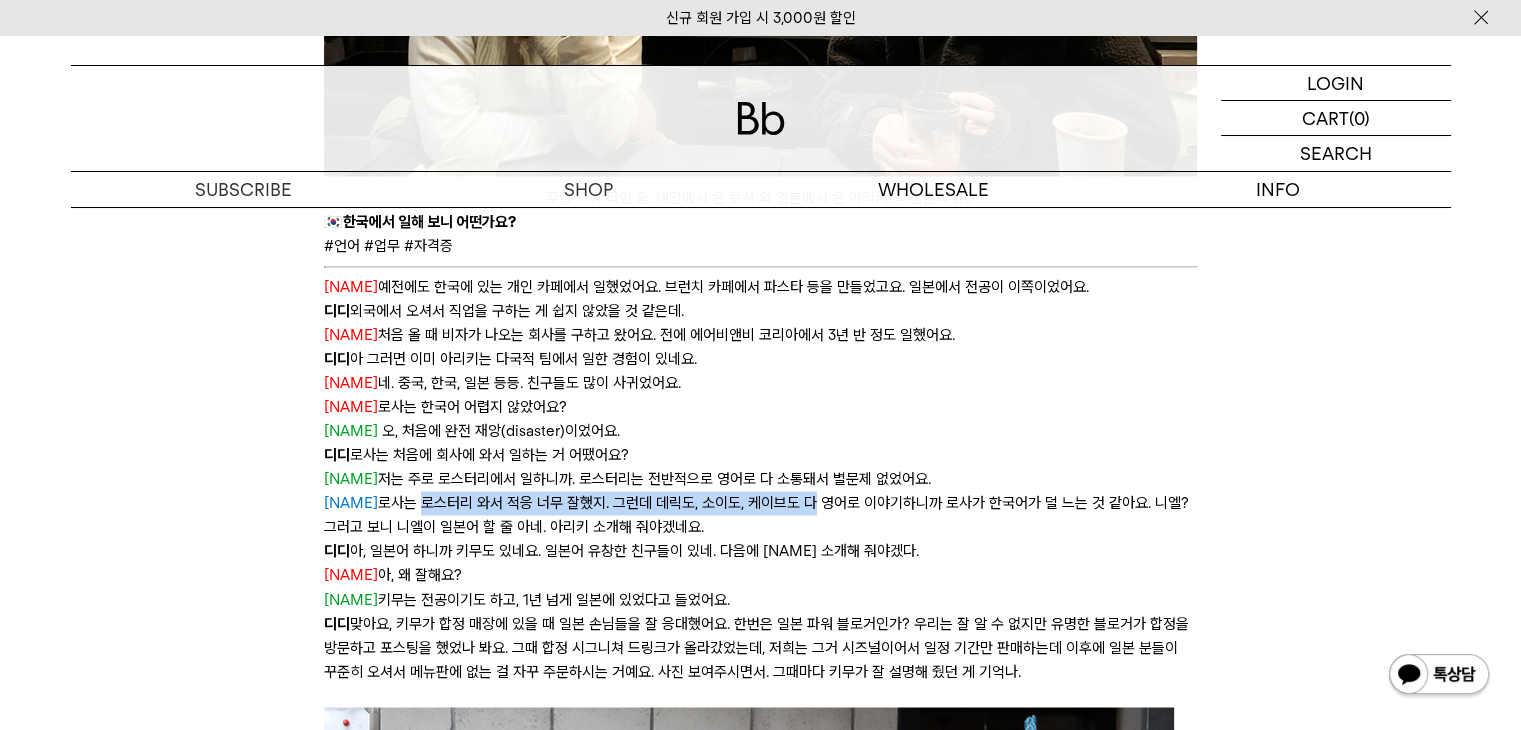 drag, startPoint x: 375, startPoint y: 482, endPoint x: 786, endPoint y: 483, distance: 411.00122 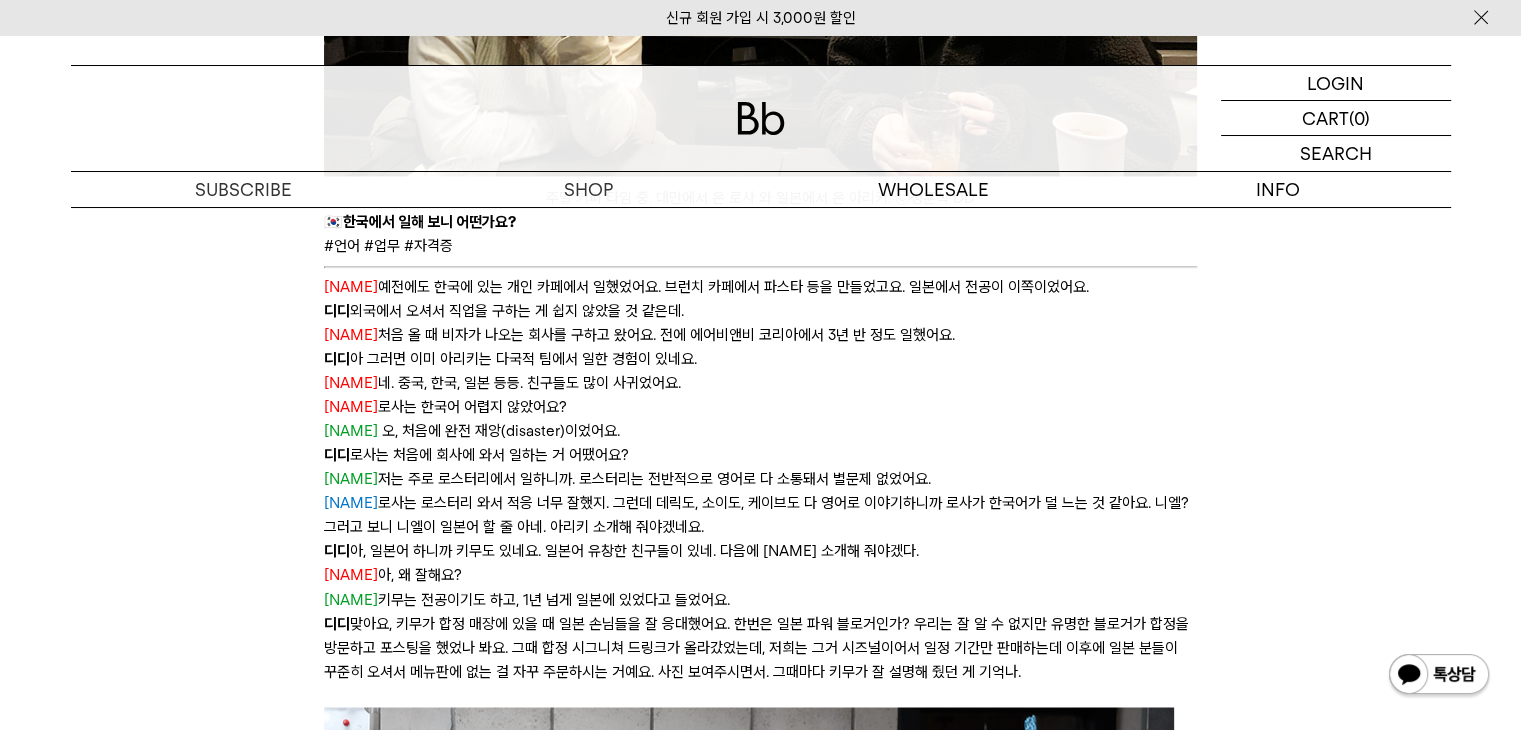click on "패트릭    로사는 로스터리 와서 적응 너무 잘했지. 그런데 데릭도, 소이도, 케이브도 다 영어로 이야기하니까 로사가 한국어가 덜 느는 것 같아요. 니엘? 그러고 보니 니엘이 일본어 할 줄 아네. 아리키 소개해 줘야겠네요." at bounding box center [760, 515] 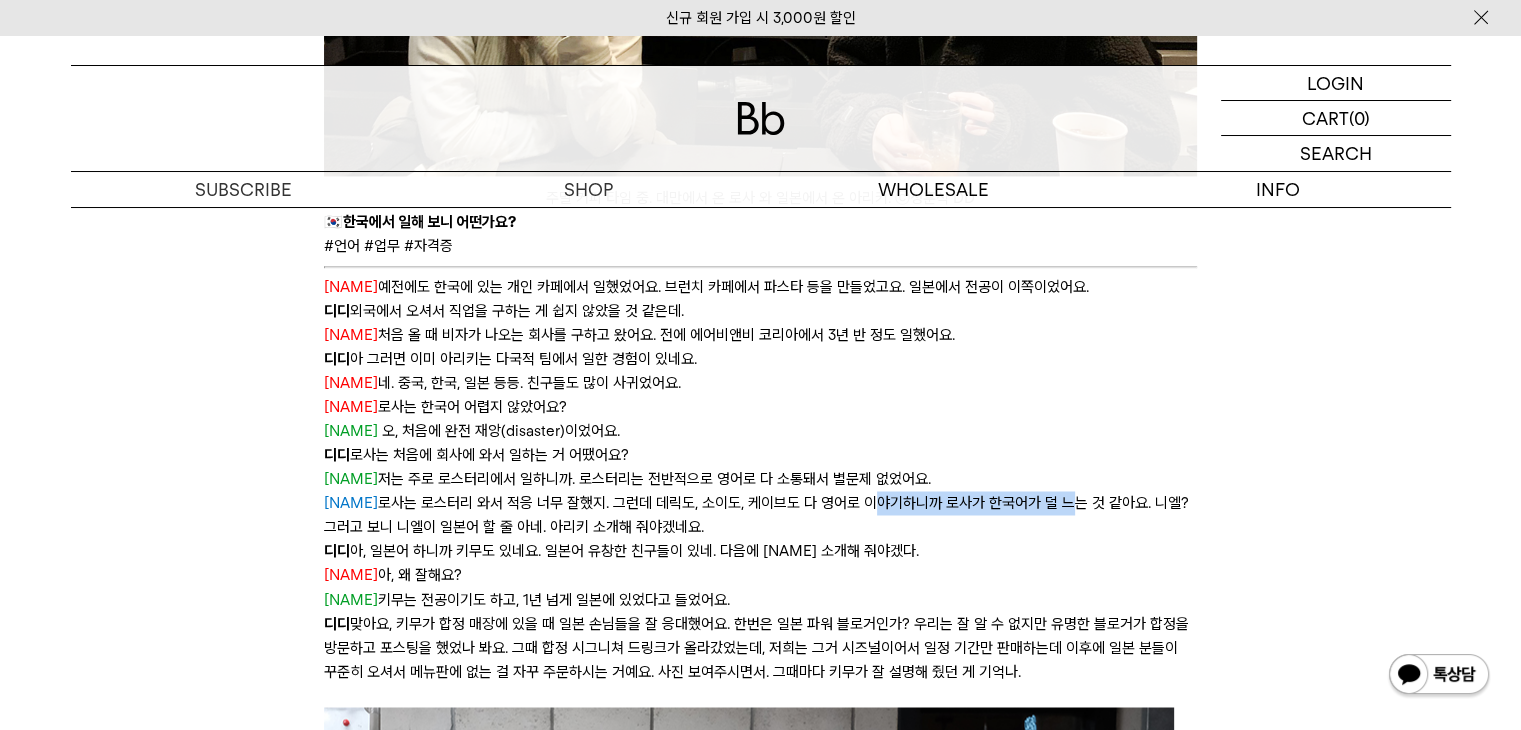 drag, startPoint x: 847, startPoint y: 470, endPoint x: 818, endPoint y: 472, distance: 29.068884 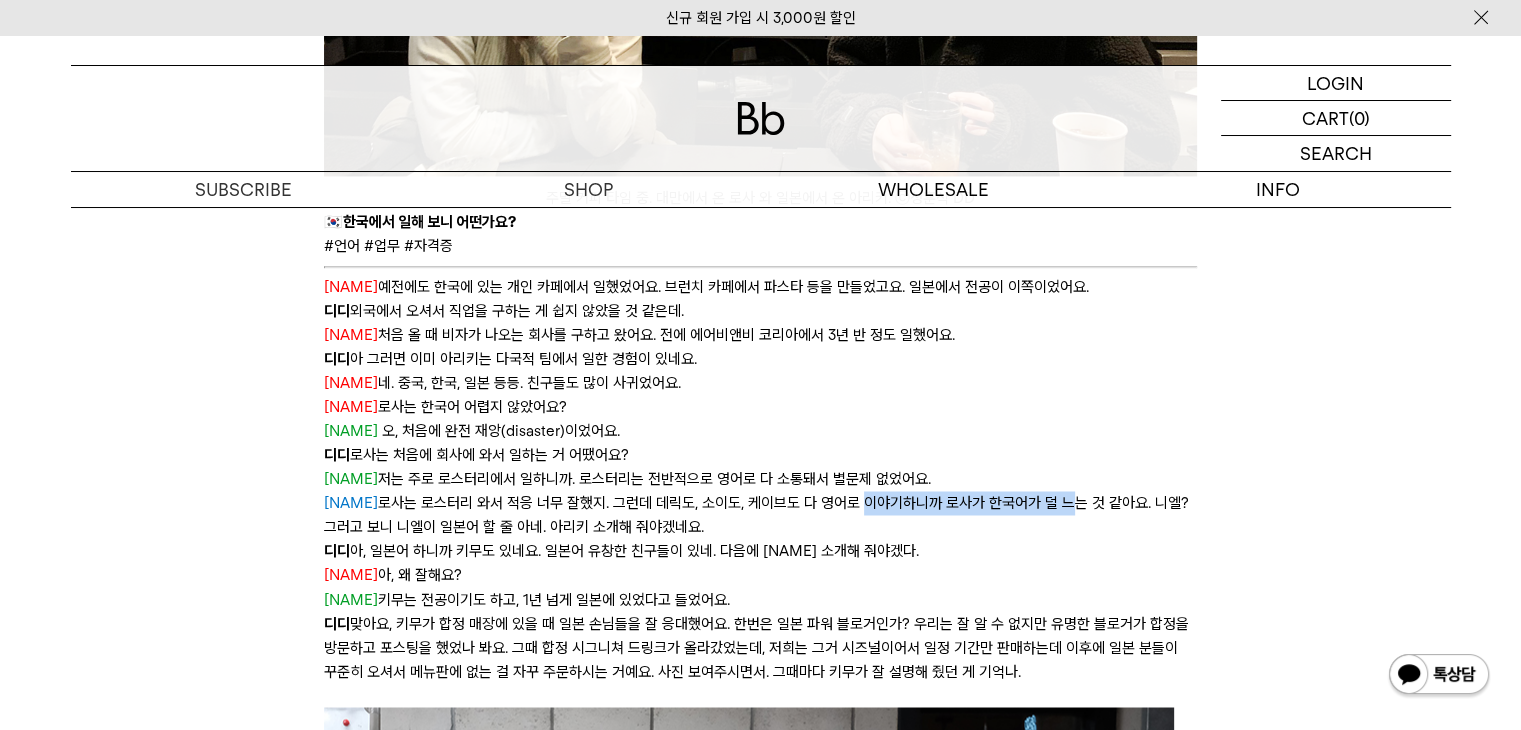 click on "패트릭    로사는 로스터리 와서 적응 너무 잘했지. 그런데 데릭도, 소이도, 케이브도 다 영어로 이야기하니까 로사가 한국어가 덜 느는 것 같아요. 니엘? 그러고 보니 니엘이 일본어 할 줄 아네. 아리키 소개해 줘야겠네요." at bounding box center [760, 515] 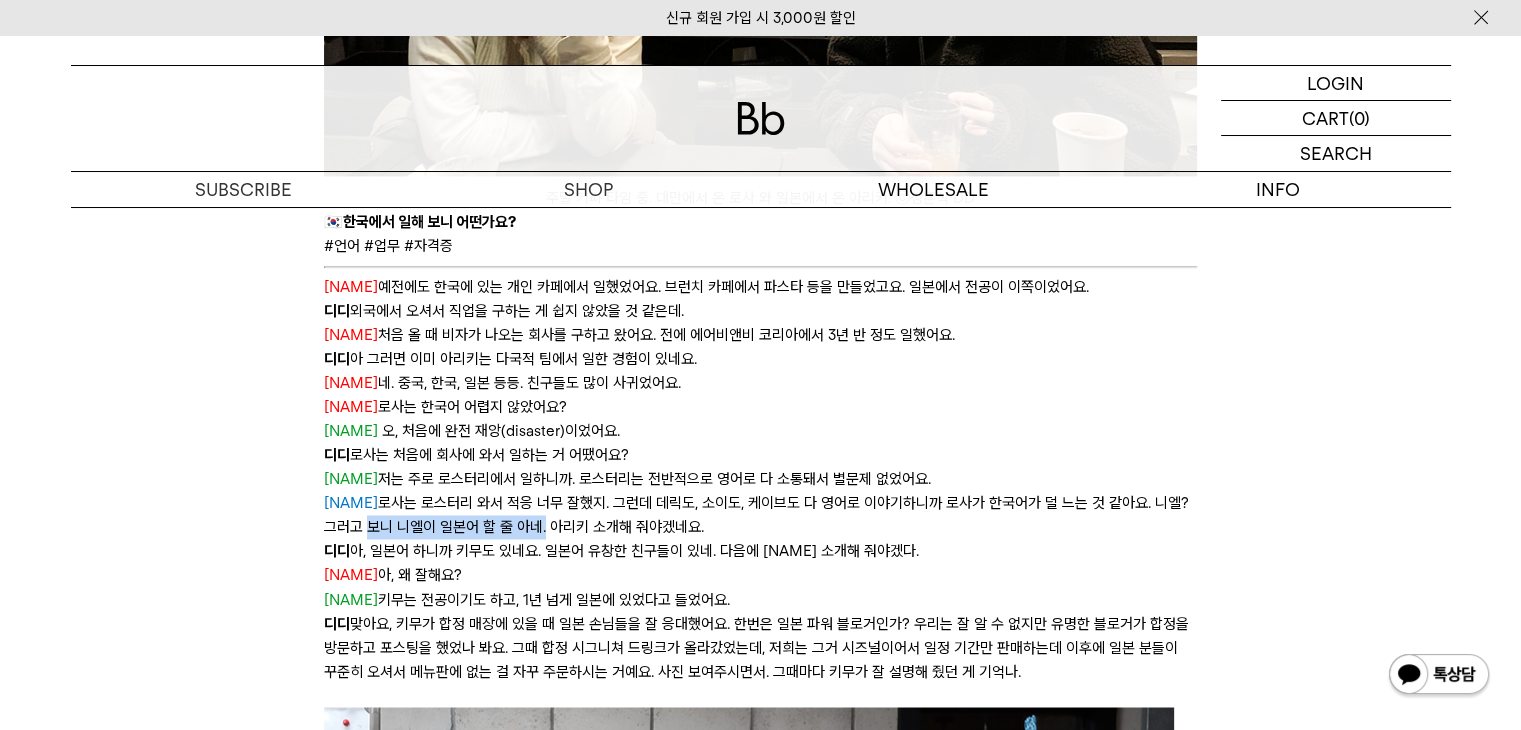 drag, startPoint x: 357, startPoint y: 499, endPoint x: 620, endPoint y: 505, distance: 263.06842 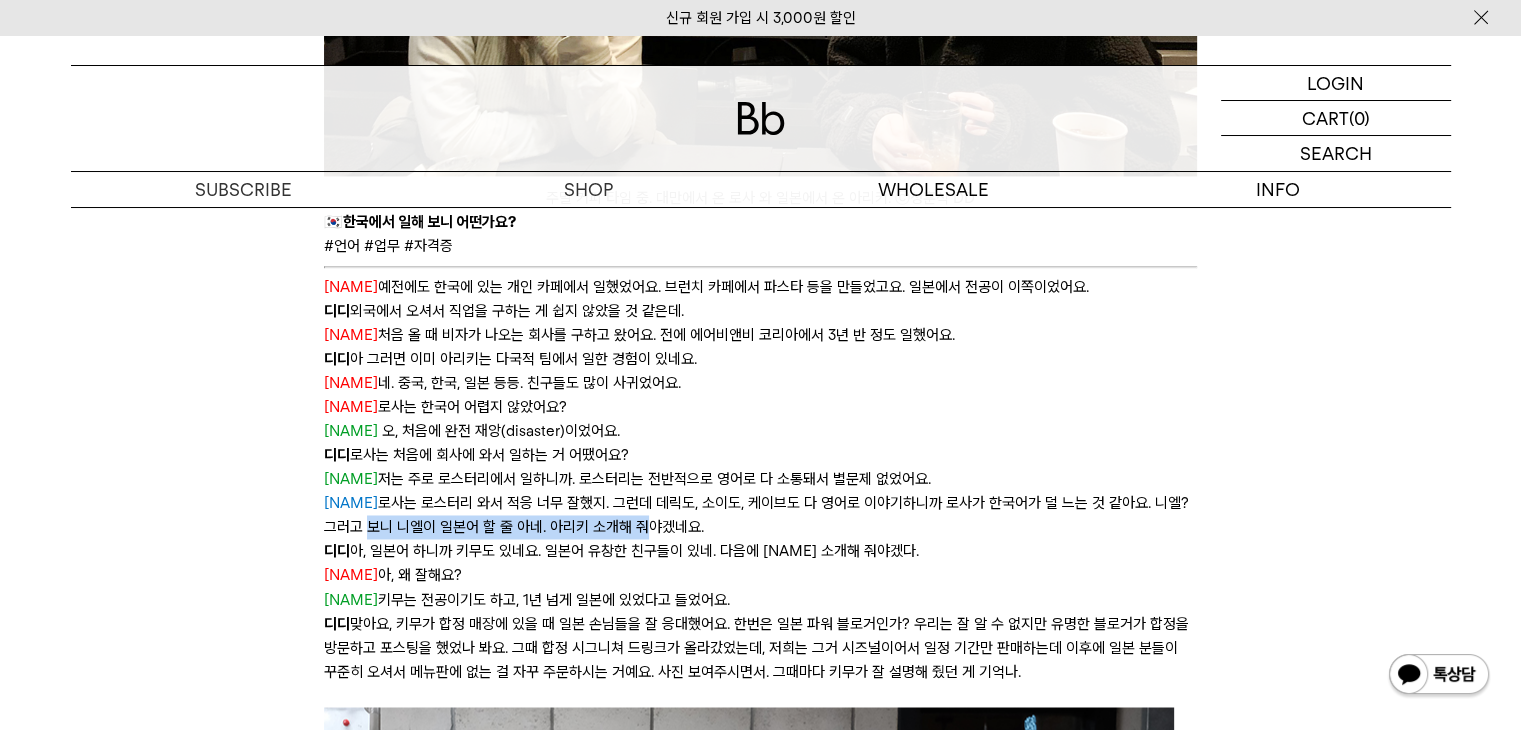 click on "패트릭    로사는 로스터리 와서 적응 너무 잘했지. 그런데 데릭도, 소이도, 케이브도 다 영어로 이야기하니까 로사가 한국어가 덜 느는 것 같아요. 니엘? 그러고 보니 니엘이 일본어 할 줄 아네. 아리키 소개해 줘야겠네요." at bounding box center (760, 515) 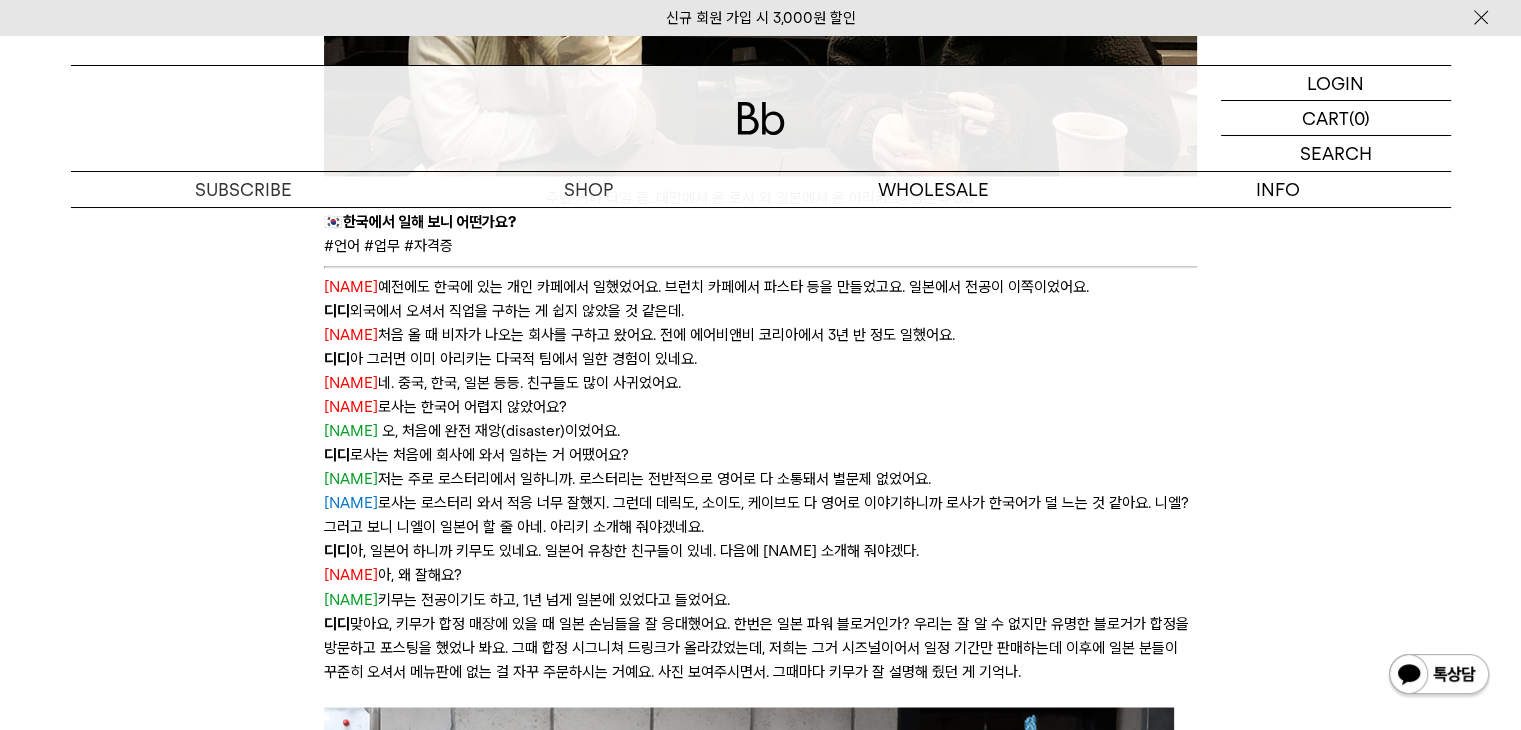 scroll, scrollTop: 3300, scrollLeft: 0, axis: vertical 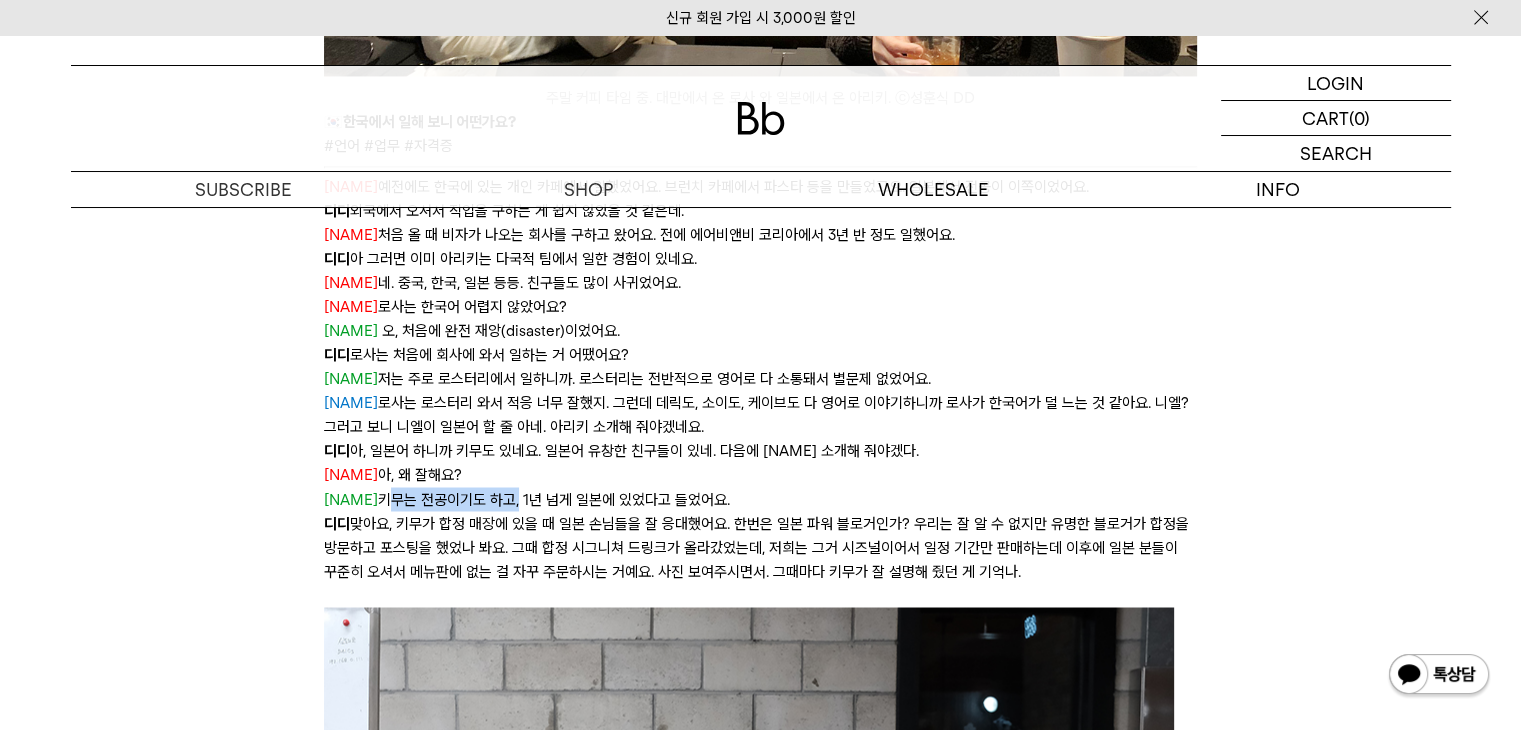 drag, startPoint x: 356, startPoint y: 470, endPoint x: 563, endPoint y: 472, distance: 207.00966 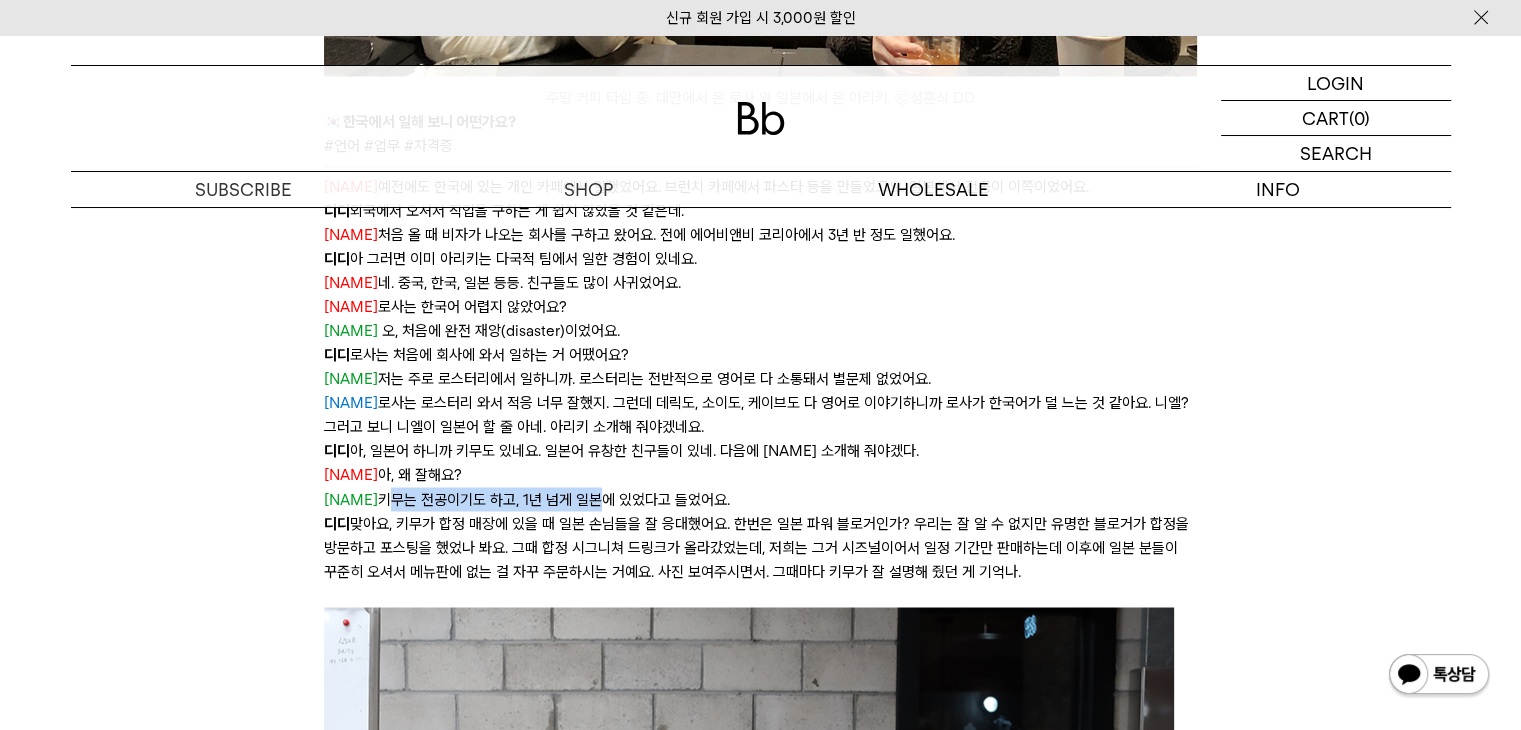 click on "로사  키무는 전공이기도 하고, 1년 넘게 일본에 있었다고 들었어요." at bounding box center (760, 499) 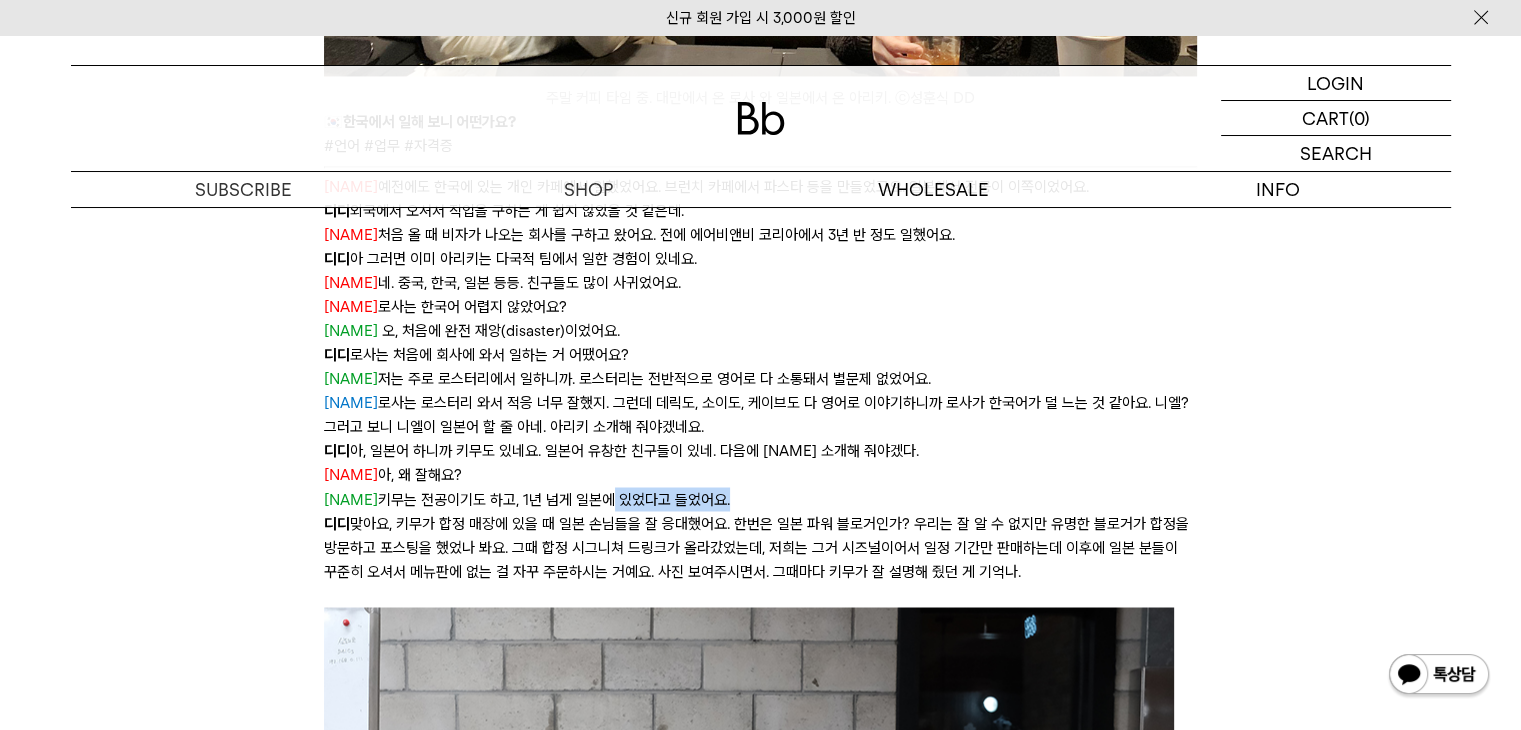 click on "로사  키무는 전공이기도 하고, 1년 넘게 일본에 있었다고 들었어요." at bounding box center [760, 499] 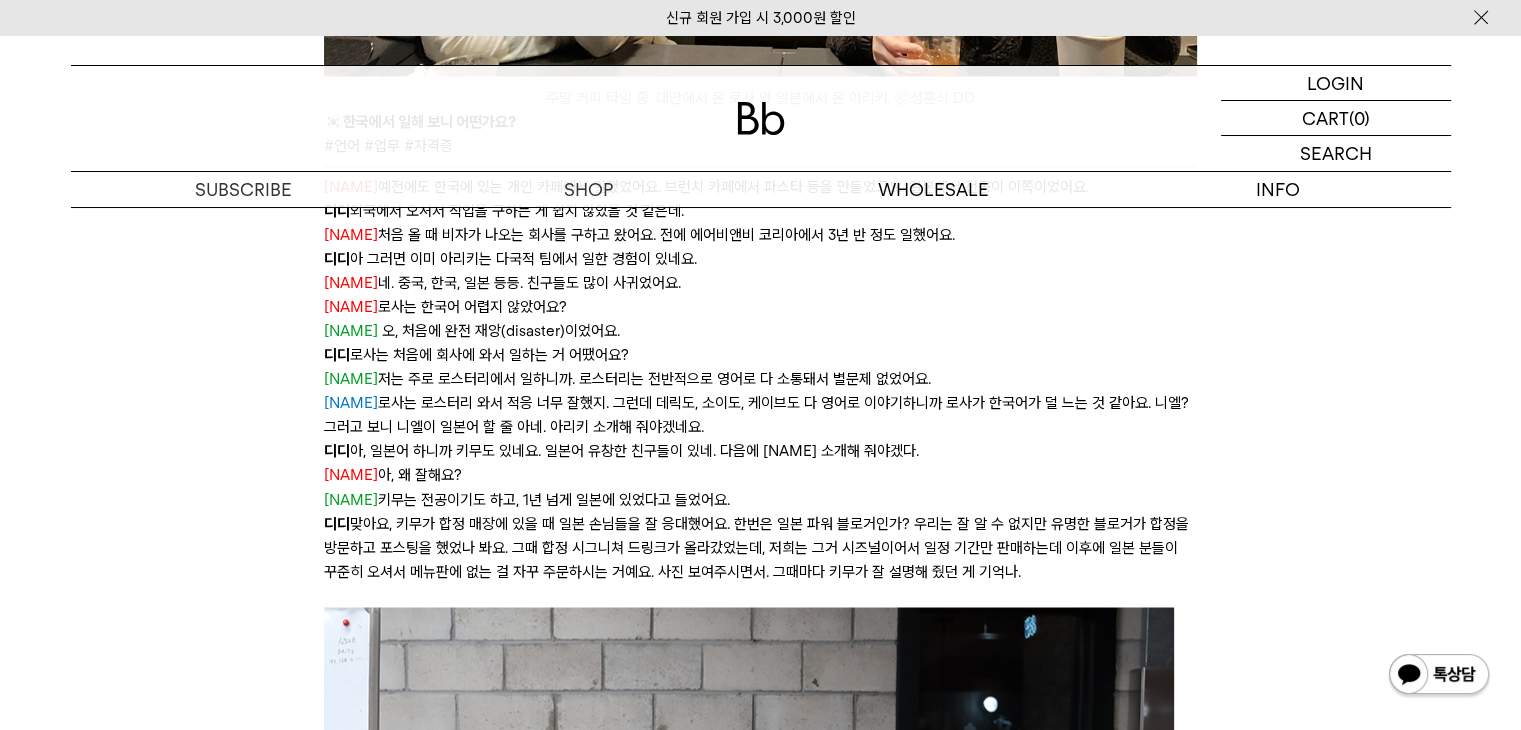 click on "디디       맞아요, 키무가 합정 매장에 있을 때 일본 손님들을 잘 응대했어요. 한번은 일본 파워 블로거인가? 우리는 잘 알 수 없지만 유명한 블로거가 합정을 방문하고 포스팅을 했었나 봐요. 그때 합정 시그니쳐 드링크가 올라갔었는데, 저희는 그거 시즈널이어서 일정 기간만 판매하는데 이후에 일본 분들이 꾸준히 오셔서 메뉴판에 없는 걸 자꾸 주문하시는 거예요. 사진 보여주시면서. 그때마다 키무가 잘 설명해 줬던 게 기억나." at bounding box center (760, 547) 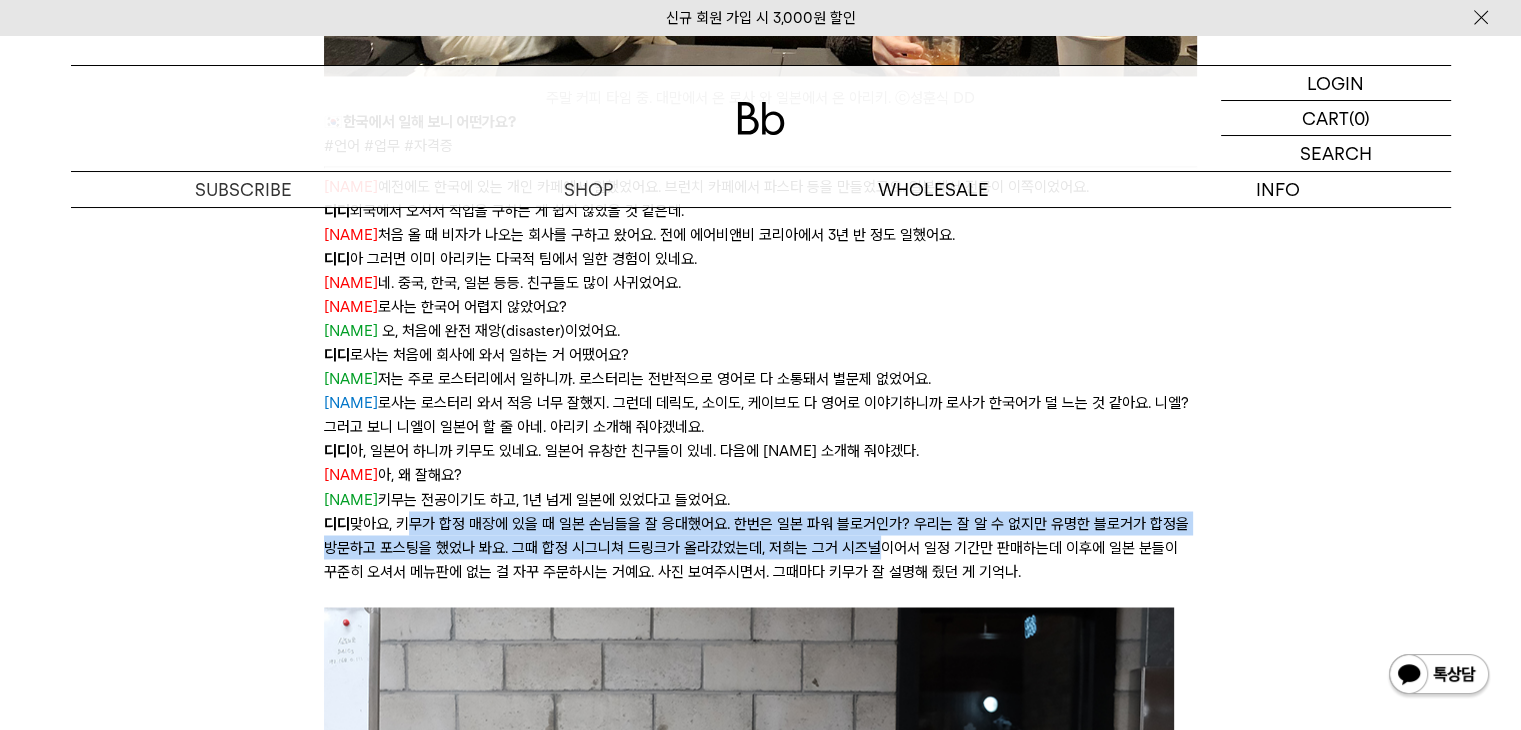 drag, startPoint x: 358, startPoint y: 497, endPoint x: 840, endPoint y: 514, distance: 482.2997 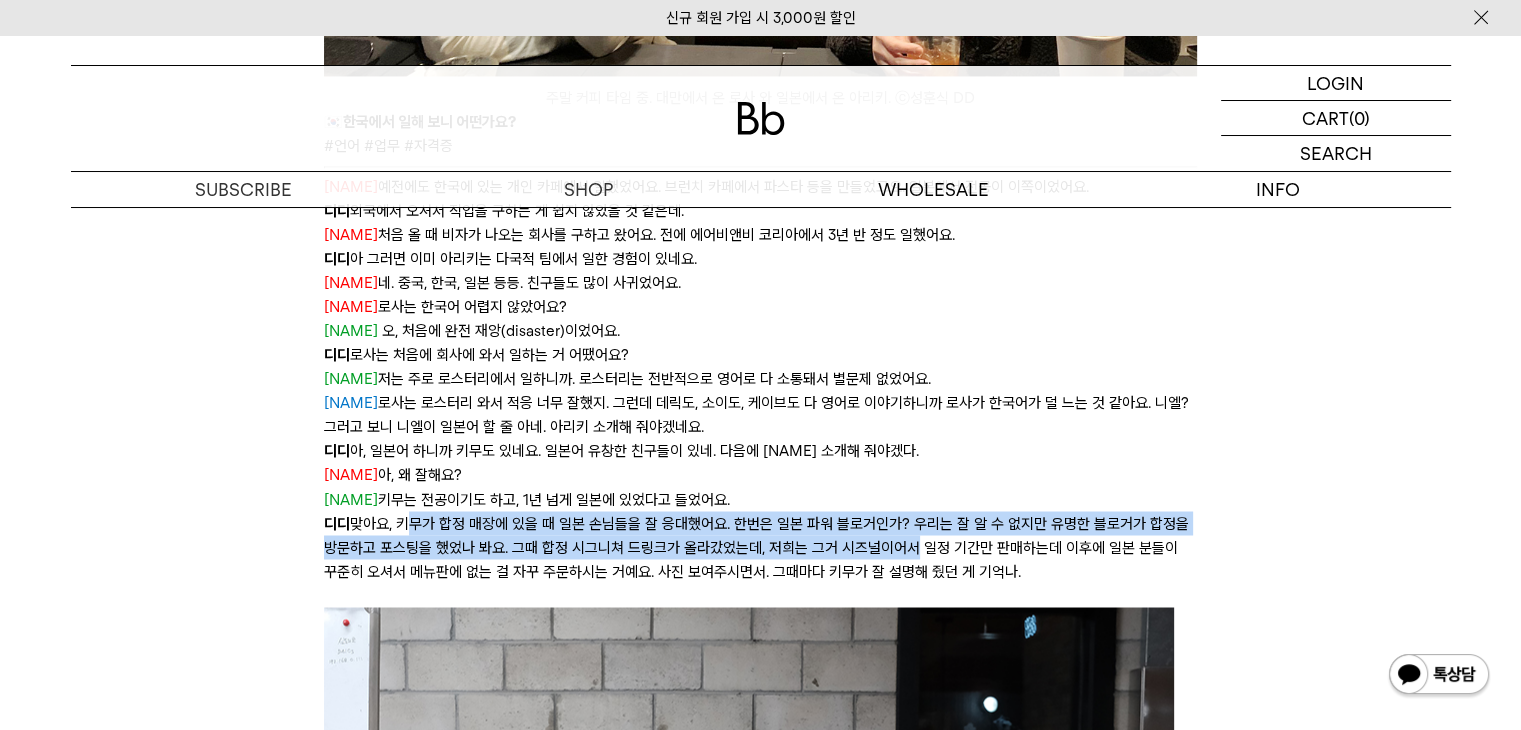 click on "디디       맞아요, 키무가 합정 매장에 있을 때 일본 손님들을 잘 응대했어요. 한번은 일본 파워 블로거인가? 우리는 잘 알 수 없지만 유명한 블로거가 합정을 방문하고 포스팅을 했었나 봐요. 그때 합정 시그니쳐 드링크가 올라갔었는데, 저희는 그거 시즈널이어서 일정 기간만 판매하는데 이후에 일본 분들이 꾸준히 오셔서 메뉴판에 없는 걸 자꾸 주문하시는 거예요. 사진 보여주시면서. 그때마다 키무가 잘 설명해 줬던 게 기억나." at bounding box center (760, 547) 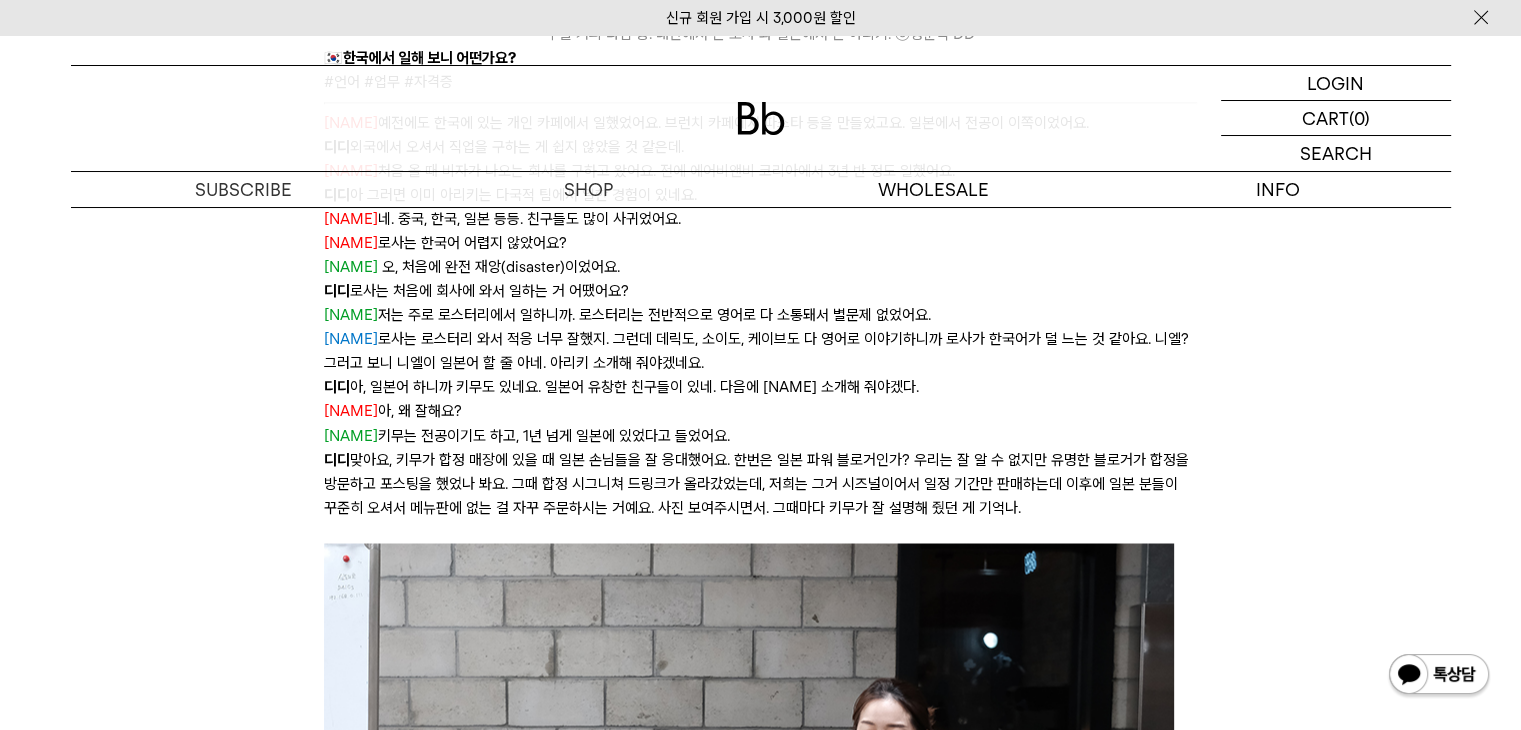 scroll, scrollTop: 3400, scrollLeft: 0, axis: vertical 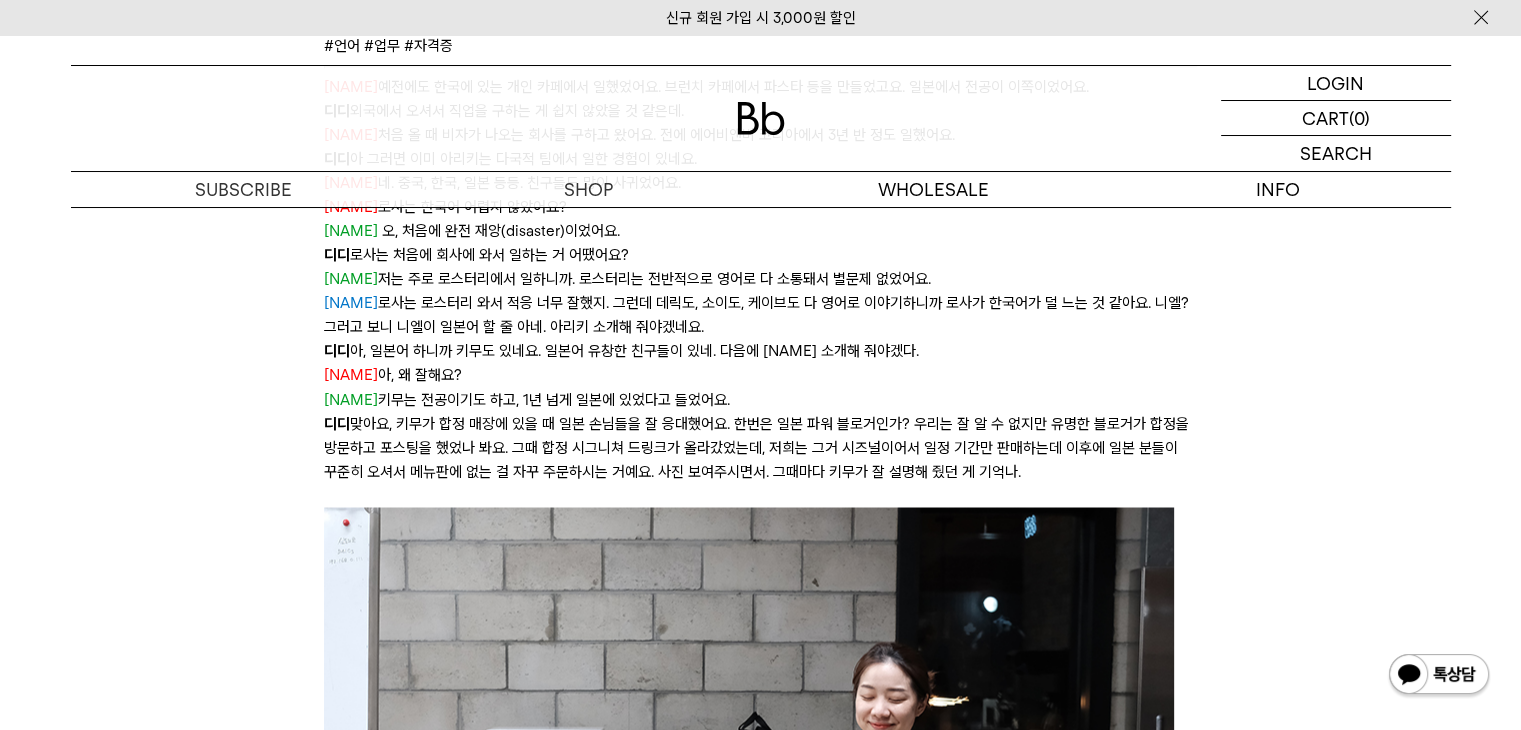drag, startPoint x: 792, startPoint y: 424, endPoint x: 1318, endPoint y: 445, distance: 526.419 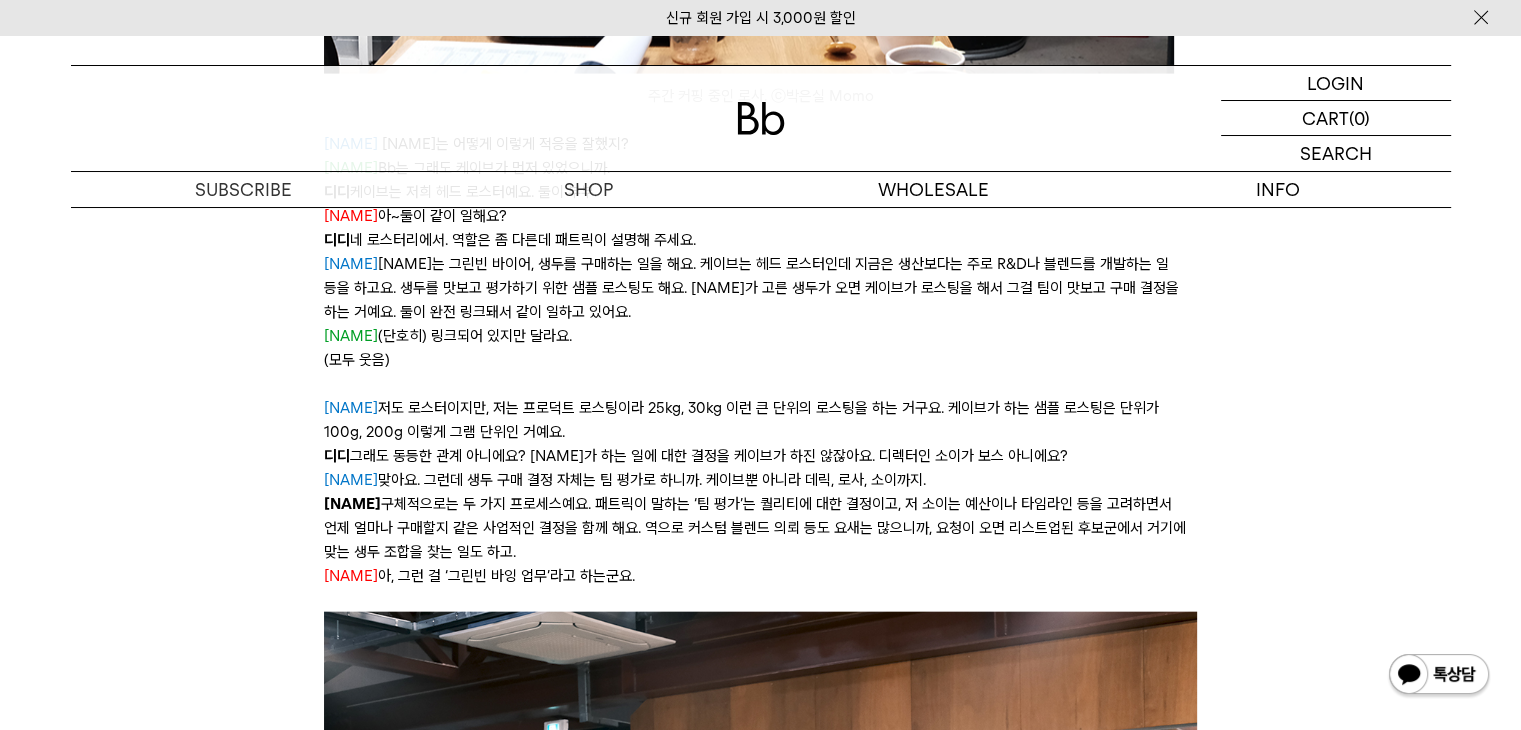 scroll, scrollTop: 4200, scrollLeft: 0, axis: vertical 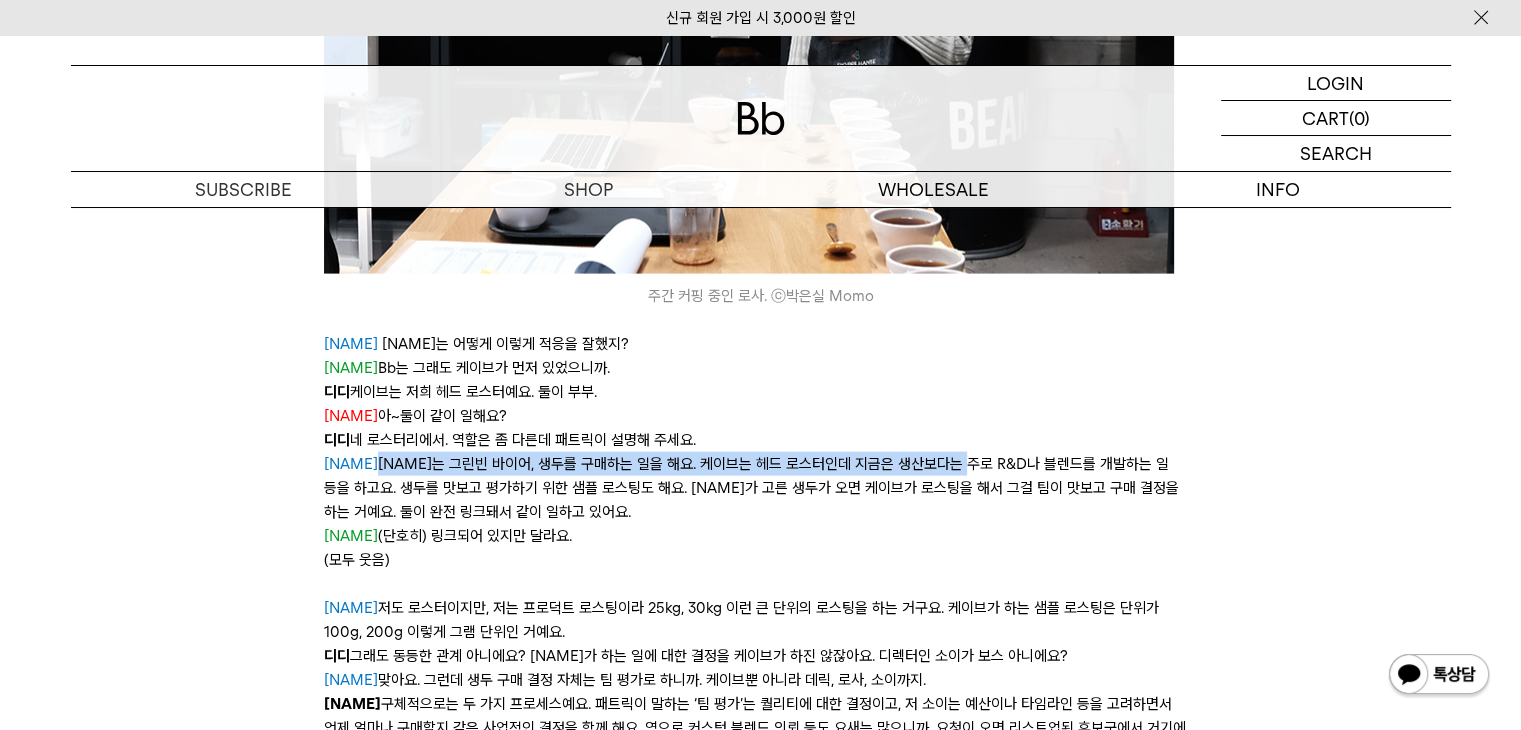 drag, startPoint x: 360, startPoint y: 439, endPoint x: 974, endPoint y: 439, distance: 614 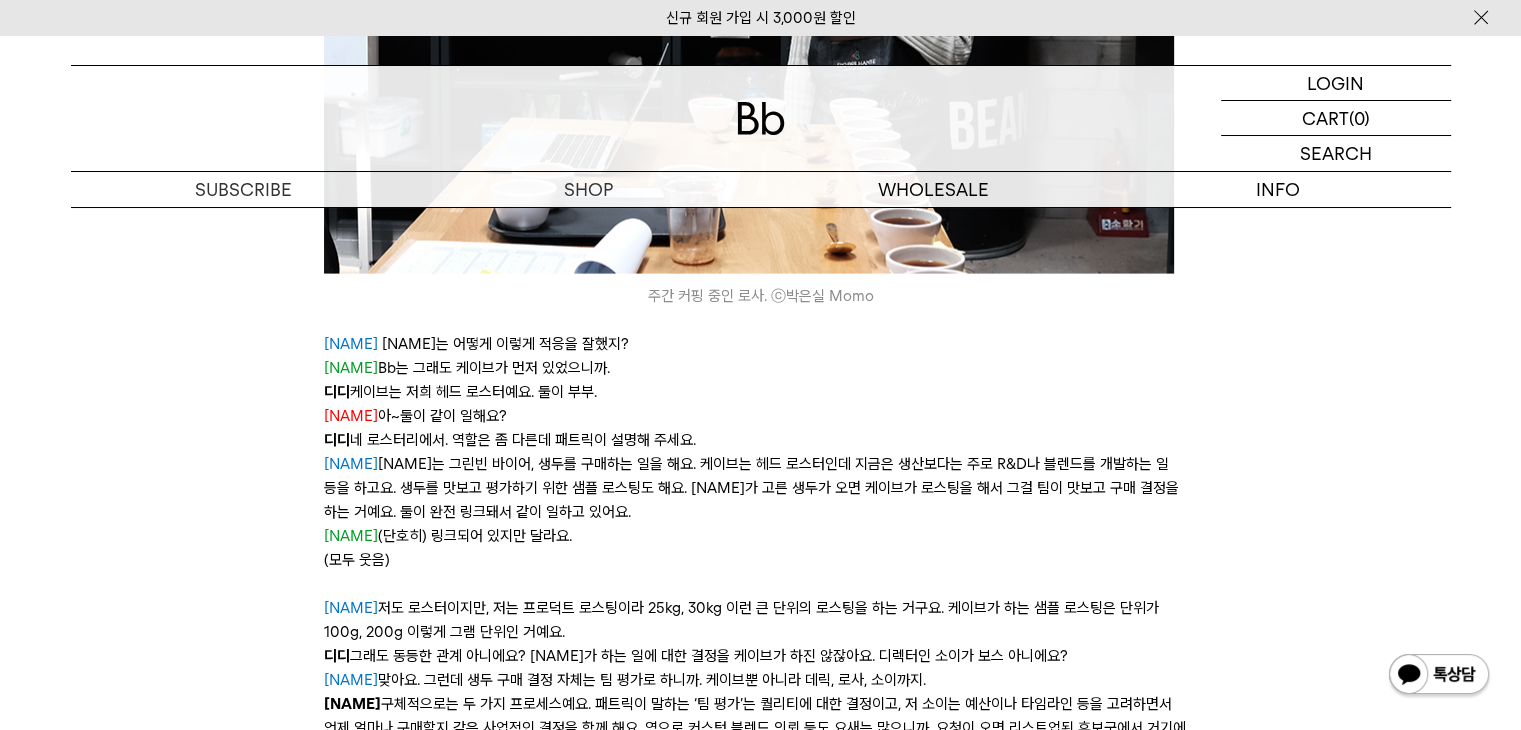 click on "패트릭  로사는 그린빈 바이어, 생두를 구매하는 일을 해요. 케이브는 헤드 로스터인데 지금은 생산보다는 주로 R&D나 블렌드를 개발하는 일 등을 하고요. 생두를 맛보고 평가하기 위한 샘플 로스팅도 해요. 로사가 고른 생두가 오면 케이브가 로스팅을 해서 그걸 팀이 맛보고 구매 결정을 하는 거예요. 둘이 완전 링크돼서 같이 일하고 있어요." at bounding box center [760, 488] 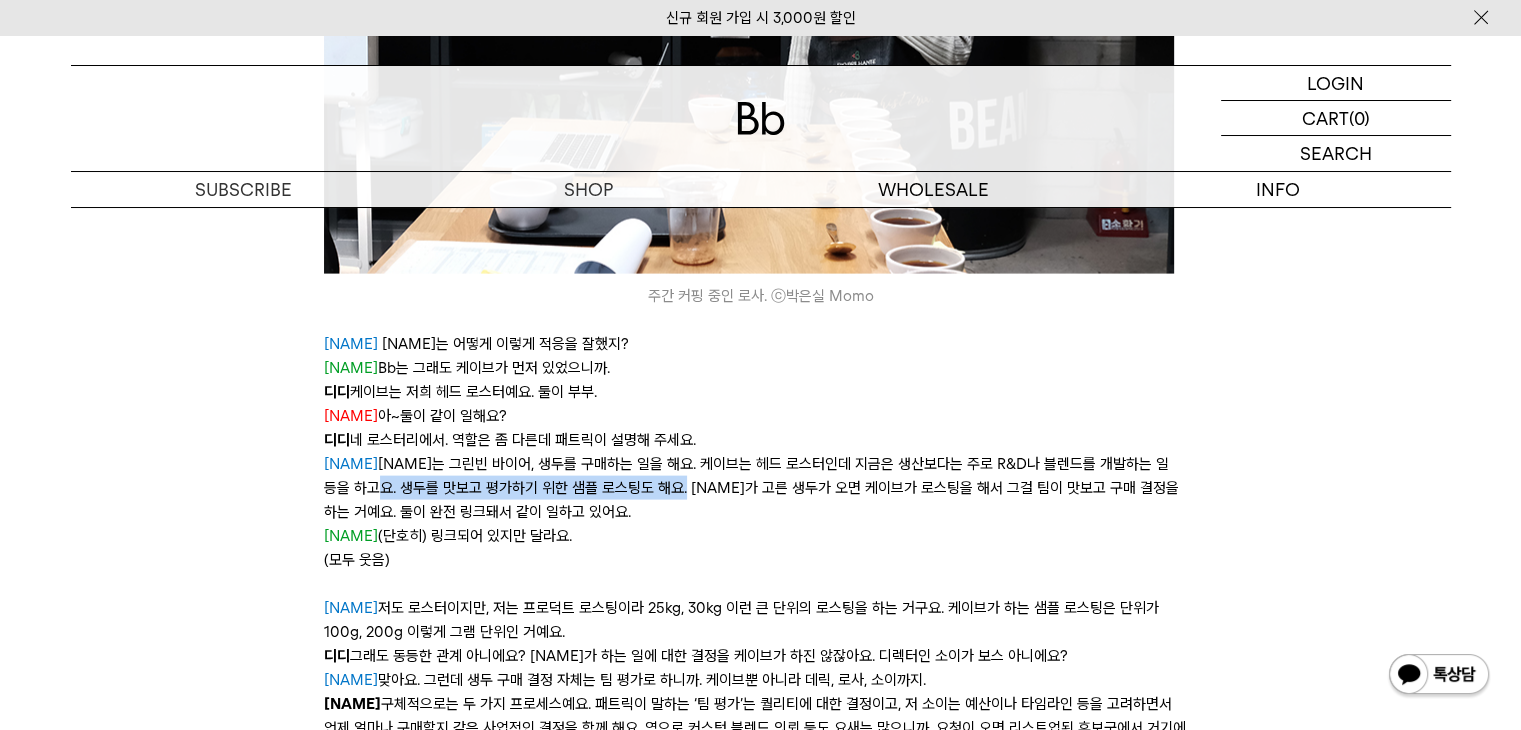 drag, startPoint x: 296, startPoint y: 465, endPoint x: 632, endPoint y: 470, distance: 336.0372 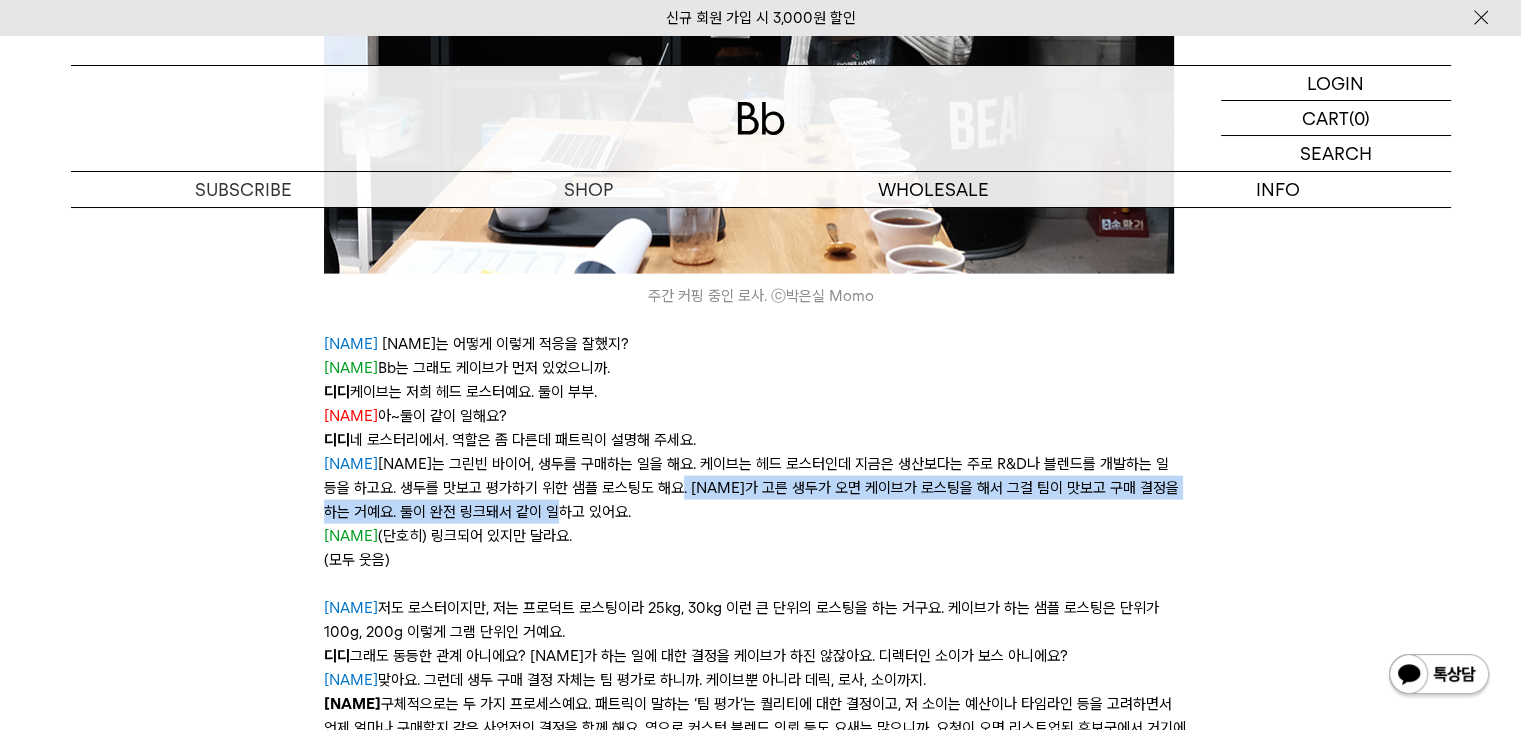 drag, startPoint x: 622, startPoint y: 461, endPoint x: 1016, endPoint y: 481, distance: 394.5073 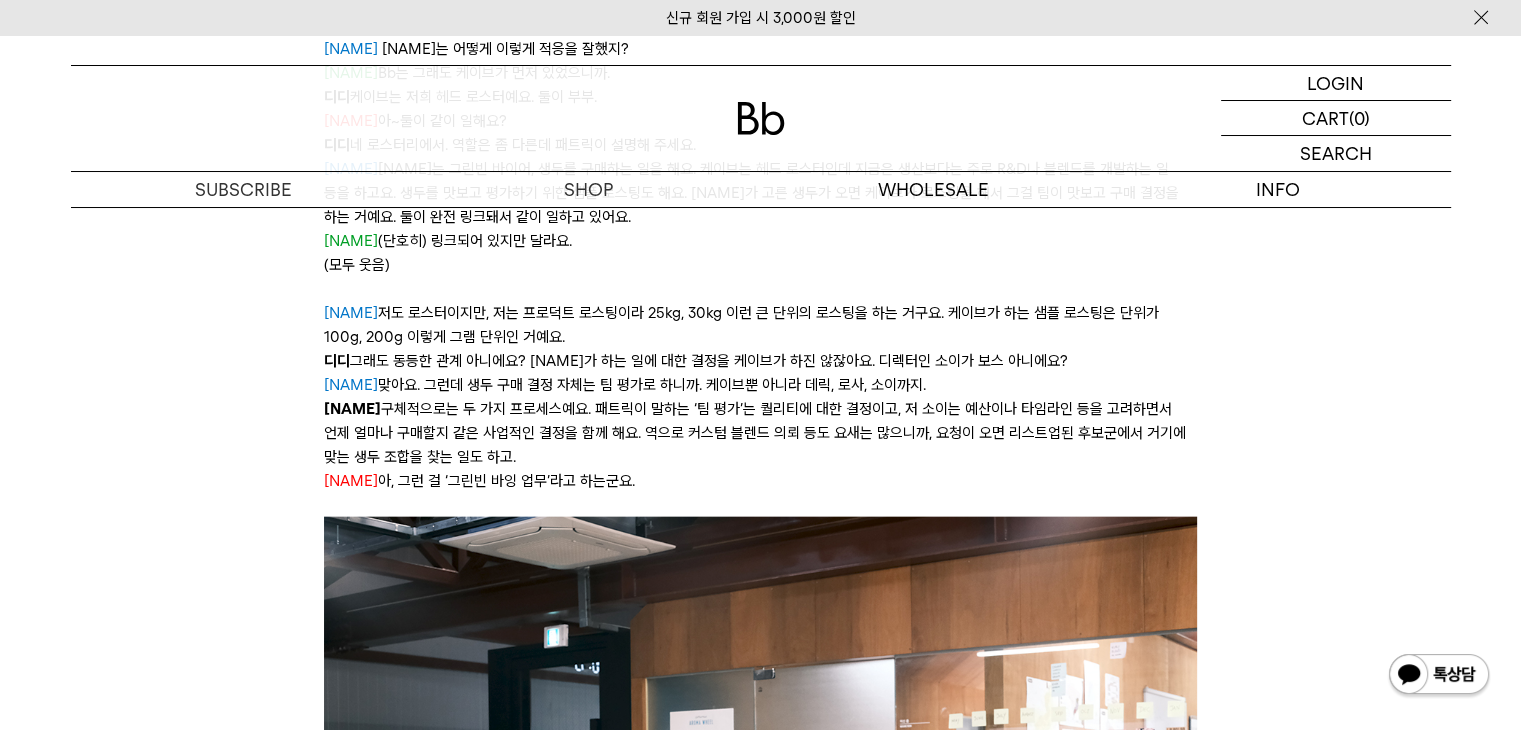 scroll, scrollTop: 4500, scrollLeft: 0, axis: vertical 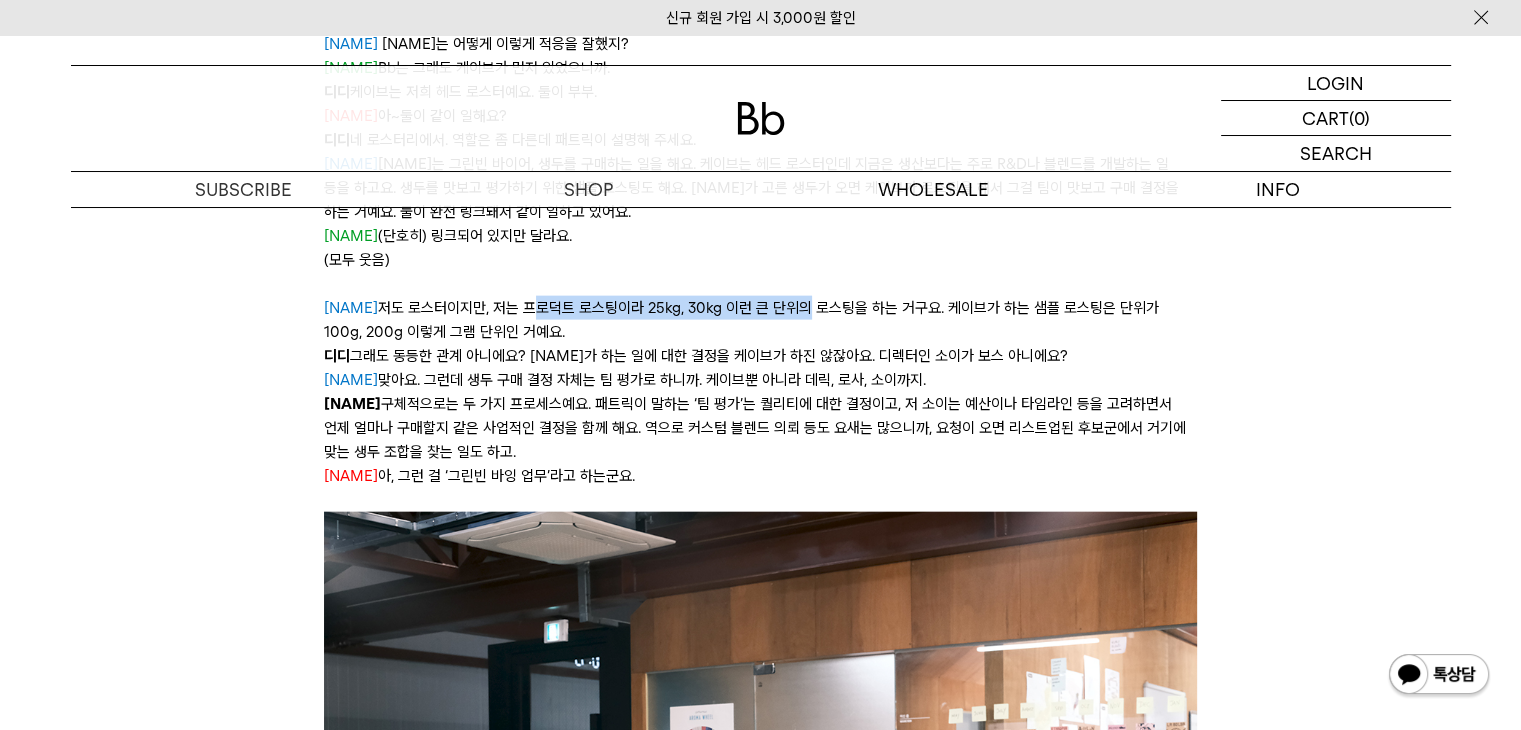 drag, startPoint x: 512, startPoint y: 284, endPoint x: 786, endPoint y: 283, distance: 274.00183 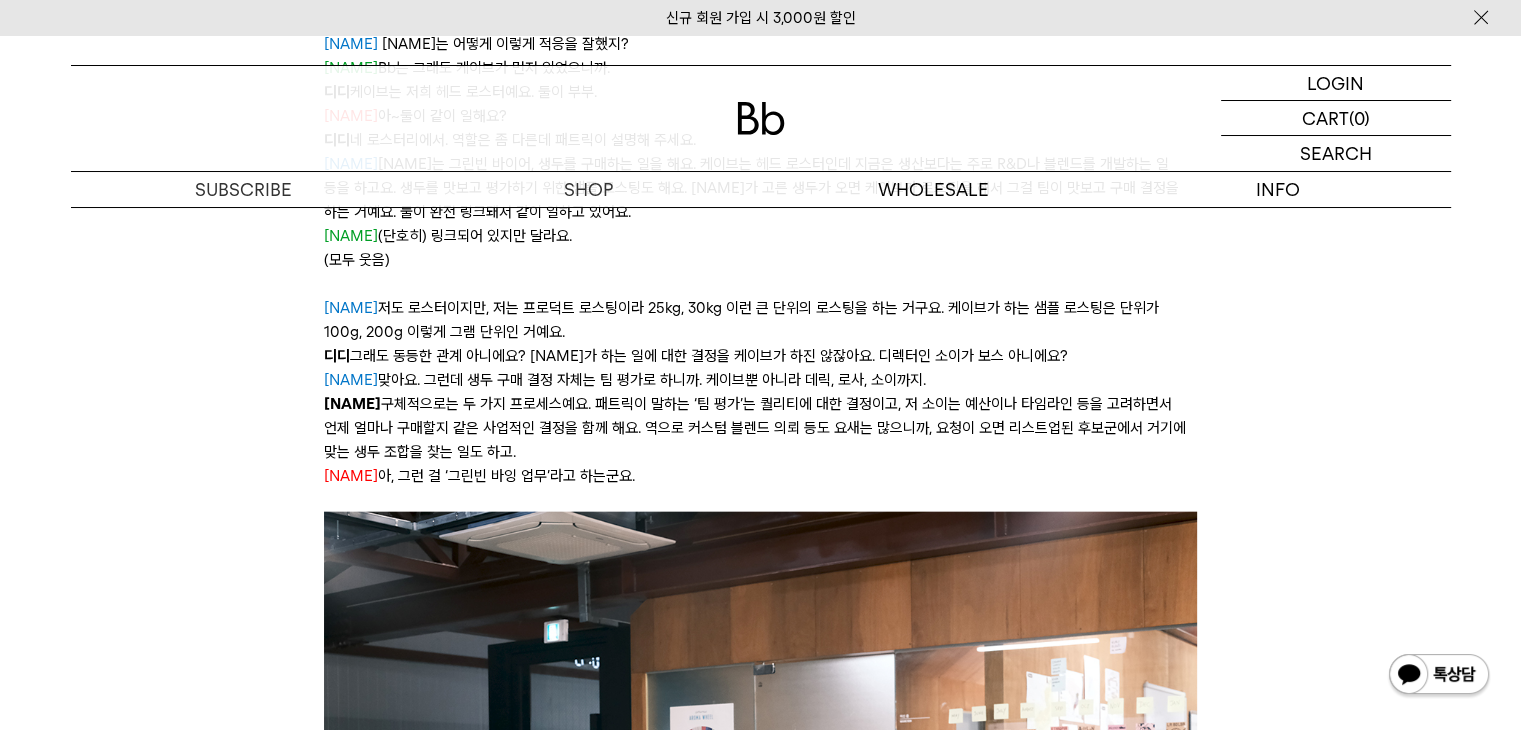 click on "패트릭  저도 로스터이지만, 저는 프로덕트 로스팅이라 25kg, 30kg 이런 큰 단위의 로스팅을 하는 거구요. 케이브가 하는 샘플 로스팅은 단위가 100g, 200g 이렇게 그램 단위인 거예요." at bounding box center (760, 320) 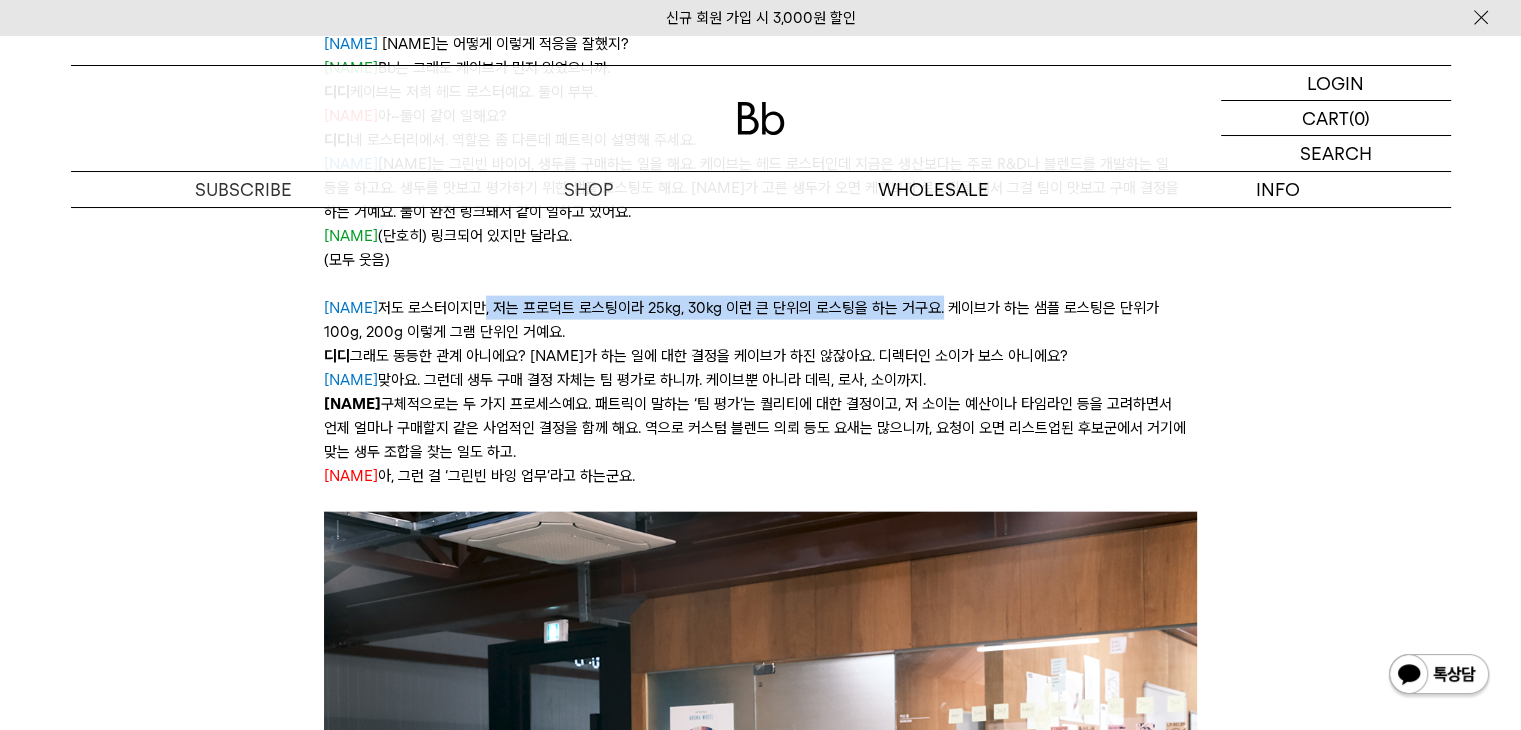 drag, startPoint x: 768, startPoint y: 273, endPoint x: 521, endPoint y: 275, distance: 247.0081 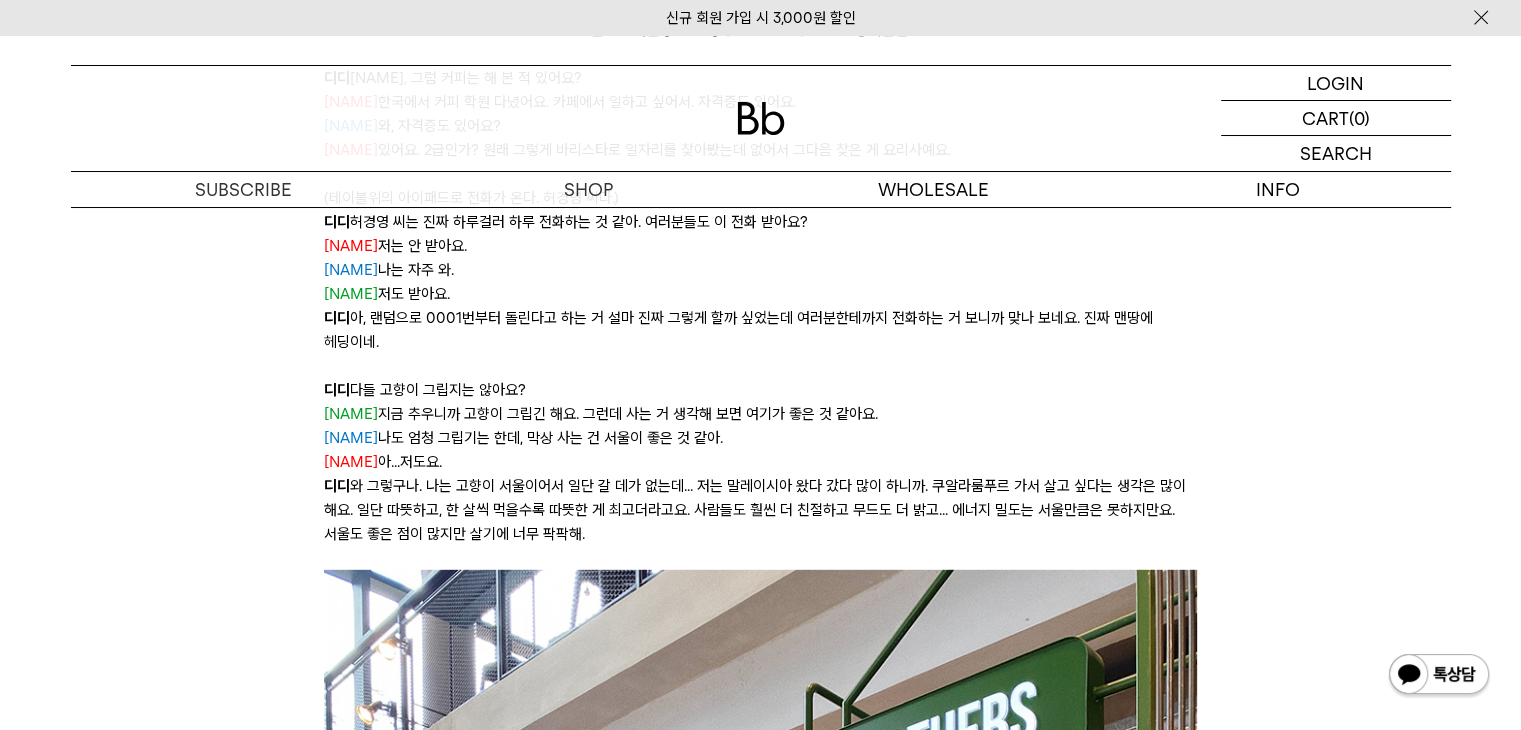 scroll, scrollTop: 5600, scrollLeft: 0, axis: vertical 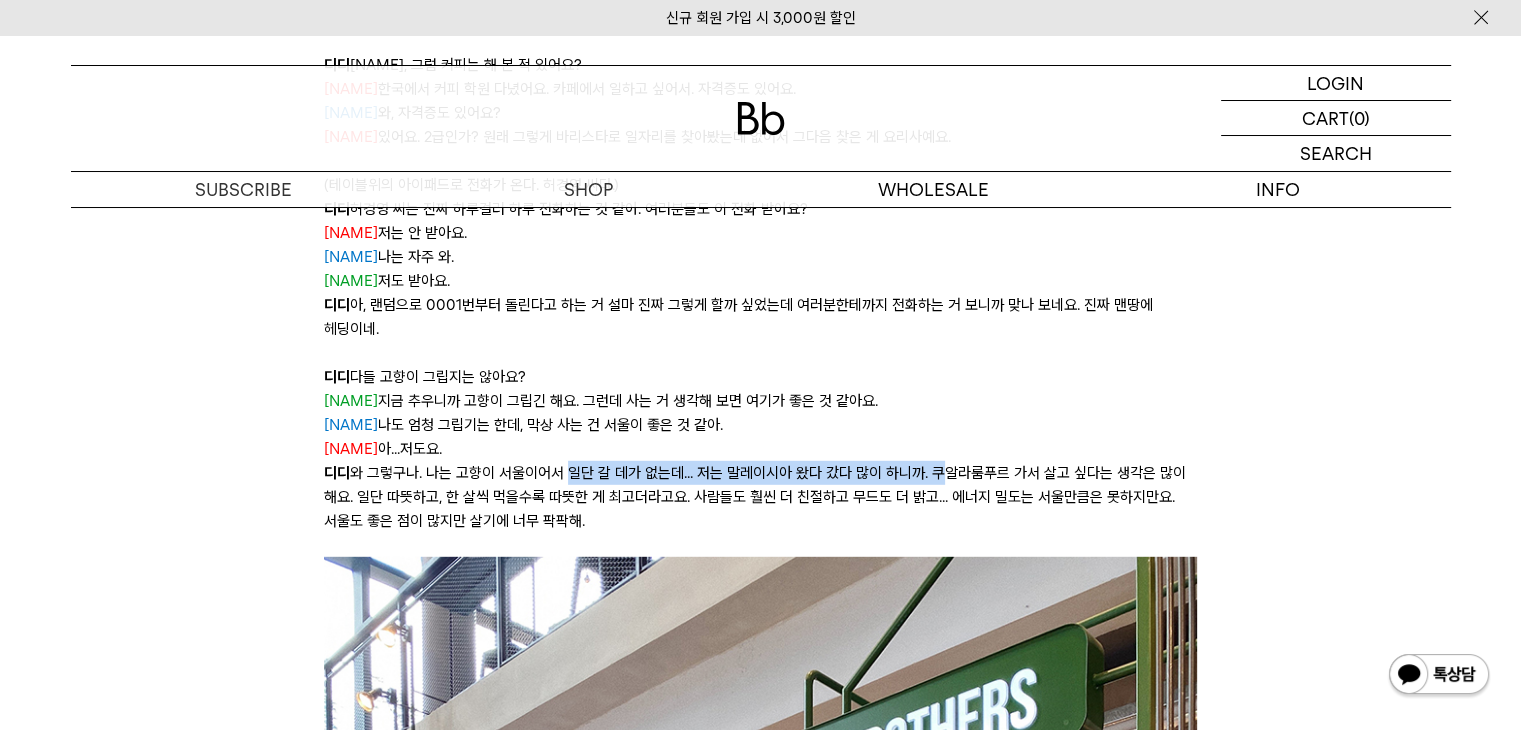 drag, startPoint x: 661, startPoint y: 452, endPoint x: 884, endPoint y: 457, distance: 223.05605 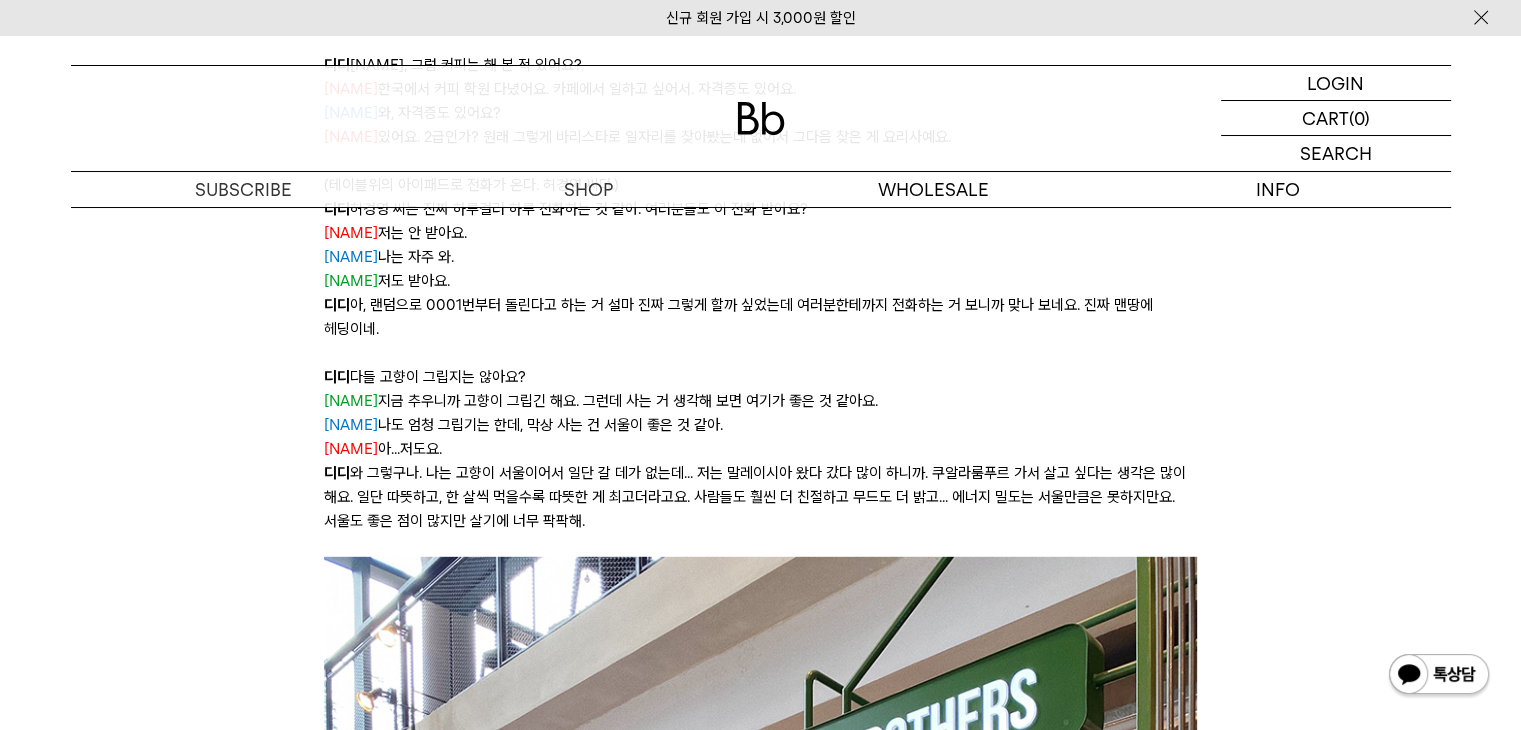 click on "디디       와 그렇구나. 나는 고향이 서울이어서 일단 갈 데가 없는데... 저는 말레이시아 왔다 갔다 많이 하니까. 쿠알라룸푸르 가서 살고 싶다는 생각은 많이 해요. 일단 따뜻하고, 한 살씩 먹을수록 따뜻한 게 최고더라고요. 사람들도 훨씬 더 친절하고 무드도 더 밝고... 에너지 밀도는 서울만큼은 못하지만요. 서울도 좋은 점이 많지만 살기에 너무 팍팍해." at bounding box center (760, 497) 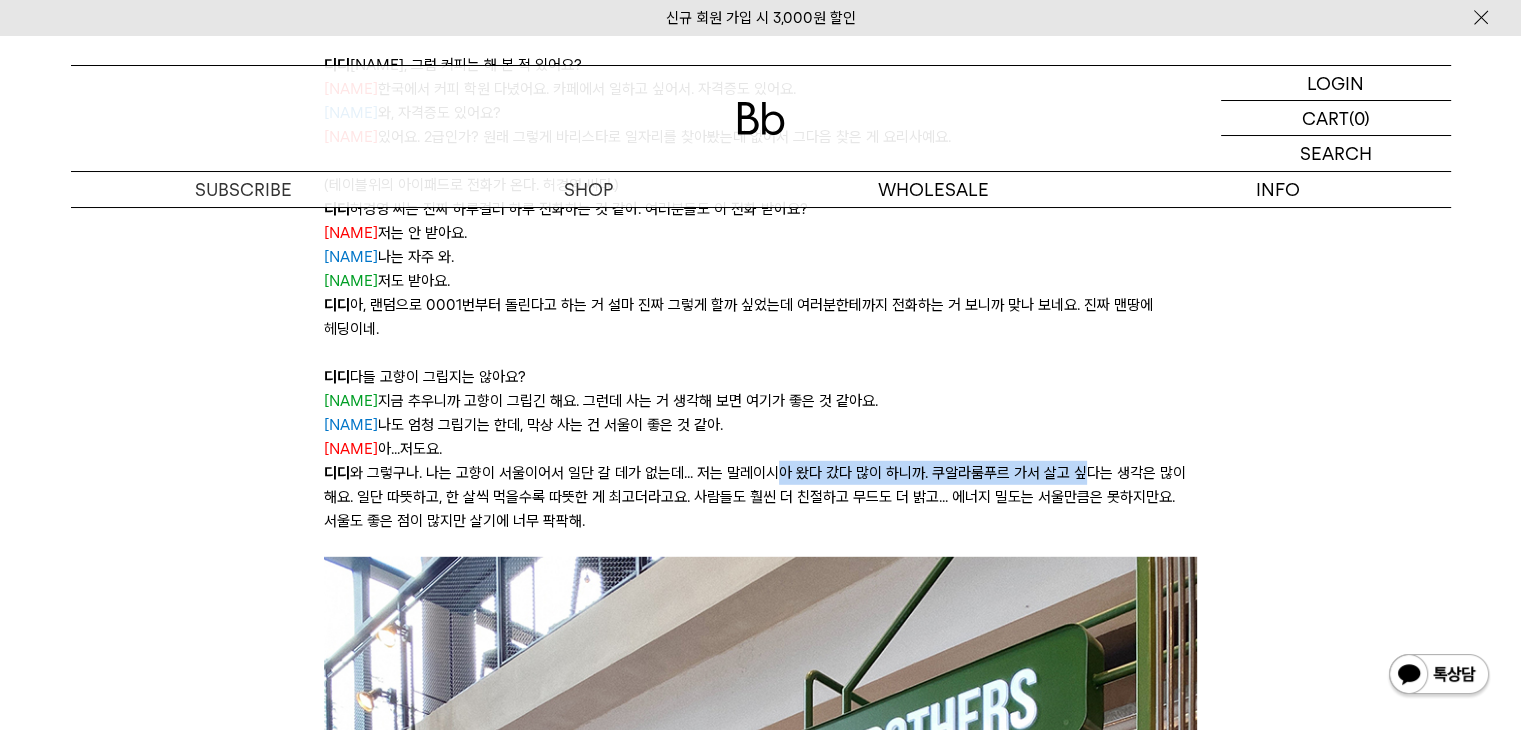 drag, startPoint x: 711, startPoint y: 449, endPoint x: 1056, endPoint y: 455, distance: 345.0522 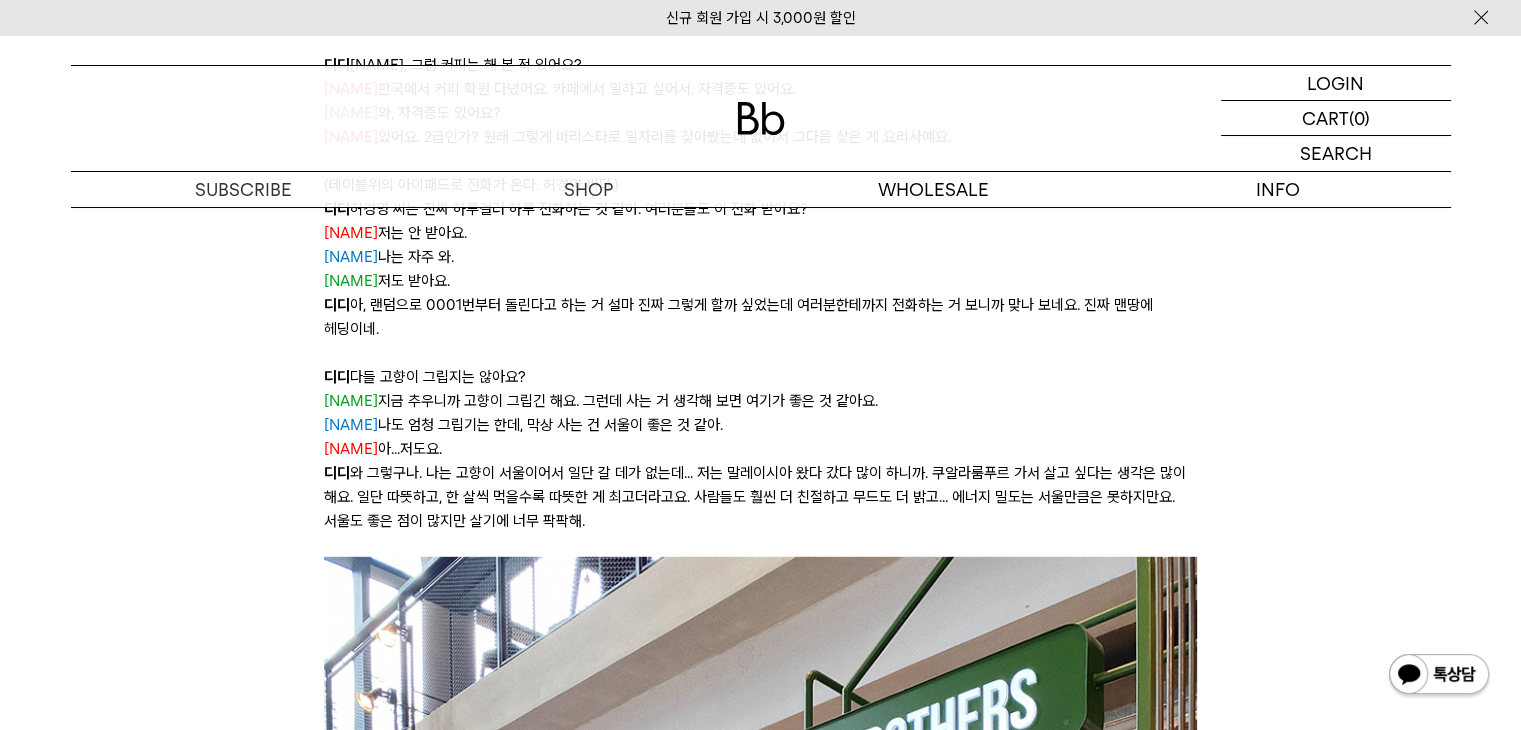 click on "디디       와 그렇구나. 나는 고향이 서울이어서 일단 갈 데가 없는데... 저는 말레이시아 왔다 갔다 많이 하니까. 쿠알라룸푸르 가서 살고 싶다는 생각은 많이 해요. 일단 따뜻하고, 한 살씩 먹을수록 따뜻한 게 최고더라고요. 사람들도 훨씬 더 친절하고 무드도 더 밝고... 에너지 밀도는 서울만큼은 못하지만요. 서울도 좋은 점이 많지만 살기에 너무 팍팍해." at bounding box center (760, 497) 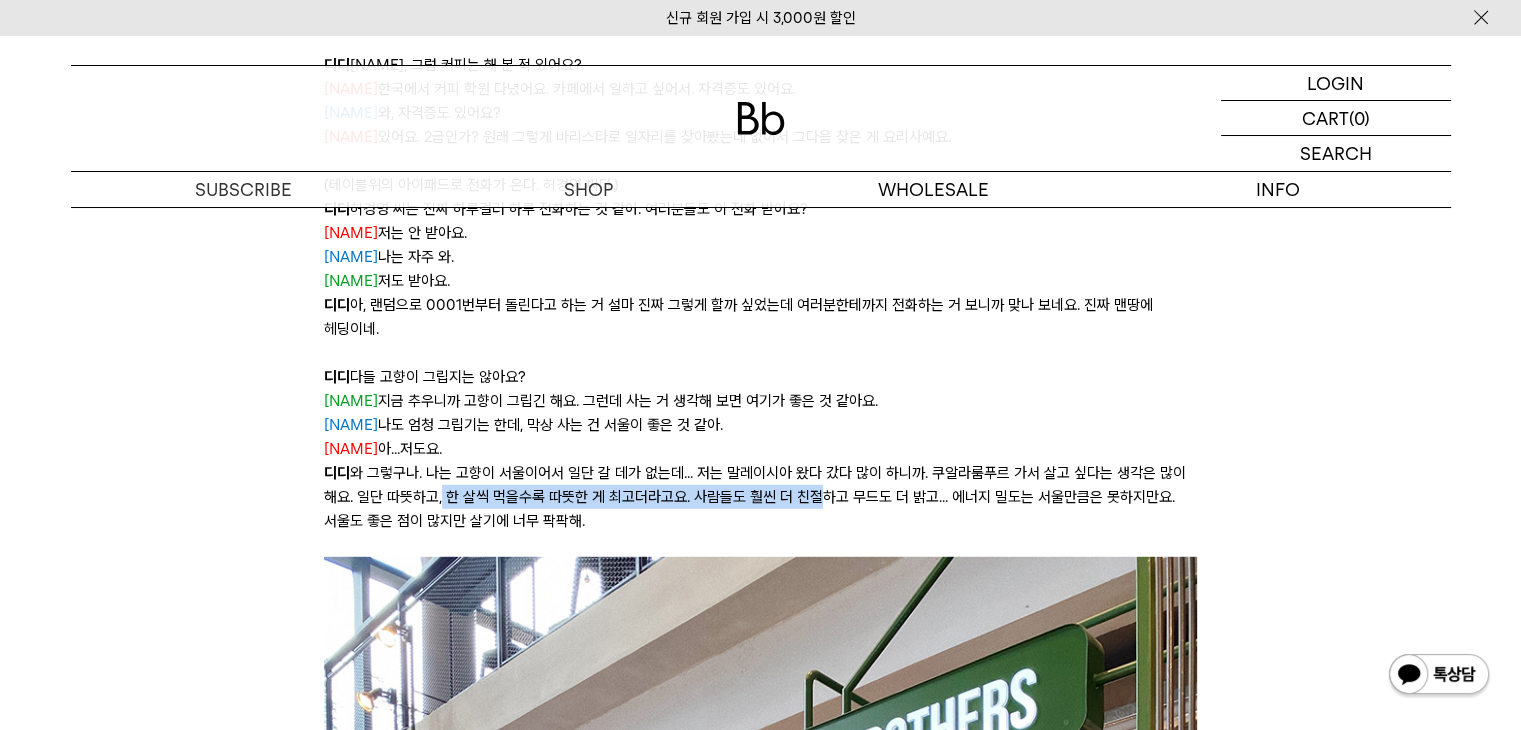 drag, startPoint x: 525, startPoint y: 472, endPoint x: 784, endPoint y: 478, distance: 259.0695 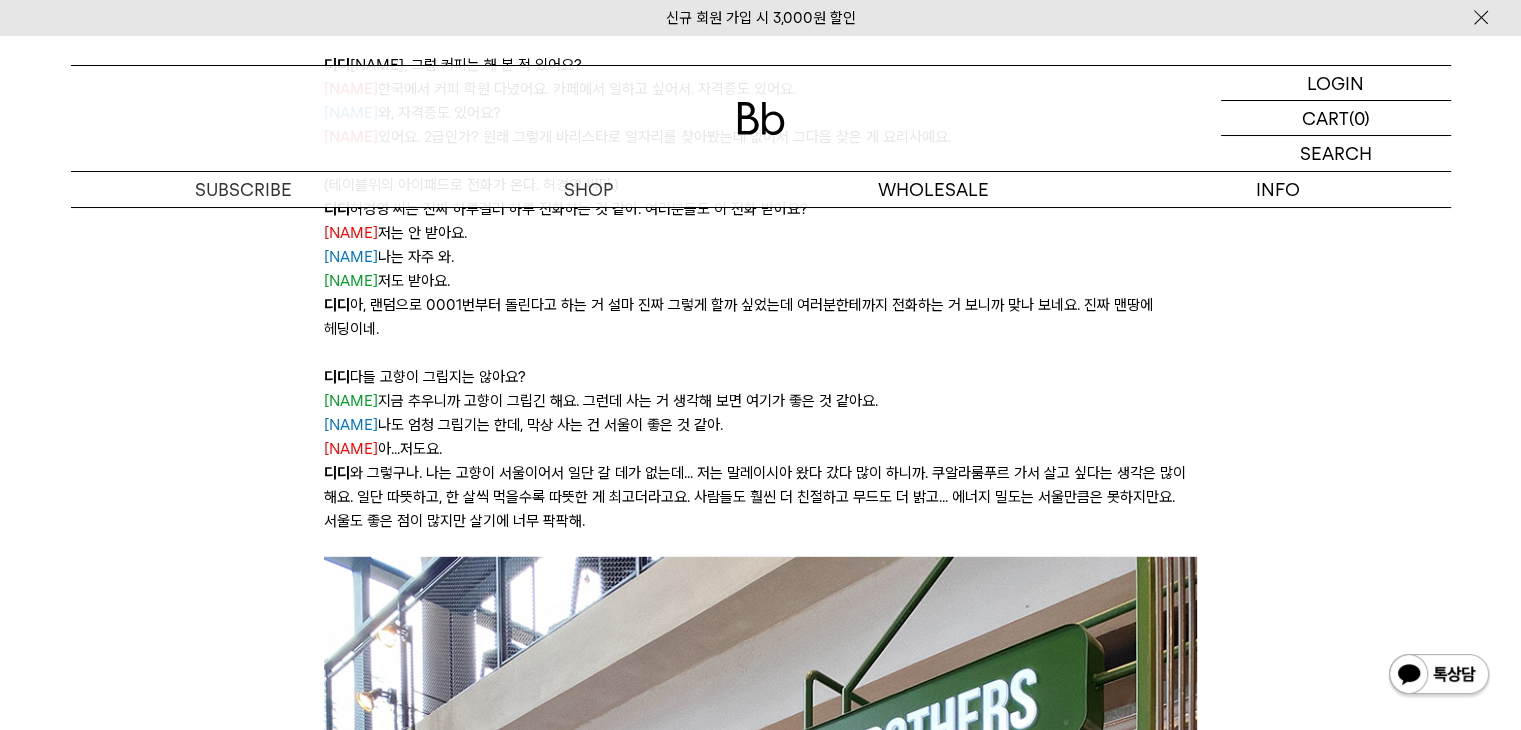 click on "안녕하세요, 독자님. 브랜드디렉터 디디입니다. “커피를 업으로 하면 어떤가요?”라는 질문을 종종 받습니다. 여러 가지 좋은 점이 있지만, 특히 제가 어필하는 점은 커피를 매개로 전 세계의 사람들과 연결될 수 있다는 것입니다. 여러 나라의 농장들과 교류하는 것, 해외의 커피 회사들과의 다양한 협업을 통해 자연스럽게 시야가 넓어지는 것이 삶의 스펙트럼을 더 다채롭게 만든다고 할까요. 아, 이 ‘글로벌 관점’에서 빈브라더스가 특별한 점이 있다면, 해외에 직접 매장을 운영하고 있다는 것이겠네요(곧 말레이시아 쿠알라룸푸르에 세 번째 카페가 오픈 예정인데요, 이 이야기는 따로 풀어보겠습니다). 아리키 에게 다른 분들도 소개하고 연결해 드릴 겸, 주말 커피 타임을 가졌습니다. 대만에서 온 🇹🇼 로사" at bounding box center [761, 1445] 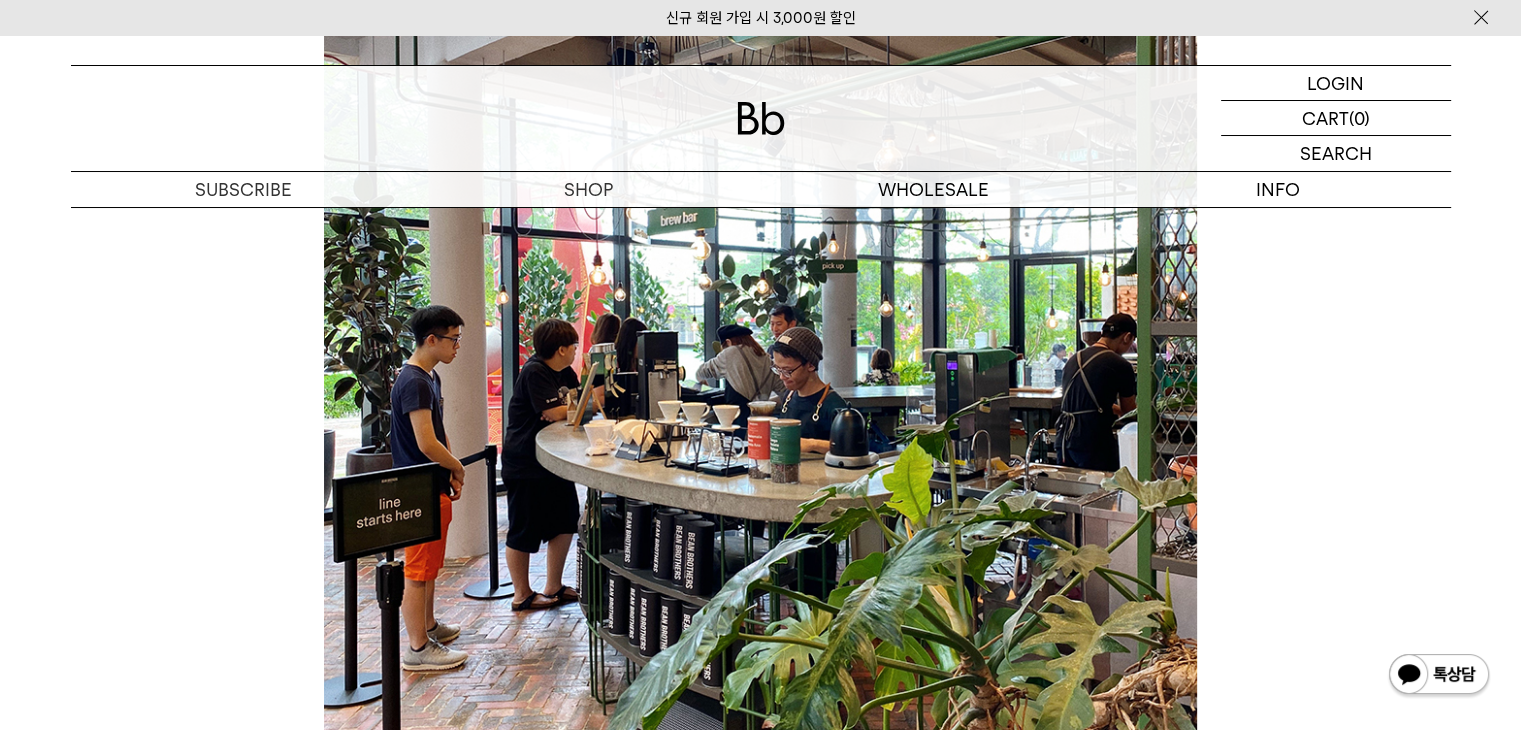 scroll, scrollTop: 7000, scrollLeft: 0, axis: vertical 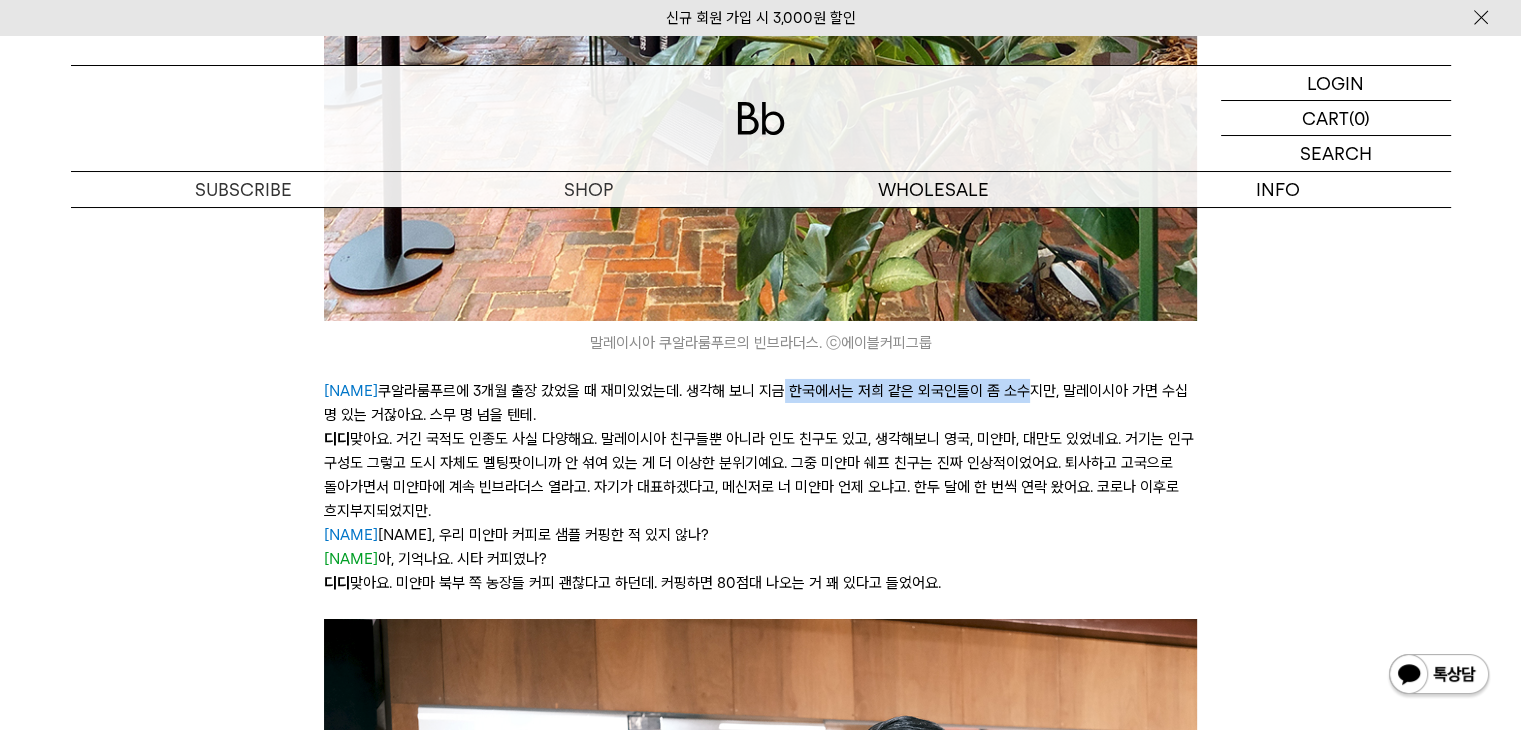 drag, startPoint x: 740, startPoint y: 365, endPoint x: 1056, endPoint y: 380, distance: 316.3558 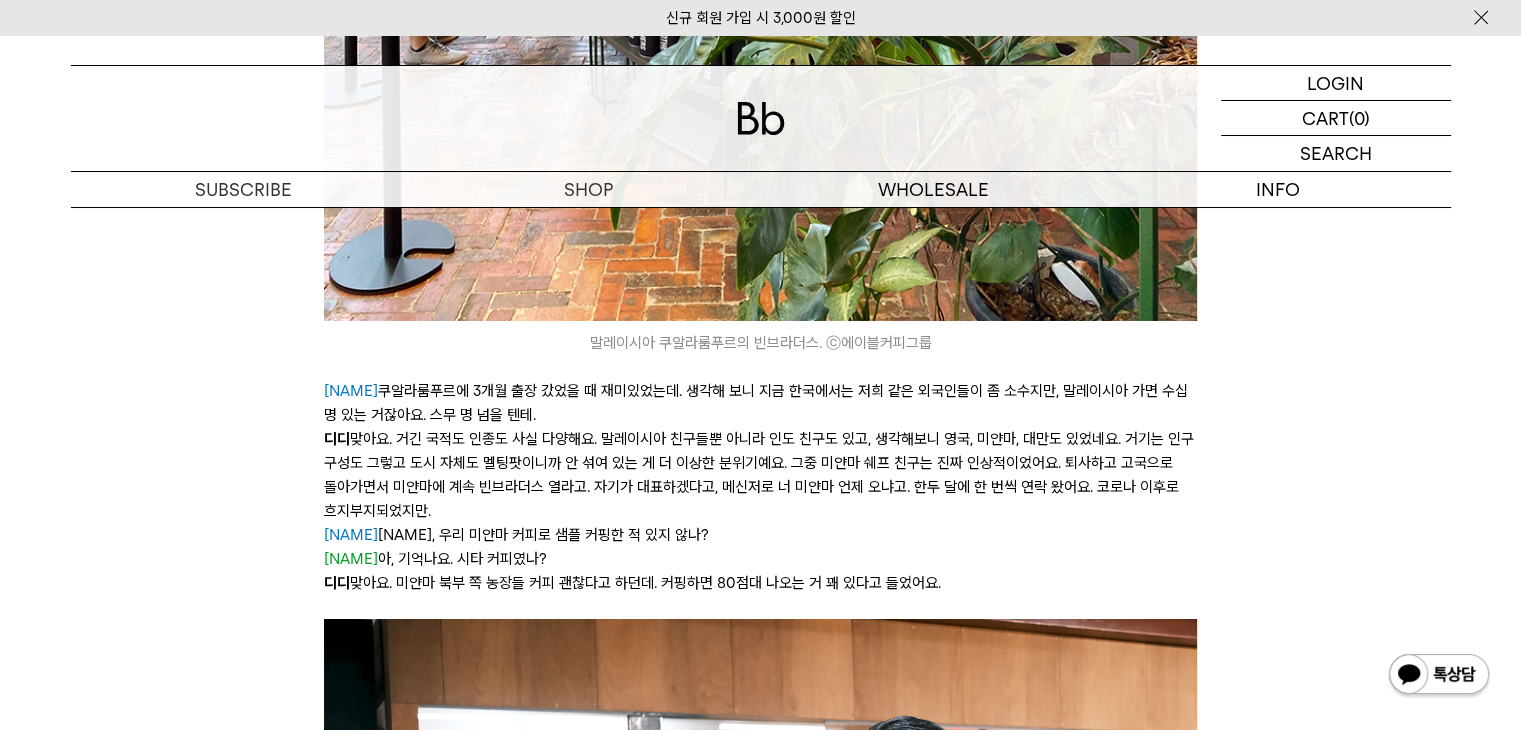 click on "패트릭    쿠알라룸푸르에 3개월 출장 갔었을 때 재미있었는데. 생각해 보니 지금 한국에서는 저희 같은 외국인들이 좀 소수지만, 말레이시아 가면 수십 명 있는 거잖아요. 스무 명 넘을 텐테." at bounding box center [760, 403] 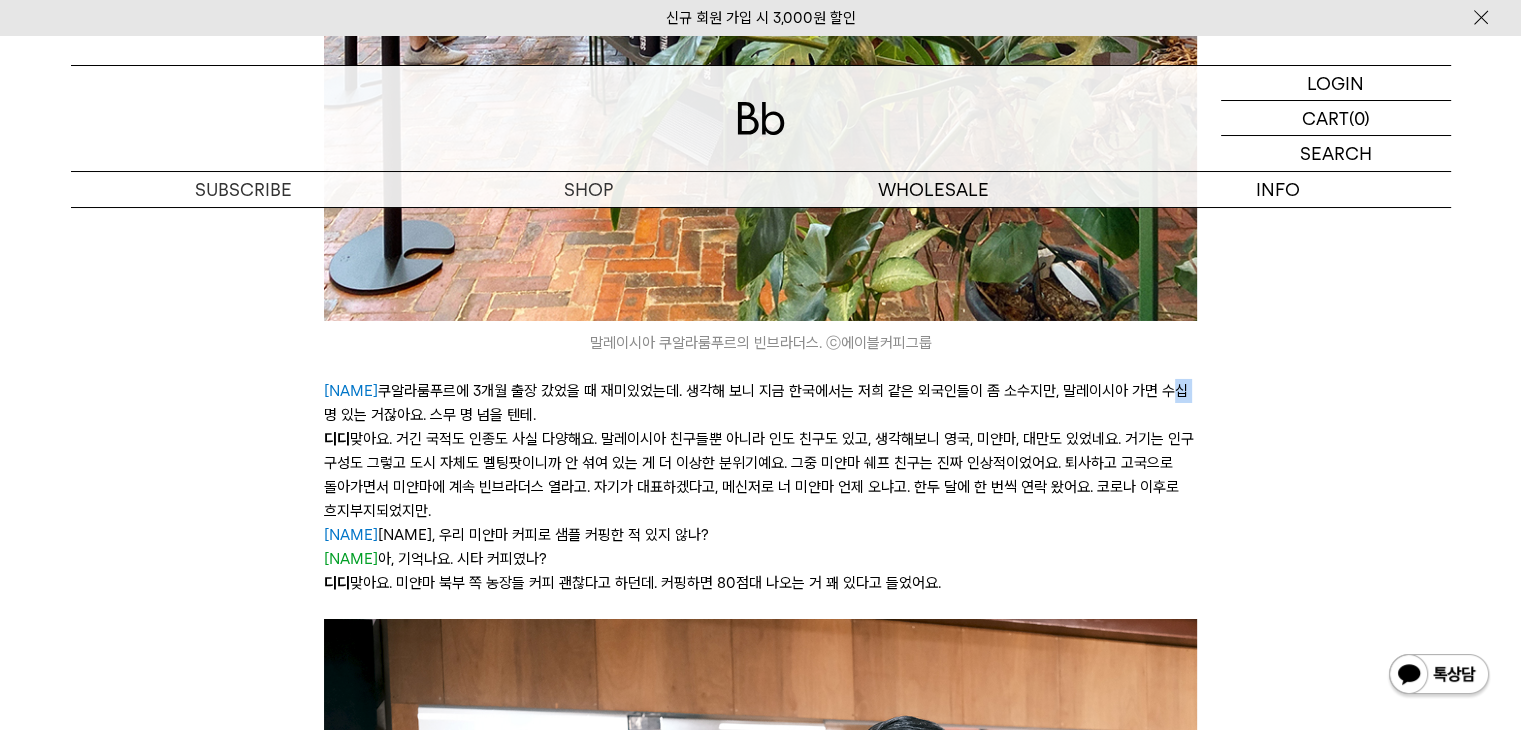 click on "패트릭    쿠알라룸푸르에 3개월 출장 갔었을 때 재미있었는데. 생각해 보니 지금 한국에서는 저희 같은 외국인들이 좀 소수지만, 말레이시아 가면 수십 명 있는 거잖아요. 스무 명 넘을 텐테." at bounding box center (760, 403) 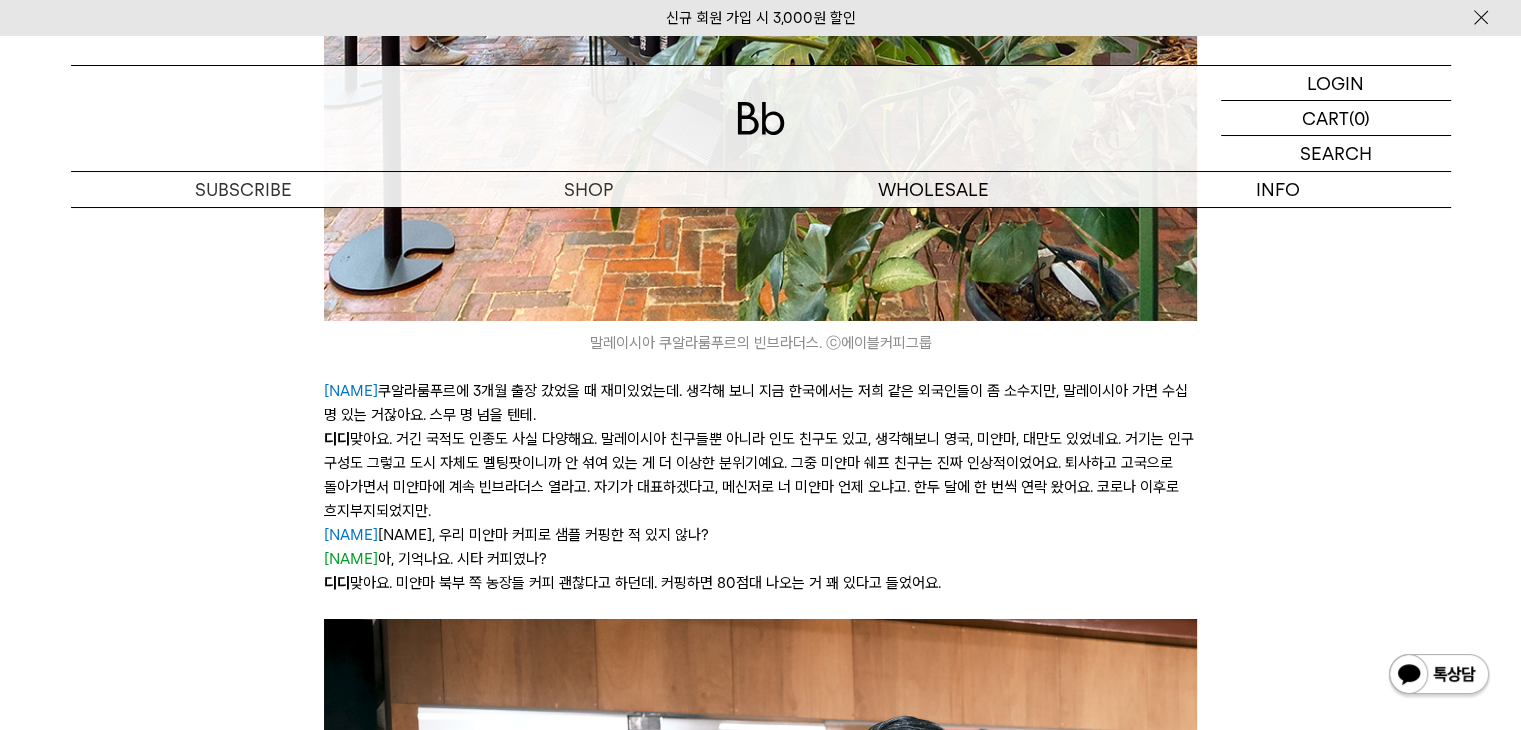 click on "패트릭    쿠알라룸푸르에 3개월 출장 갔었을 때 재미있었는데. 생각해 보니 지금 한국에서는 저희 같은 외국인들이 좀 소수지만, 말레이시아 가면 수십 명 있는 거잖아요. 스무 명 넘을 텐테." at bounding box center (760, 403) 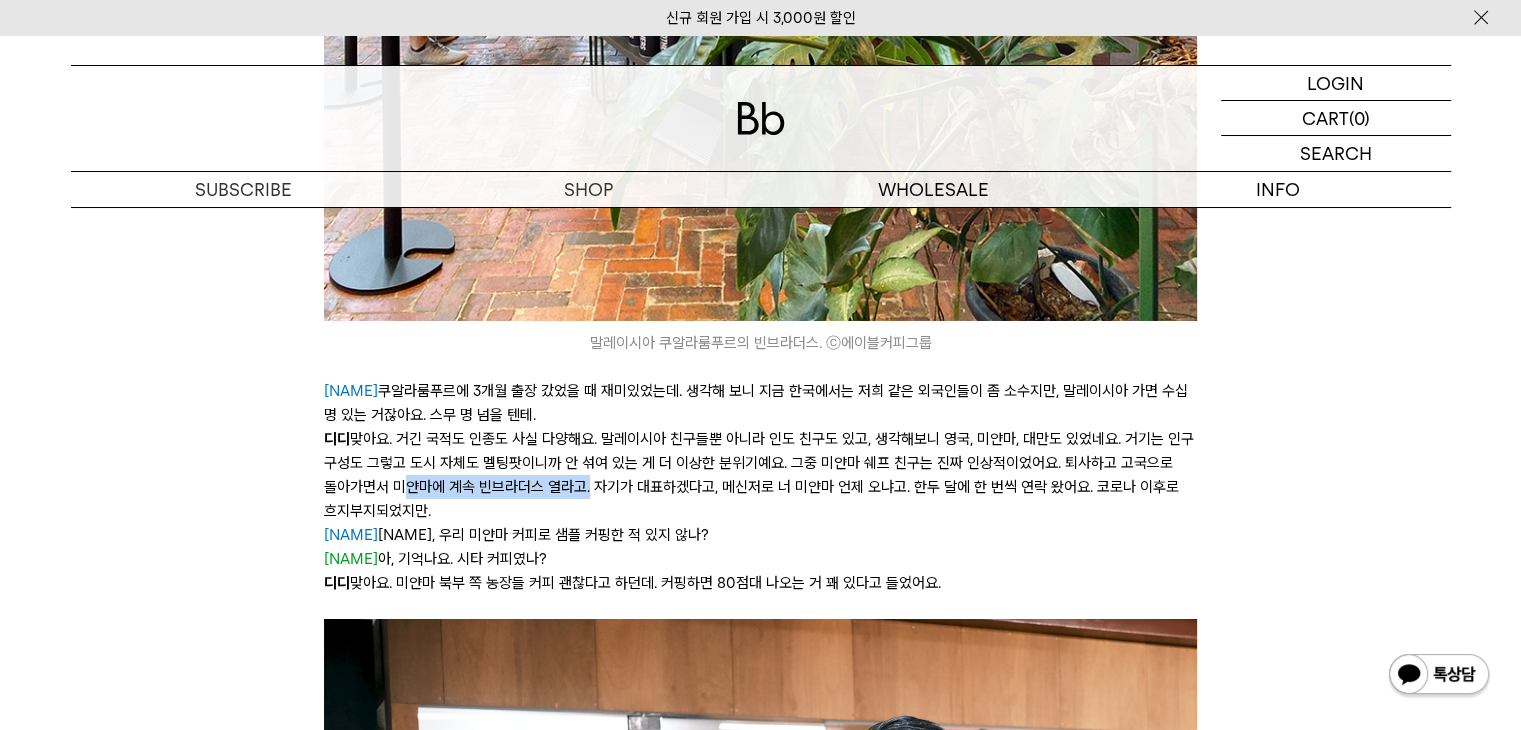 drag, startPoint x: 364, startPoint y: 461, endPoint x: 533, endPoint y: 459, distance: 169.01184 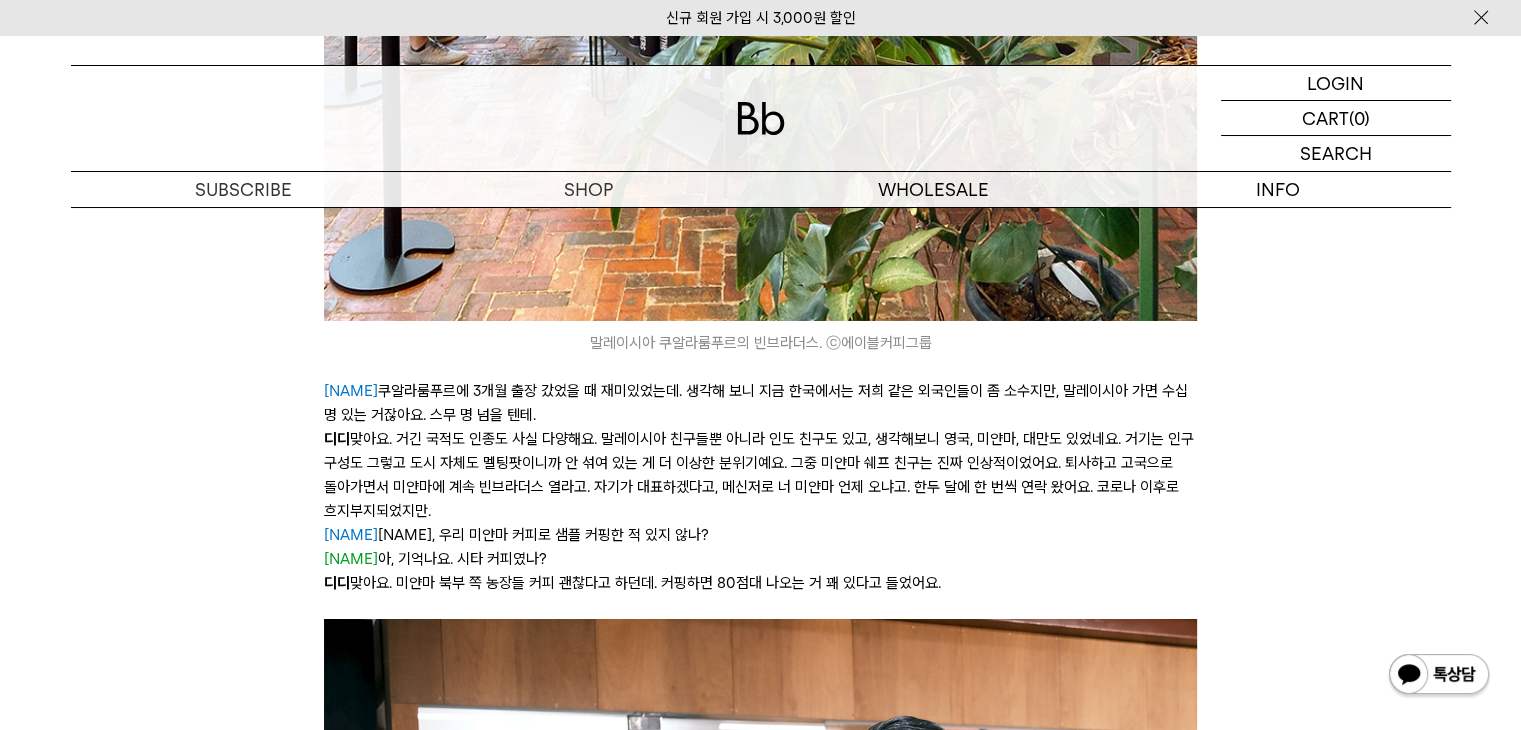 click on "디디       맞아요. 거긴 국적도 인종도 사실 다양해요. 말레이시아 친구들뿐 아니라 인도 친구도 있고, 생각해보니 영국, 미얀마, 대만도 있었네요. 거기는 인구 구성도 그렇고 도시 자체도 멜팅팟이니까 안 섞여 있는 게 더 이상한 분위기예요. 그중 미얀마 쉐프 친구는 진짜 인상적이었어요. 퇴사하고 고국으로 돌아가면서 미얀마에 계속 빈브라더스 열라고. 자기가 대표하겠다고, 메신저로 너 미얀마 언제 오냐고. 한두 달에 한 번씩 연락 왔어요. 코로나 이후로 흐지부지되었지만." at bounding box center (760, 475) 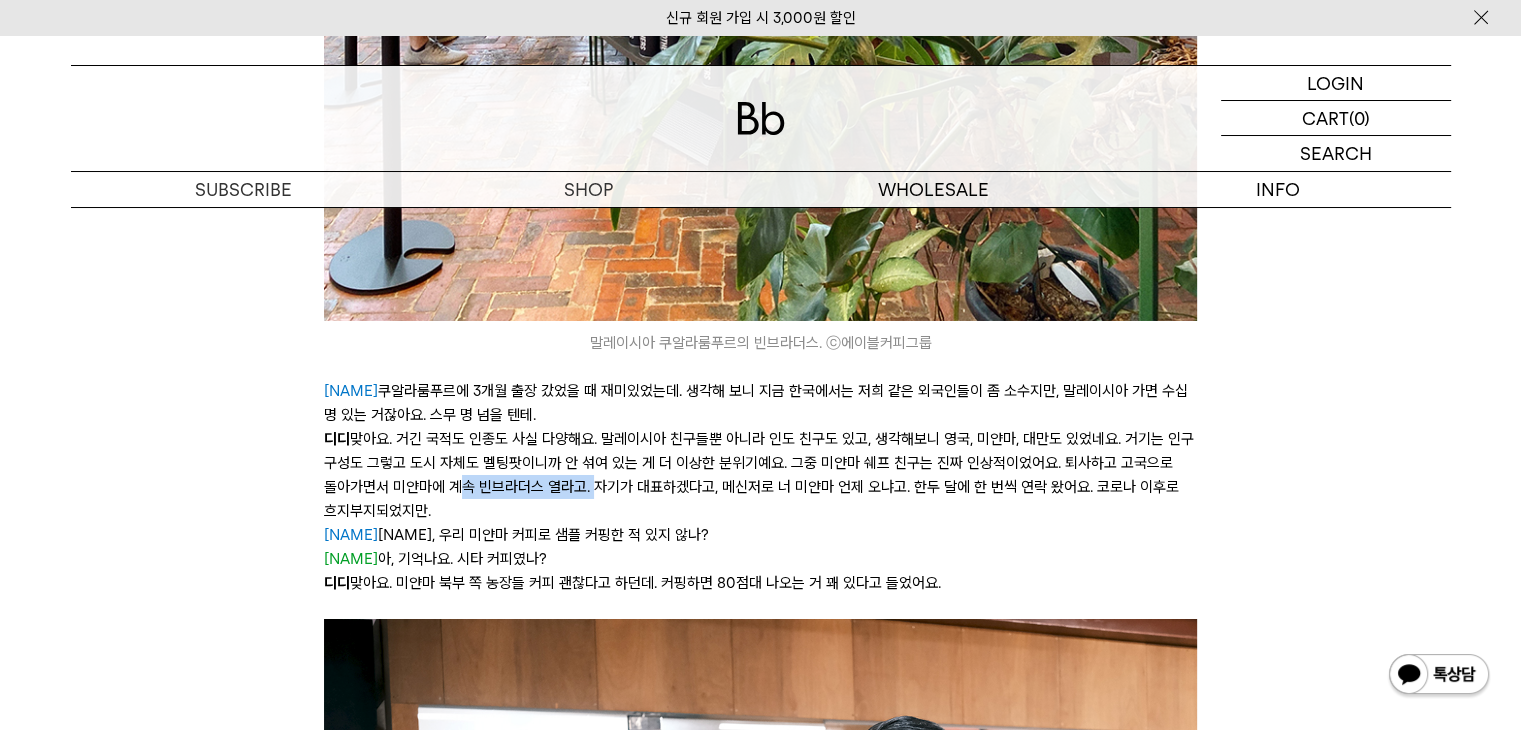 drag, startPoint x: 498, startPoint y: 464, endPoint x: 570, endPoint y: 466, distance: 72.02777 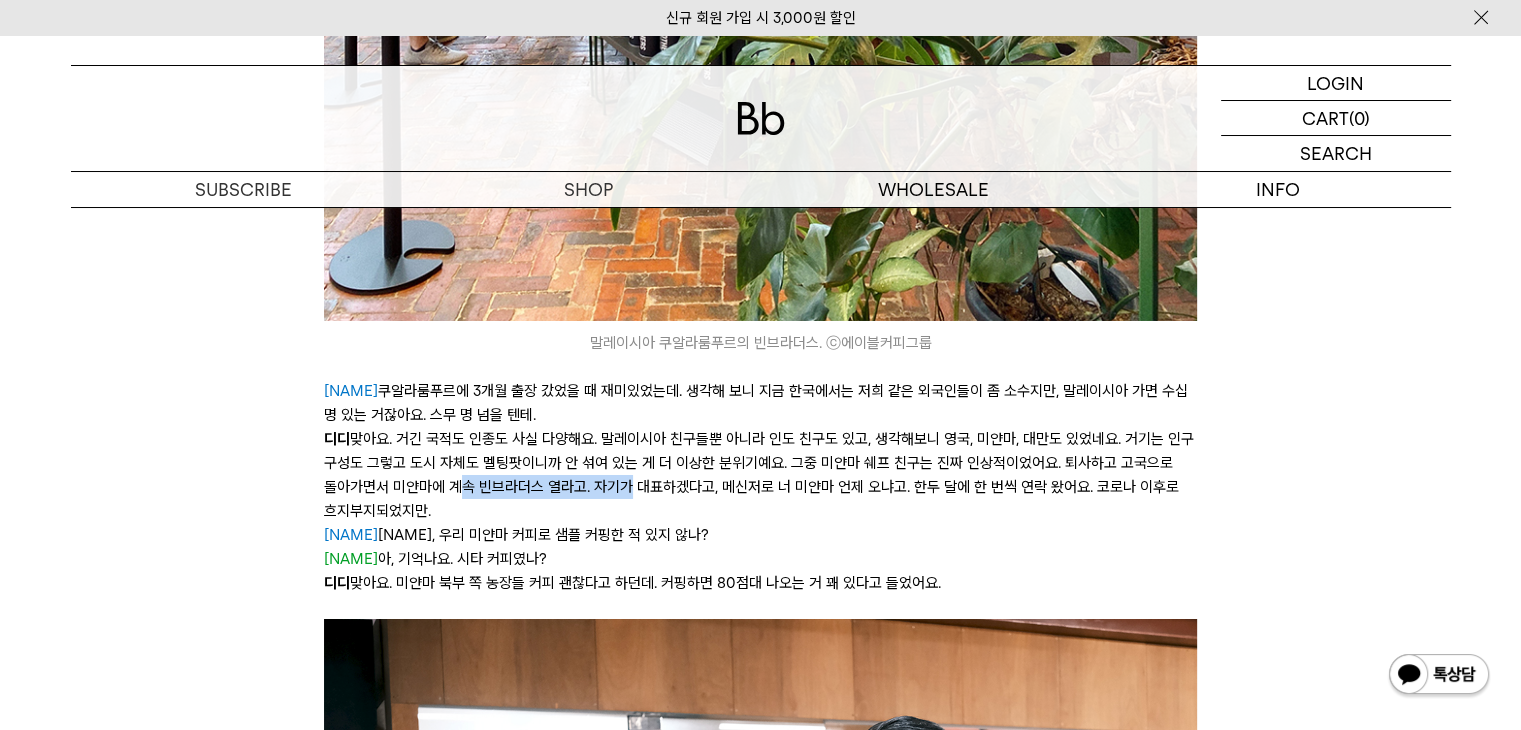 click on "디디       맞아요. 거긴 국적도 인종도 사실 다양해요. 말레이시아 친구들뿐 아니라 인도 친구도 있고, 생각해보니 영국, 미얀마, 대만도 있었네요. 거기는 인구 구성도 그렇고 도시 자체도 멜팅팟이니까 안 섞여 있는 게 더 이상한 분위기예요. 그중 미얀마 쉐프 친구는 진짜 인상적이었어요. 퇴사하고 고국으로 돌아가면서 미얀마에 계속 빈브라더스 열라고. 자기가 대표하겠다고, 메신저로 너 미얀마 언제 오냐고. 한두 달에 한 번씩 연락 왔어요. 코로나 이후로 흐지부지되었지만." at bounding box center (760, 475) 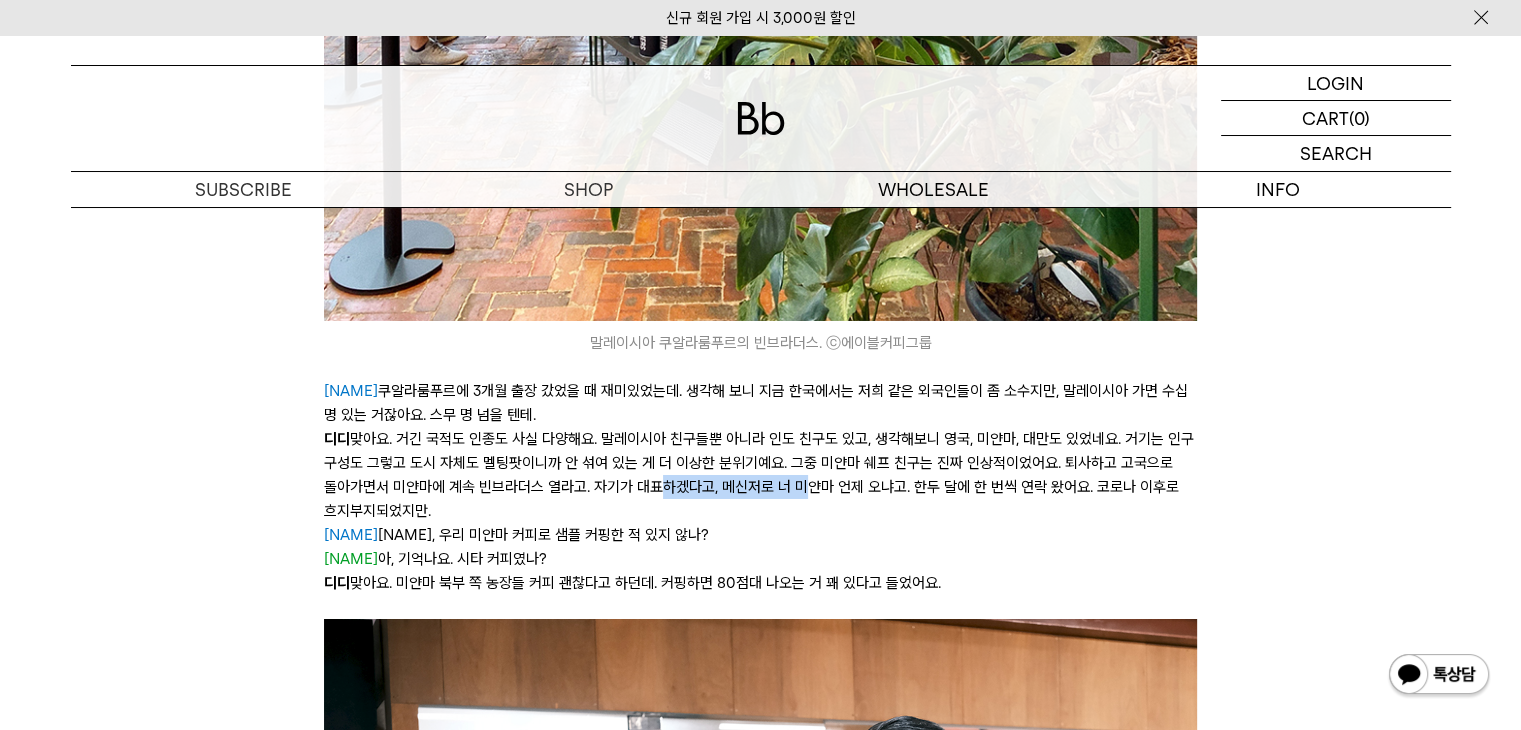 drag, startPoint x: 590, startPoint y: 463, endPoint x: 748, endPoint y: 469, distance: 158.11388 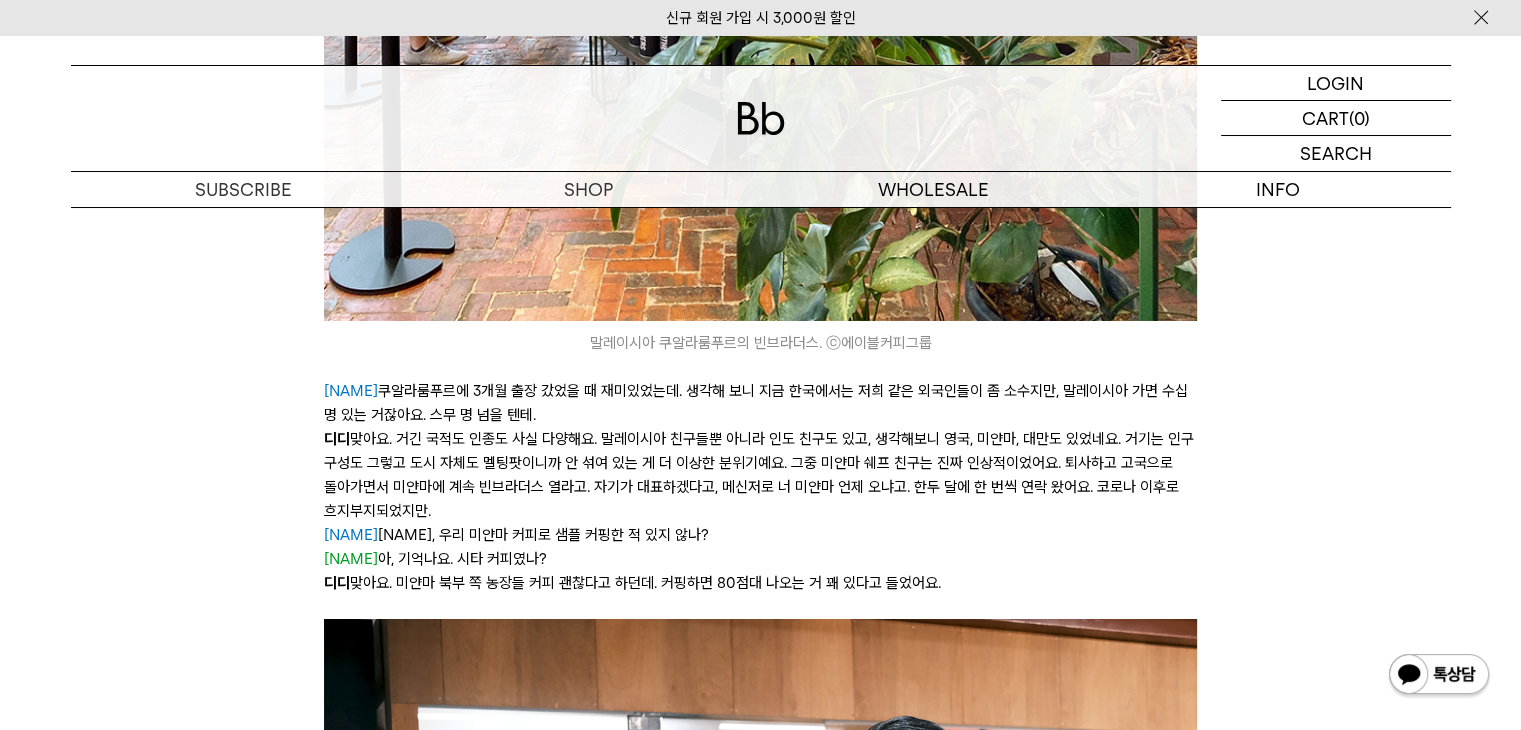 click on "디디       맞아요. 거긴 국적도 인종도 사실 다양해요. 말레이시아 친구들뿐 아니라 인도 친구도 있고, 생각해보니 영국, 미얀마, 대만도 있었네요. 거기는 인구 구성도 그렇고 도시 자체도 멜팅팟이니까 안 섞여 있는 게 더 이상한 분위기예요. 그중 미얀마 쉐프 친구는 진짜 인상적이었어요. 퇴사하고 고국으로 돌아가면서 미얀마에 계속 빈브라더스 열라고. 자기가 대표하겠다고, 메신저로 너 미얀마 언제 오냐고. 한두 달에 한 번씩 연락 왔어요. 코로나 이후로 흐지부지되었지만." at bounding box center (760, 475) 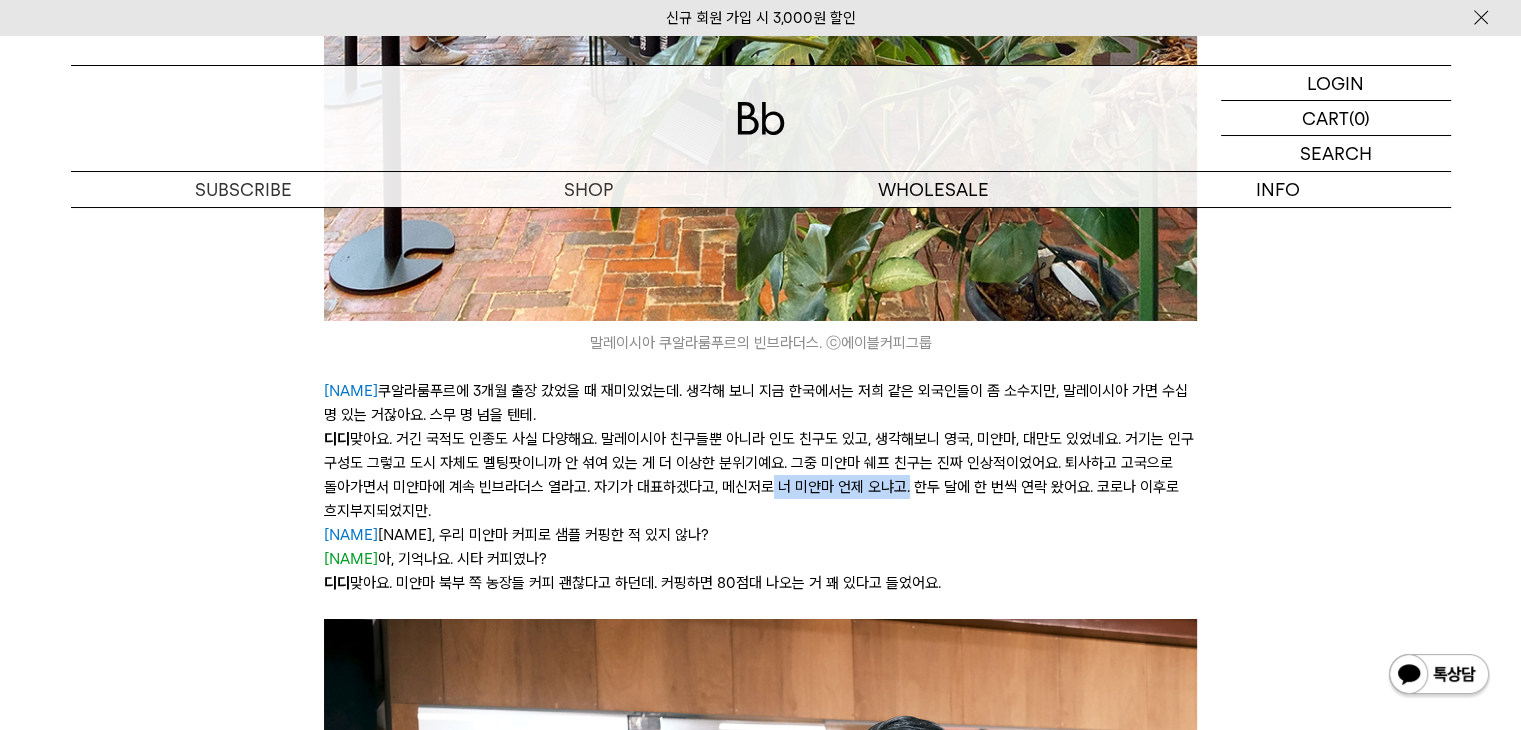 drag, startPoint x: 757, startPoint y: 462, endPoint x: 847, endPoint y: 466, distance: 90.088844 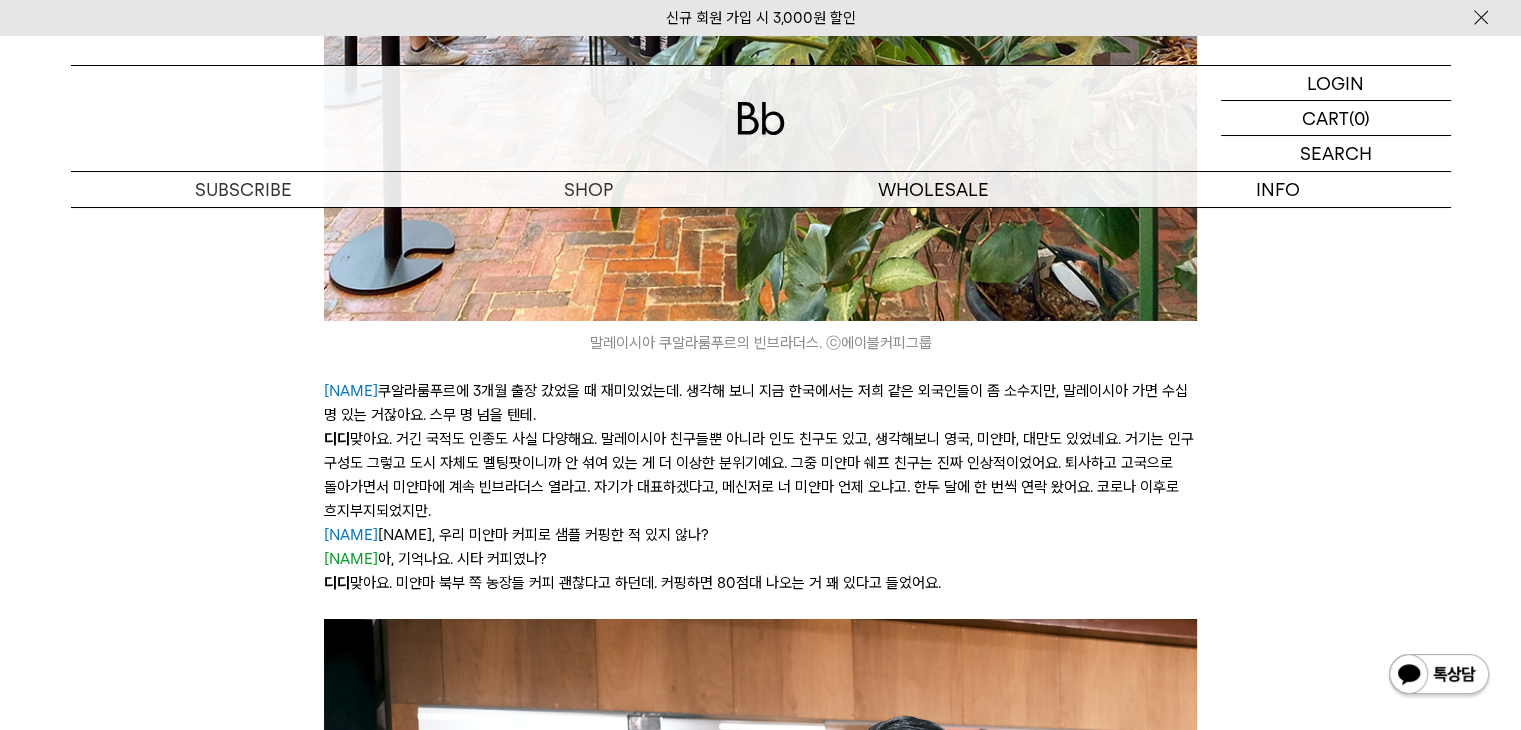 click on "디디       맞아요. 거긴 국적도 인종도 사실 다양해요. 말레이시아 친구들뿐 아니라 인도 친구도 있고, 생각해보니 영국, 미얀마, 대만도 있었네요. 거기는 인구 구성도 그렇고 도시 자체도 멜팅팟이니까 안 섞여 있는 게 더 이상한 분위기예요. 그중 미얀마 쉐프 친구는 진짜 인상적이었어요. 퇴사하고 고국으로 돌아가면서 미얀마에 계속 빈브라더스 열라고. 자기가 대표하겠다고, 메신저로 너 미얀마 언제 오냐고. 한두 달에 한 번씩 연락 왔어요. 코로나 이후로 흐지부지되었지만." at bounding box center [760, 475] 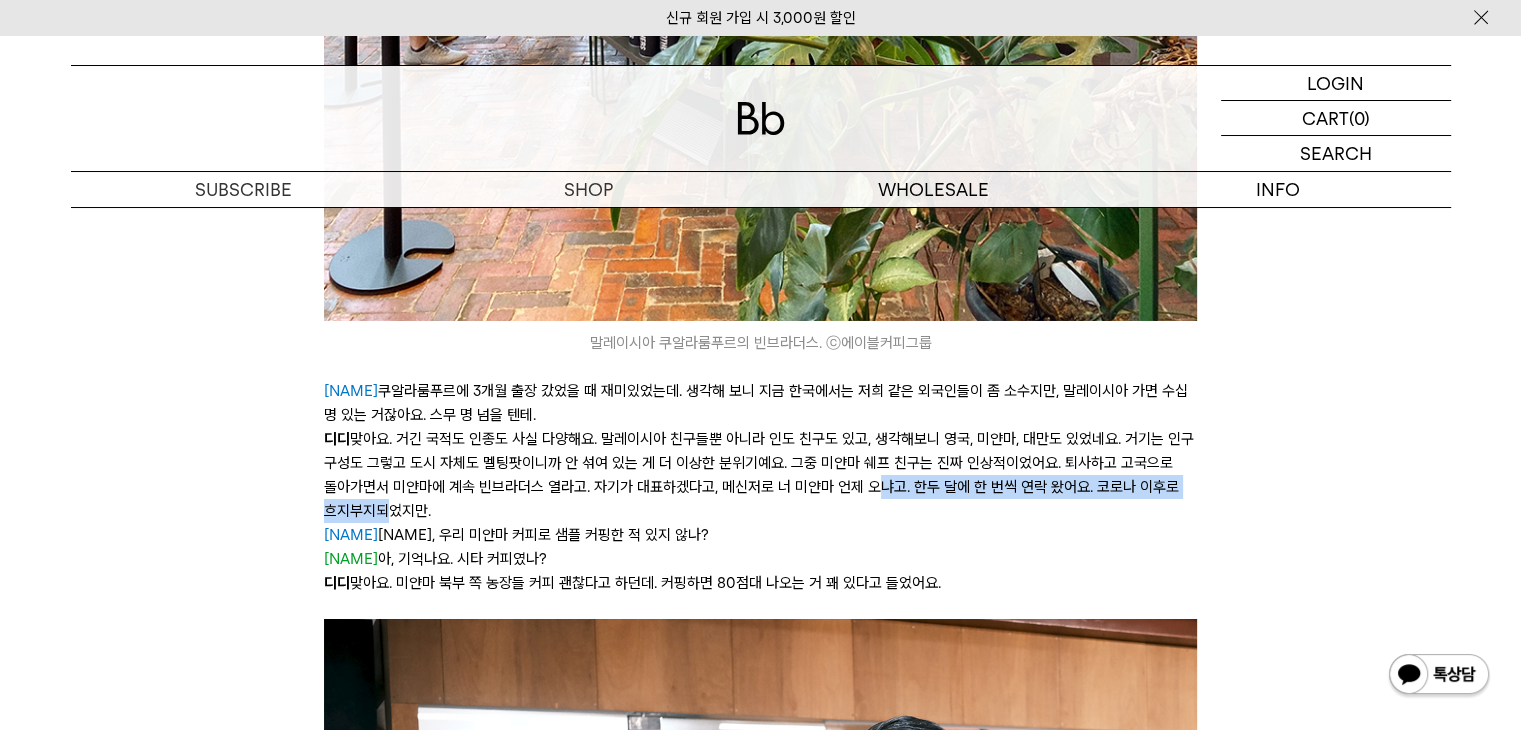 drag, startPoint x: 1169, startPoint y: 467, endPoint x: 760, endPoint y: 468, distance: 409.00122 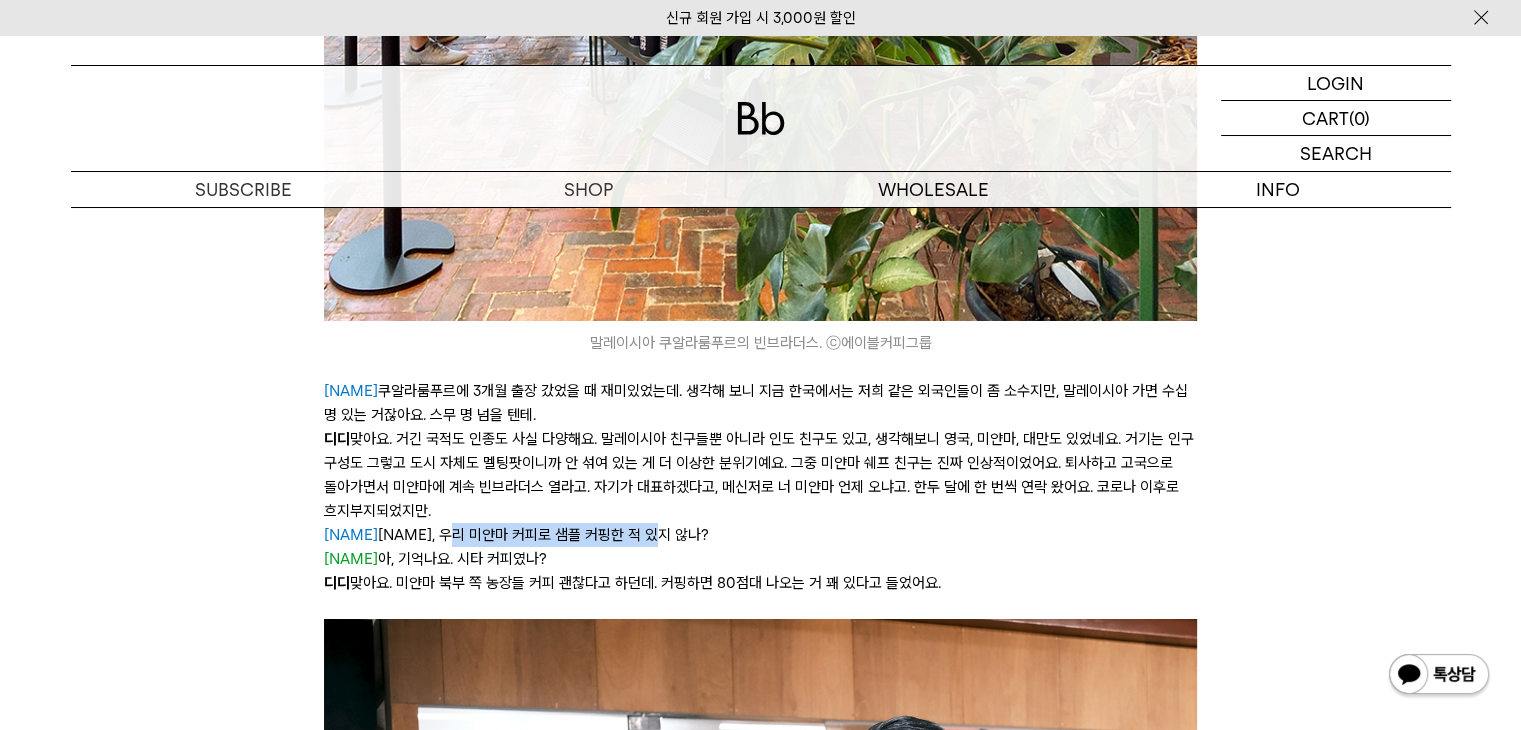 drag, startPoint x: 640, startPoint y: 504, endPoint x: 542, endPoint y: 502, distance: 98.02041 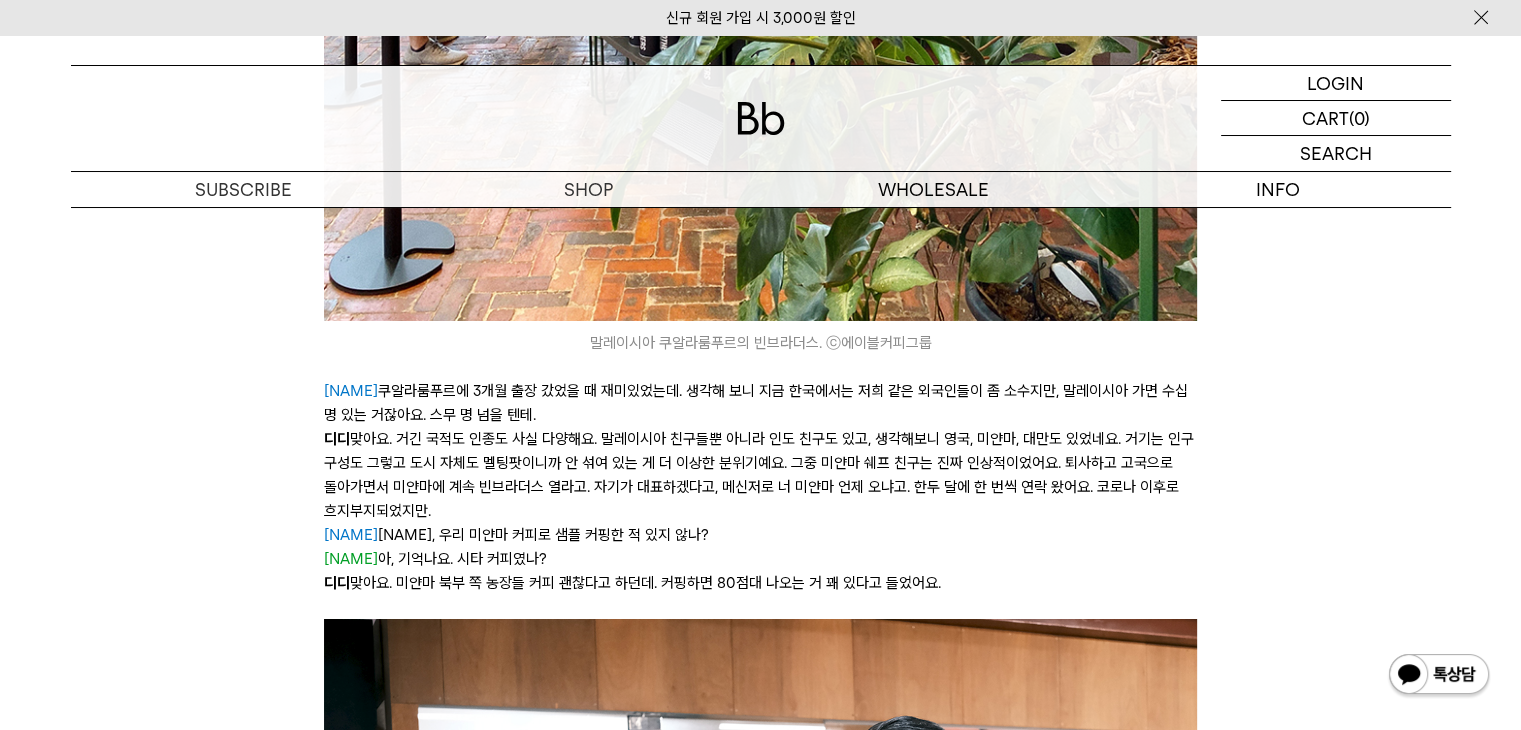 click on "패트릭  로사, 우리 미얀마 커피로 샘플 커핑한 적 있지 않나?" at bounding box center (760, 535) 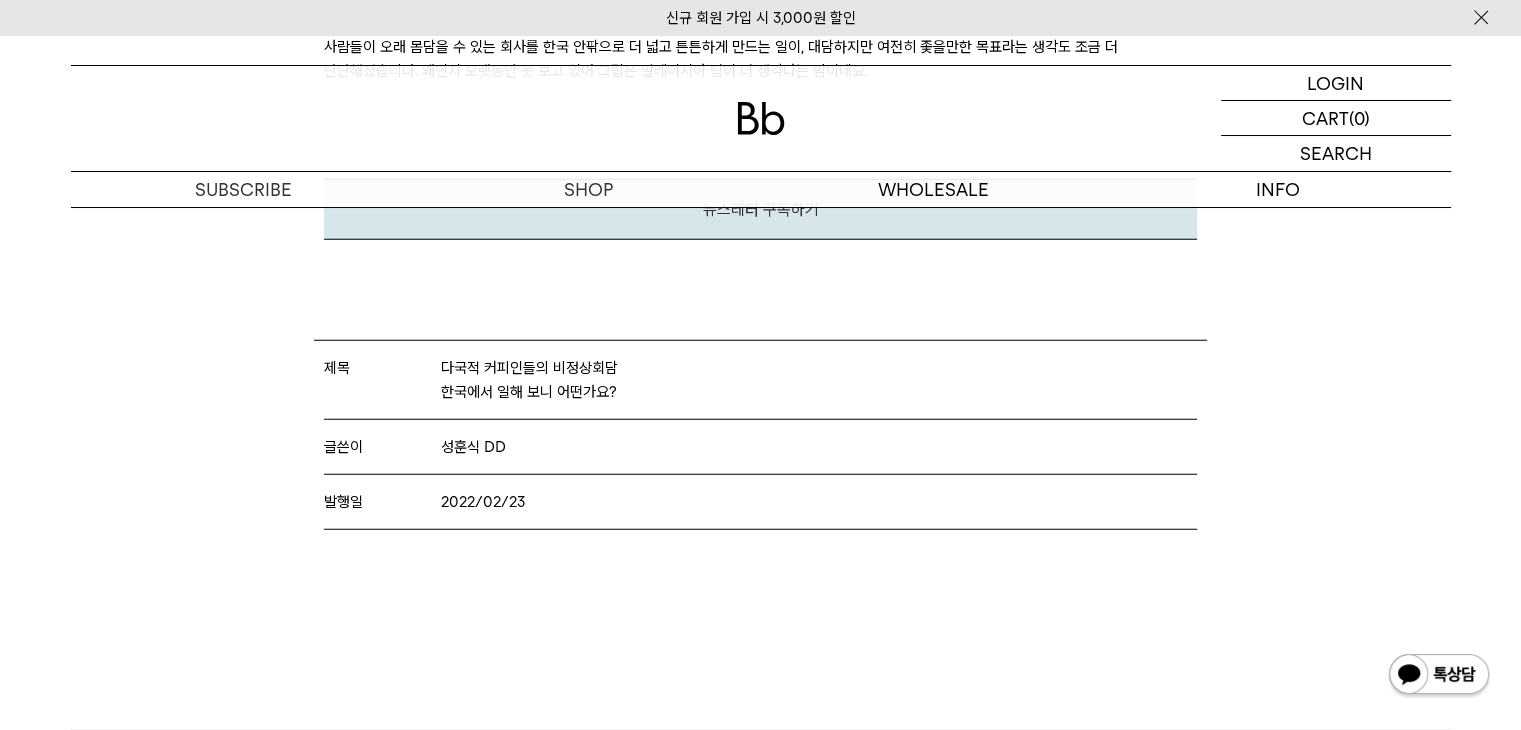 scroll, scrollTop: 13191, scrollLeft: 0, axis: vertical 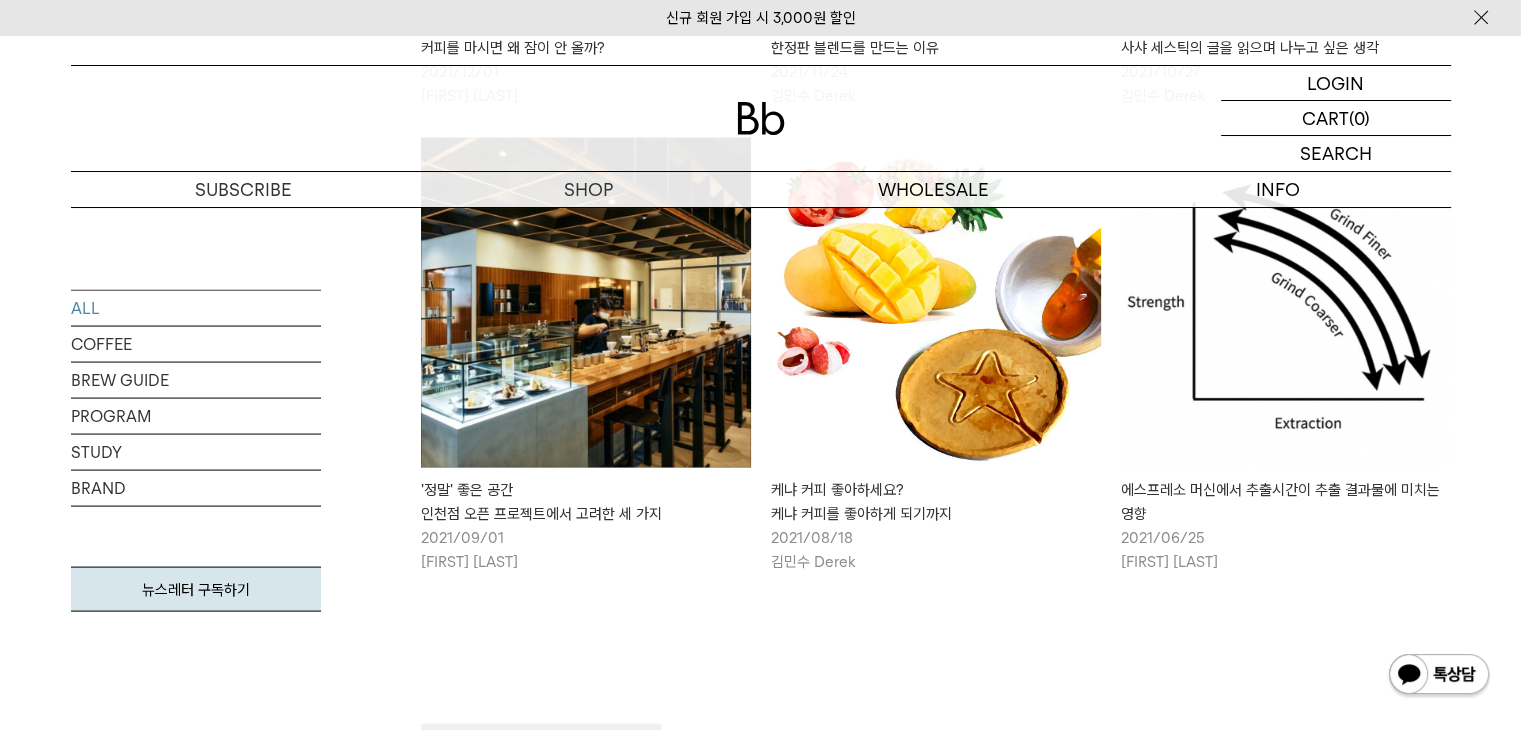 click on "'정말' 좋은 공간 인천점 오픈 프로젝트에서 고려한 세 가지" at bounding box center (586, 502) 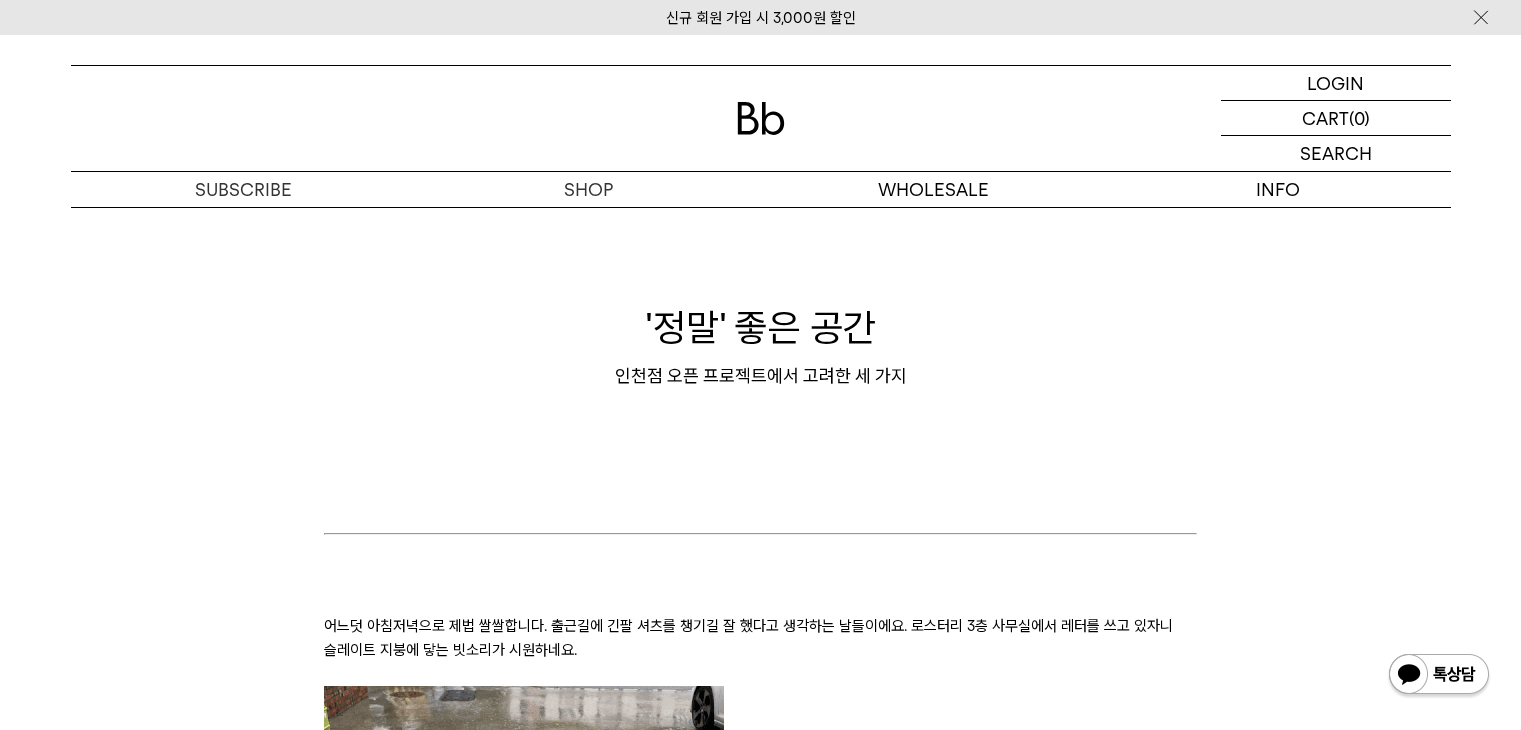 scroll, scrollTop: 500, scrollLeft: 0, axis: vertical 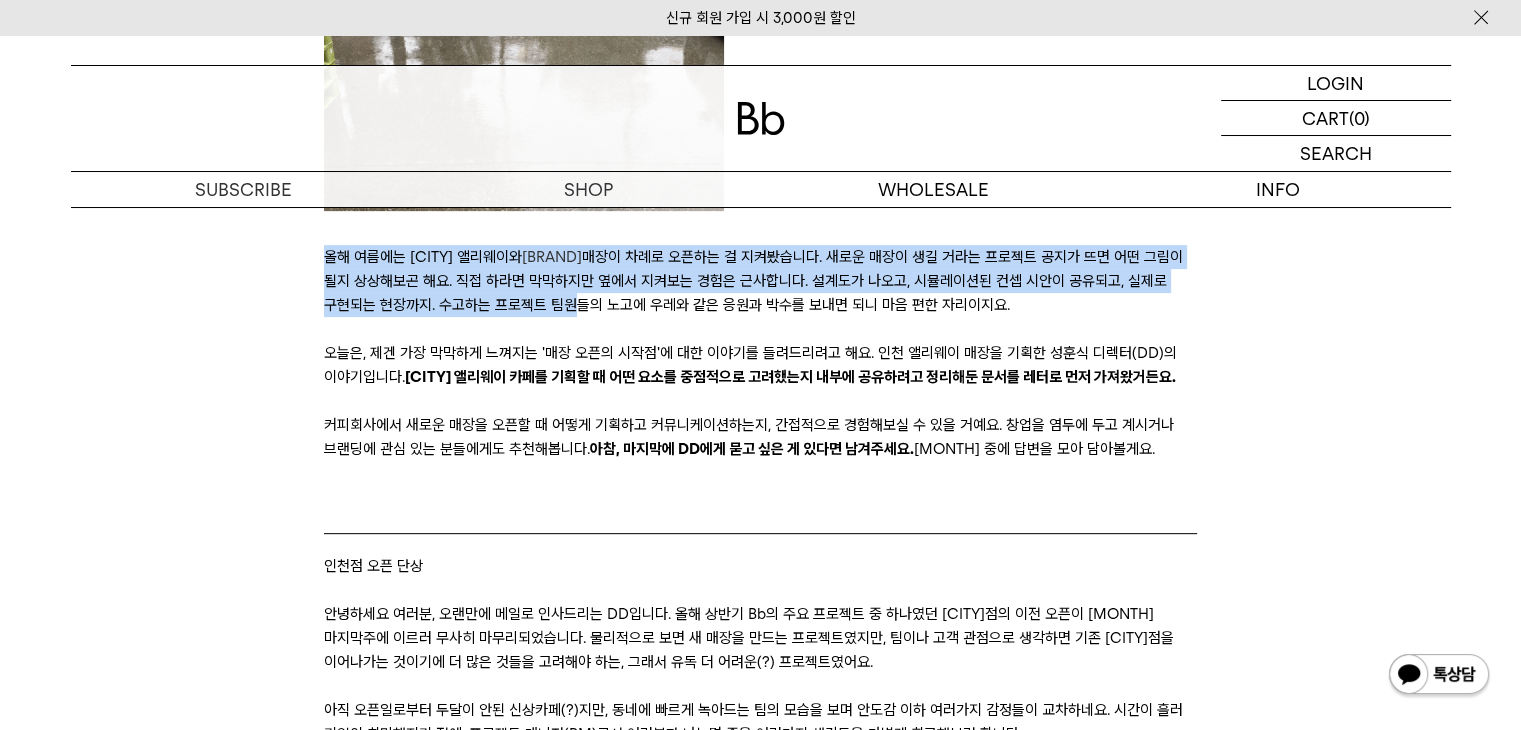 drag, startPoint x: 416, startPoint y: 267, endPoint x: 557, endPoint y: 313, distance: 148.31386 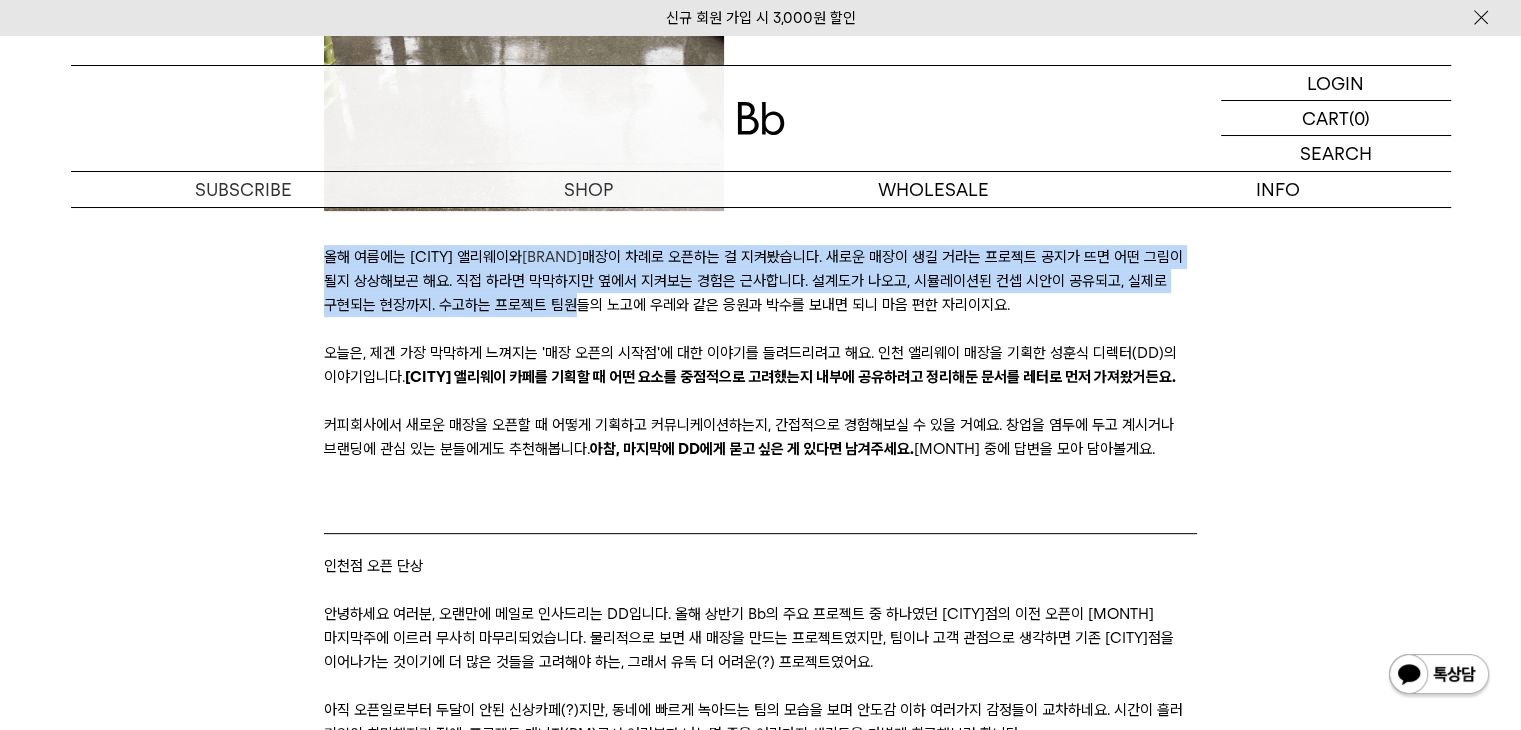 click on "올해 여름에는 [CITY] 앨리웨이와  로아상 서울  매장이 차례로 오픈하는 걸 지켜봤습니다. 새로운 매장이 생길 거라는 프로젝트 공지가 뜨면 어떤 그림이 될지 상상해보곤 해요. 직접 하라면 막막하지만 옆에서 지켜보는 경험은 근사합니다. 설계도가 나오고, 시뮬레이션된 컨셉 시안이 공유되고, 실제로 구현되는 현장까지. 수고하는 프로젝트 팀원들의 노고에 우레와 같은 응원과 박수를 보내면 되니 마음 편한 자리이지요." at bounding box center (760, 281) 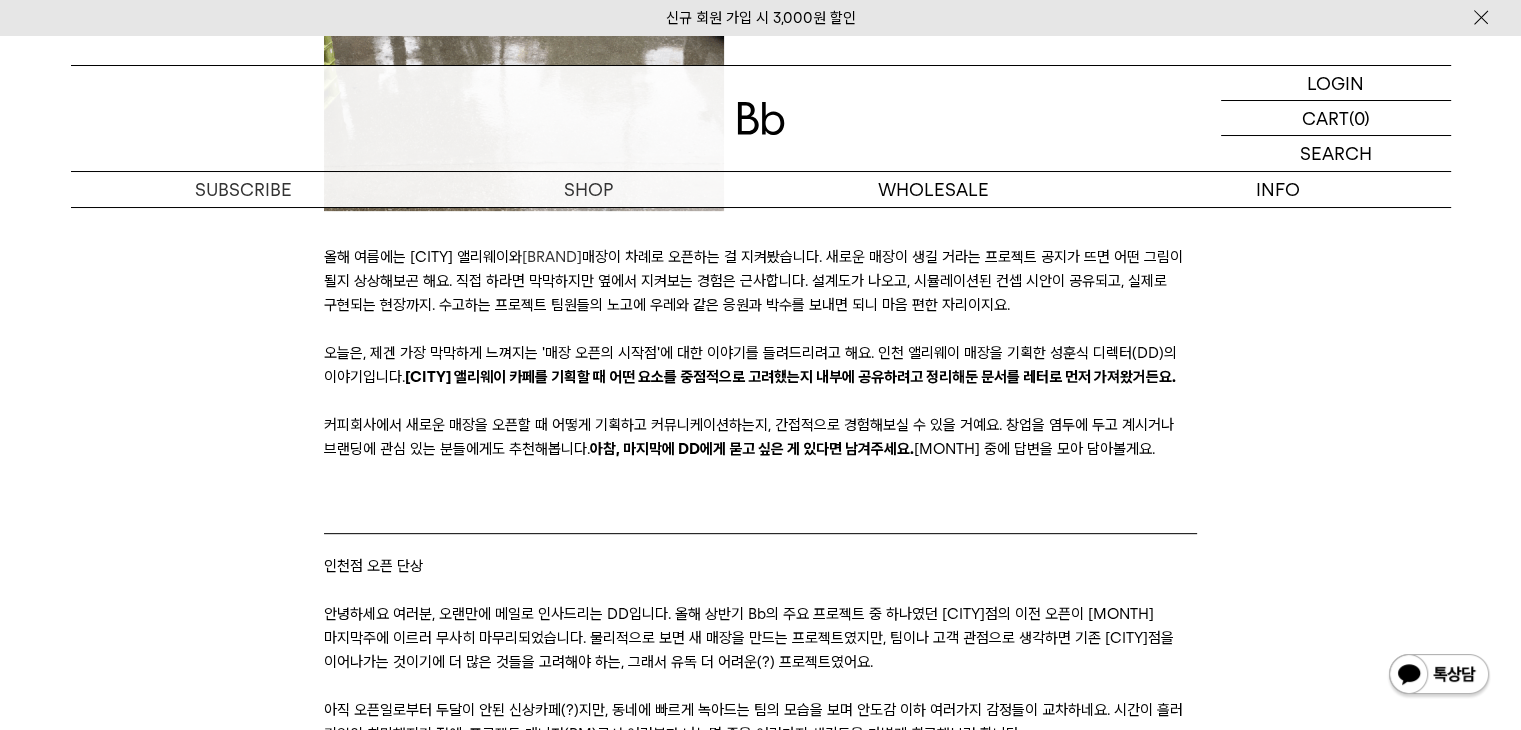 click on "오늘은, 제겐 가장 막막하게 느껴지는 '매장 오픈의 시작점'에 대한 이야기를 들려드리려고 해요. [CITY] 앨리웨이 매장을 기획한 성훈식 디렉터(DD)의 이야기입니다.  [CITY] 앨리웨이 카페를 기획할 때 어떤 요소를 중점적으로 고려했는지 내부에 공유하려고 정리해둔 문서를 레터로 먼저 가져왔거든요." at bounding box center [760, 365] 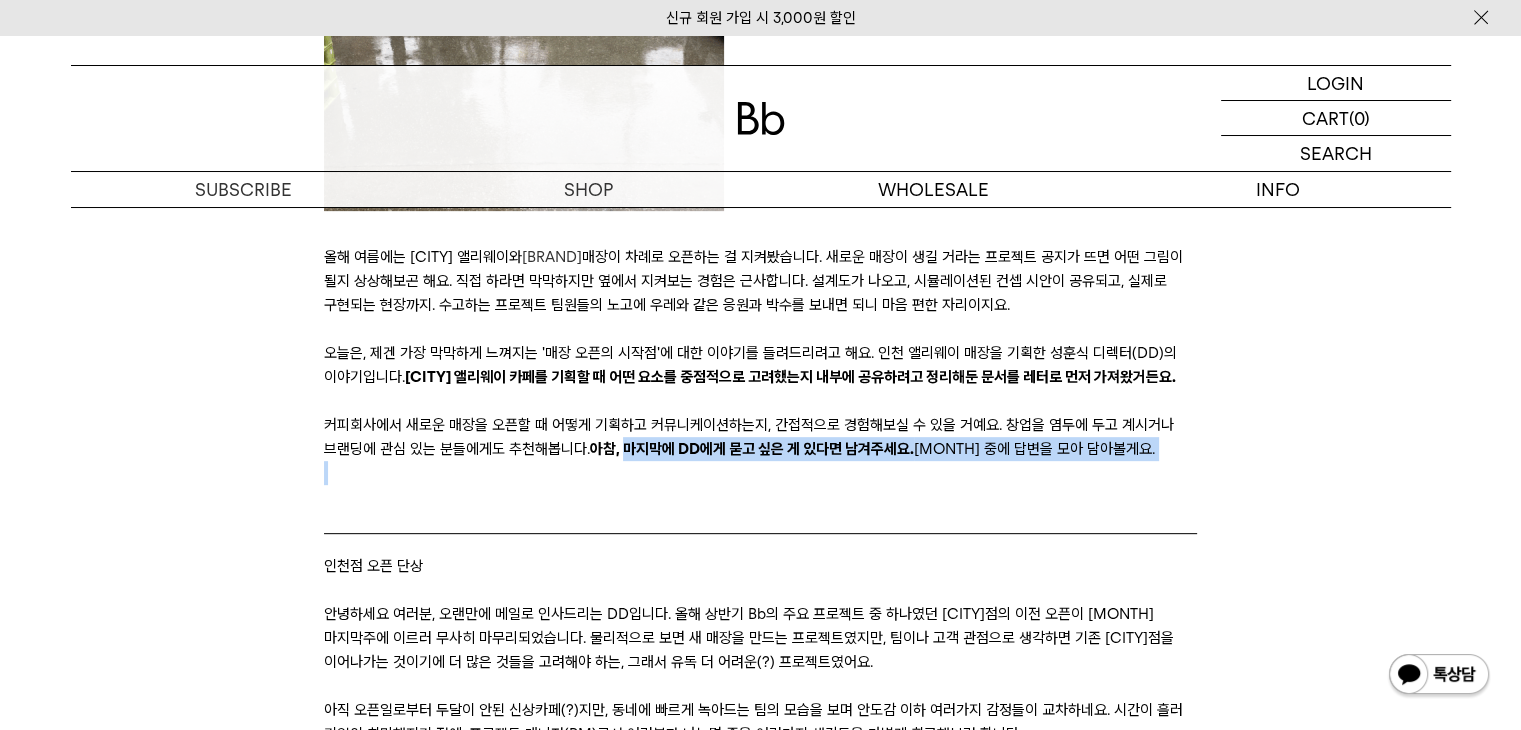 drag, startPoint x: 628, startPoint y: 441, endPoint x: 1009, endPoint y: 480, distance: 382.99088 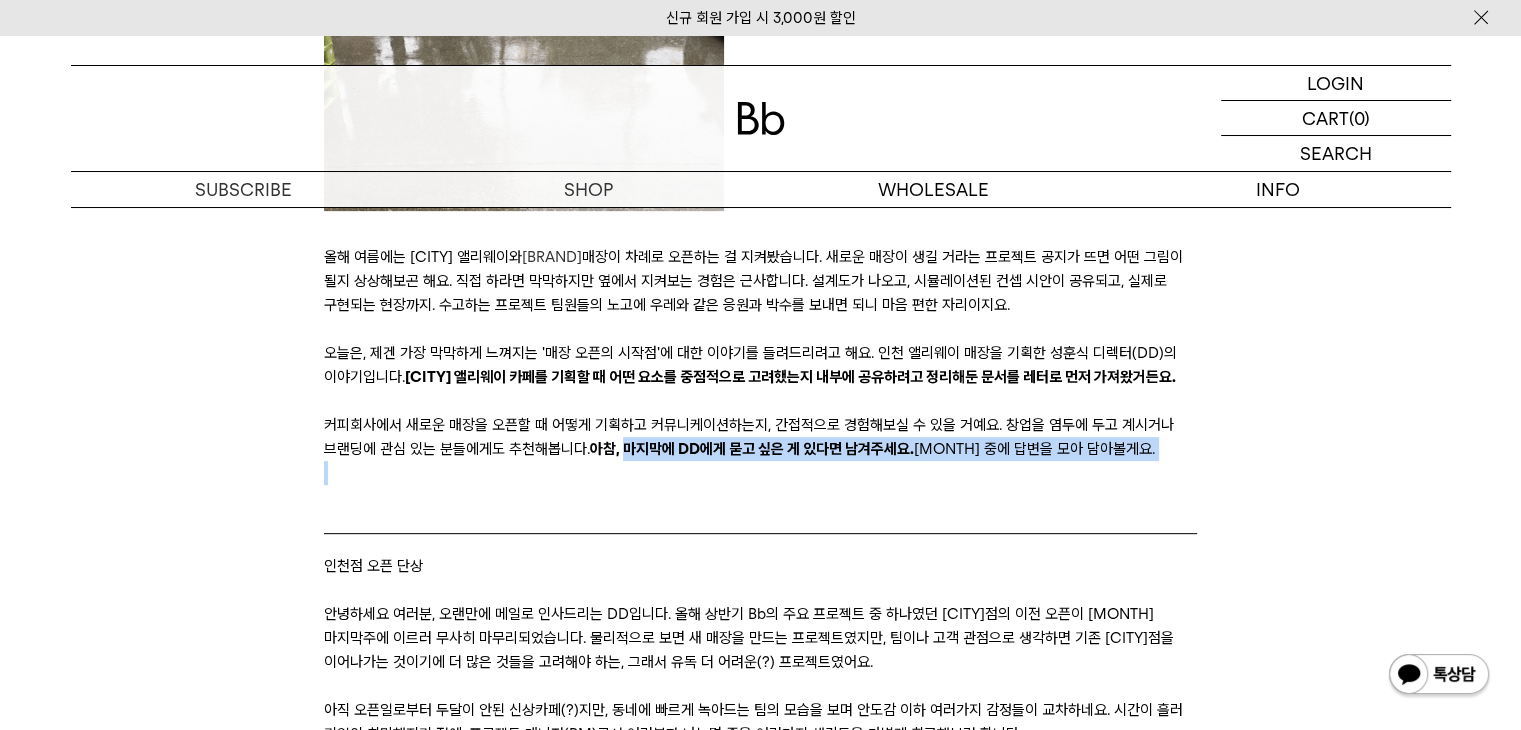 click on "어느덧 아침저녁으로 제법 쌀쌀합니다. 출근길에 긴팔 셔츠를 챙기길 잘 했다고 생각하는 날들이에요. 로스터리 3층 사무실에서 레터를 쓰고 있자니 슬레이트 지붕에 닿는 빗소리가 시원하네요. 올해 여름에는 인천 앨리웨이와 [BRAND] 매장이 차례로 오픈하는 걸 지켜봤습니다. 새로운 매장이 생길 거라는 프로젝트 공지가 뜨면 어떤 그림이 될지 상상해보곤 해요. 직접 하라면 막막하지만 옆에서 지켜보는 경험은 근사합니다. 설계도가 나오고, 시뮬레이션된 컨셉 시안이 공유되고, 실제로 구현되는 현장까지. 수고하는 프로젝트 팀원들의 노고에 우레와 같은 응원과 박수를 보내면 되니 마음 편한 자리이지요.
아참, 마지막에 DD에게 묻고 싶은 게 있다면 남겨주세요. 9월 중에 답변을 모아 담아볼게요. 인천점 오픈 단상
컨셉팅하기" at bounding box center (760, 4625) 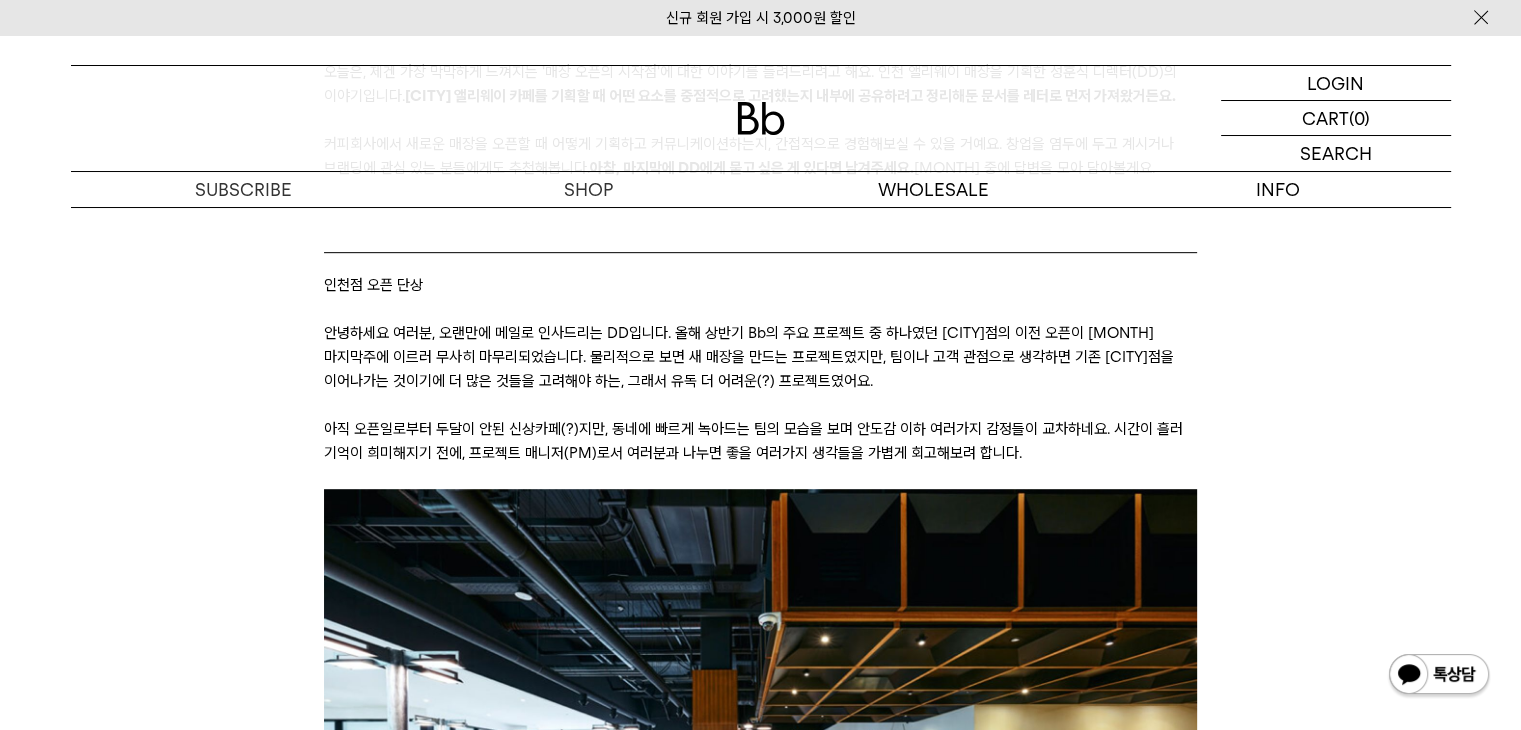 scroll, scrollTop: 900, scrollLeft: 0, axis: vertical 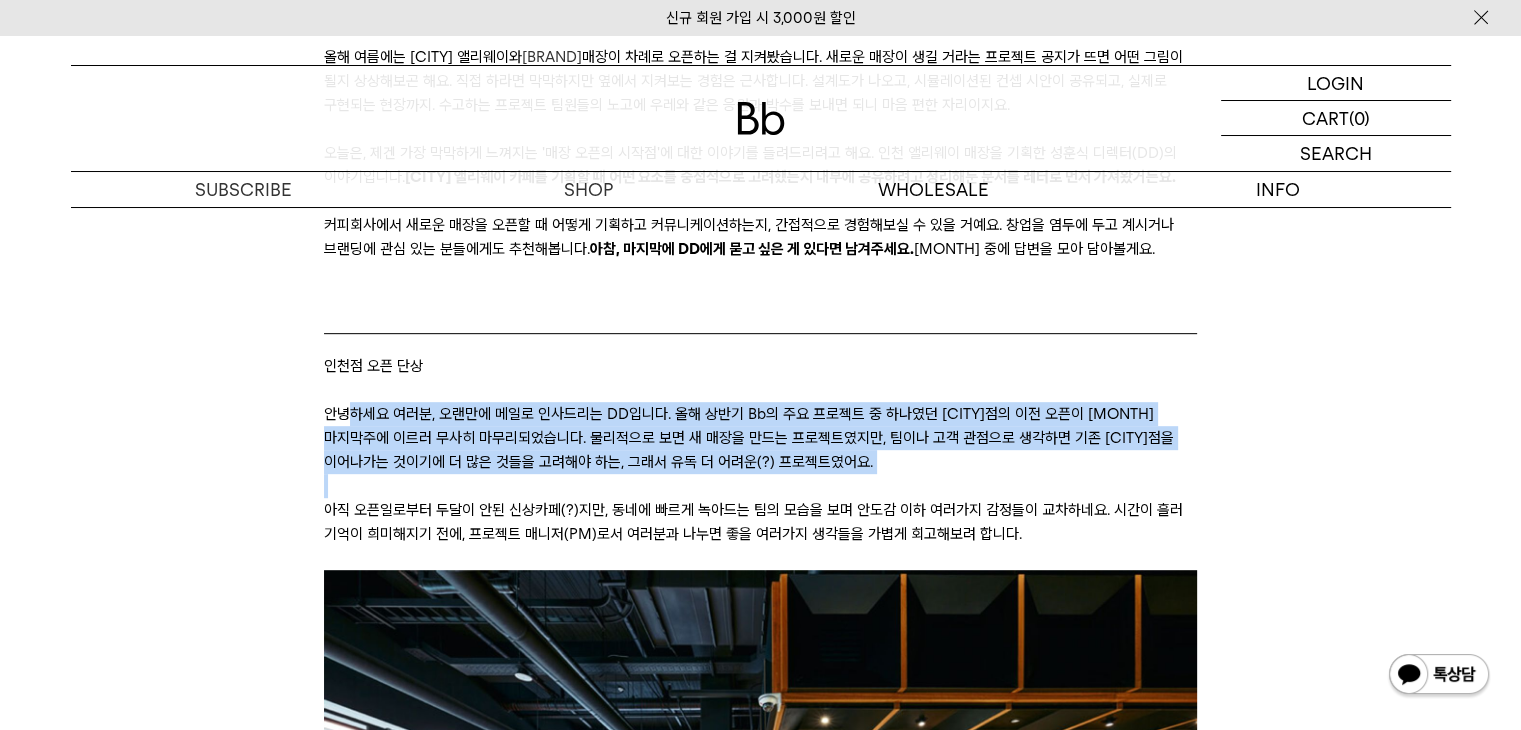 drag, startPoint x: 638, startPoint y: 424, endPoint x: 904, endPoint y: 496, distance: 275.57214 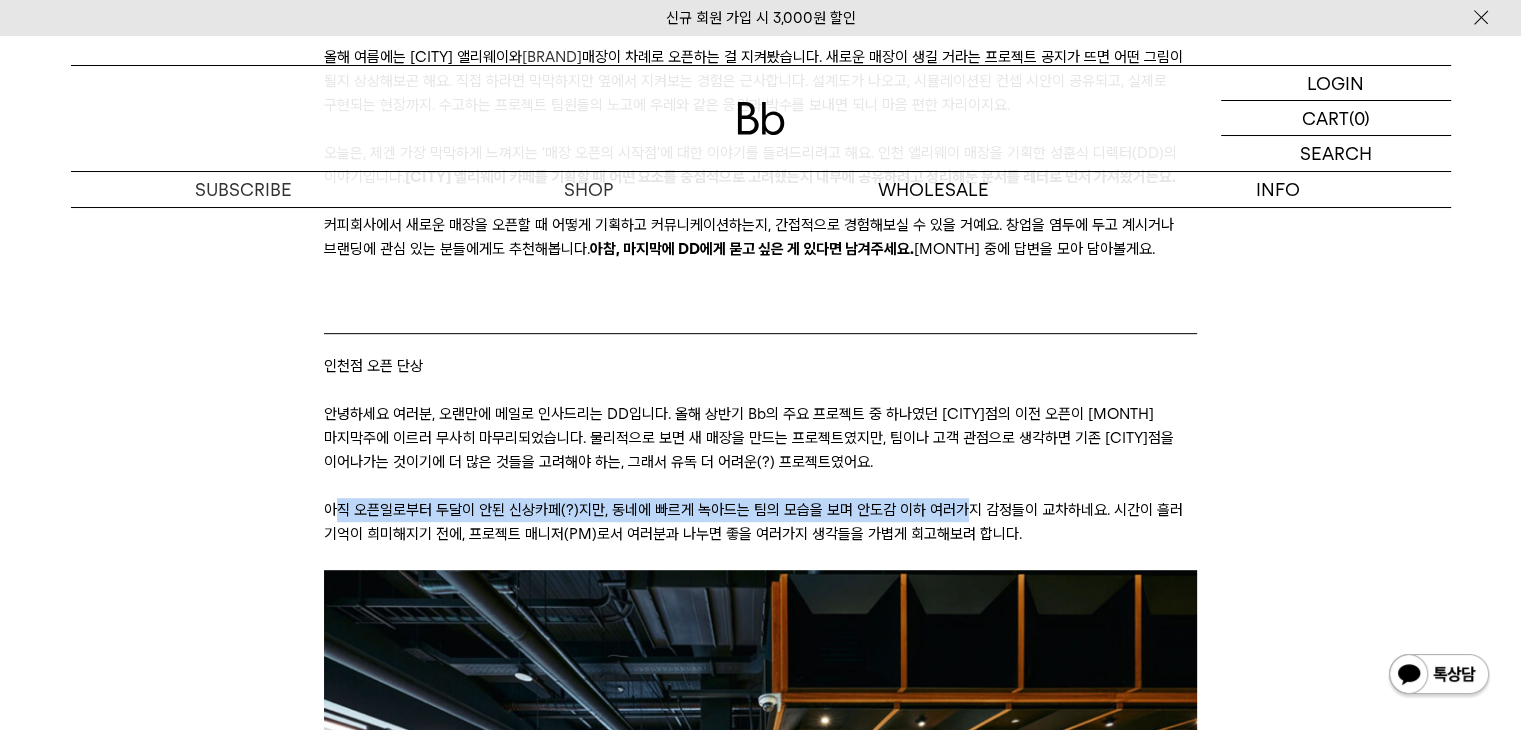 drag, startPoint x: 404, startPoint y: 513, endPoint x: 963, endPoint y: 516, distance: 559.00806 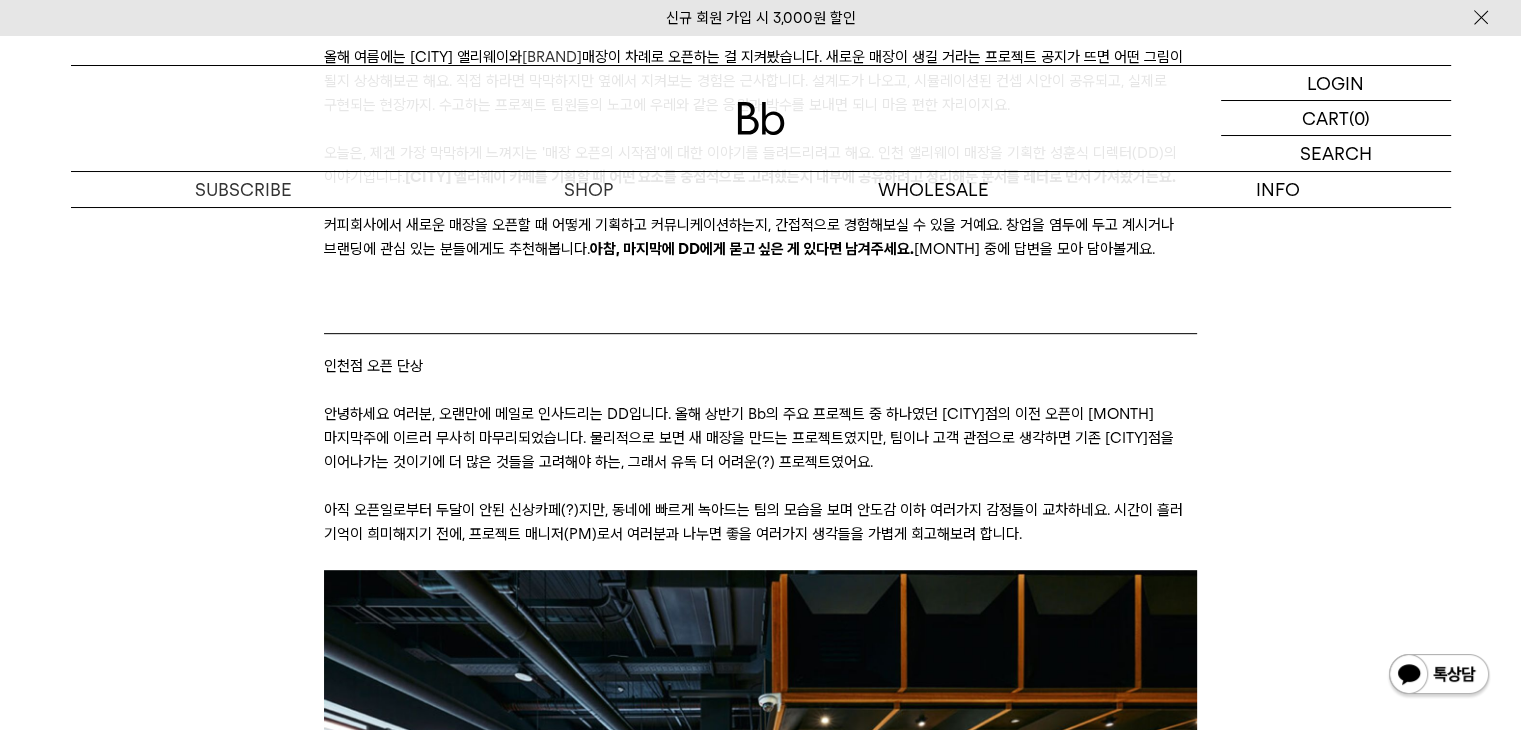click at bounding box center [760, 558] 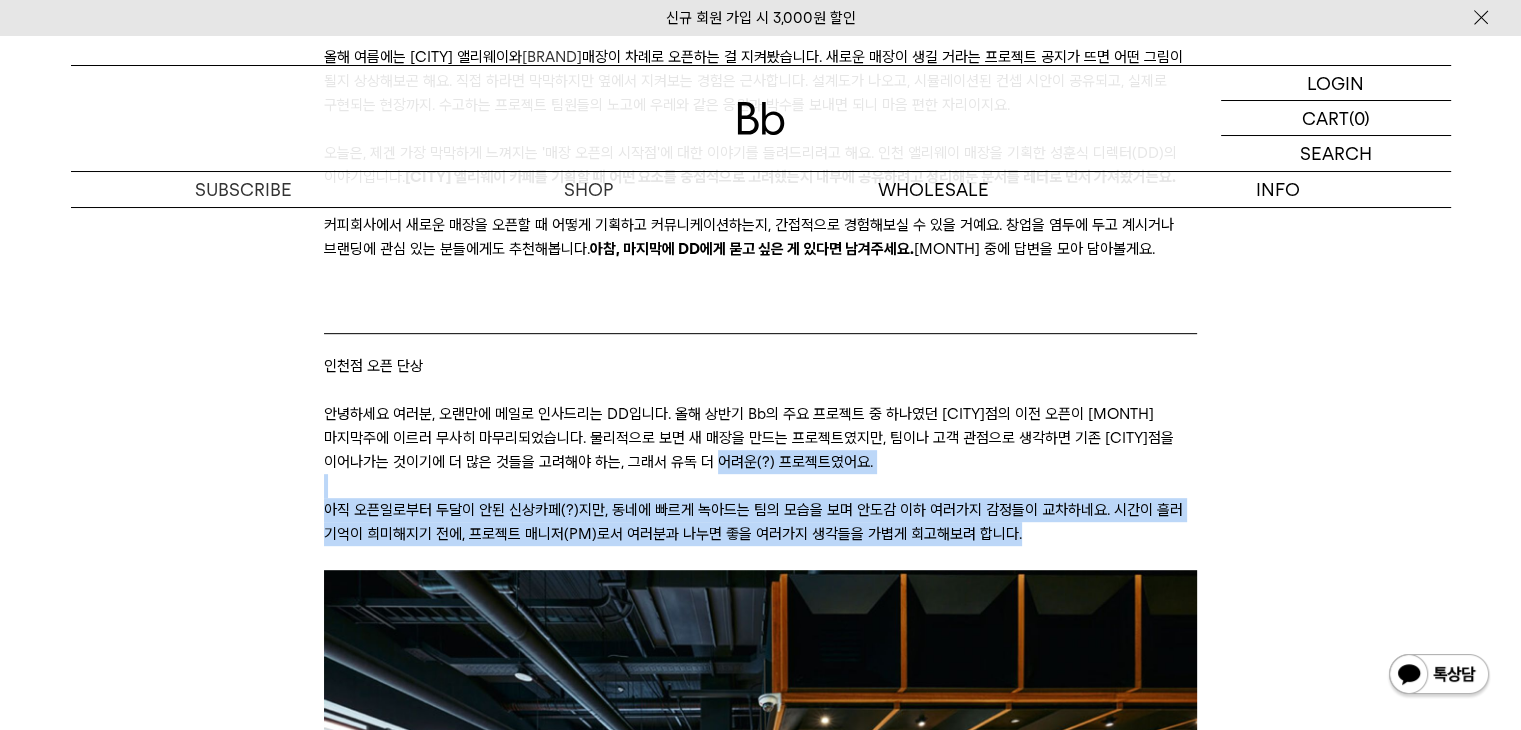 click on "어느덧 아침저녁으로 제법 쌀쌀합니다. 출근길에 긴팔 셔츠를 챙기길 잘 했다고 생각하는 날들이에요. 로스터리 3층 사무실에서 레터를 쓰고 있자니 슬레이트 지붕에 닿는 빗소리가 시원하네요. 올해 여름에는 인천 앨리웨이와 [BRAND] 매장이 차례로 오픈하는 걸 지켜봤습니다. 새로운 매장이 생길 거라는 프로젝트 공지가 뜨면 어떤 그림이 될지 상상해보곤 해요. 직접 하라면 막막하지만 옆에서 지켜보는 경험은 근사합니다. 설계도가 나오고, 시뮬레이션된 컨셉 시안이 공유되고, 실제로 구현되는 현장까지. 수고하는 프로젝트 팀원들의 노고에 우레와 같은 응원과 박수를 보내면 되니 마음 편한 자리이지요.
아참, 마지막에 DD에게 묻고 싶은 게 있다면 남겨주세요. 9월 중에 답변을 모아 담아볼게요. 인천점 오픈 단상
컨셉팅하기" at bounding box center (760, 4425) 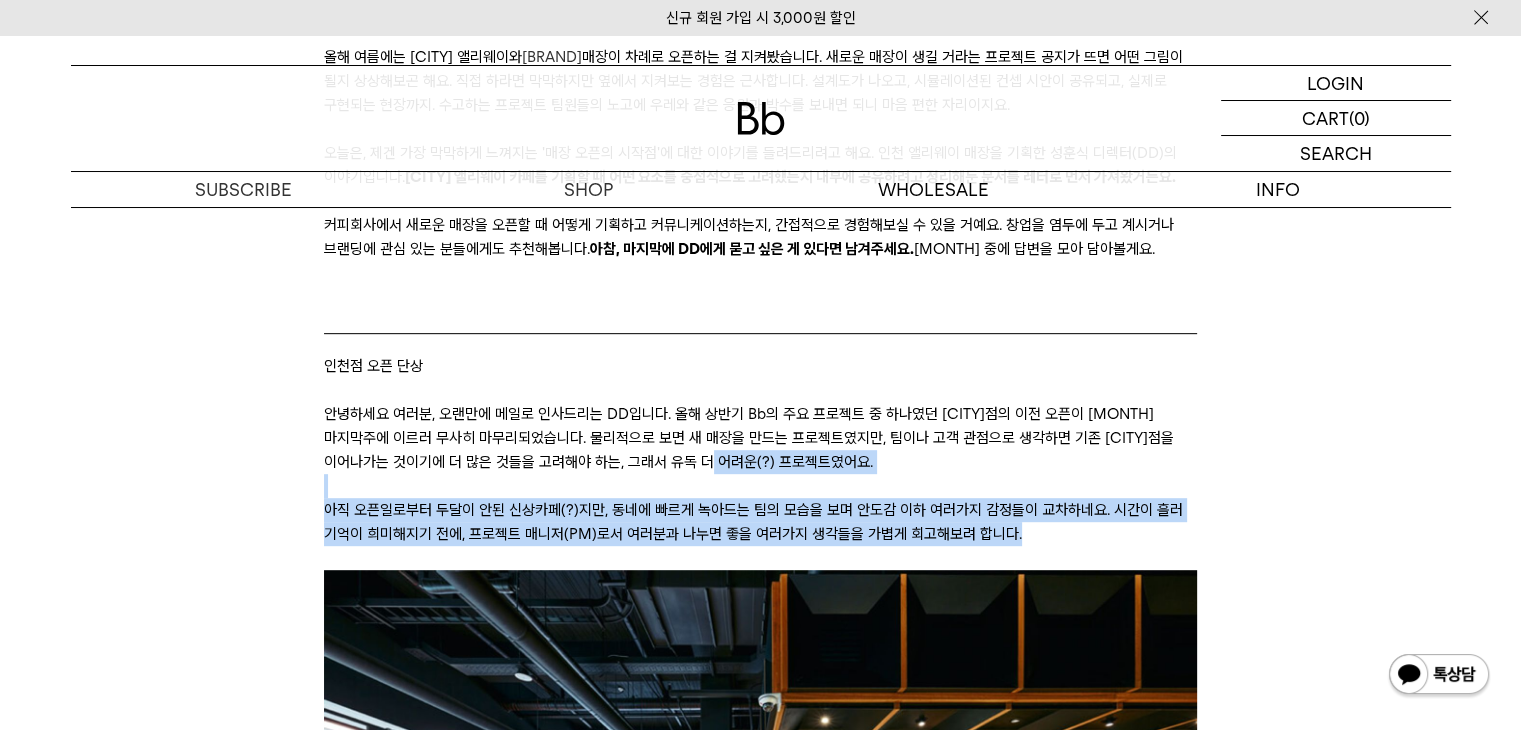 click on "어느덧 아침저녁으로 제법 쌀쌀합니다. 출근길에 긴팔 셔츠를 챙기길 잘 했다고 생각하는 날들이에요. 로스터리 3층 사무실에서 레터를 쓰고 있자니 슬레이트 지붕에 닿는 빗소리가 시원하네요. 올해 여름에는 인천 앨리웨이와 [BRAND] 매장이 차례로 오픈하는 걸 지켜봤습니다. 새로운 매장이 생길 거라는 프로젝트 공지가 뜨면 어떤 그림이 될지 상상해보곤 해요. 직접 하라면 막막하지만 옆에서 지켜보는 경험은 근사합니다. 설계도가 나오고, 시뮬레이션된 컨셉 시안이 공유되고, 실제로 구현되는 현장까지. 수고하는 프로젝트 팀원들의 노고에 우레와 같은 응원과 박수를 보내면 되니 마음 편한 자리이지요.
아참, 마지막에 DD에게 묻고 싶은 게 있다면 남겨주세요. 9월 중에 답변을 모아 담아볼게요.
즉" at bounding box center [761, 4666] 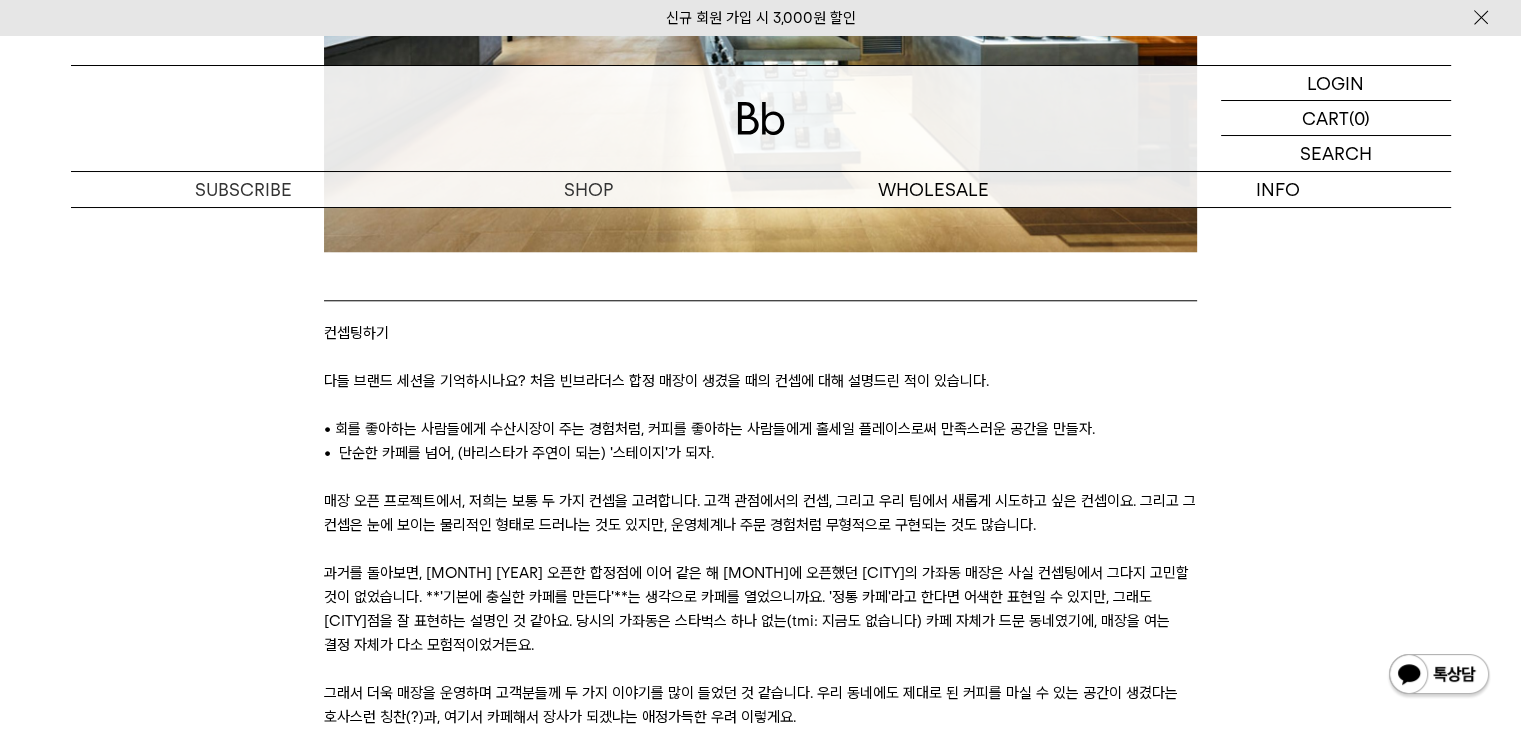 scroll, scrollTop: 1900, scrollLeft: 0, axis: vertical 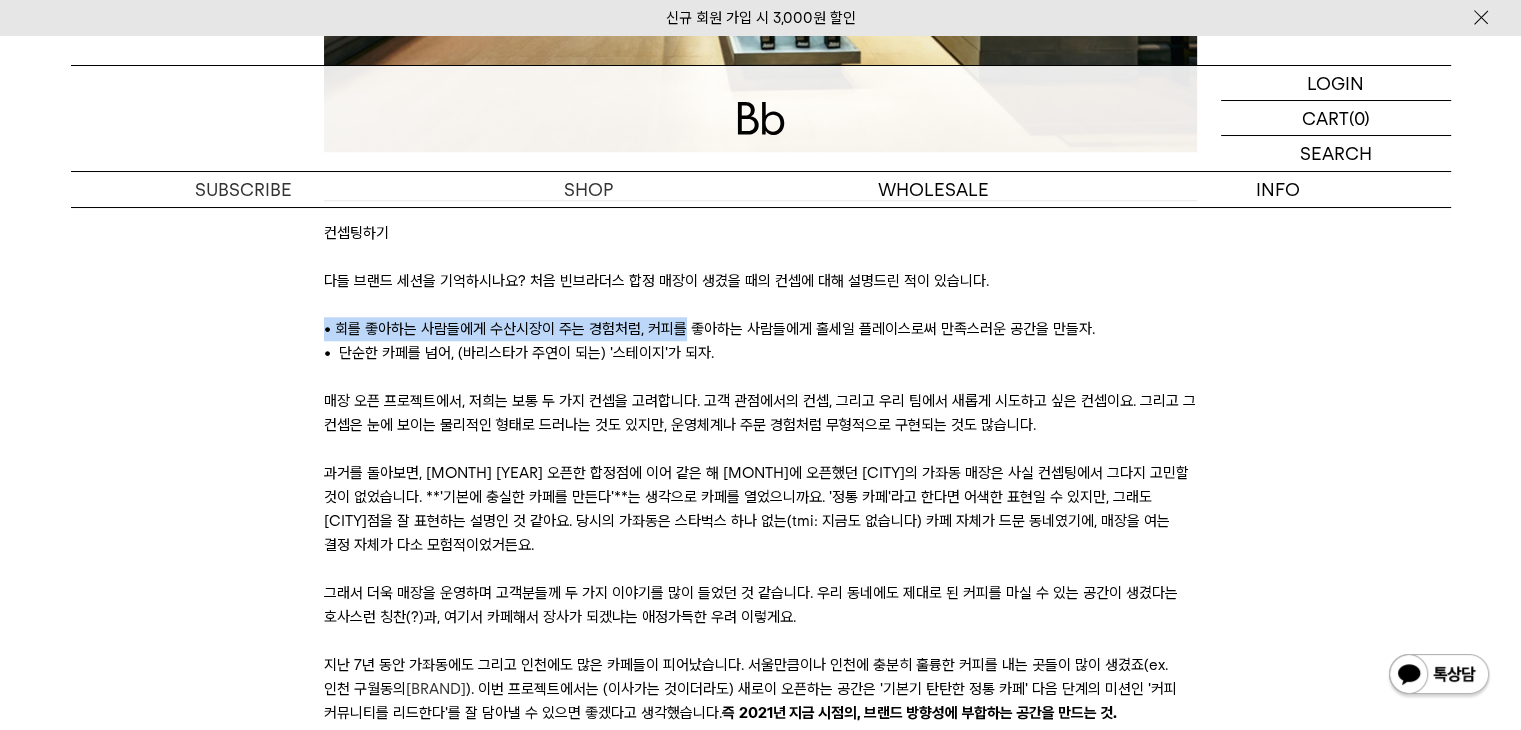 drag, startPoint x: 325, startPoint y: 329, endPoint x: 737, endPoint y: 328, distance: 412.00122 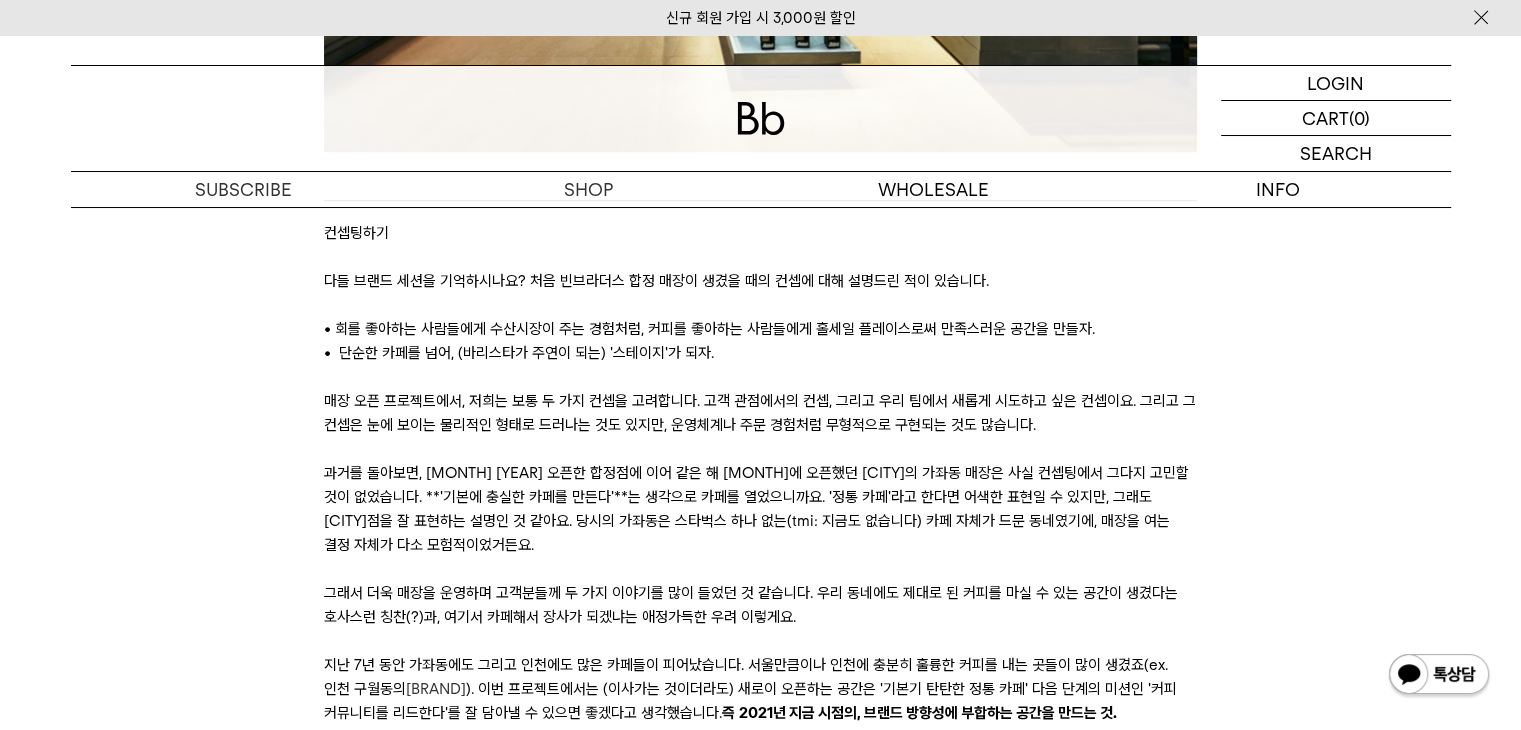 click on "• 회를 좋아하는 사람들에게 수산시장이 주는 경험처럼, 커피를 좋아하는 사람들에게 홀세일 플레이스로써 만족스러운 공간을 만들자." at bounding box center [760, 329] 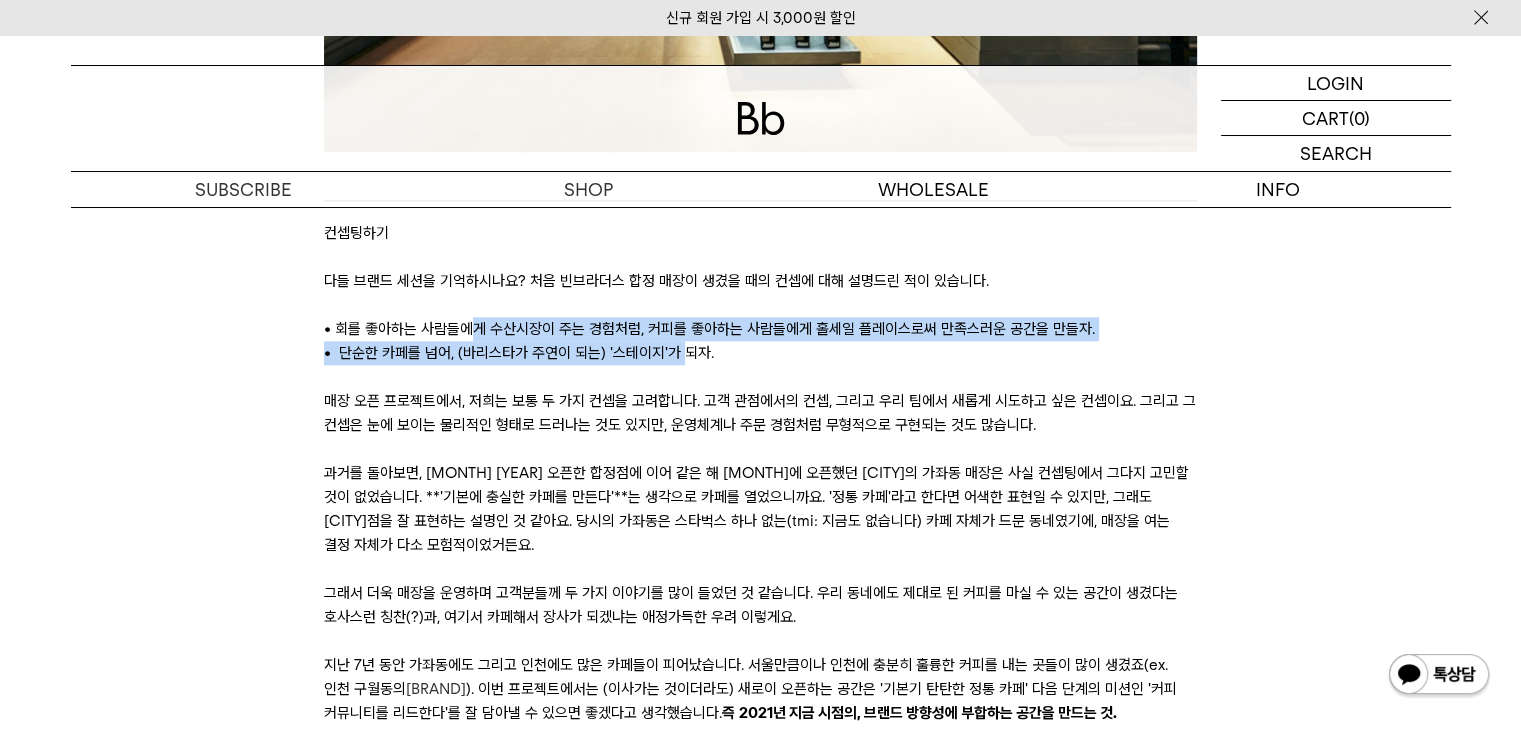 click on "어느덧 아침저녁으로 제법 쌀쌀합니다. 출근길에 긴팔 셔츠를 챙기길 잘 했다고 생각하는 날들이에요. 로스터리 3층 사무실에서 레터를 쓰고 있자니 슬레이트 지붕에 닿는 빗소리가 시원하네요. 올해 여름에는 인천 앨리웨이와 [BRAND] 매장이 차례로 오픈하는 걸 지켜봤습니다. 새로운 매장이 생길 거라는 프로젝트 공지가 뜨면 어떤 그림이 될지 상상해보곤 해요. 직접 하라면 막막하지만 옆에서 지켜보는 경험은 근사합니다. 설계도가 나오고, 시뮬레이션된 컨셉 시안이 공유되고, 실제로 구현되는 현장까지. 수고하는 프로젝트 팀원들의 노고에 우레와 같은 응원과 박수를 보내면 되니 마음 편한 자리이지요.
아참, 마지막에 DD에게 묻고 싶은 게 있다면 남겨주세요. 9월 중에 답변을 모아 담아볼게요. 인천점 오픈 단상
컨셉팅하기" at bounding box center [760, 3425] 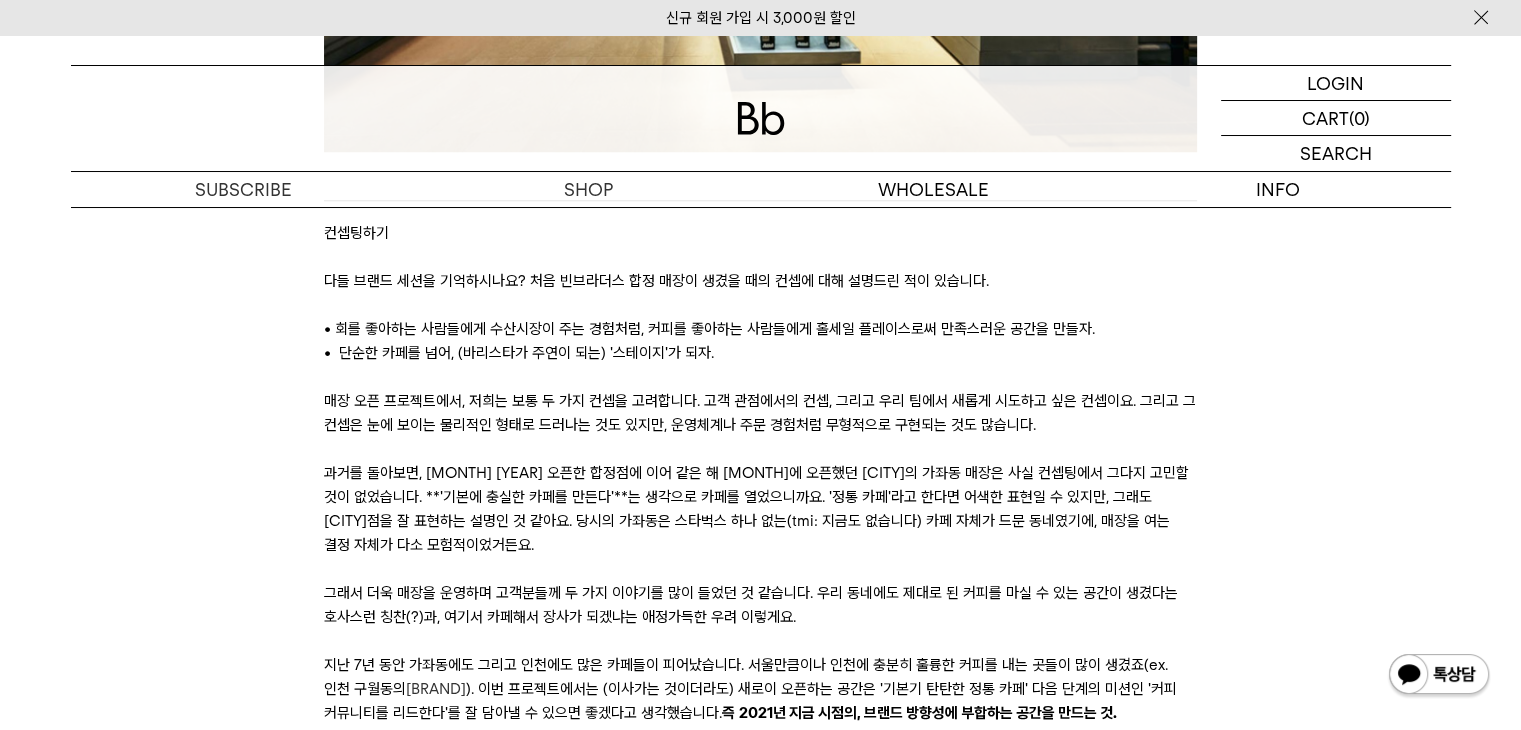 click at bounding box center (760, 377) 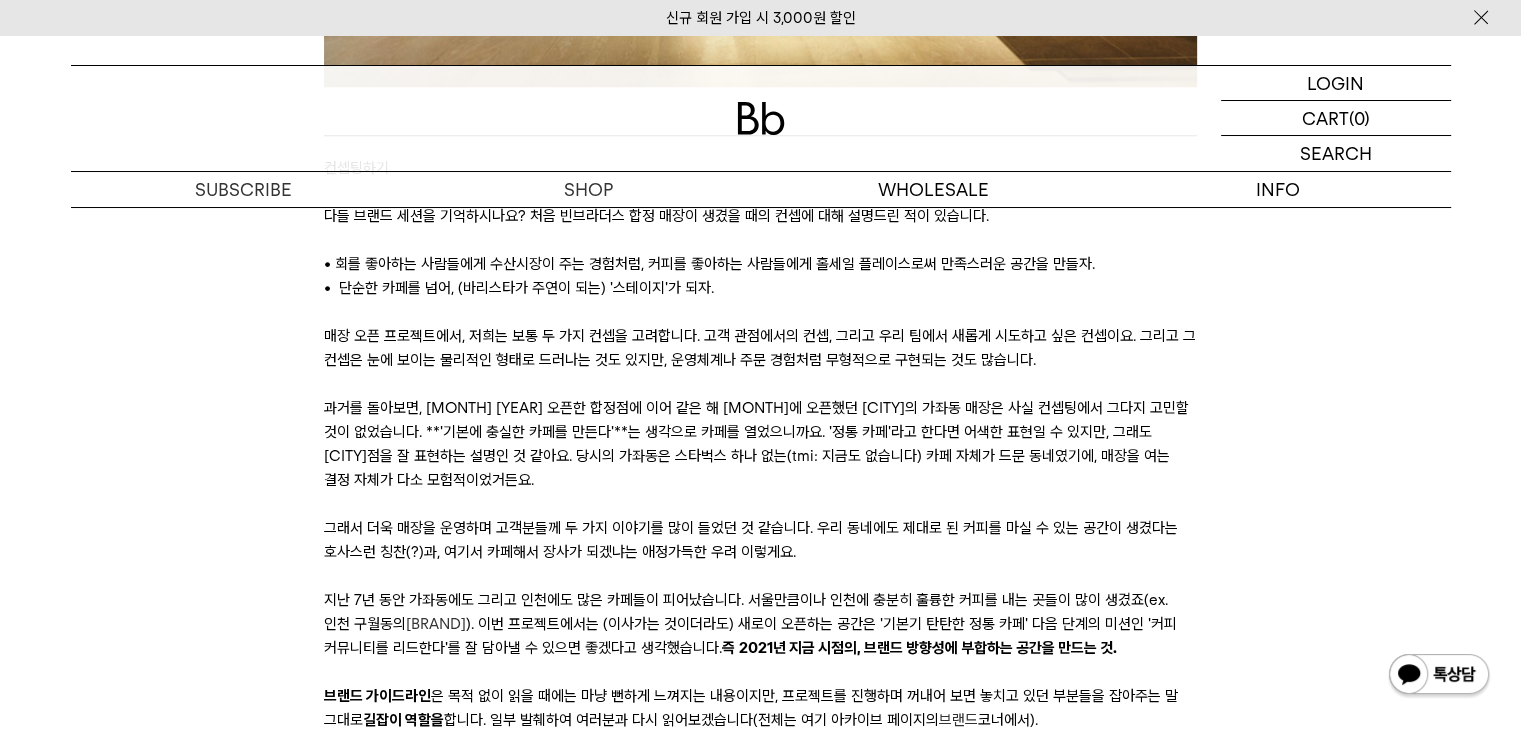 scroll, scrollTop: 2000, scrollLeft: 0, axis: vertical 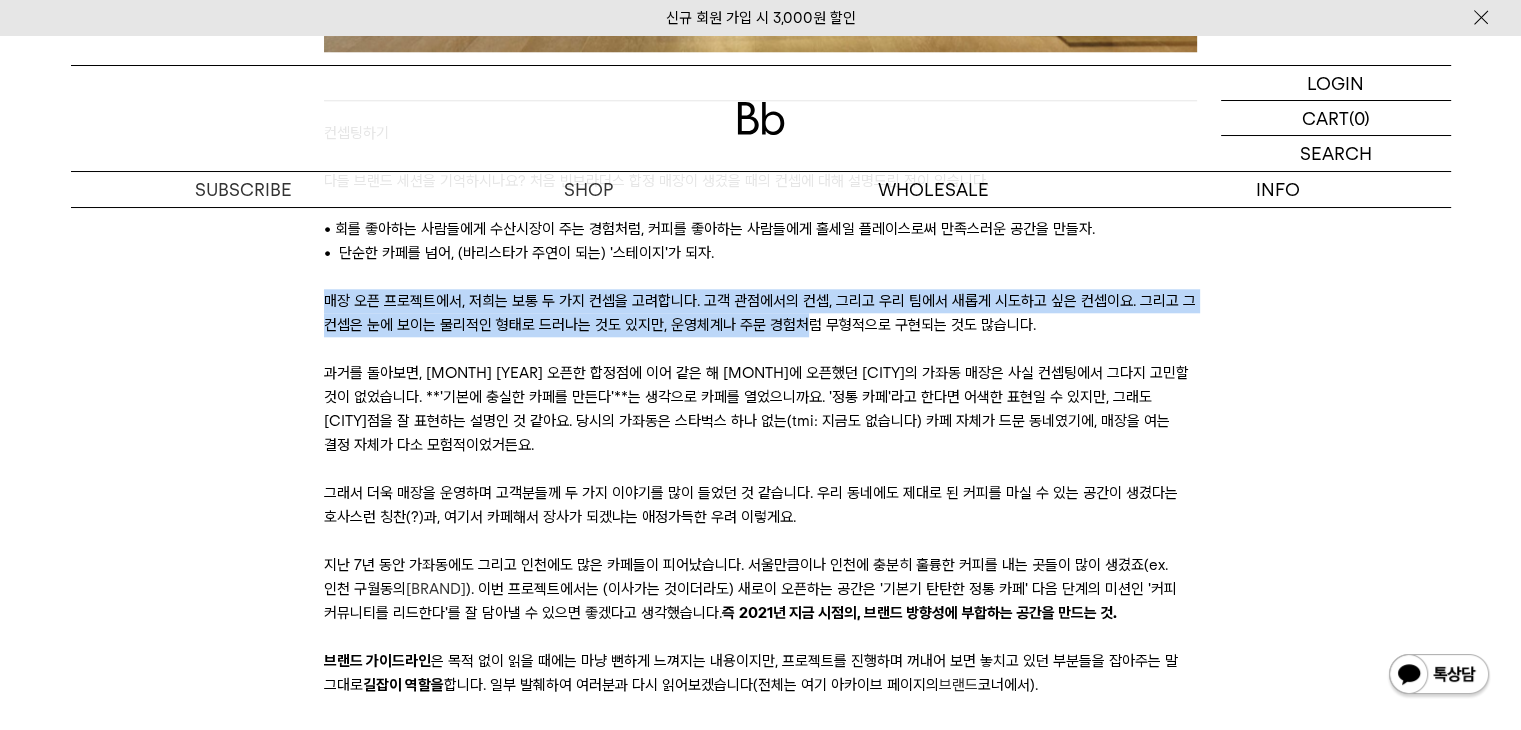 drag, startPoint x: 325, startPoint y: 303, endPoint x: 899, endPoint y: 340, distance: 575.1913 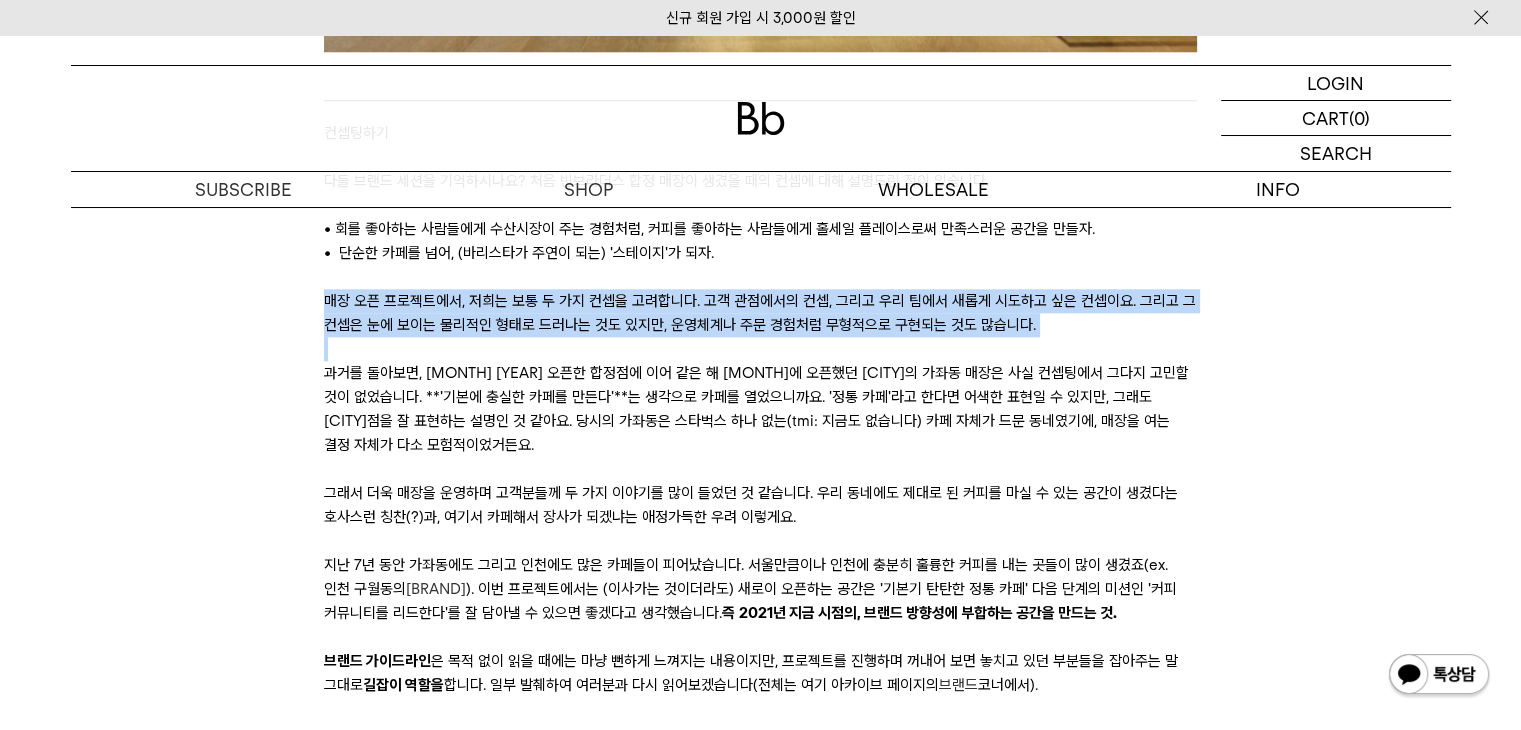 click at bounding box center [760, 349] 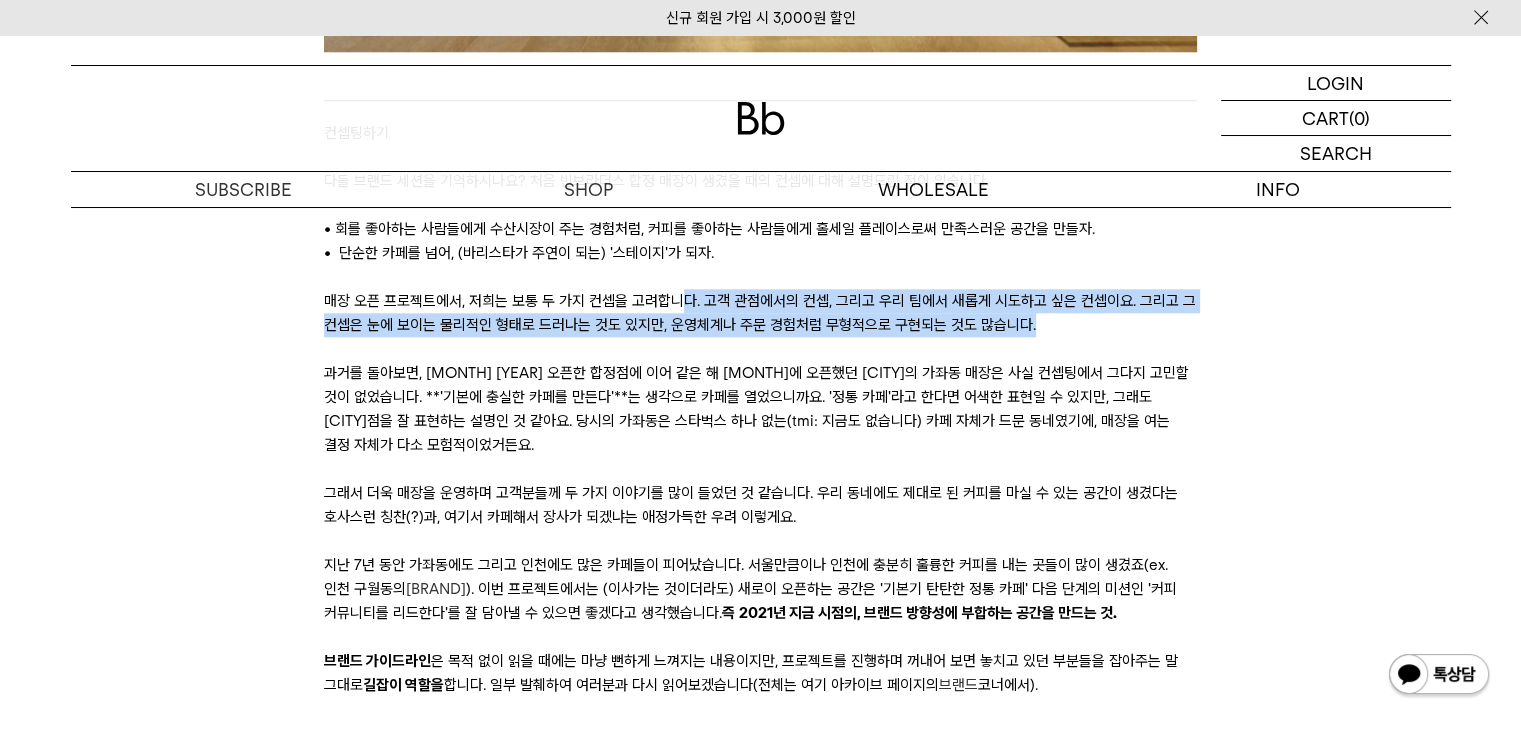 drag, startPoint x: 1043, startPoint y: 329, endPoint x: 607, endPoint y: 297, distance: 437.17273 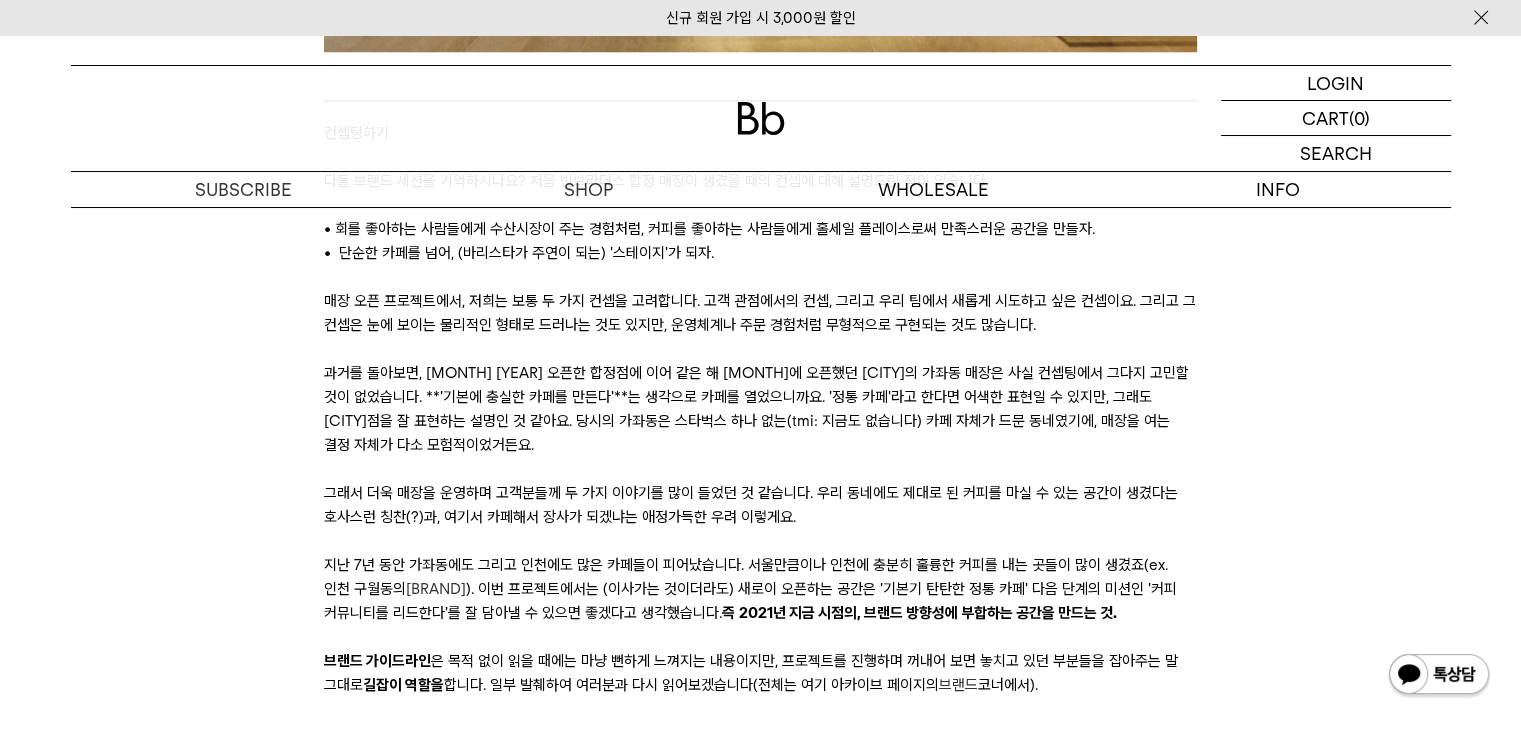 click on "과거를 돌아보면, [MONTH] [YEAR] 오픈한 합정점에 이어 같은 해 [MONTH]에 오픈했던 [CITY]의 가좌동 매장은 사실 컨셉팅에서 그다지 고민할 것이 없었습니다. **'기본에 충실한 카페를 만든다'**는 생각으로 카페를 열었으니까요. '정통 카페'라고 한다면 어색한 표현일 수 있지만, 그래도 [CITY]점을 잘 표현하는 설명인 것 같아요. 당시의 가좌동은 스타벅스 하나 없는(tmi: 지금도 없습니다) 카페 자체가 드문 동네였기에, 매장을 여는 결정 자체가 다소 모험적이었거든요." at bounding box center [760, 409] 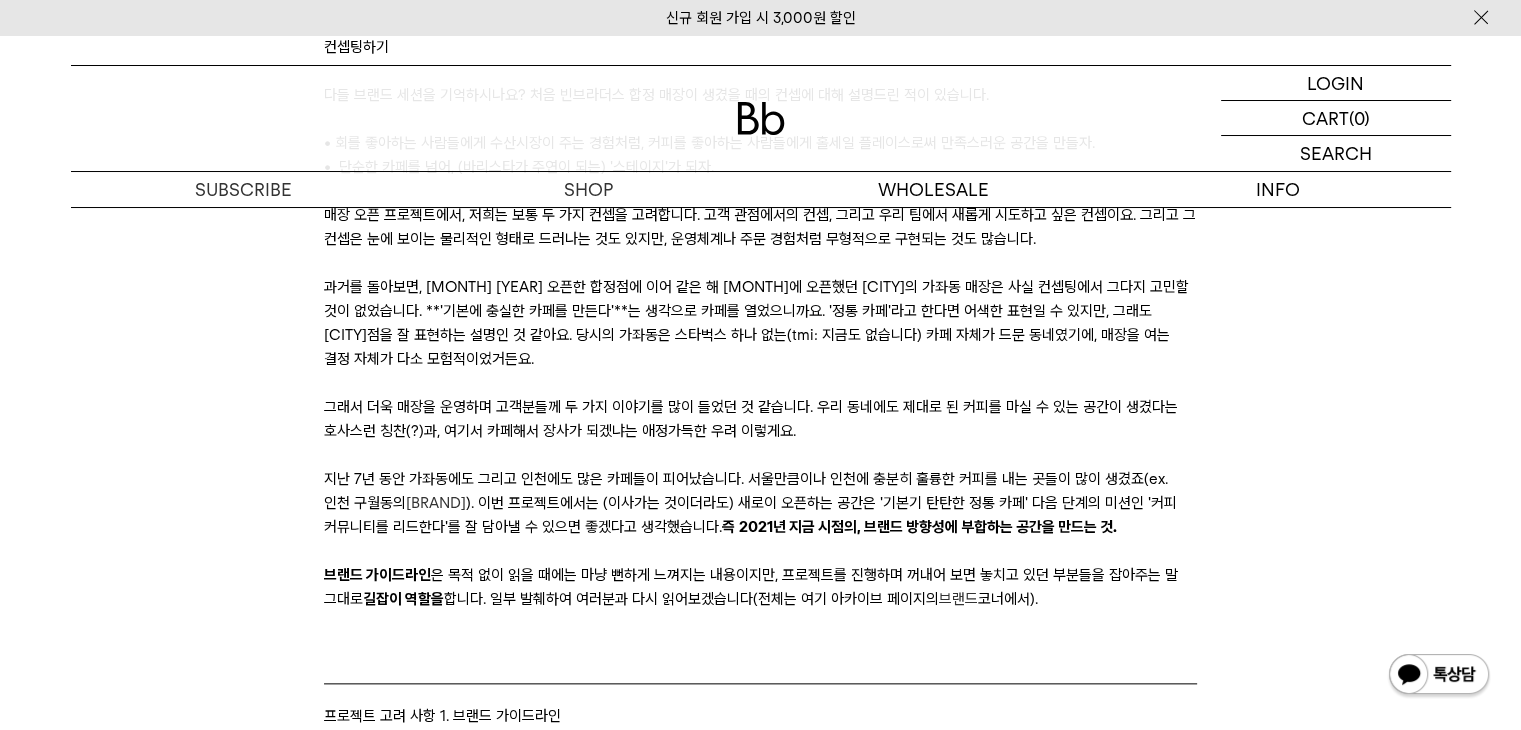 scroll, scrollTop: 2200, scrollLeft: 0, axis: vertical 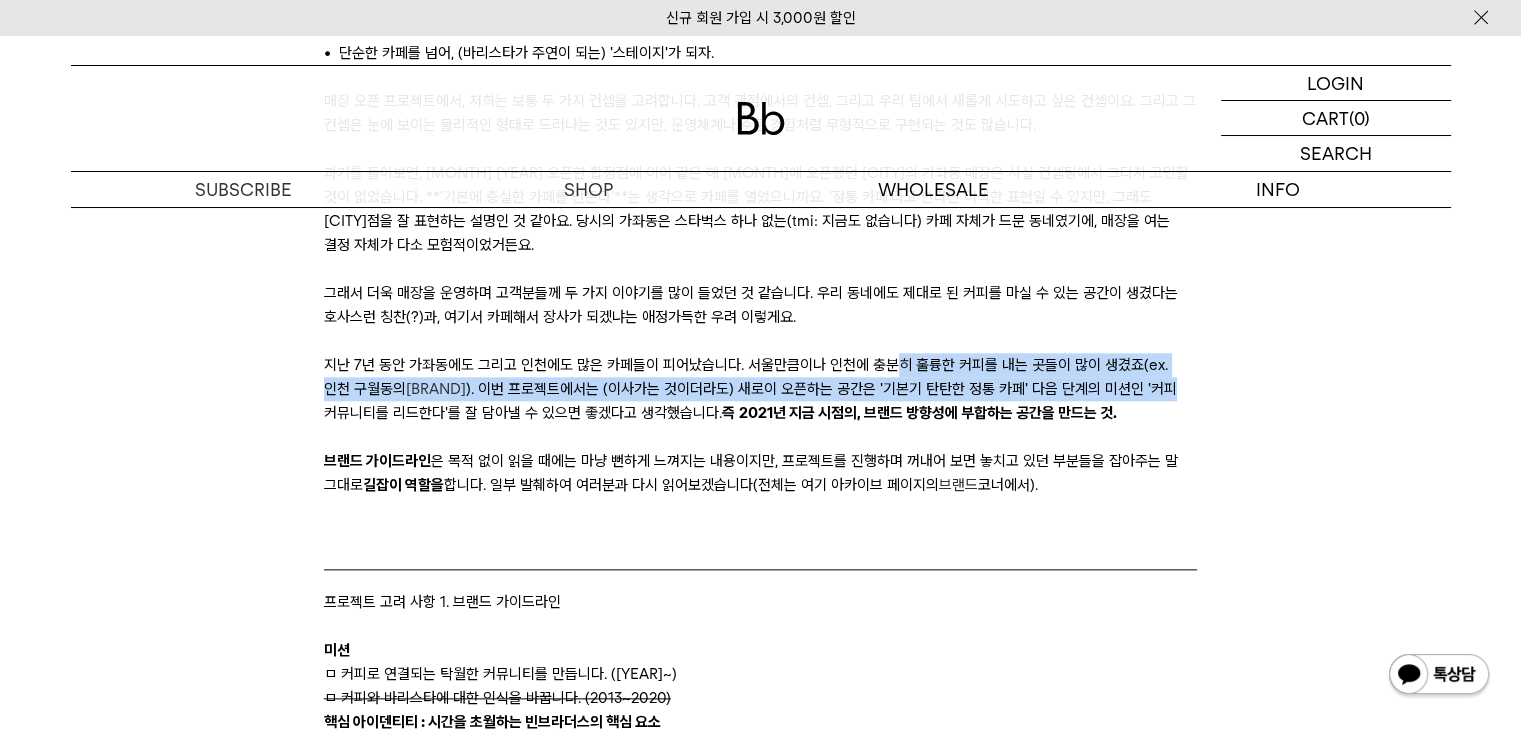 click on "어느덧 아침저녁으로 제법 쌀쌀합니다. 출근길에 긴팔 셔츠를 챙기길 잘 했다고 생각하는 날들이에요. 로스터리 3층 사무실에서 레터를 쓰고 있자니 슬레이트 지붕에 닿는 빗소리가 시원하네요. 올해 여름에는 인천 앨리웨이와 [BRAND] 매장이 차례로 오픈하는 걸 지켜봤습니다. 새로운 매장이 생길 거라는 프로젝트 공지가 뜨면 어떤 그림이 될지 상상해보곤 해요. 직접 하라면 막막하지만 옆에서 지켜보는 경험은 근사합니다. 설계도가 나오고, 시뮬레이션된 컨셉 시안이 공유되고, 실제로 구현되는 현장까지. 수고하는 프로젝트 팀원들의 노고에 우레와 같은 응원과 박수를 보내면 되니 마음 편한 자리이지요.
아참, 마지막에 DD에게 묻고 싶은 게 있다면 남겨주세요. 9월 중에 답변을 모아 담아볼게요. 인천점 오픈 단상
컨셉팅하기" at bounding box center [760, 3125] 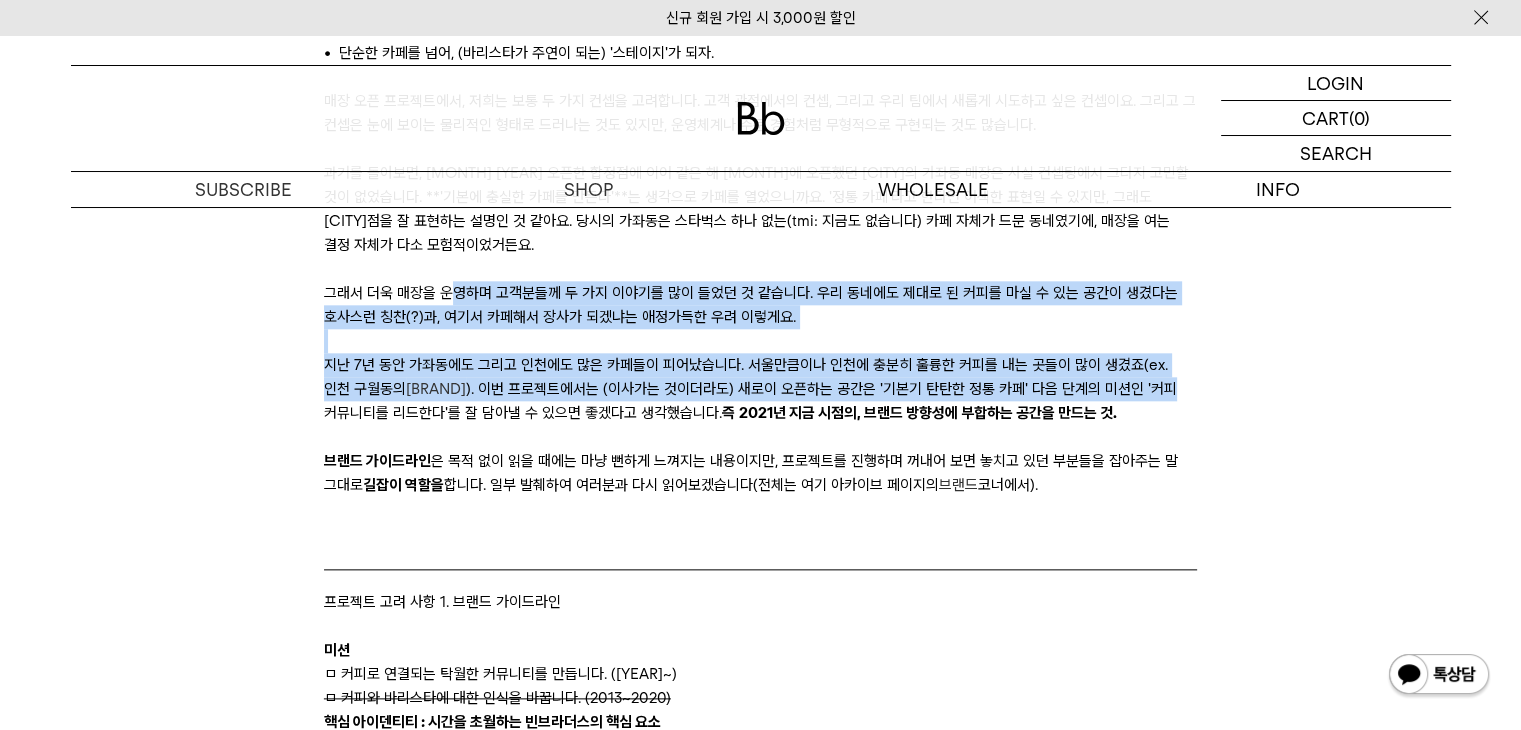 click on "지난 7년 동안 가좌동에도 그리고 인천에도 많은 카페들이 피어났습니다. 서울만큼이나 인천에 충분히 훌륭한 커피를 내는 곳들이 많이 생겼죠(ex. 인천 구월동의 [BRAND] ). 이번 프로젝트에서는 (이사가는 것이더라도) 새로이 오픈하는 공간은 '기본기 탄탄한 정통 카페' 다음 단계의 미션인 '커피 커뮤니티를 리드한다'를 잘 담아낼 수 있으면 좋겠다고 생각했습니다. 즉 2021년 지금 시점의, 브랜드 방향성에 부합하는 공간을 만드는 것." at bounding box center [760, 389] 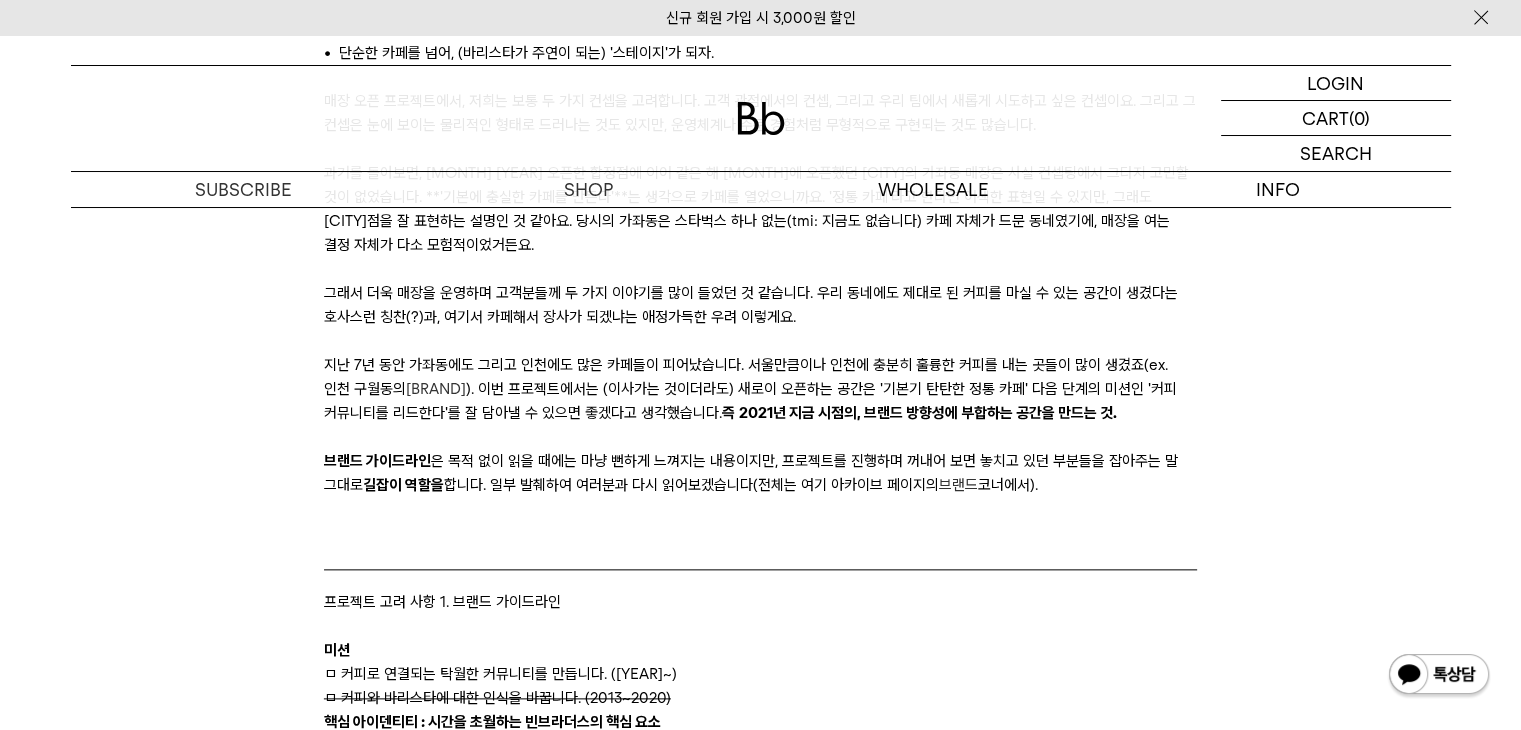 drag, startPoint x: 375, startPoint y: 377, endPoint x: 953, endPoint y: 369, distance: 578.05536 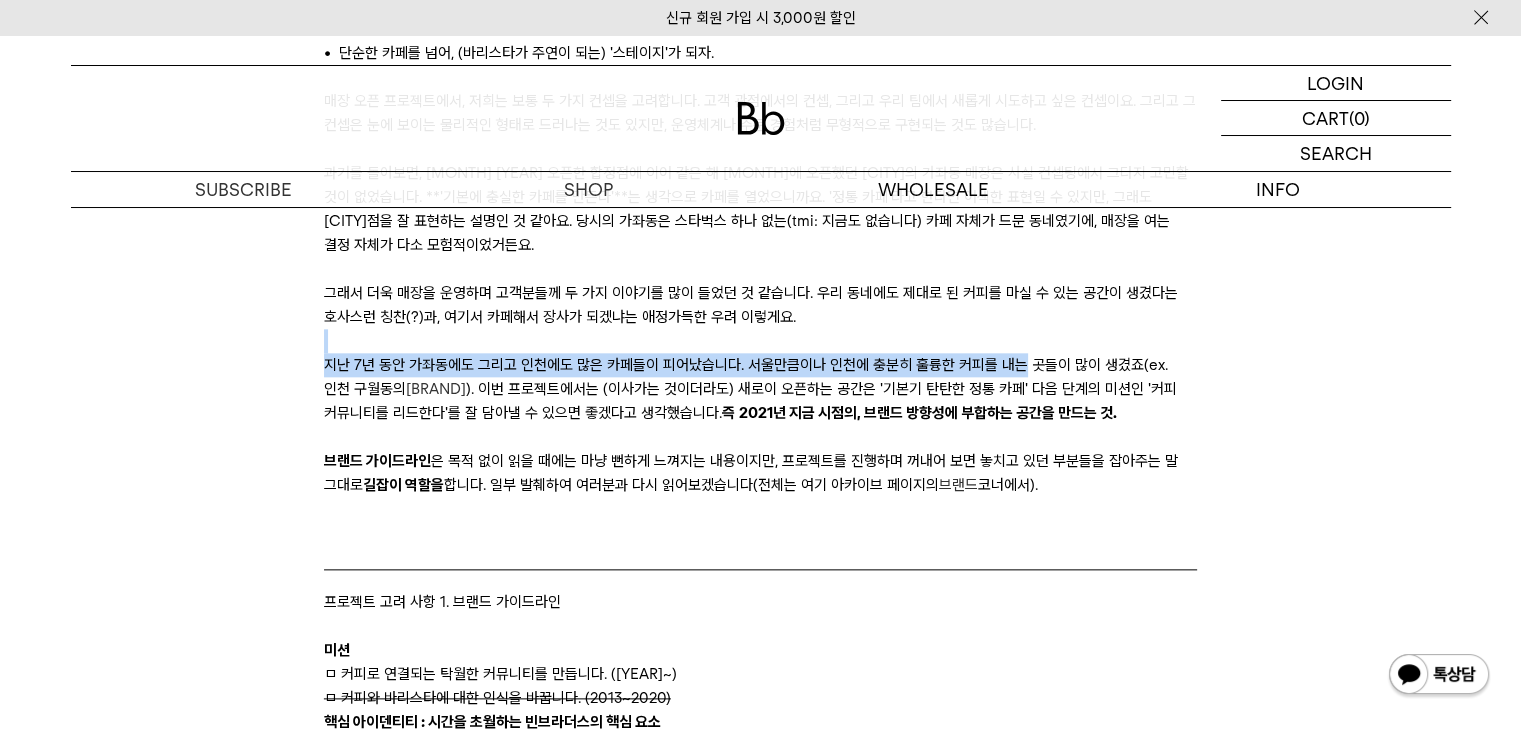 drag, startPoint x: 1015, startPoint y: 361, endPoint x: 982, endPoint y: 363, distance: 33.06055 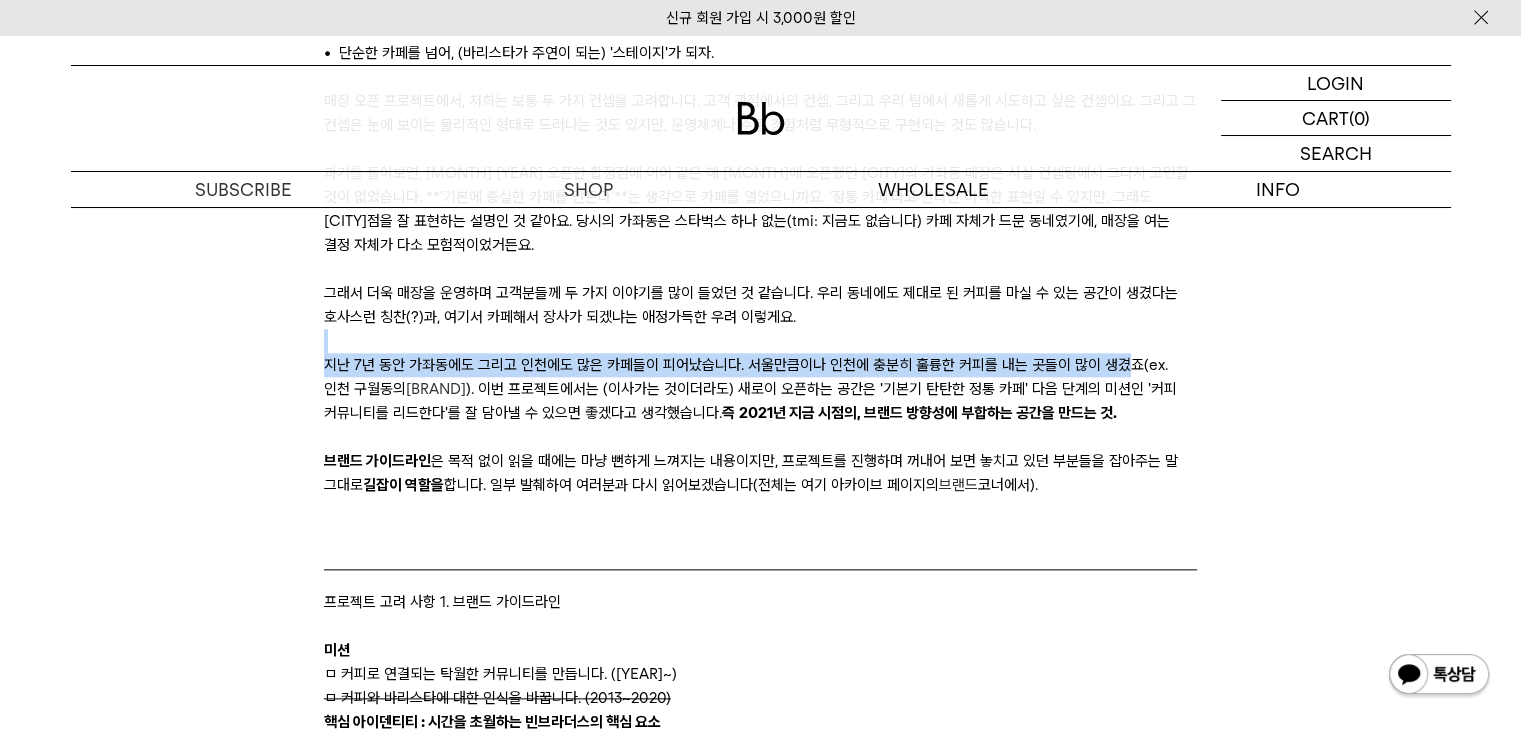 click on "어느덧 아침저녁으로 제법 쌀쌀합니다. 출근길에 긴팔 셔츠를 챙기길 잘 했다고 생각하는 날들이에요. 로스터리 3층 사무실에서 레터를 쓰고 있자니 슬레이트 지붕에 닿는 빗소리가 시원하네요. 올해 여름에는 인천 앨리웨이와 [BRAND] 매장이 차례로 오픈하는 걸 지켜봤습니다. 새로운 매장이 생길 거라는 프로젝트 공지가 뜨면 어떤 그림이 될지 상상해보곤 해요. 직접 하라면 막막하지만 옆에서 지켜보는 경험은 근사합니다. 설계도가 나오고, 시뮬레이션된 컨셉 시안이 공유되고, 실제로 구현되는 현장까지. 수고하는 프로젝트 팀원들의 노고에 우레와 같은 응원과 박수를 보내면 되니 마음 편한 자리이지요.
아참, 마지막에 DD에게 묻고 싶은 게 있다면 남겨주세요. 9월 중에 답변을 모아 담아볼게요. 인천점 오픈 단상
컨셉팅하기" at bounding box center [760, 3125] 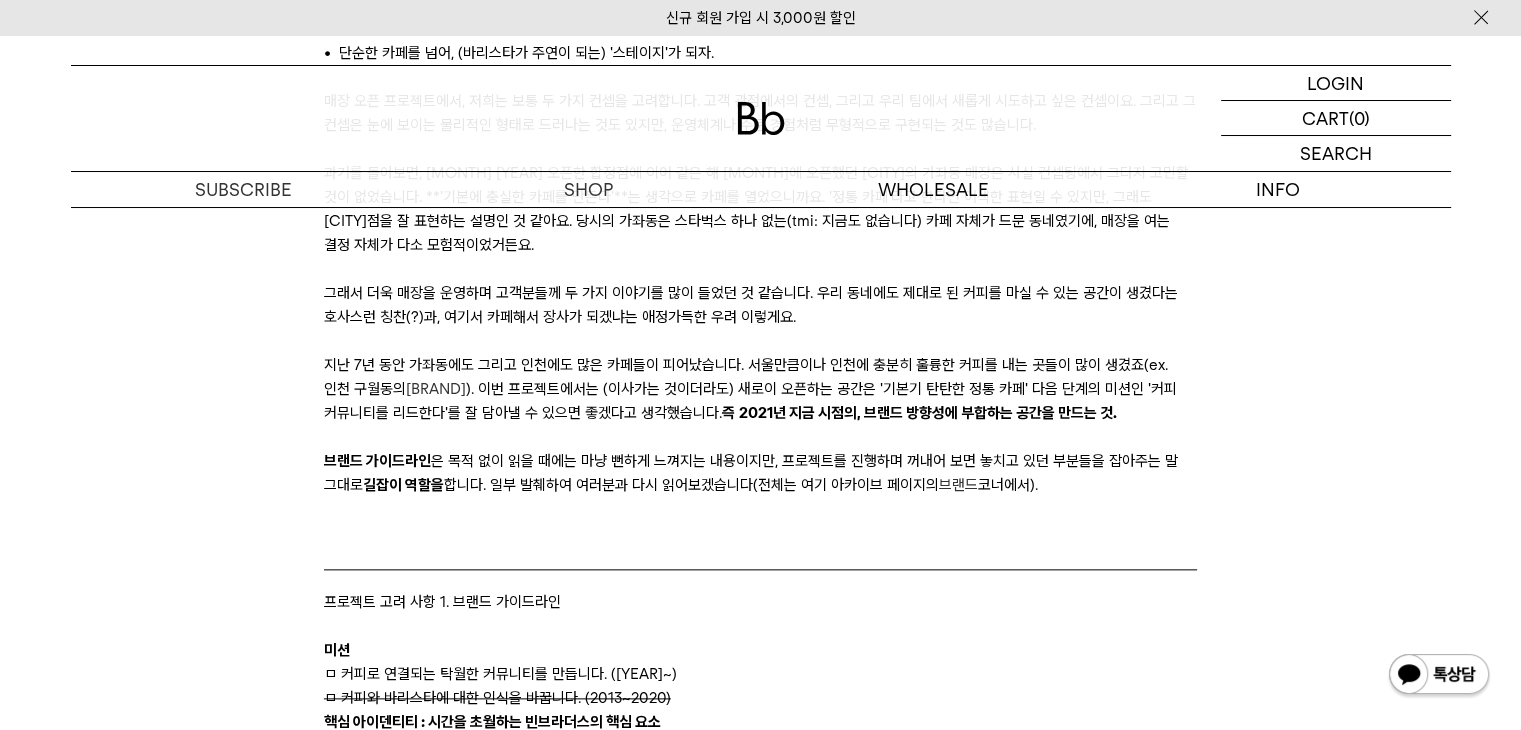 click on "2021년 지금 시점의, 브랜드 방향성에 부합하는 공간을 만드는 것." at bounding box center [928, 413] 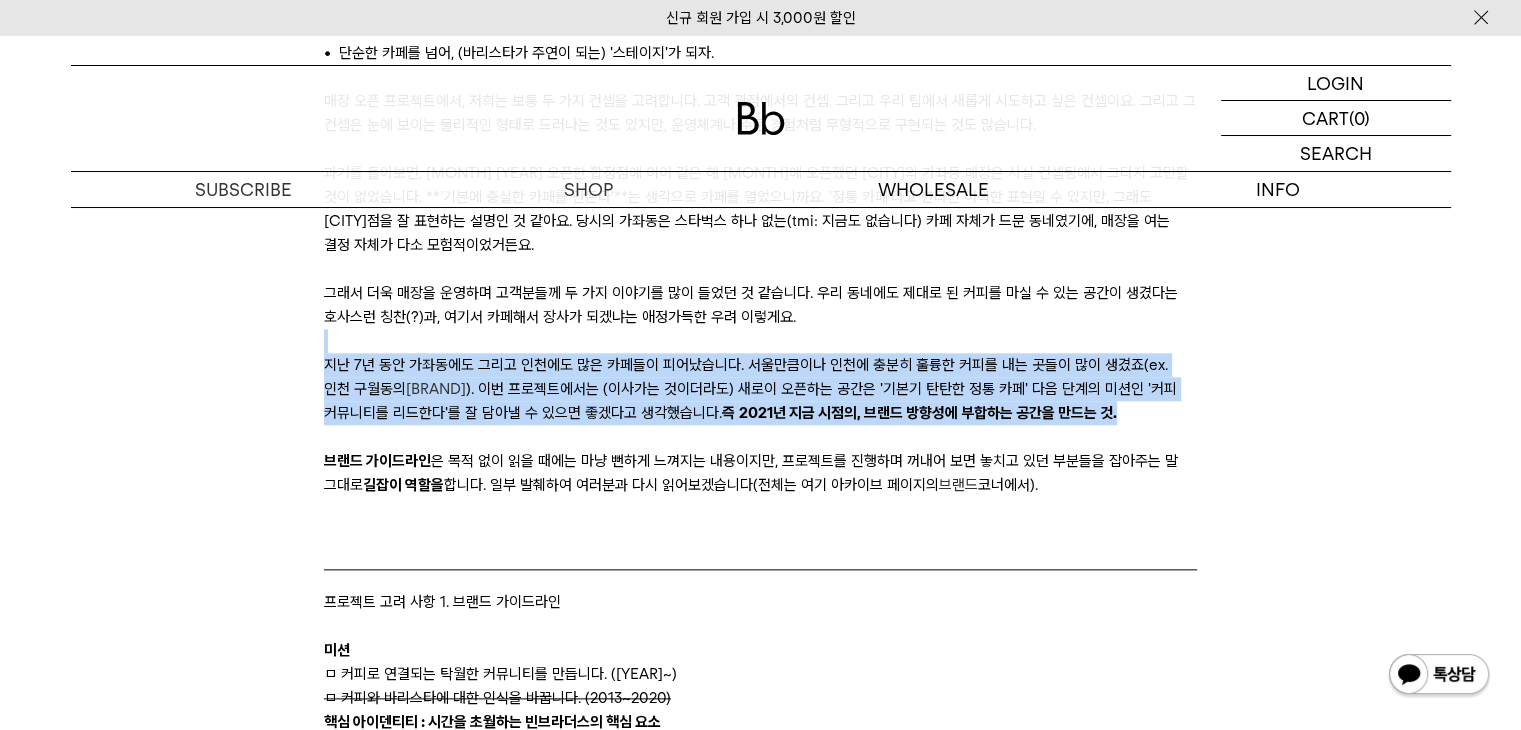 drag, startPoint x: 650, startPoint y: 346, endPoint x: 808, endPoint y: 387, distance: 163.23296 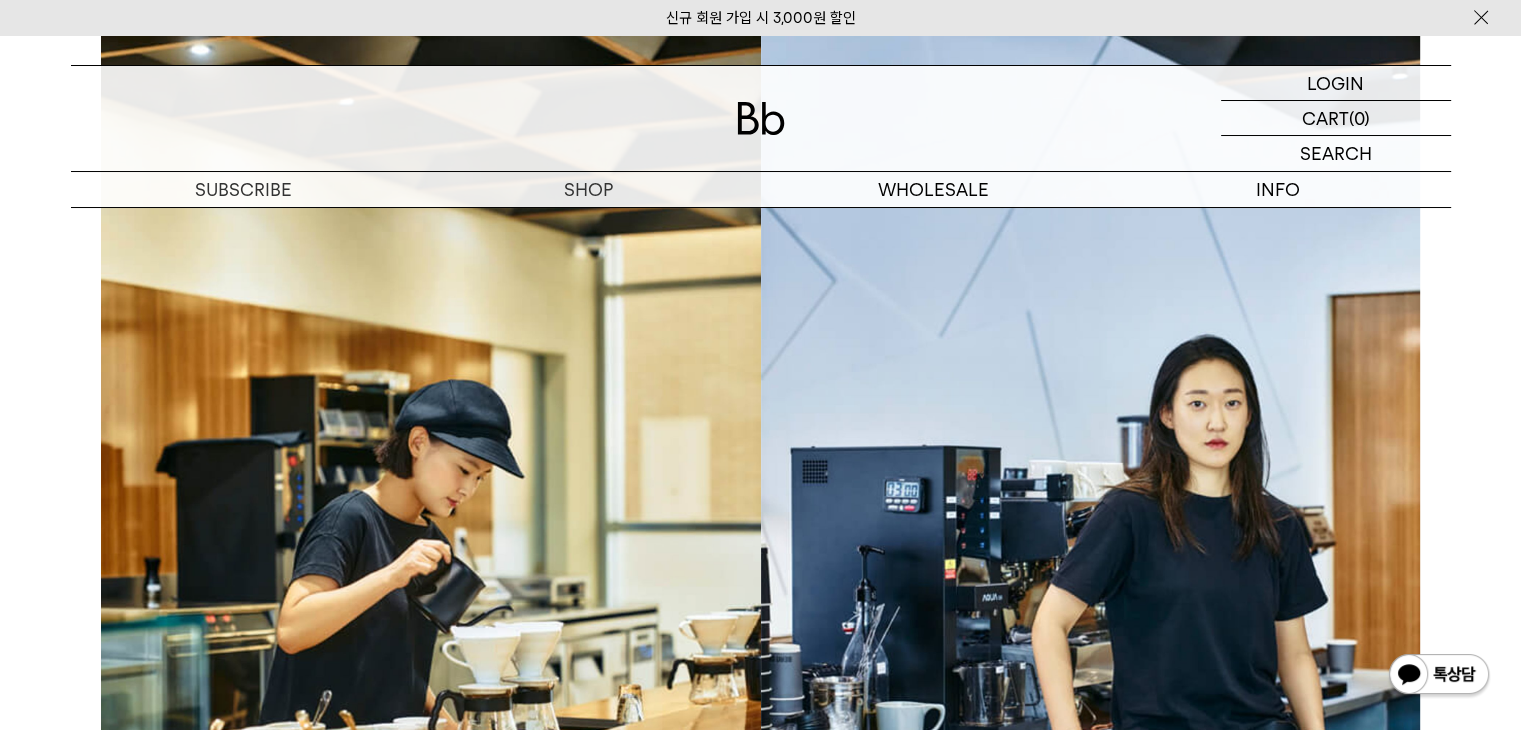 scroll, scrollTop: 5400, scrollLeft: 0, axis: vertical 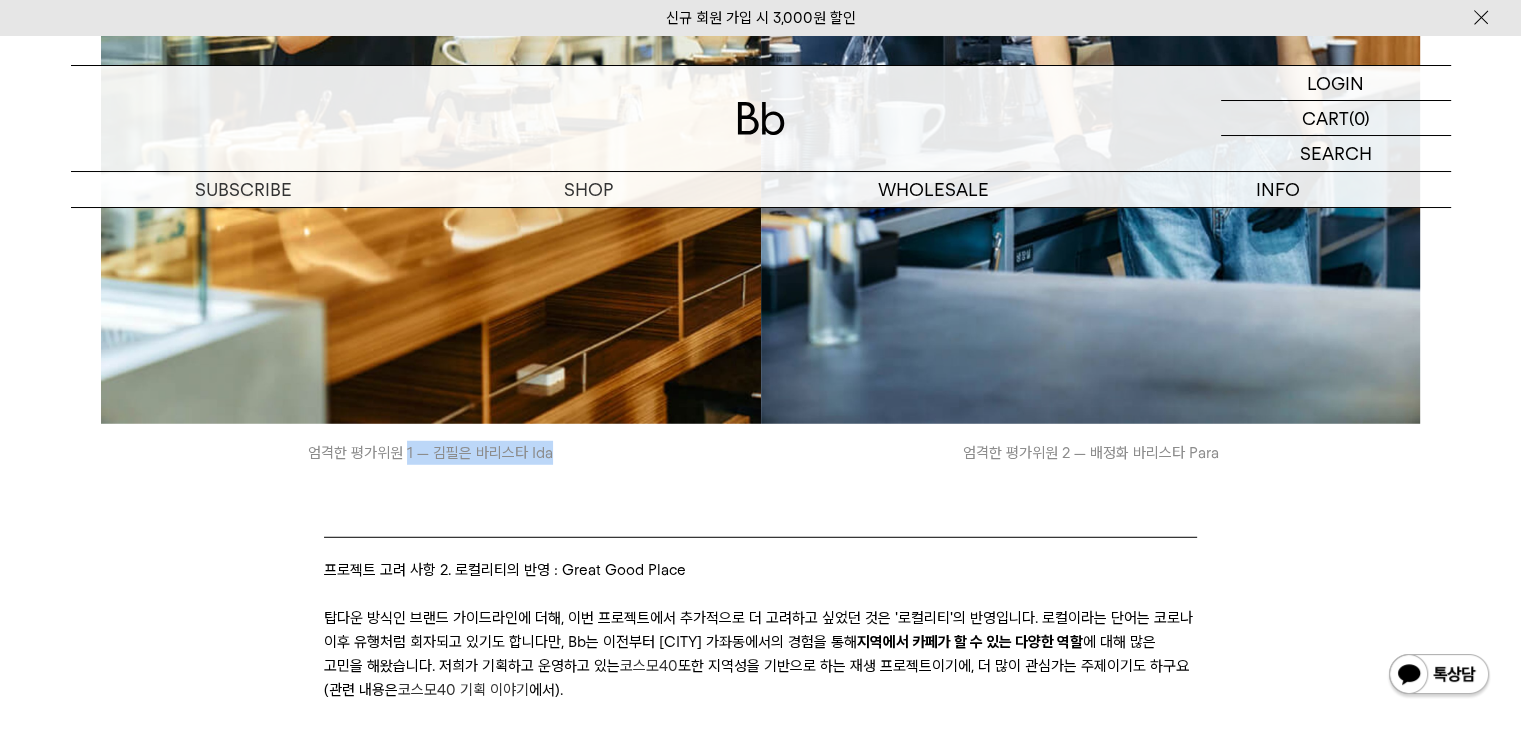 drag, startPoint x: 545, startPoint y: 449, endPoint x: 652, endPoint y: 457, distance: 107.298645 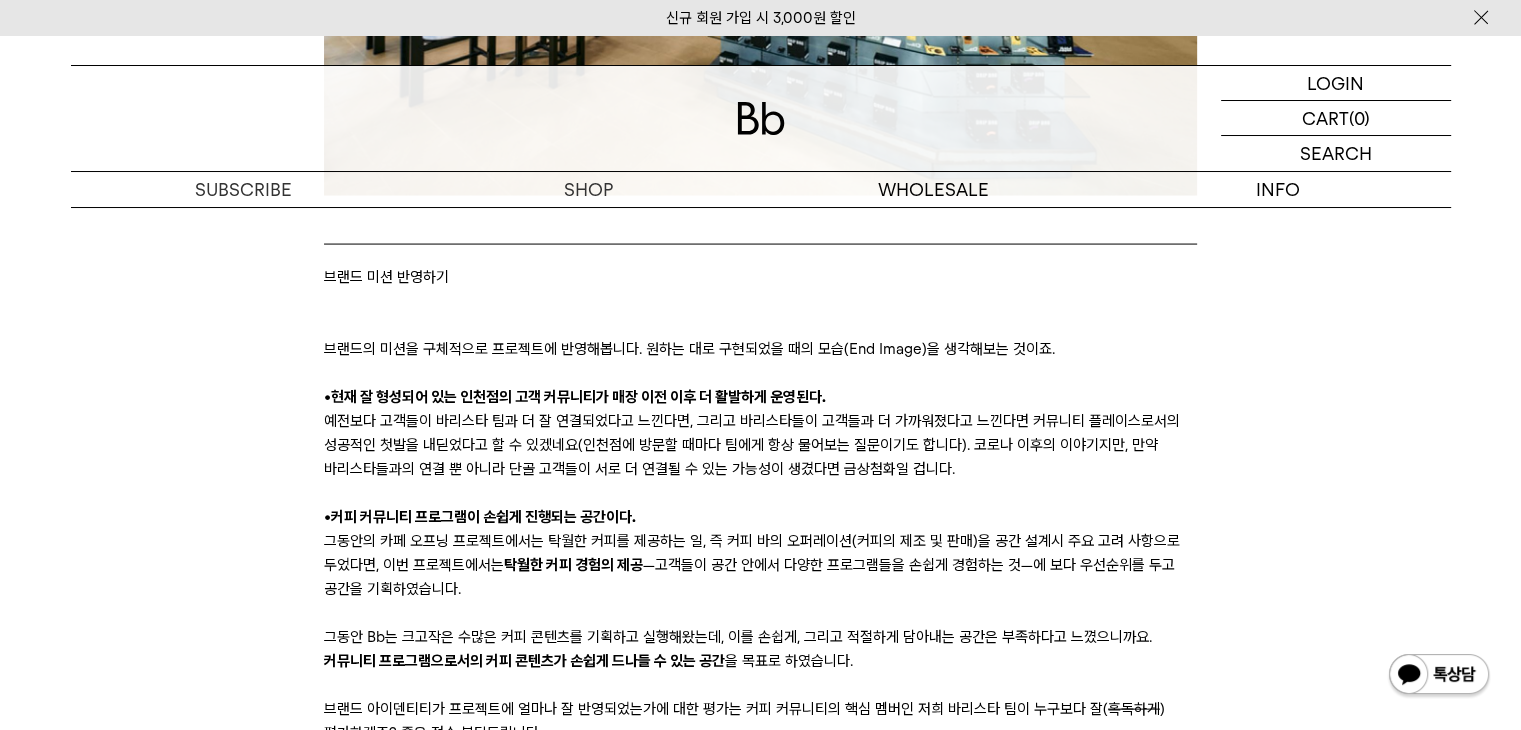 scroll, scrollTop: 4100, scrollLeft: 0, axis: vertical 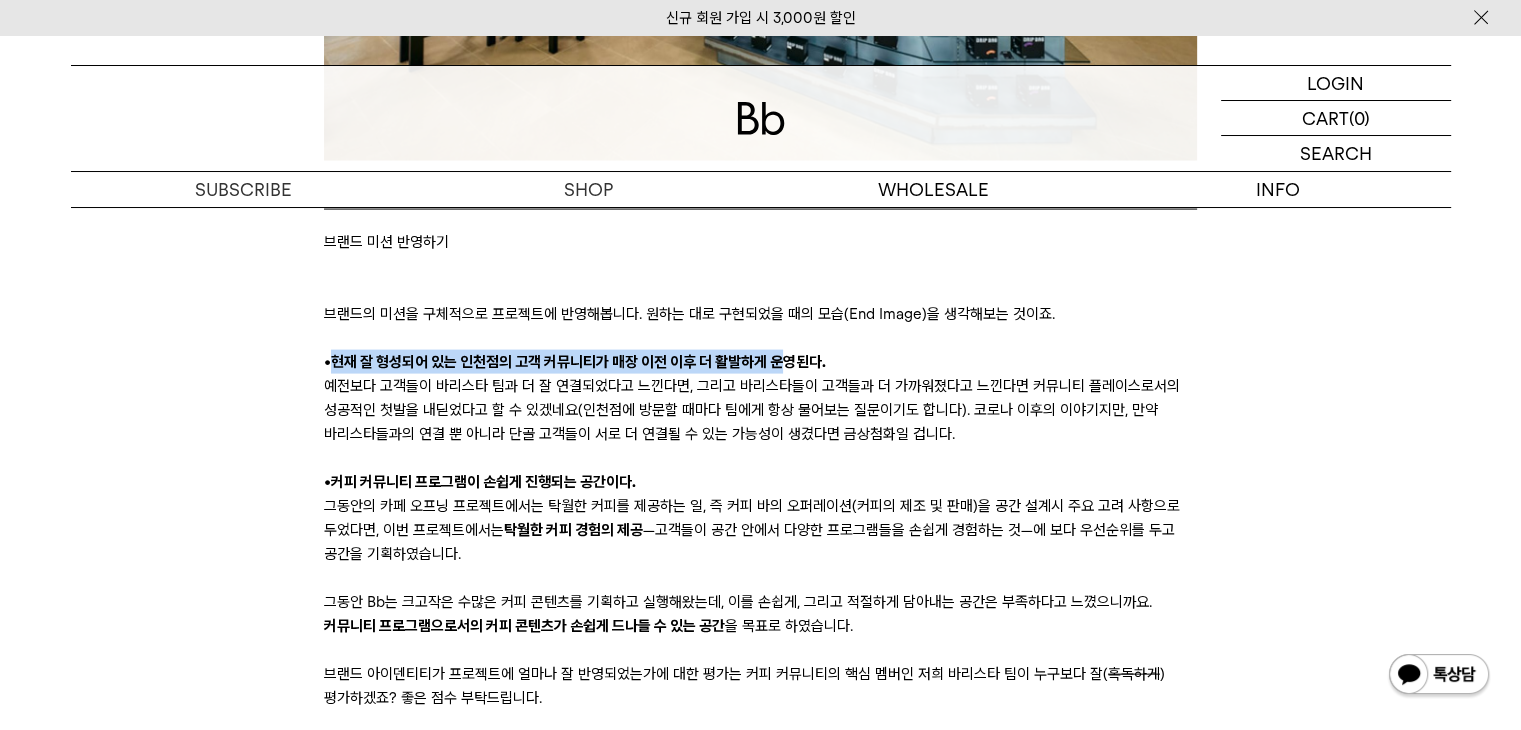 drag, startPoint x: 339, startPoint y: 370, endPoint x: 848, endPoint y: 363, distance: 509.04813 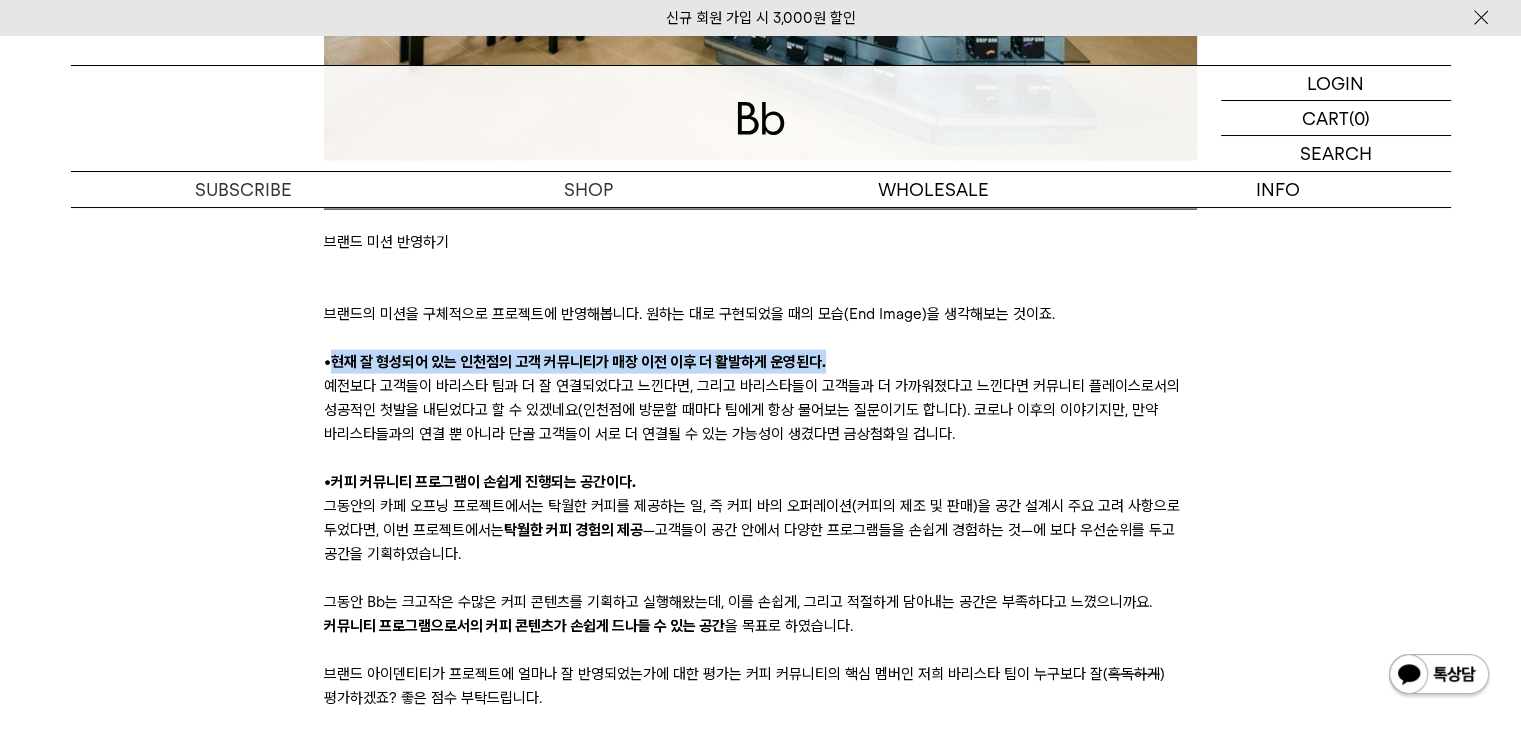 click on "•  현재 잘 형성되어 있는 [CITY]점의 고객 커뮤니티가 매장 이전 이후 더 활발하게 운영된다." at bounding box center [760, 362] 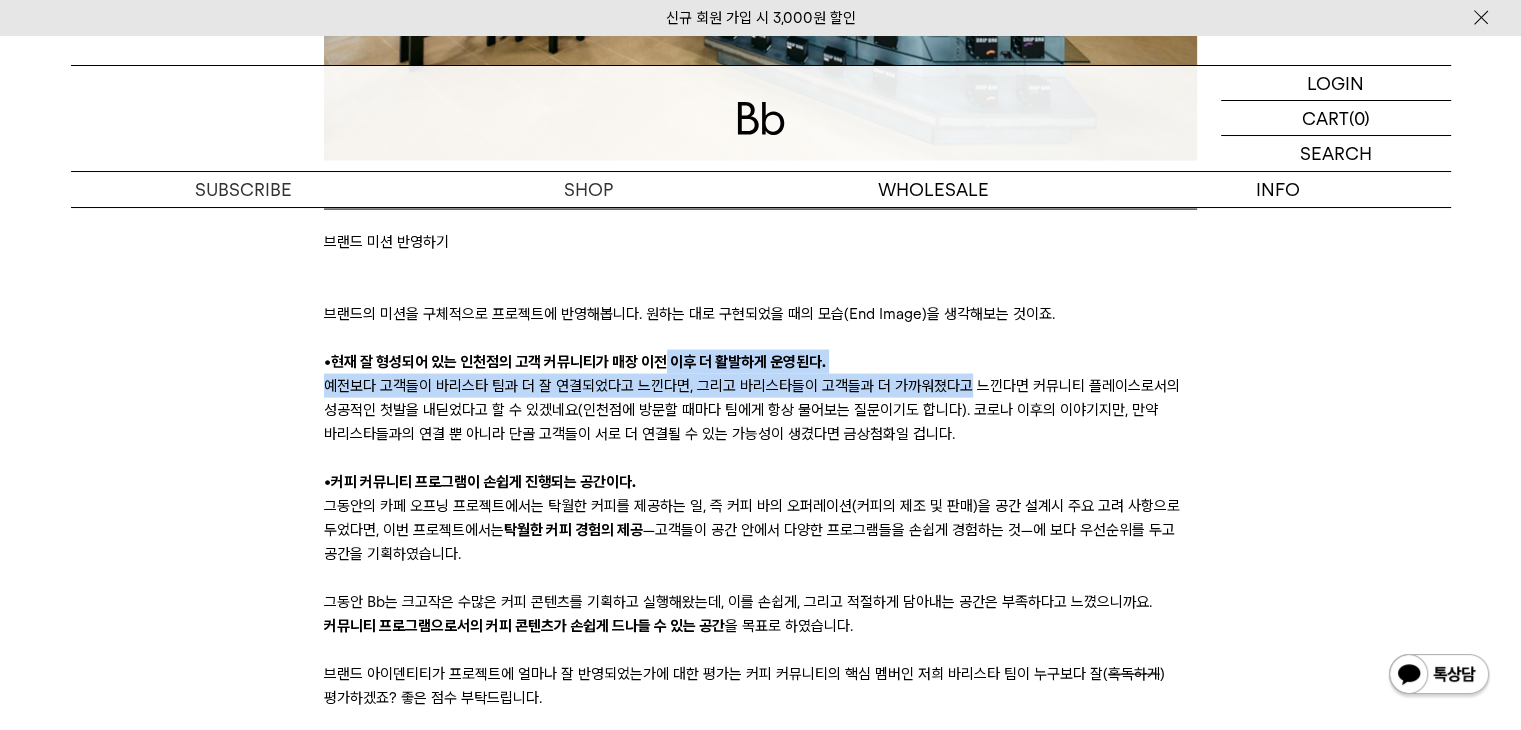 drag, startPoint x: 964, startPoint y: 389, endPoint x: 612, endPoint y: 361, distance: 353.11188 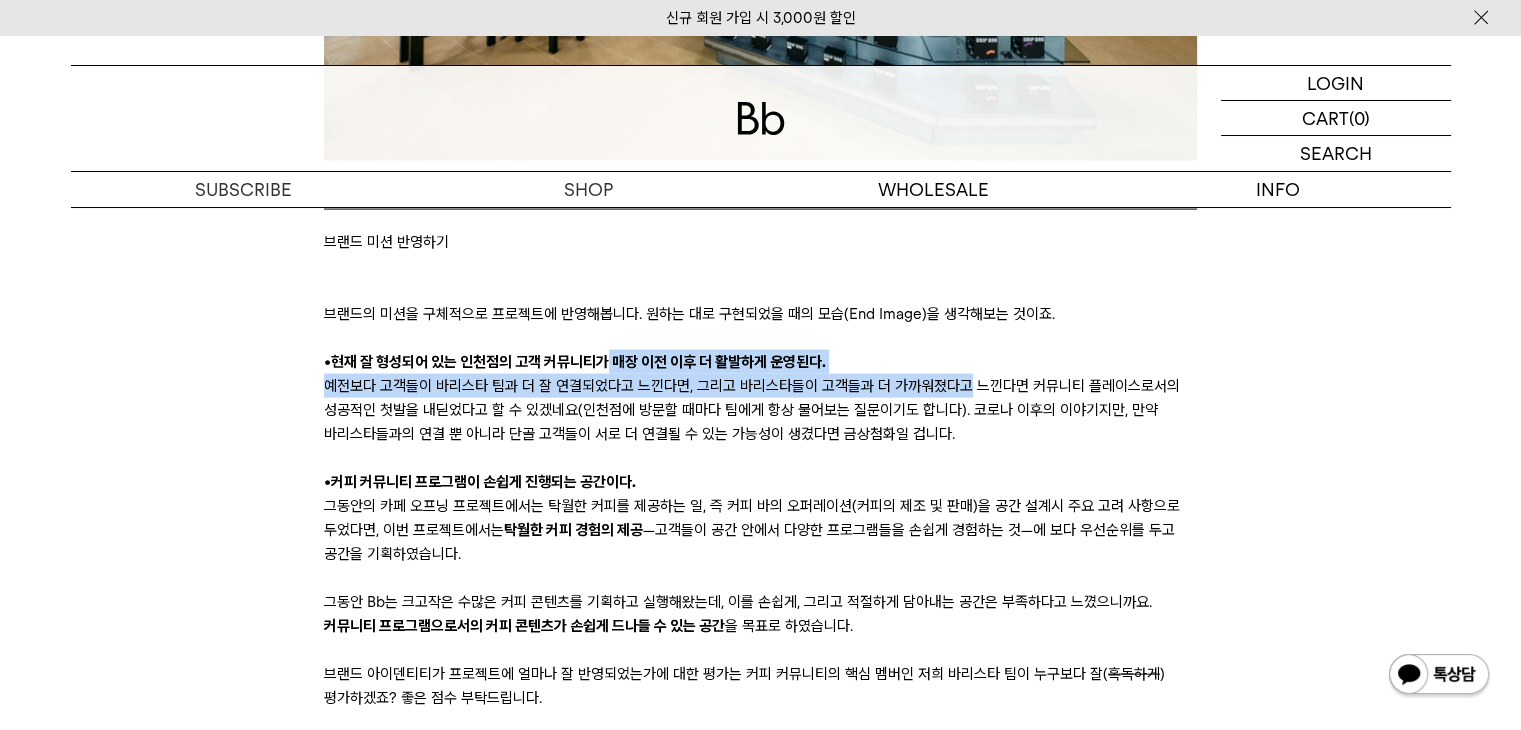 click on "예전보다 고객들이 바리스타 팀과 더 잘 연결되었다고 느낀다면, 그리고 바리스타들이 고객들과 더 가까워졌다고 느낀다면 커뮤니티 플레이스로서의 성공적인 첫발을 내딛었다고 할 수 있겠네요(인천점에 방문할 때마다 팀에게 항상 물어보는 질문이기도 합니다). 코로나 이후의 이야기지만, 만약 바리스타들과의 연결 뿐 아니라 단골 고객들이 서로 더 연결될 수 있는 가능성이 생겼다면 금상첨화일 겁니다." at bounding box center (760, 410) 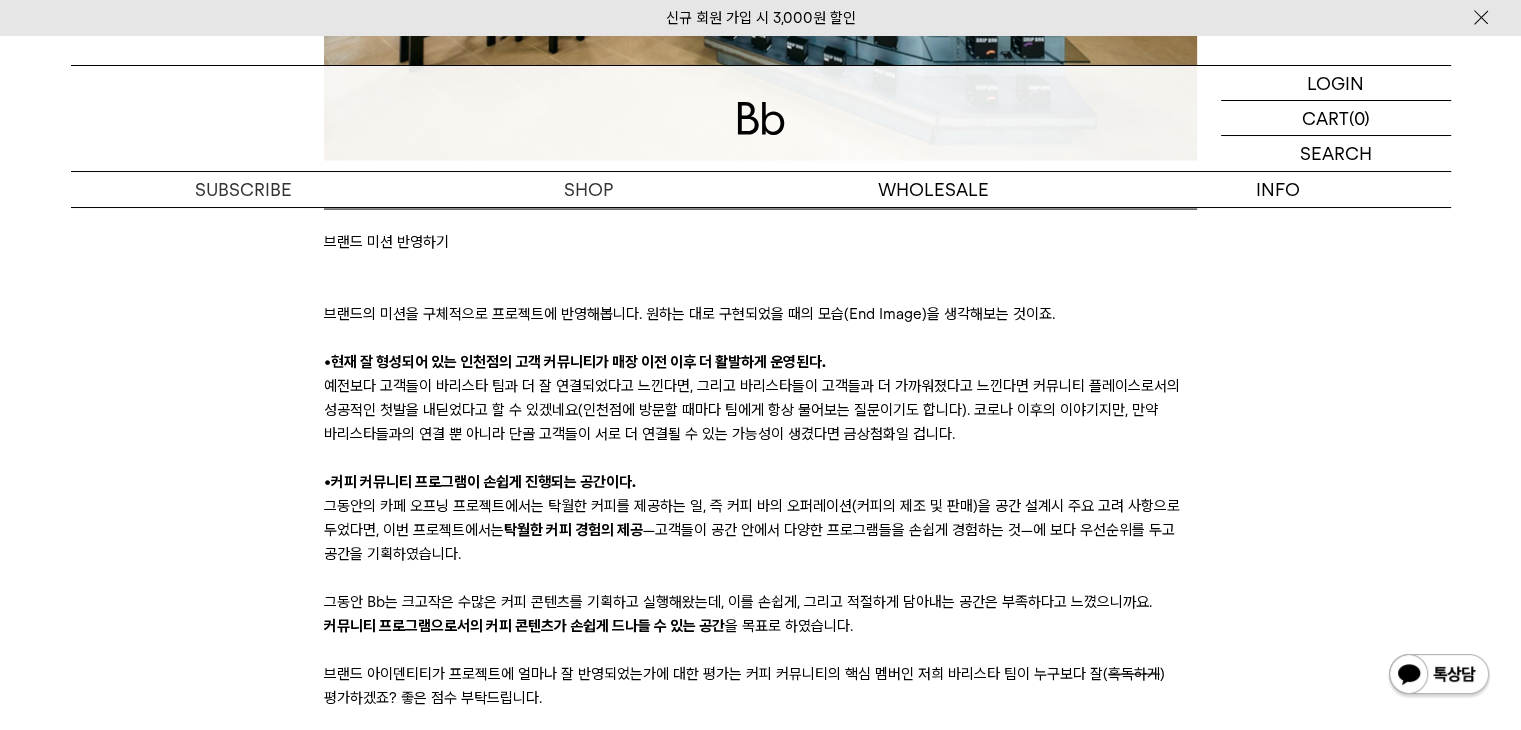 click on "예전보다 고객들이 바리스타 팀과 더 잘 연결되었다고 느낀다면, 그리고 바리스타들이 고객들과 더 가까워졌다고 느낀다면 커뮤니티 플레이스로서의 성공적인 첫발을 내딛었다고 할 수 있겠네요(인천점에 방문할 때마다 팀에게 항상 물어보는 질문이기도 합니다). 코로나 이후의 이야기지만, 만약 바리스타들과의 연결 뿐 아니라 단골 고객들이 서로 더 연결될 수 있는 가능성이 생겼다면 금상첨화일 겁니다." at bounding box center [760, 410] 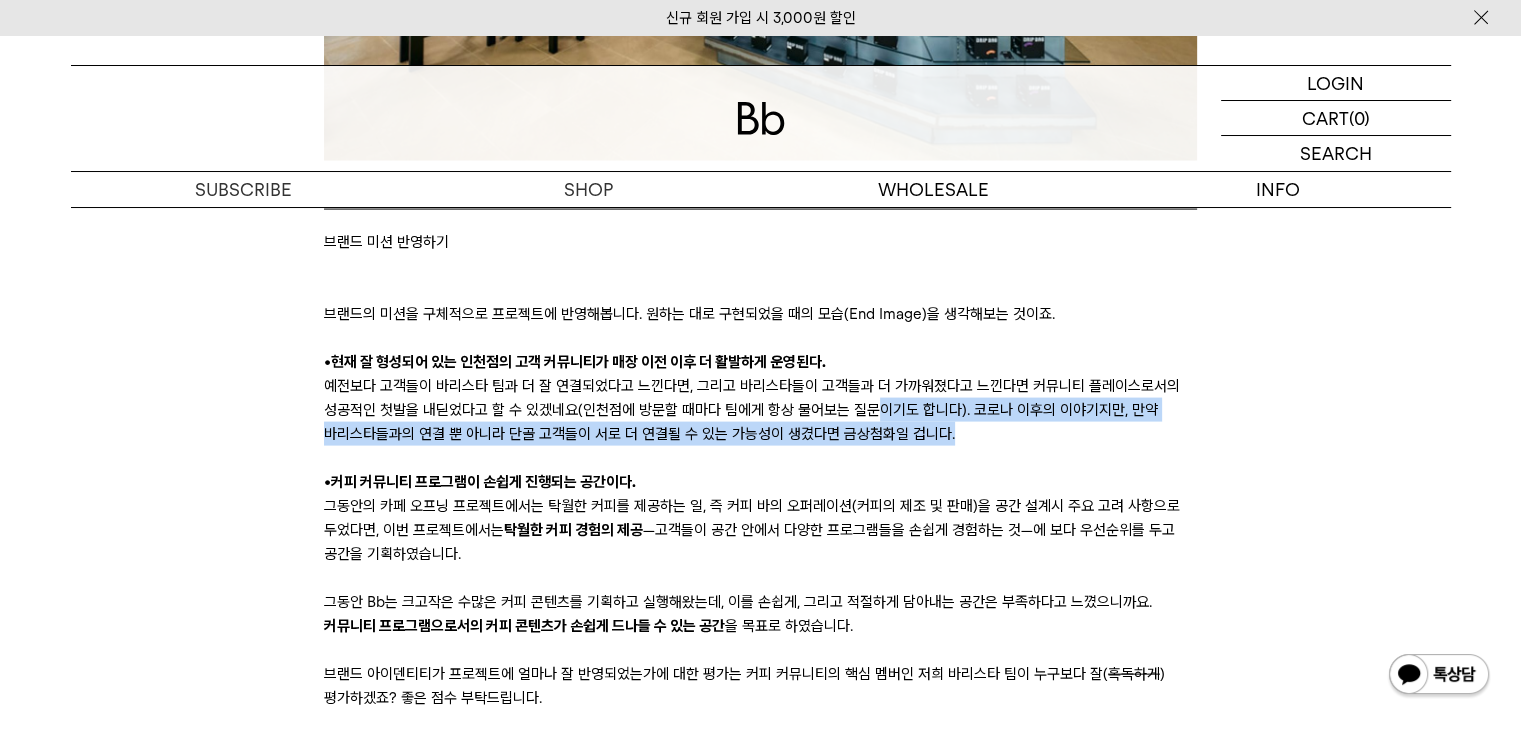drag, startPoint x: 804, startPoint y: 393, endPoint x: 645, endPoint y: 370, distance: 160.6549 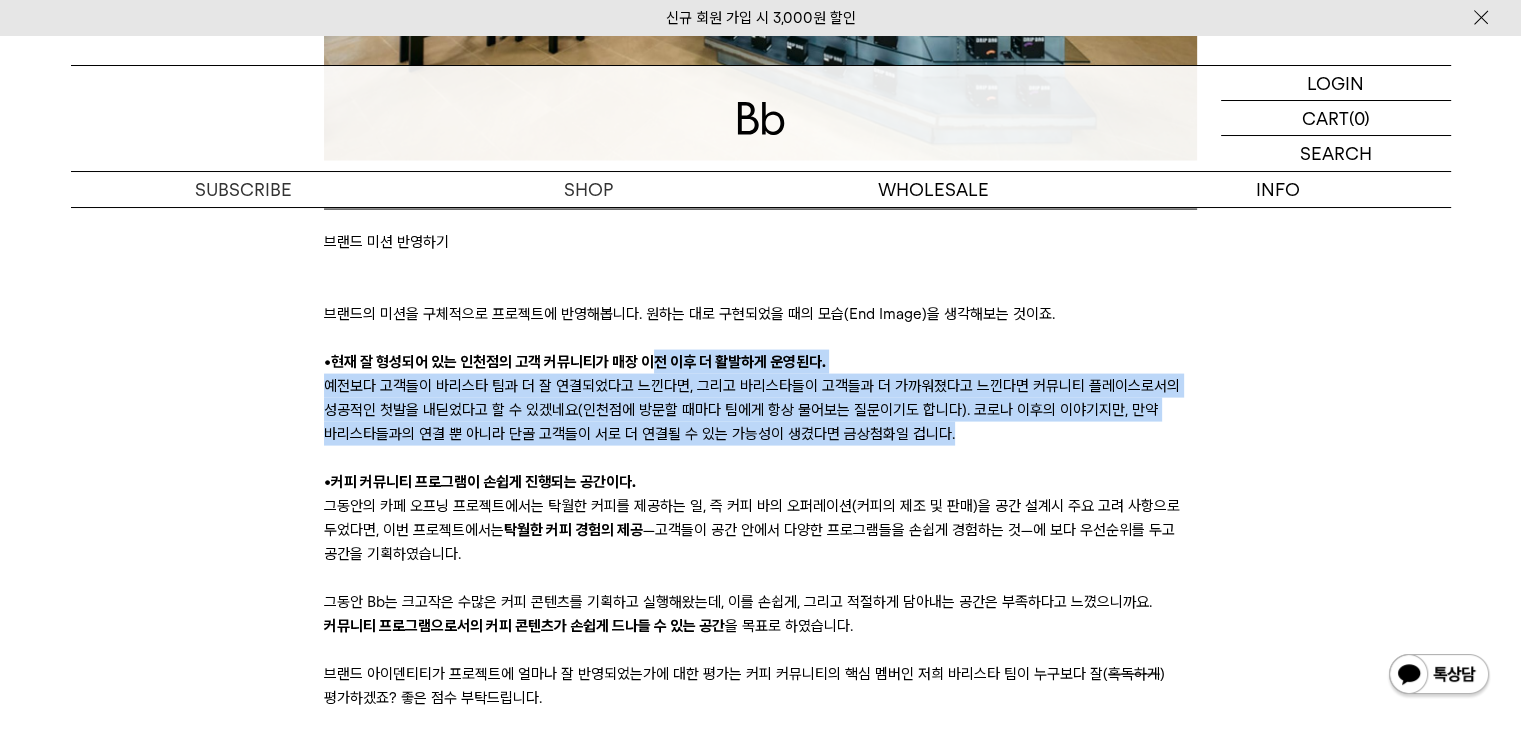 click on "예전보다 고객들이 바리스타 팀과 더 잘 연결되었다고 느낀다면, 그리고 바리스타들이 고객들과 더 가까워졌다고 느낀다면 커뮤니티 플레이스로서의 성공적인 첫발을 내딛었다고 할 수 있겠네요(인천점에 방문할 때마다 팀에게 항상 물어보는 질문이기도 합니다). 코로나 이후의 이야기지만, 만약 바리스타들과의 연결 뿐 아니라 단골 고객들이 서로 더 연결될 수 있는 가능성이 생겼다면 금상첨화일 겁니다." at bounding box center (760, 410) 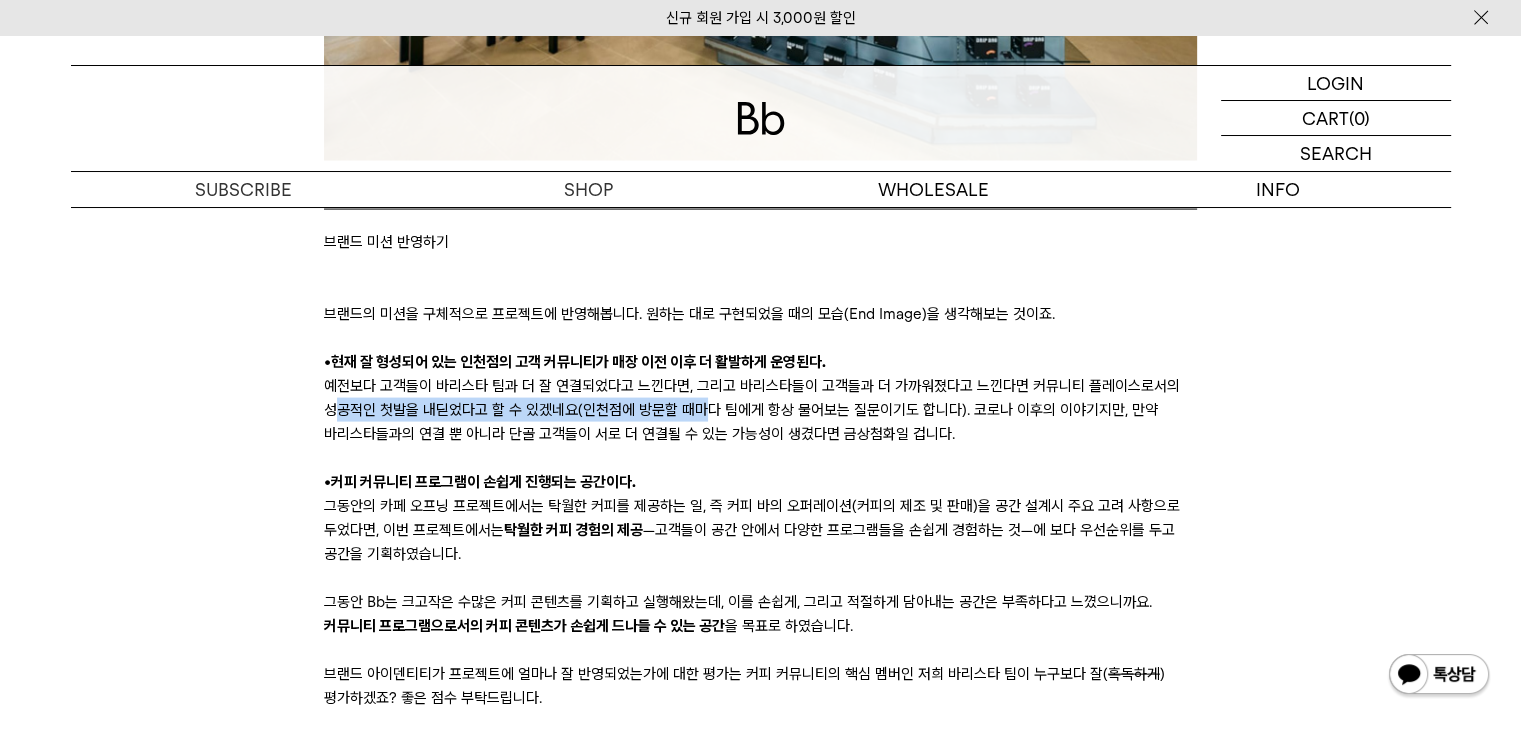 drag, startPoint x: 336, startPoint y: 408, endPoint x: 707, endPoint y: 403, distance: 371.0337 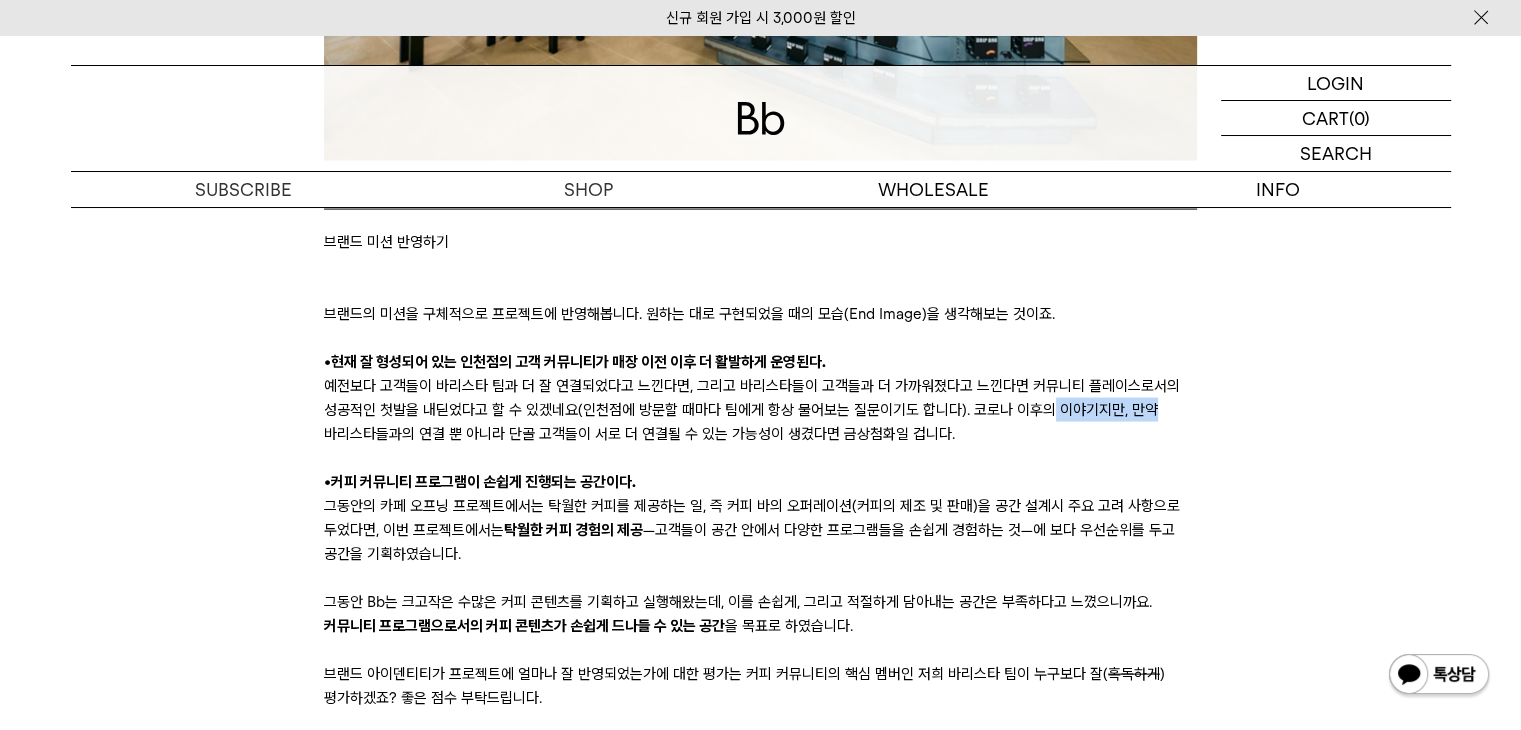 drag, startPoint x: 1148, startPoint y: 405, endPoint x: 826, endPoint y: 409, distance: 322.02484 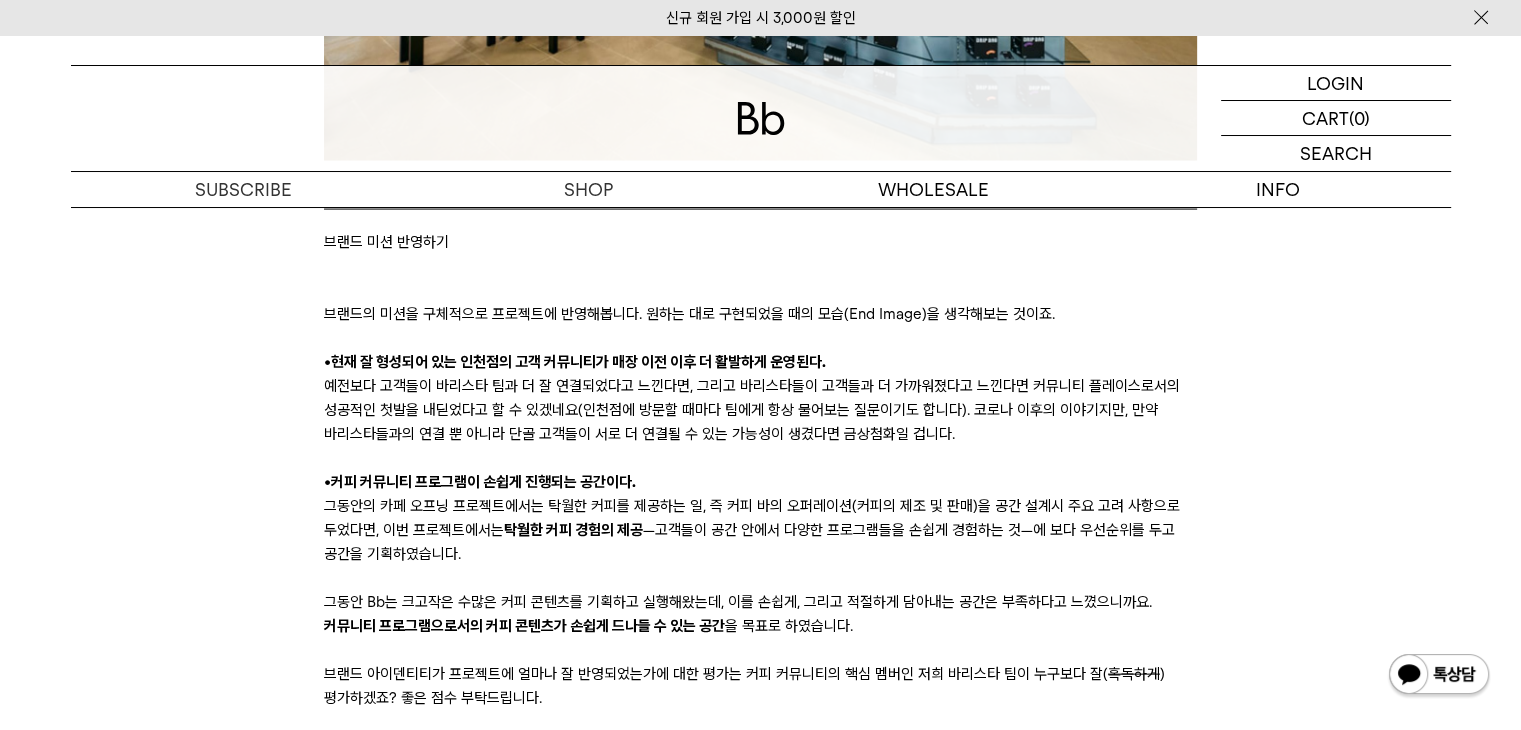 click on "예전보다 고객들이 바리스타 팀과 더 잘 연결되었다고 느낀다면, 그리고 바리스타들이 고객들과 더 가까워졌다고 느낀다면 커뮤니티 플레이스로서의 성공적인 첫발을 내딛었다고 할 수 있겠네요(인천점에 방문할 때마다 팀에게 항상 물어보는 질문이기도 합니다). 코로나 이후의 이야기지만, 만약 바리스타들과의 연결 뿐 아니라 단골 고객들이 서로 더 연결될 수 있는 가능성이 생겼다면 금상첨화일 겁니다." at bounding box center [760, 410] 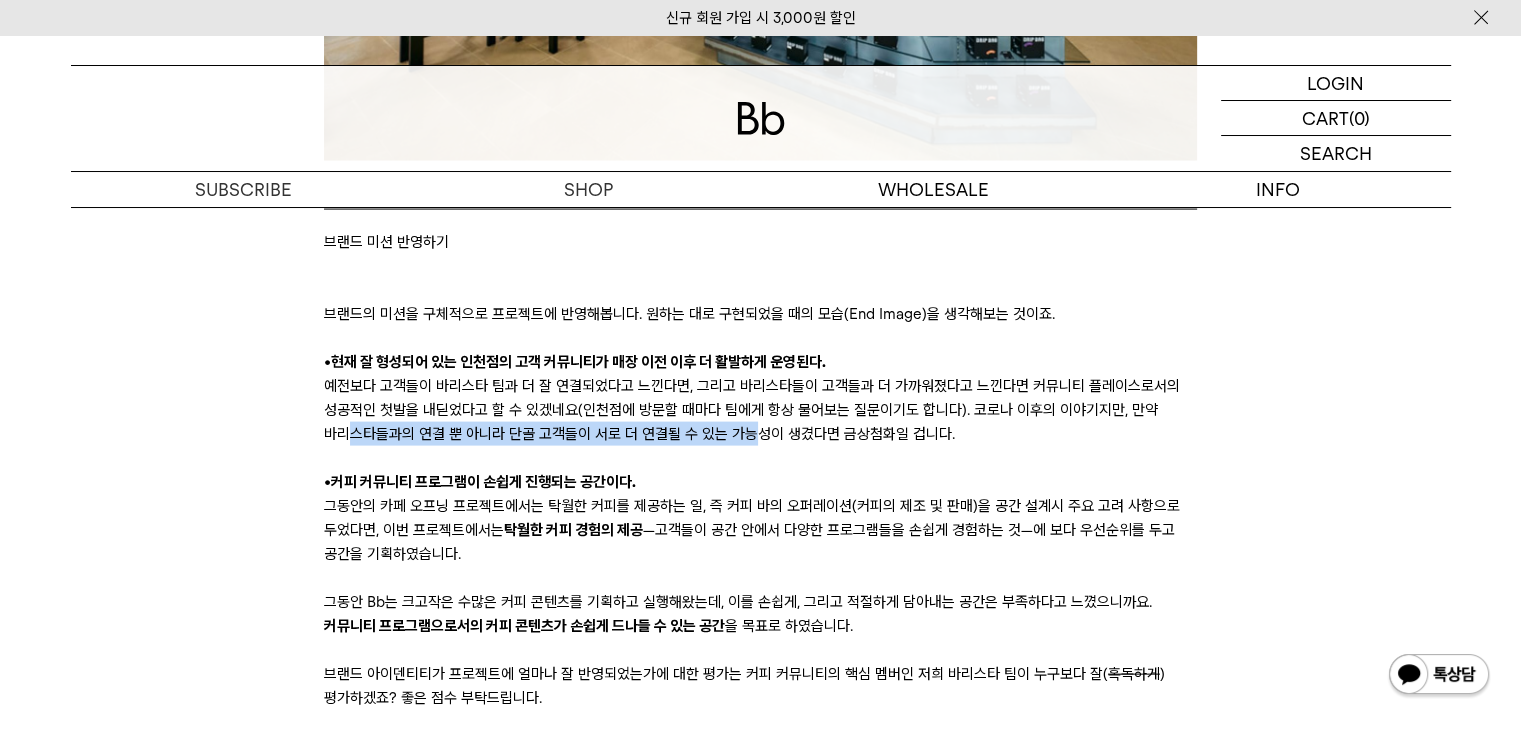 drag, startPoint x: 345, startPoint y: 437, endPoint x: 794, endPoint y: 448, distance: 449.13474 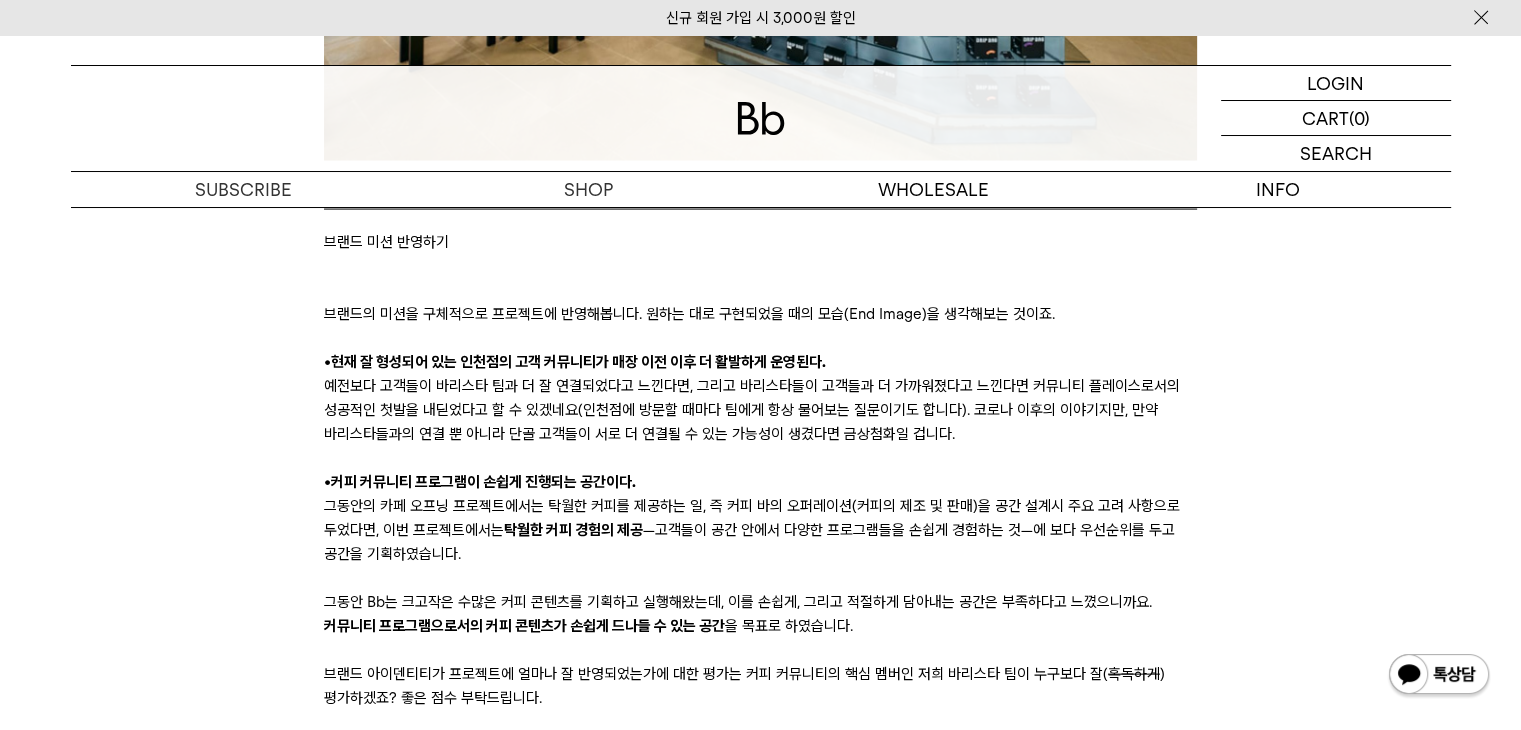 click at bounding box center (760, 458) 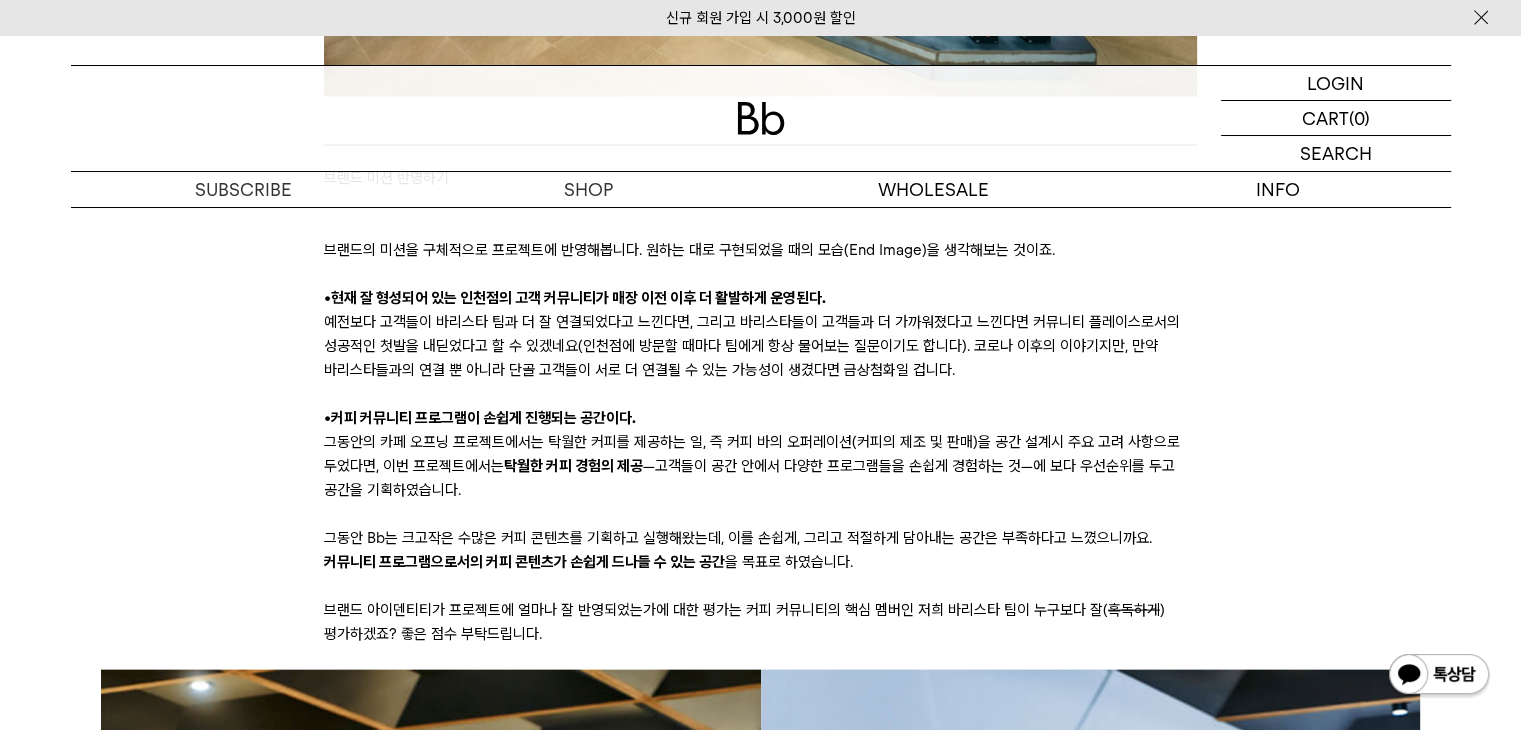 scroll, scrollTop: 4300, scrollLeft: 0, axis: vertical 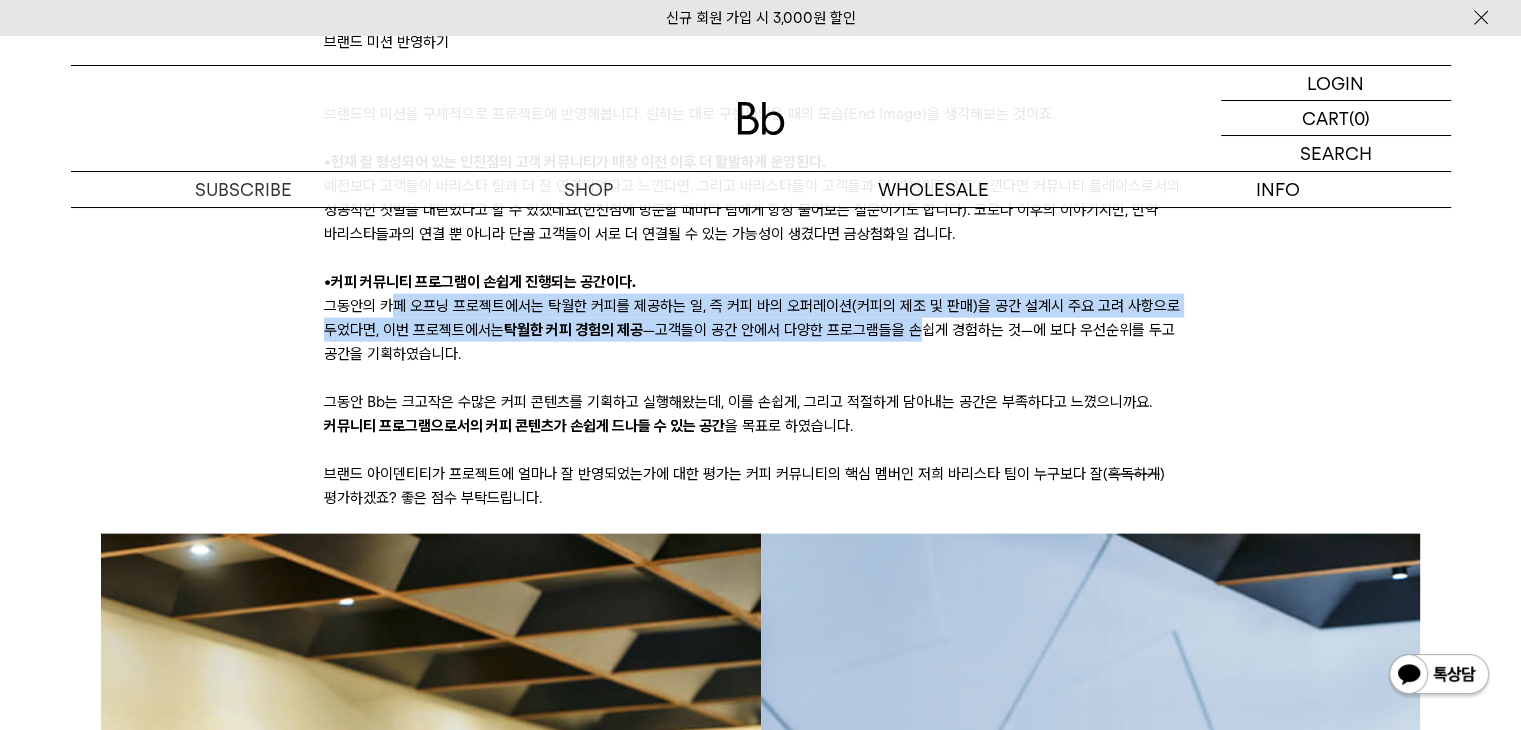 drag, startPoint x: 388, startPoint y: 309, endPoint x: 968, endPoint y: 333, distance: 580.49634 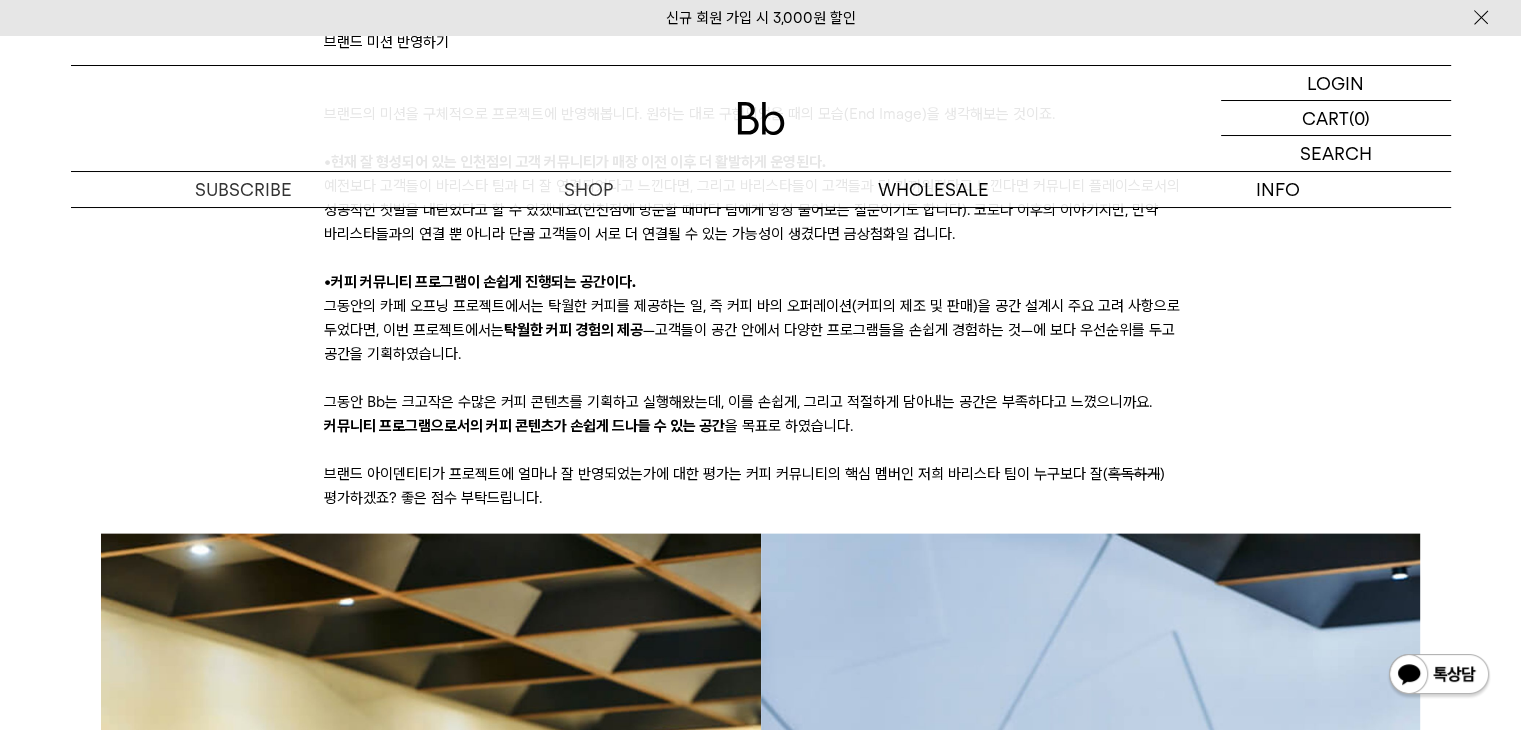 click on "그동안의 카페 오프닝 프로젝트에서는 탁월한 커피를 제공하는 일, 즉 커피 바의 오퍼레이션(커피의 제조 및 판매)을 공간 설계시 주요 고려 사항으로 두었다면, 이번 프로젝트에서는  탁월한 커피 경험의 제공 —고객들이 공간 안에서 다양한 프로그램들을 손쉽게 경험하는 것—에 보다 우선순위를 두고 공간을 기획하였습니다." at bounding box center [760, 330] 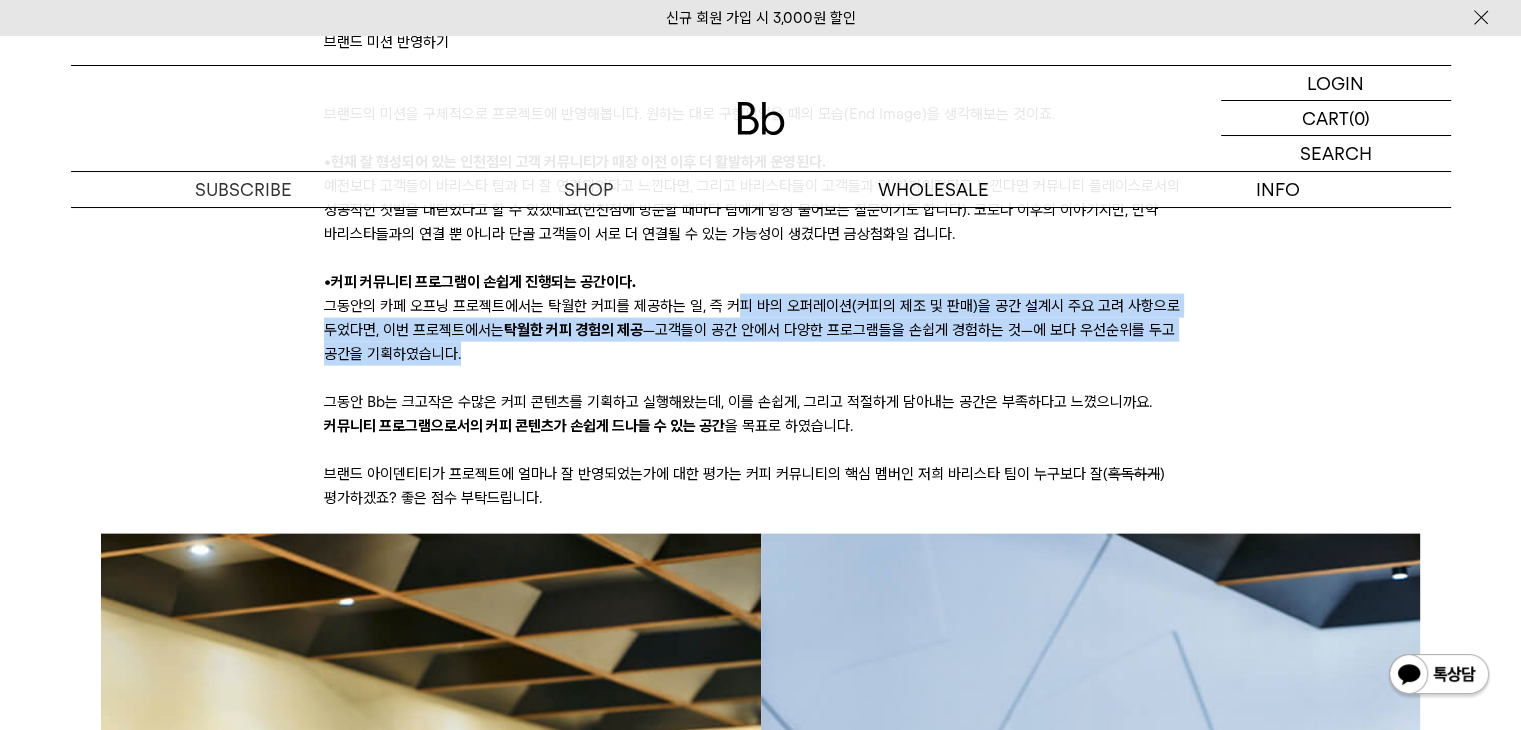 drag, startPoint x: 878, startPoint y: 333, endPoint x: 715, endPoint y: 297, distance: 166.92813 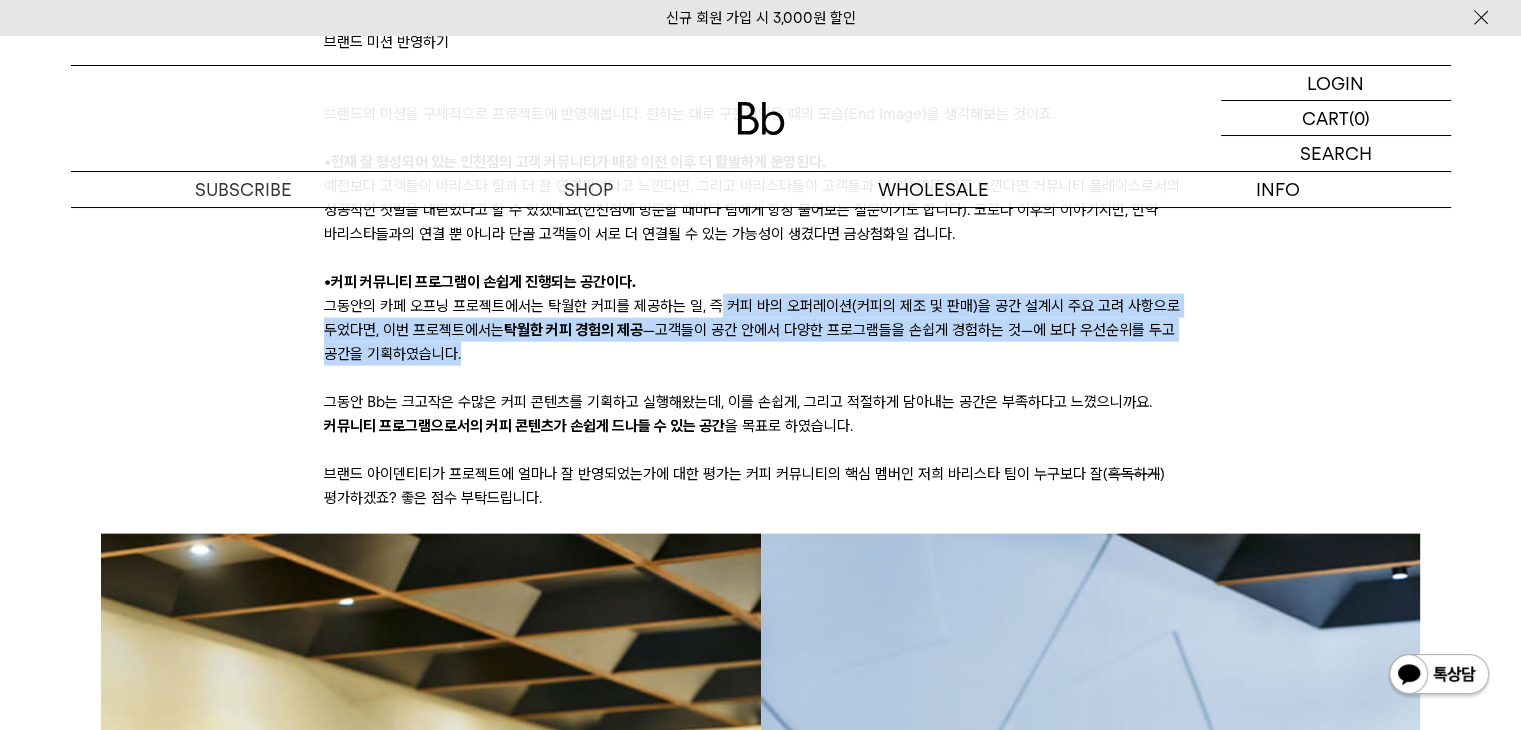 click on "그동안의 카페 오프닝 프로젝트에서는 탁월한 커피를 제공하는 일, 즉 커피 바의 오퍼레이션(커피의 제조 및 판매)을 공간 설계시 주요 고려 사항으로 두었다면, 이번 프로젝트에서는  탁월한 커피 경험의 제공 —고객들이 공간 안에서 다양한 프로그램들을 손쉽게 경험하는 것—에 보다 우선순위를 두고 공간을 기획하였습니다." at bounding box center (760, 330) 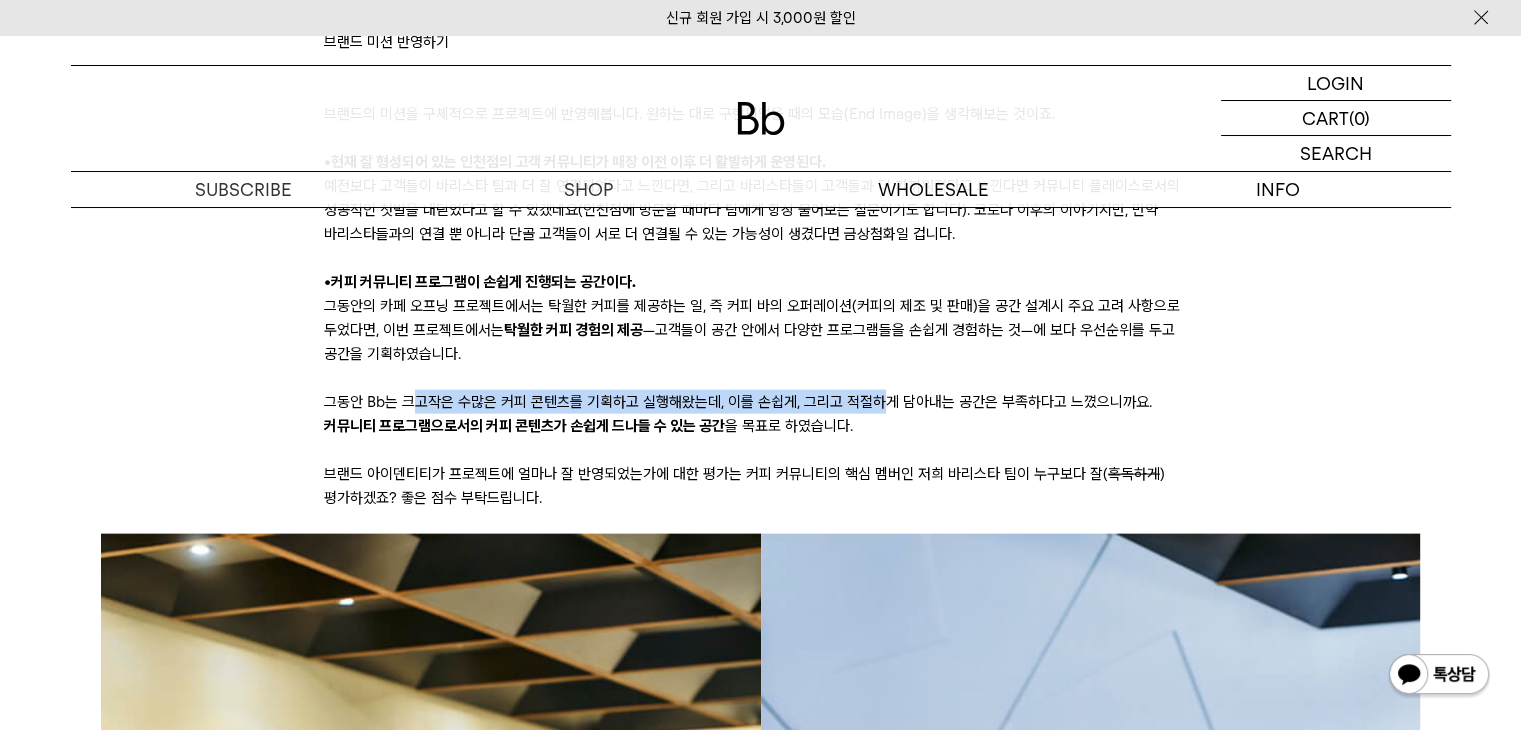 drag, startPoint x: 592, startPoint y: 391, endPoint x: 994, endPoint y: 398, distance: 402.06094 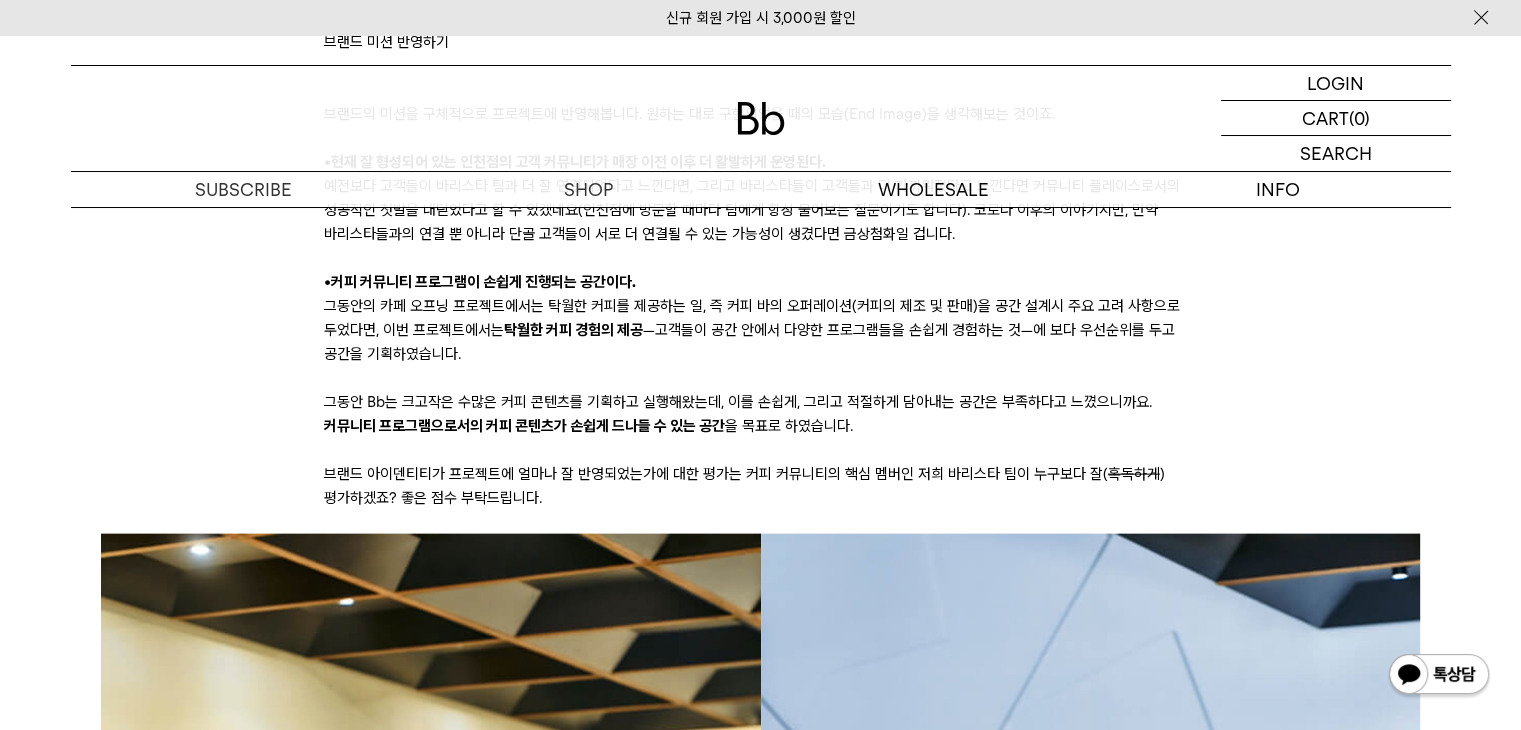 click on "그동안 Bb는 크고작은 수많은 커피 콘텐츠를 기획하고 실행해왔는데, 이를 손쉽게, 그리고 적절하게 담아내는 공간은 부족하다고 느꼈으니까요.  커뮤니티 프로그램으로서의 커피 콘텐츠가 손쉽게 드나들 수 있는 공간 을 목표로 하였습니다." at bounding box center (760, 414) 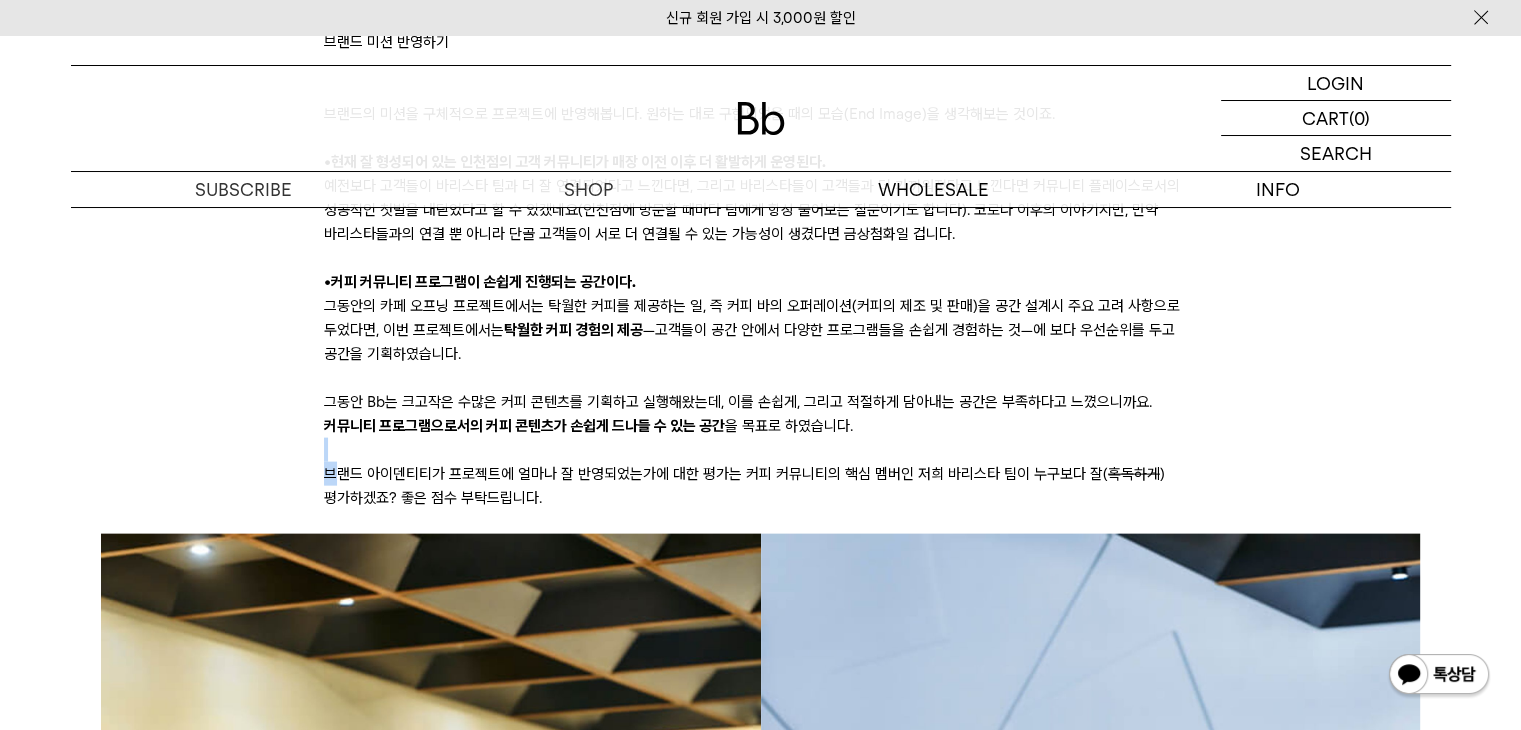 drag, startPoint x: 342, startPoint y: 464, endPoint x: 1046, endPoint y: 459, distance: 704.01776 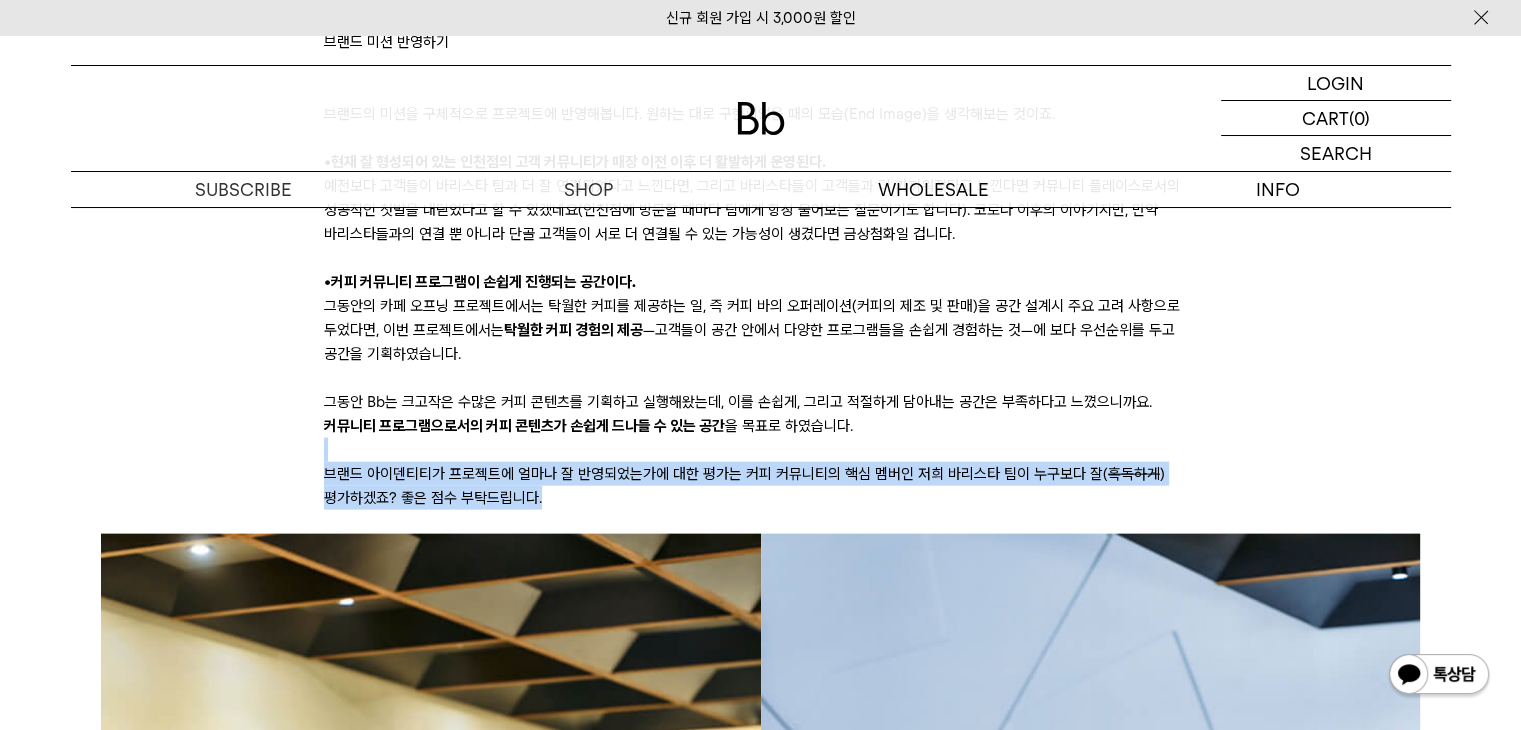 drag, startPoint x: 759, startPoint y: 457, endPoint x: 628, endPoint y: 445, distance: 131.54848 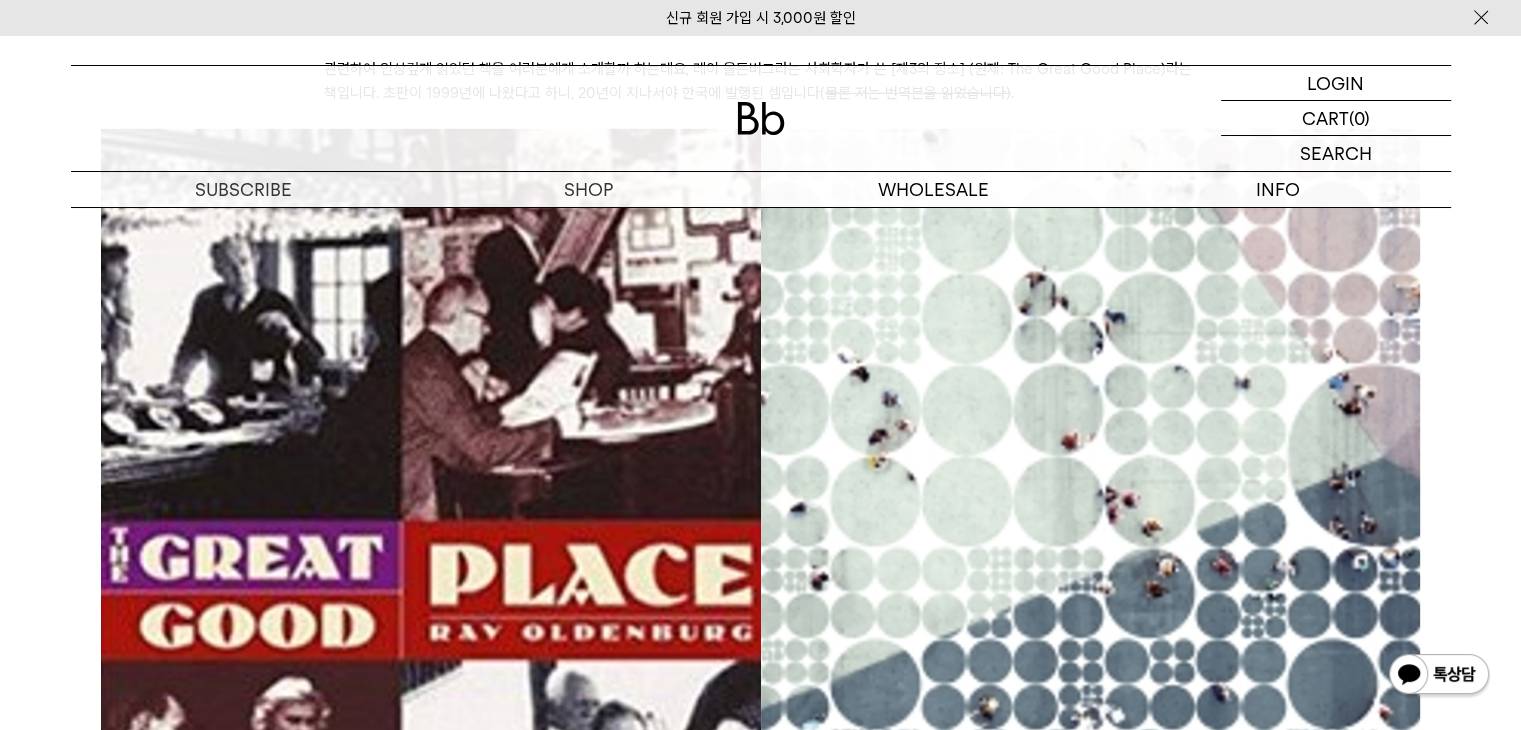 scroll, scrollTop: 5600, scrollLeft: 0, axis: vertical 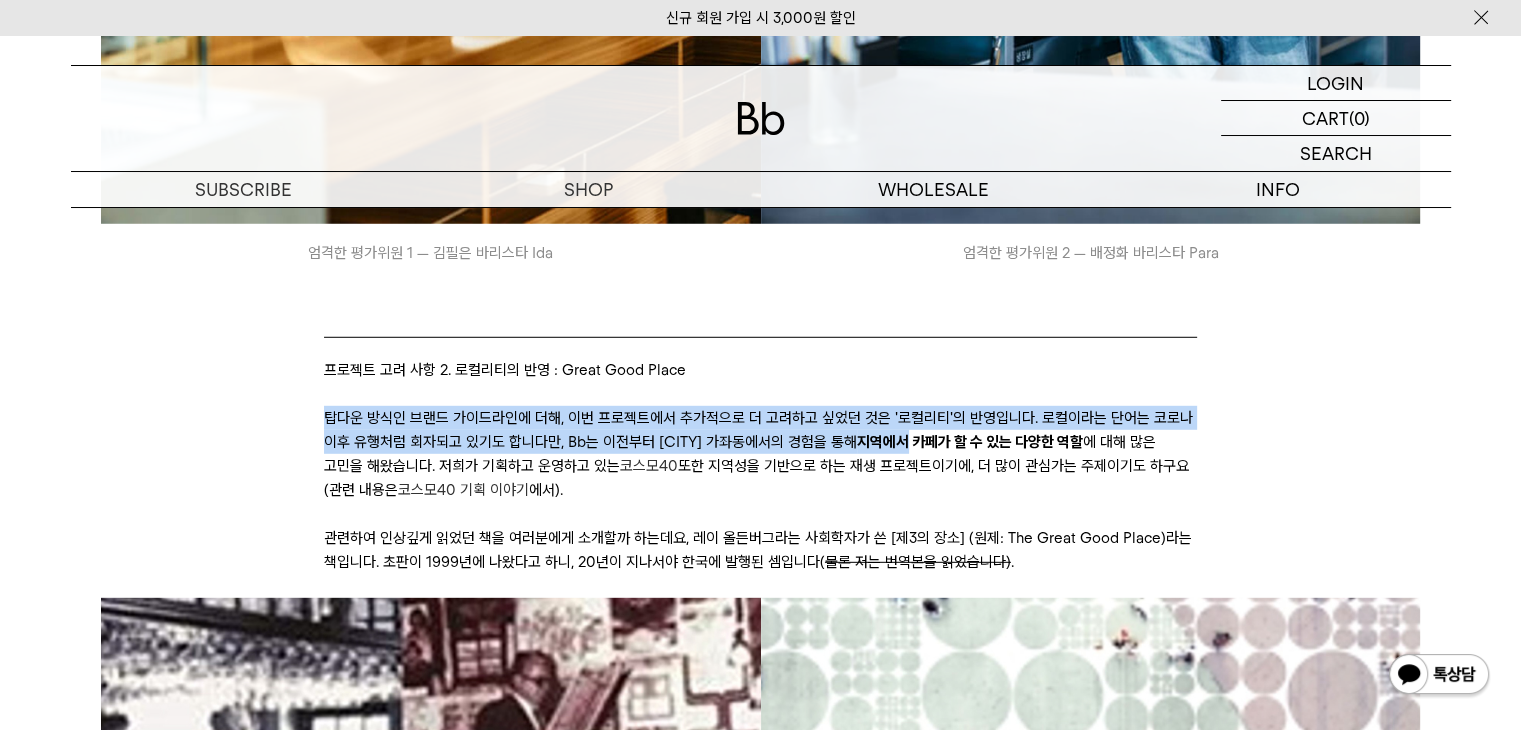 drag, startPoint x: 560, startPoint y: 425, endPoint x: 1078, endPoint y: 457, distance: 518.9875 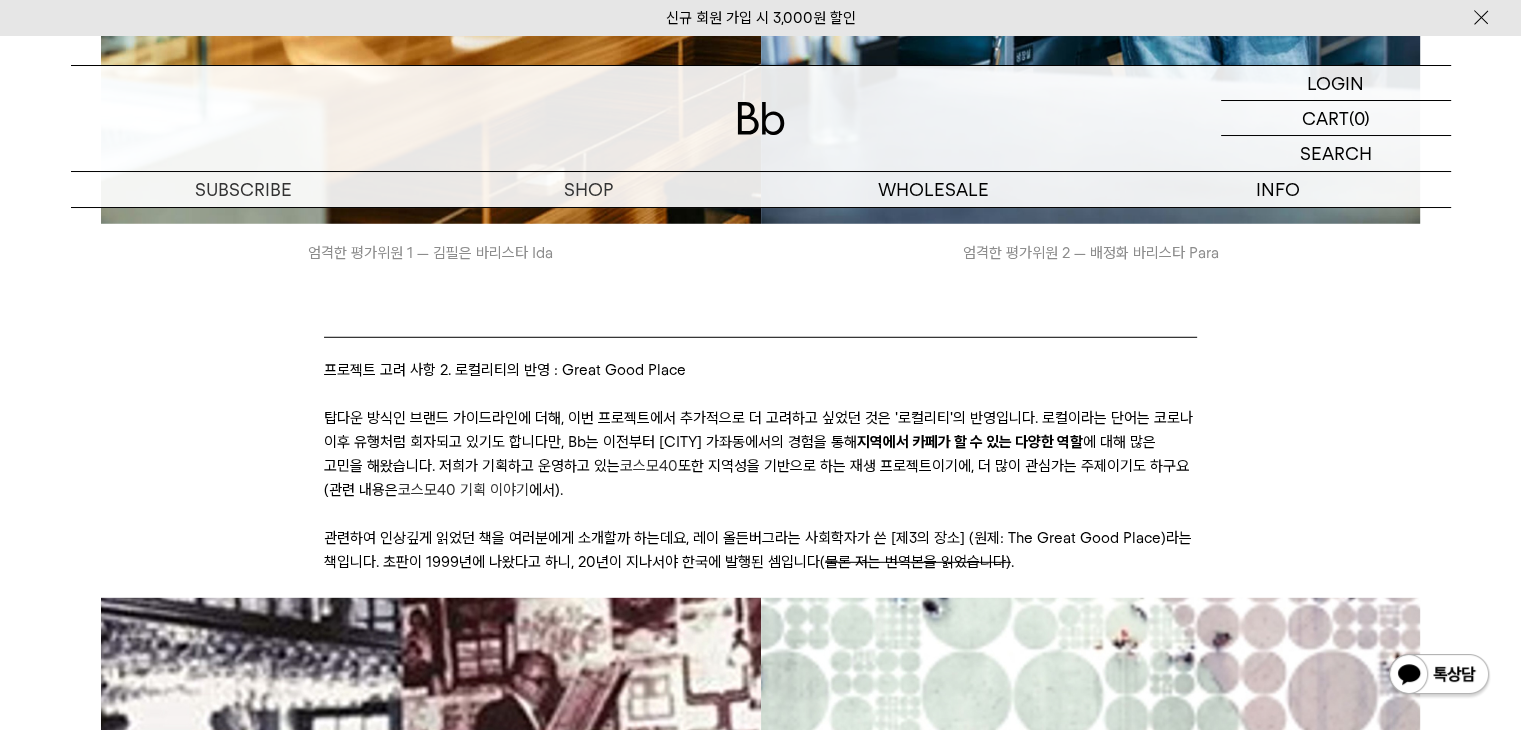 click on "탑다운 방식인 브랜드 가이드라인에 더해, 이번 프로젝트에서 추가적으로 더 고려하고 싶었던 것은 '로컬리티'의 반영입니다. 로컬이라는 단어는 코로나 이후 유행처럼 회자되고 있기도 합니다만, Bb는 이전부터 인천 가좌동에서의 경험을 통해 지역에서 카페가 할 수 있는 다양한 역할에 대해 많은 고민을 해왔습니다. 저희가 기획하고 운영하고 있는 [BRAND] 또한 지역성을 기반으로 하는 재생 프로젝트이기에, 더 많이 관심가는 주제이기도 하구요(관련 내용은 [BRAND] 기획 이야기 에서)." at bounding box center [760, 454] 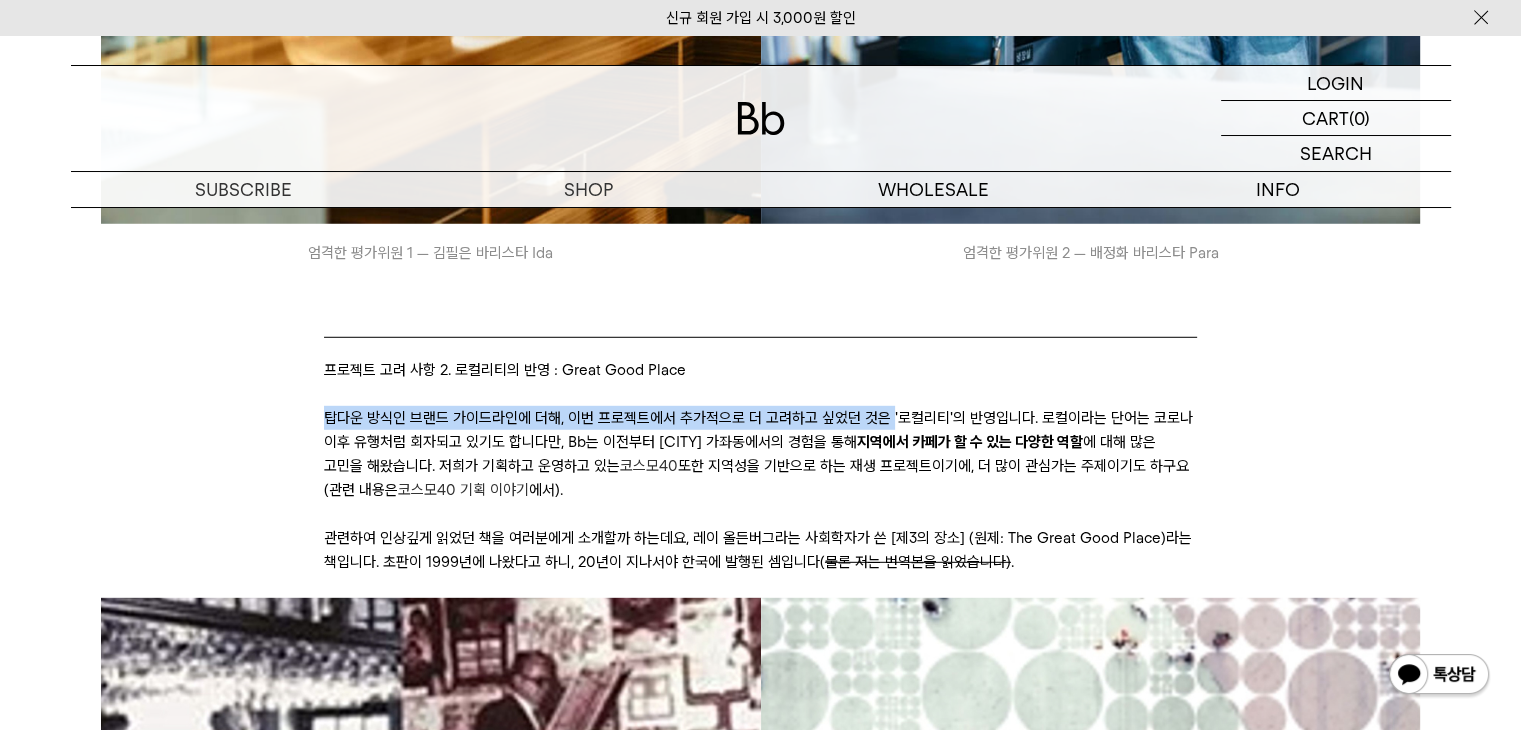 drag, startPoint x: 349, startPoint y: 415, endPoint x: 923, endPoint y: 410, distance: 574.0218 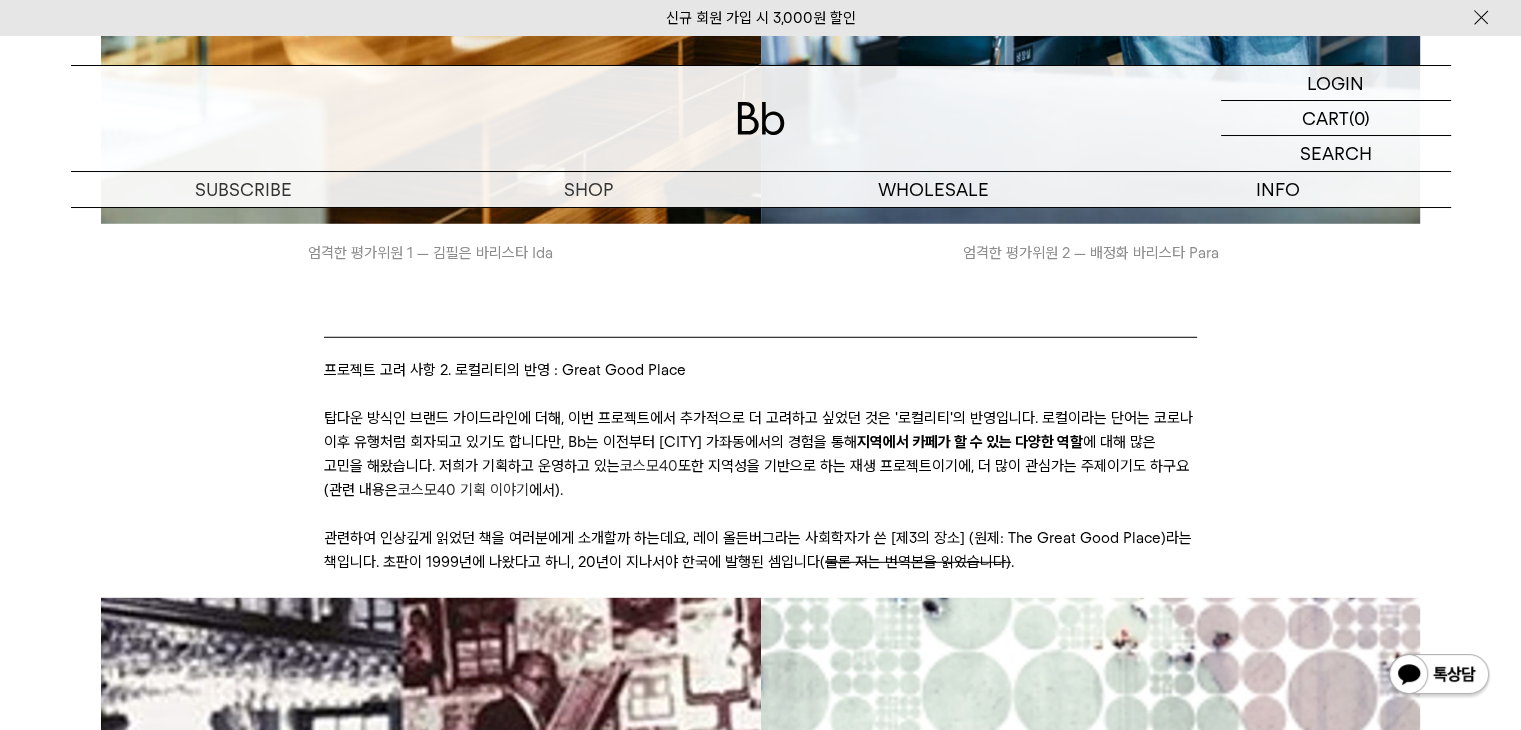 click on "탑다운 방식인 브랜드 가이드라인에 더해, 이번 프로젝트에서 추가적으로 더 고려하고 싶었던 것은 '로컬리티'의 반영입니다. 로컬이라는 단어는 코로나 이후 유행처럼 회자되고 있기도 합니다만, Bb는 이전부터 인천 가좌동에서의 경험을 통해 지역에서 카페가 할 수 있는 다양한 역할에 대해 많은 고민을 해왔습니다. 저희가 기획하고 운영하고 있는 [BRAND] 또한 지역성을 기반으로 하는 재생 프로젝트이기에, 더 많이 관심가는 주제이기도 하구요(관련 내용은 [BRAND] 기획 이야기 에서)." at bounding box center [760, 454] 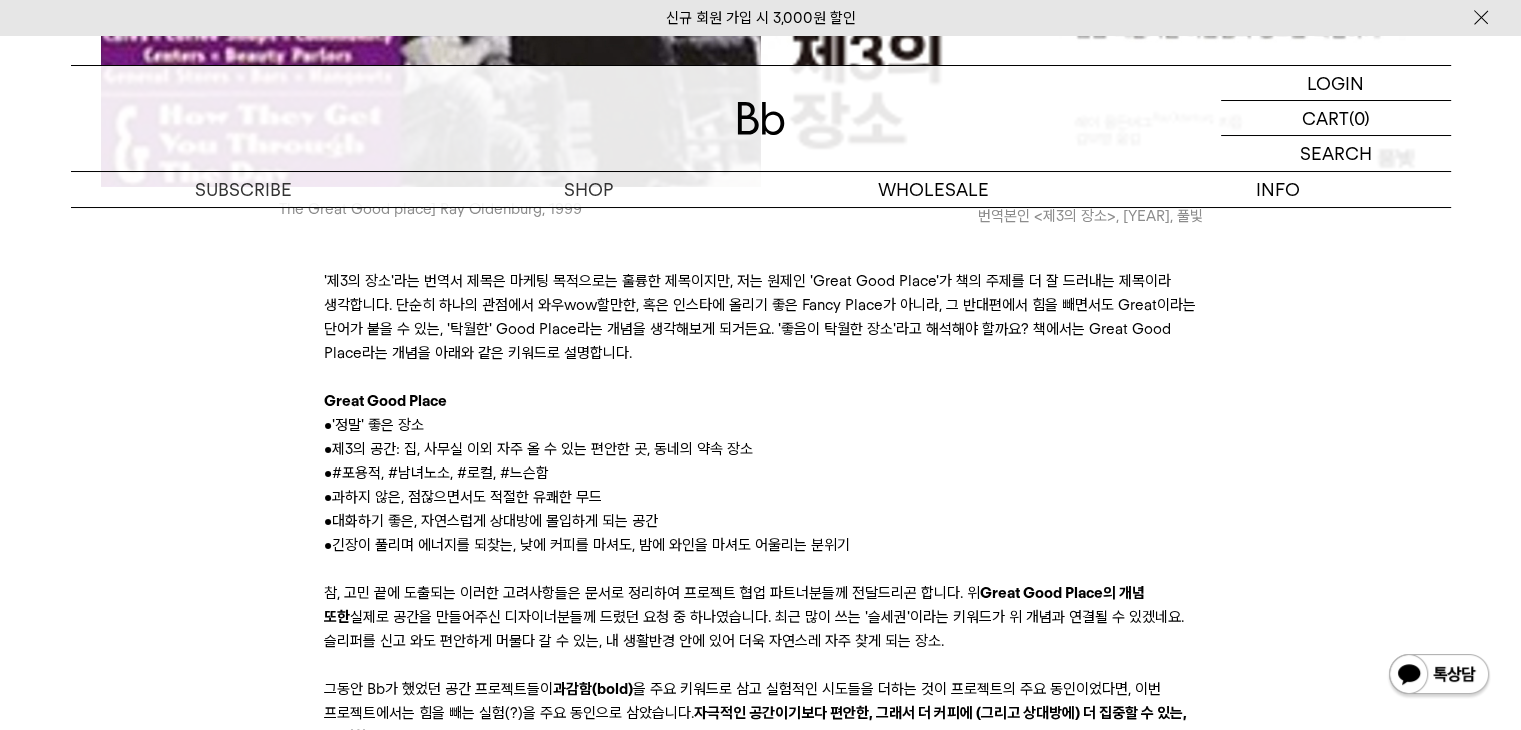 scroll, scrollTop: 7100, scrollLeft: 0, axis: vertical 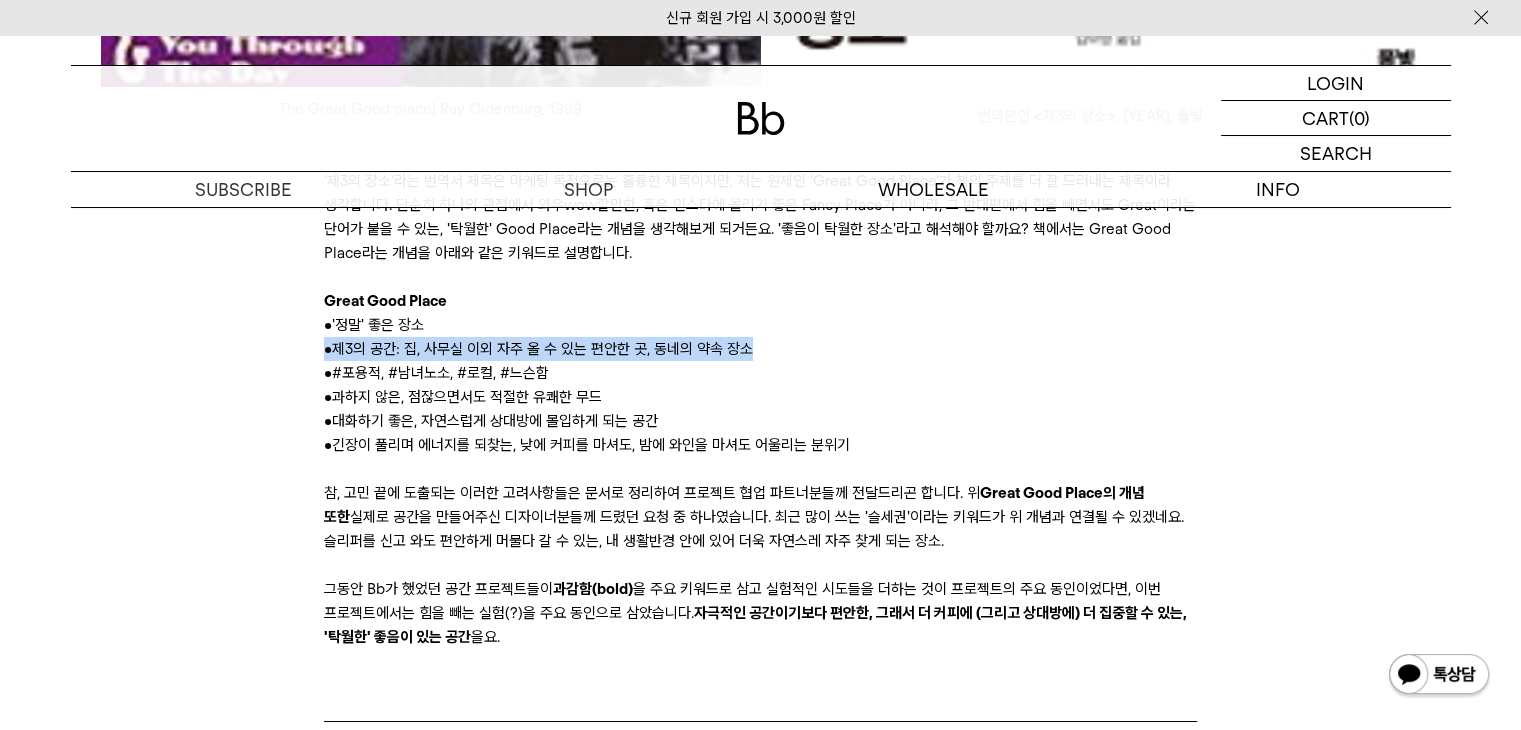 drag, startPoint x: 801, startPoint y: 340, endPoint x: 478, endPoint y: 337, distance: 323.01395 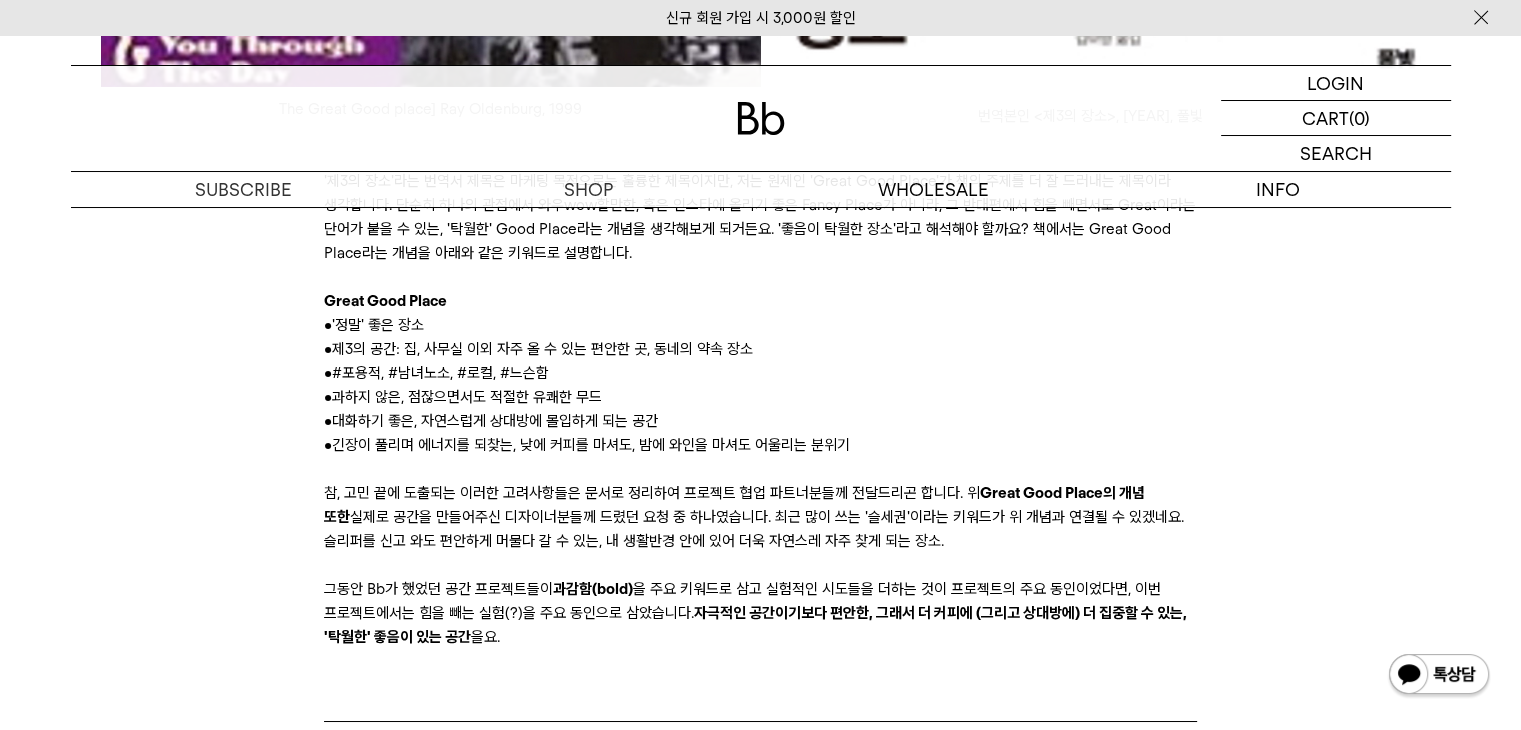 click on "•  과하지 않은, 점잖으면서도 적절한 유쾌한 무드" at bounding box center [760, 397] 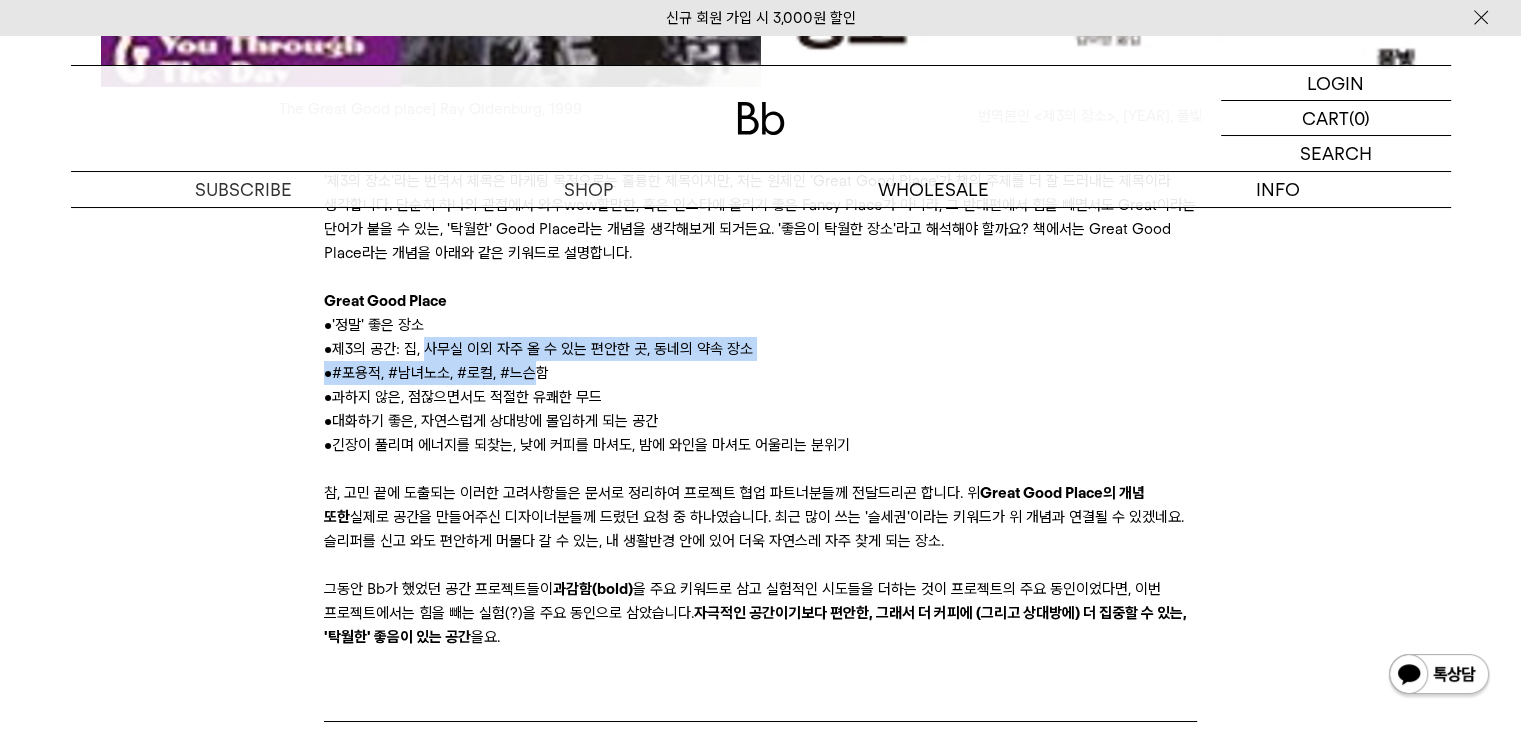 drag, startPoint x: 381, startPoint y: 351, endPoint x: 348, endPoint y: 357, distance: 33.54102 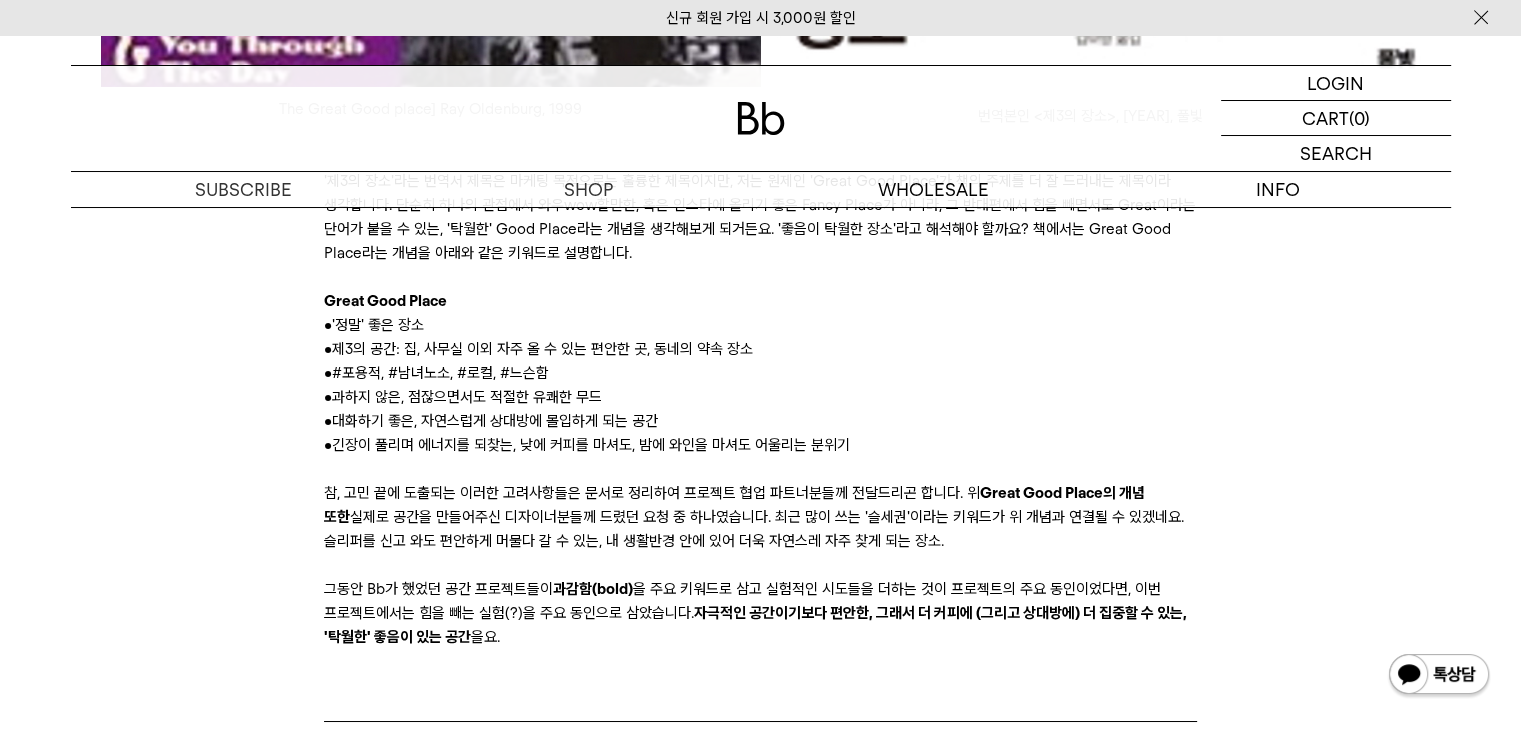 click on "•  과하지 않은, 점잖으면서도 적절한 유쾌한 무드" at bounding box center (760, 397) 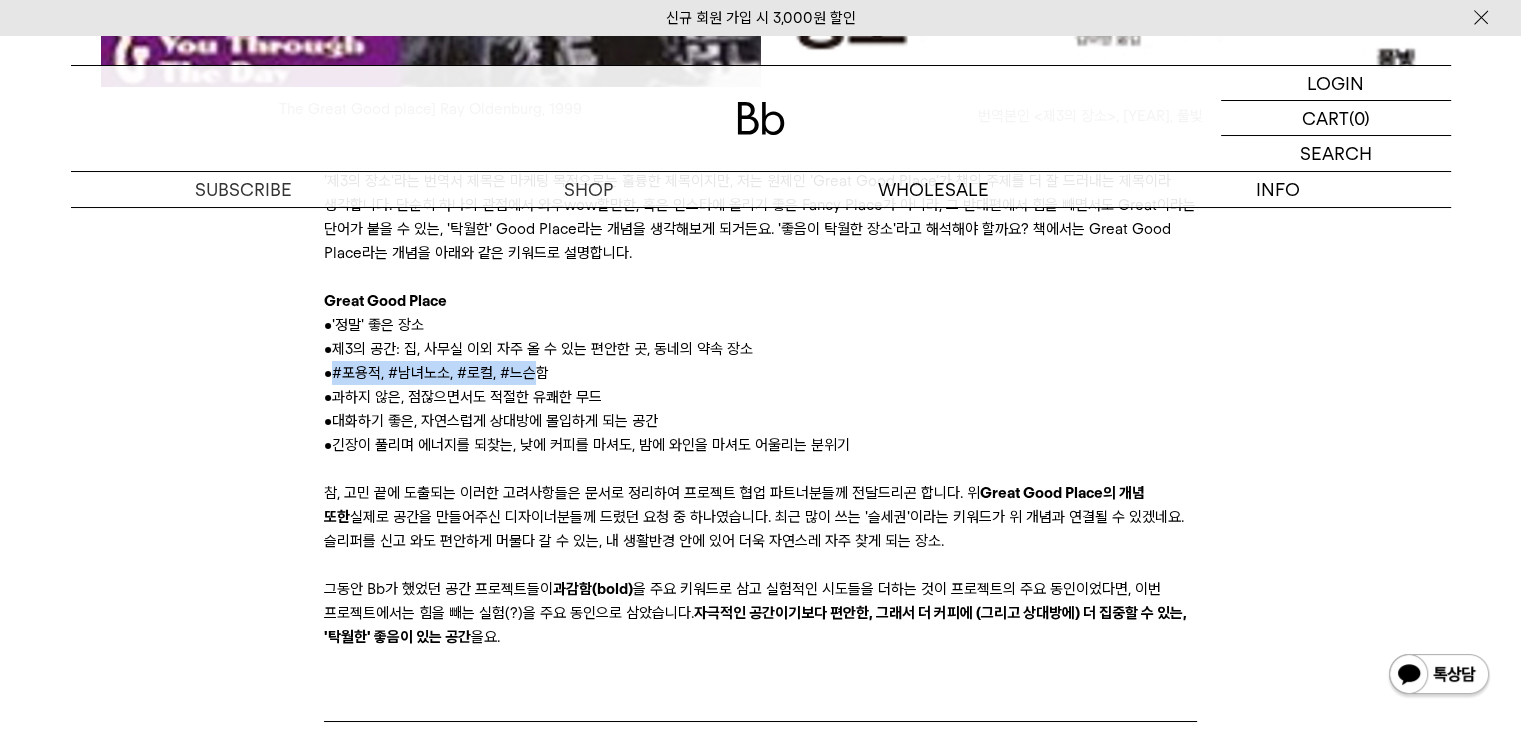 drag, startPoint x: 338, startPoint y: 369, endPoint x: 584, endPoint y: 374, distance: 246.05081 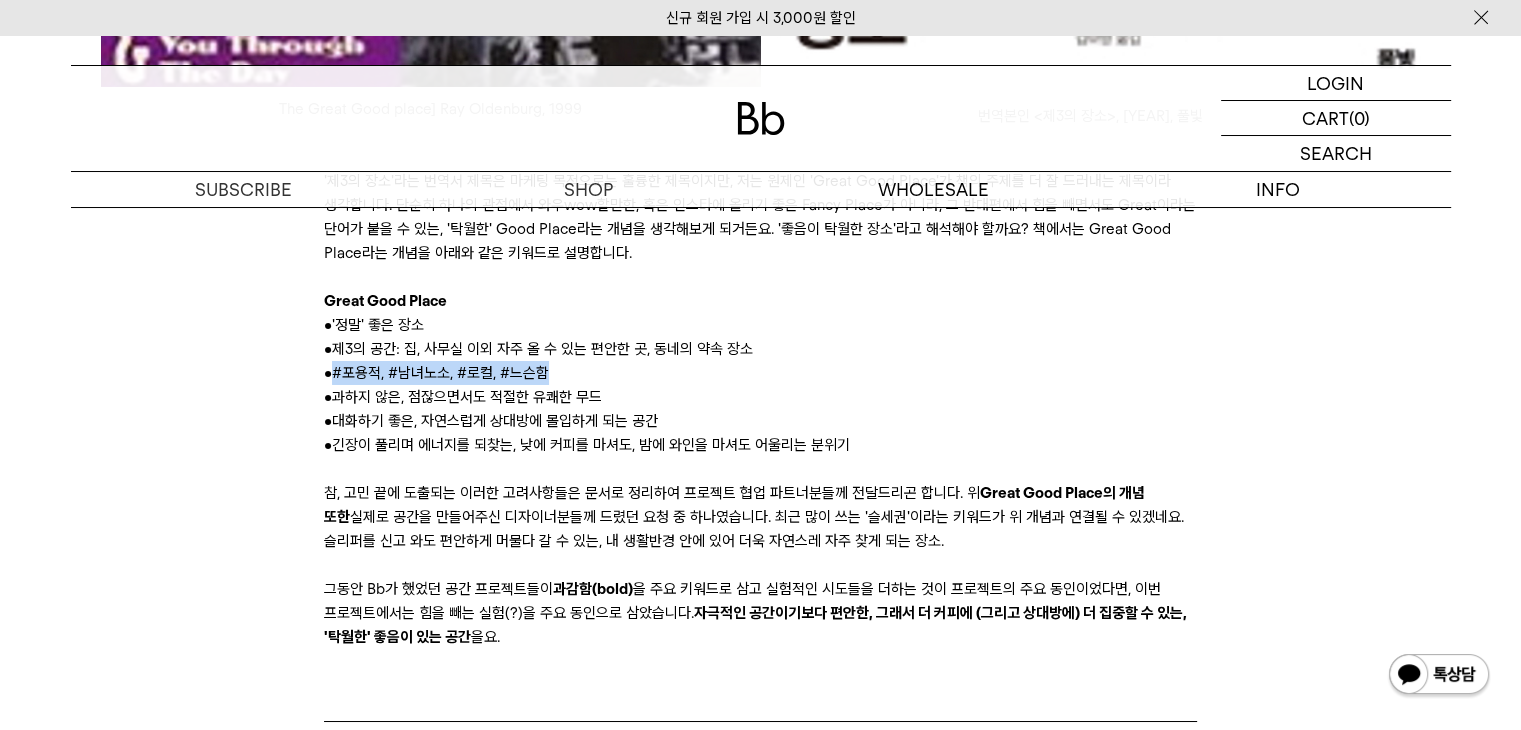 click on "•  #포용적, #남녀노소, #로컬, #느슨함" at bounding box center [760, 373] 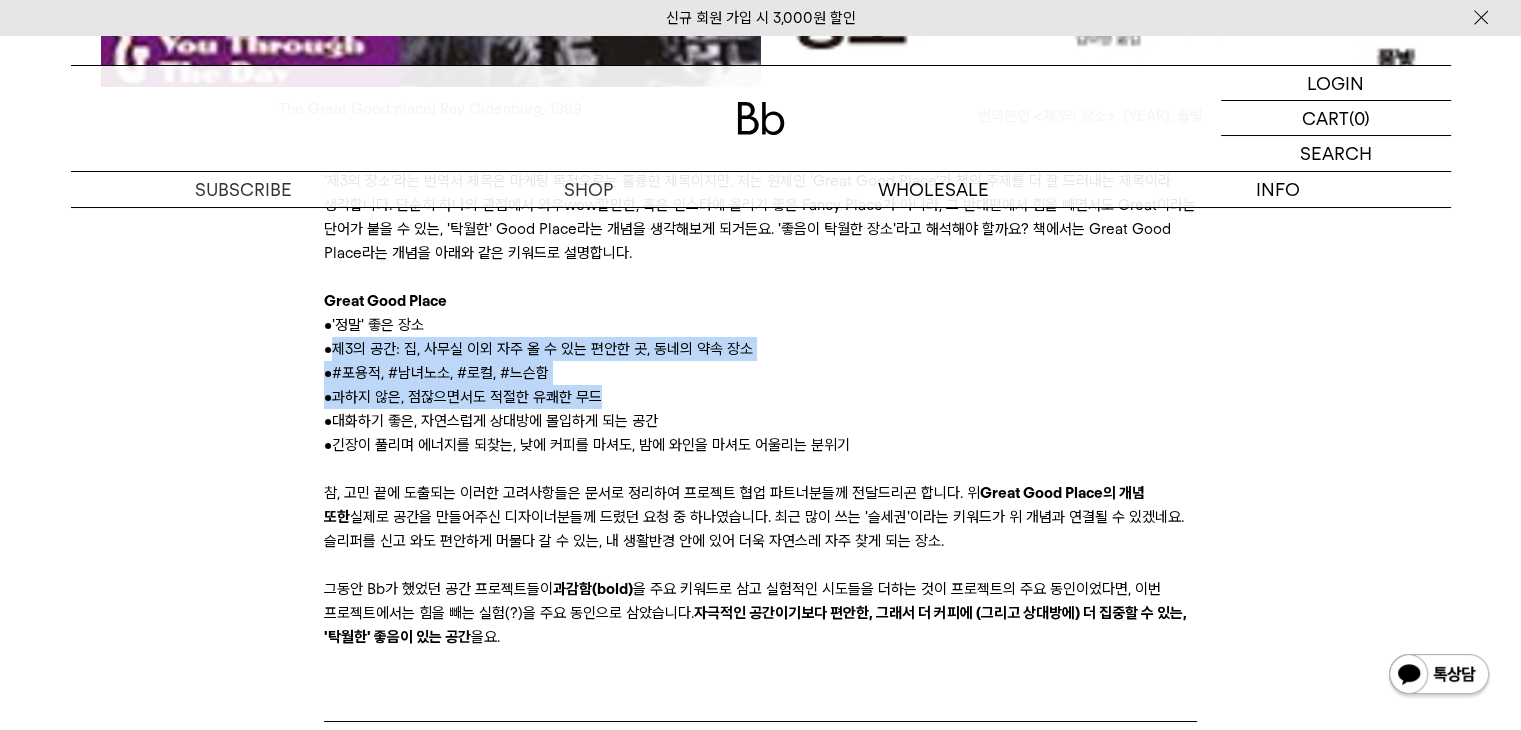 drag, startPoint x: 624, startPoint y: 395, endPoint x: 306, endPoint y: 352, distance: 320.89407 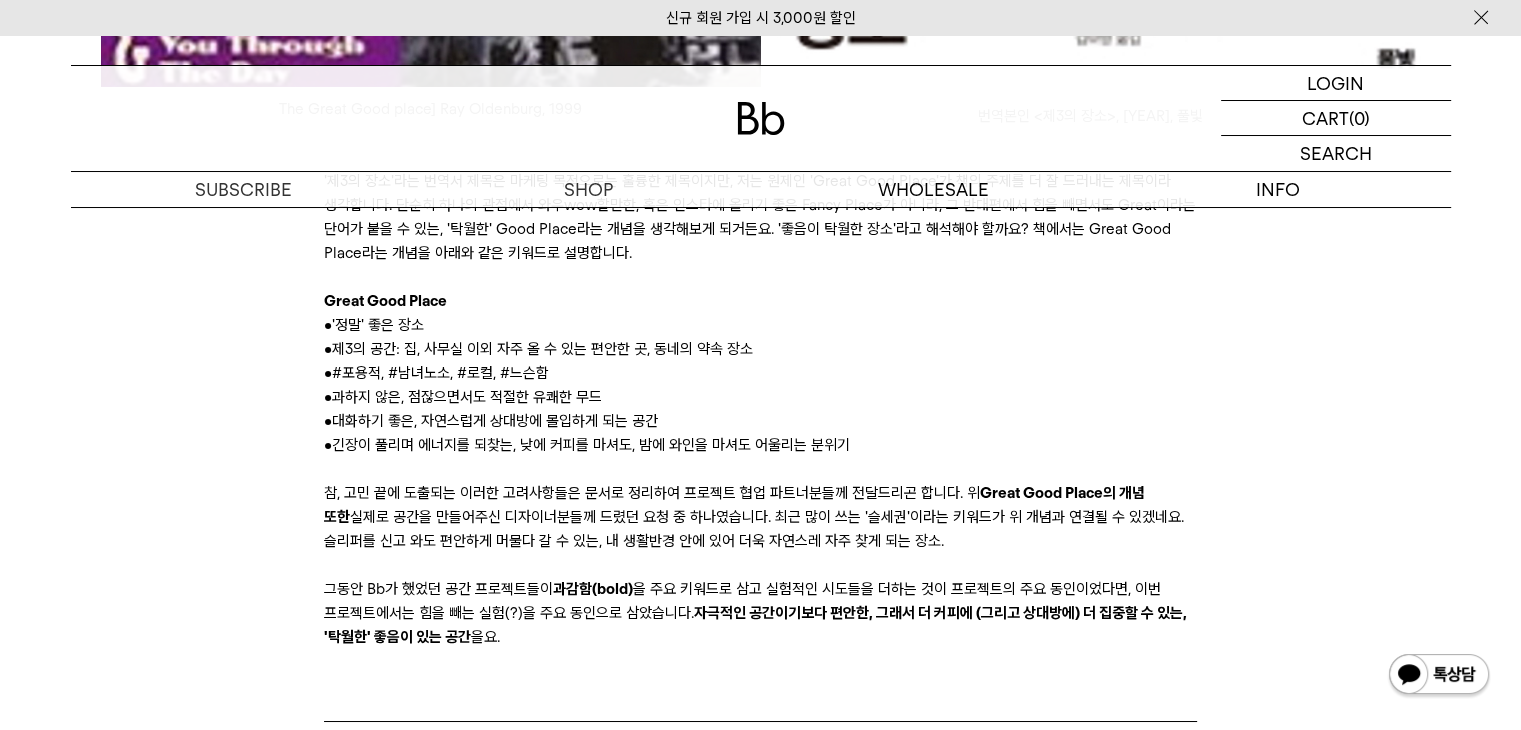 drag, startPoint x: 589, startPoint y: 408, endPoint x: 604, endPoint y: 425, distance: 22.671568 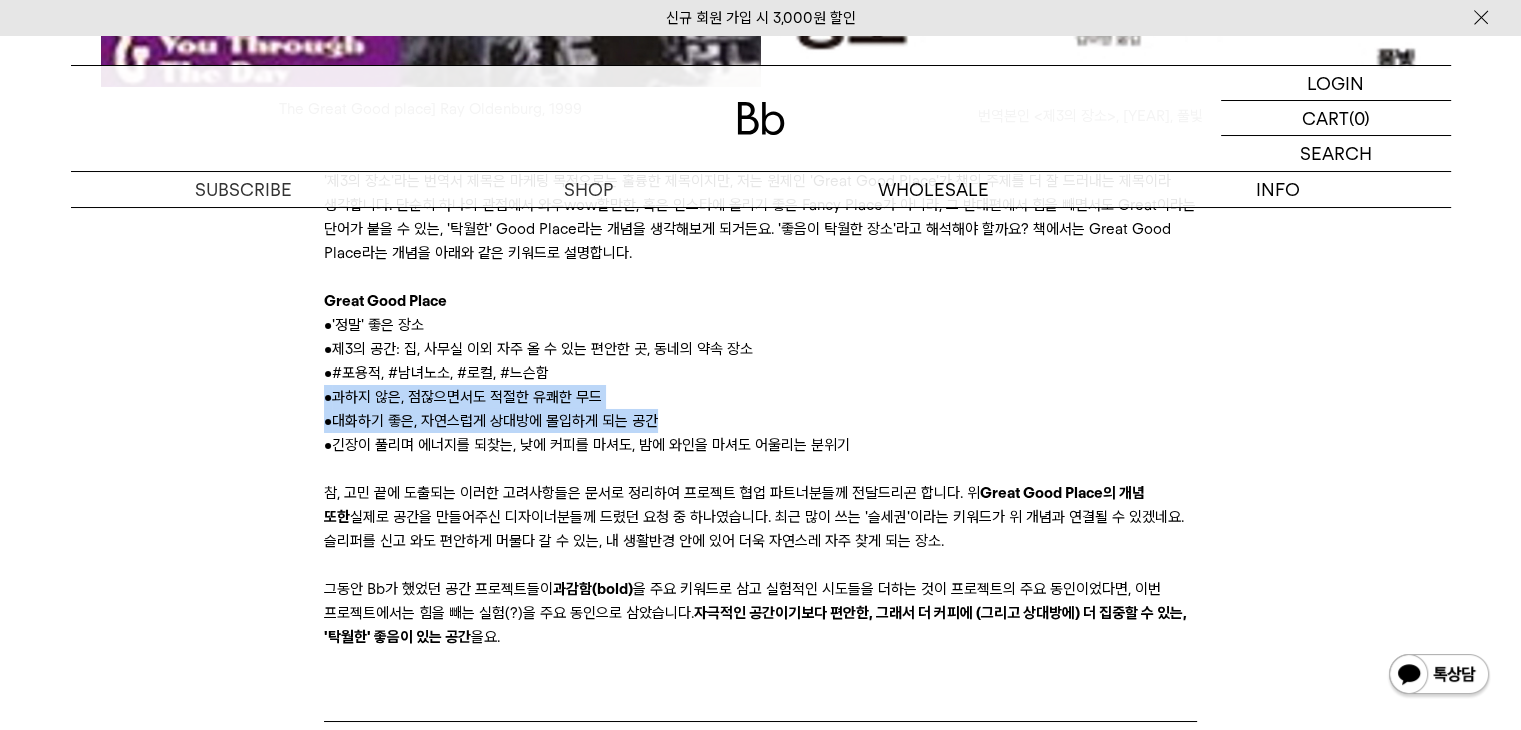 drag, startPoint x: 668, startPoint y: 421, endPoint x: 284, endPoint y: 437, distance: 384.3332 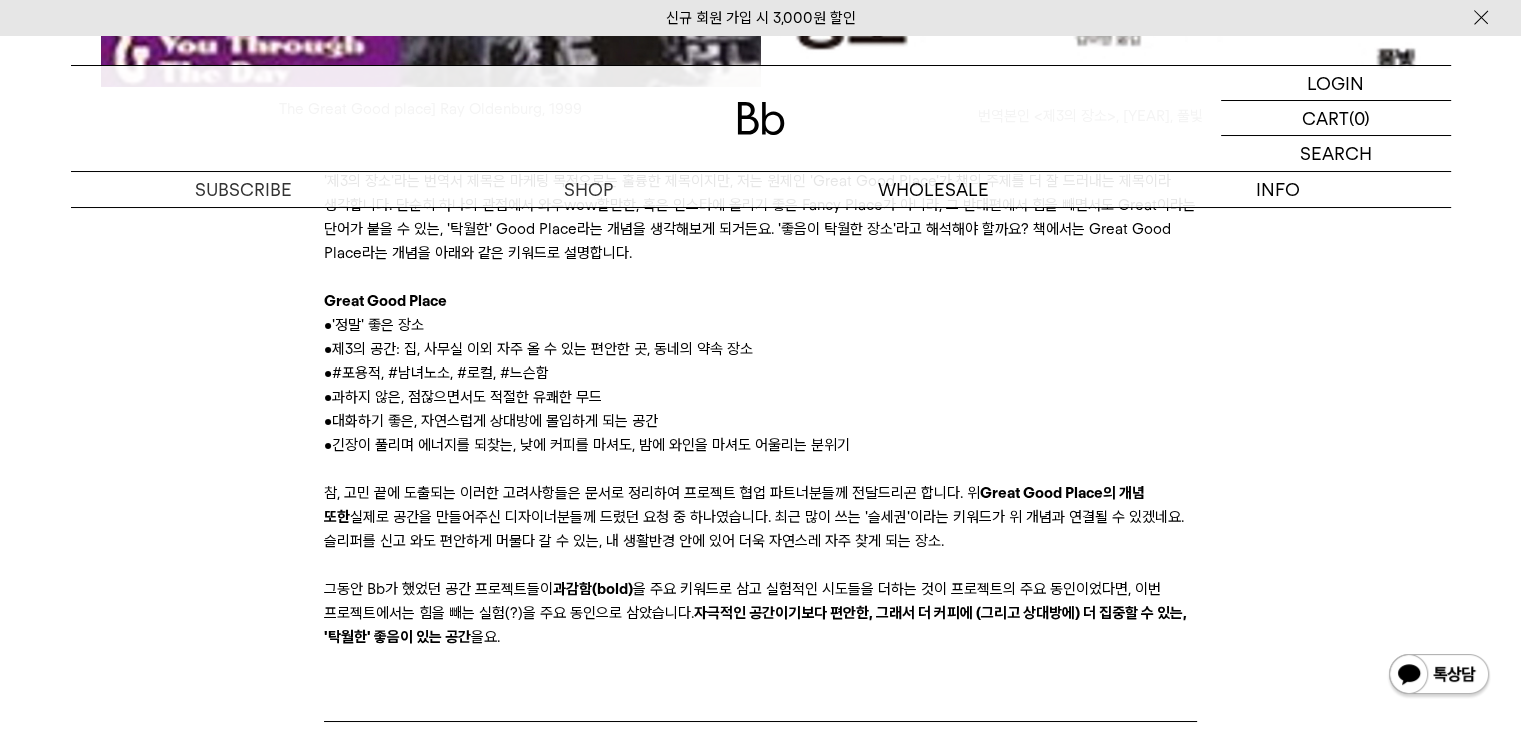 click on "•  긴장이 풀리며 에너지를 되찾는, 낮에 커피를 마셔도, 밤에 와인을 마셔도 어울리는 분위기" at bounding box center [760, 445] 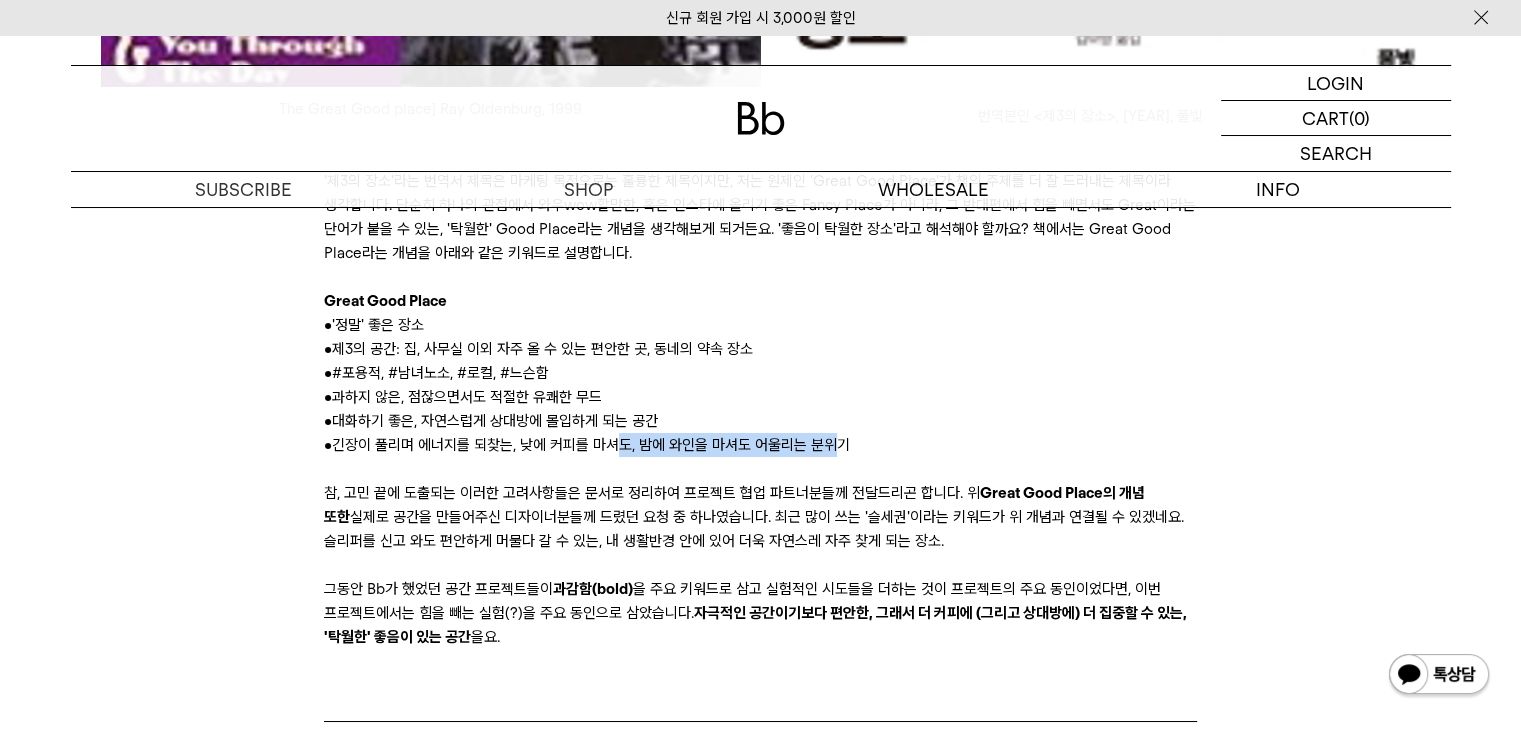drag, startPoint x: 832, startPoint y: 437, endPoint x: 544, endPoint y: 452, distance: 288.39035 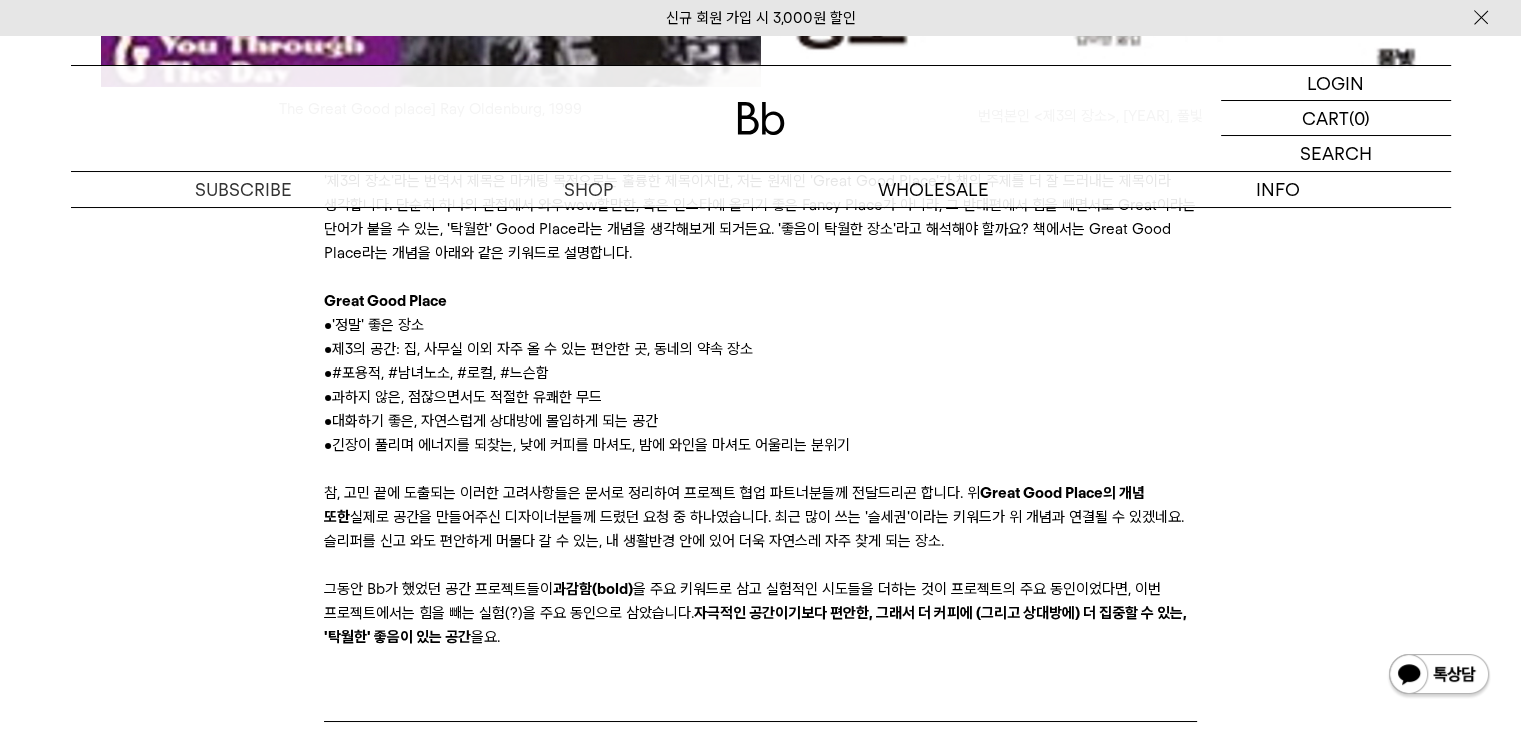 click at bounding box center (760, 469) 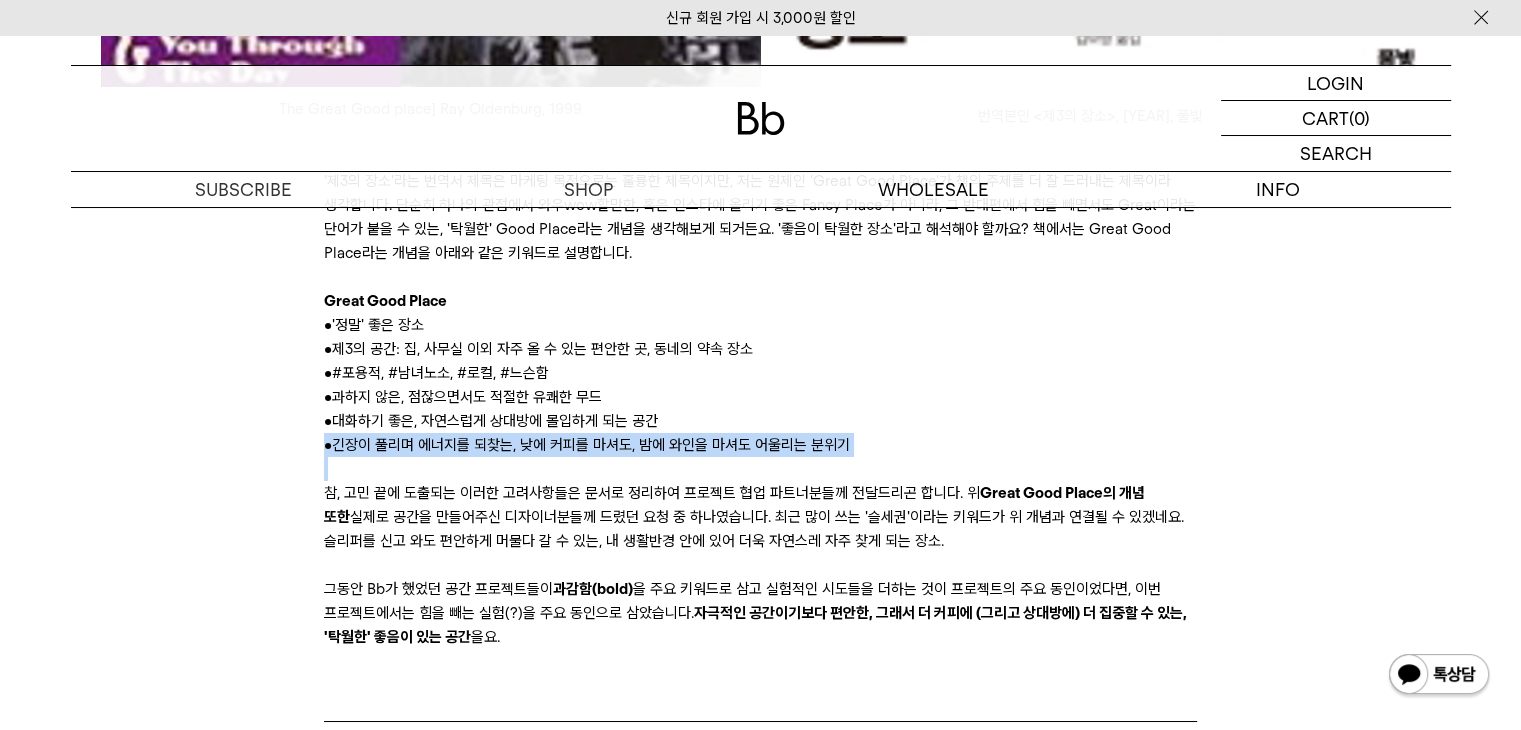 drag, startPoint x: 308, startPoint y: 443, endPoint x: 729, endPoint y: 455, distance: 421.171 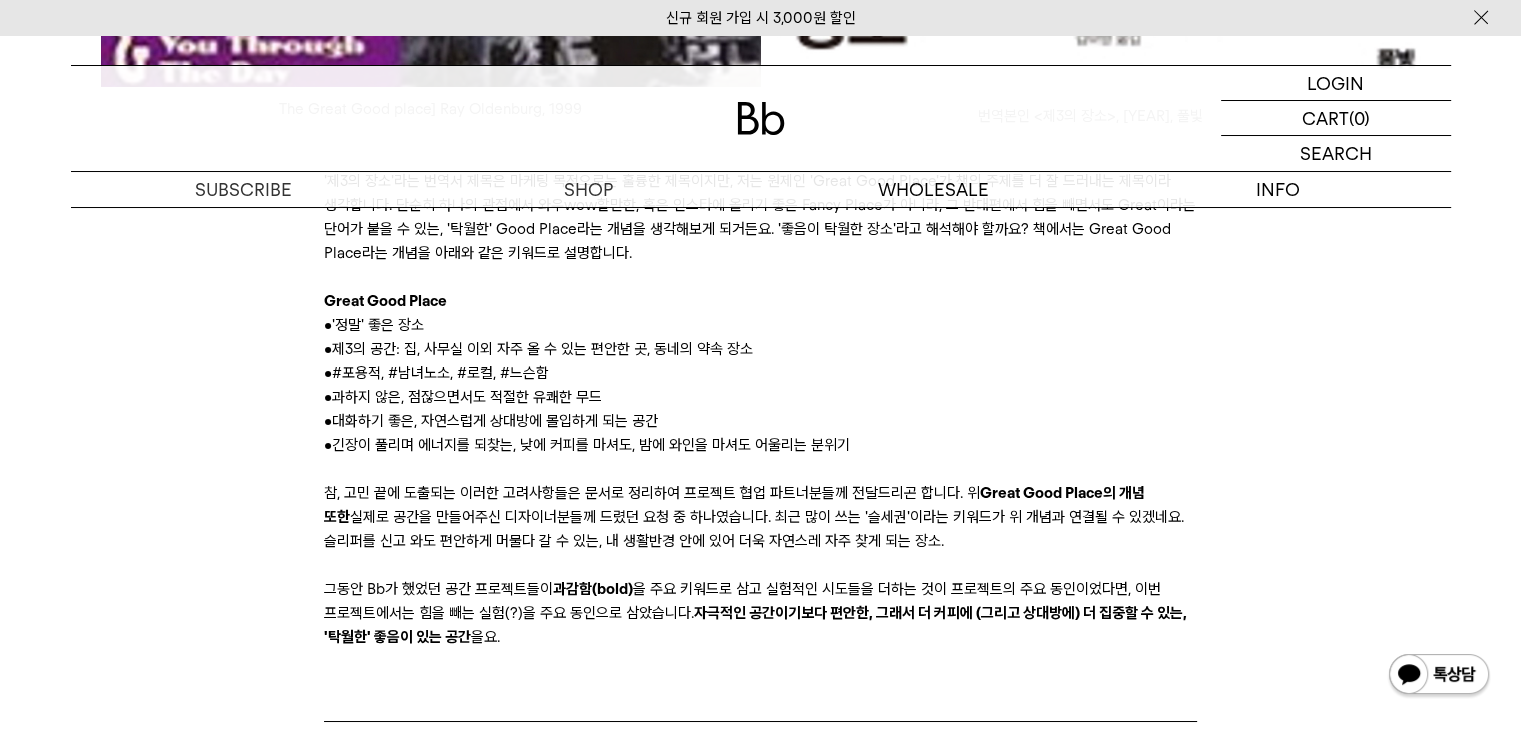 click at bounding box center (760, 469) 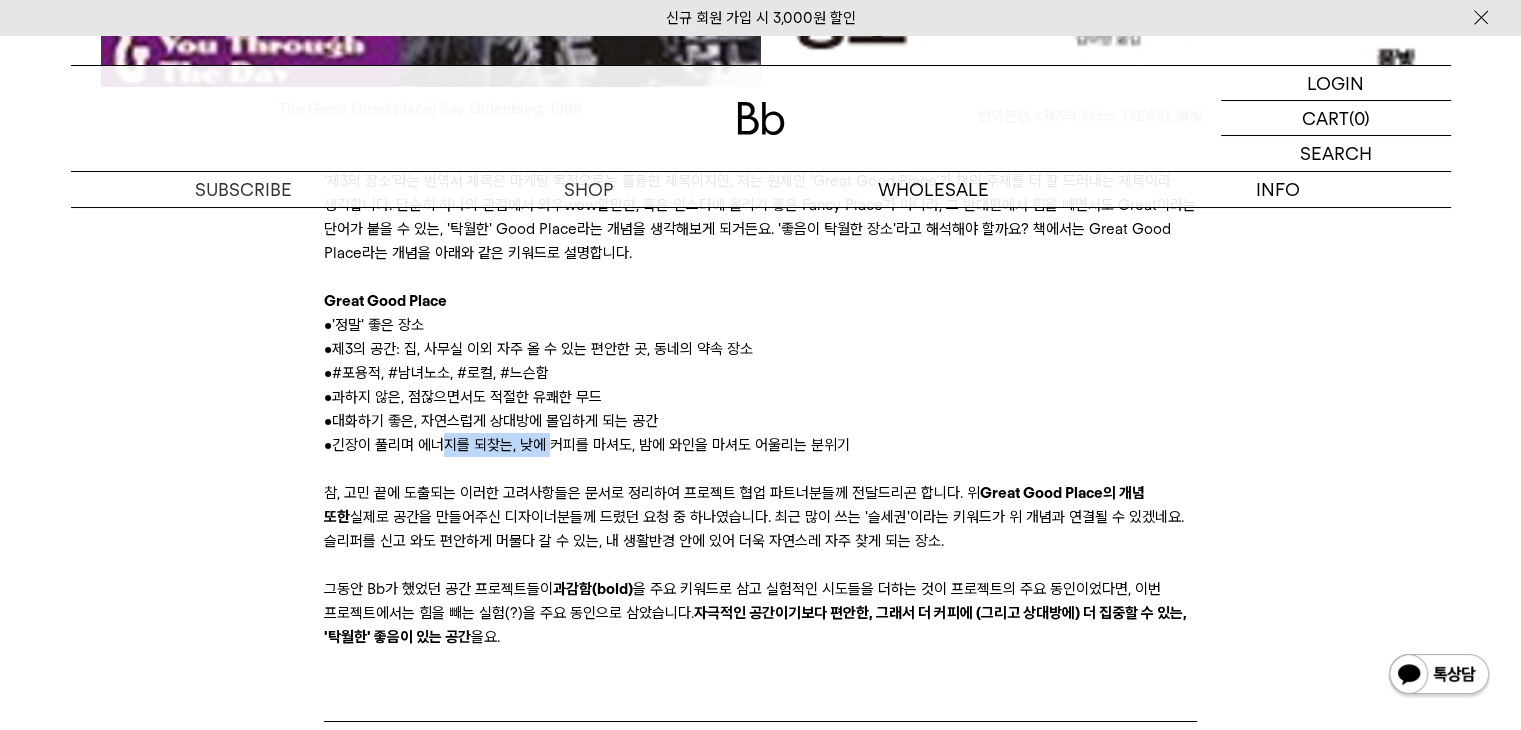 drag, startPoint x: 549, startPoint y: 442, endPoint x: 442, endPoint y: 444, distance: 107.01869 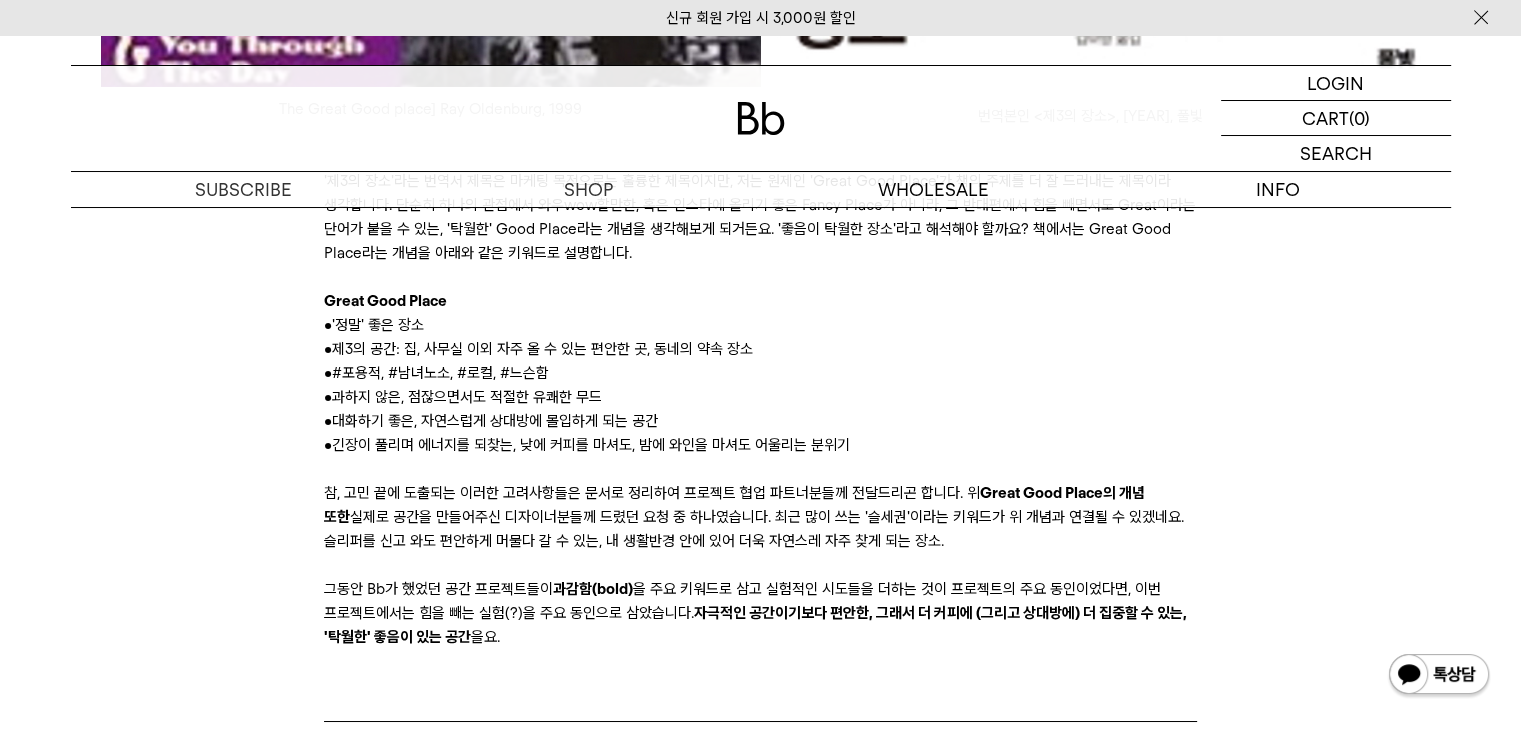 click on "•  긴장이 풀리며 에너지를 되찾는, 낮에 커피를 마셔도, 밤에 와인을 마셔도 어울리는 분위기" at bounding box center [760, 445] 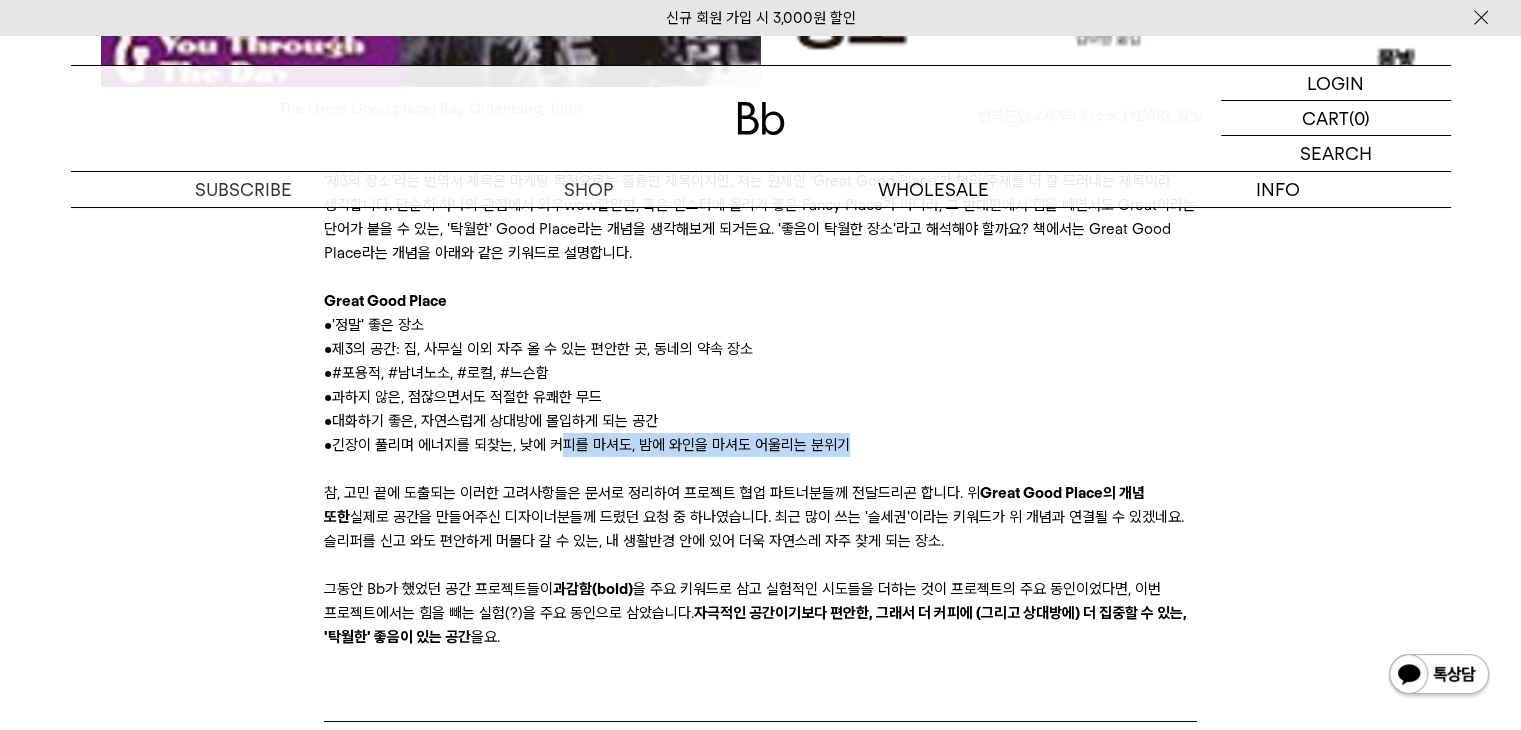 drag, startPoint x: 841, startPoint y: 443, endPoint x: 636, endPoint y: 461, distance: 205.78873 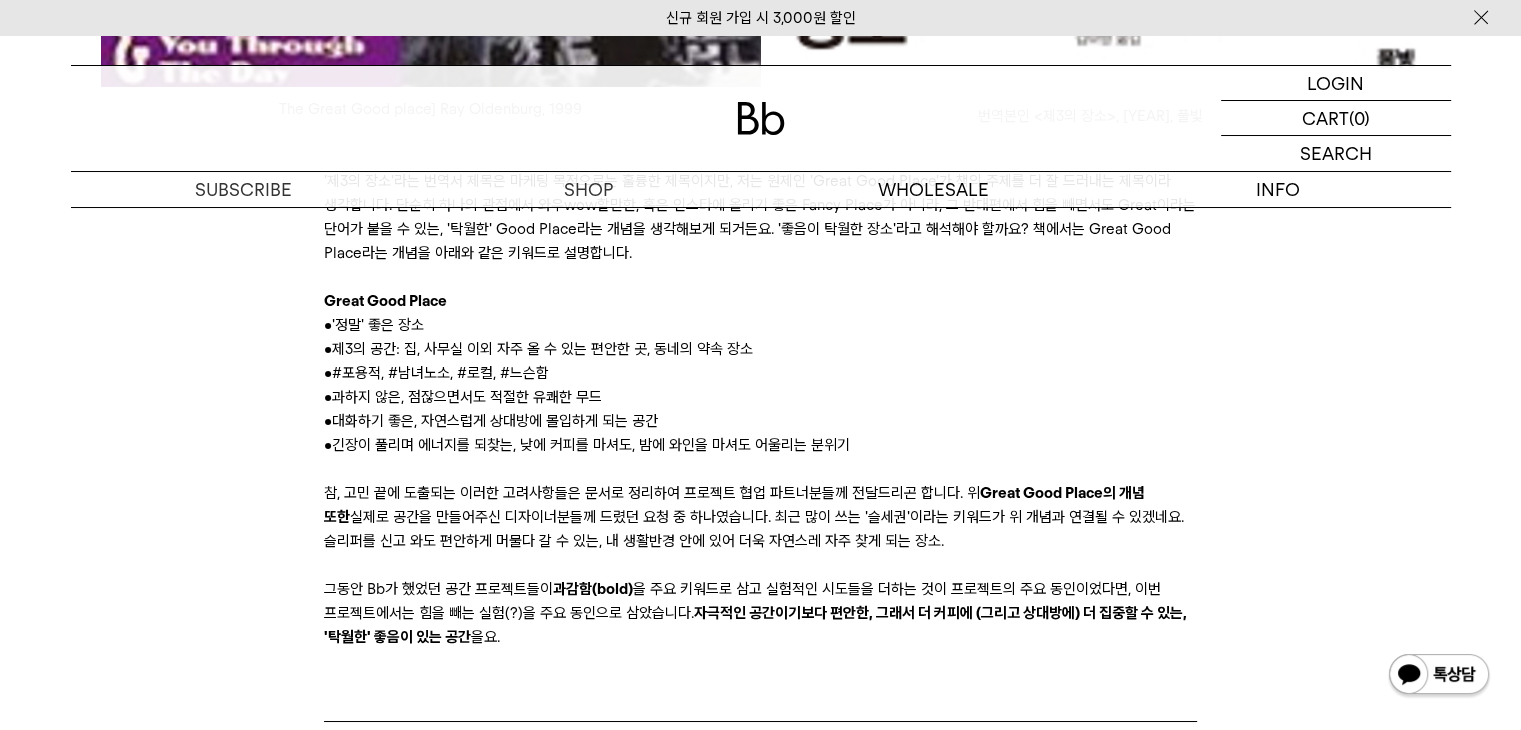 drag, startPoint x: 704, startPoint y: 477, endPoint x: 659, endPoint y: 505, distance: 53 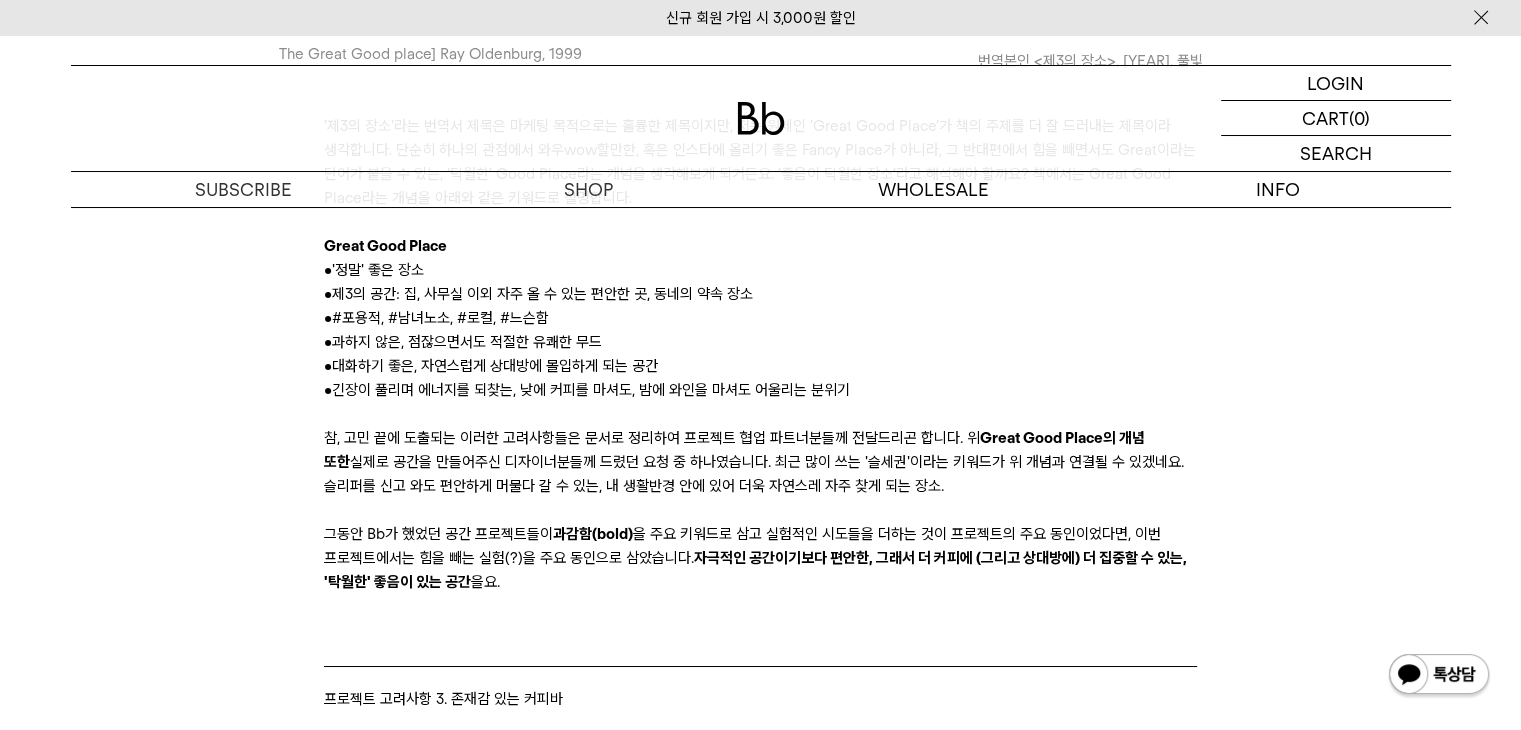 scroll, scrollTop: 7200, scrollLeft: 0, axis: vertical 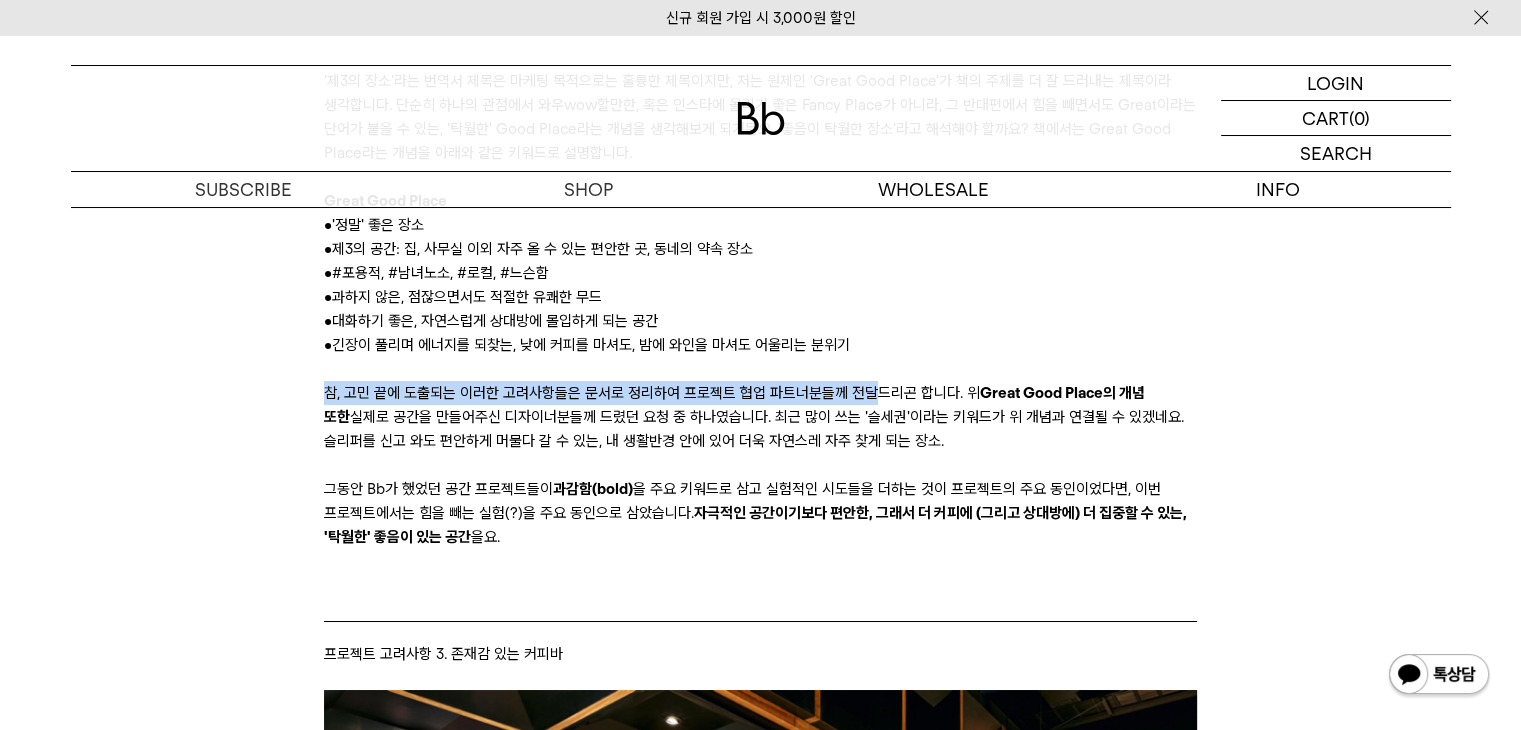 drag, startPoint x: 313, startPoint y: 396, endPoint x: 878, endPoint y: 397, distance: 565.00085 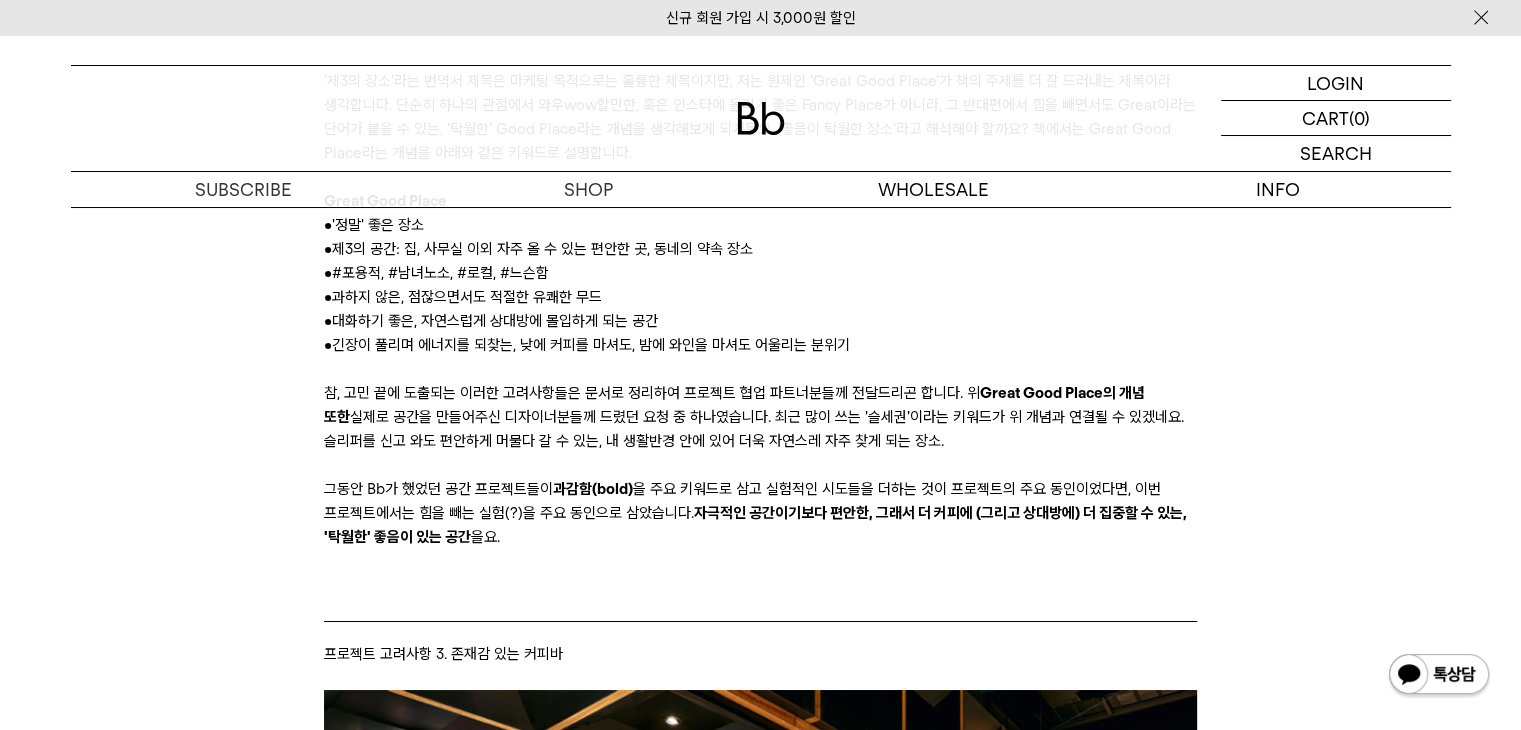 click on "참, 고민 끝에 도출되는 이러한 고려사항들은 문서로 정리하여 프로젝트 협업 파트너분들께 전달드리곤 합니다. 위  Great Good Place의 개념 또한  실제로 공간을 만들어주신 디자이너분들께 드렸던 요청 중 하나였습니다. 최근 많이 쓰는 '슬세권'이라는 키워드가 위 개념과 연결될 수 있겠네요. 슬리퍼를 신고 와도 편안하게 머물다 갈 수 있는, 내 생활반경 안에 있어 더욱 자연스레 자주 찾게 되는 장소." at bounding box center (760, 417) 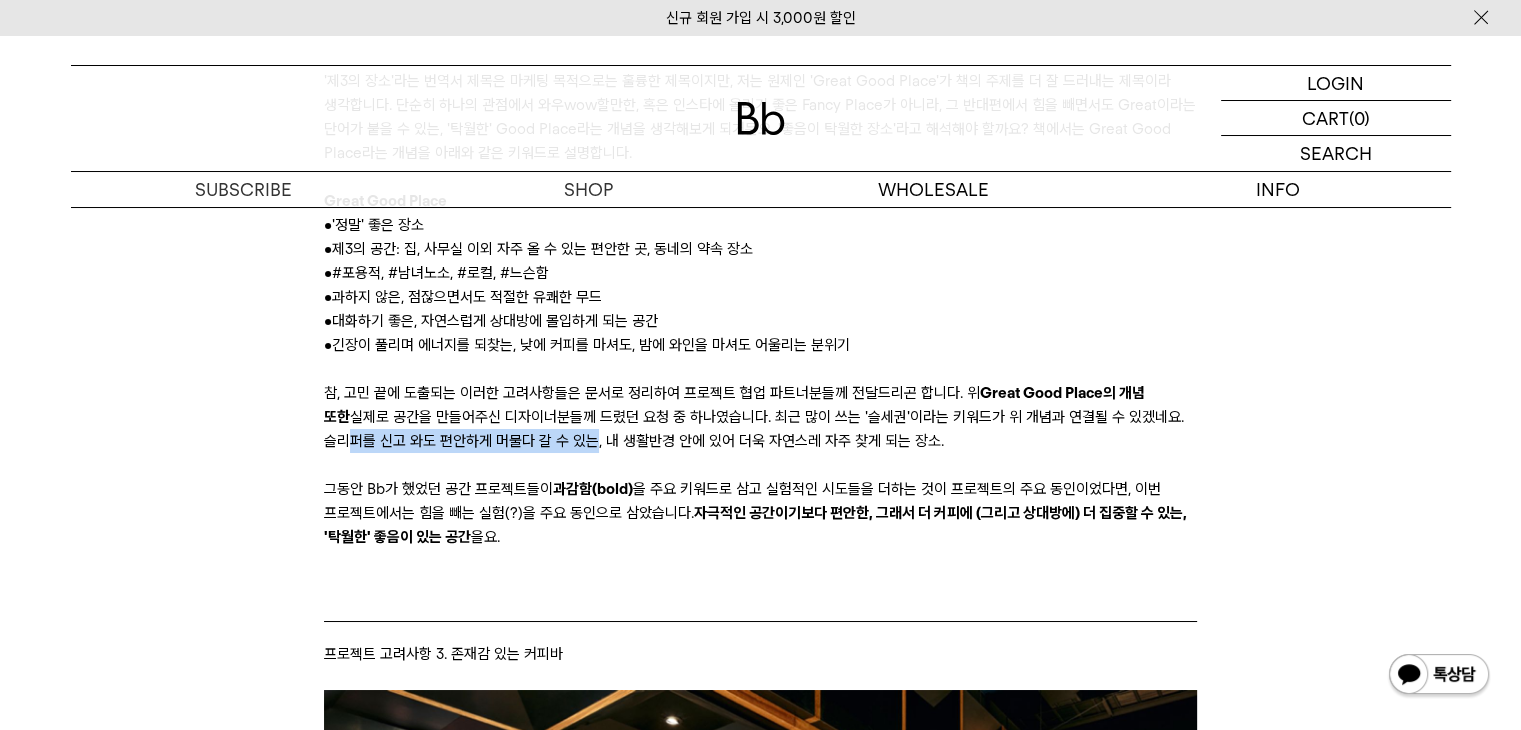 drag, startPoint x: 334, startPoint y: 443, endPoint x: 688, endPoint y: 445, distance: 354.00565 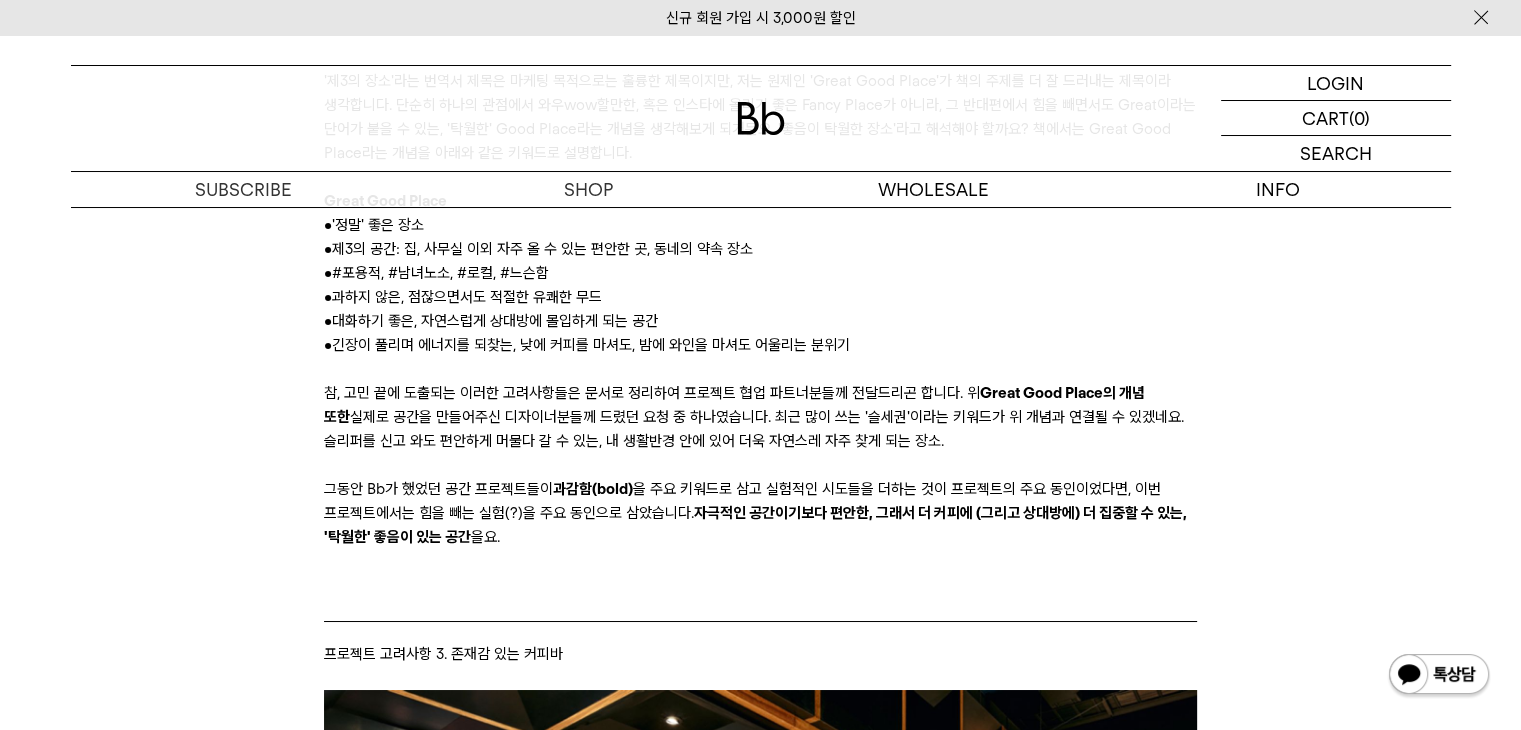 click on "참, 고민 끝에 도출되는 이러한 고려사항들은 문서로 정리하여 프로젝트 협업 파트너분들께 전달드리곤 합니다. 위  Great Good Place의 개념 또한  실제로 공간을 만들어주신 디자이너분들께 드렸던 요청 중 하나였습니다. 최근 많이 쓰는 '슬세권'이라는 키워드가 위 개념과 연결될 수 있겠네요. 슬리퍼를 신고 와도 편안하게 머물다 갈 수 있는, 내 생활반경 안에 있어 더욱 자연스레 자주 찾게 되는 장소." at bounding box center [760, 417] 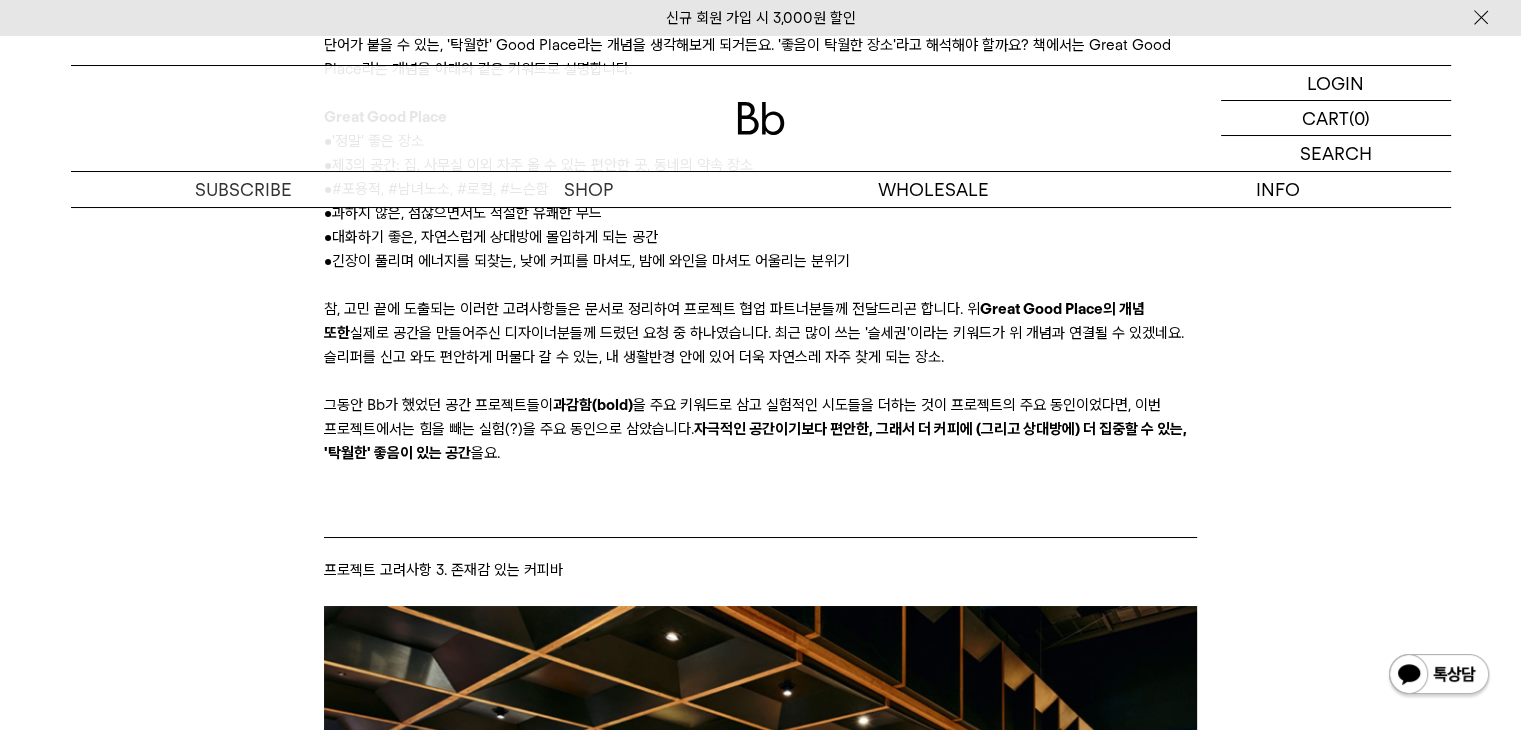 scroll, scrollTop: 7400, scrollLeft: 0, axis: vertical 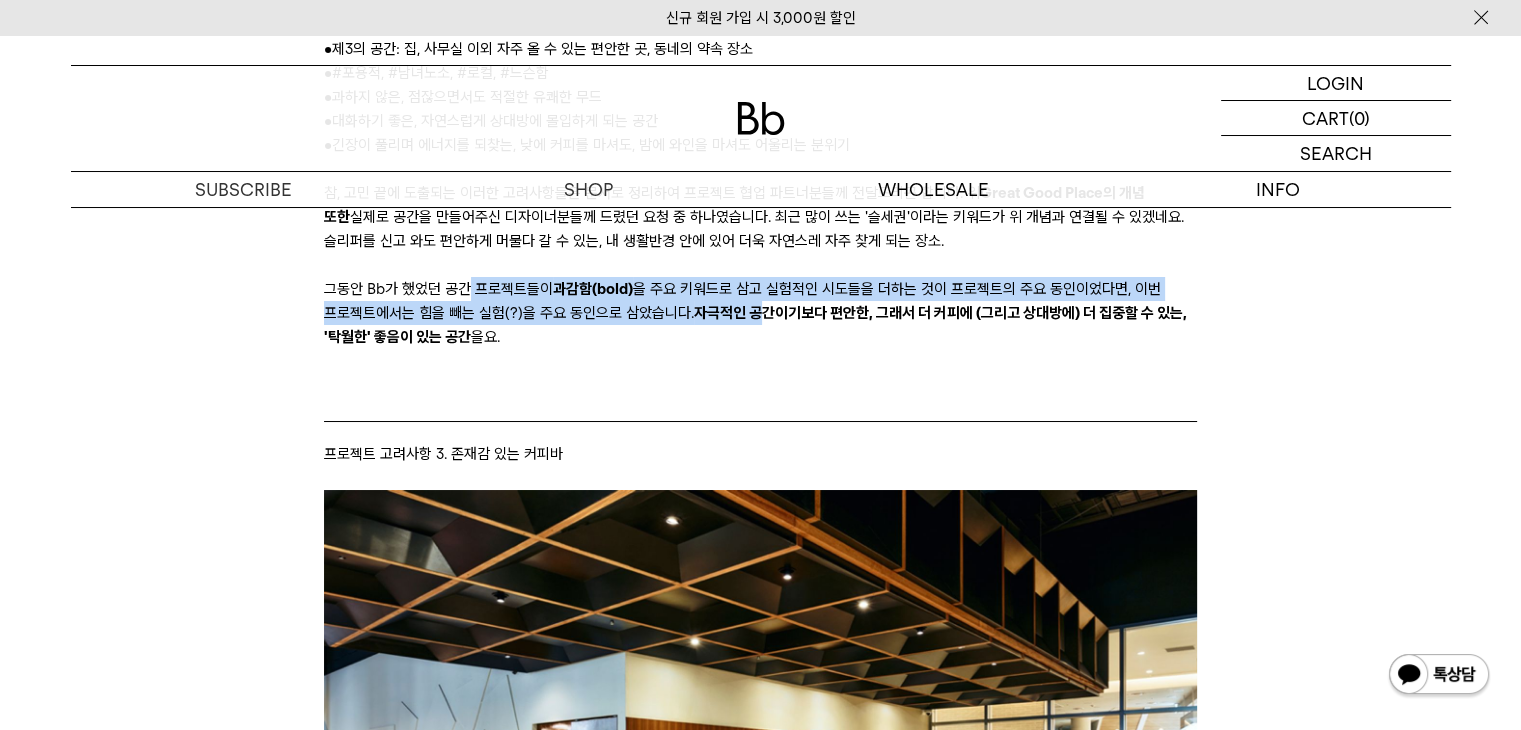 drag, startPoint x: 466, startPoint y: 297, endPoint x: 874, endPoint y: 321, distance: 408.70526 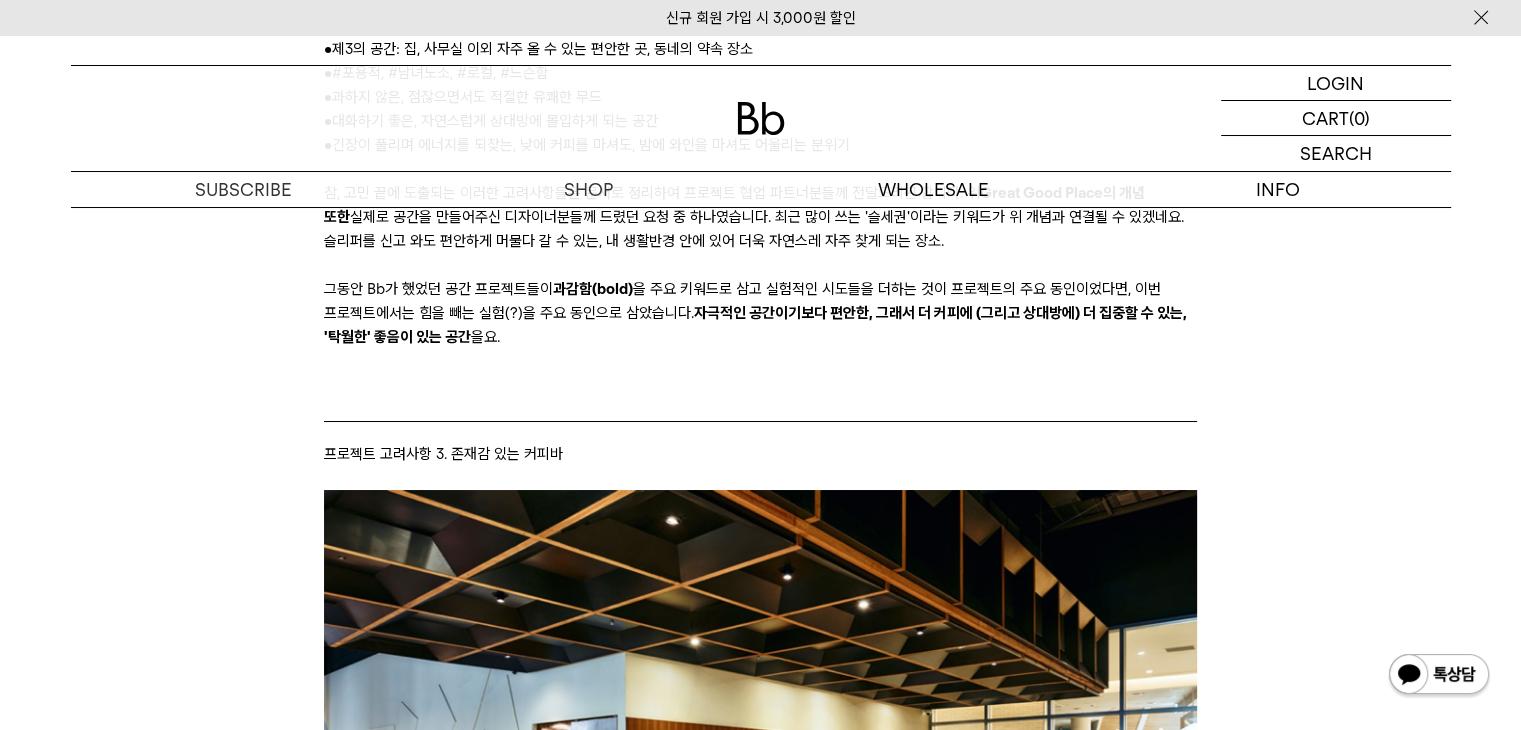 click on "자극적인 공간이기보다 편안한, 그래서 더 커피에 (그리고 상대방에) 더 집중할 수 있는, '탁월한' 좋음이 있는 공간" at bounding box center [755, 325] 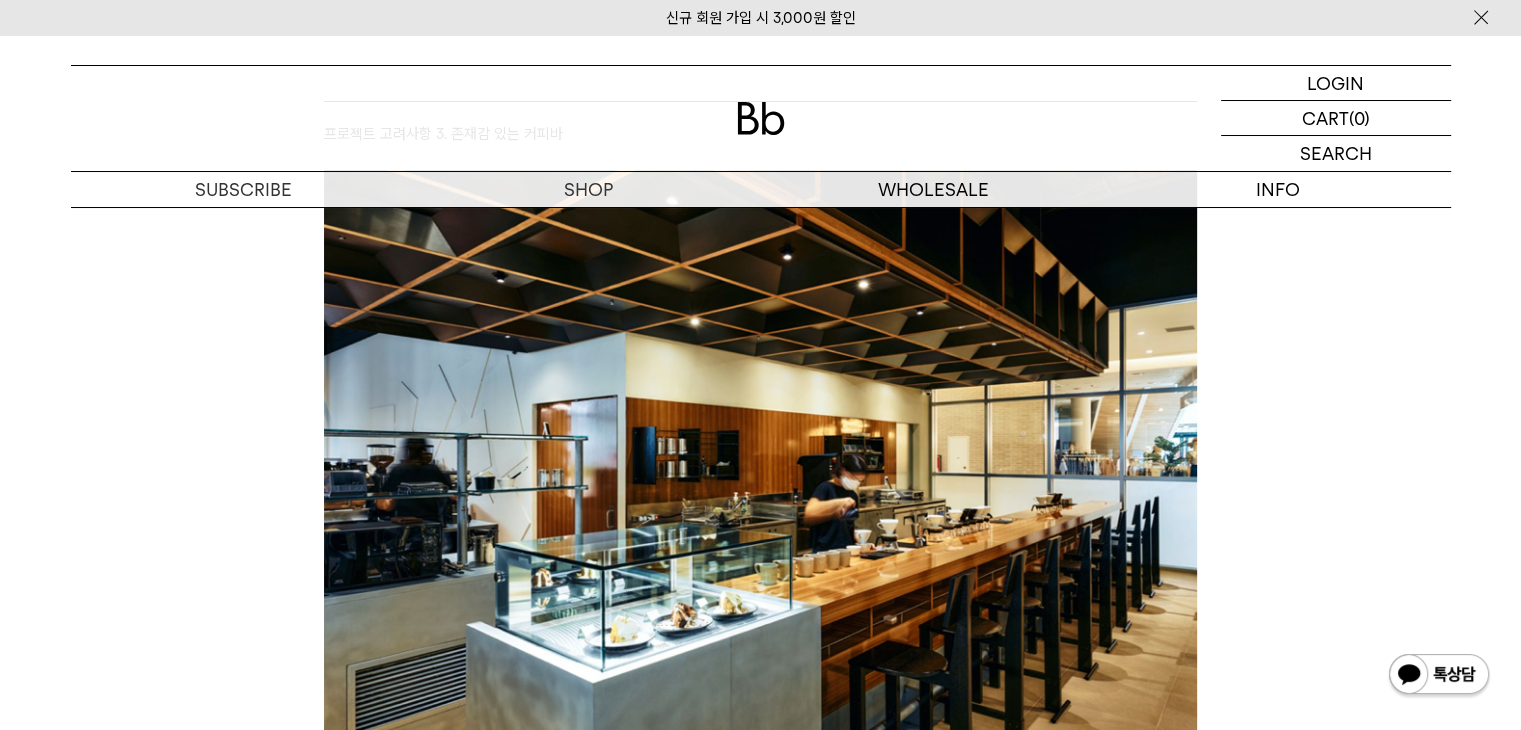 scroll, scrollTop: 7900, scrollLeft: 0, axis: vertical 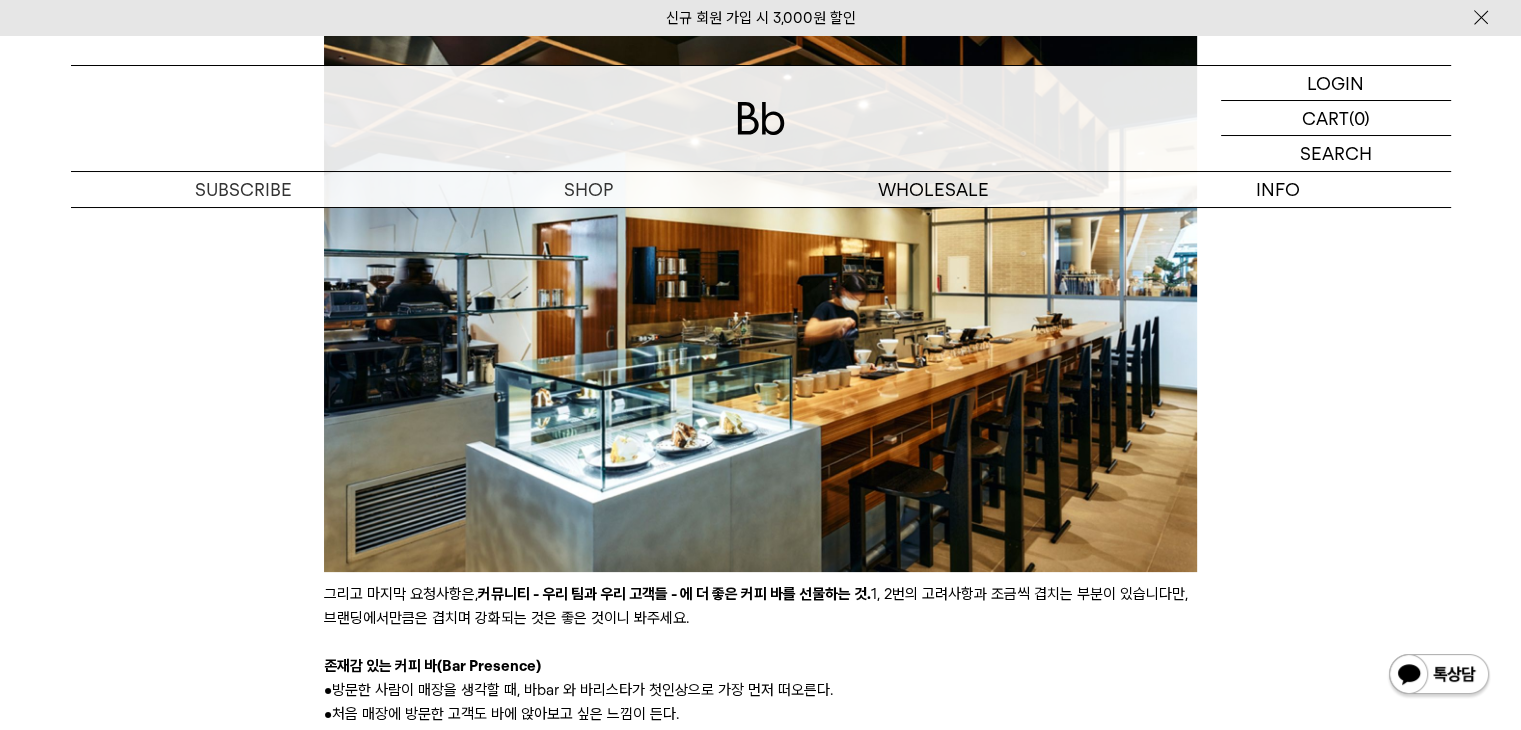 click on "어느덧 아침저녁으로 제법 쌀쌀합니다. 출근길에 긴팔 셔츠를 챙기길 잘 했다고 생각하는 날들이에요. 로스터리 3층 사무실에서 레터를 쓰고 있자니 슬레이트 지붕에 닿는 빗소리가 시원하네요.   올해 여름에는 인천 앨리웨이와  로아상 서울  매장이 차례로 오픈하는 걸 지켜봤습니다. 새로운 매장이 생길 거라는 프로젝트 공지가 뜨면 어떤 그림이 될지 상상해보곤 해요. 직접 하라면 막막하지만 옆에서 지켜보는 경험은 근사합니다. 설계도가 나오고, 시뮬레이션된 컨셉 시안이 공유되고, 실제로 구현되는 현장까지. 수고하는 프로젝트 팀원들의 노고에 우레와 같은 응원과 박수를 보내면 되니 마음 편한 자리이지요.
아참, 마지막에 DD에게 묻고 싶은 게 있다면 남겨주세요.  9월 중에 답변을 모아 담아볼게요. 인천점 오픈 단상
컨셉팅하기" at bounding box center (760, -2575) 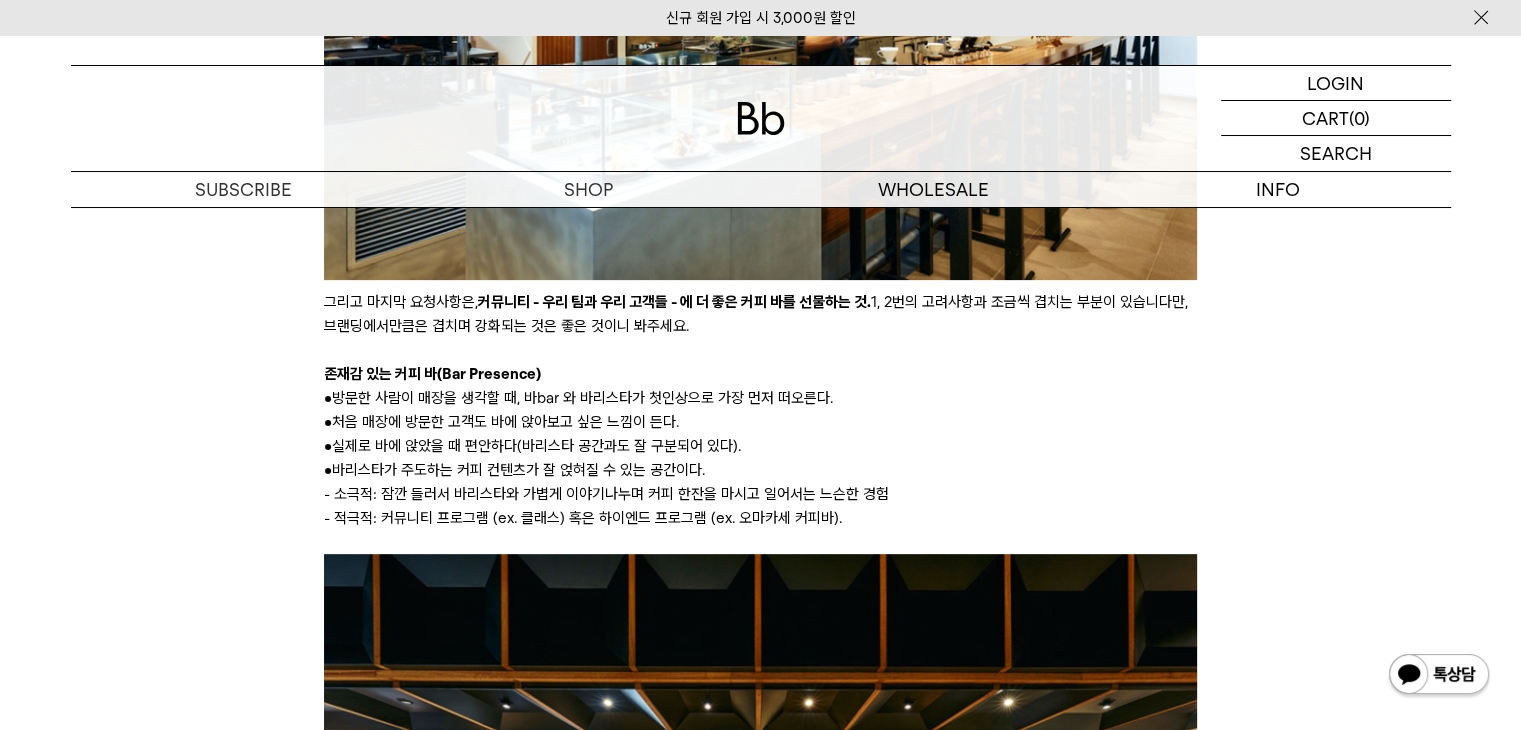 scroll, scrollTop: 8200, scrollLeft: 0, axis: vertical 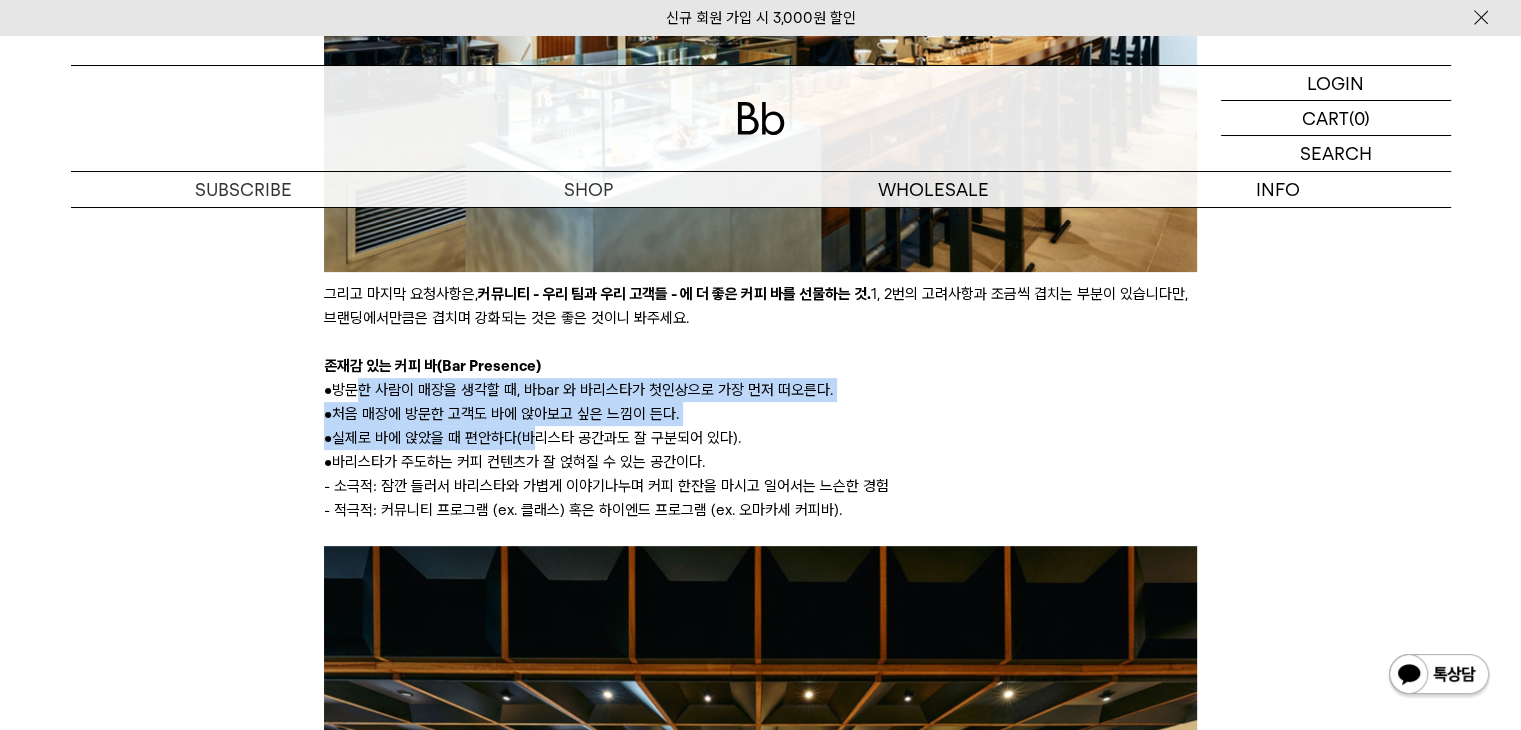 drag, startPoint x: 355, startPoint y: 387, endPoint x: 684, endPoint y: 496, distance: 346.5862 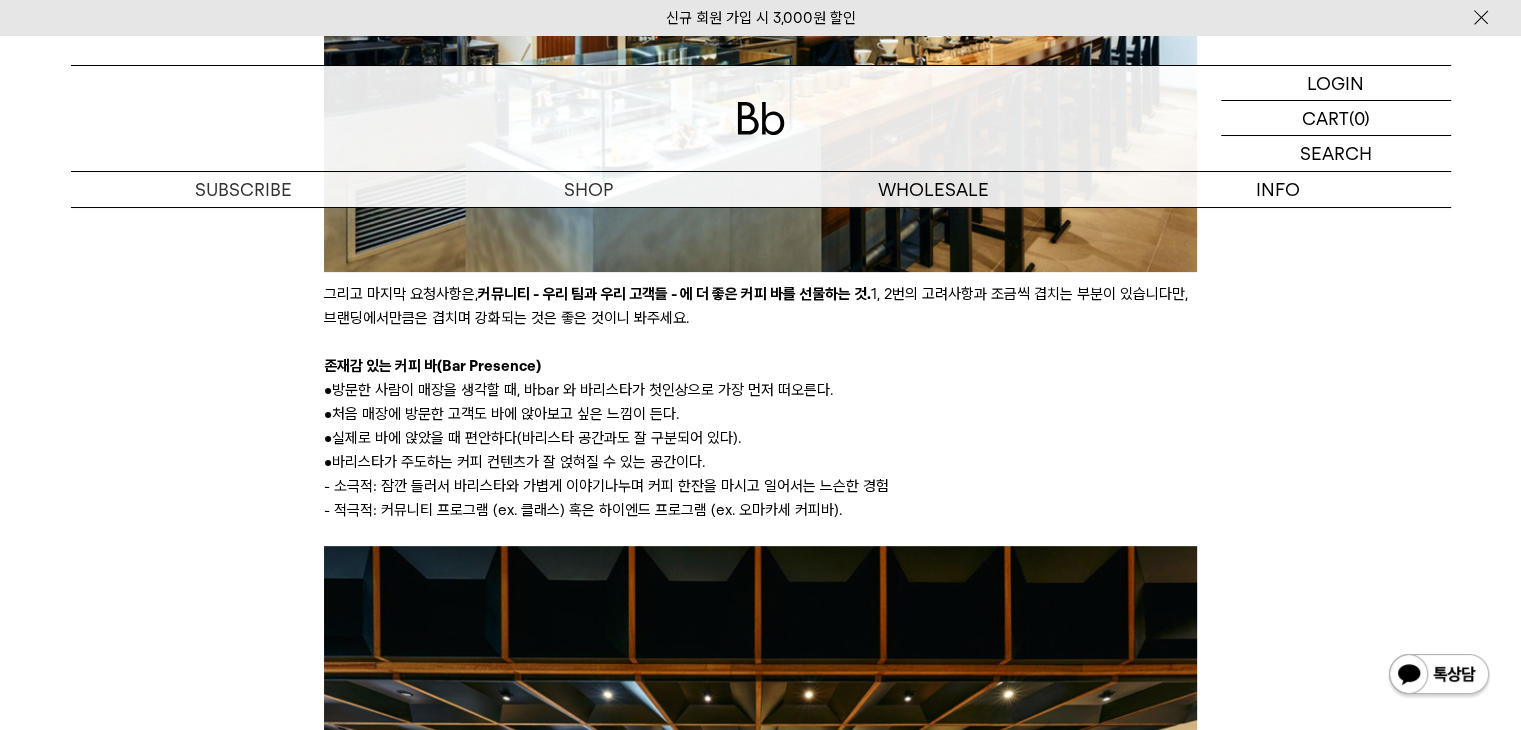 click on "- 소극적: 잠깐 들러서 바리스타와 가볍게 이야기나누며 커피 한잔을 마시고 일어서는 느슨한 경험" at bounding box center (760, 486) 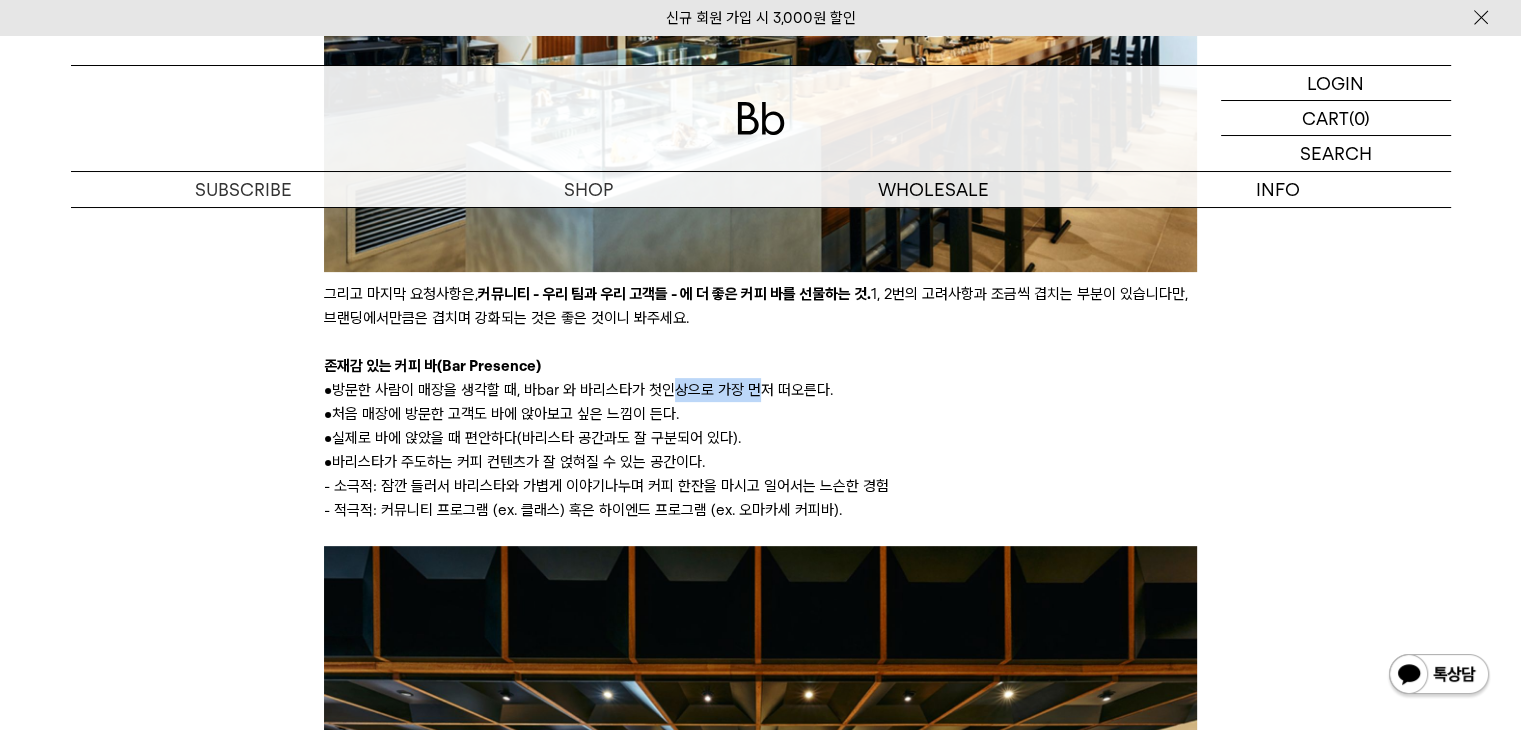 drag, startPoint x: 562, startPoint y: 383, endPoint x: 547, endPoint y: 393, distance: 18.027756 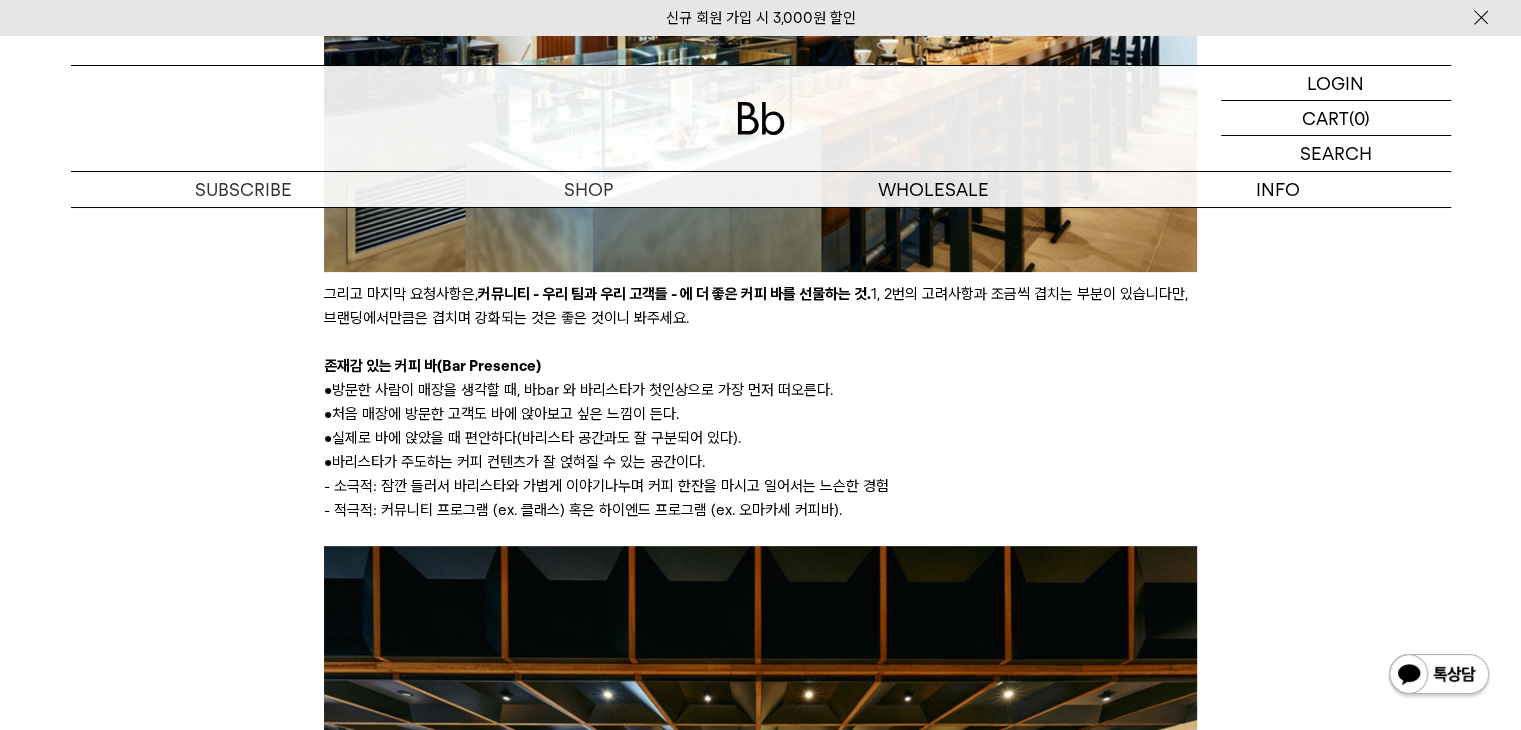 click on "•  처음 매장에 방문한 고객도 바에 앉아보고 싶은 느낌이 든다." at bounding box center [760, 414] 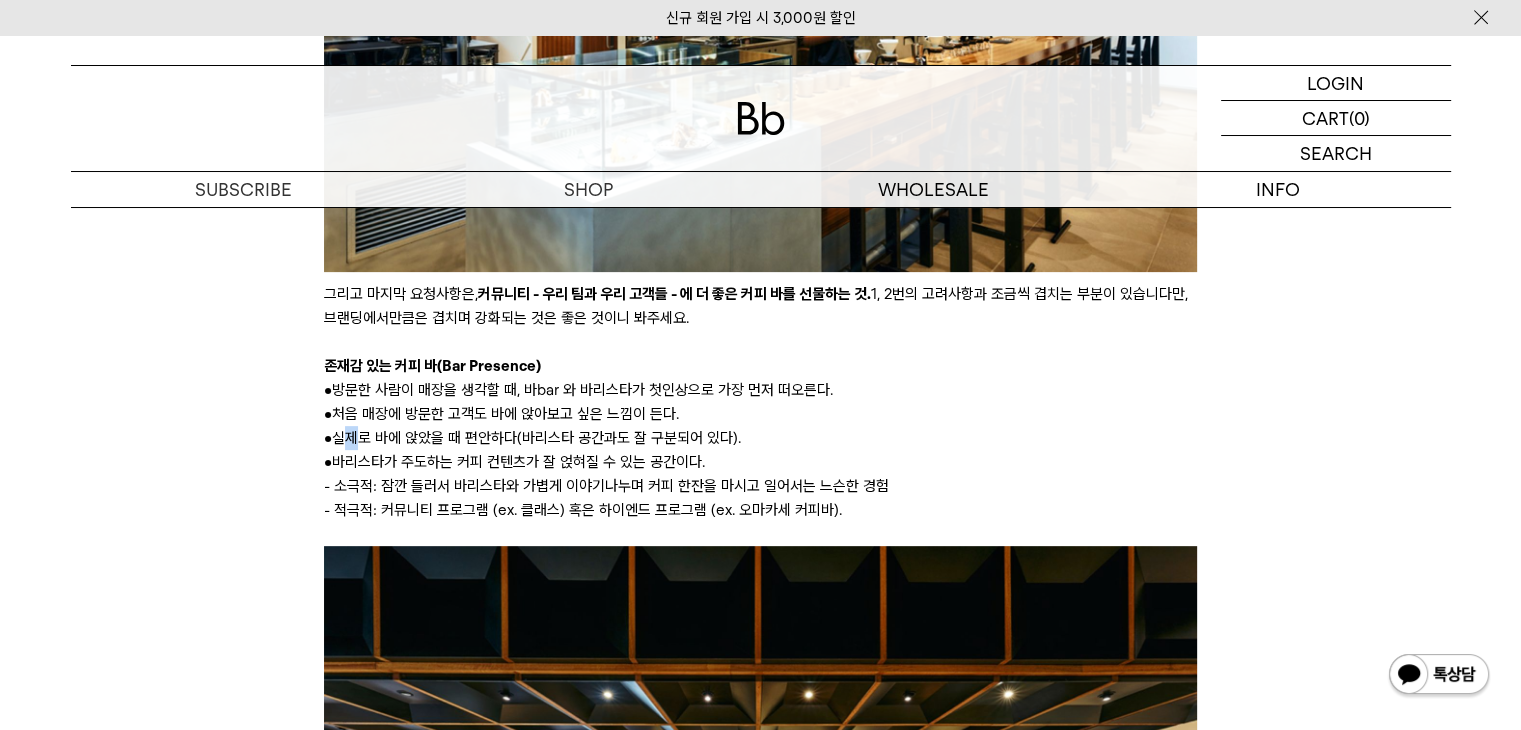 drag, startPoint x: 345, startPoint y: 440, endPoint x: 572, endPoint y: 450, distance: 227.22015 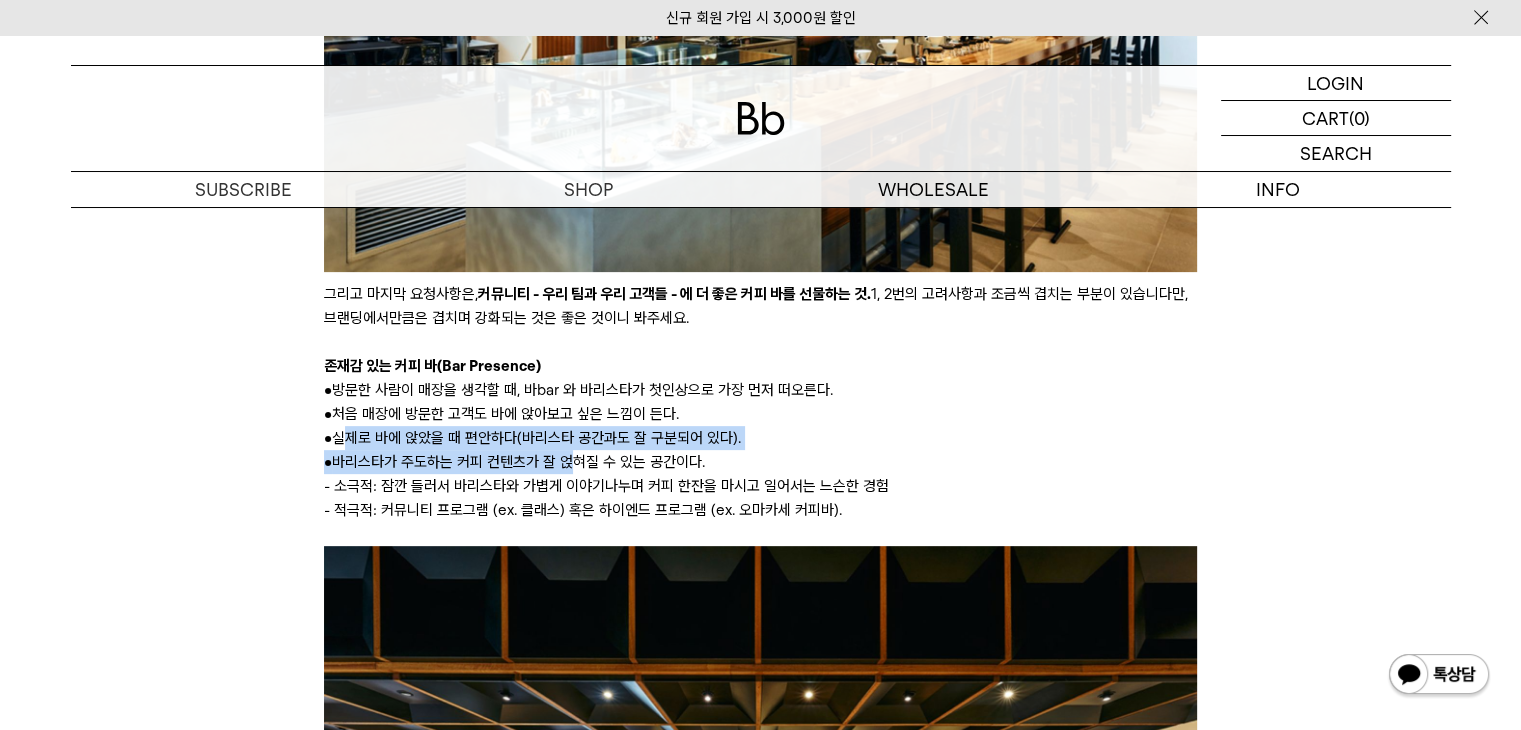 click on "•  바리스타가 주도하는 커피 컨텐츠가 잘 얹혀질 수 있는 공간이다." at bounding box center [760, 462] 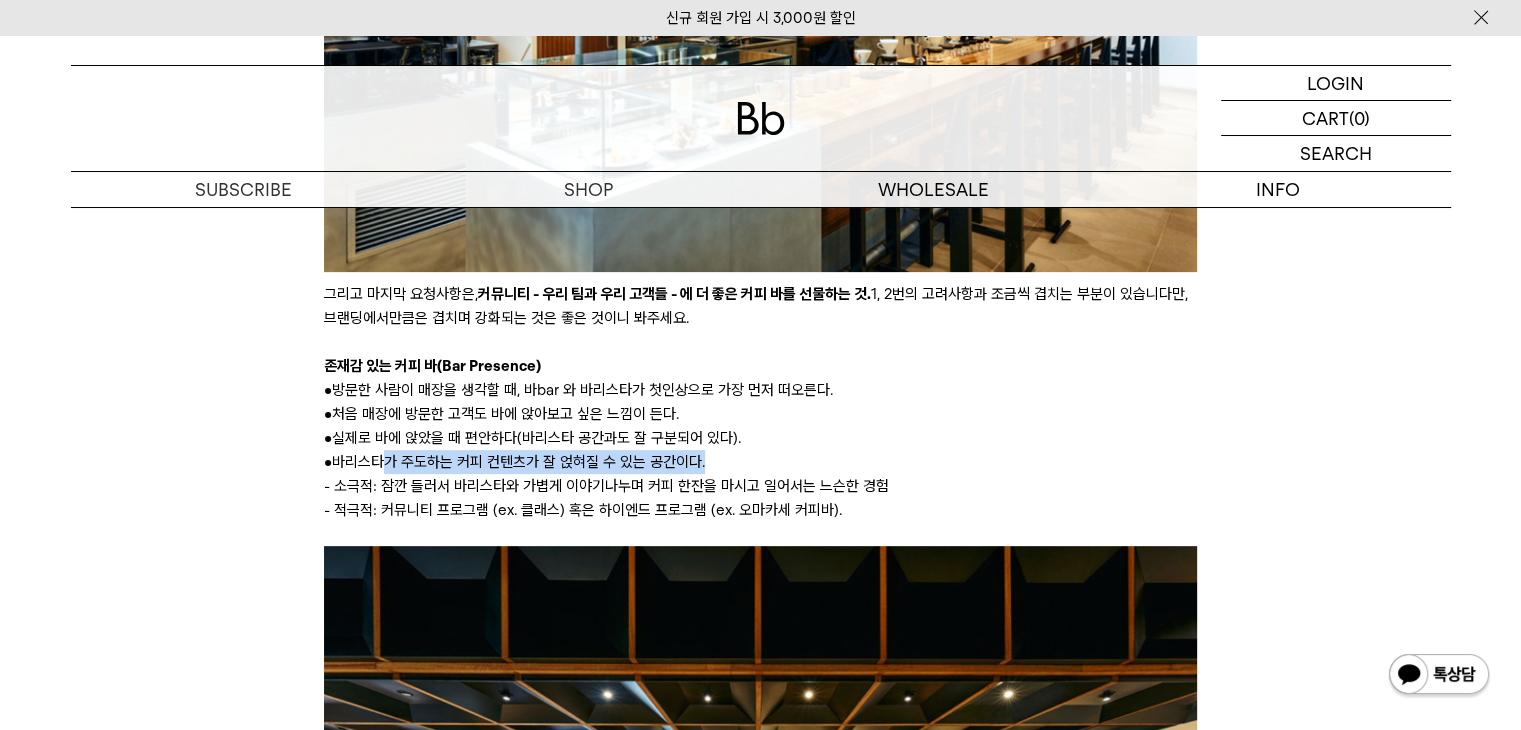 drag, startPoint x: 588, startPoint y: 458, endPoint x: 366, endPoint y: 461, distance: 222.02026 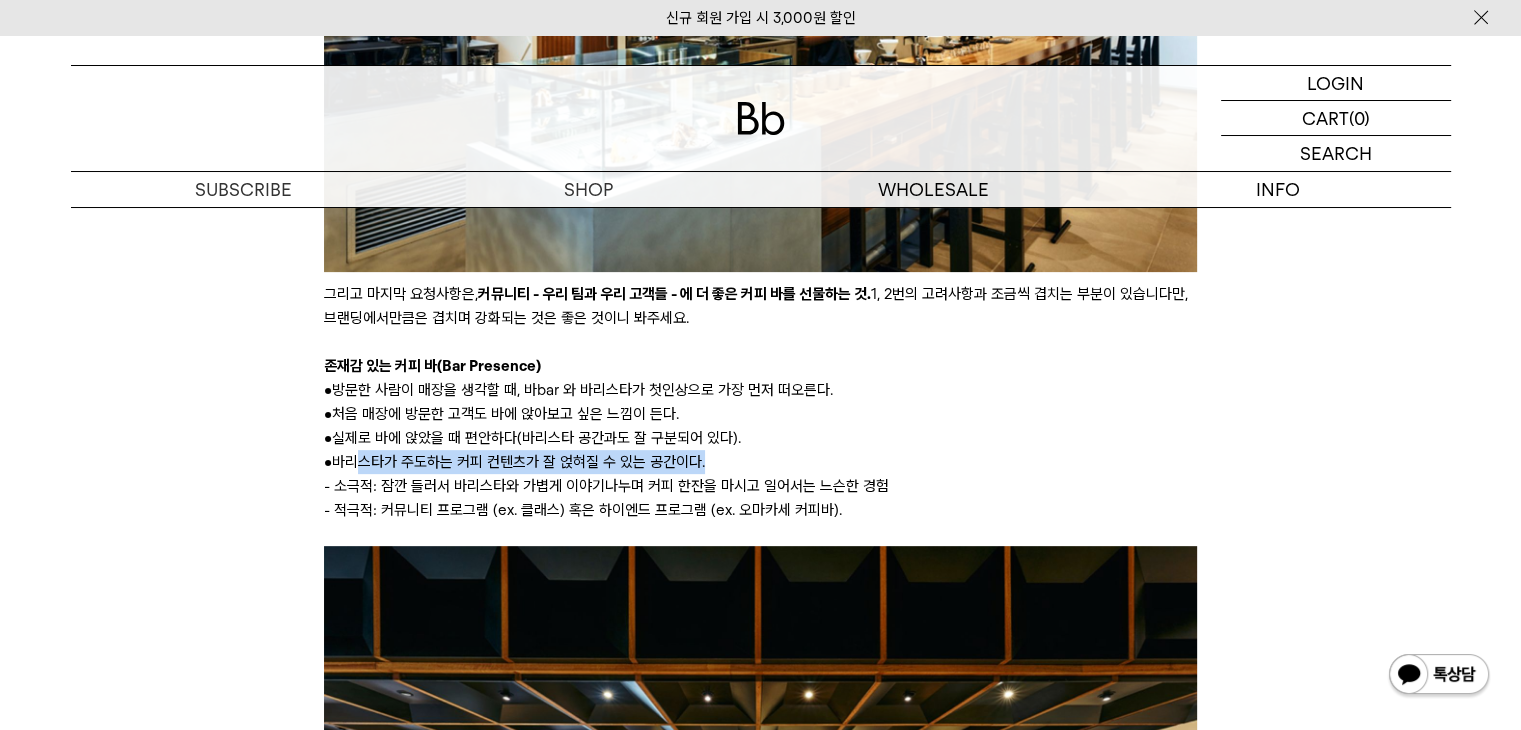 click on "•  바리스타가 주도하는 커피 컨텐츠가 잘 얹혀질 수 있는 공간이다." at bounding box center (760, 462) 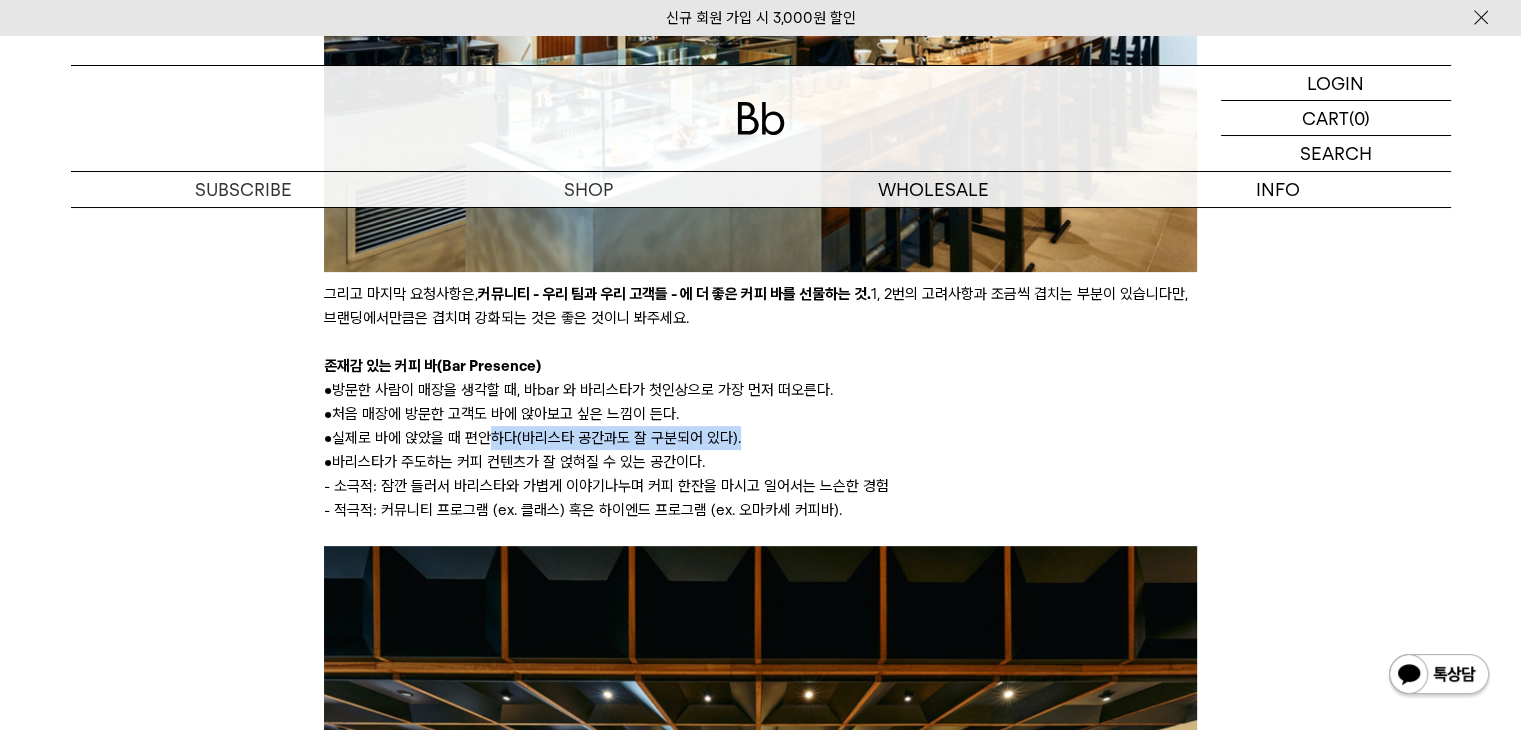 drag, startPoint x: 492, startPoint y: 437, endPoint x: 768, endPoint y: 439, distance: 276.00723 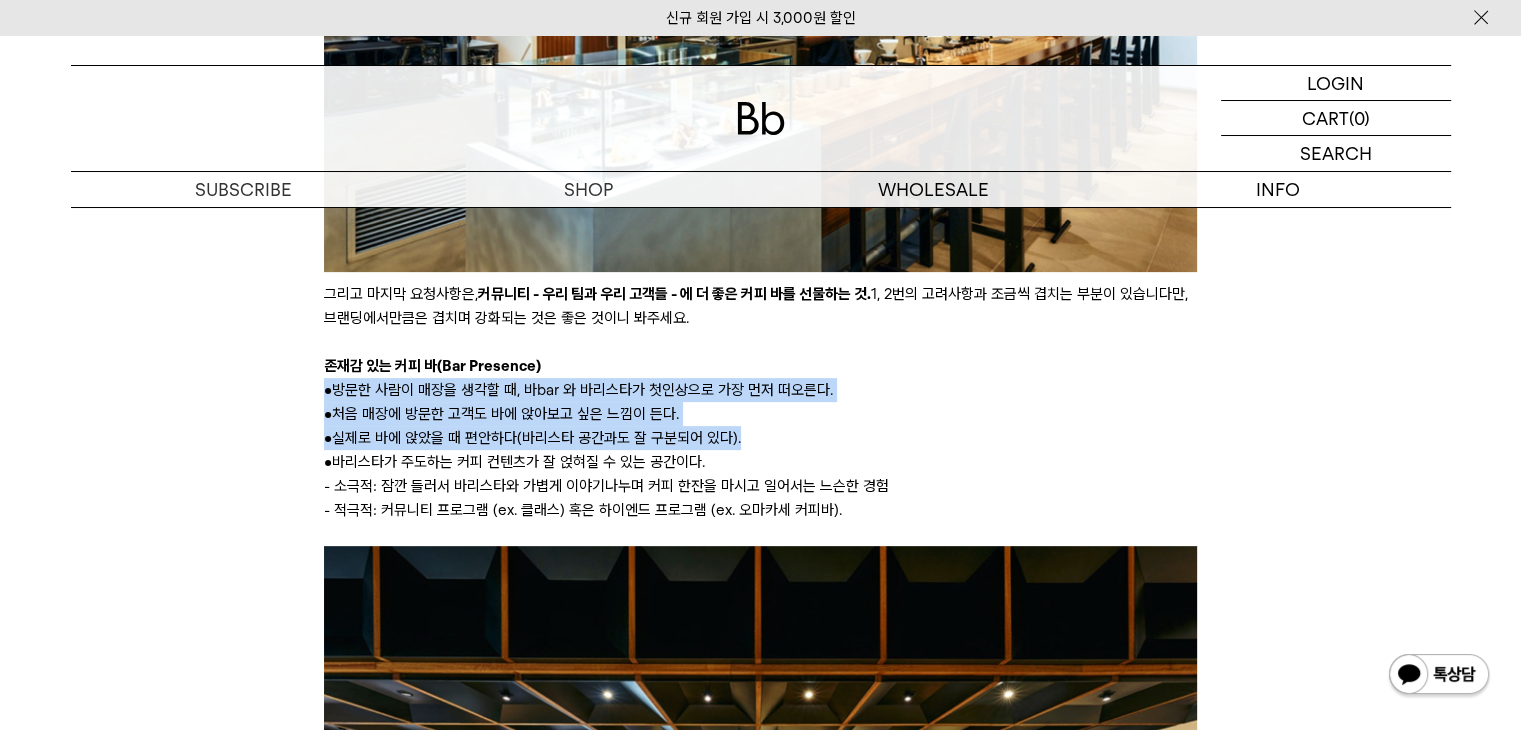 click on "어느덧 아침저녁으로 제법 쌀쌀합니다. 출근길에 긴팔 셔츠를 챙기길 잘 했다고 생각하는 날들이에요. 로스터리 3층 사무실에서 레터를 쓰고 있자니 슬레이트 지붕에 닿는 빗소리가 시원하네요.   올해 여름에는 인천 앨리웨이와  로아상 서울  매장이 차례로 오픈하는 걸 지켜봤습니다. 새로운 매장이 생길 거라는 프로젝트 공지가 뜨면 어떤 그림이 될지 상상해보곤 해요. 직접 하라면 막막하지만 옆에서 지켜보는 경험은 근사합니다. 설계도가 나오고, 시뮬레이션된 컨셉 시안이 공유되고, 실제로 구현되는 현장까지. 수고하는 프로젝트 팀원들의 노고에 우레와 같은 응원과 박수를 보내면 되니 마음 편한 자리이지요.
아참, 마지막에 DD에게 묻고 싶은 게 있다면 남겨주세요.  9월 중에 답변을 모아 담아볼게요. 인천점 오픈 단상" at bounding box center (760, -2879) 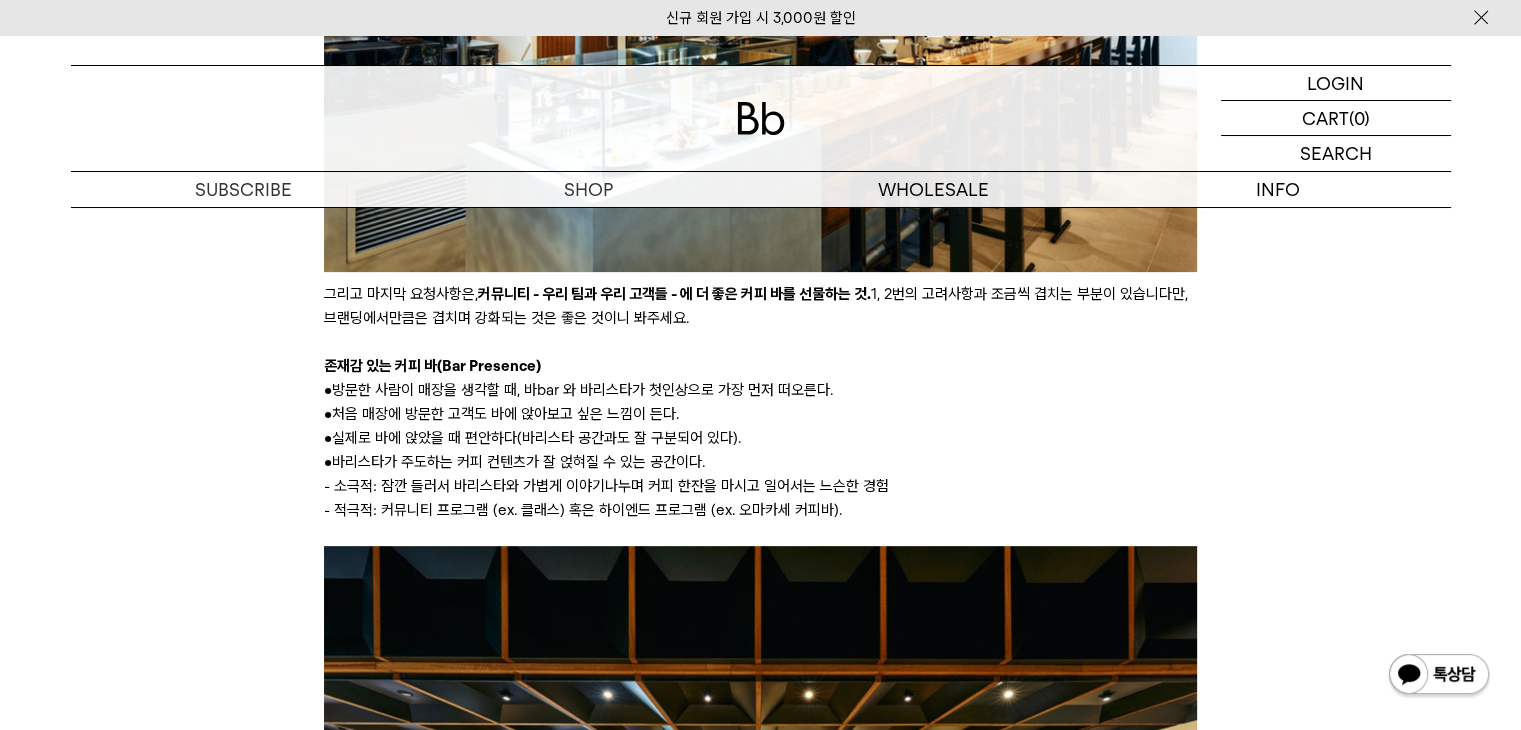 click on "•  바리스타가 주도하는 커피 컨텐츠가 잘 얹혀질 수 있는 공간이다." at bounding box center (760, 462) 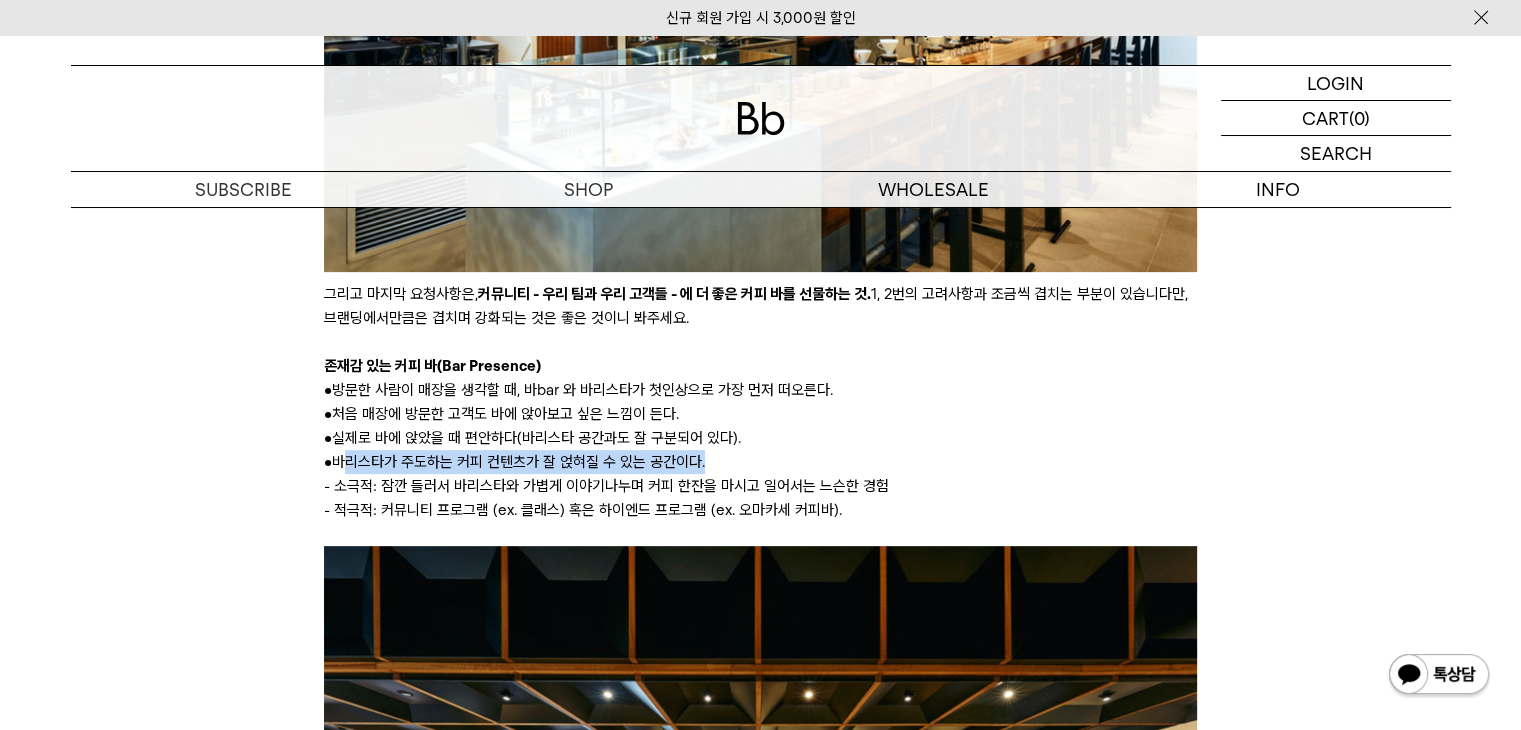 click on "•  바리스타가 주도하는 커피 컨텐츠가 잘 얹혀질 수 있는 공간이다." at bounding box center (760, 462) 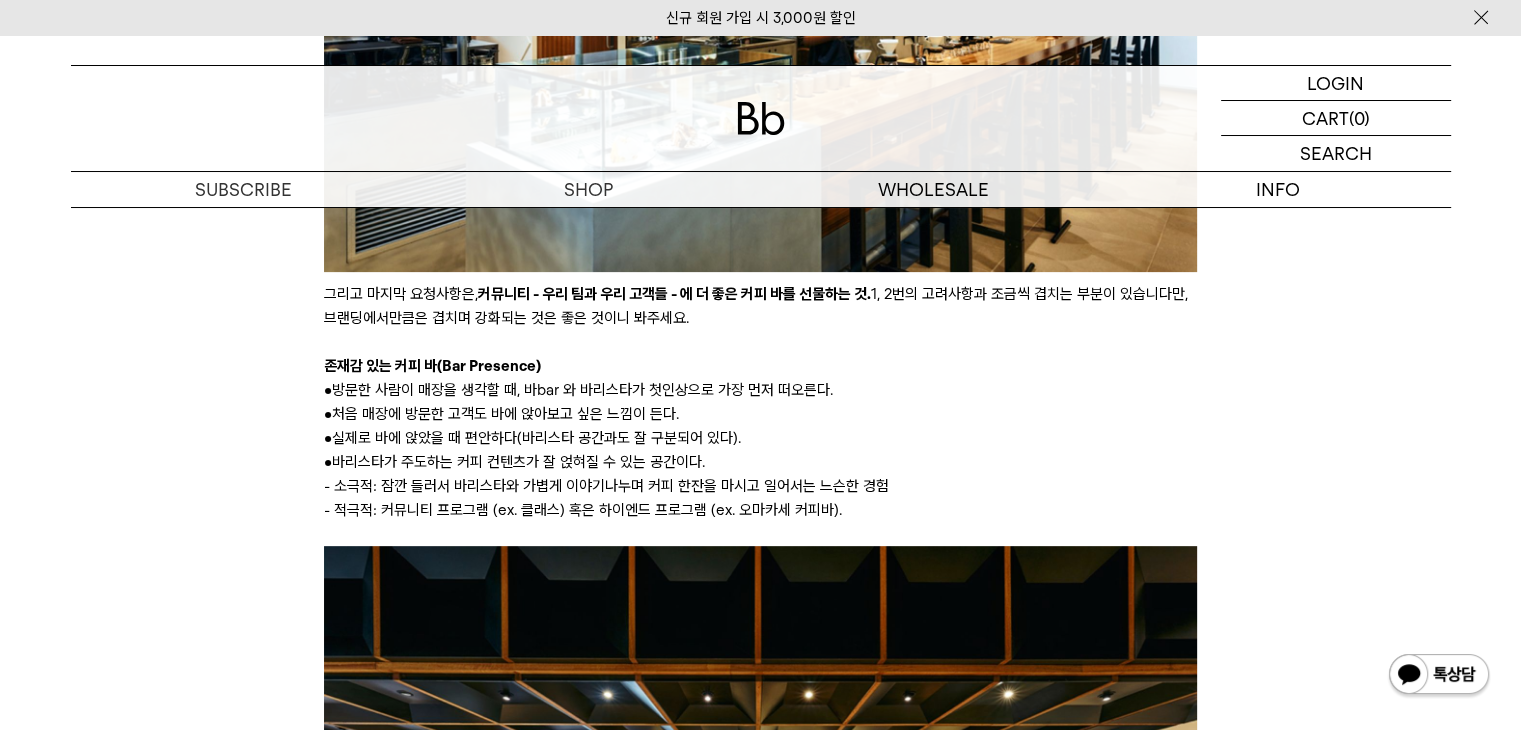 click on "- 소극적: 잠깐 들러서 바리스타와 가볍게 이야기나누며 커피 한잔을 마시고 일어서는 느슨한 경험" at bounding box center [760, 486] 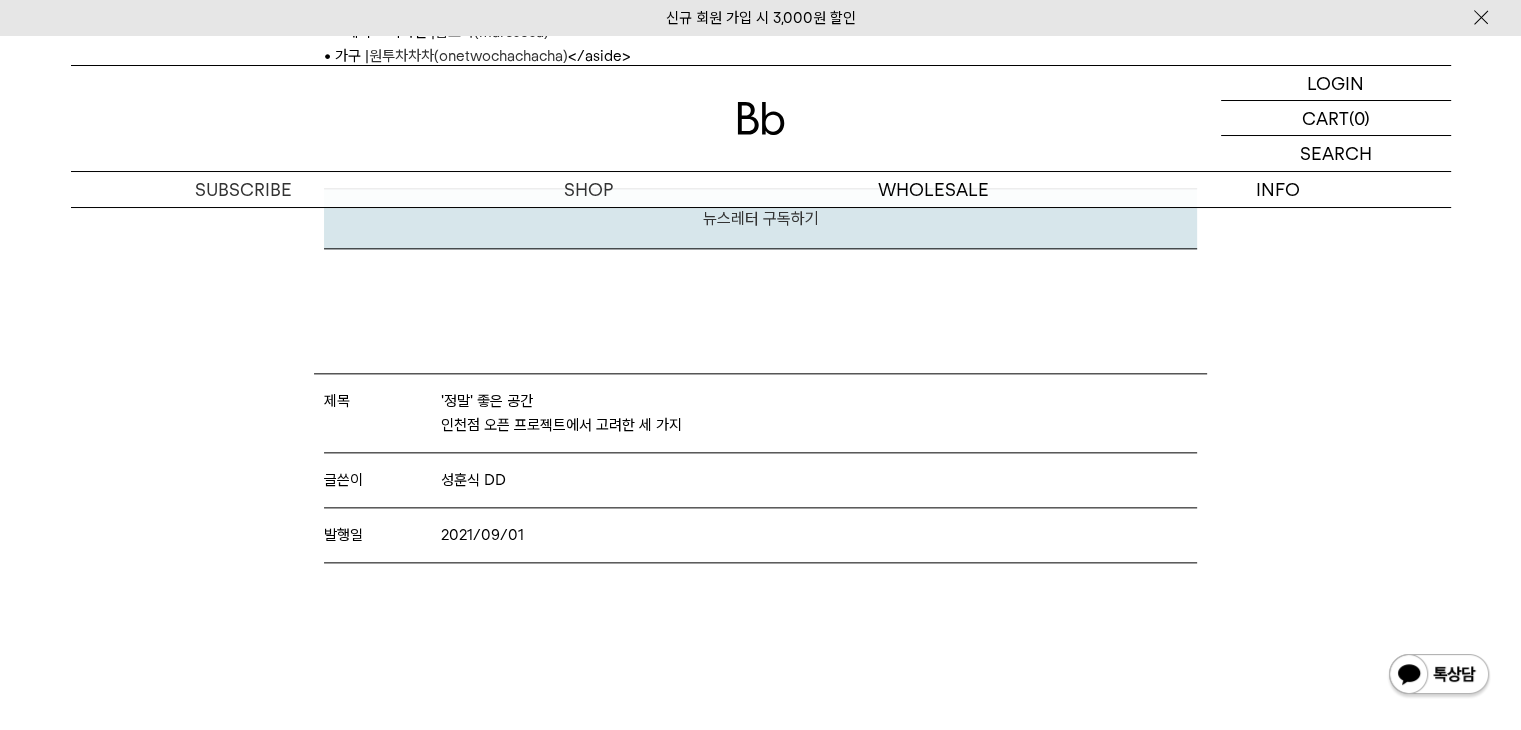 scroll, scrollTop: 10100, scrollLeft: 0, axis: vertical 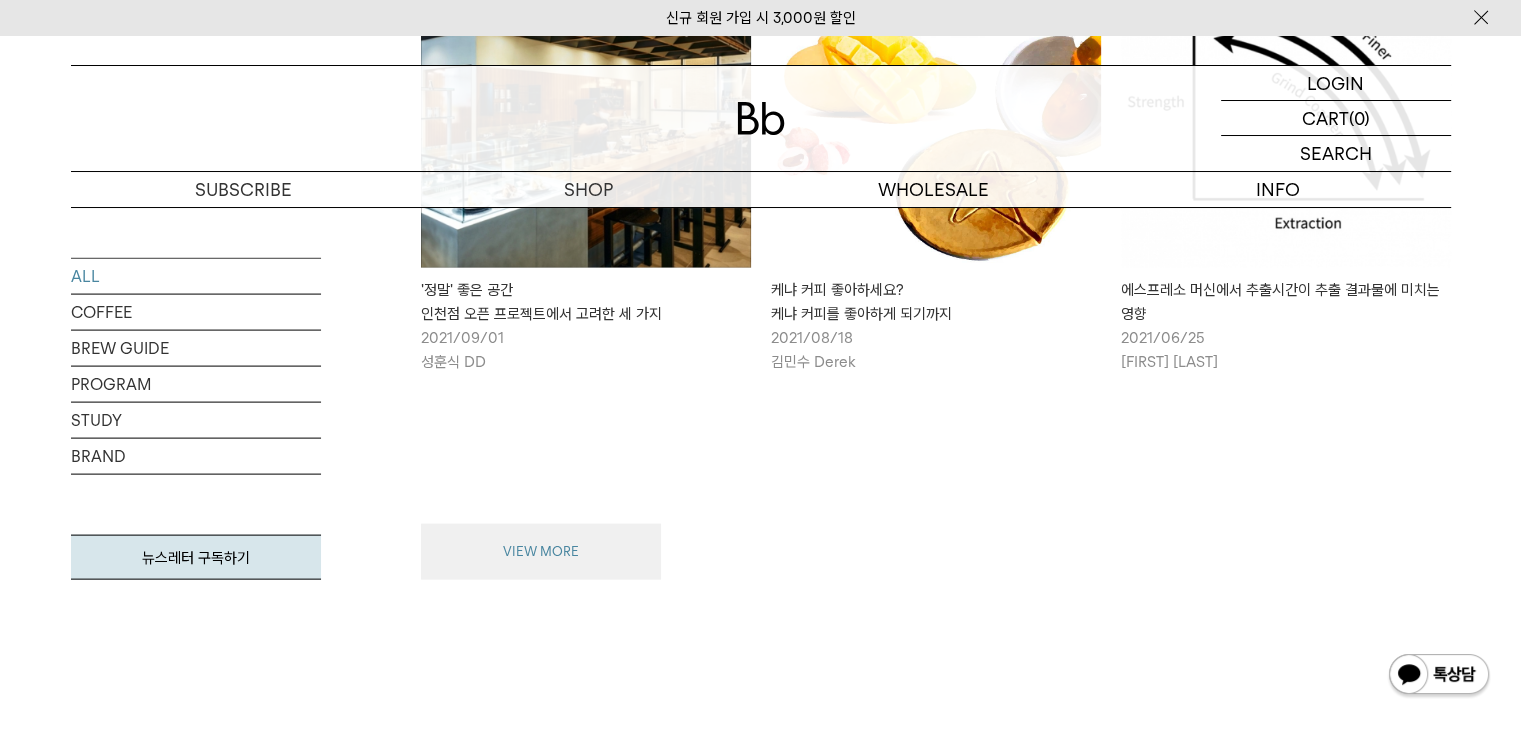 click on "VIEW MORE" at bounding box center (541, 552) 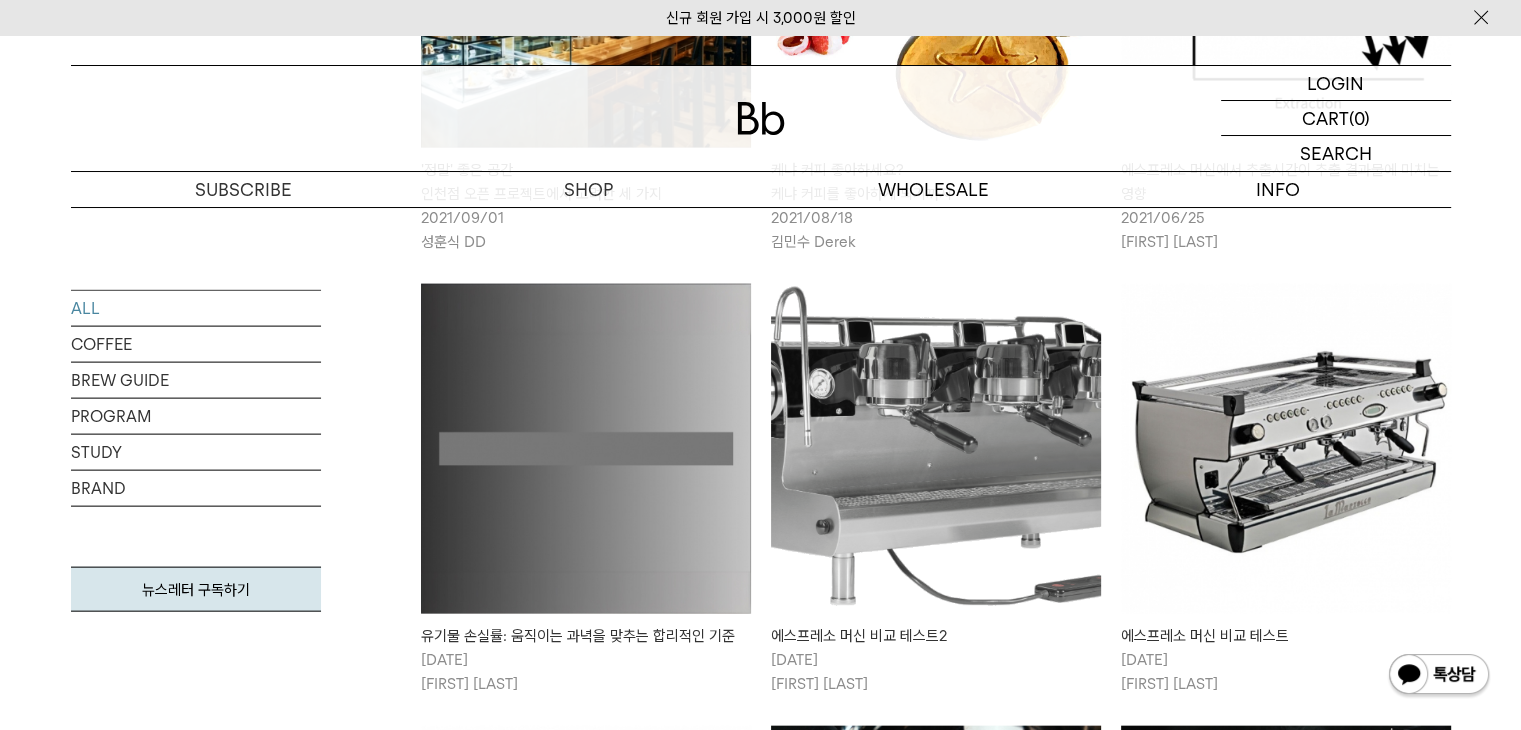 scroll, scrollTop: 11997, scrollLeft: 0, axis: vertical 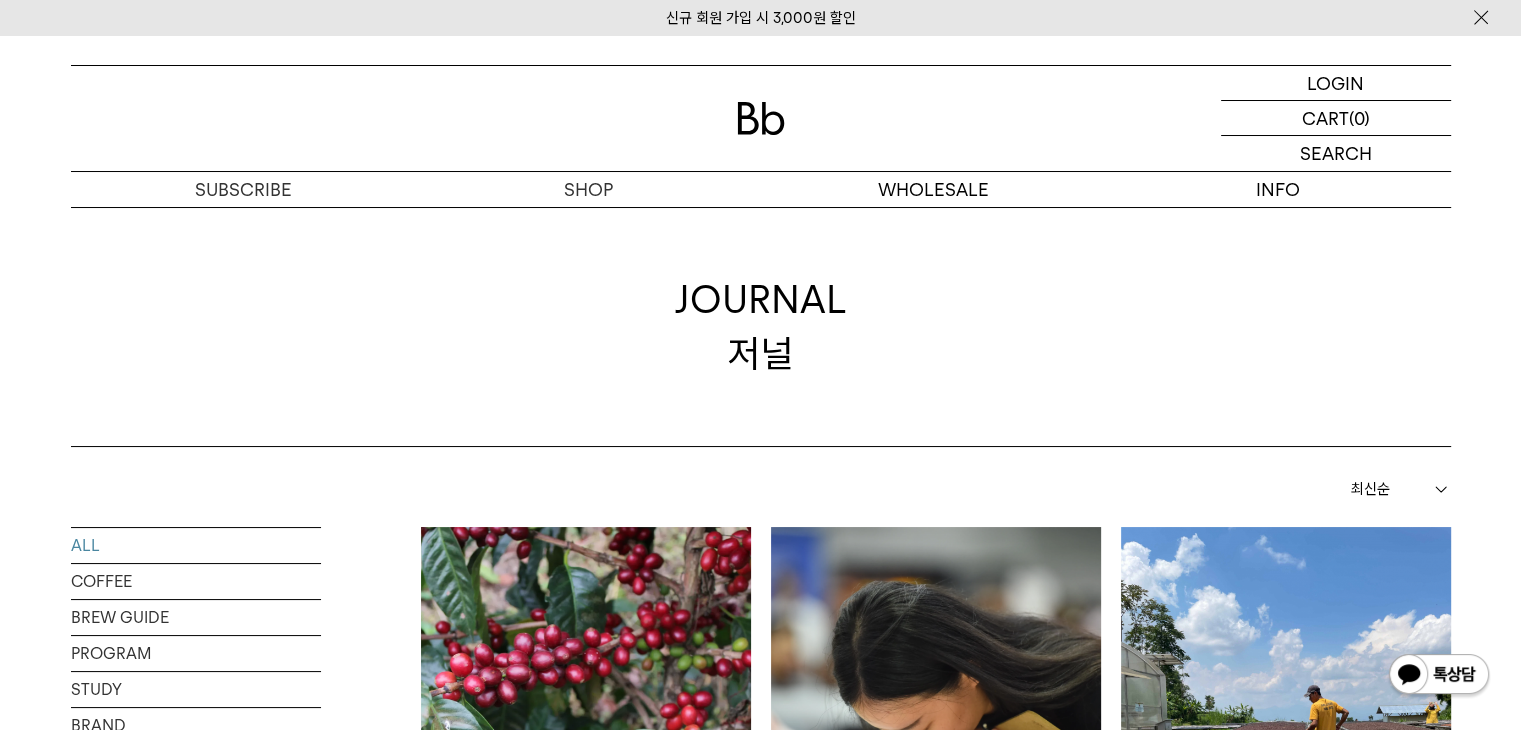 drag, startPoint x: 811, startPoint y: 700, endPoint x: 636, endPoint y: 45, distance: 677.9749 